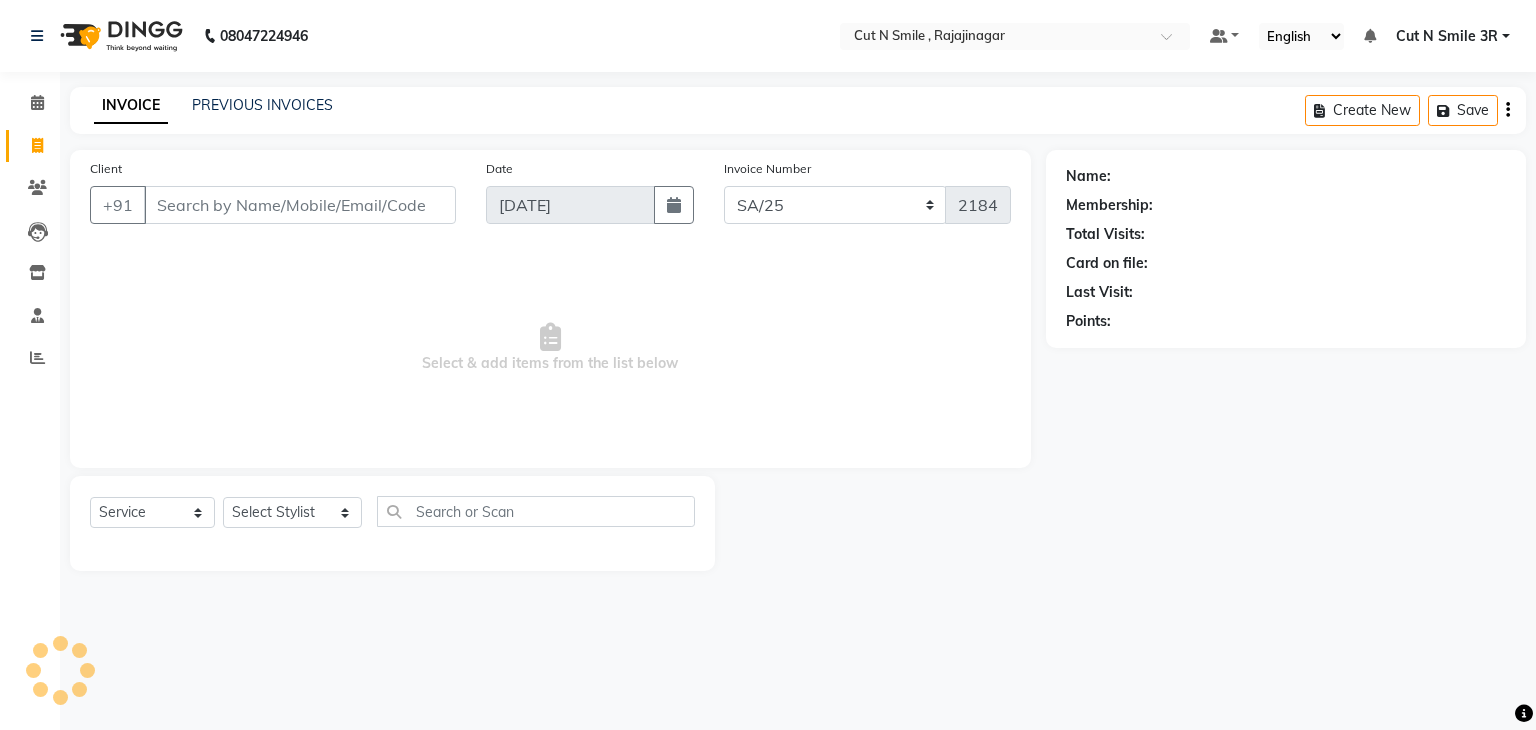 select on "7181" 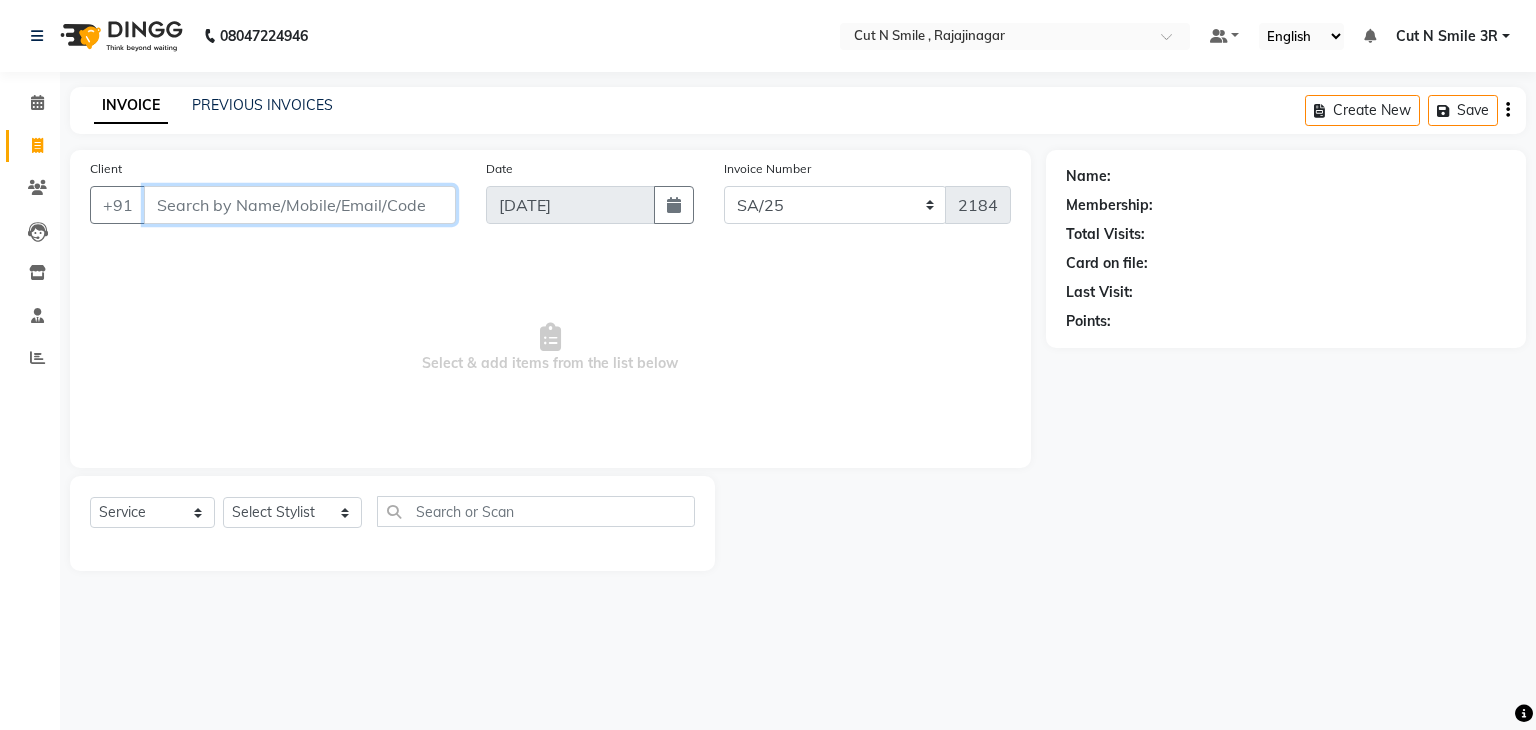 click on "Client" at bounding box center [300, 205] 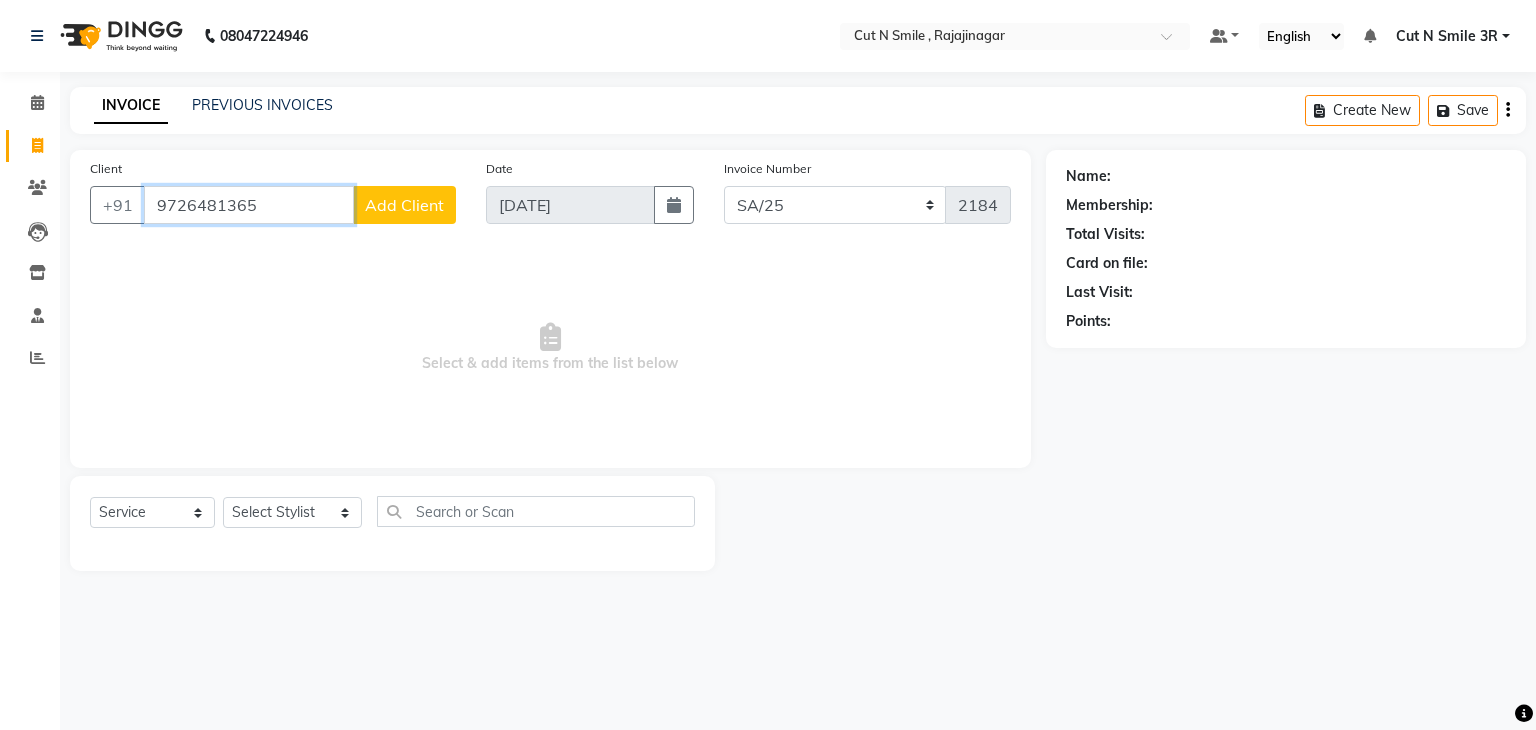 type on "9726481365" 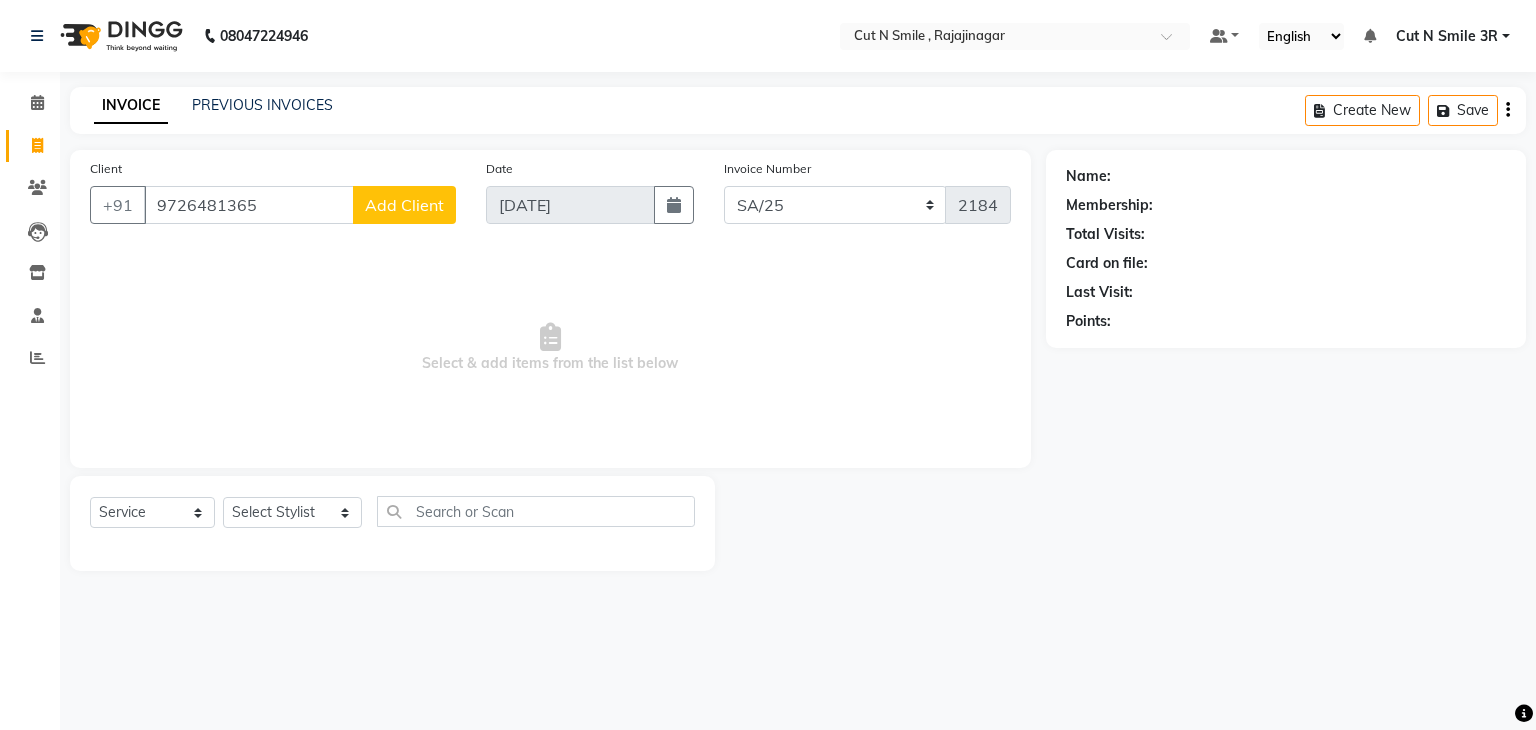 click on "Add Client" 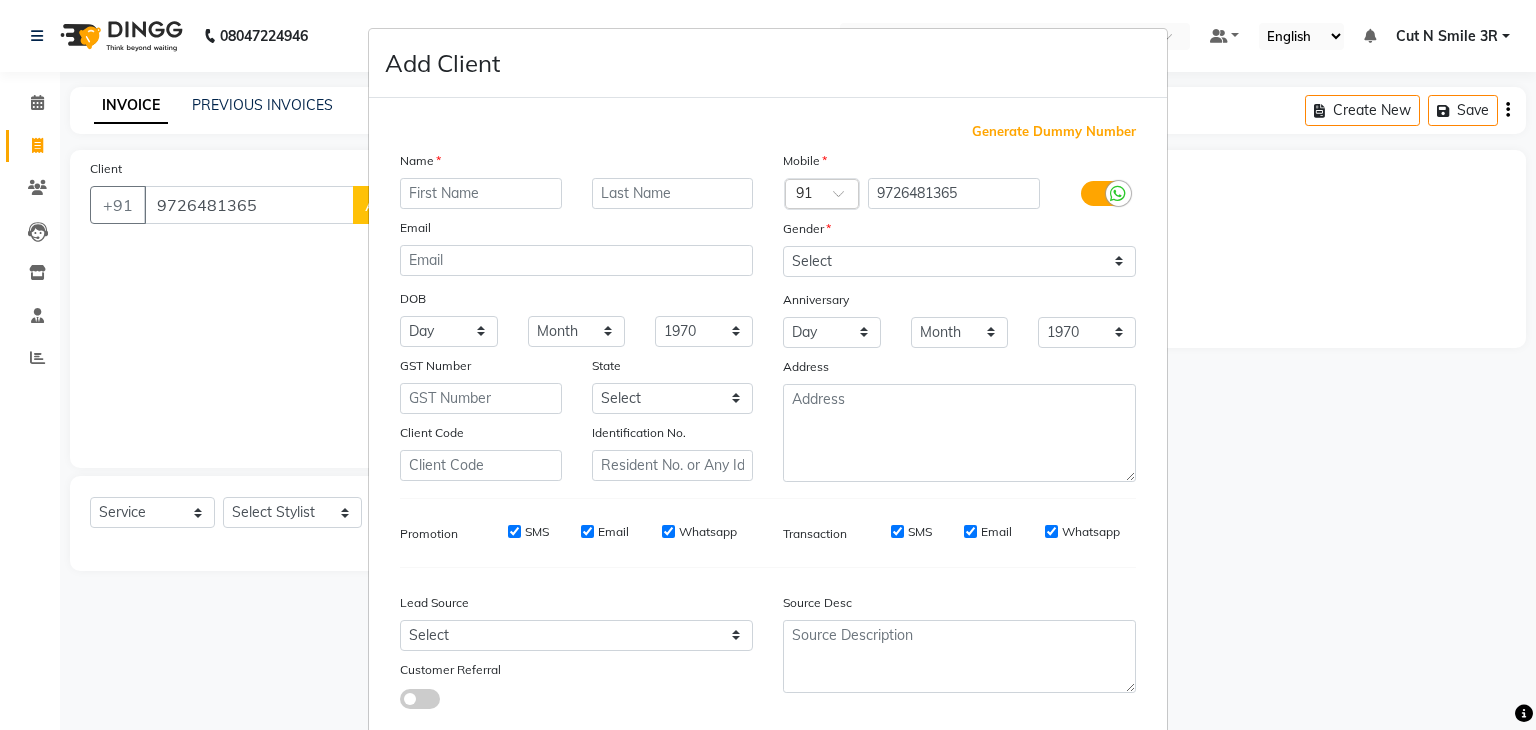 click at bounding box center (481, 193) 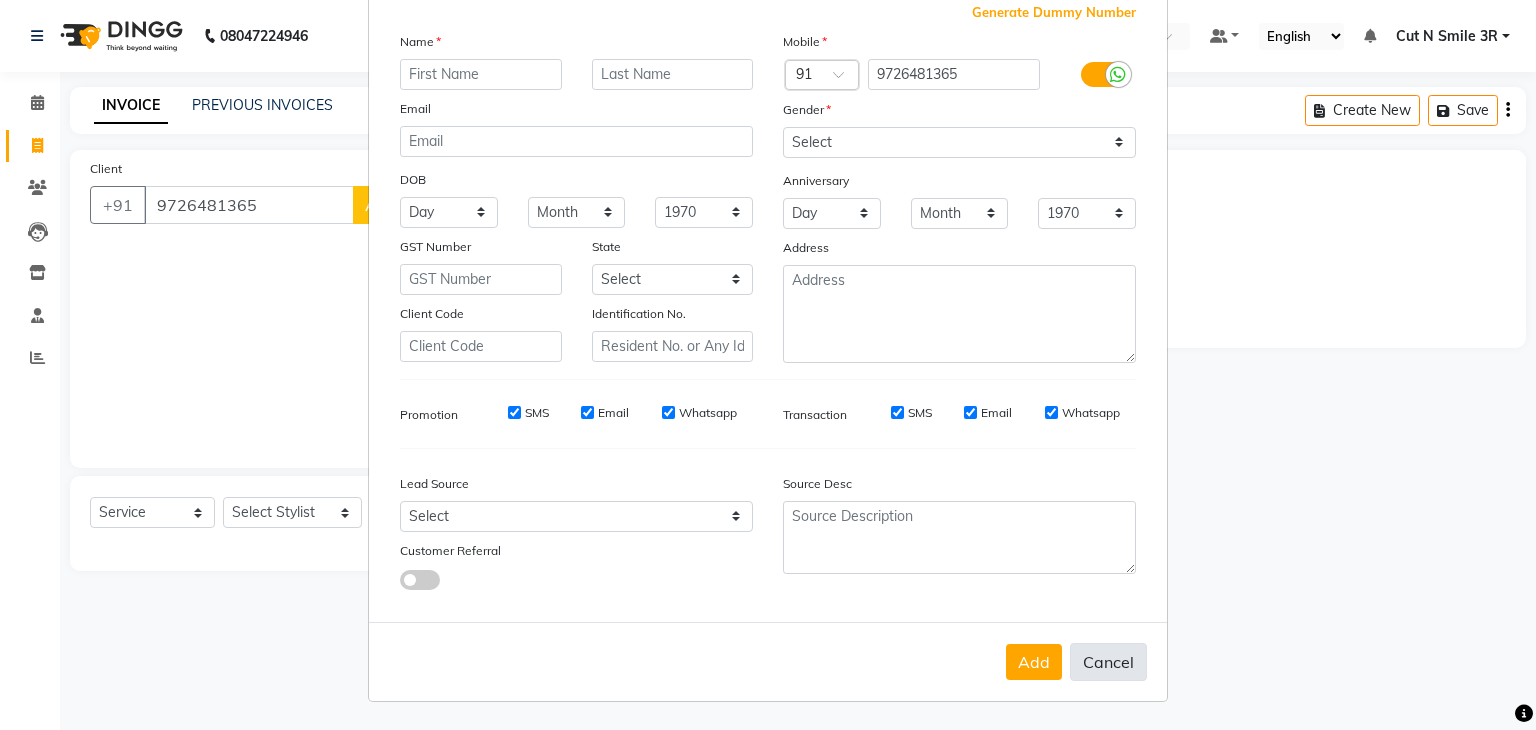 click on "Cancel" at bounding box center [1108, 662] 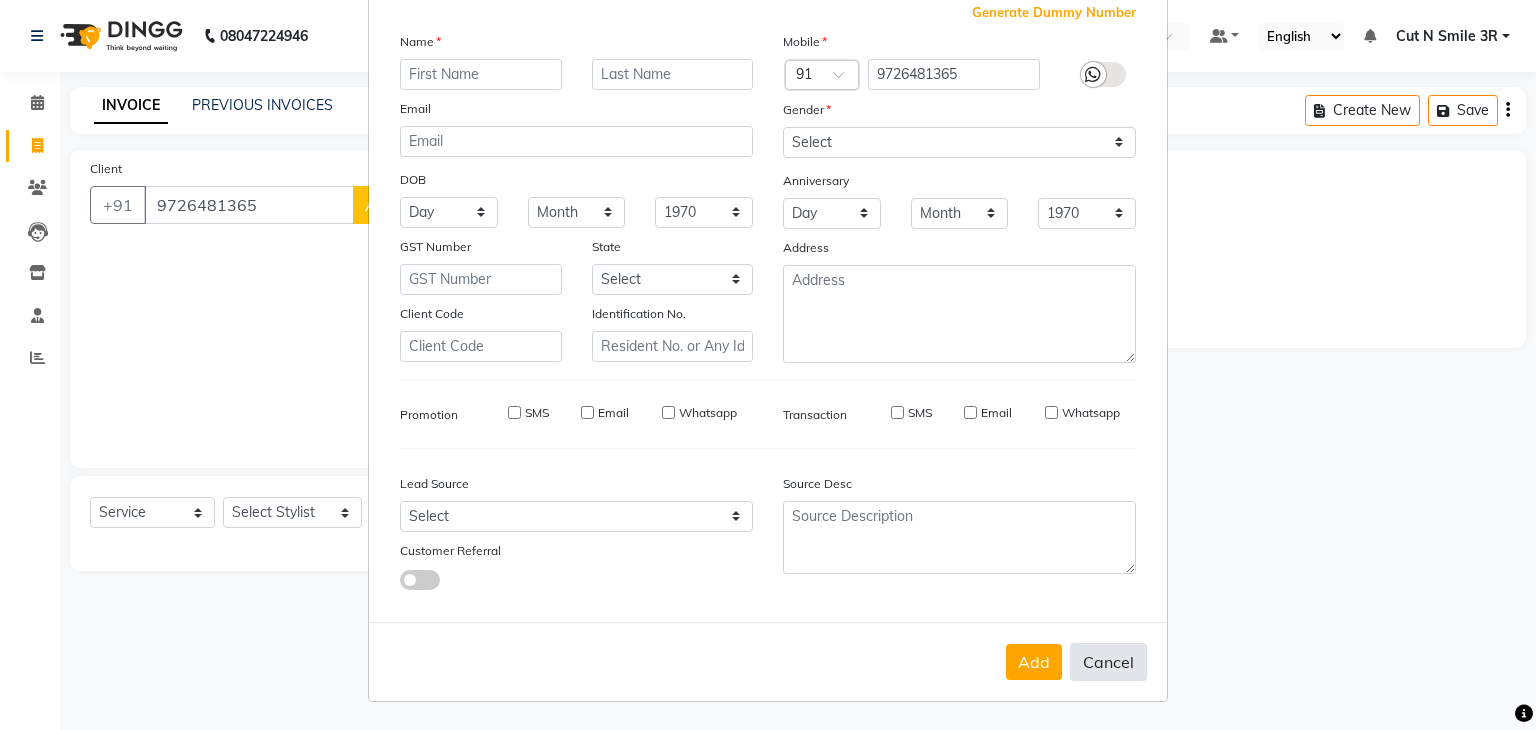 select 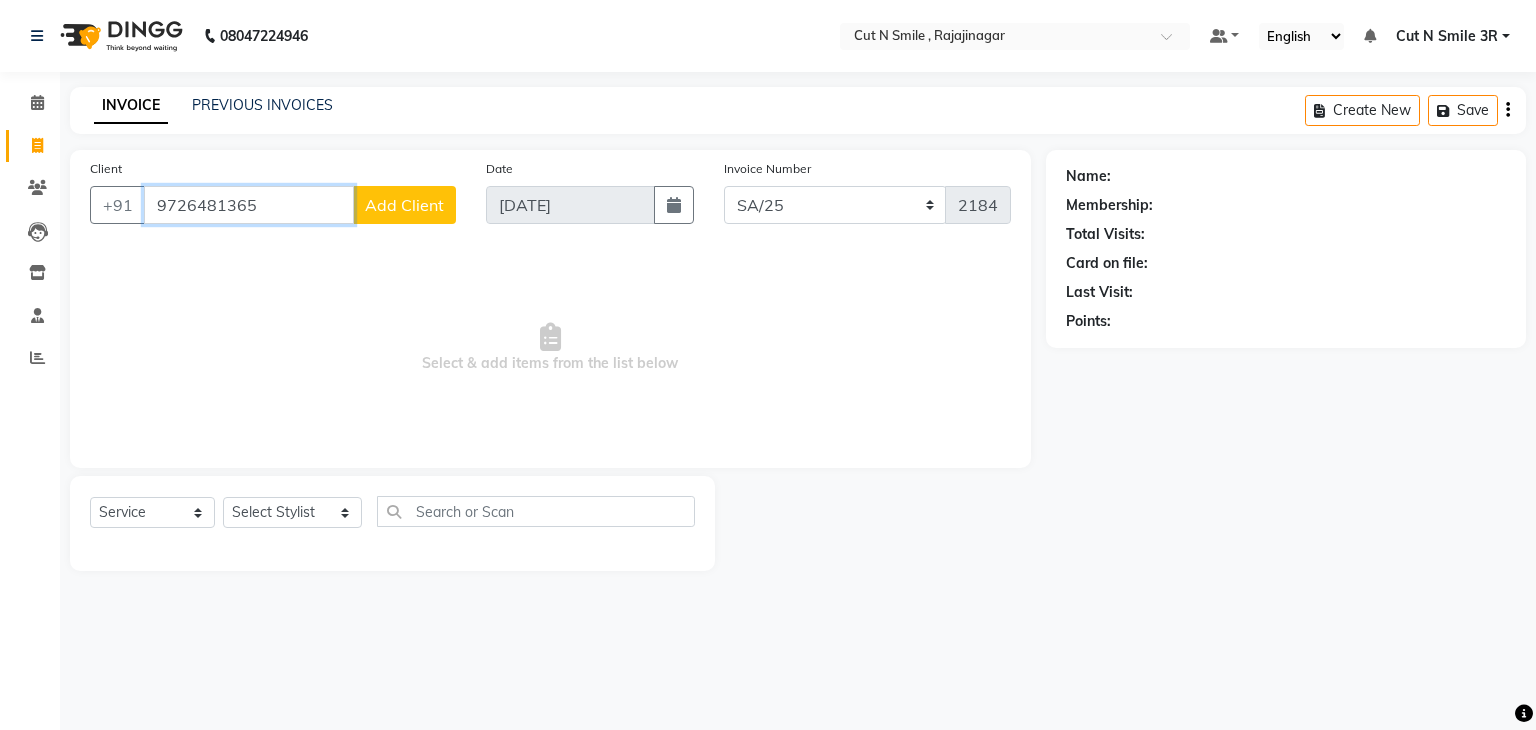 click on "9726481365" at bounding box center (249, 205) 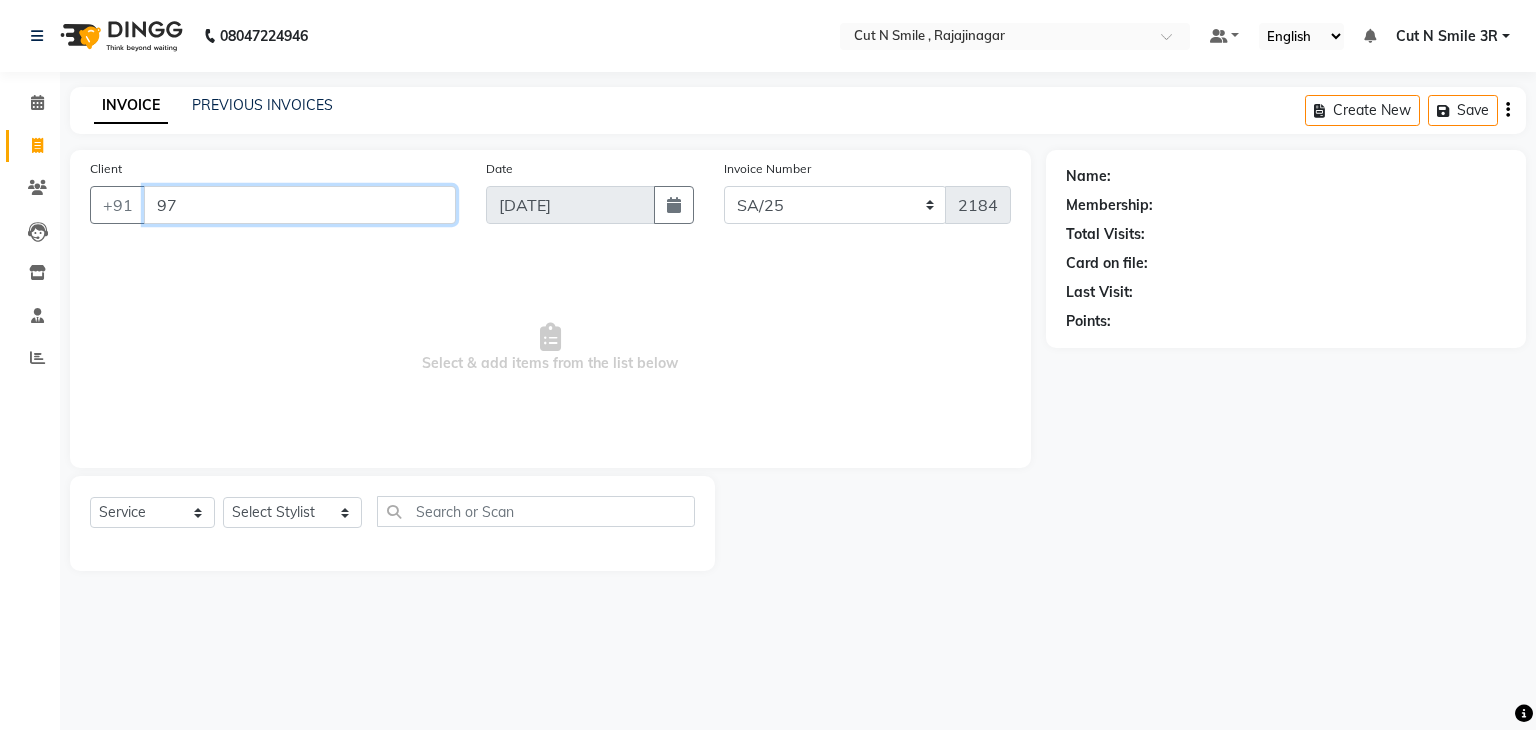 type on "9" 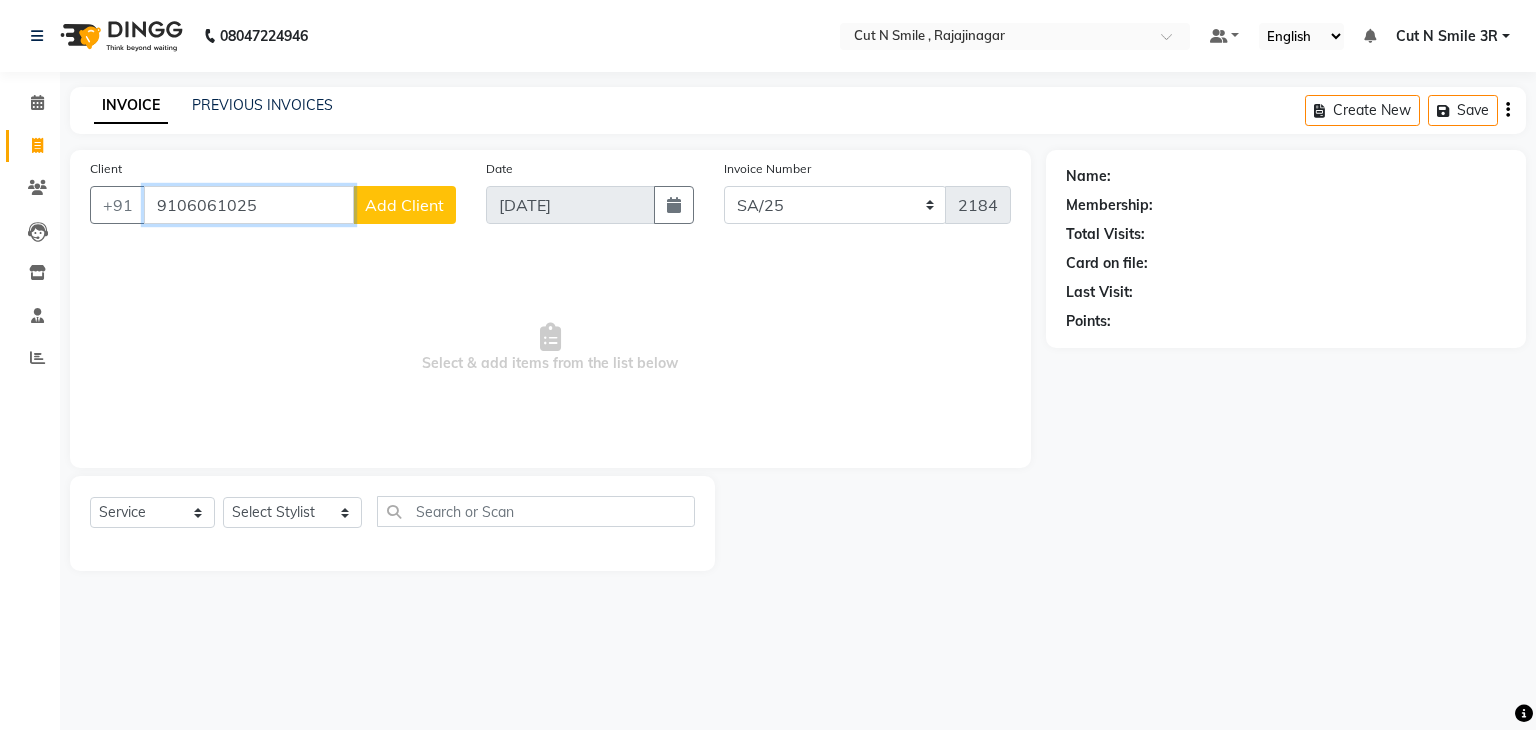 type on "9106061025" 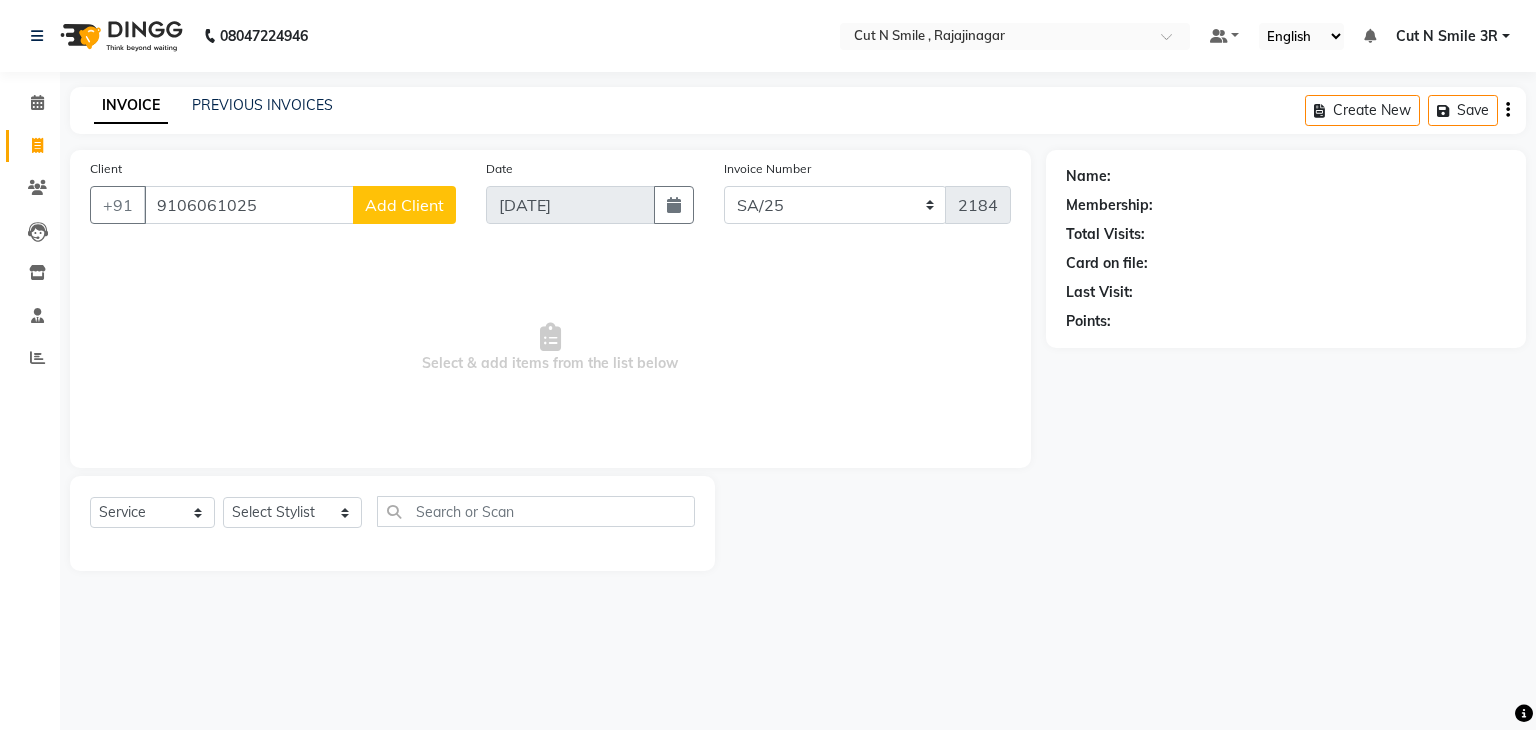 click on "Add Client" 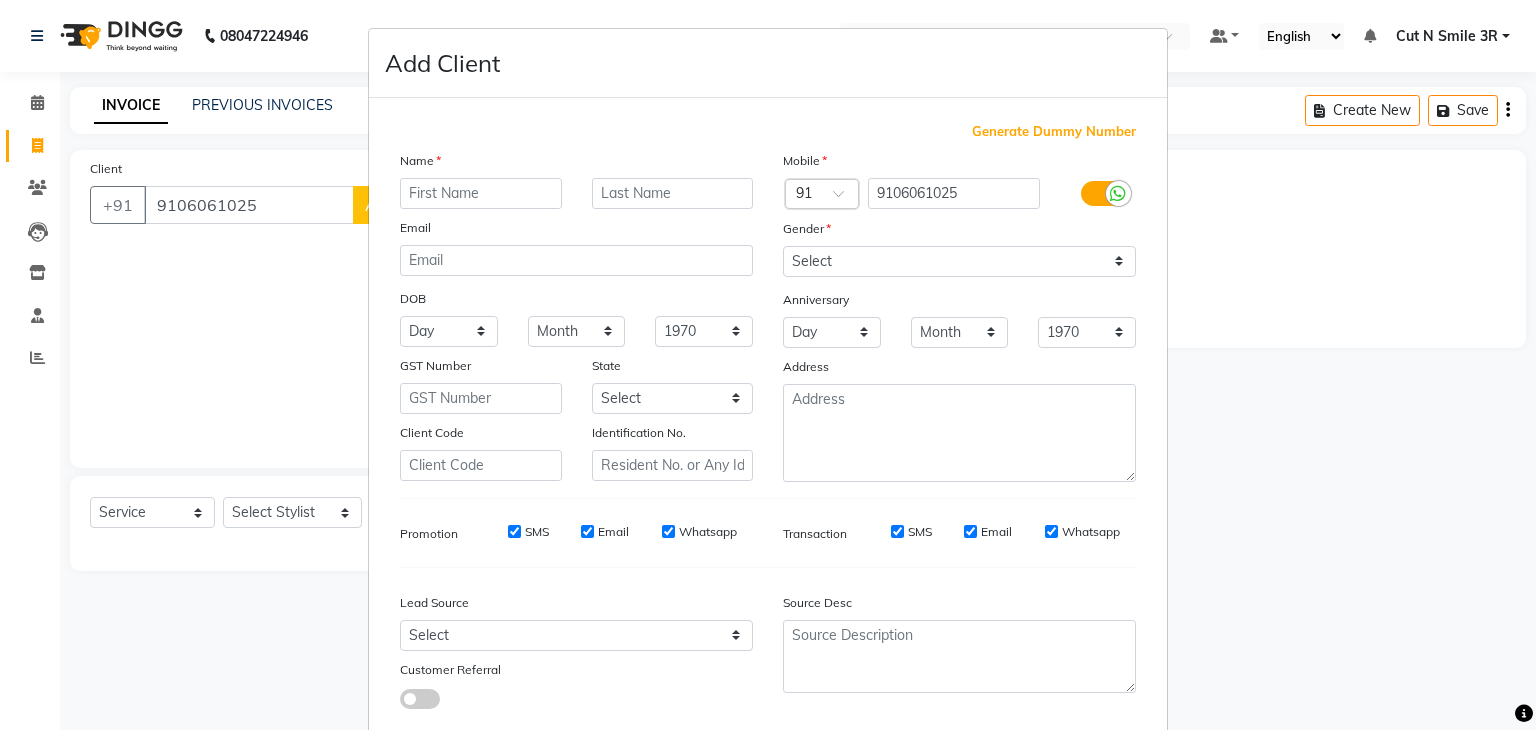 click at bounding box center [481, 193] 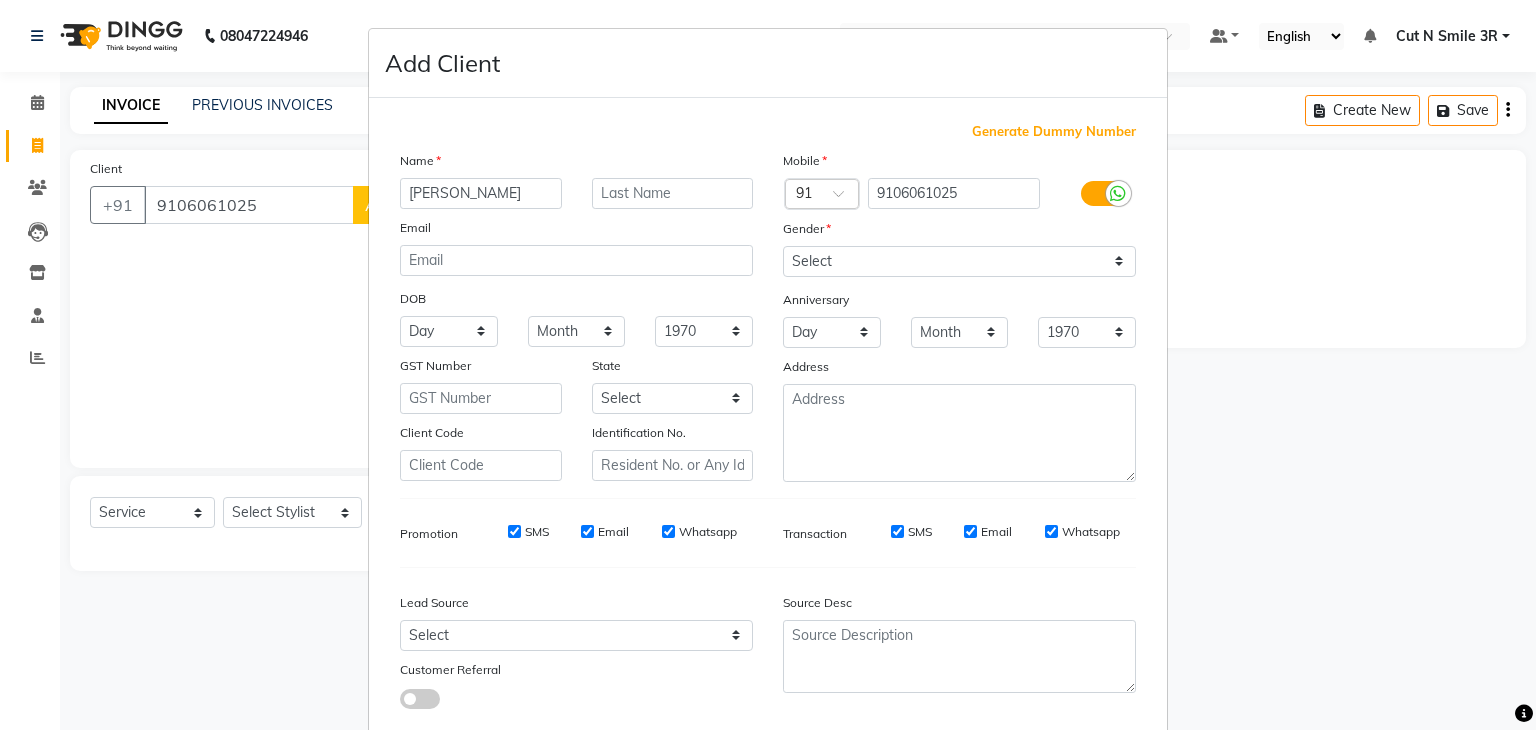type on "[PERSON_NAME]" 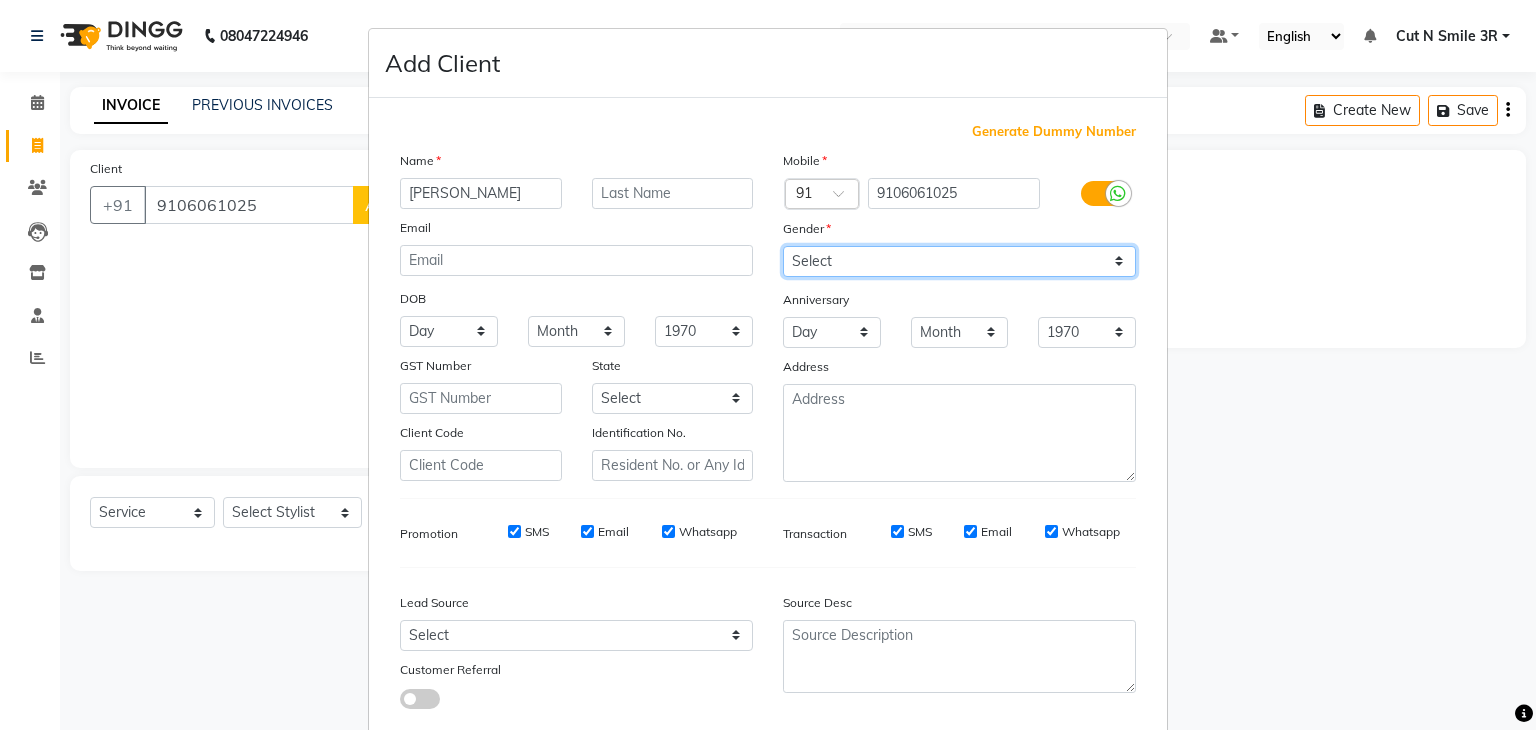 click on "Select [DEMOGRAPHIC_DATA] [DEMOGRAPHIC_DATA] Other Prefer Not To Say" at bounding box center [959, 261] 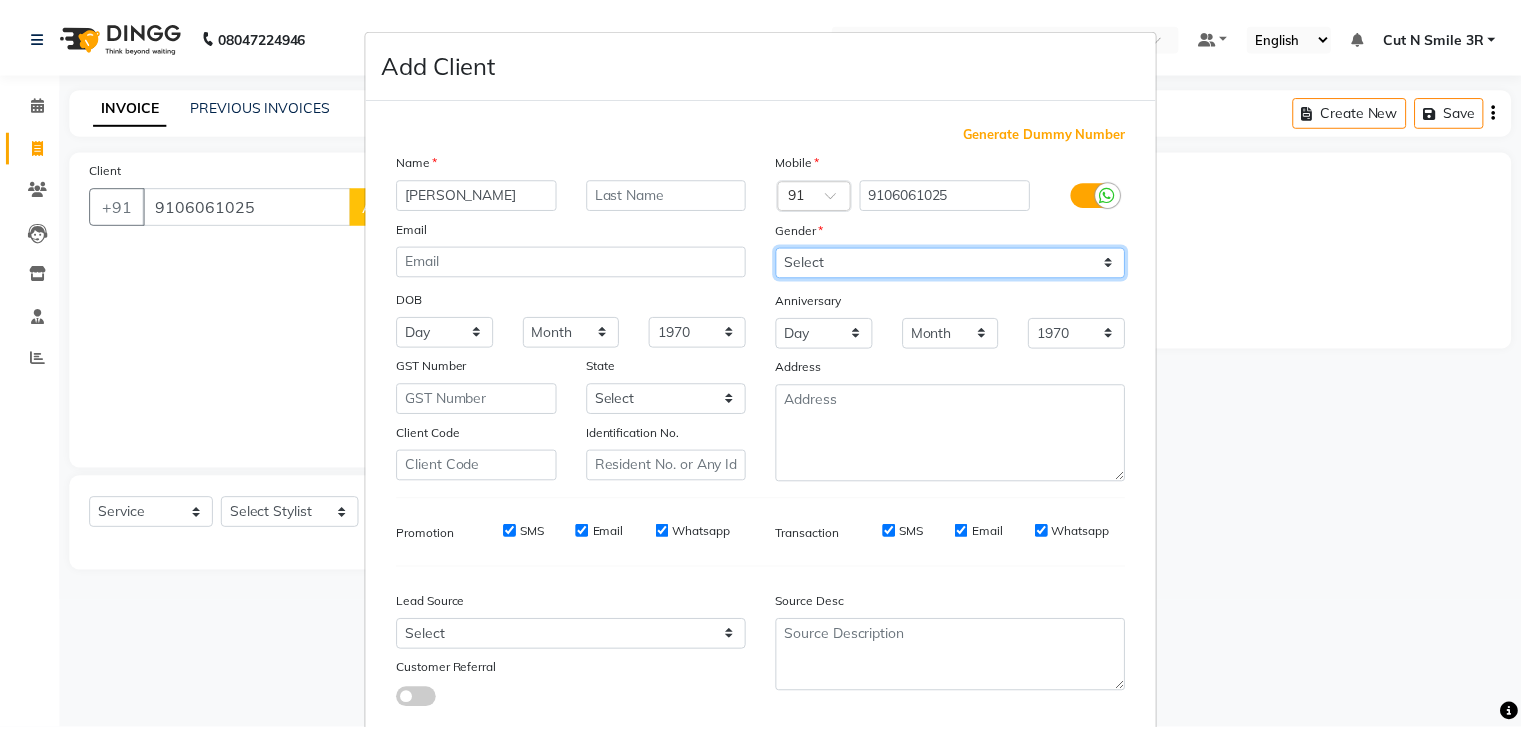 scroll, scrollTop: 127, scrollLeft: 0, axis: vertical 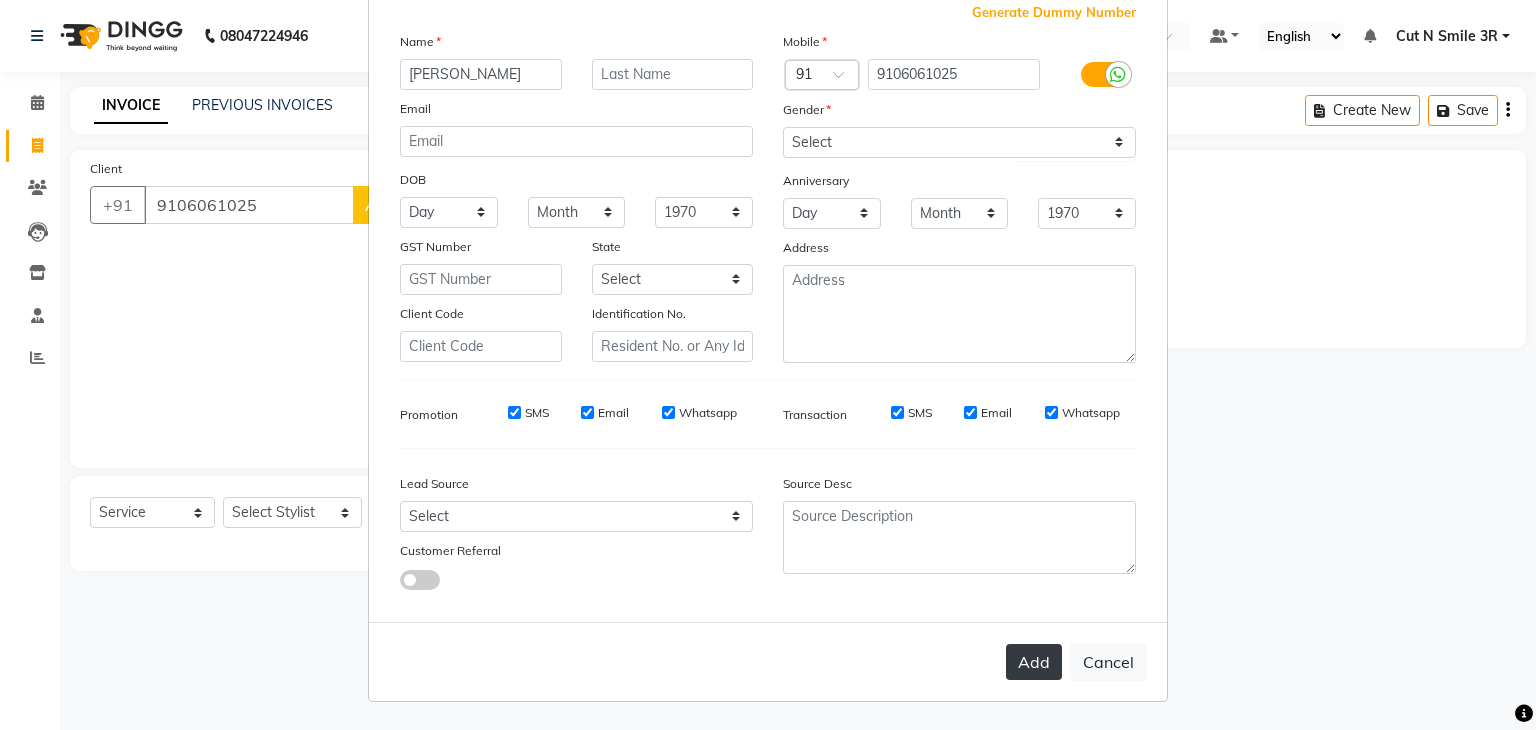 click on "Add" at bounding box center [1034, 662] 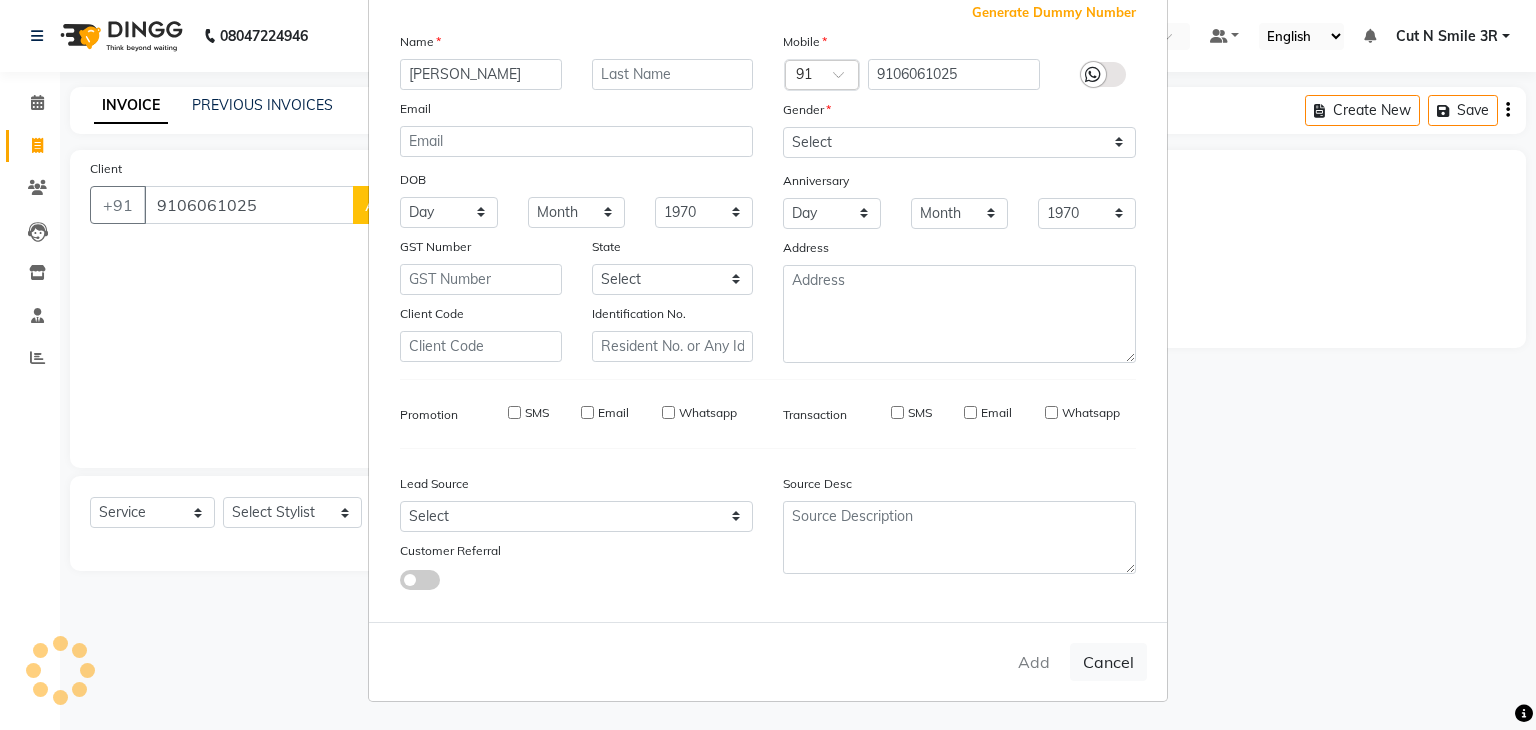 type 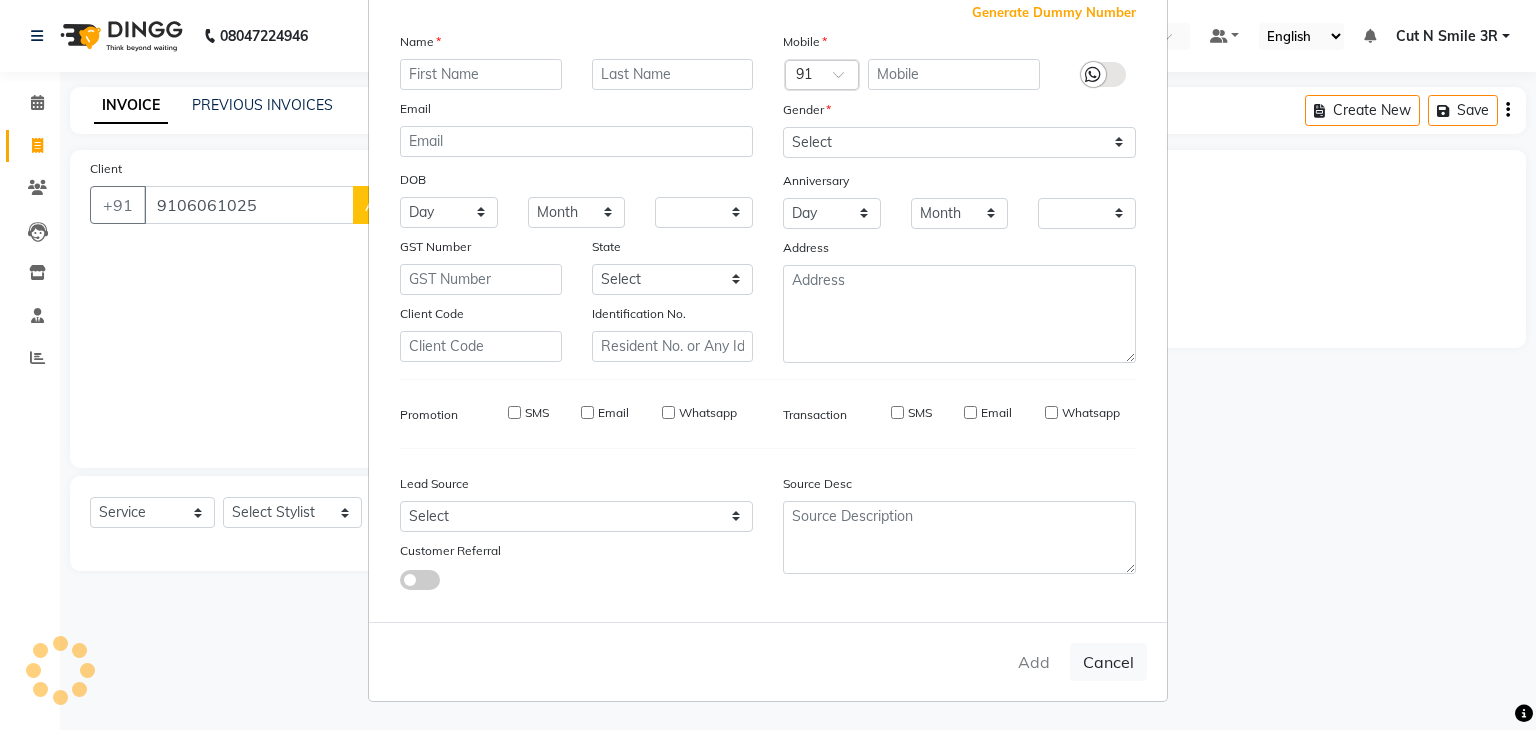 checkbox on "false" 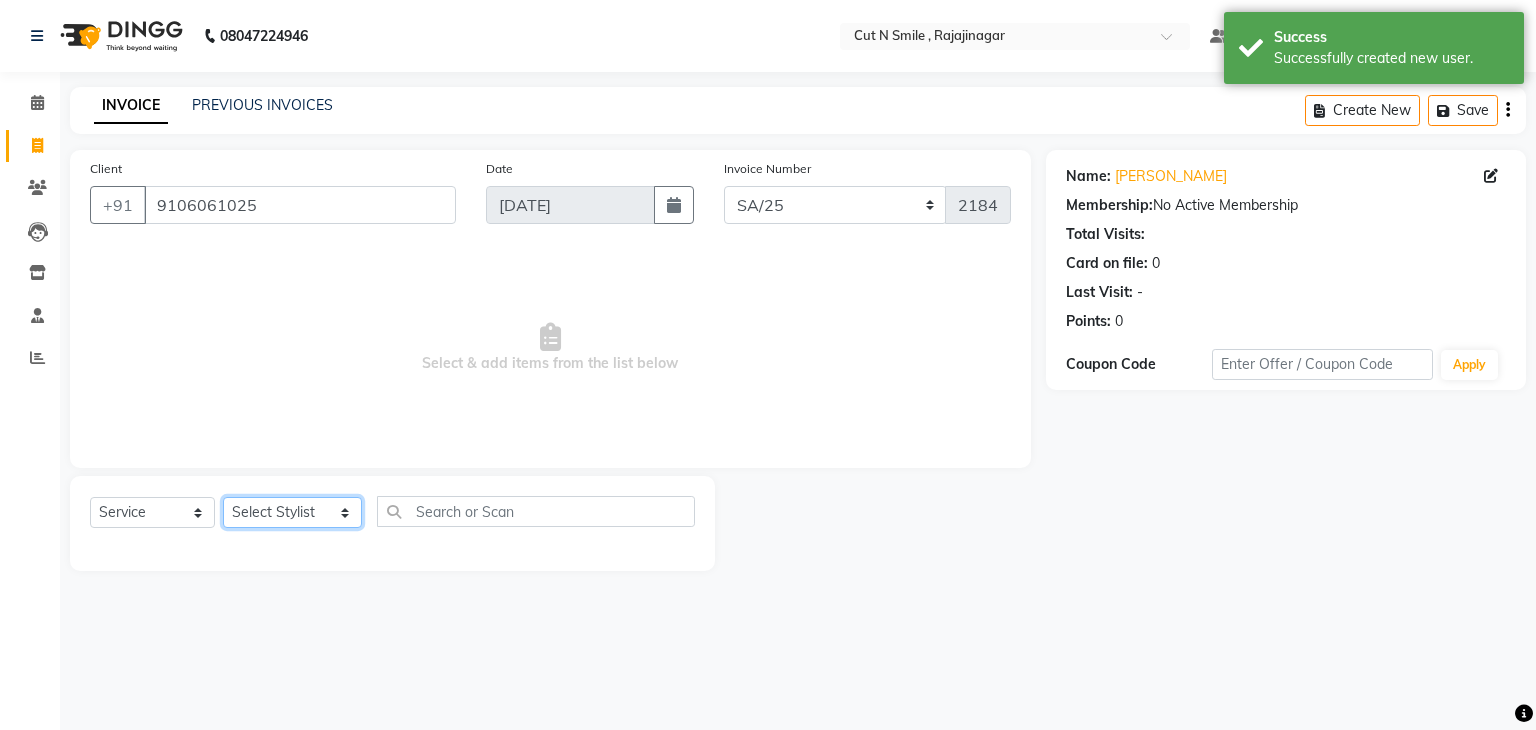 click on "Select Stylist [PERSON_NAME] Ammu 3R [PERSON_NAME] VN [PERSON_NAME] 3R [PERSON_NAME] 3R [PERSON_NAME] 3R [PERSON_NAME] 4R CNS [PERSON_NAME]  Cut N Smile 17M  Cut N Smile 3R Cut n Smile 4R Cut N Smile 9M Cut N Smile ML Cut N Smile V [PERSON_NAME] 4R Govind VN Hema 4R [PERSON_NAME] VN Karan VN Love 4R [PERSON_NAME] 3R Manu 4R  Muskaan VN [PERSON_NAME] 4R N D M 4R NDM Alam 4R Noushad VN [PERSON_NAME] 4R Priya [PERSON_NAME] 3R Rahul 3R Ravi 3R [PERSON_NAME] 4R [PERSON_NAME] 3R [PERSON_NAME] 4R [PERSON_NAME] [PERSON_NAME] 3R [PERSON_NAME] 4R Sameer 3R [PERSON_NAME] [PERSON_NAME]  [PERSON_NAME] [PERSON_NAME] [PERSON_NAME] VN [PERSON_NAME] 4R [PERSON_NAME] 4R [PERSON_NAME] VN Shanavaaz [PERSON_NAME] 3R [PERSON_NAME] 4R [PERSON_NAME] [PERSON_NAME] 4R Sunny VN [PERSON_NAME] 4R Vakeel 3R Varas 4R [PERSON_NAME] [PERSON_NAME] VN" 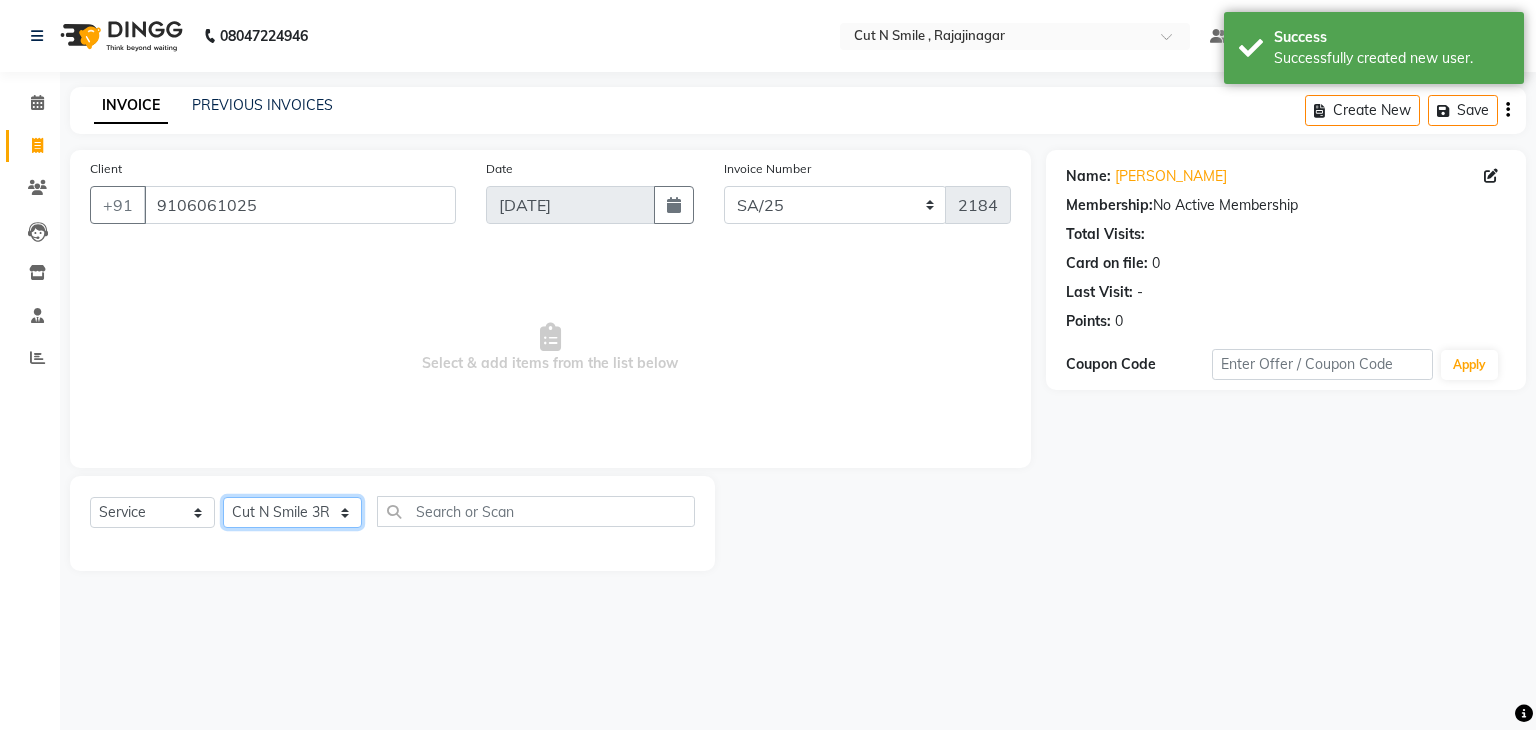 click on "Select Stylist [PERSON_NAME] Ammu 3R [PERSON_NAME] VN [PERSON_NAME] 3R [PERSON_NAME] 3R [PERSON_NAME] 3R [PERSON_NAME] 4R CNS [PERSON_NAME]  Cut N Smile 17M  Cut N Smile 3R Cut n Smile 4R Cut N Smile 9M Cut N Smile ML Cut N Smile V [PERSON_NAME] 4R Govind VN Hema 4R [PERSON_NAME] VN Karan VN Love 4R [PERSON_NAME] 3R Manu 4R  Muskaan VN [PERSON_NAME] 4R N D M 4R NDM Alam 4R Noushad VN [PERSON_NAME] 4R Priya [PERSON_NAME] 3R Rahul 3R Ravi 3R [PERSON_NAME] 4R [PERSON_NAME] 3R [PERSON_NAME] 4R [PERSON_NAME] [PERSON_NAME] 3R [PERSON_NAME] 4R Sameer 3R [PERSON_NAME] [PERSON_NAME]  [PERSON_NAME] [PERSON_NAME] [PERSON_NAME] VN [PERSON_NAME] 4R [PERSON_NAME] 4R [PERSON_NAME] VN Shanavaaz [PERSON_NAME] 3R [PERSON_NAME] 4R [PERSON_NAME] [PERSON_NAME] 4R Sunny VN [PERSON_NAME] 4R Vakeel 3R Varas 4R [PERSON_NAME] [PERSON_NAME] VN" 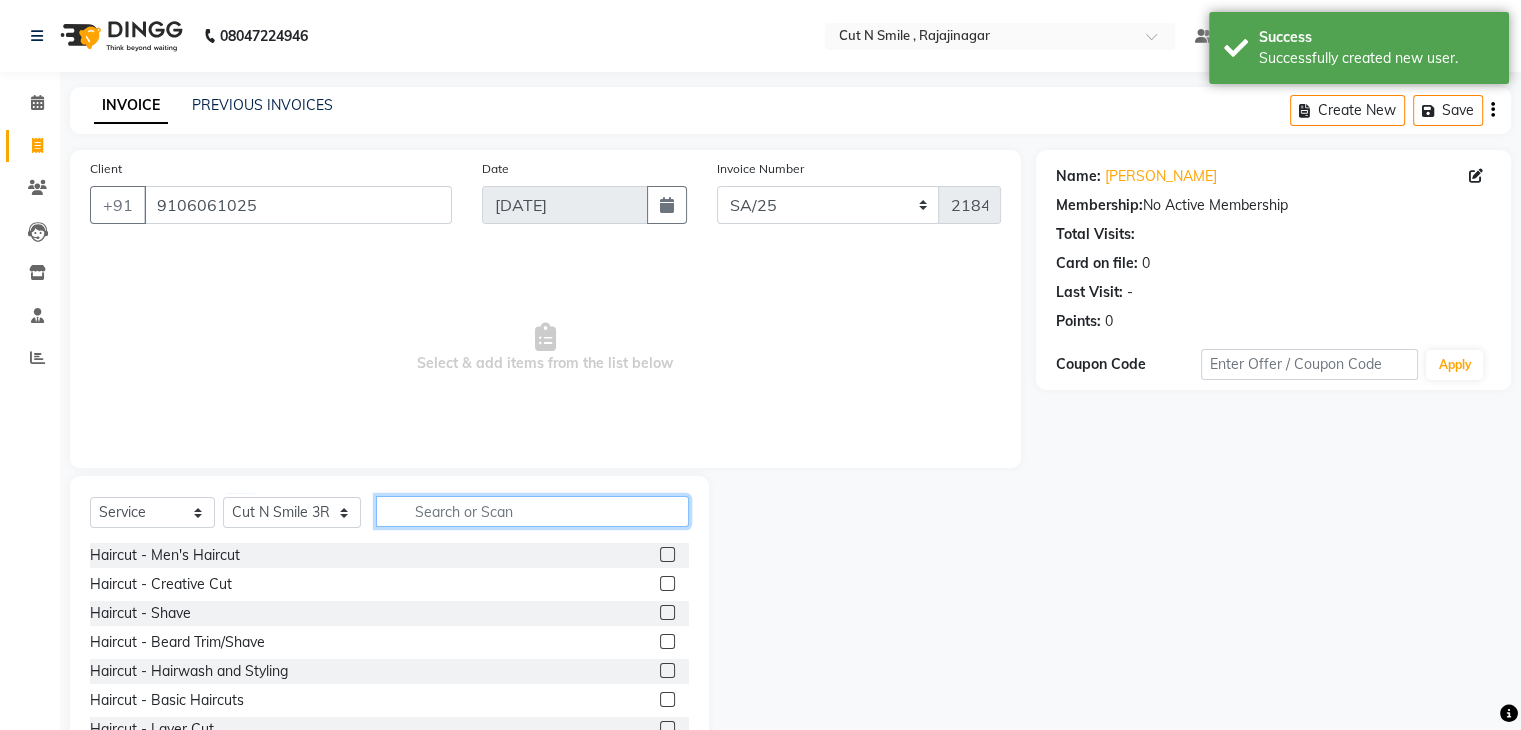 click 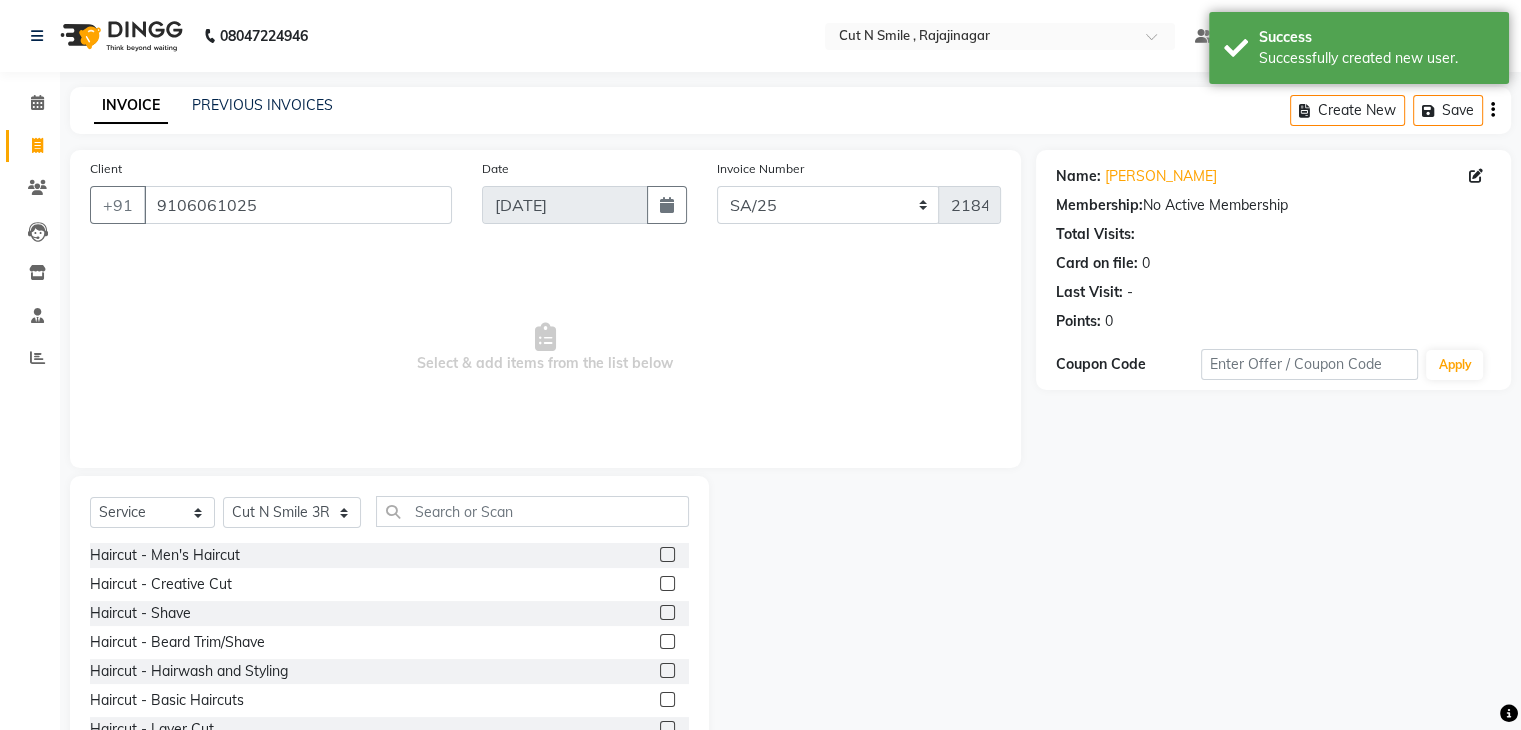 click 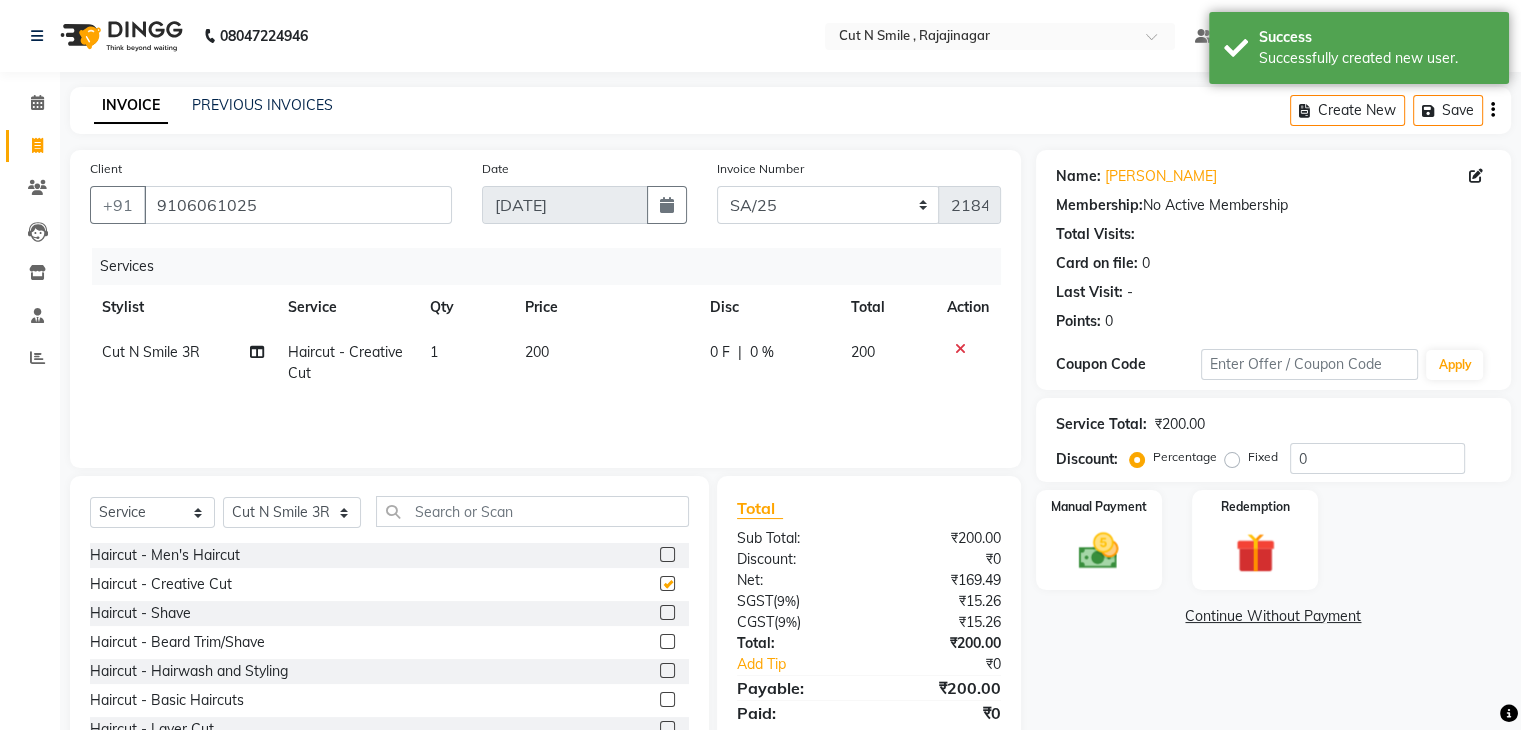 checkbox on "false" 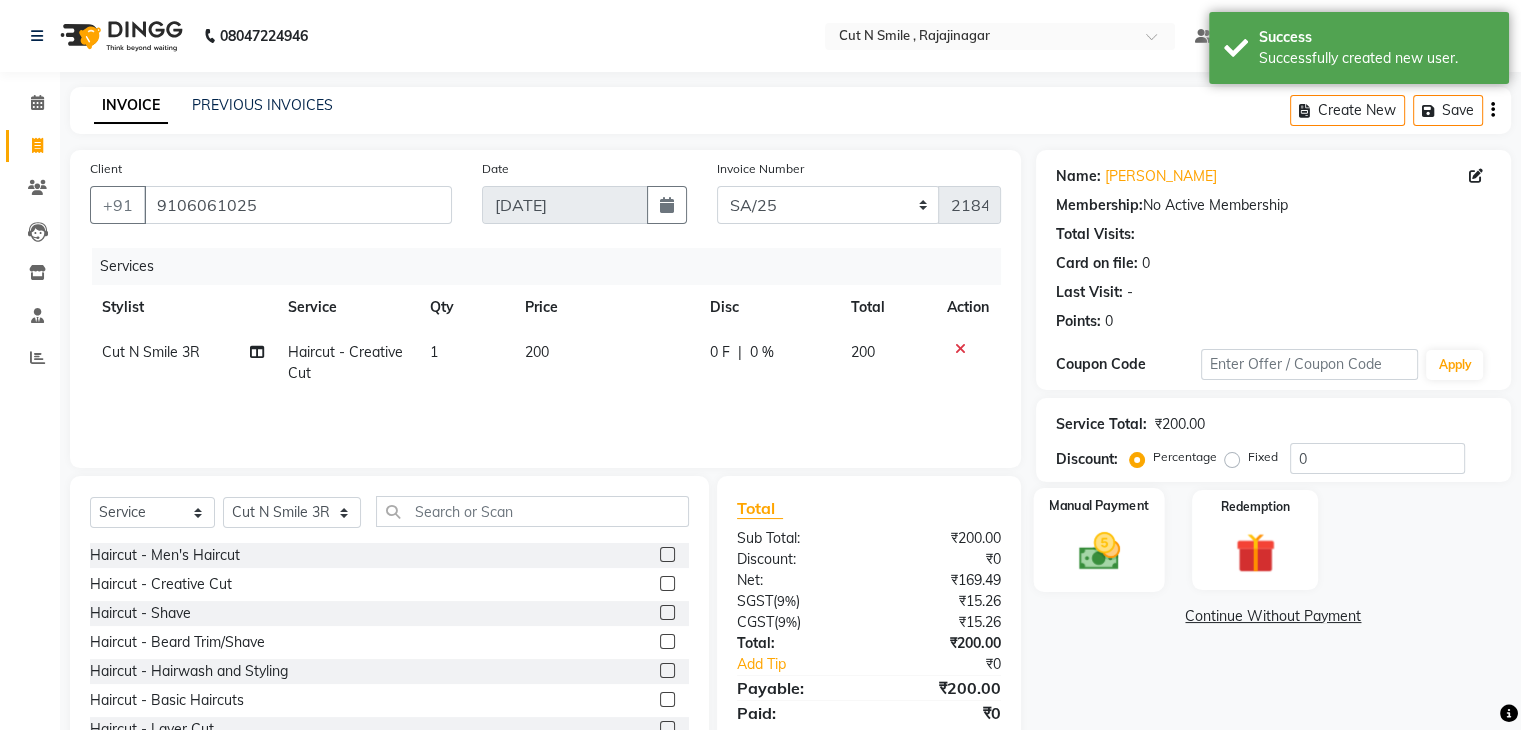 click 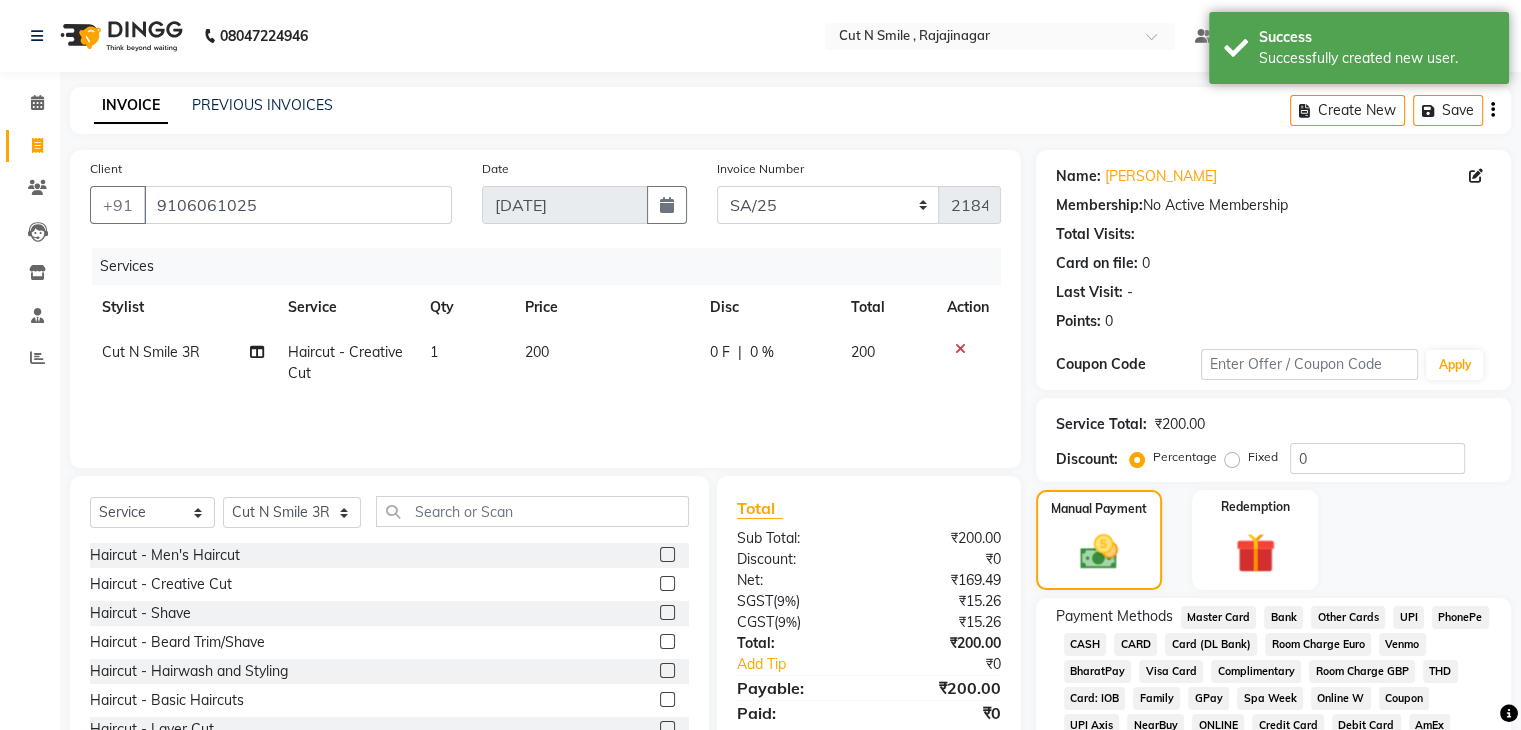 click on "UPI" 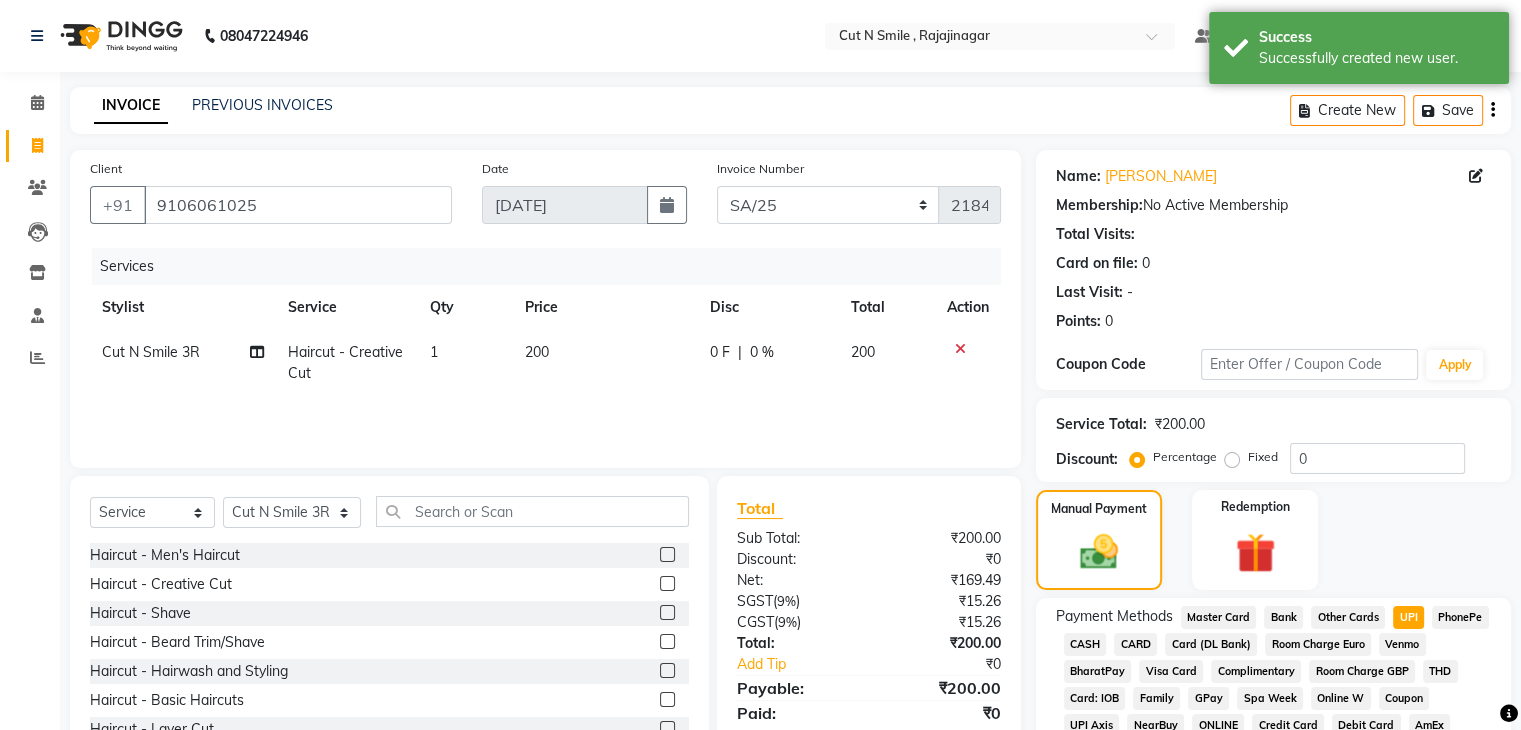 scroll, scrollTop: 228, scrollLeft: 0, axis: vertical 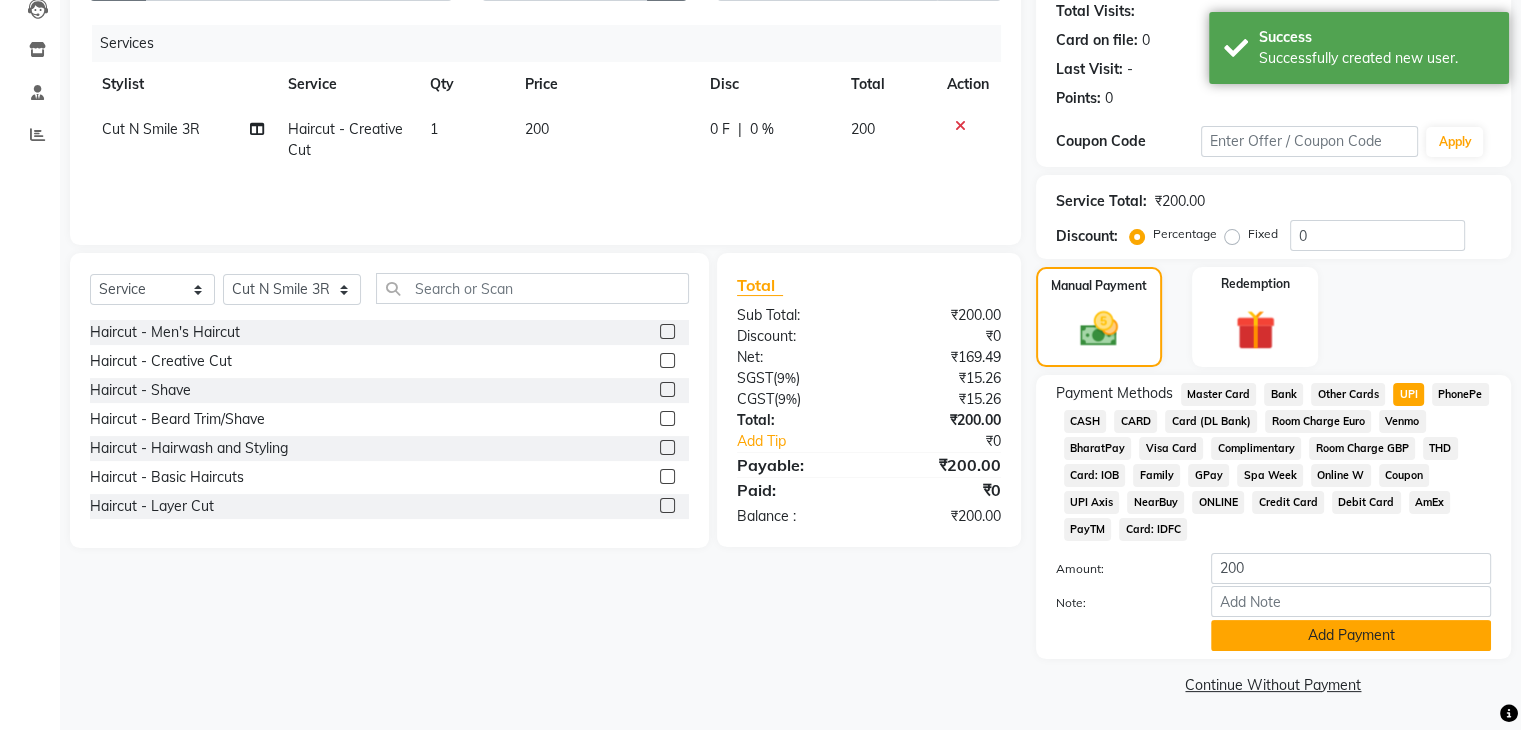 click on "Add Payment" 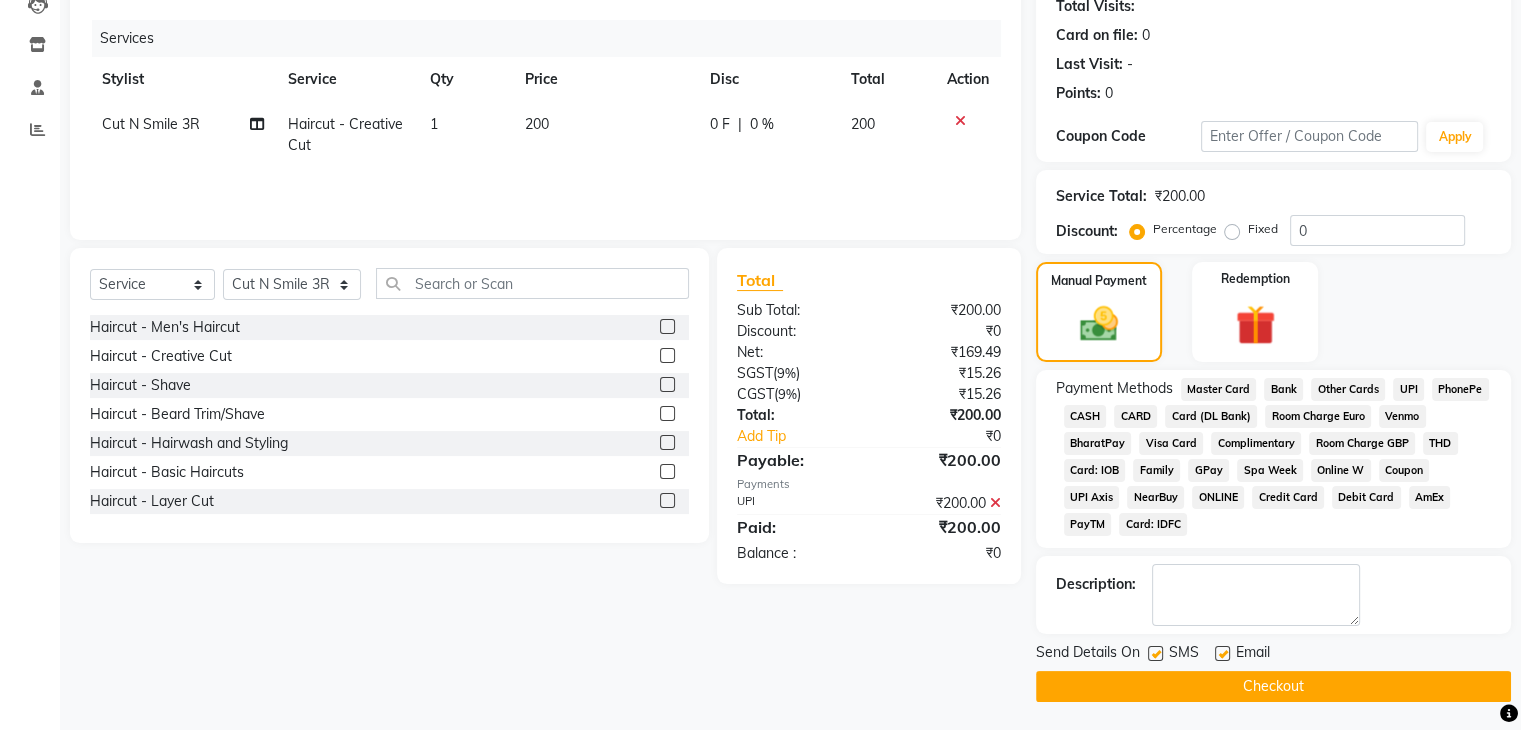 click on "Checkout" 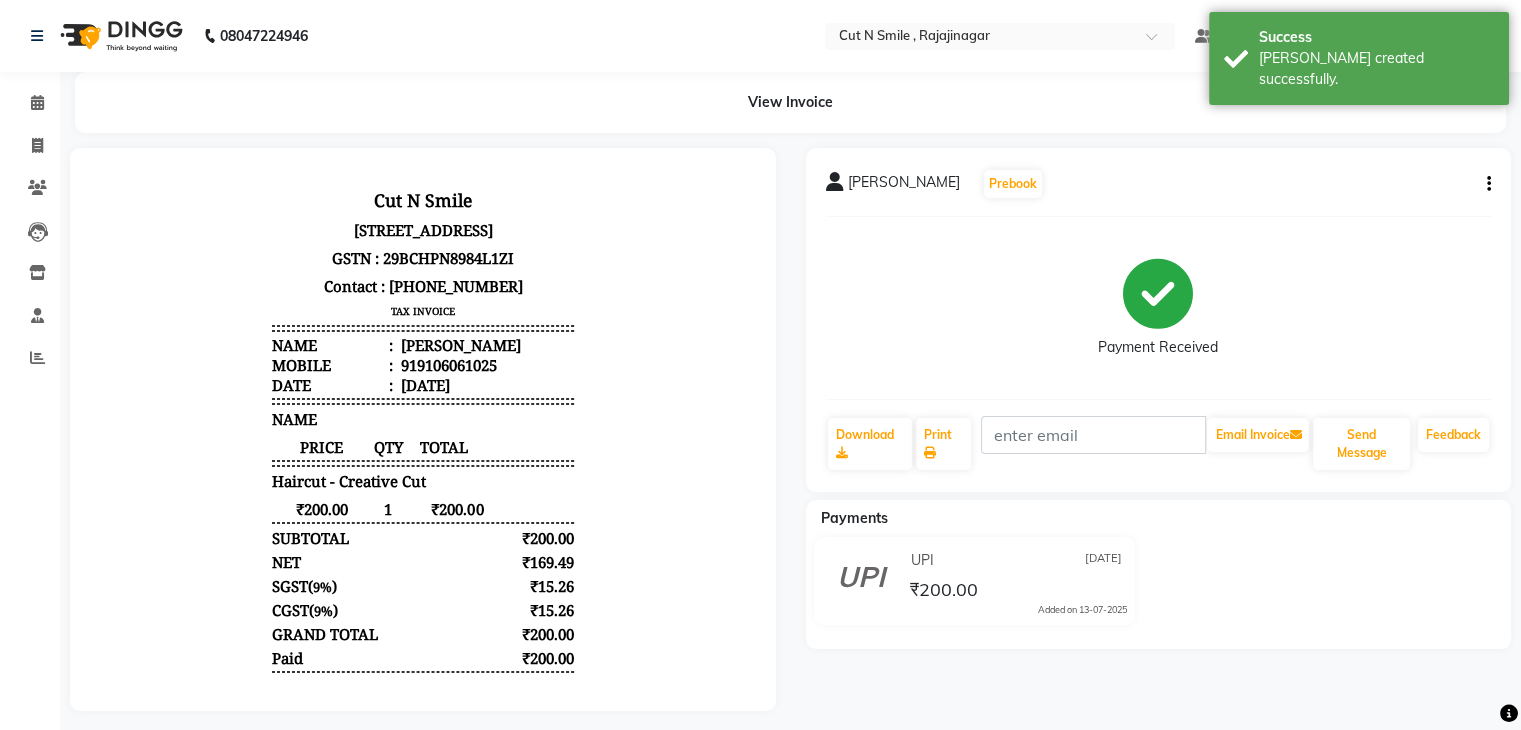 scroll, scrollTop: 0, scrollLeft: 0, axis: both 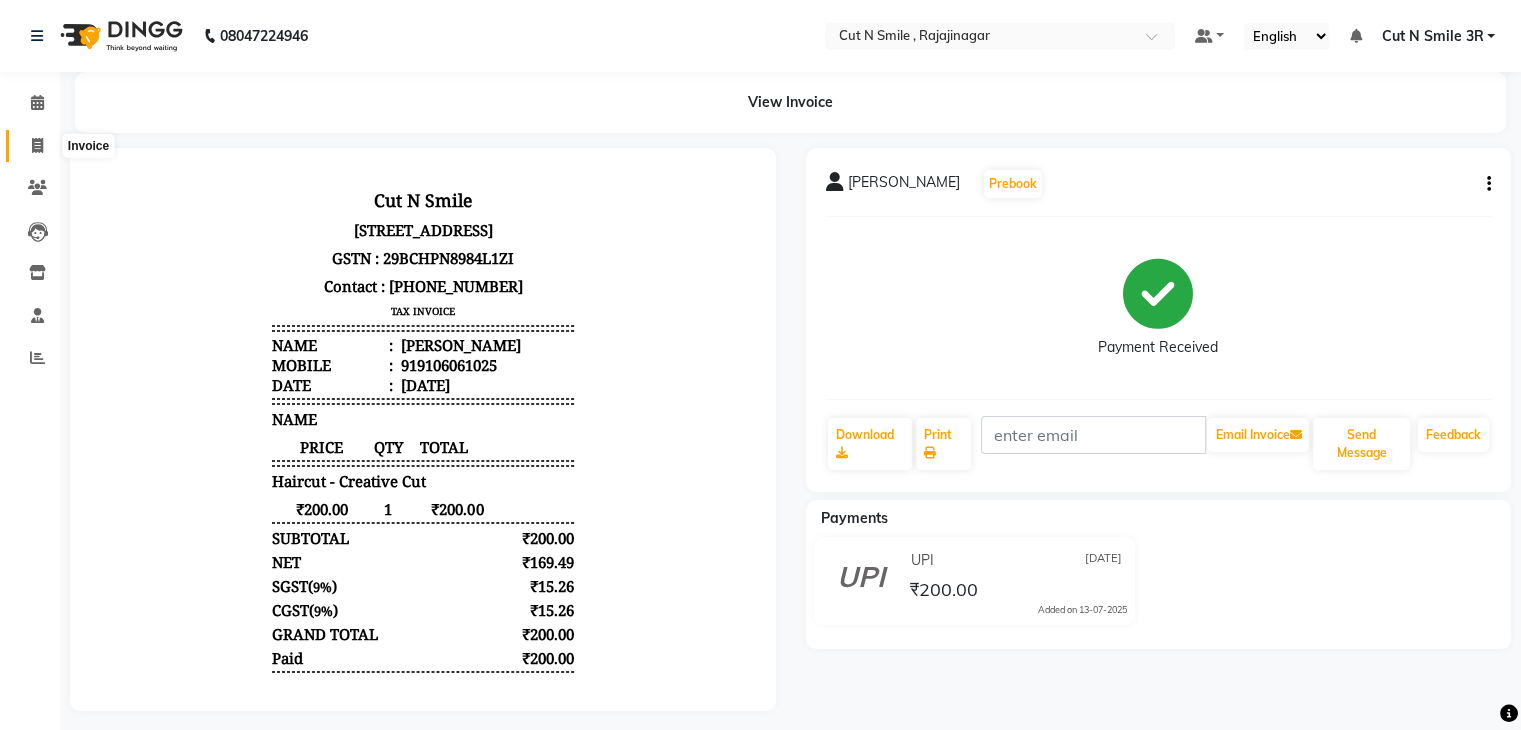 click 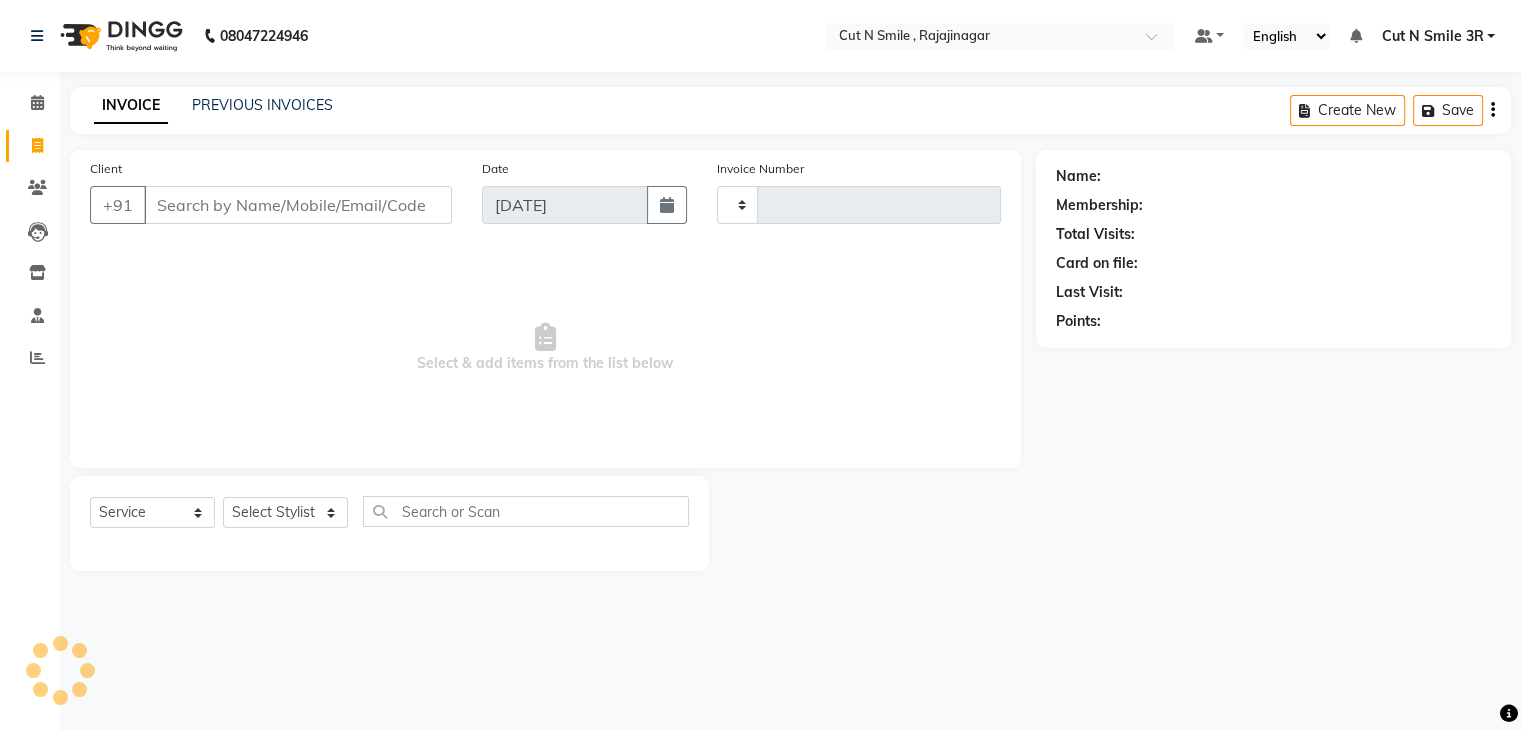 type on "109" 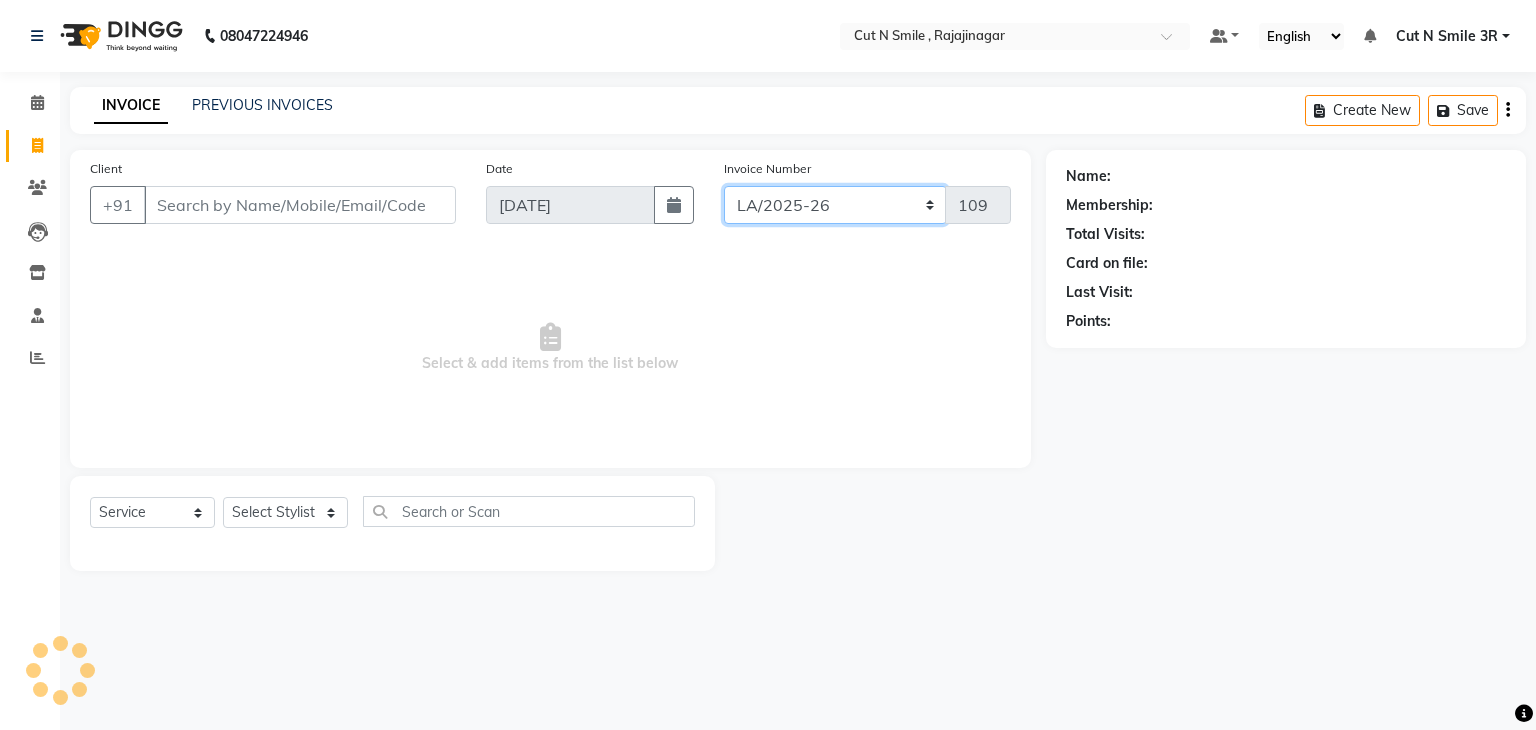 click on "[PERSON_NAME]/25-26 LA/2025-26 SH/25 CH/25 SA/25" 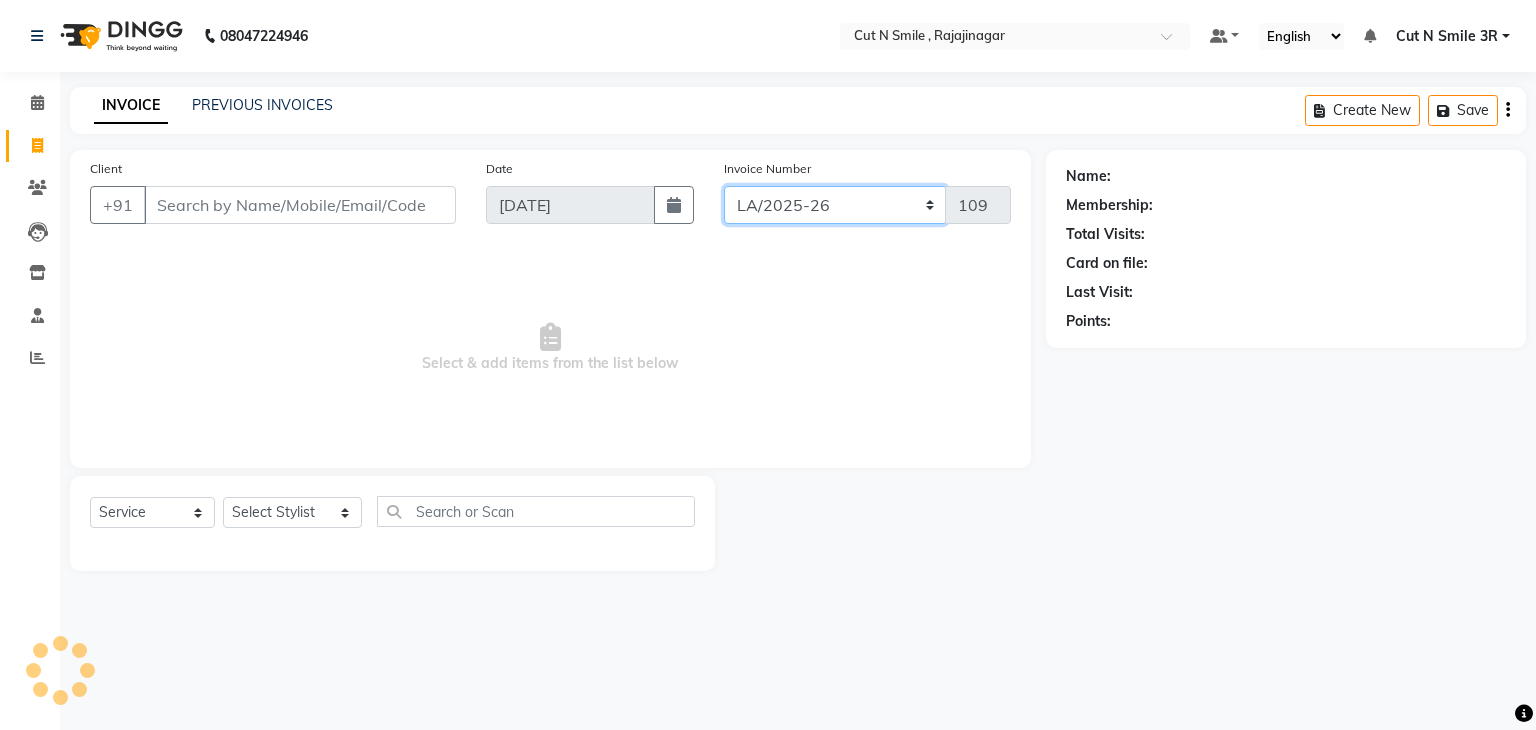 select on "7181" 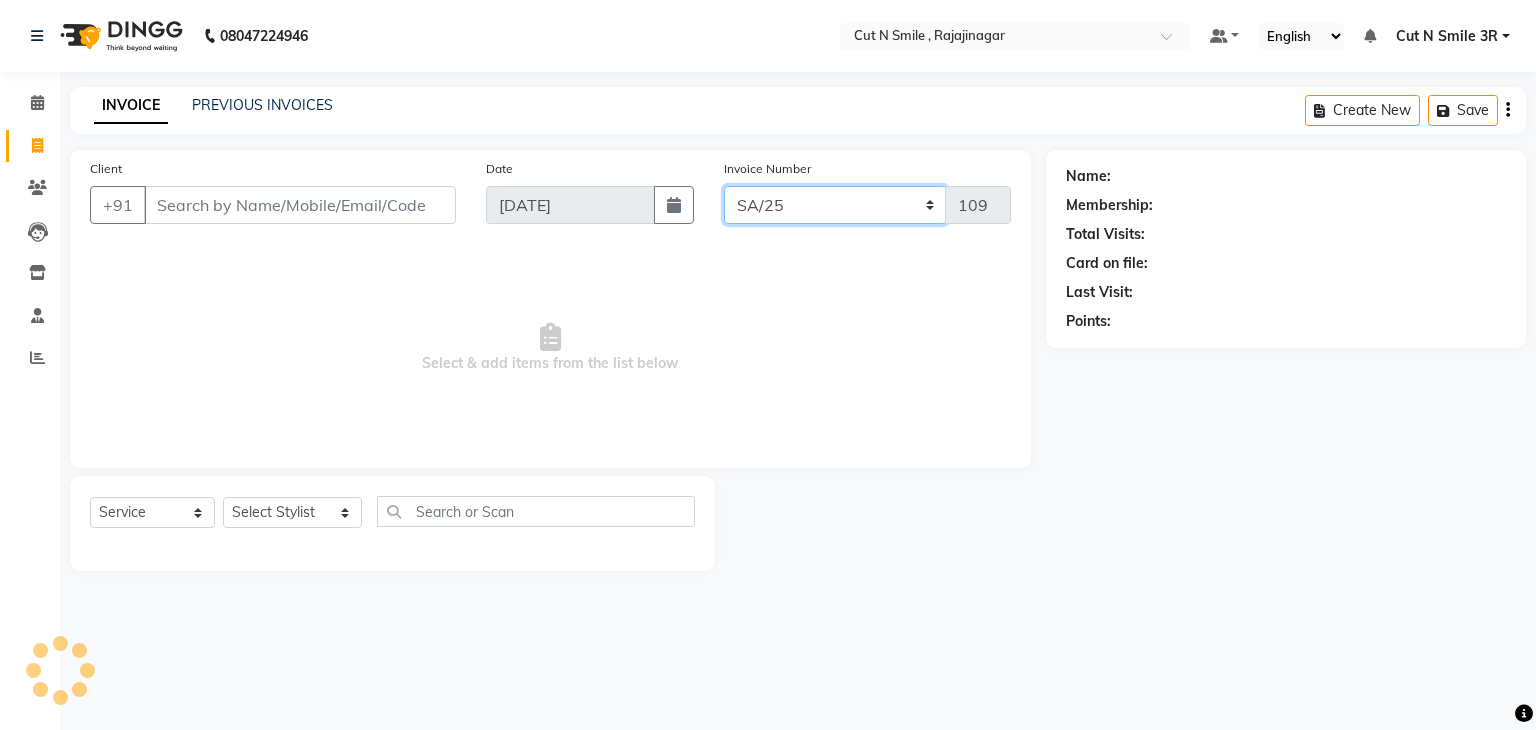 click on "[PERSON_NAME]/25-26 LA/2025-26 SH/25 CH/25 SA/25" 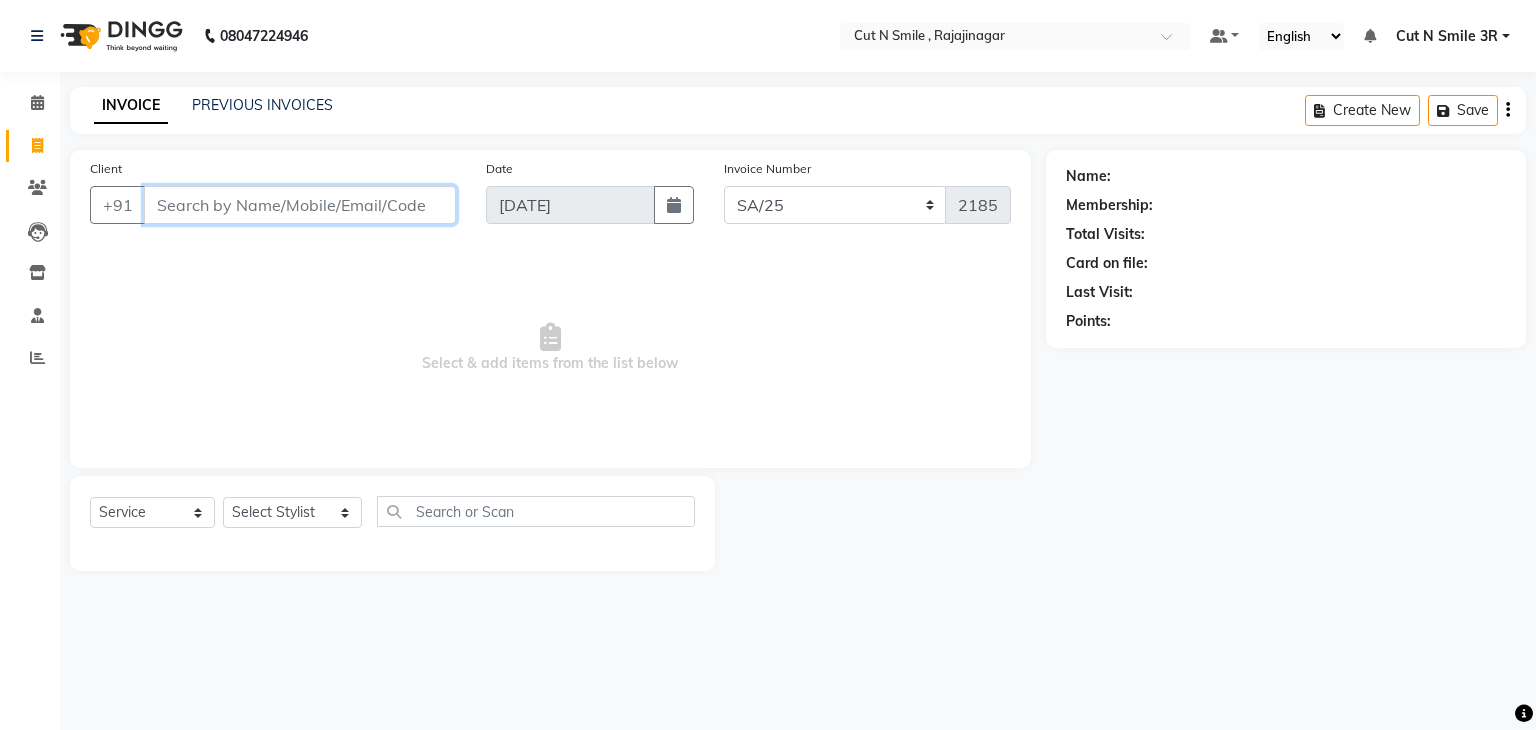 click on "Client" at bounding box center [300, 205] 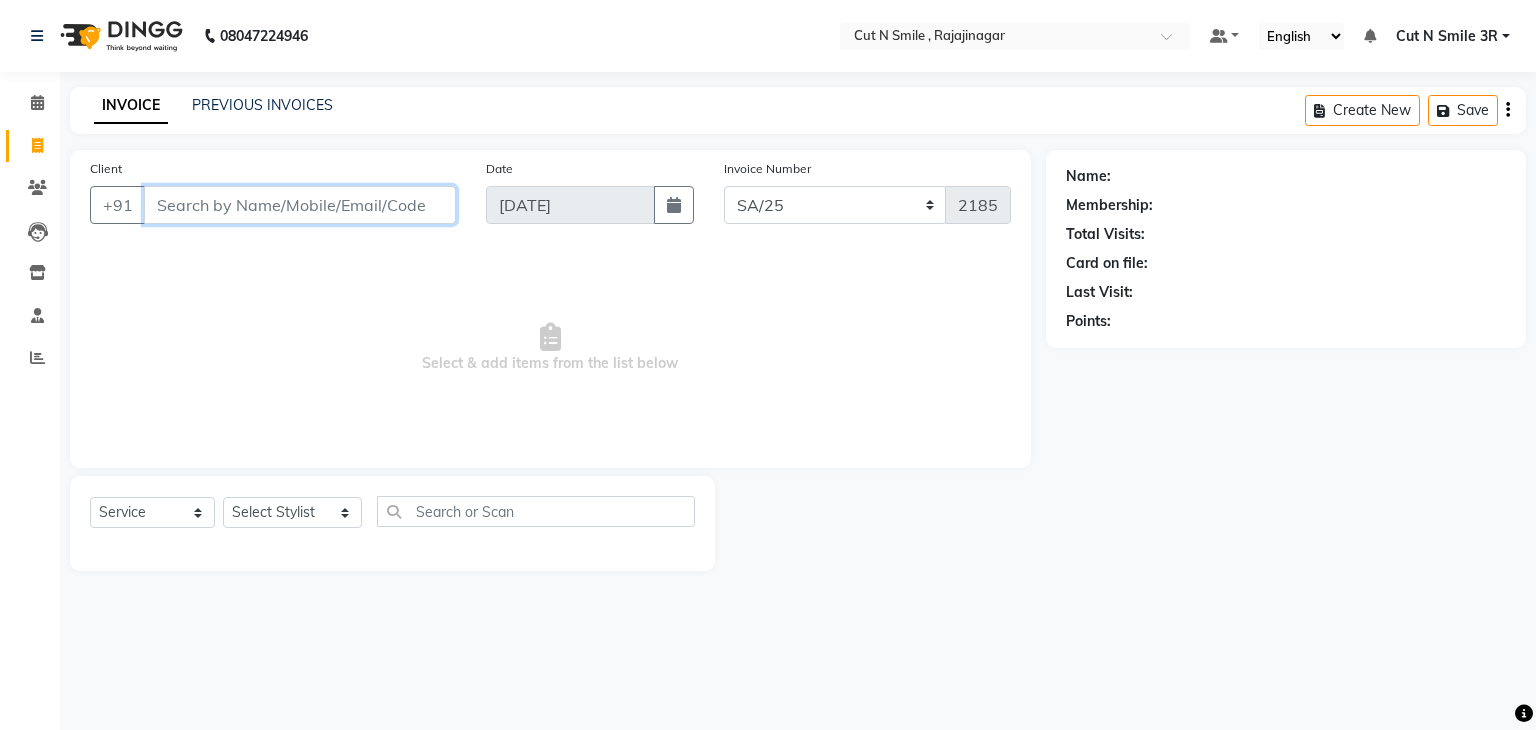 click on "Client" at bounding box center (300, 205) 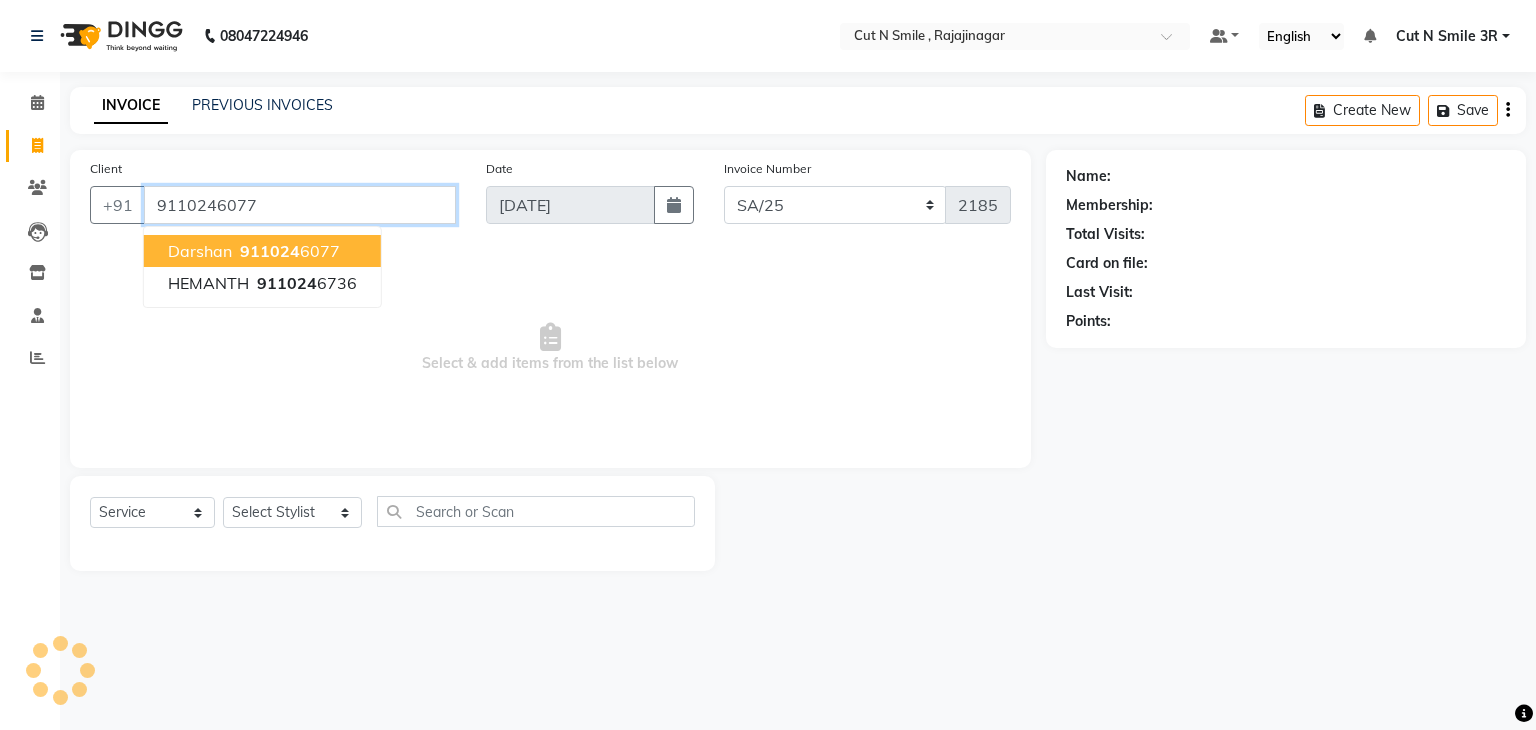 type on "9110246077" 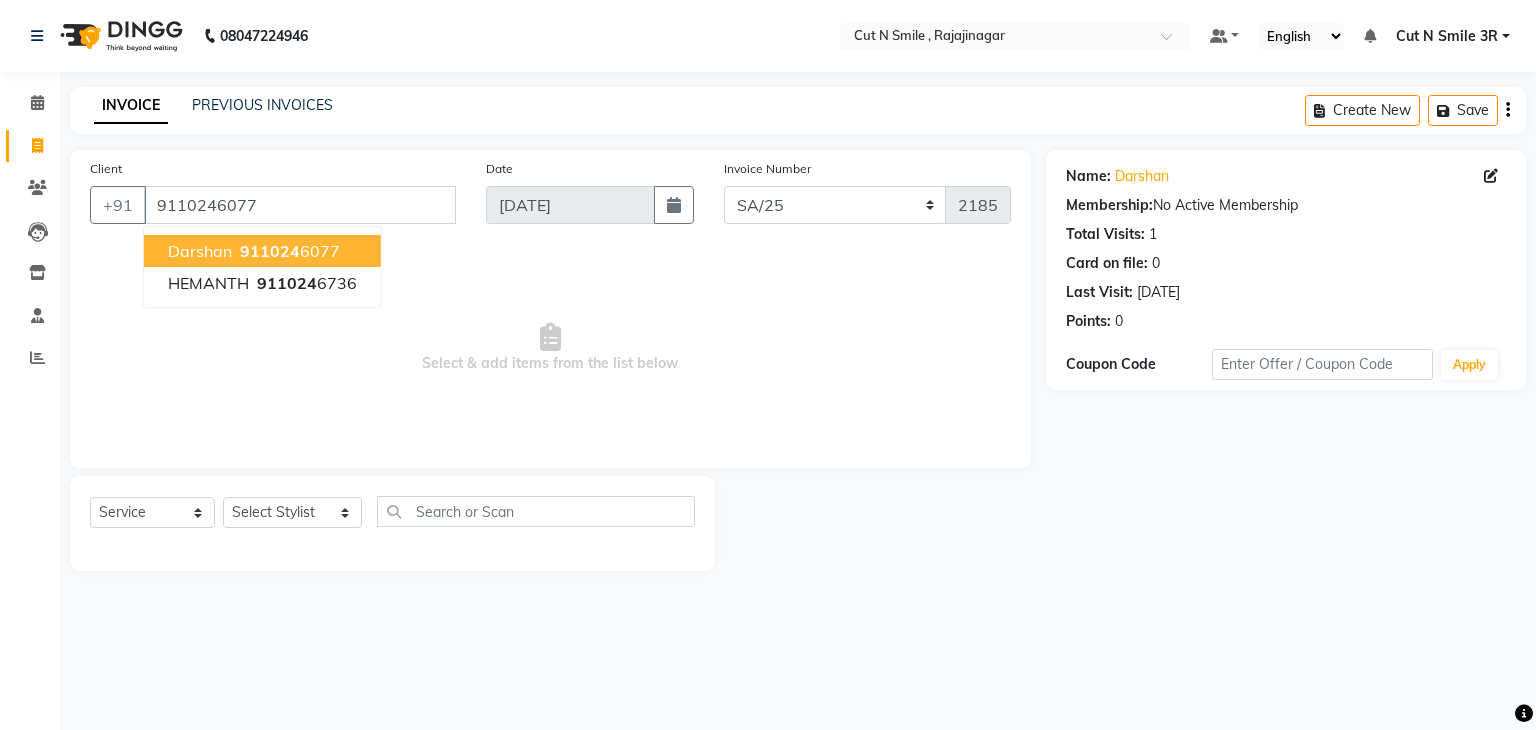 click on "Darshan   911024 6077" at bounding box center [262, 251] 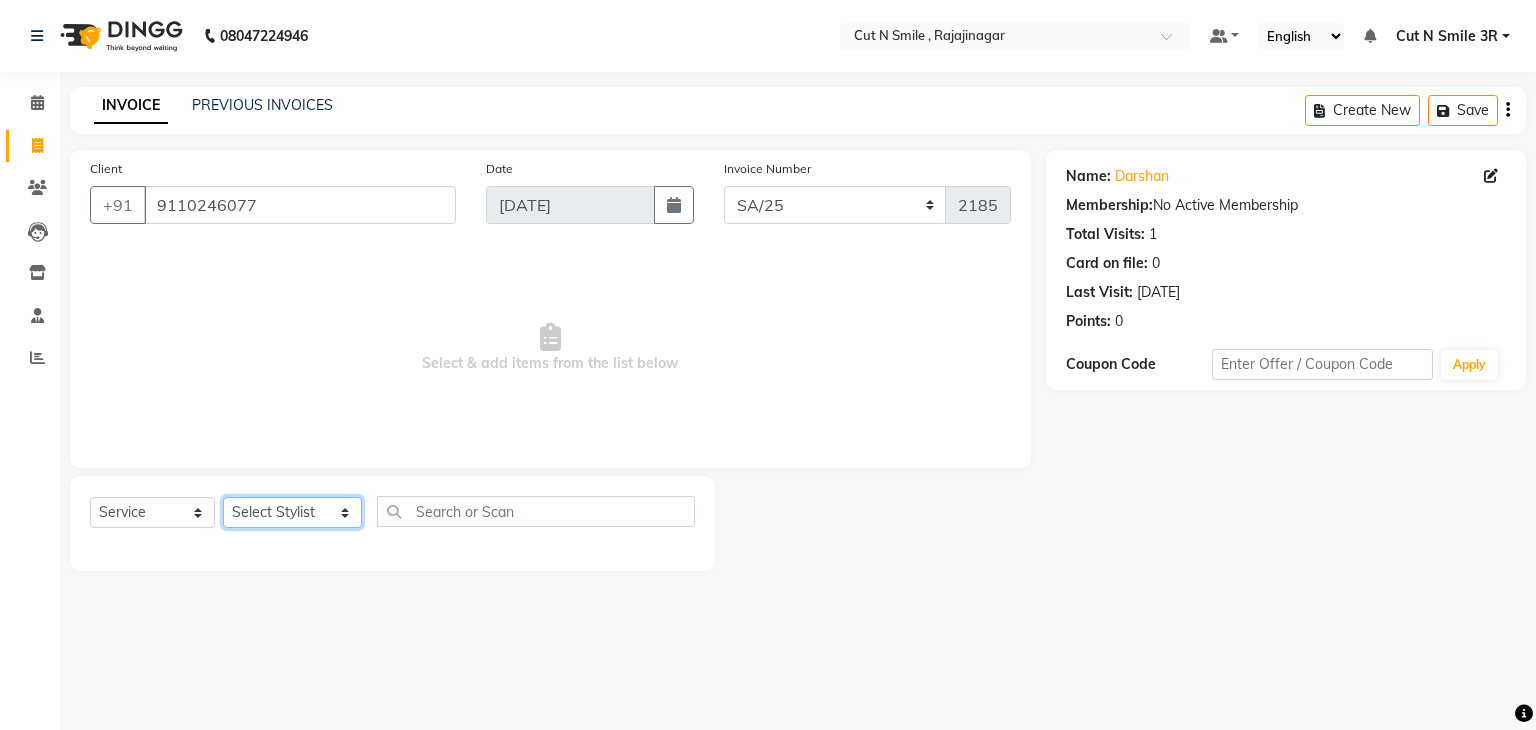 click on "Select Stylist [PERSON_NAME] Ammu 3R [PERSON_NAME] VN [PERSON_NAME] 3R [PERSON_NAME] 3R [PERSON_NAME] 3R [PERSON_NAME] 4R CNS [PERSON_NAME]  Cut N Smile 17M  Cut N Smile 3R Cut n Smile 4R Cut N Smile 9M Cut N Smile ML Cut N Smile V [PERSON_NAME] 4R Govind VN Hema 4R [PERSON_NAME] VN Karan VN Love 4R [PERSON_NAME] 3R Manu 4R  Muskaan VN [PERSON_NAME] 4R N D M 4R NDM Alam 4R Noushad VN [PERSON_NAME] 4R Priya [PERSON_NAME] 3R Rahul 3R Ravi 3R [PERSON_NAME] 4R [PERSON_NAME] 3R [PERSON_NAME] 4R [PERSON_NAME] [PERSON_NAME] 3R [PERSON_NAME] 4R Sameer 3R [PERSON_NAME] [PERSON_NAME]  [PERSON_NAME] [PERSON_NAME] [PERSON_NAME] VN [PERSON_NAME] 4R [PERSON_NAME] 4R [PERSON_NAME] VN Shanavaaz [PERSON_NAME] 3R [PERSON_NAME] 4R [PERSON_NAME] [PERSON_NAME] 4R Sunny VN [PERSON_NAME] 4R Vakeel 3R Varas 4R [PERSON_NAME] [PERSON_NAME] VN" 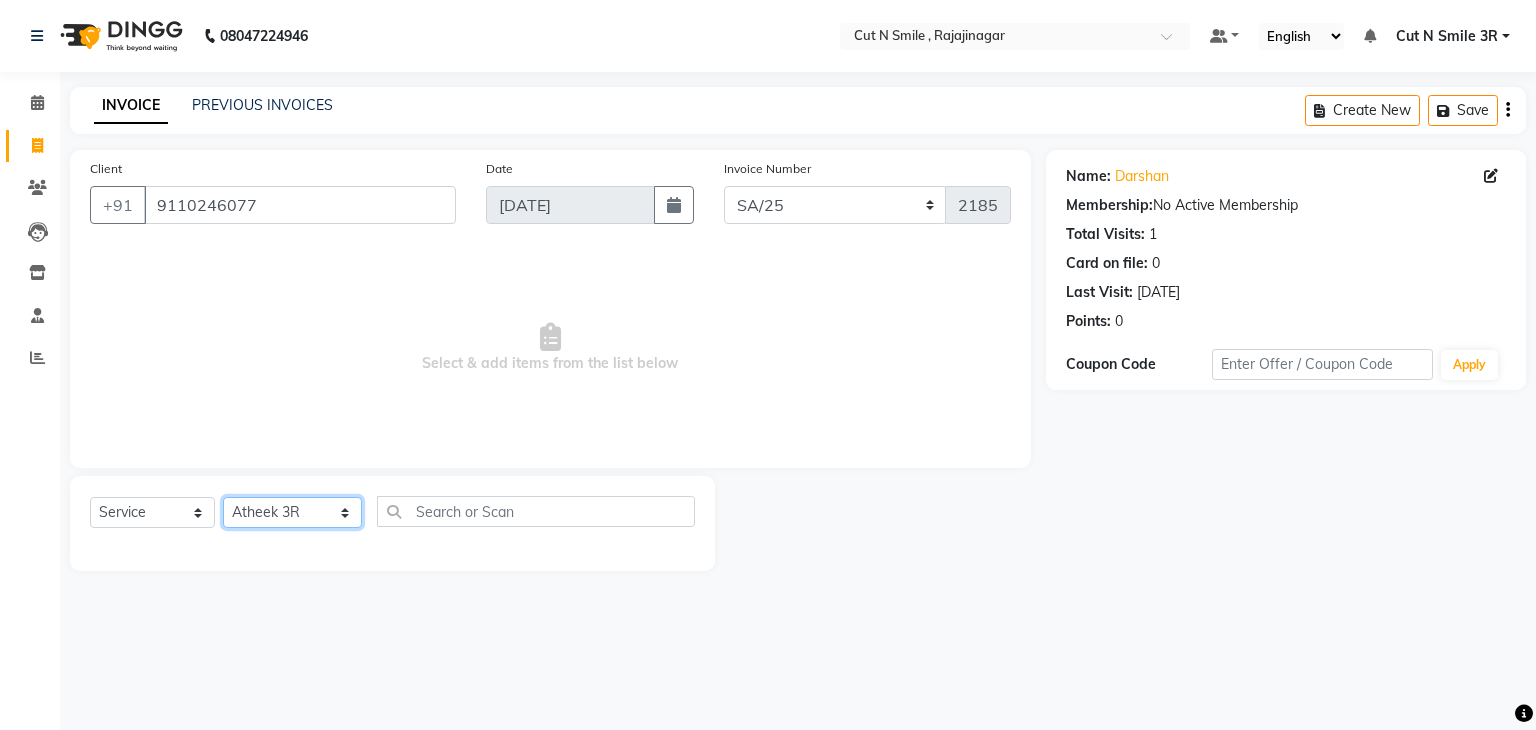 click on "Select Stylist [PERSON_NAME] Ammu 3R [PERSON_NAME] VN [PERSON_NAME] 3R [PERSON_NAME] 3R [PERSON_NAME] 3R [PERSON_NAME] 4R CNS [PERSON_NAME]  Cut N Smile 17M  Cut N Smile 3R Cut n Smile 4R Cut N Smile 9M Cut N Smile ML Cut N Smile V [PERSON_NAME] 4R Govind VN Hema 4R [PERSON_NAME] VN Karan VN Love 4R [PERSON_NAME] 3R Manu 4R  Muskaan VN [PERSON_NAME] 4R N D M 4R NDM Alam 4R Noushad VN [PERSON_NAME] 4R Priya [PERSON_NAME] 3R Rahul 3R Ravi 3R [PERSON_NAME] 4R [PERSON_NAME] 3R [PERSON_NAME] 4R [PERSON_NAME] [PERSON_NAME] 3R [PERSON_NAME] 4R Sameer 3R [PERSON_NAME] [PERSON_NAME]  [PERSON_NAME] [PERSON_NAME] [PERSON_NAME] VN [PERSON_NAME] 4R [PERSON_NAME] 4R [PERSON_NAME] VN Shanavaaz [PERSON_NAME] 3R [PERSON_NAME] 4R [PERSON_NAME] [PERSON_NAME] 4R Sunny VN [PERSON_NAME] 4R Vakeel 3R Varas 4R [PERSON_NAME] [PERSON_NAME] VN" 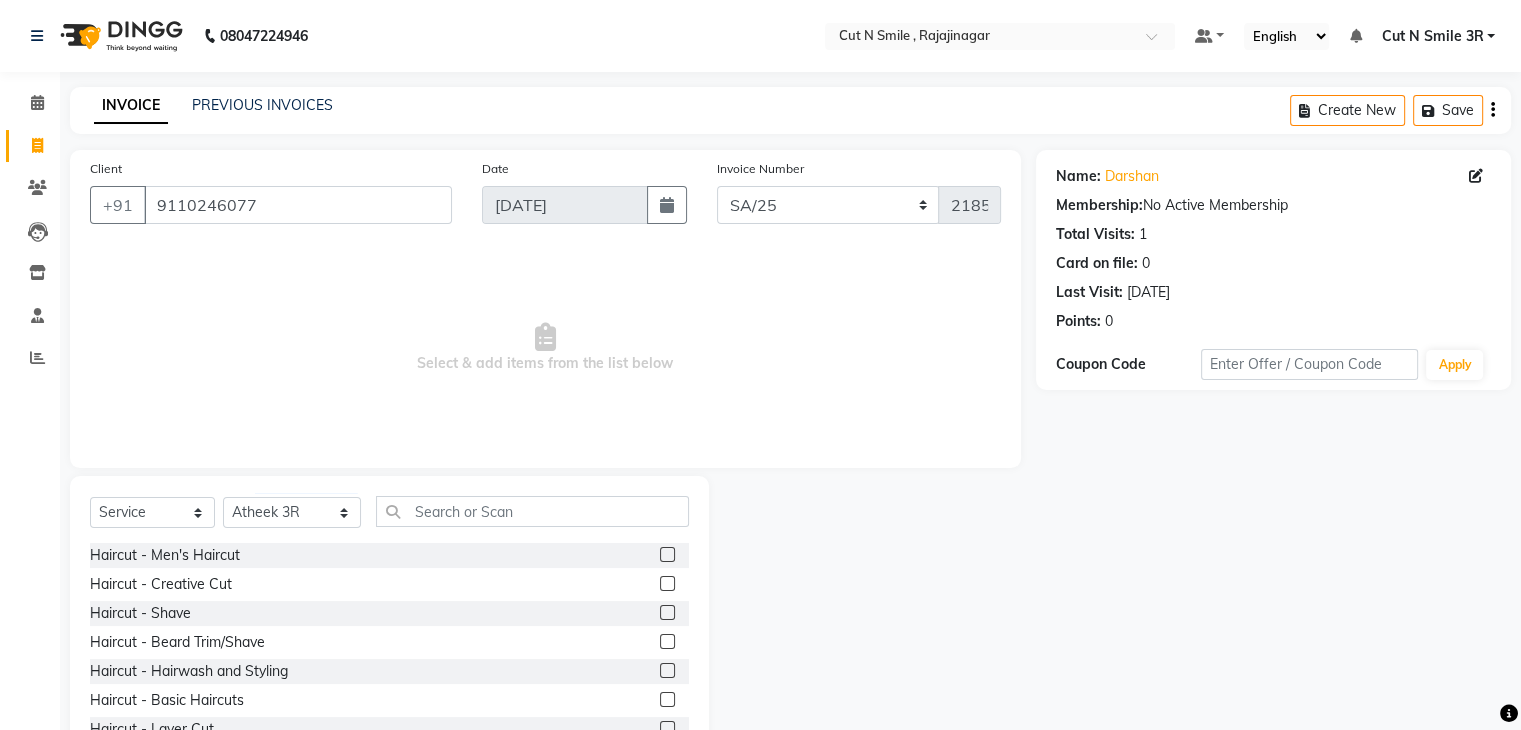 click 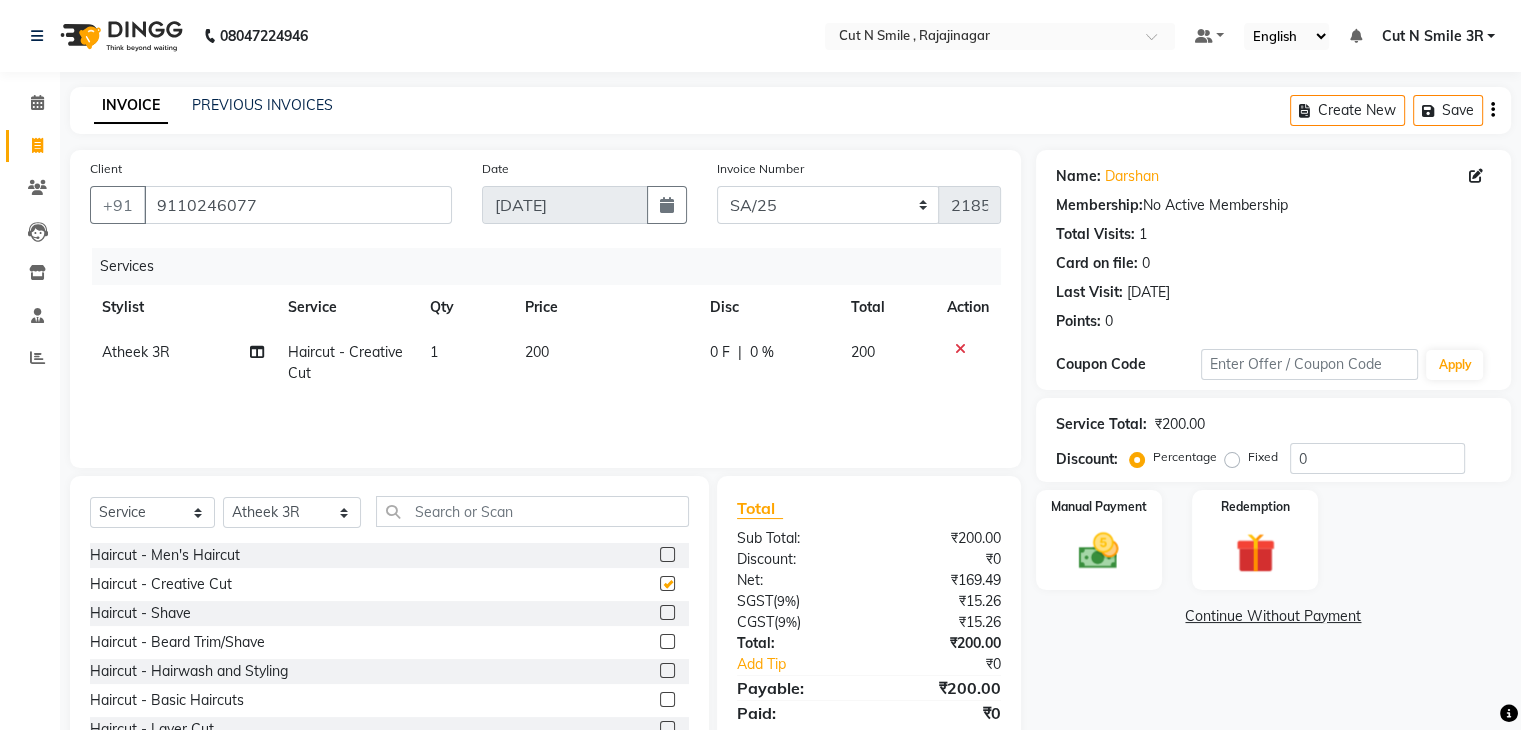 checkbox on "false" 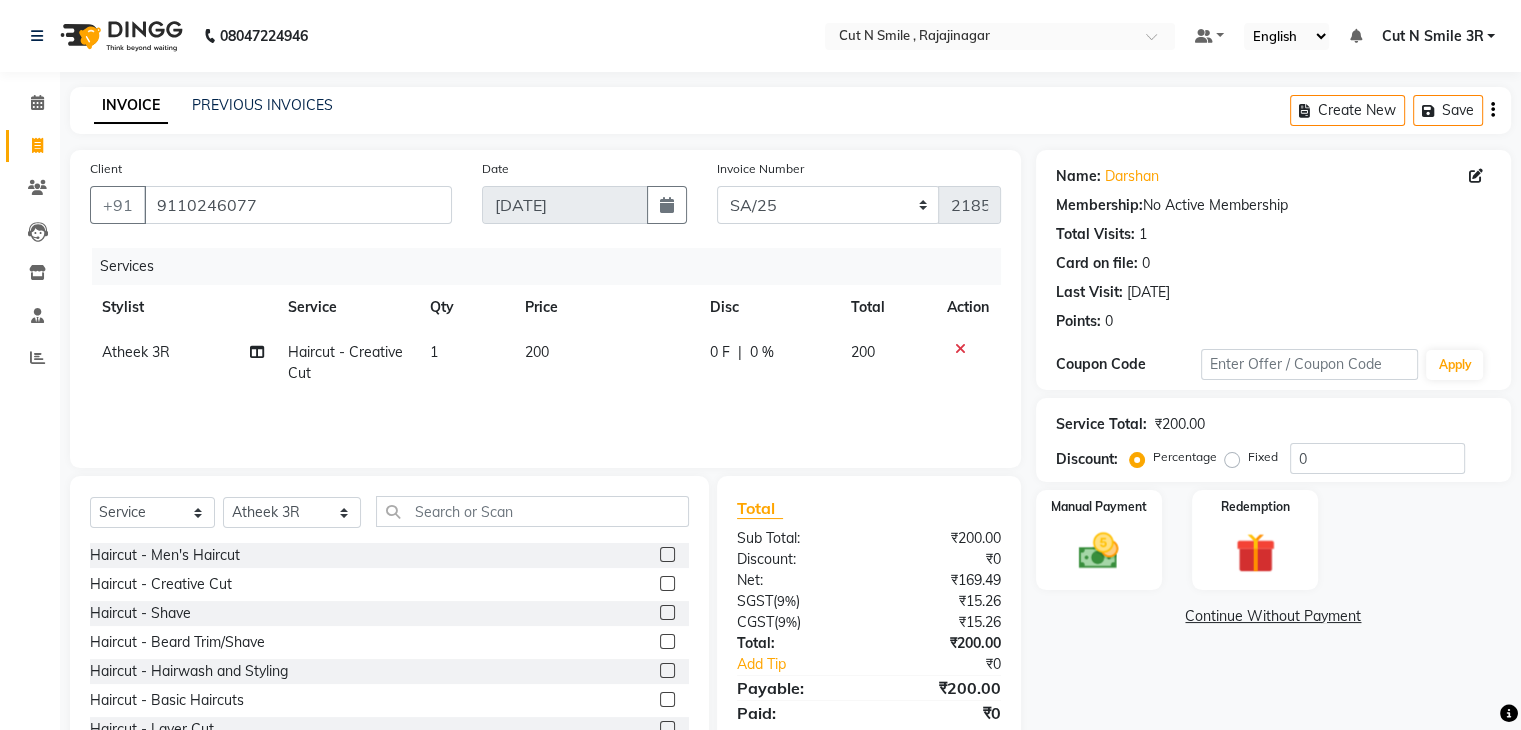 click 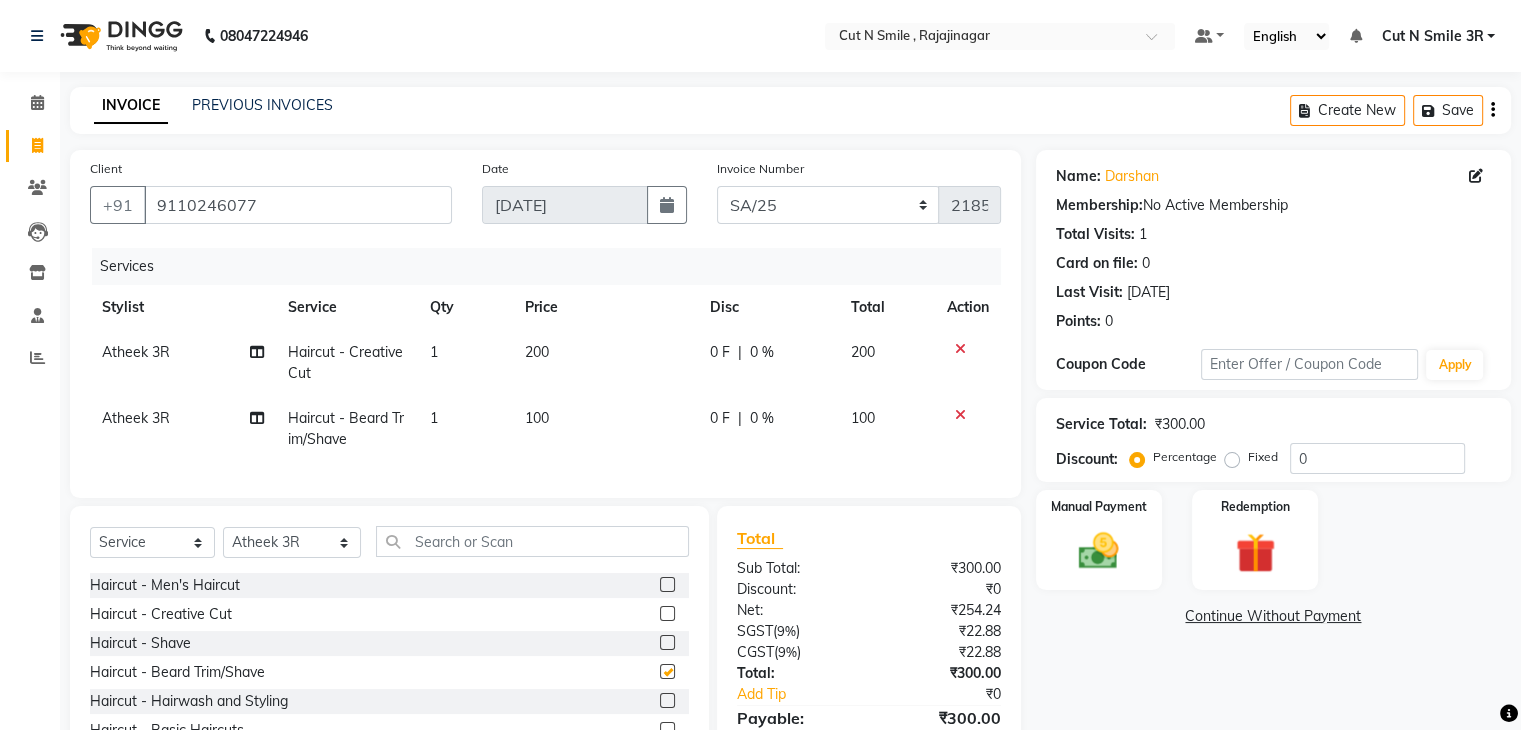 checkbox on "false" 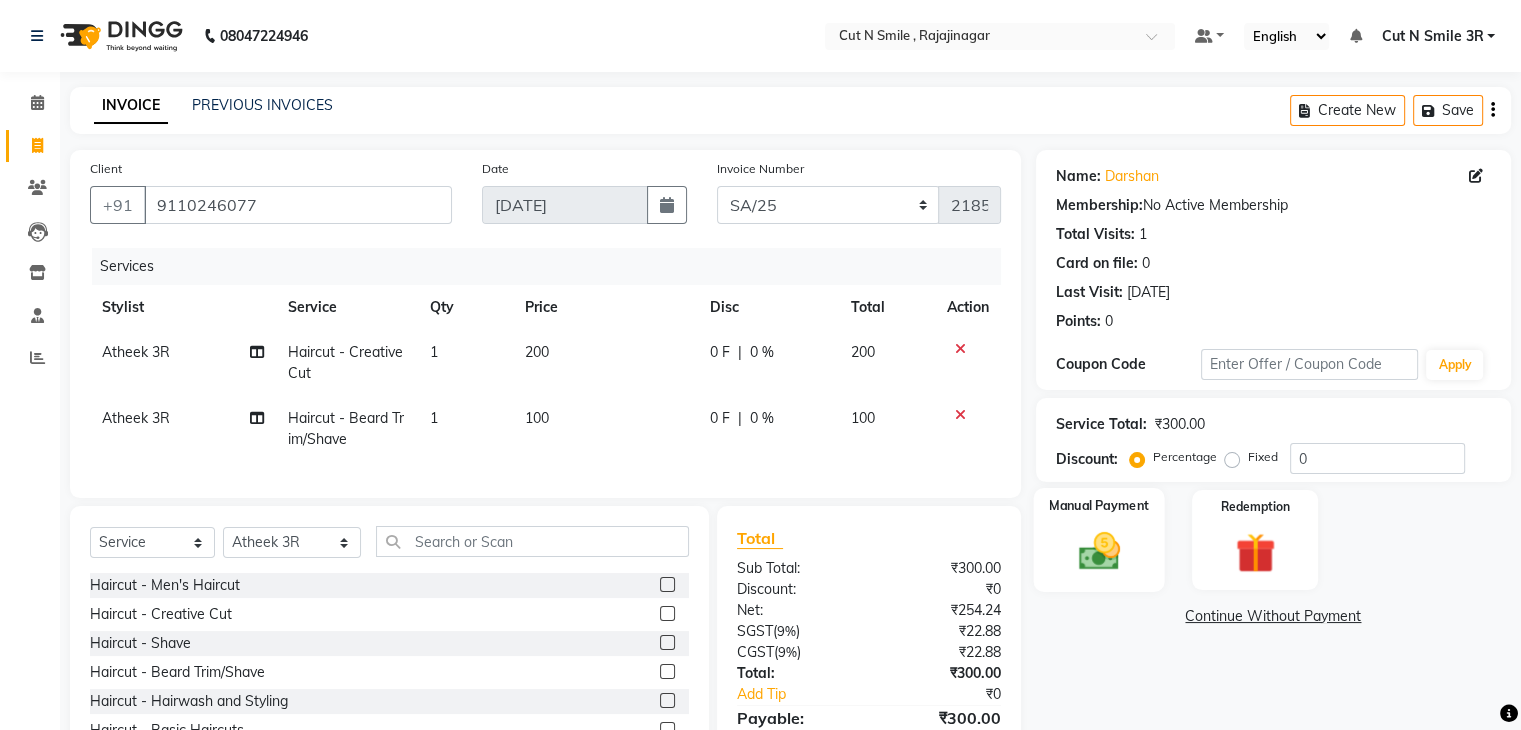 click 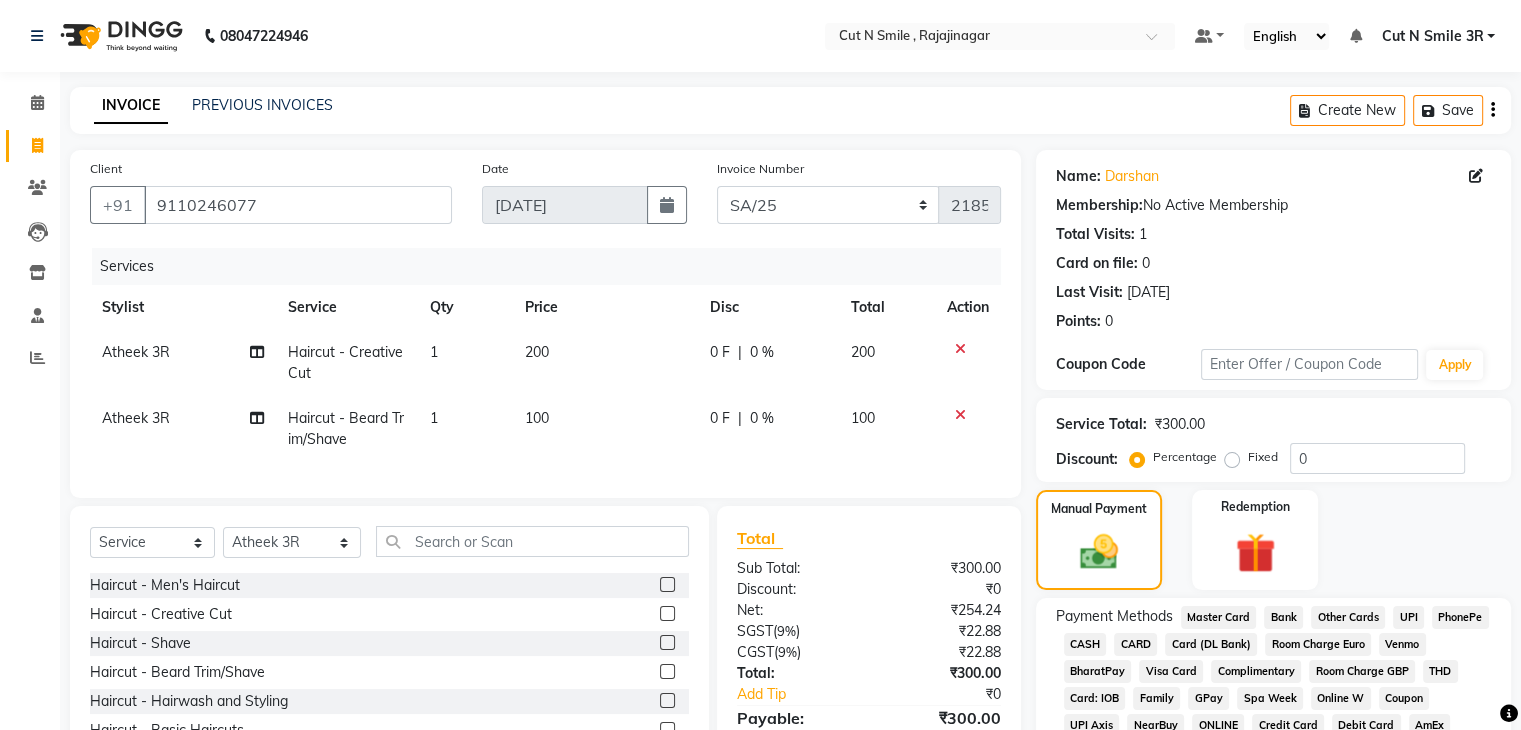 click on "UPI" 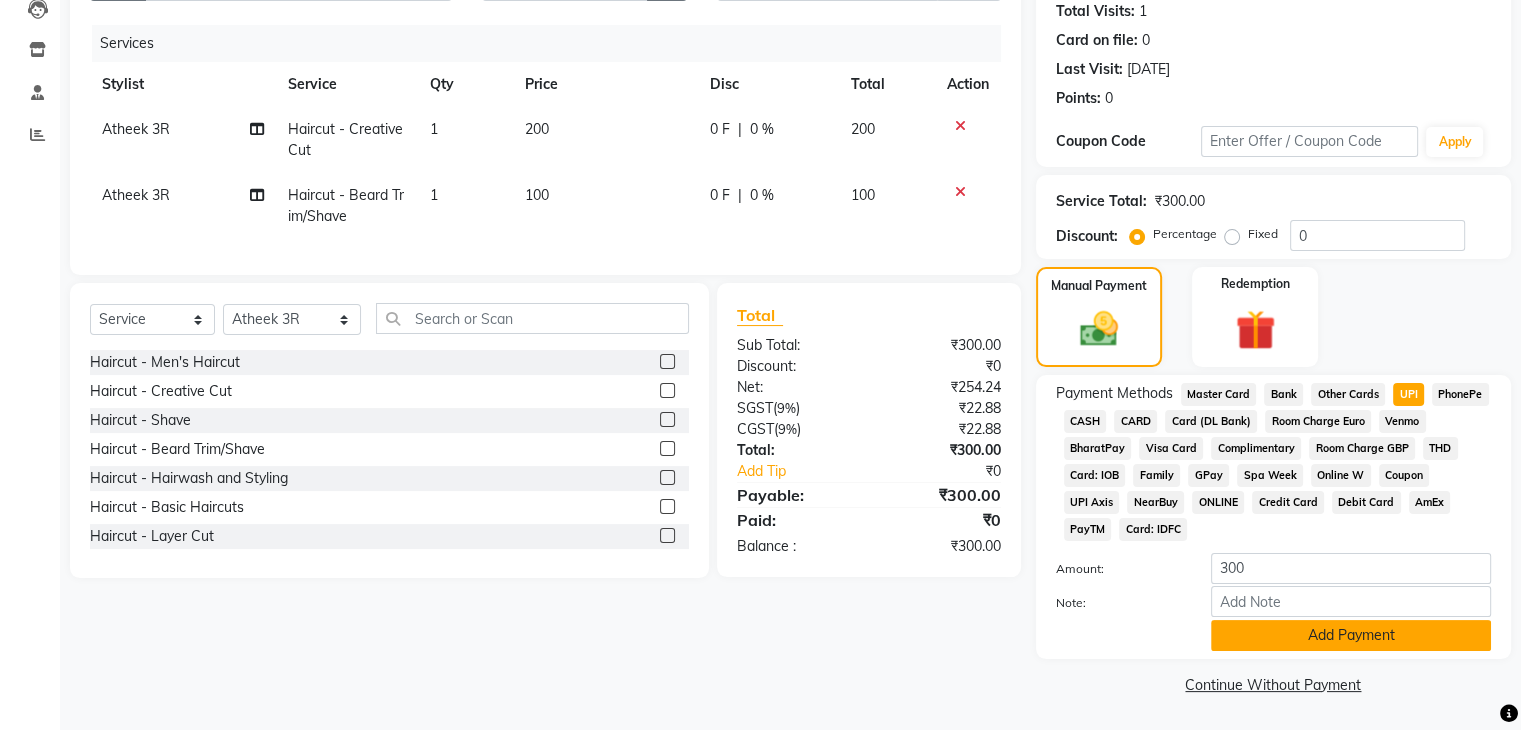 scroll, scrollTop: 228, scrollLeft: 0, axis: vertical 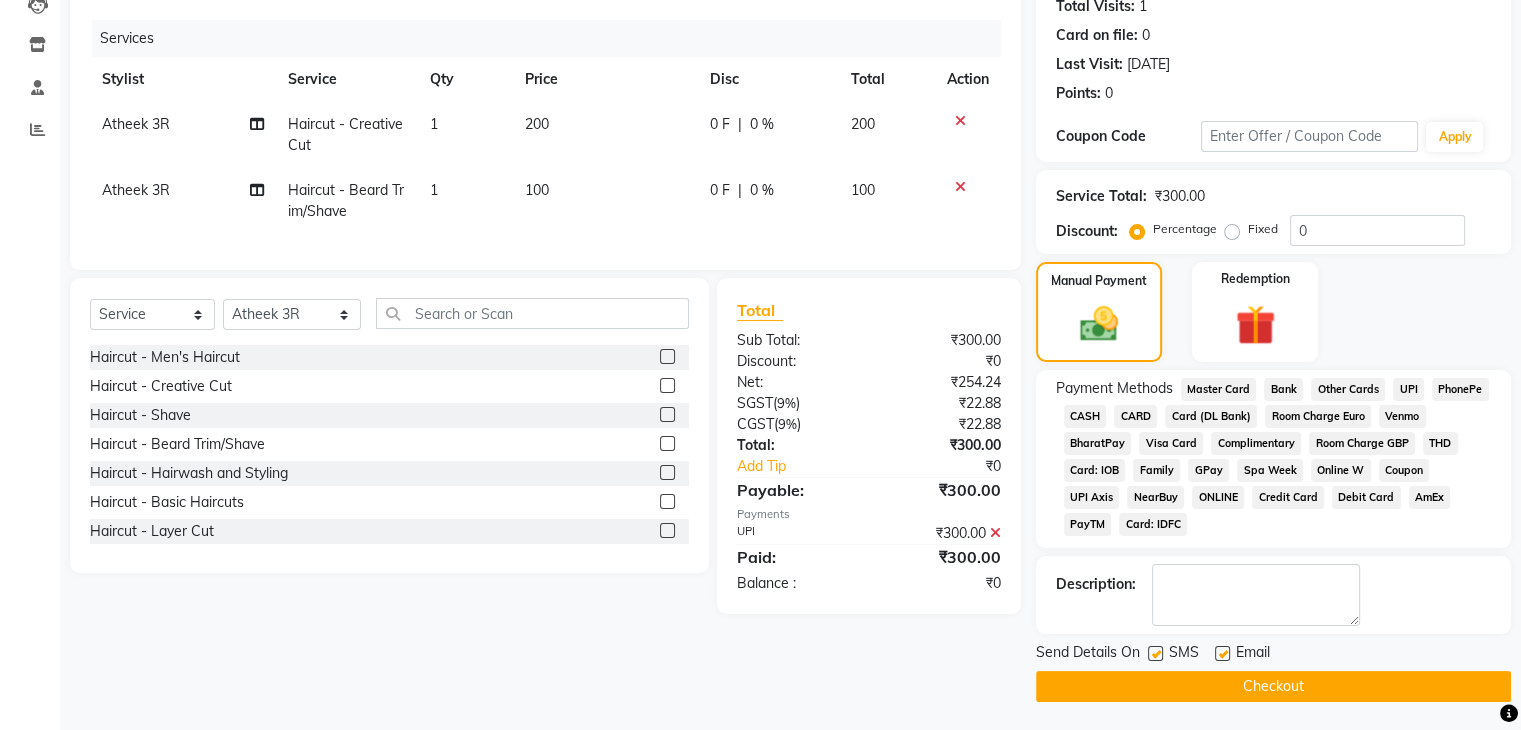 click on "Checkout" 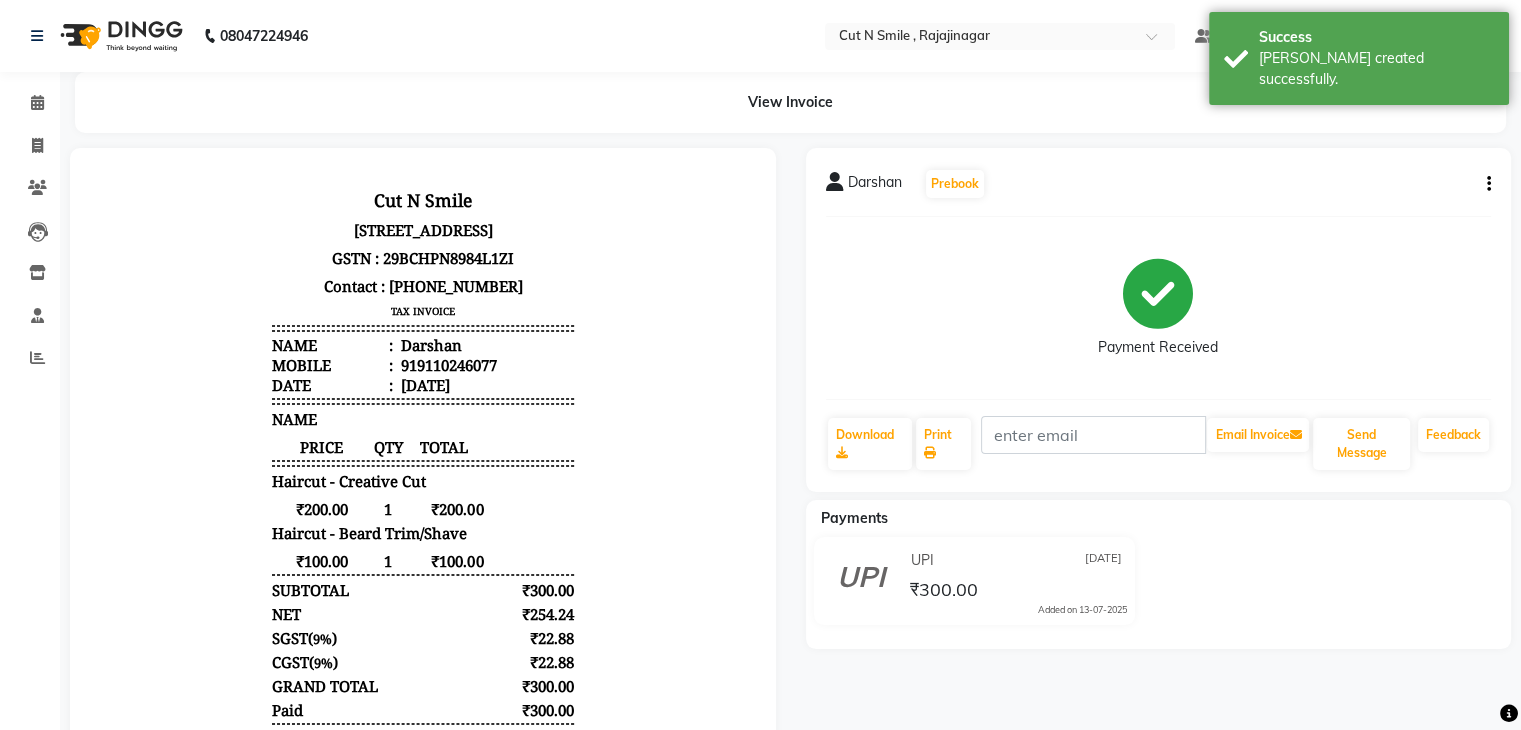 scroll, scrollTop: 0, scrollLeft: 0, axis: both 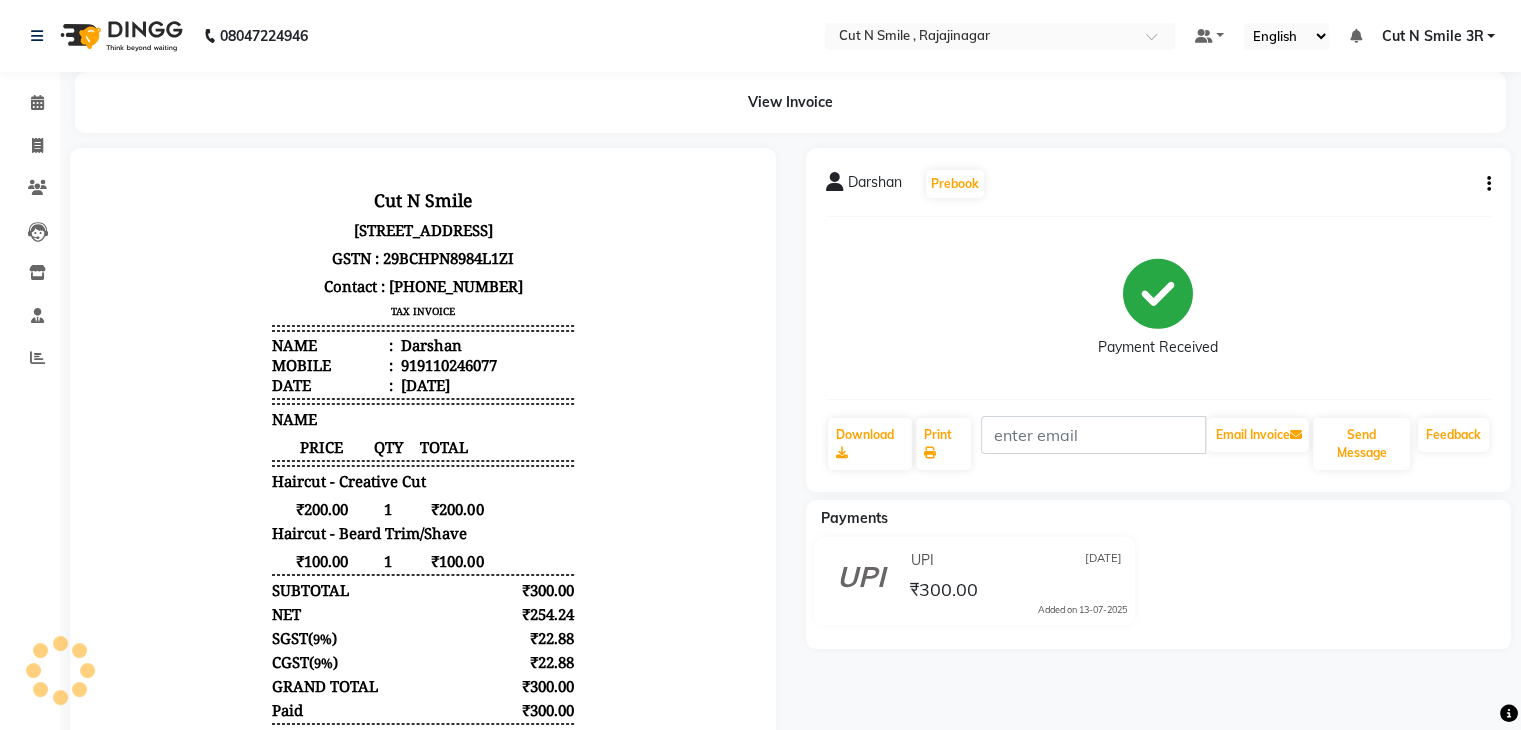 click on "Cut N Smile" at bounding box center [423, 200] 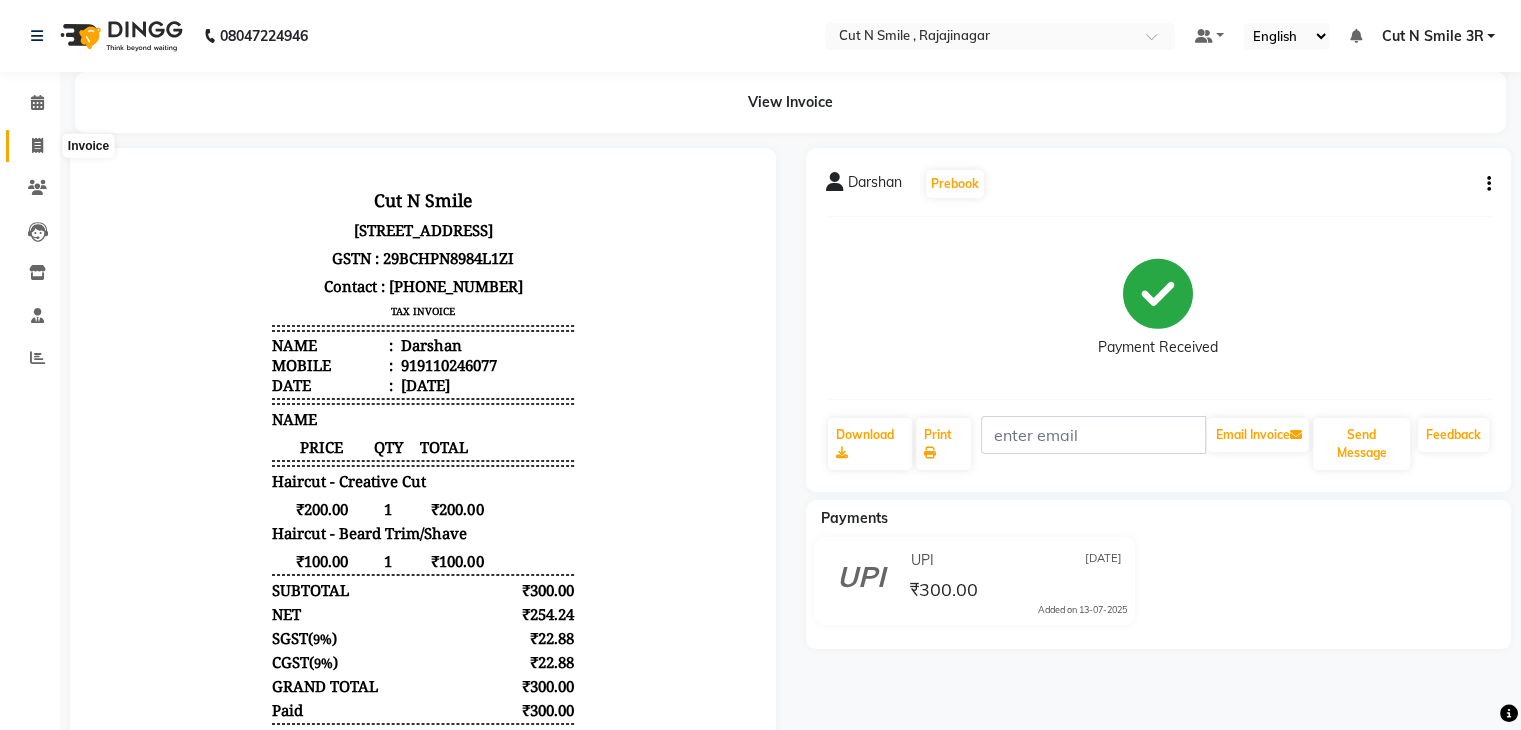 click 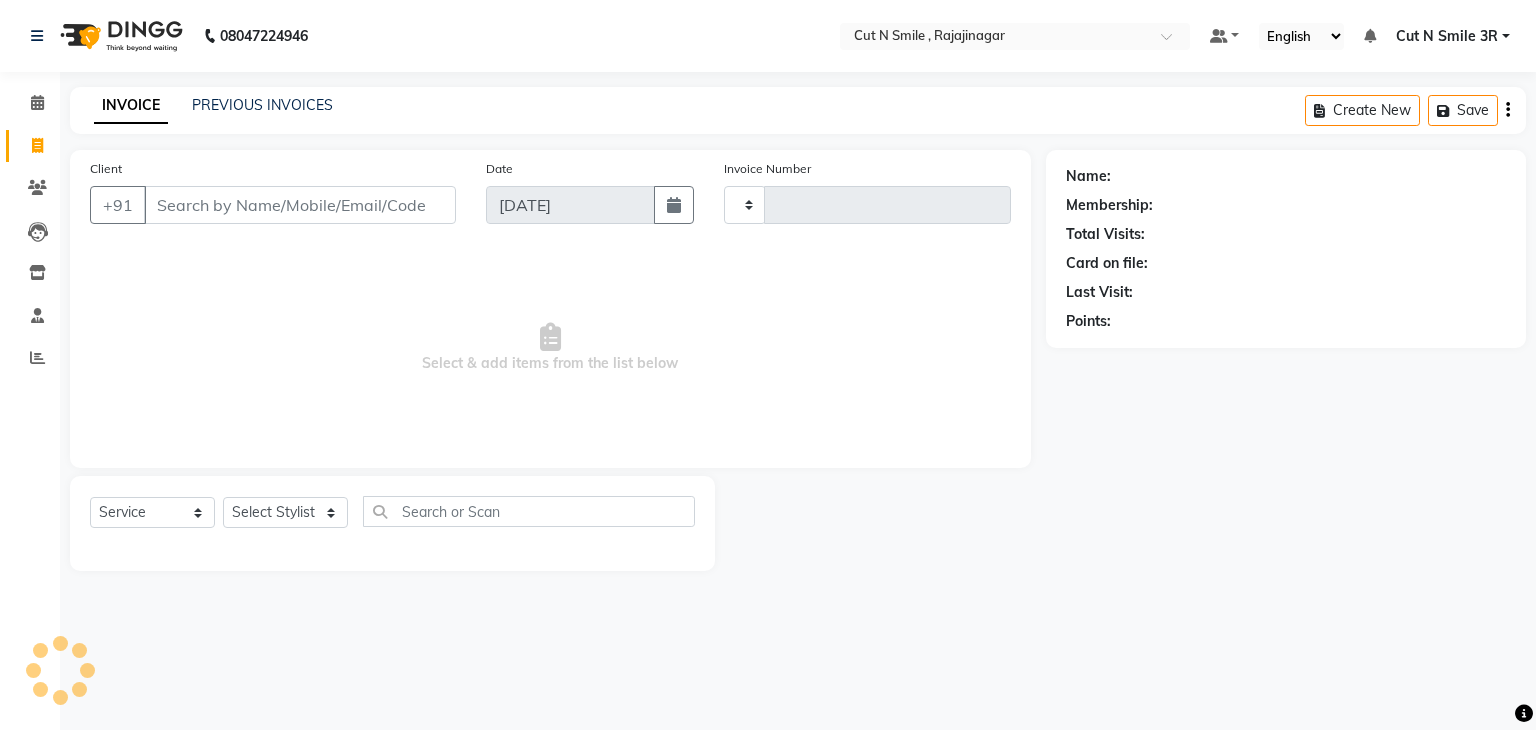 type on "109" 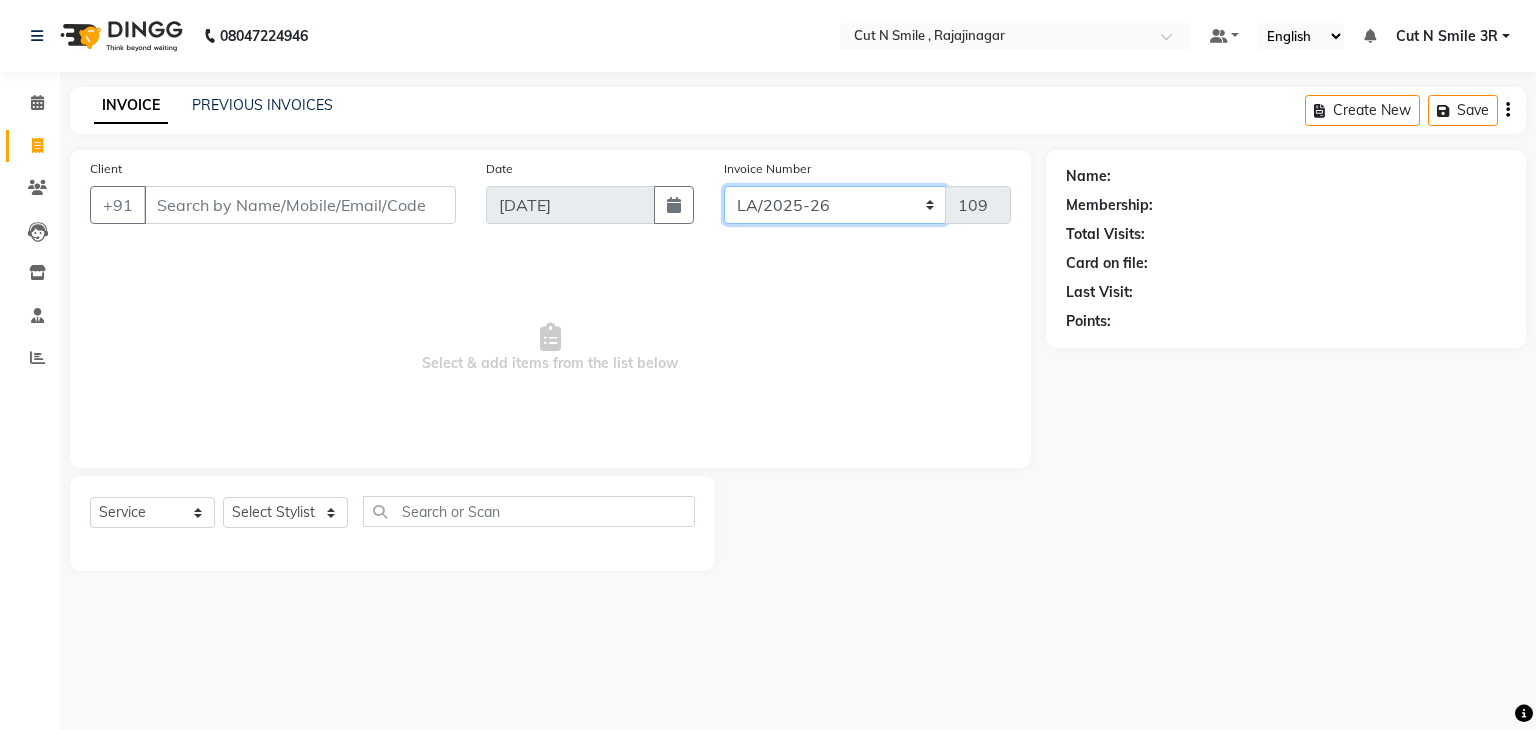click on "[PERSON_NAME]/25-26 LA/2025-26 SH/25 CH/25 SA/25" 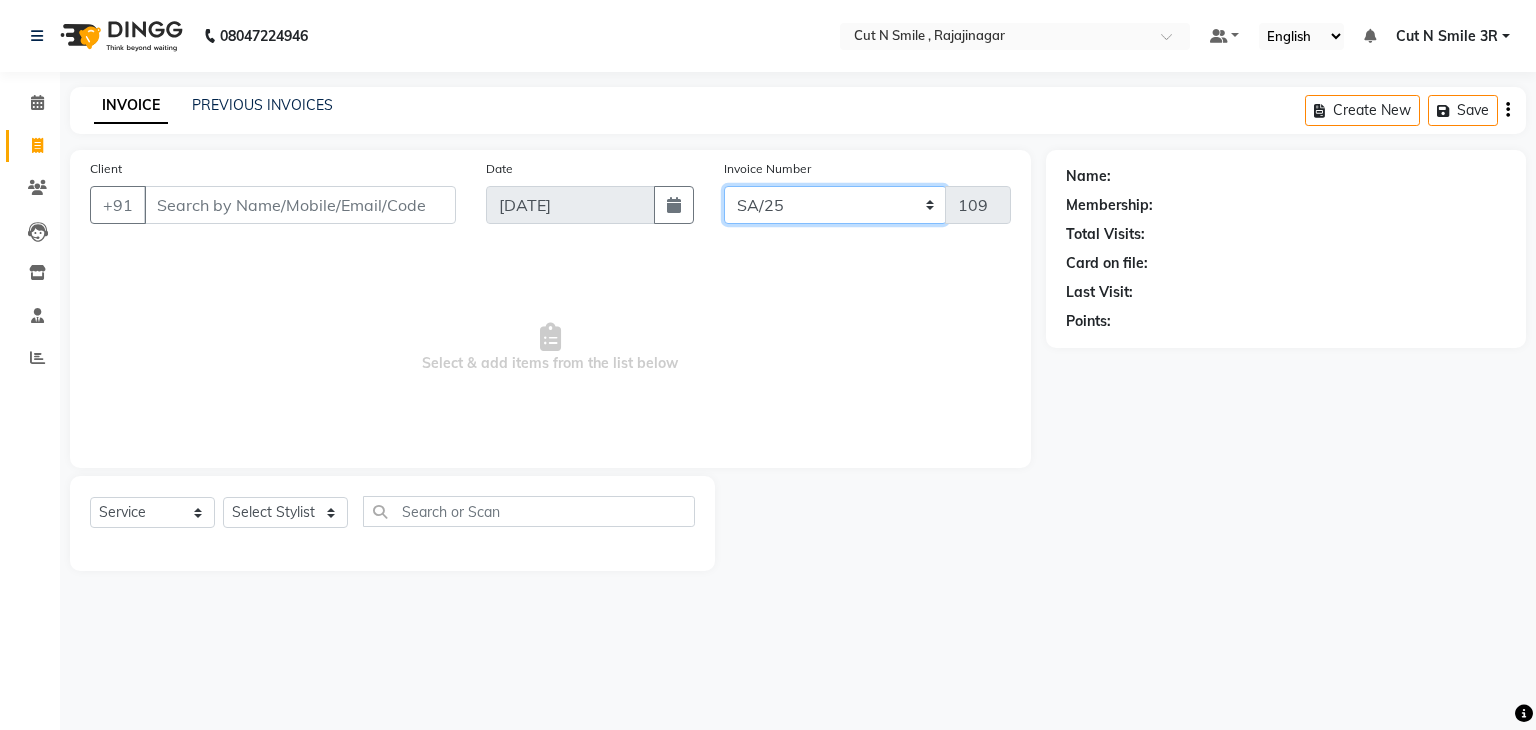 click on "[PERSON_NAME]/25-26 LA/2025-26 SH/25 CH/25 SA/25" 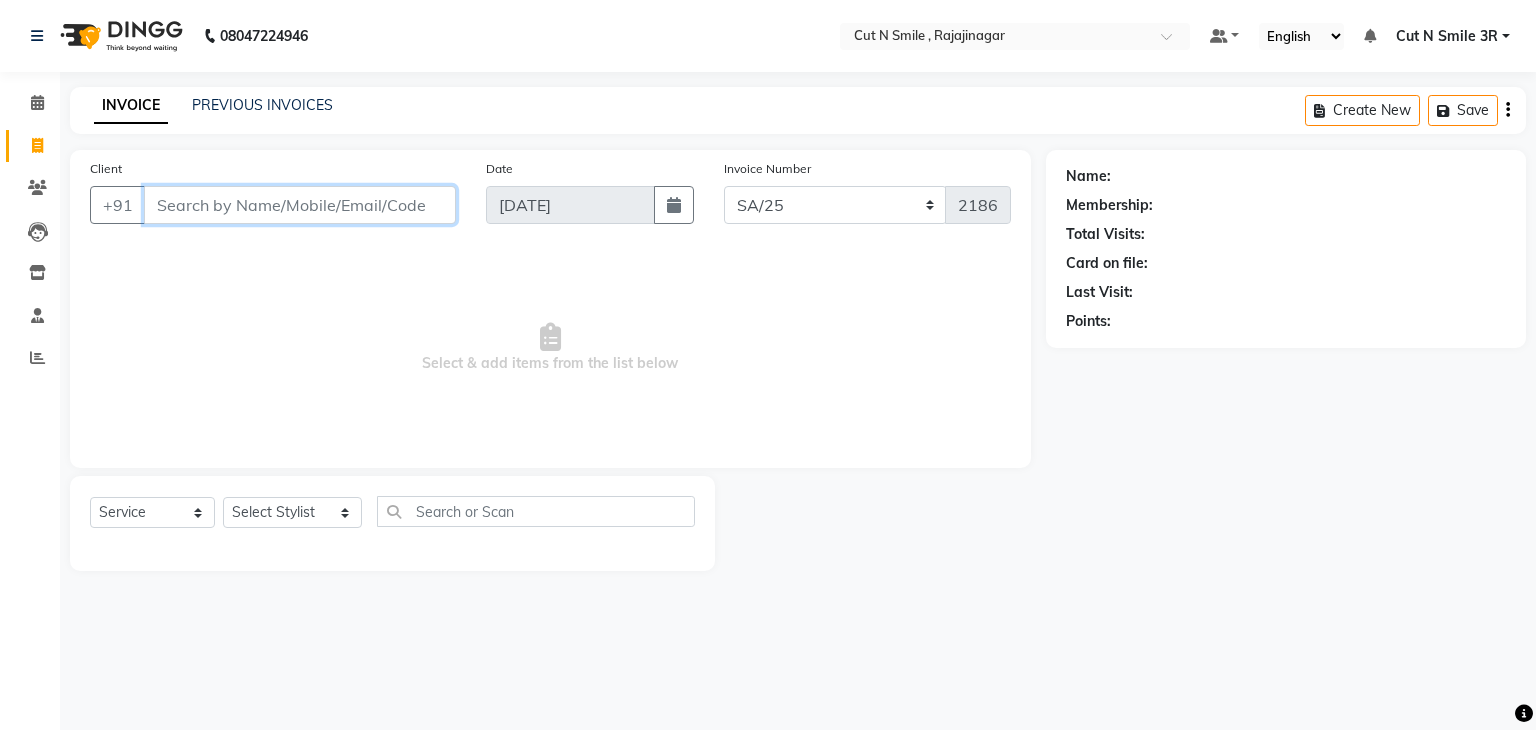 click on "Client" at bounding box center (300, 205) 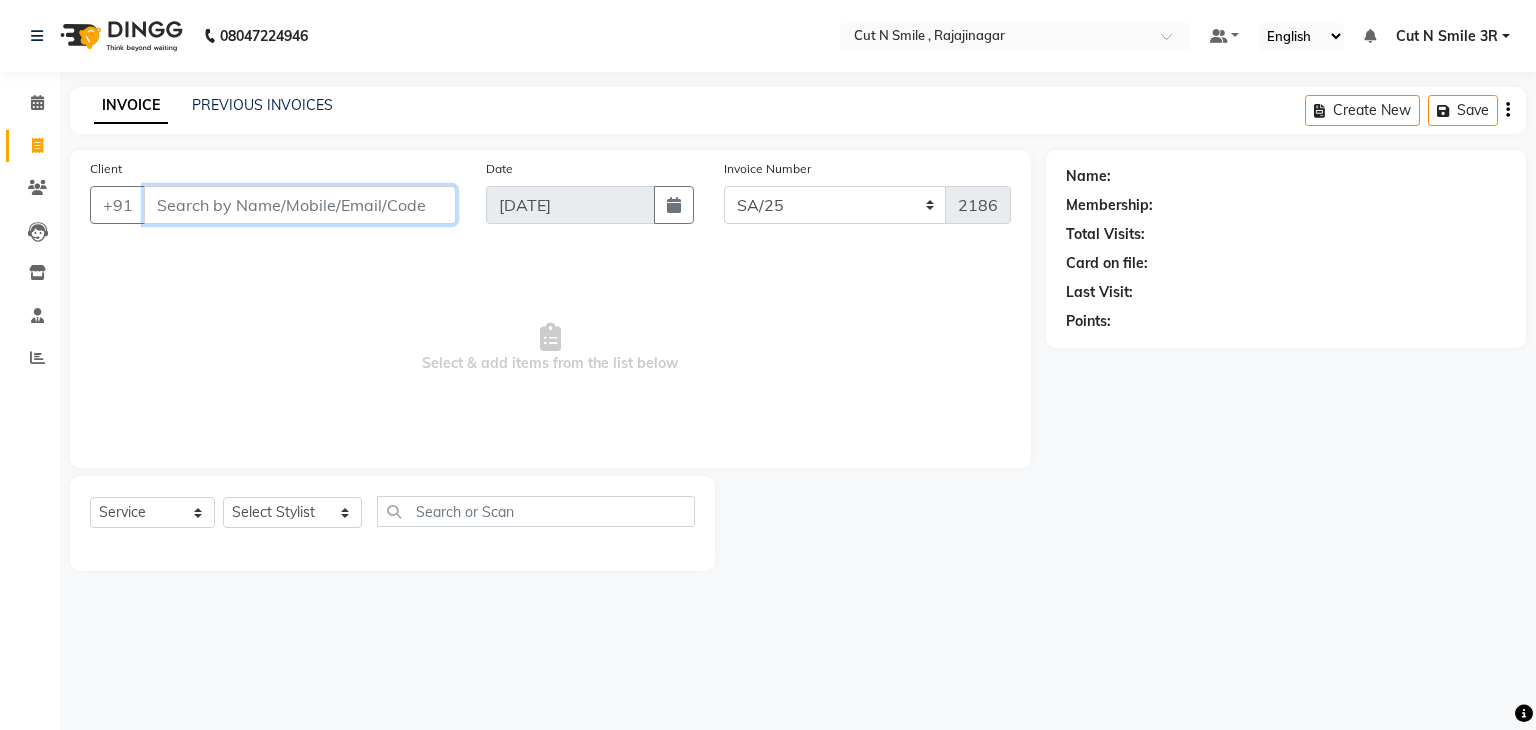 click on "Client" at bounding box center (300, 205) 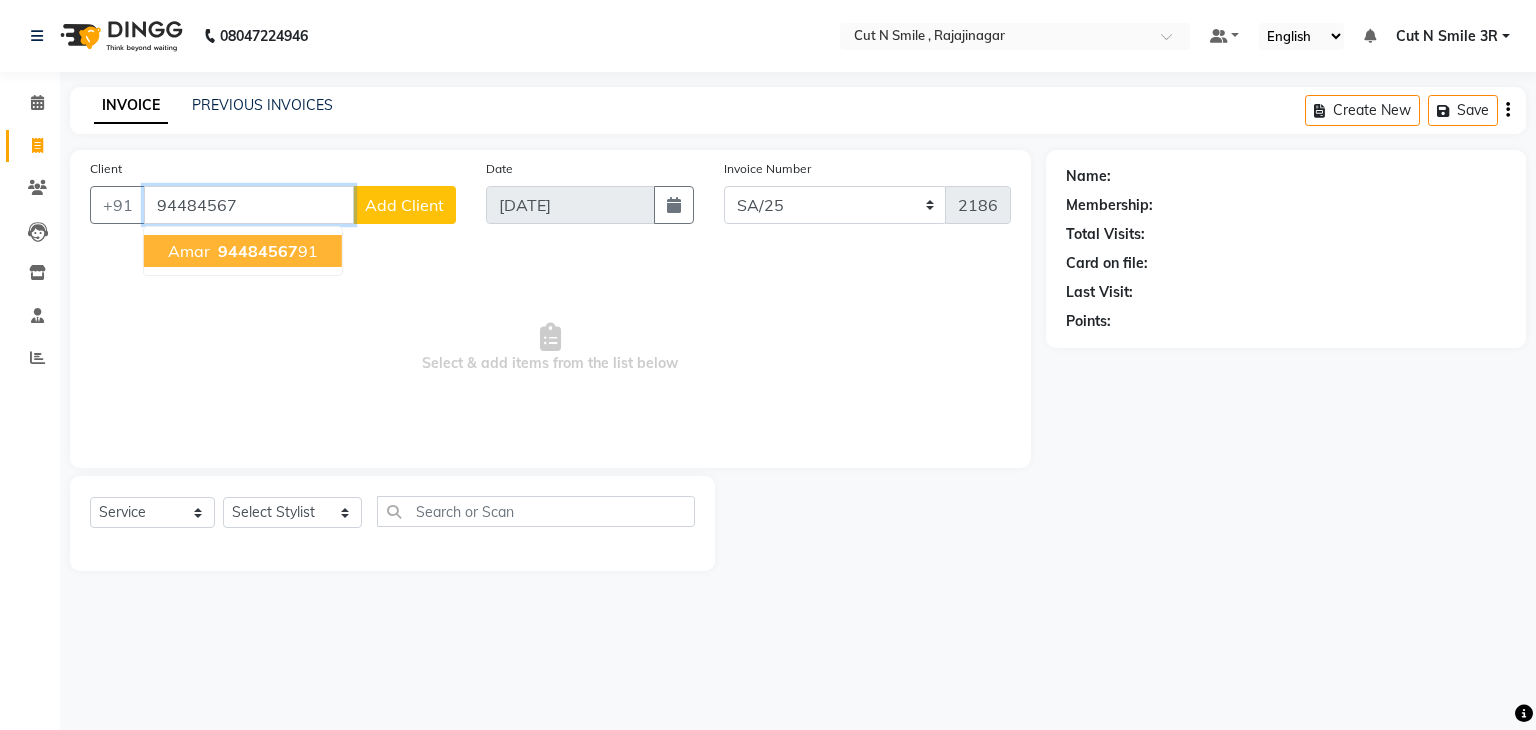 click on "94484567" at bounding box center [258, 251] 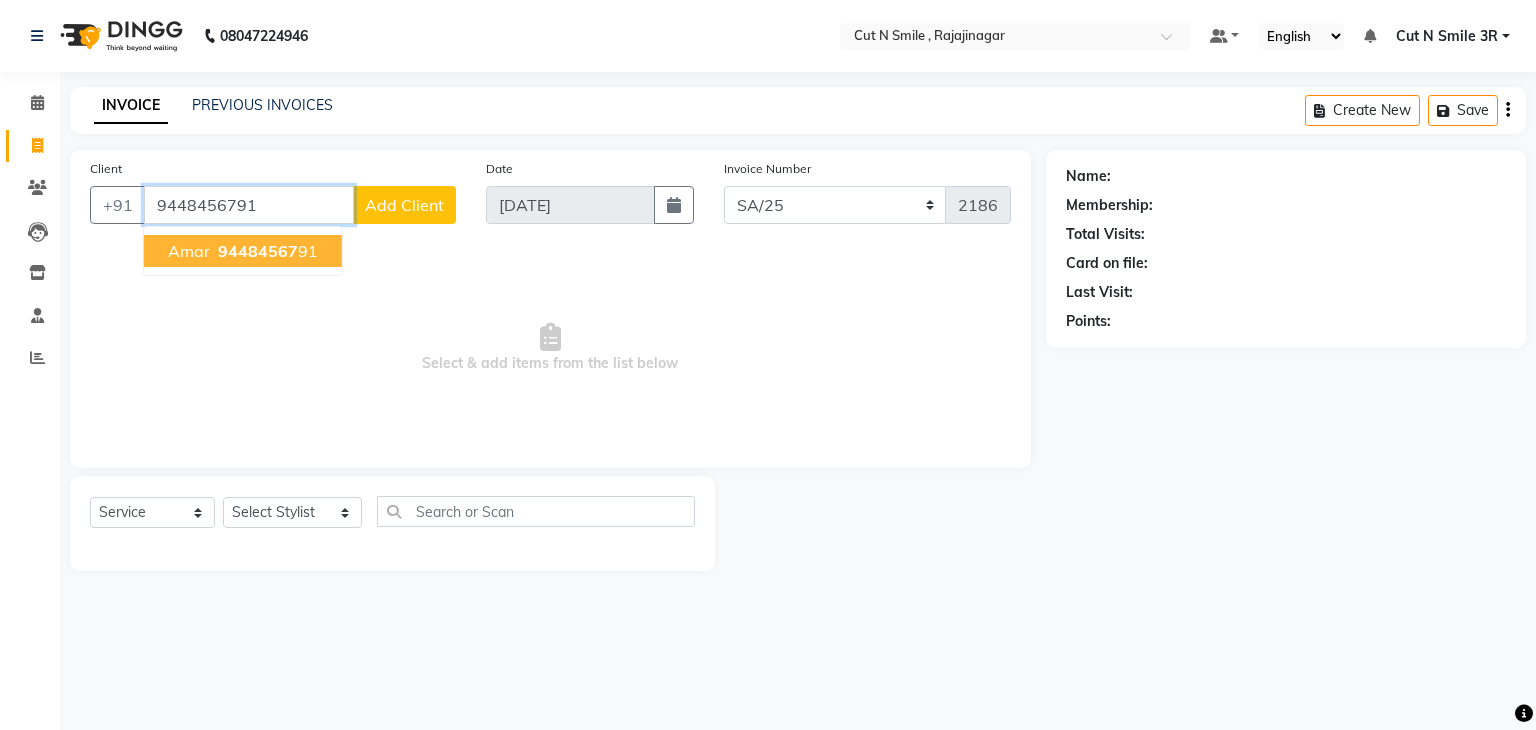 type on "9448456791" 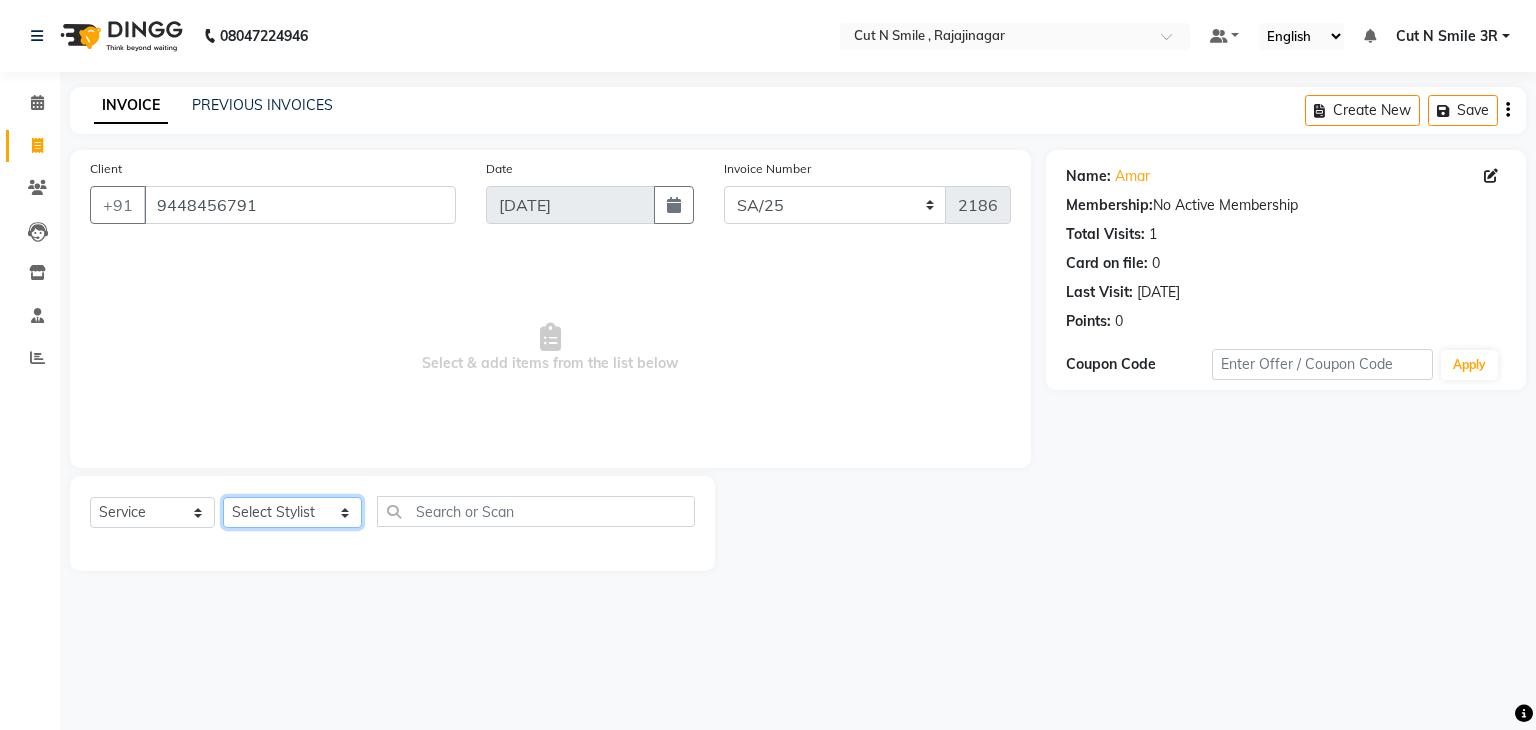 click on "Select Stylist [PERSON_NAME] Ammu 3R [PERSON_NAME] VN [PERSON_NAME] 3R [PERSON_NAME] 3R [PERSON_NAME] 3R [PERSON_NAME] 4R CNS [PERSON_NAME]  Cut N Smile 17M  Cut N Smile 3R Cut n Smile 4R Cut N Smile 9M Cut N Smile ML Cut N Smile V [PERSON_NAME] 4R Govind VN Hema 4R [PERSON_NAME] VN Karan VN Love 4R [PERSON_NAME] 3R Manu 4R  Muskaan VN [PERSON_NAME] 4R N D M 4R NDM Alam 4R Noushad VN [PERSON_NAME] 4R Priya [PERSON_NAME] 3R Rahul 3R Ravi 3R [PERSON_NAME] 4R [PERSON_NAME] 3R [PERSON_NAME] 4R [PERSON_NAME] [PERSON_NAME] 3R [PERSON_NAME] 4R Sameer 3R [PERSON_NAME] [PERSON_NAME]  [PERSON_NAME] [PERSON_NAME] [PERSON_NAME] VN [PERSON_NAME] 4R [PERSON_NAME] 4R [PERSON_NAME] VN Shanavaaz [PERSON_NAME] 3R [PERSON_NAME] 4R [PERSON_NAME] [PERSON_NAME] 4R Sunny VN [PERSON_NAME] 4R Vakeel 3R Varas 4R [PERSON_NAME] [PERSON_NAME] VN" 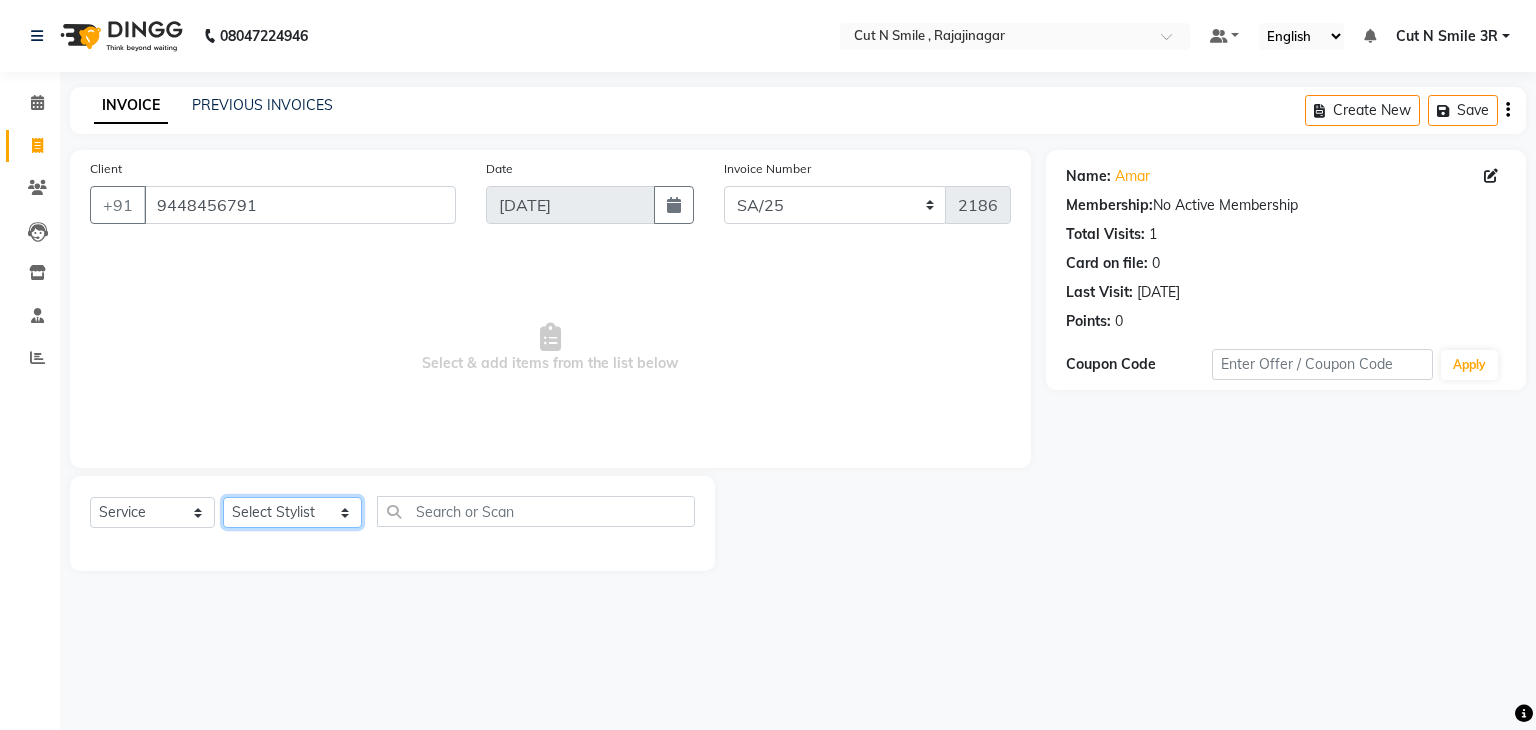 select on "79171" 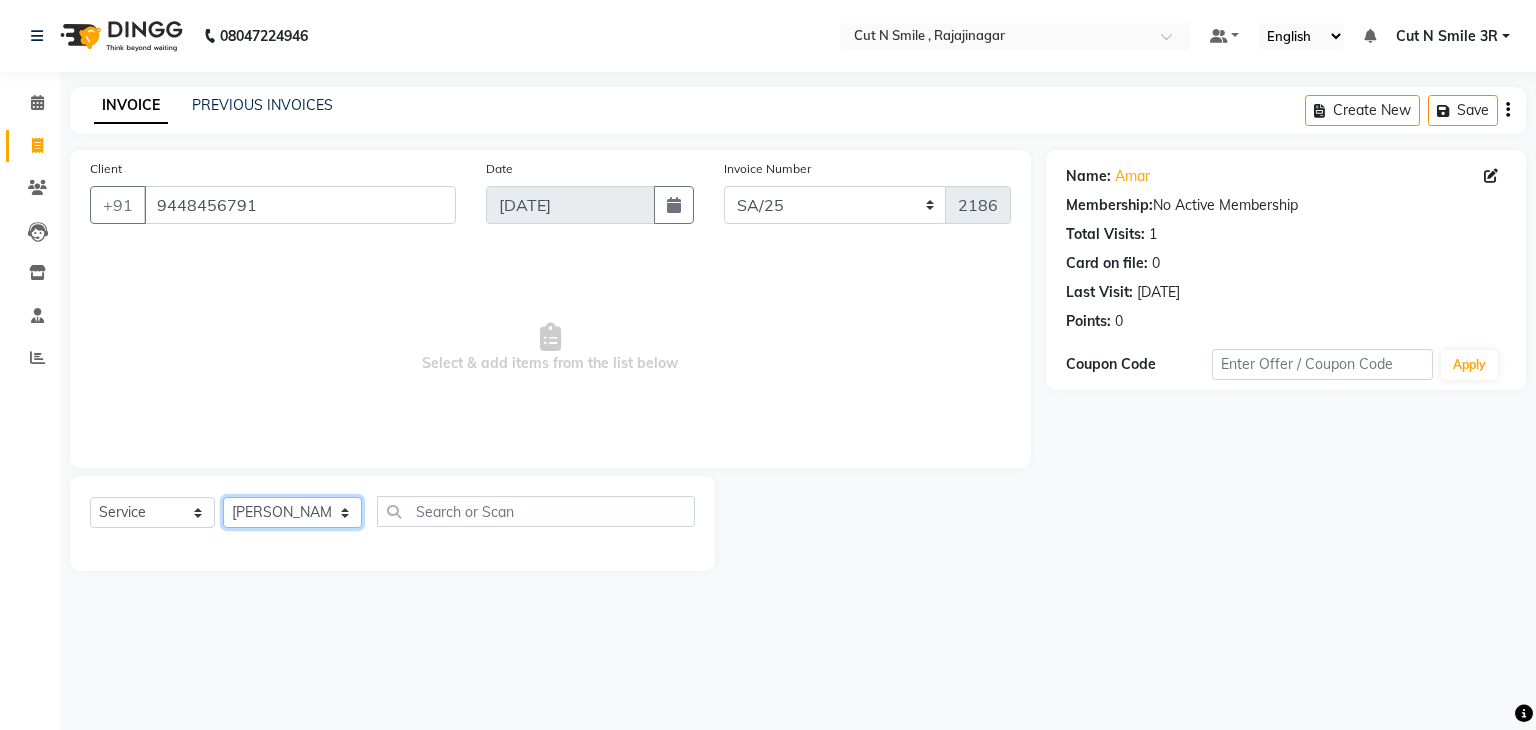 click on "Select Stylist [PERSON_NAME] Ammu 3R [PERSON_NAME] VN [PERSON_NAME] 3R [PERSON_NAME] 3R [PERSON_NAME] 3R [PERSON_NAME] 4R CNS [PERSON_NAME]  Cut N Smile 17M  Cut N Smile 3R Cut n Smile 4R Cut N Smile 9M Cut N Smile ML Cut N Smile V [PERSON_NAME] 4R Govind VN Hema 4R [PERSON_NAME] VN Karan VN Love 4R [PERSON_NAME] 3R Manu 4R  Muskaan VN [PERSON_NAME] 4R N D M 4R NDM Alam 4R Noushad VN [PERSON_NAME] 4R Priya [PERSON_NAME] 3R Rahul 3R Ravi 3R [PERSON_NAME] 4R [PERSON_NAME] 3R [PERSON_NAME] 4R [PERSON_NAME] [PERSON_NAME] 3R [PERSON_NAME] 4R Sameer 3R [PERSON_NAME] [PERSON_NAME]  [PERSON_NAME] [PERSON_NAME] [PERSON_NAME] VN [PERSON_NAME] 4R [PERSON_NAME] 4R [PERSON_NAME] VN Shanavaaz [PERSON_NAME] 3R [PERSON_NAME] 4R [PERSON_NAME] [PERSON_NAME] 4R Sunny VN [PERSON_NAME] 4R Vakeel 3R Varas 4R [PERSON_NAME] [PERSON_NAME] VN" 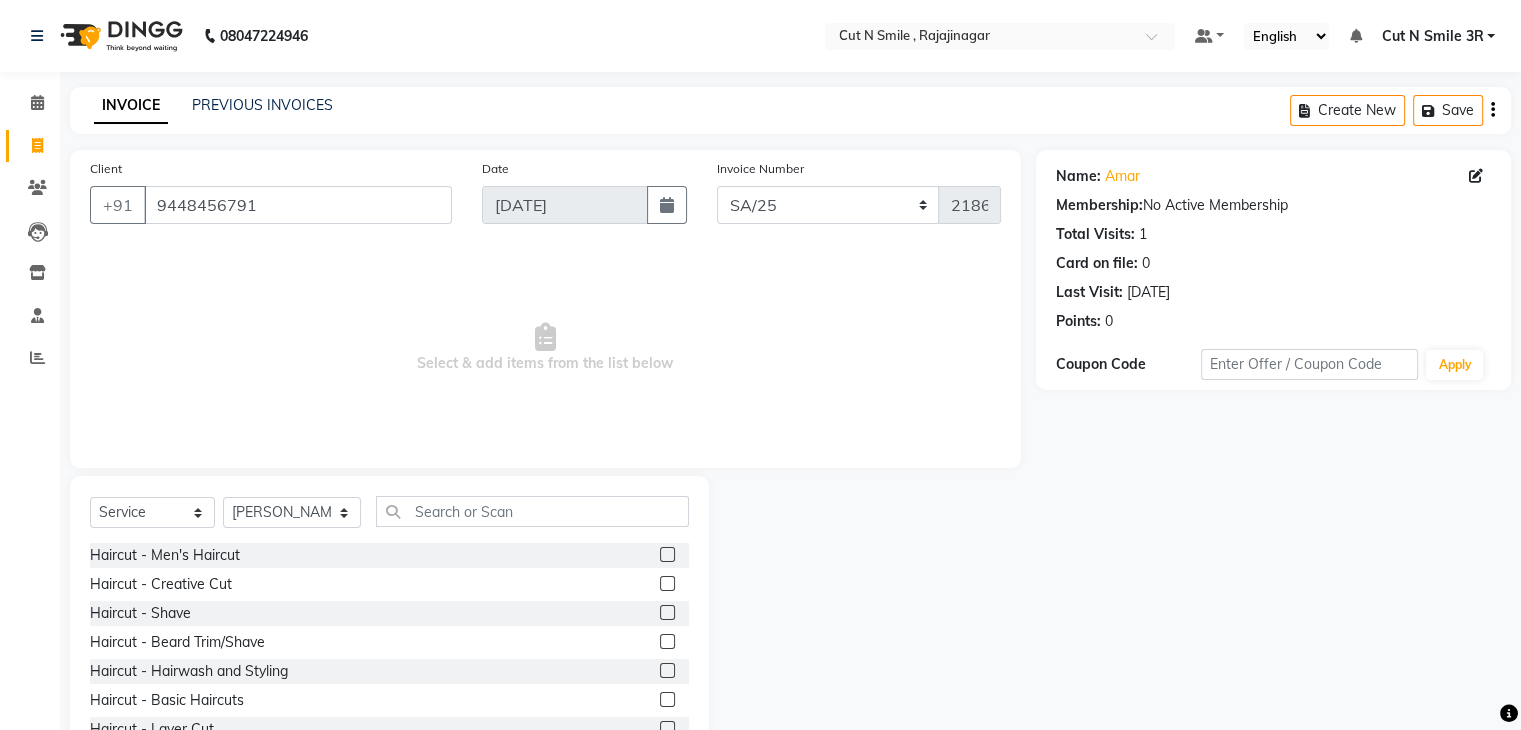 click 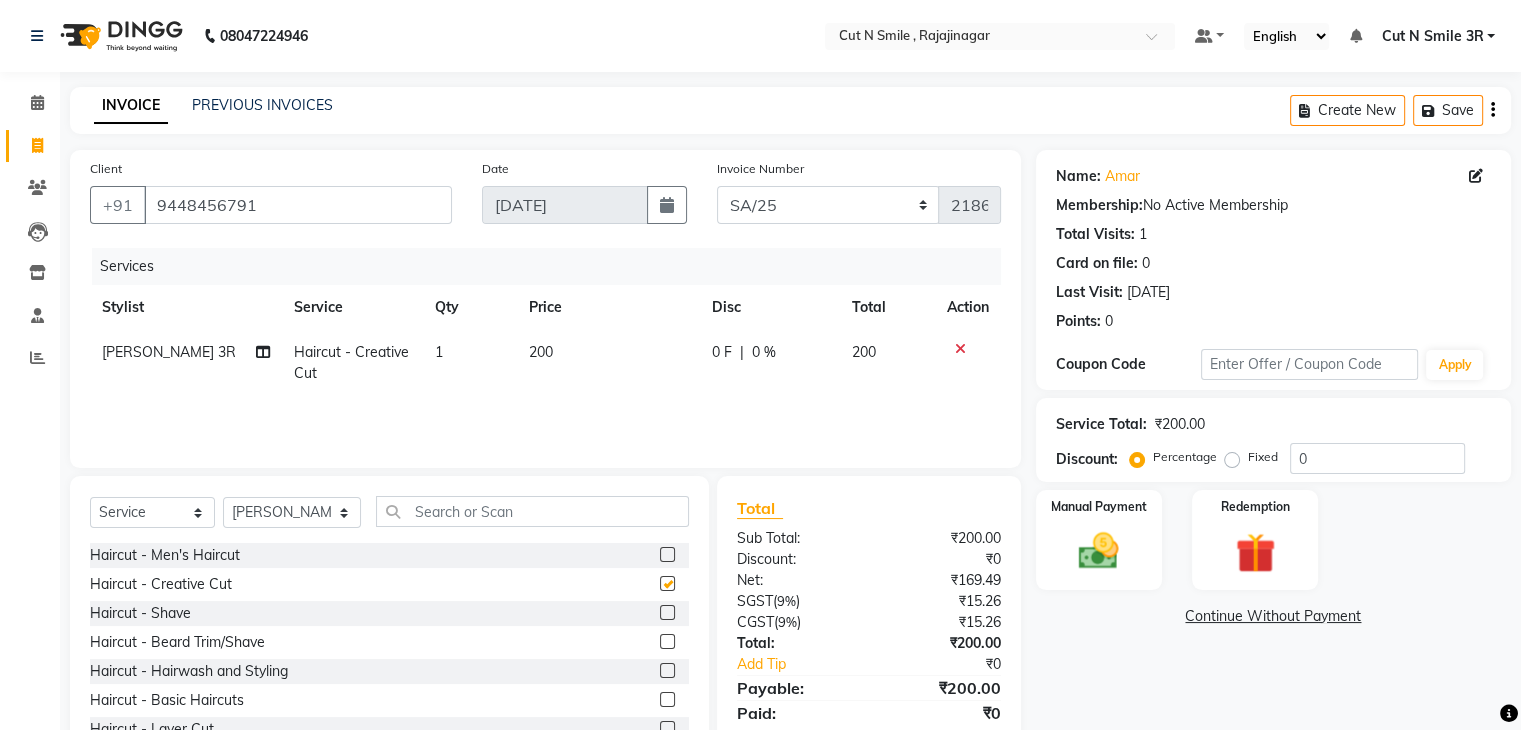 checkbox on "false" 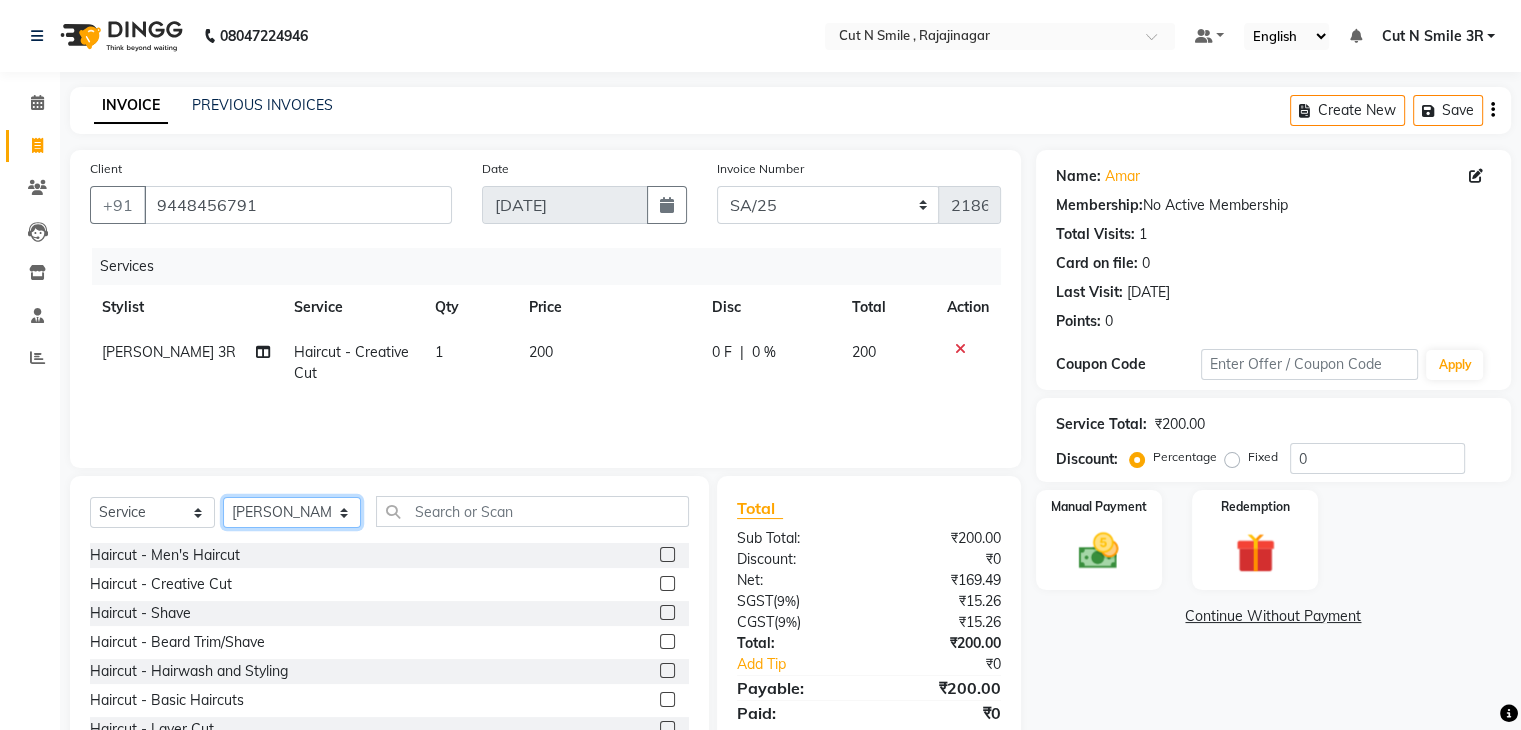 click on "Select Stylist [PERSON_NAME] Ammu 3R [PERSON_NAME] VN [PERSON_NAME] 3R [PERSON_NAME] 3R [PERSON_NAME] 3R [PERSON_NAME] 4R CNS [PERSON_NAME]  Cut N Smile 17M  Cut N Smile 3R Cut n Smile 4R Cut N Smile 9M Cut N Smile ML Cut N Smile V [PERSON_NAME] 4R Govind VN Hema 4R [PERSON_NAME] VN Karan VN Love 4R [PERSON_NAME] 3R Manu 4R  Muskaan VN [PERSON_NAME] 4R N D M 4R NDM Alam 4R Noushad VN [PERSON_NAME] 4R Priya [PERSON_NAME] 3R Rahul 3R Ravi 3R [PERSON_NAME] 4R [PERSON_NAME] 3R [PERSON_NAME] 4R [PERSON_NAME] [PERSON_NAME] 3R [PERSON_NAME] 4R Sameer 3R [PERSON_NAME] [PERSON_NAME]  [PERSON_NAME] [PERSON_NAME] [PERSON_NAME] VN [PERSON_NAME] 4R [PERSON_NAME] 4R [PERSON_NAME] VN Shanavaaz [PERSON_NAME] 3R [PERSON_NAME] 4R [PERSON_NAME] [PERSON_NAME] 4R Sunny VN [PERSON_NAME] 4R Vakeel 3R Varas 4R [PERSON_NAME] [PERSON_NAME] VN" 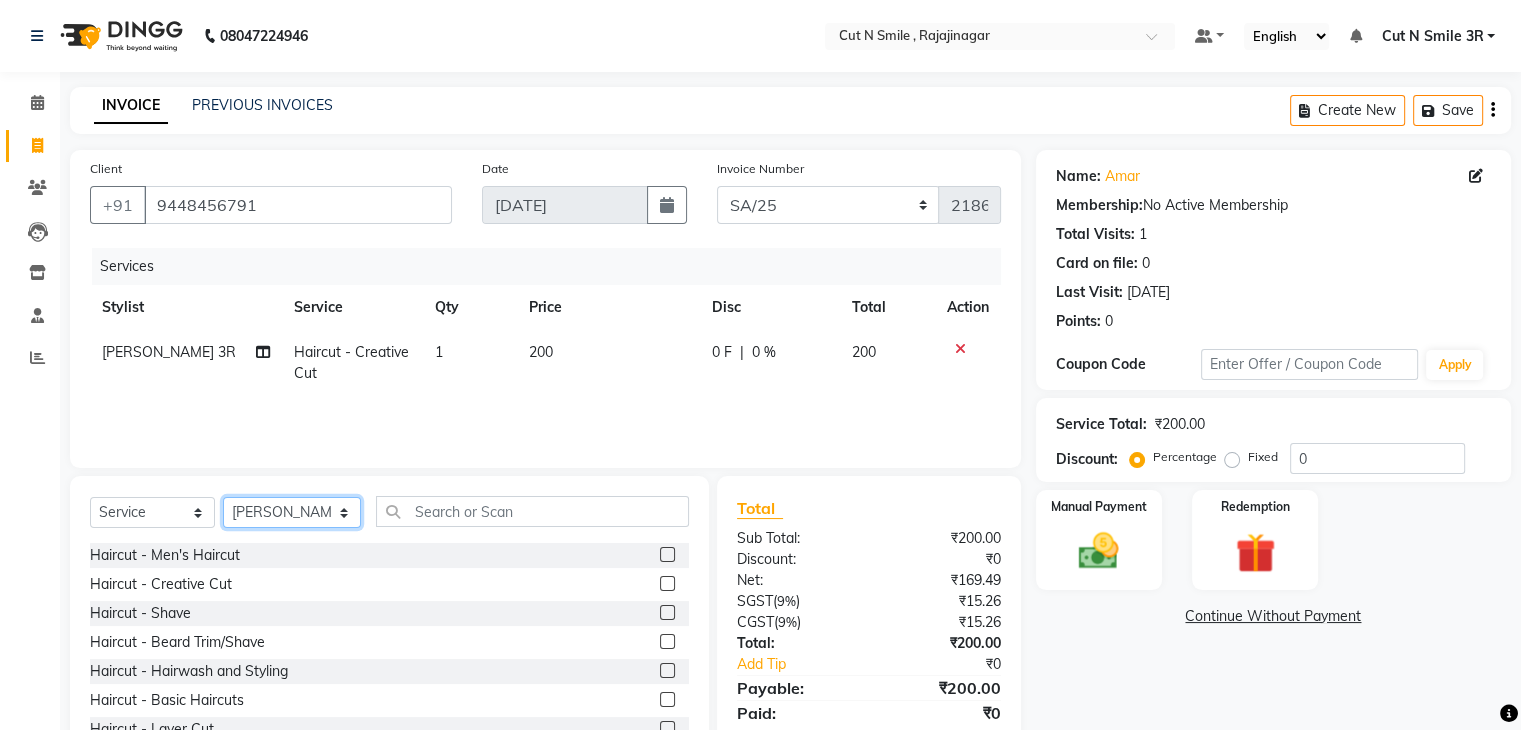 select on "84803" 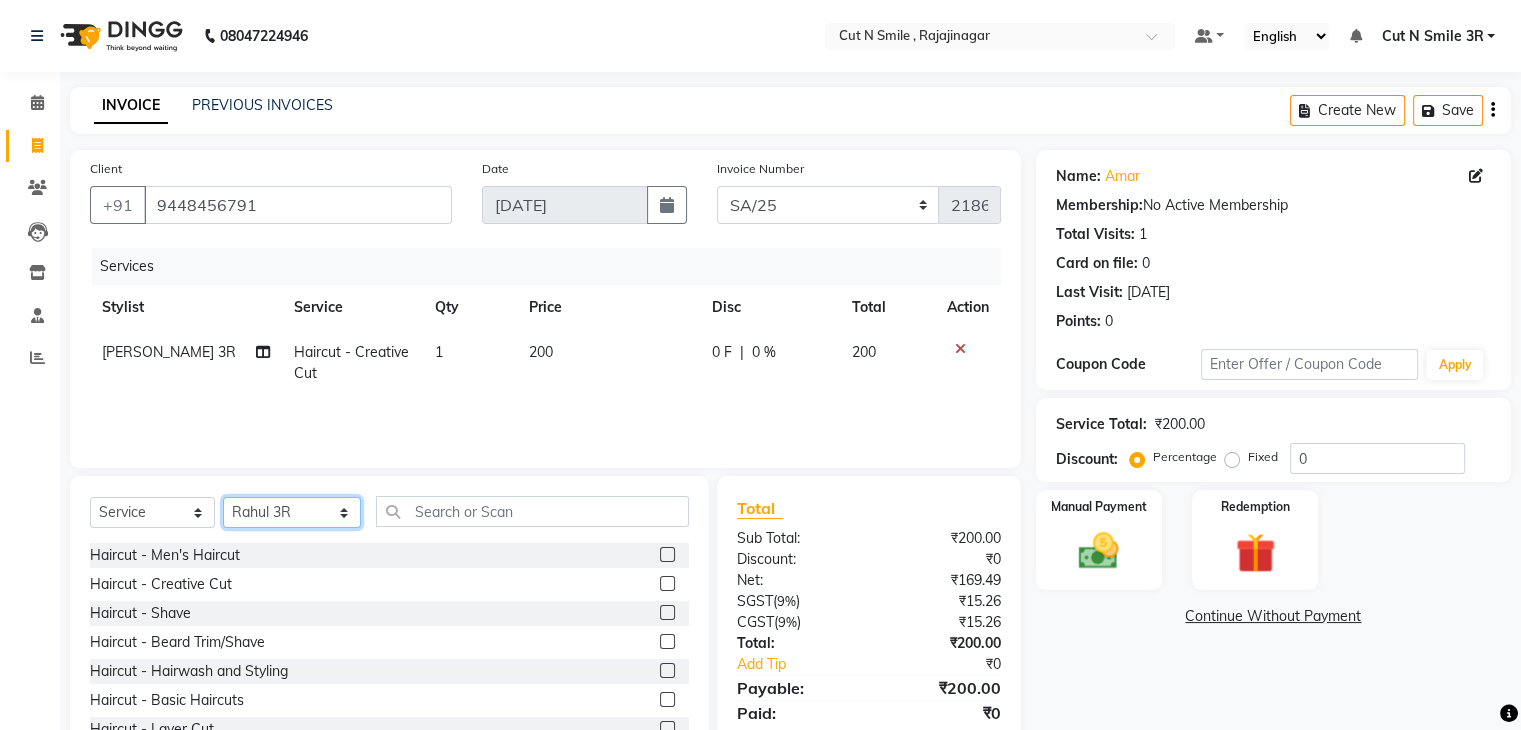 click on "Select Stylist [PERSON_NAME] Ammu 3R [PERSON_NAME] VN [PERSON_NAME] 3R [PERSON_NAME] 3R [PERSON_NAME] 3R [PERSON_NAME] 4R CNS [PERSON_NAME]  Cut N Smile 17M  Cut N Smile 3R Cut n Smile 4R Cut N Smile 9M Cut N Smile ML Cut N Smile V [PERSON_NAME] 4R Govind VN Hema 4R [PERSON_NAME] VN Karan VN Love 4R [PERSON_NAME] 3R Manu 4R  Muskaan VN [PERSON_NAME] 4R N D M 4R NDM Alam 4R Noushad VN [PERSON_NAME] 4R Priya [PERSON_NAME] 3R Rahul 3R Ravi 3R [PERSON_NAME] 4R [PERSON_NAME] 3R [PERSON_NAME] 4R [PERSON_NAME] [PERSON_NAME] 3R [PERSON_NAME] 4R Sameer 3R [PERSON_NAME] [PERSON_NAME]  [PERSON_NAME] [PERSON_NAME] [PERSON_NAME] VN [PERSON_NAME] 4R [PERSON_NAME] 4R [PERSON_NAME] VN Shanavaaz [PERSON_NAME] 3R [PERSON_NAME] 4R [PERSON_NAME] [PERSON_NAME] 4R Sunny VN [PERSON_NAME] 4R Vakeel 3R Varas 4R [PERSON_NAME] [PERSON_NAME] VN" 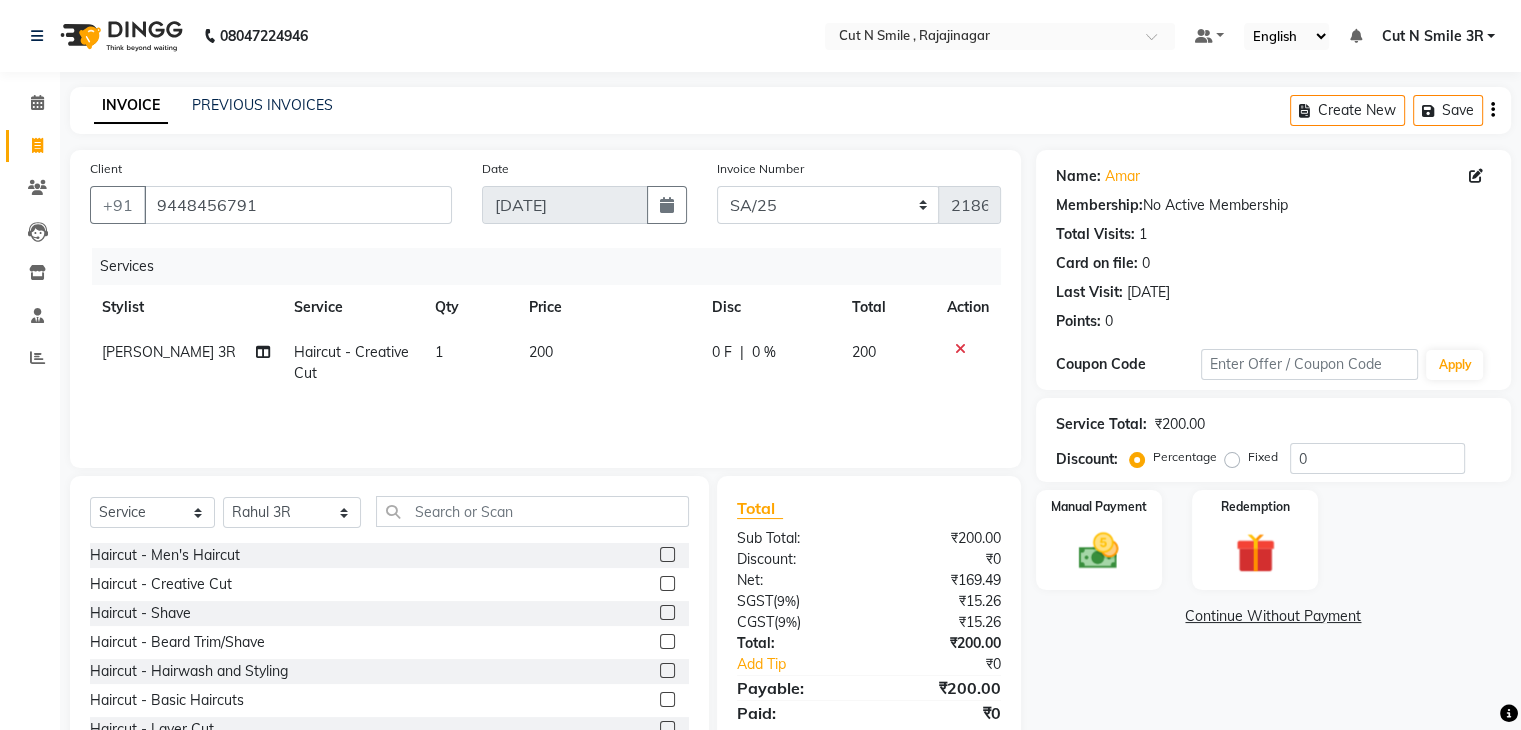 click 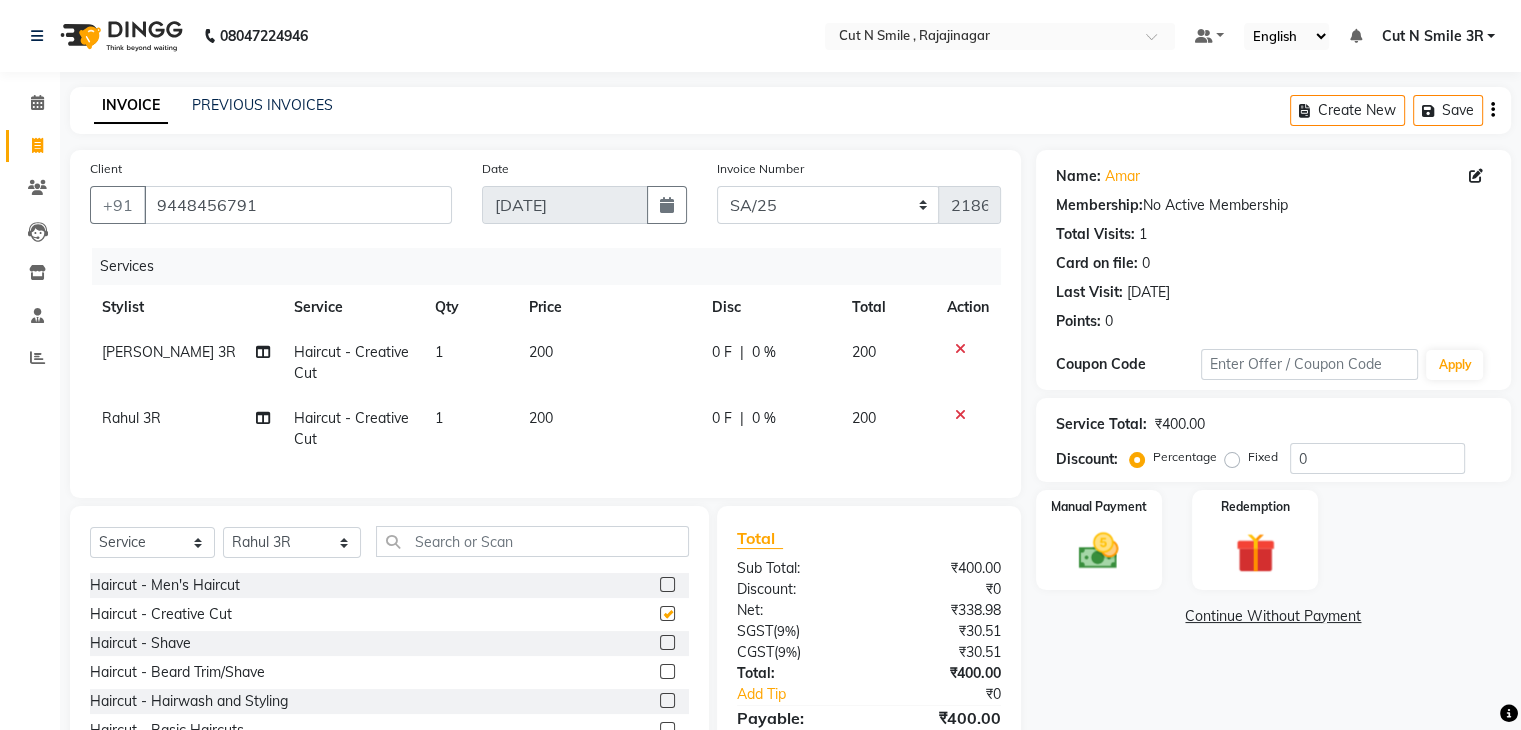 checkbox on "false" 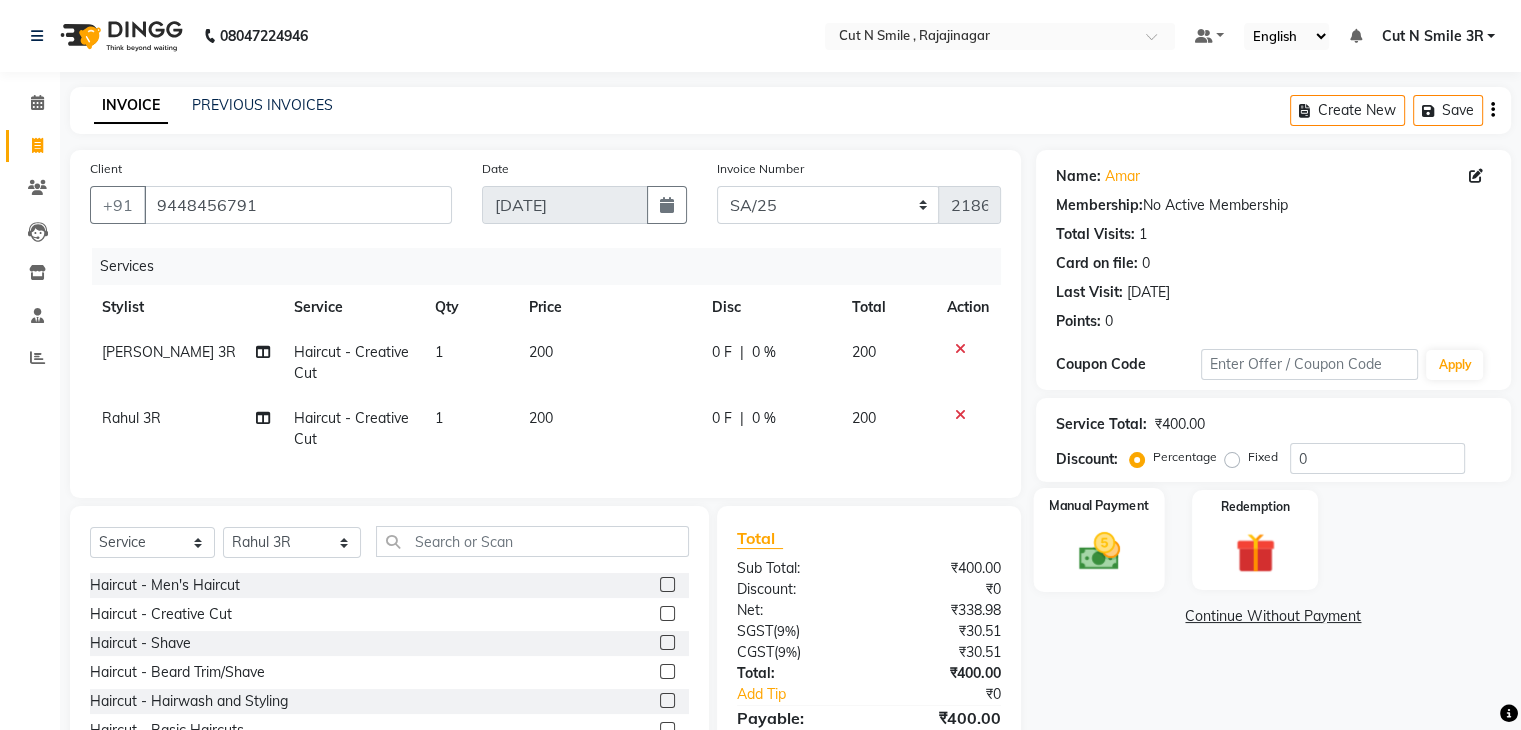 click 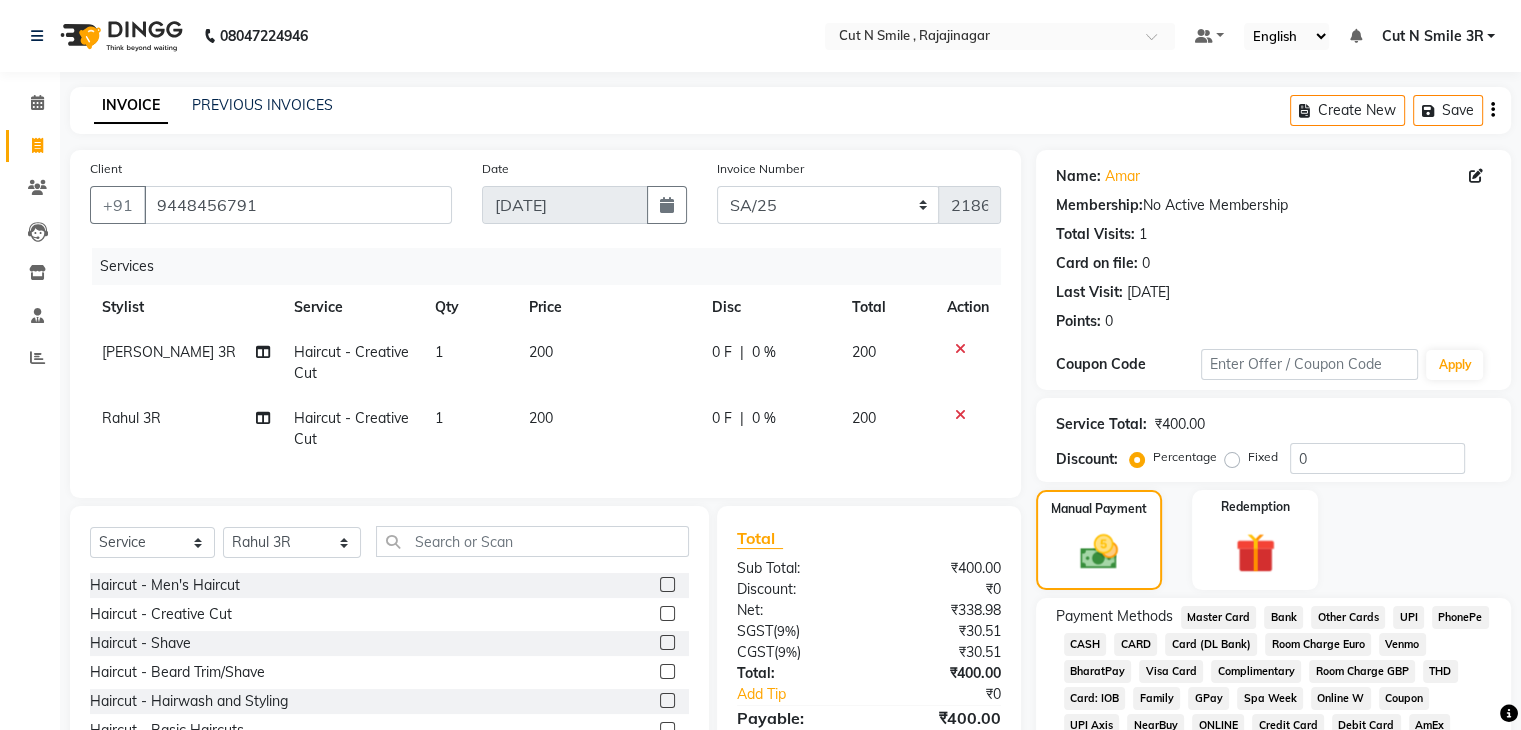 click on "CASH" 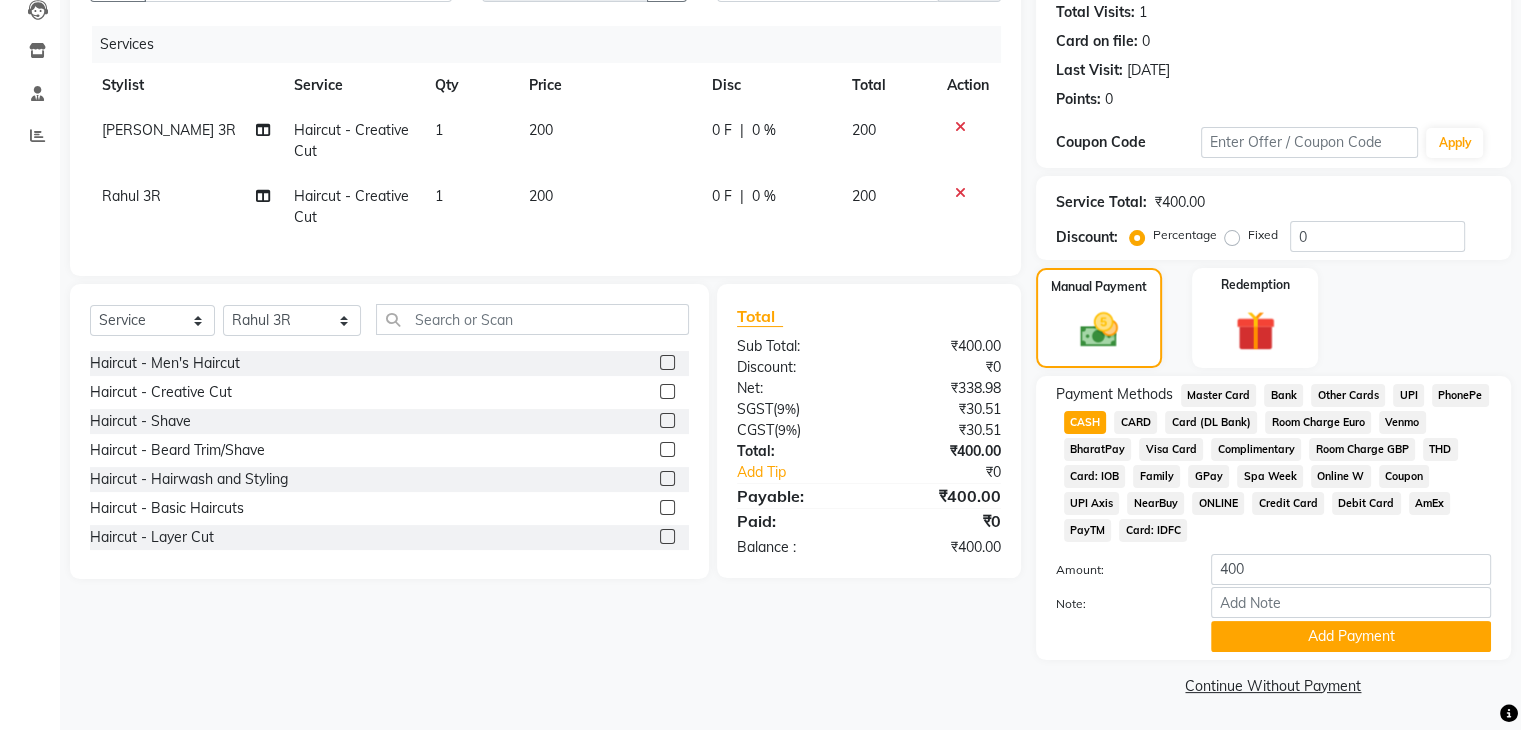 scroll, scrollTop: 228, scrollLeft: 0, axis: vertical 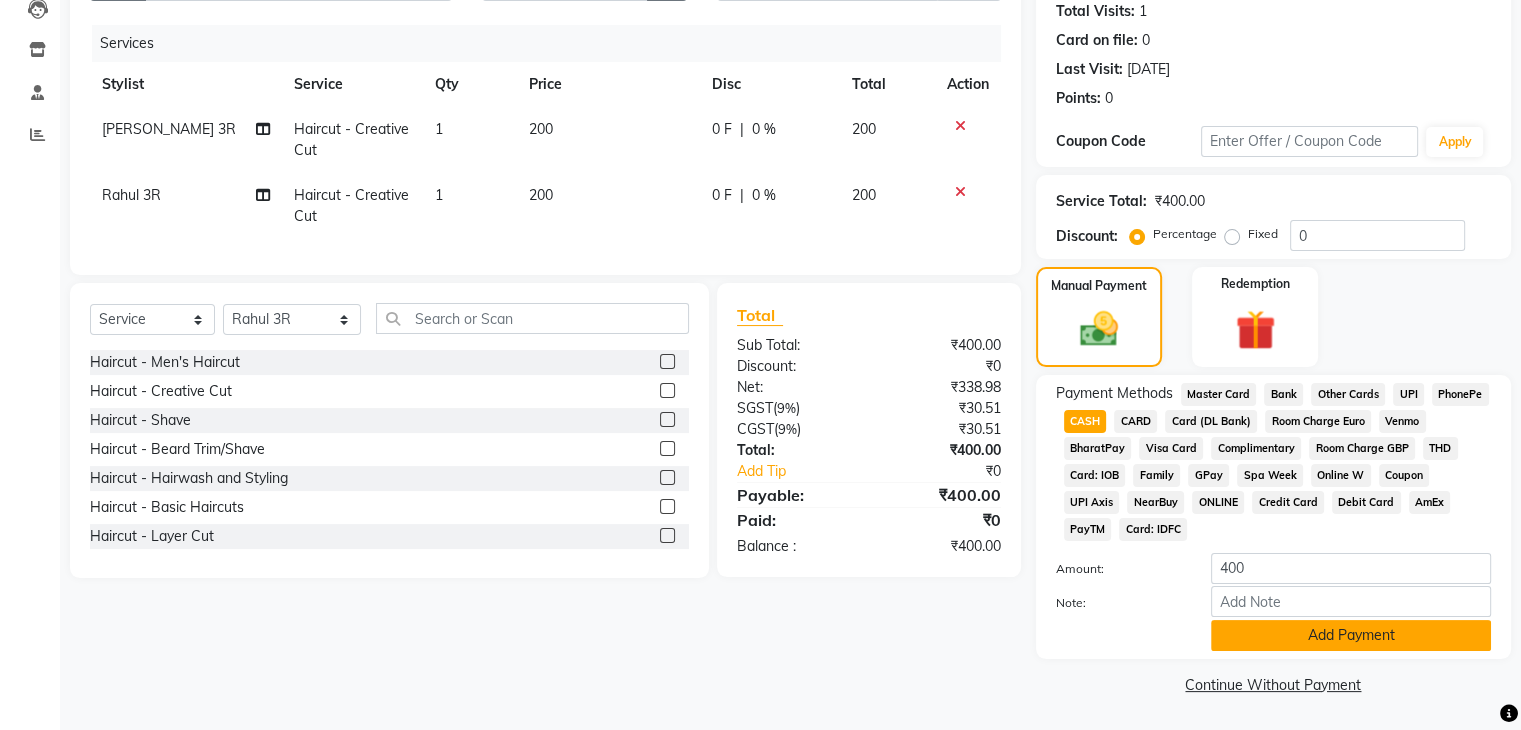 click on "Add Payment" 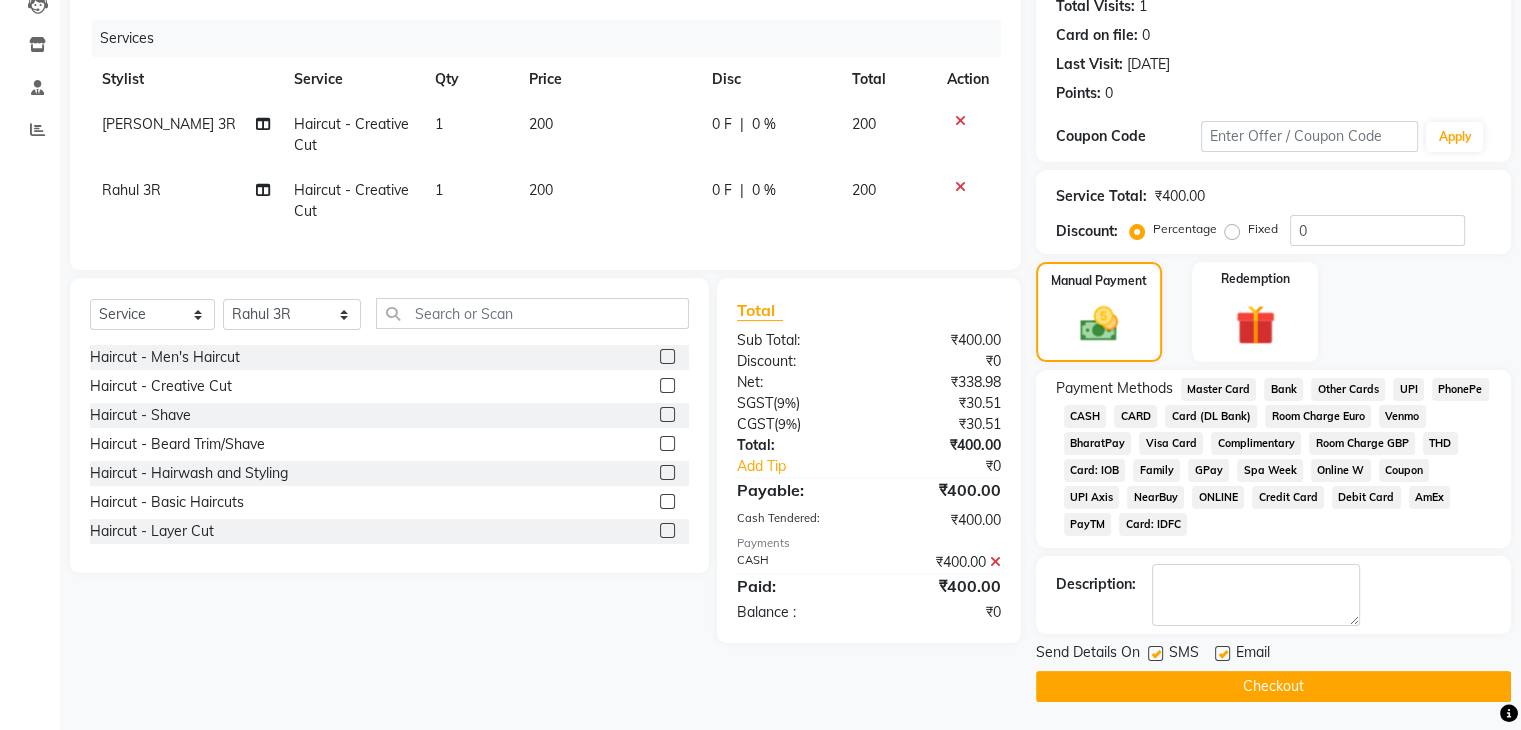 click on "Checkout" 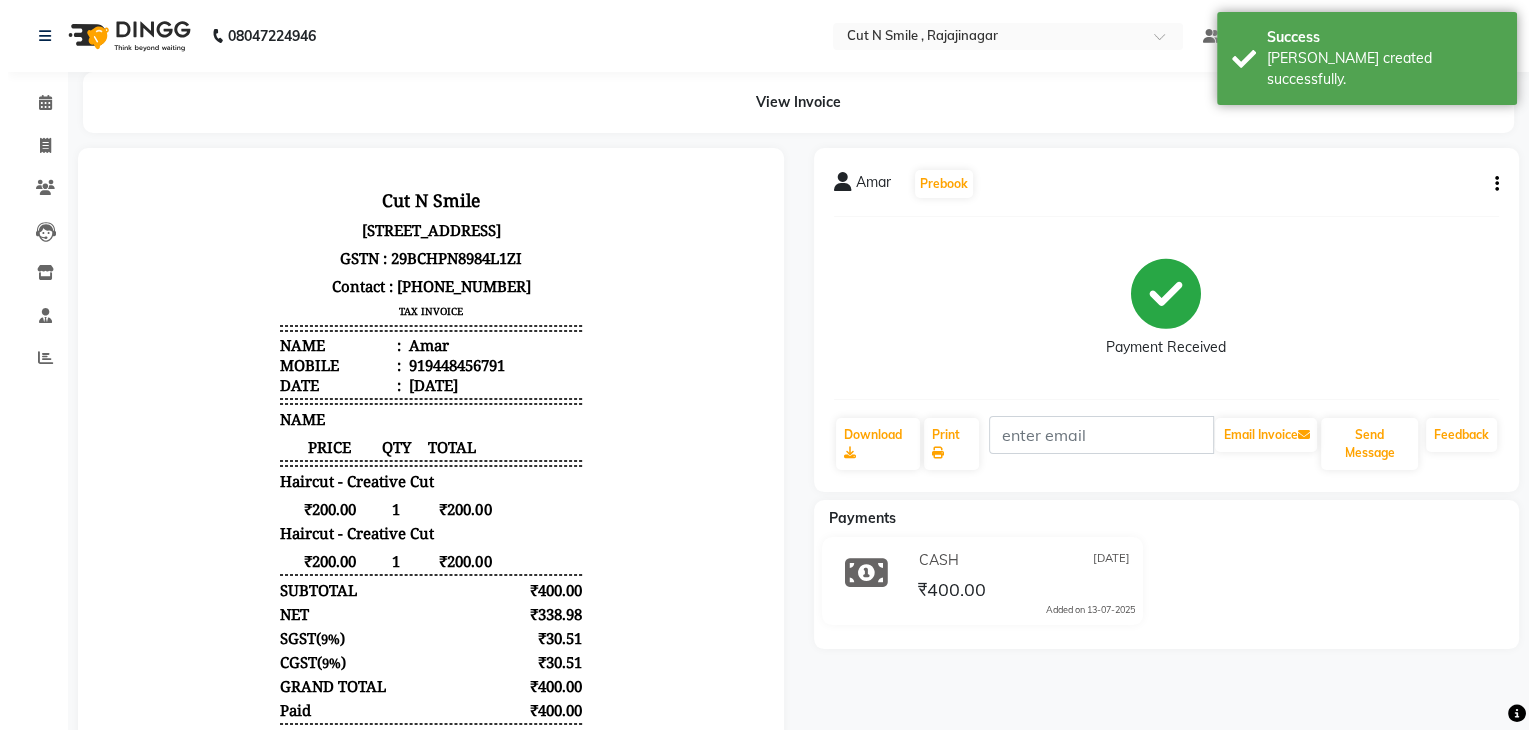 scroll, scrollTop: 0, scrollLeft: 0, axis: both 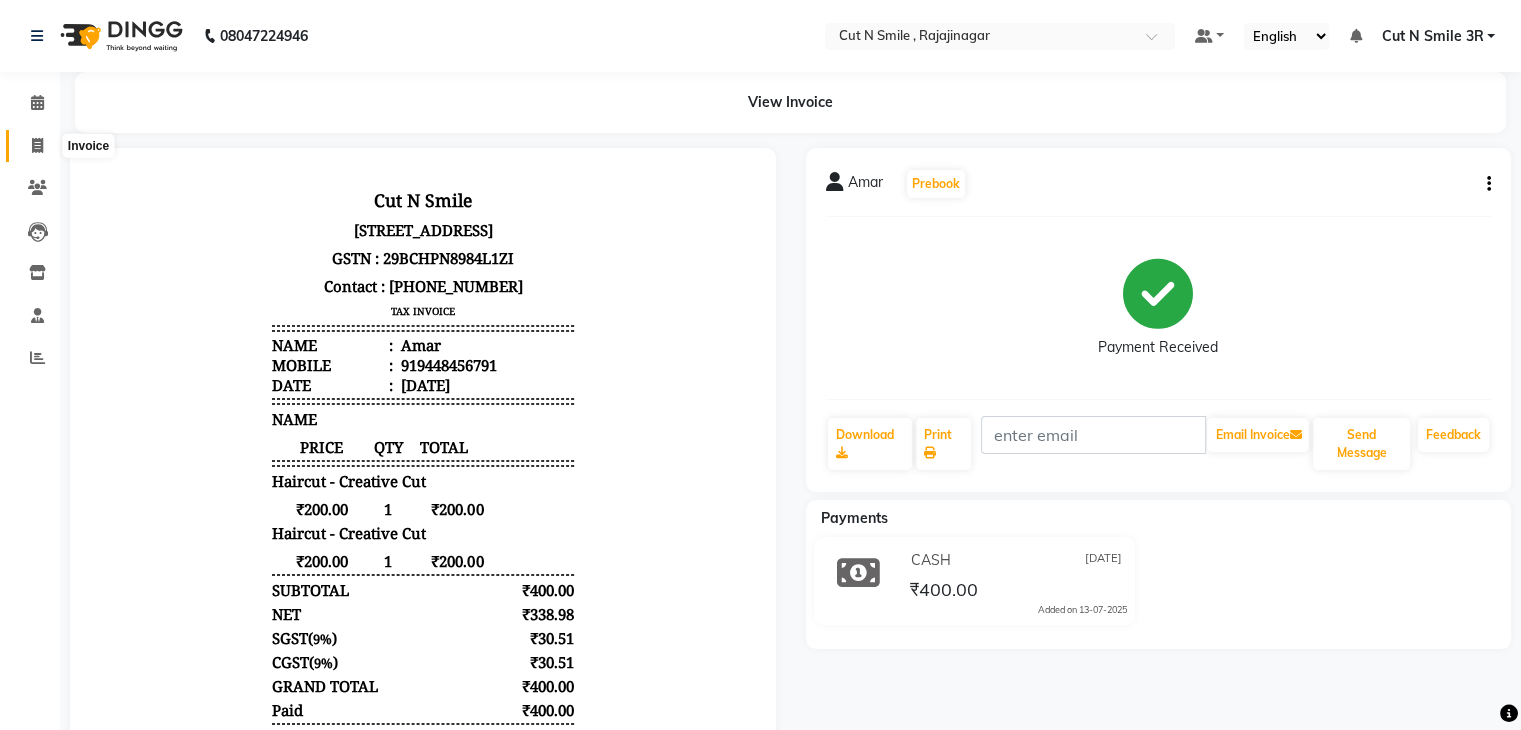 click 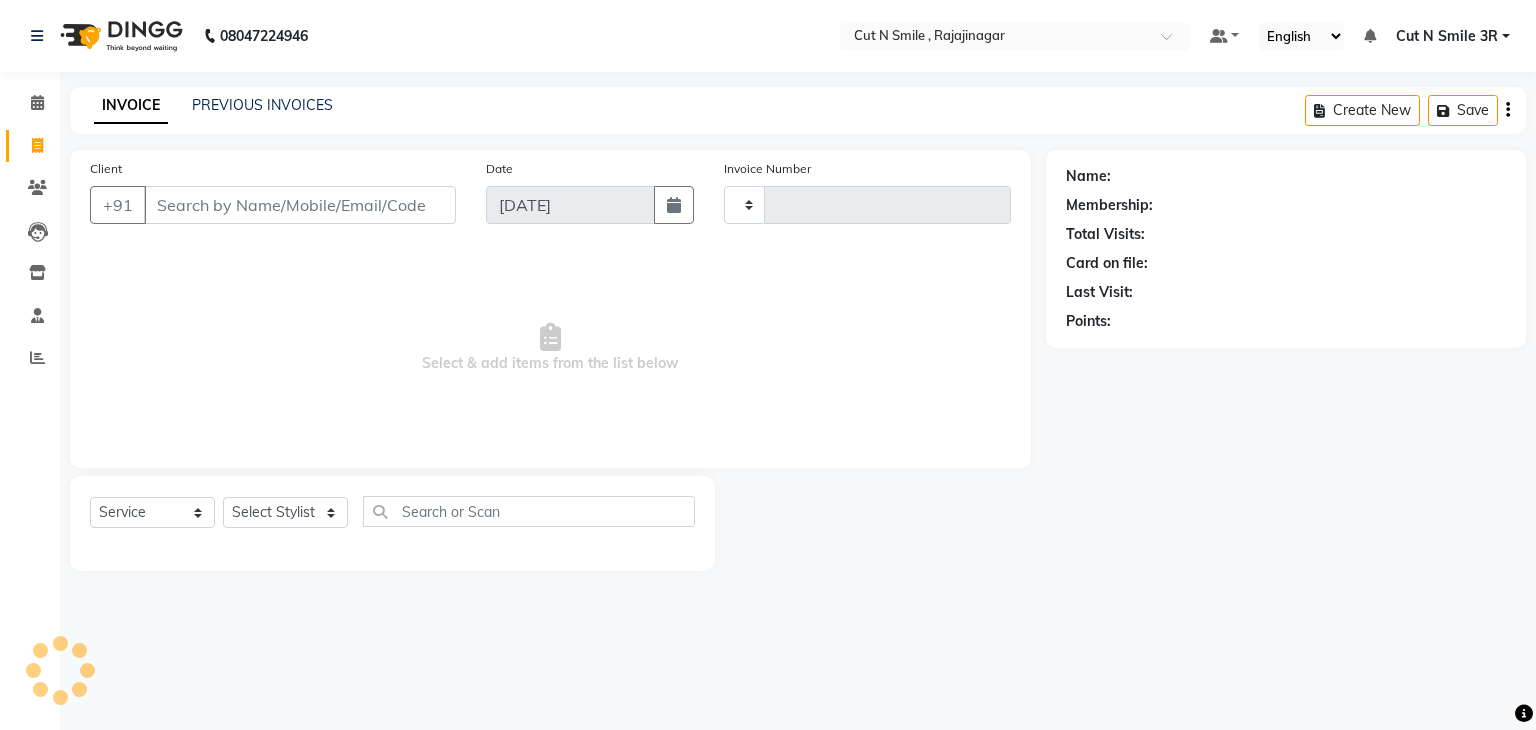 type on "109" 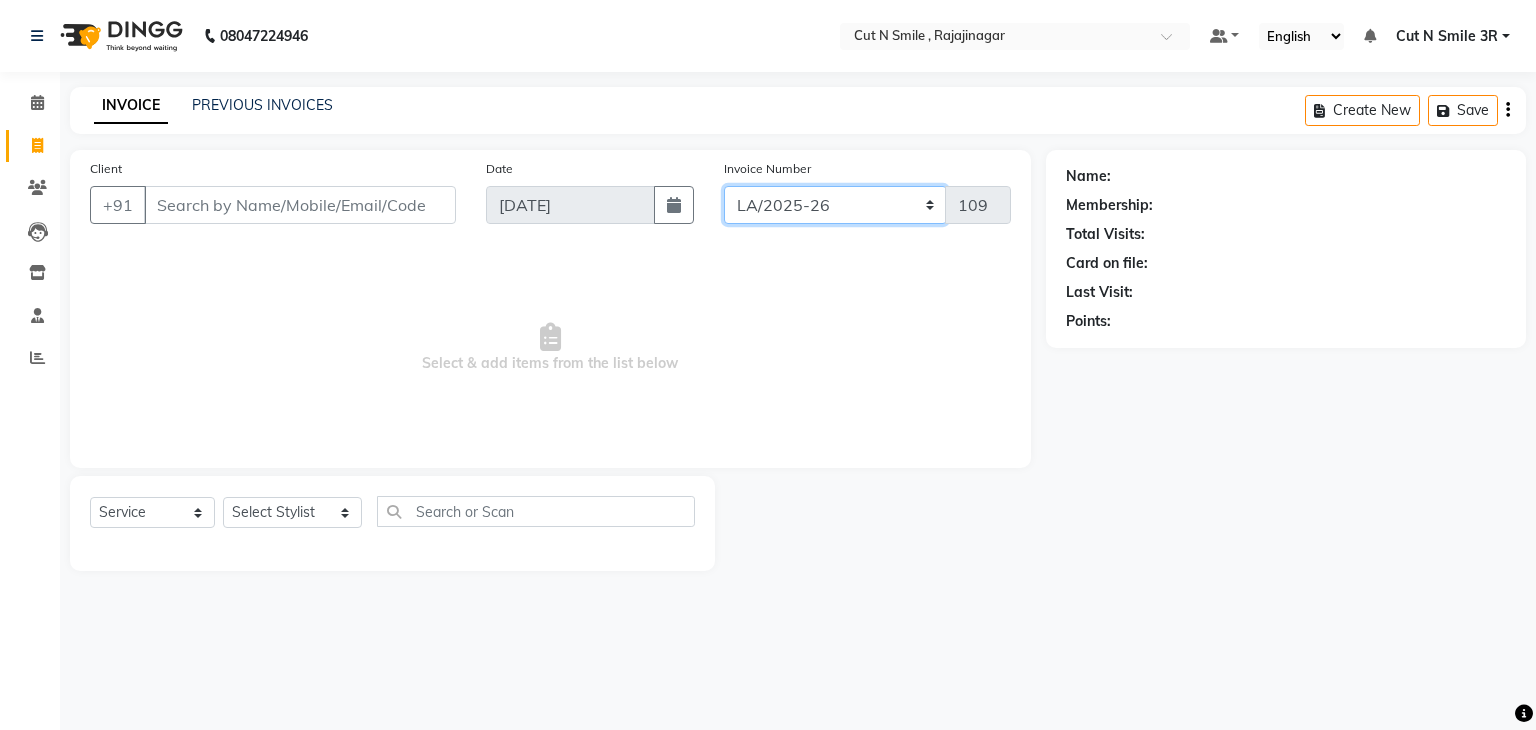 click on "[PERSON_NAME]/25-26 LA/2025-26 SH/25 CH/25 SA/25" 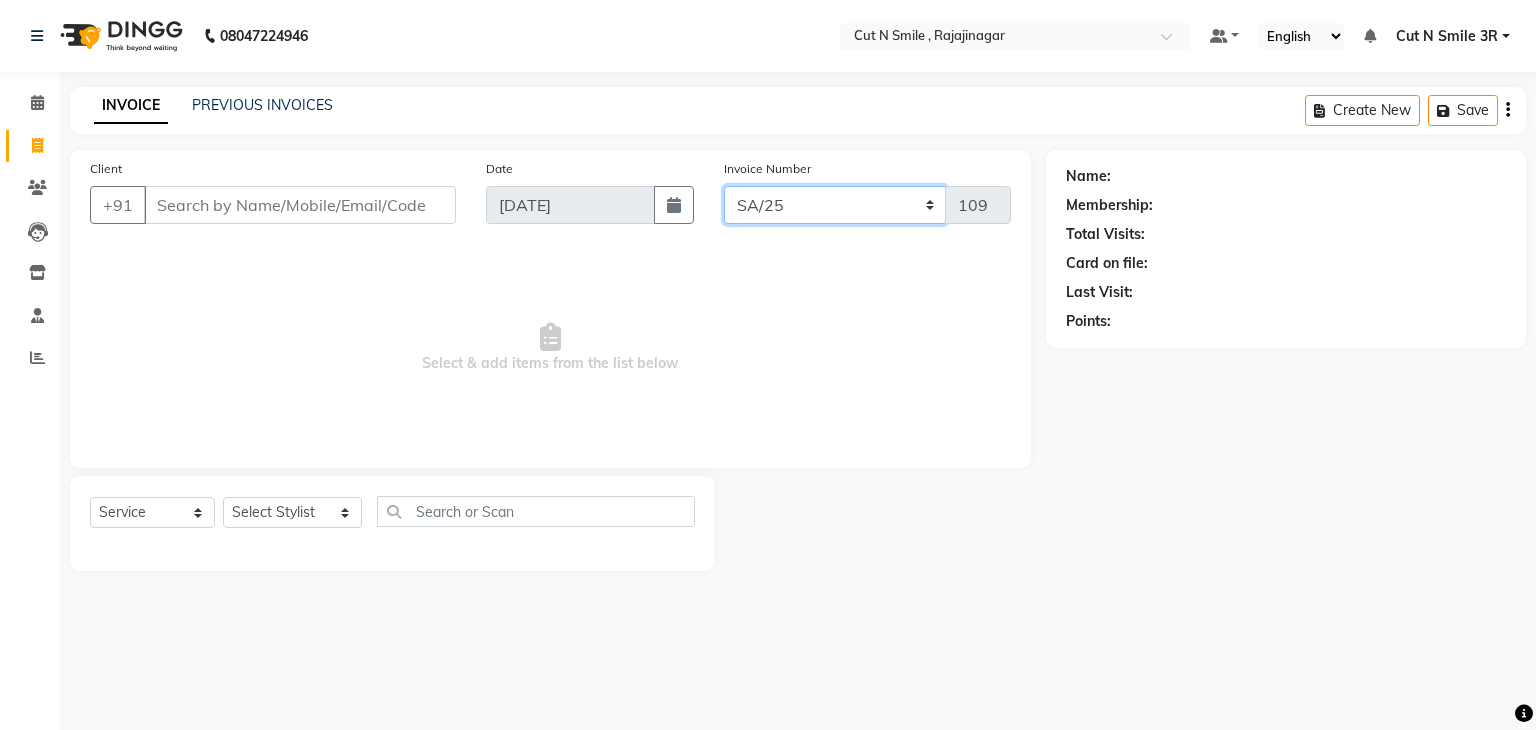 click on "[PERSON_NAME]/25-26 LA/2025-26 SH/25 CH/25 SA/25" 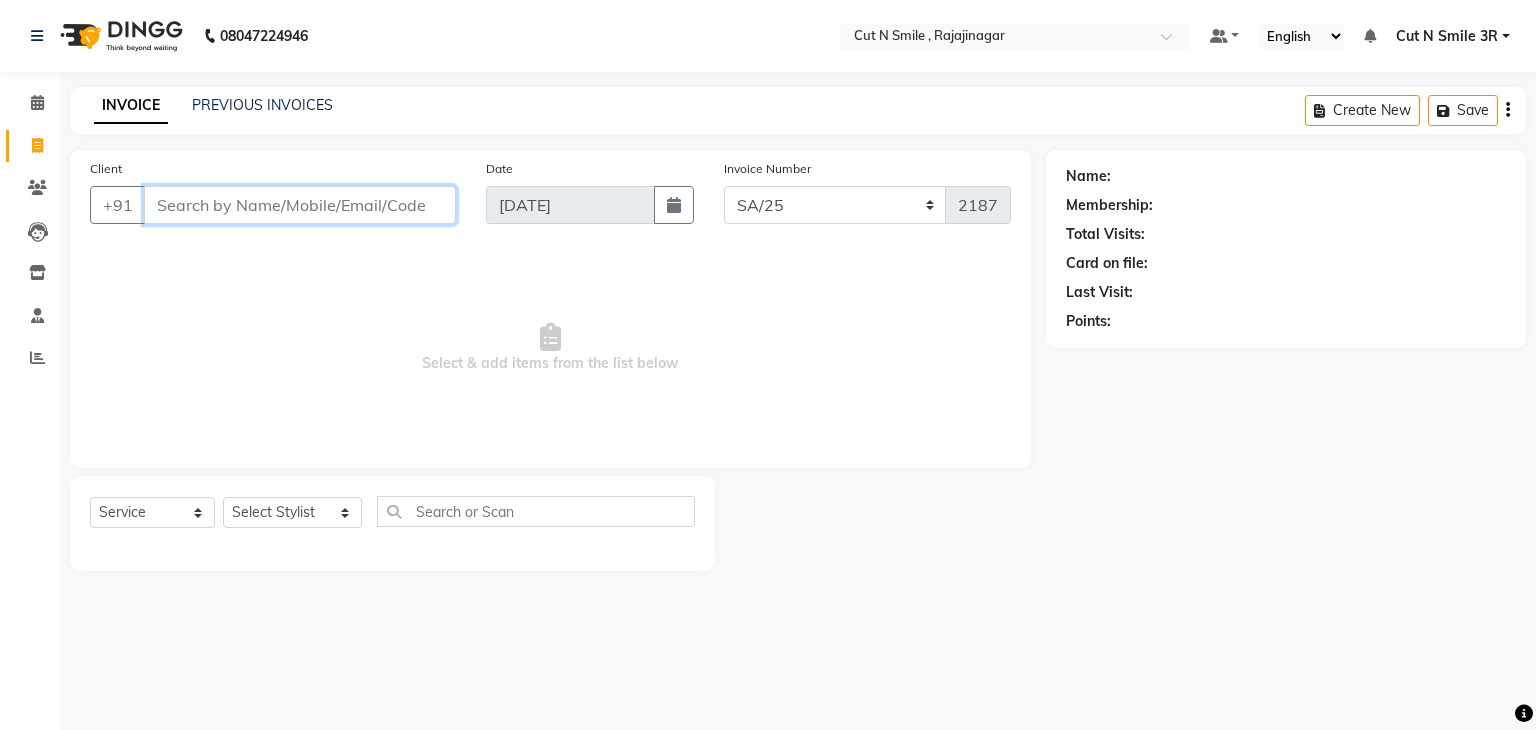 click on "Client" at bounding box center (300, 205) 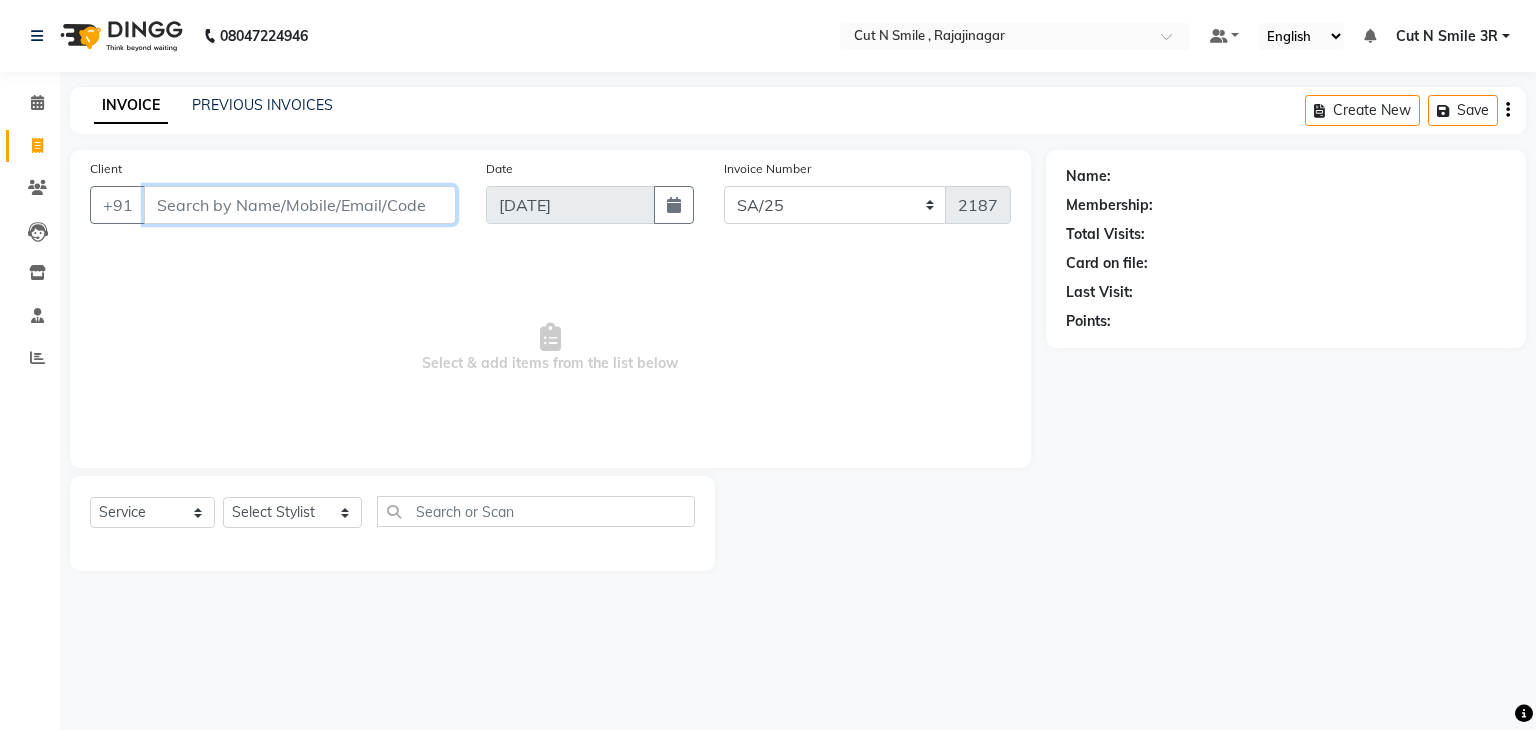 click on "Client" at bounding box center (300, 205) 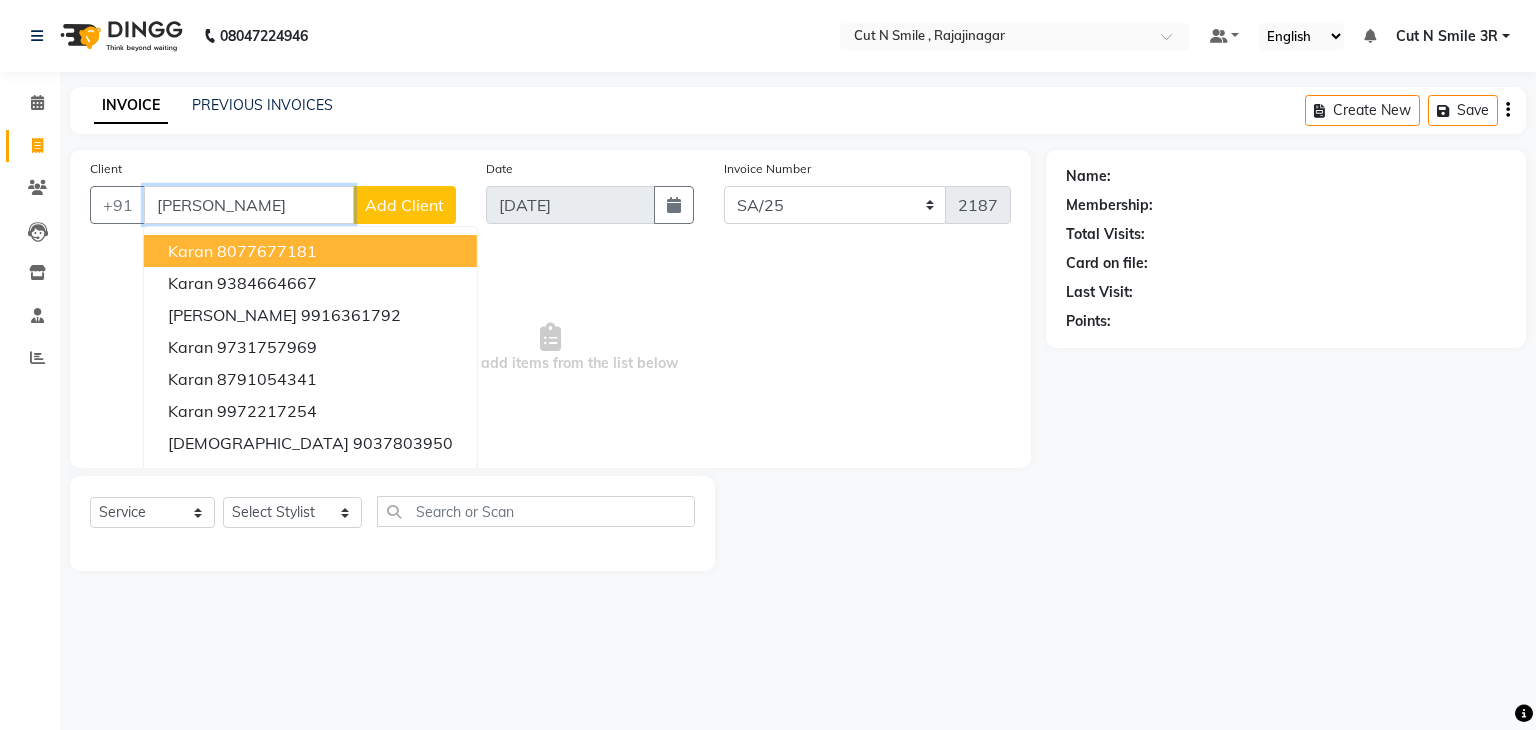 click on "[PERSON_NAME]" at bounding box center [249, 205] 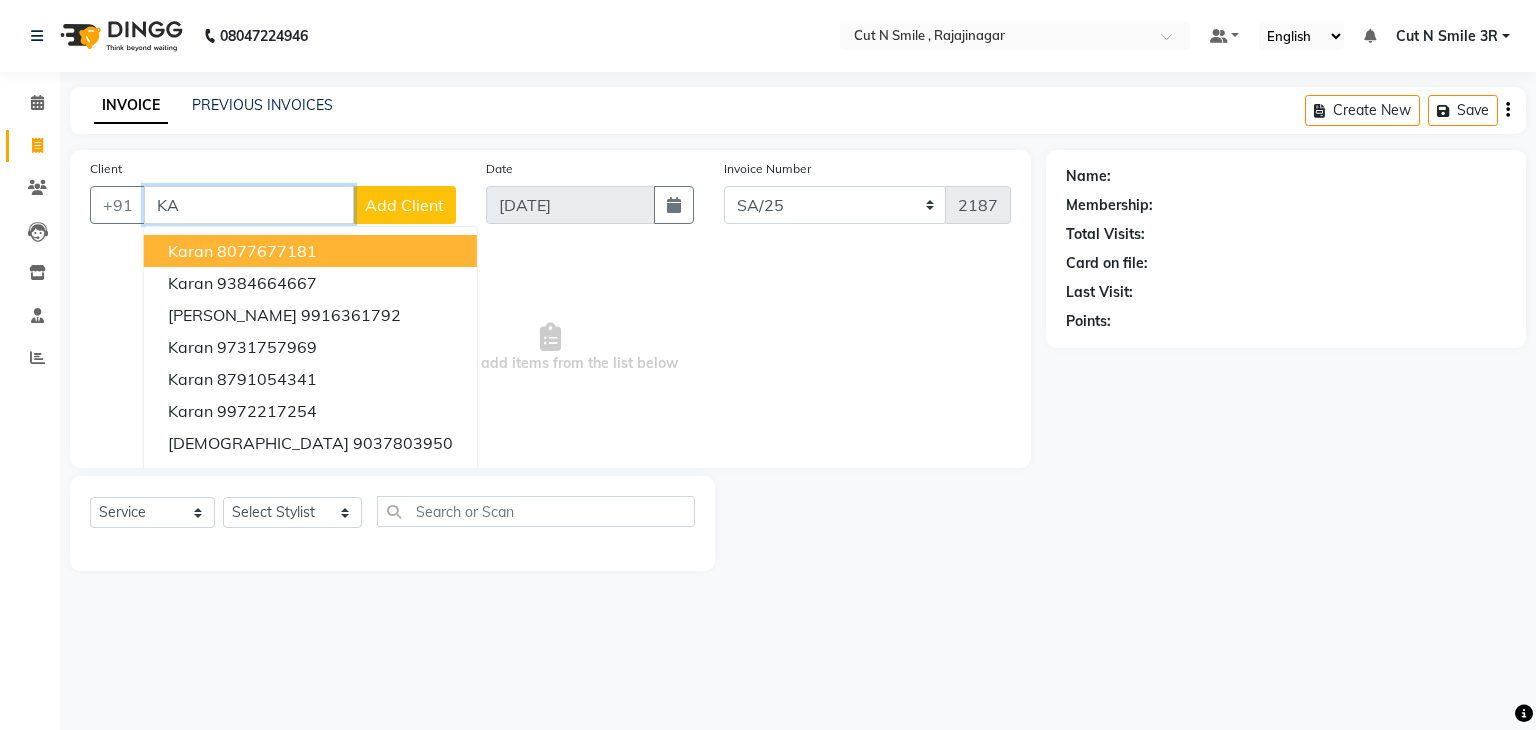 type on "K" 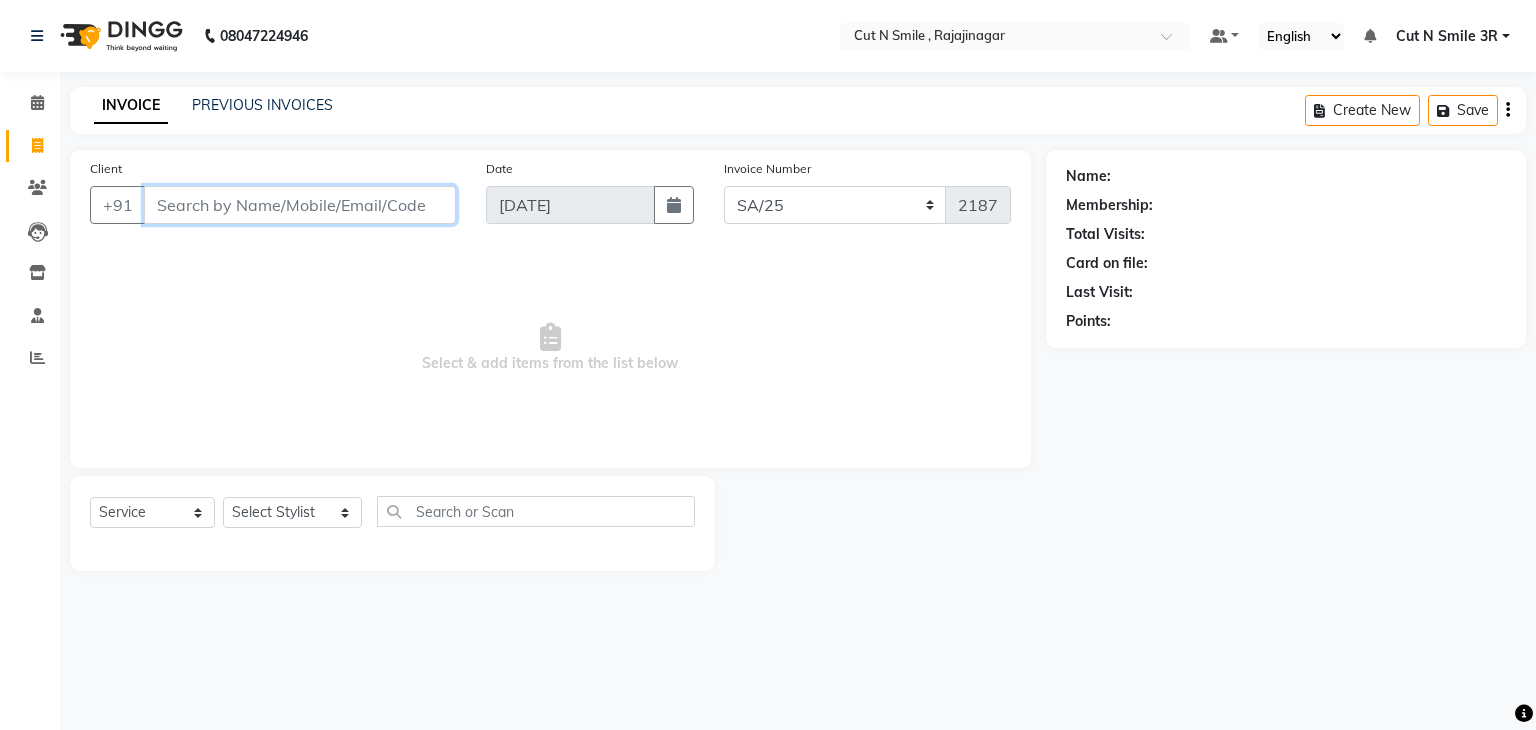 click on "Client" at bounding box center (300, 205) 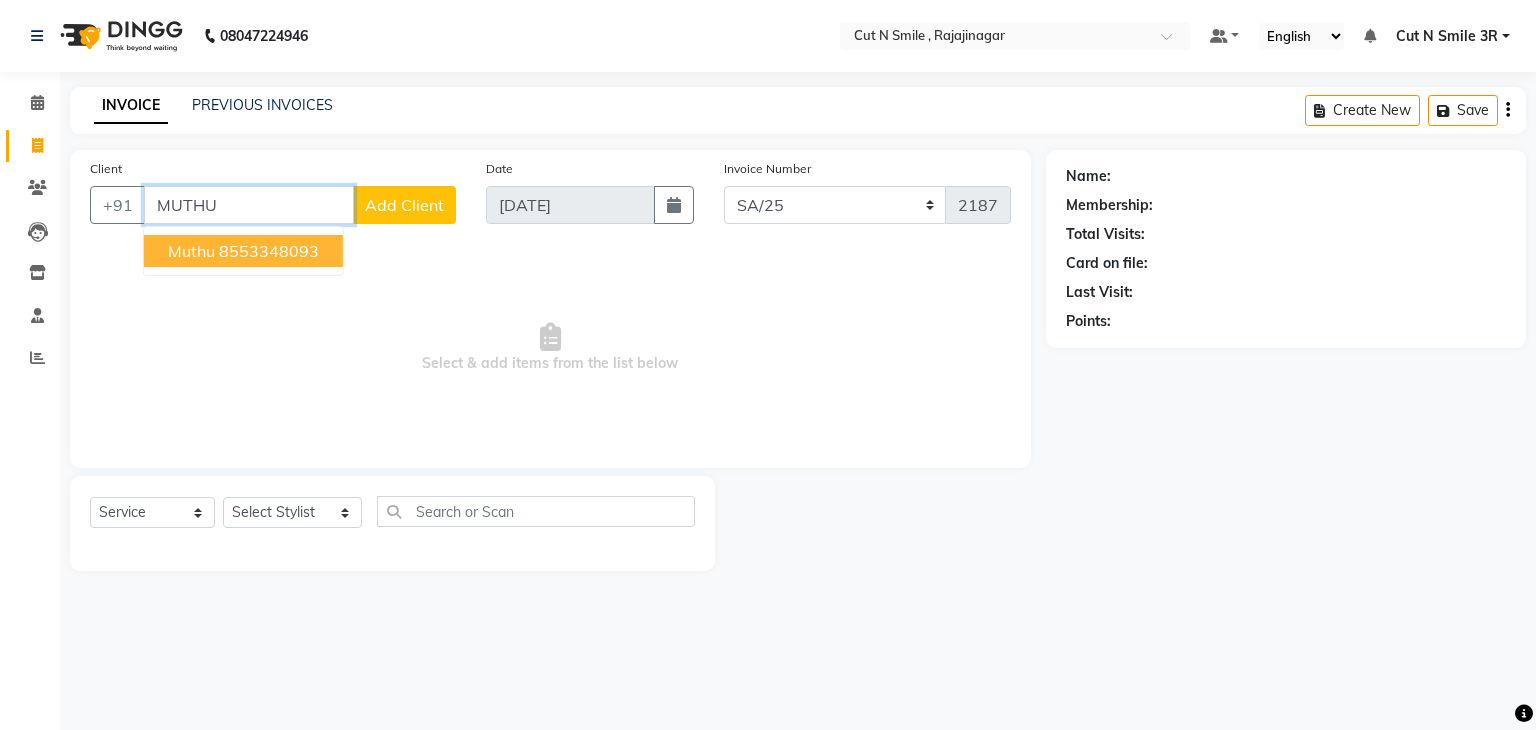 click on "Muthu" at bounding box center (191, 251) 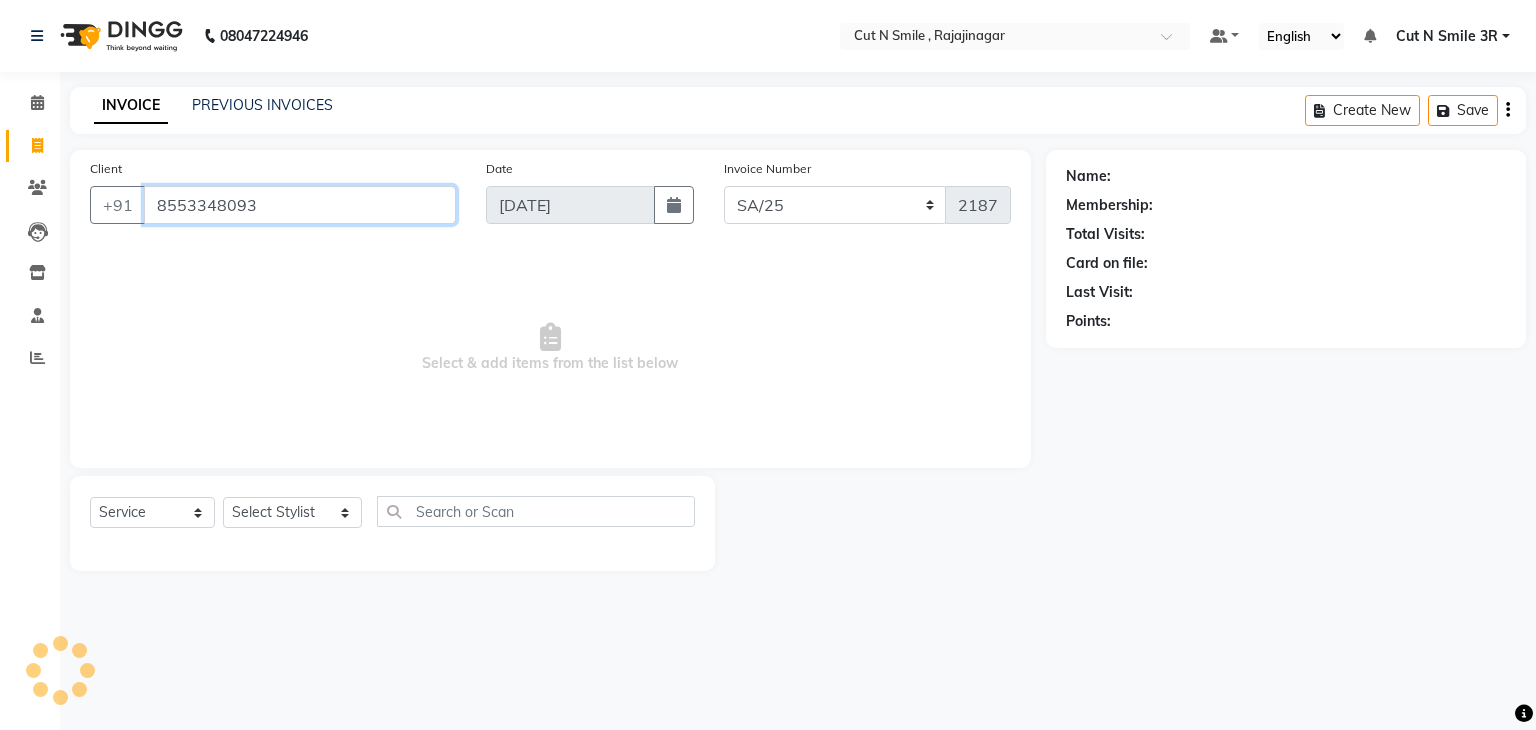 type on "8553348093" 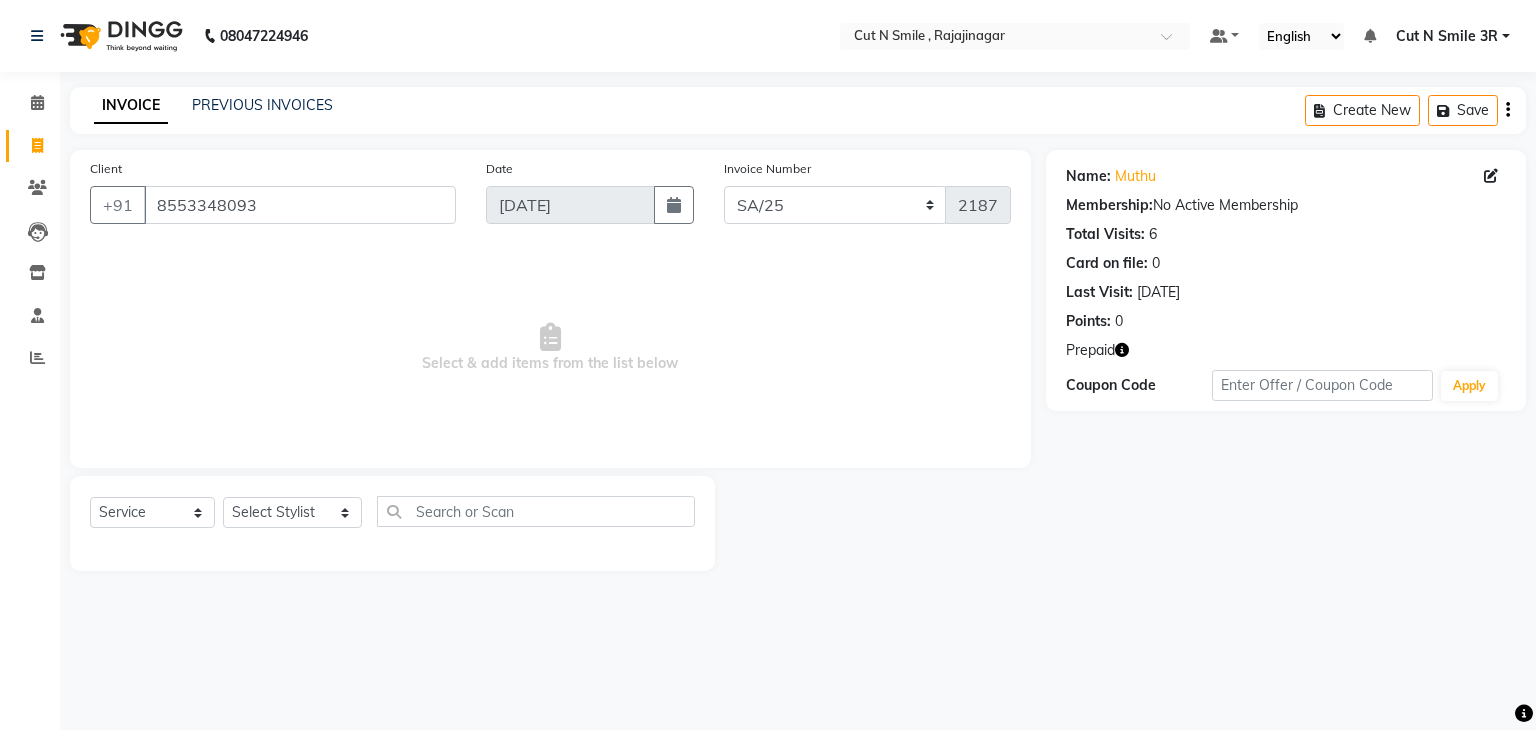click 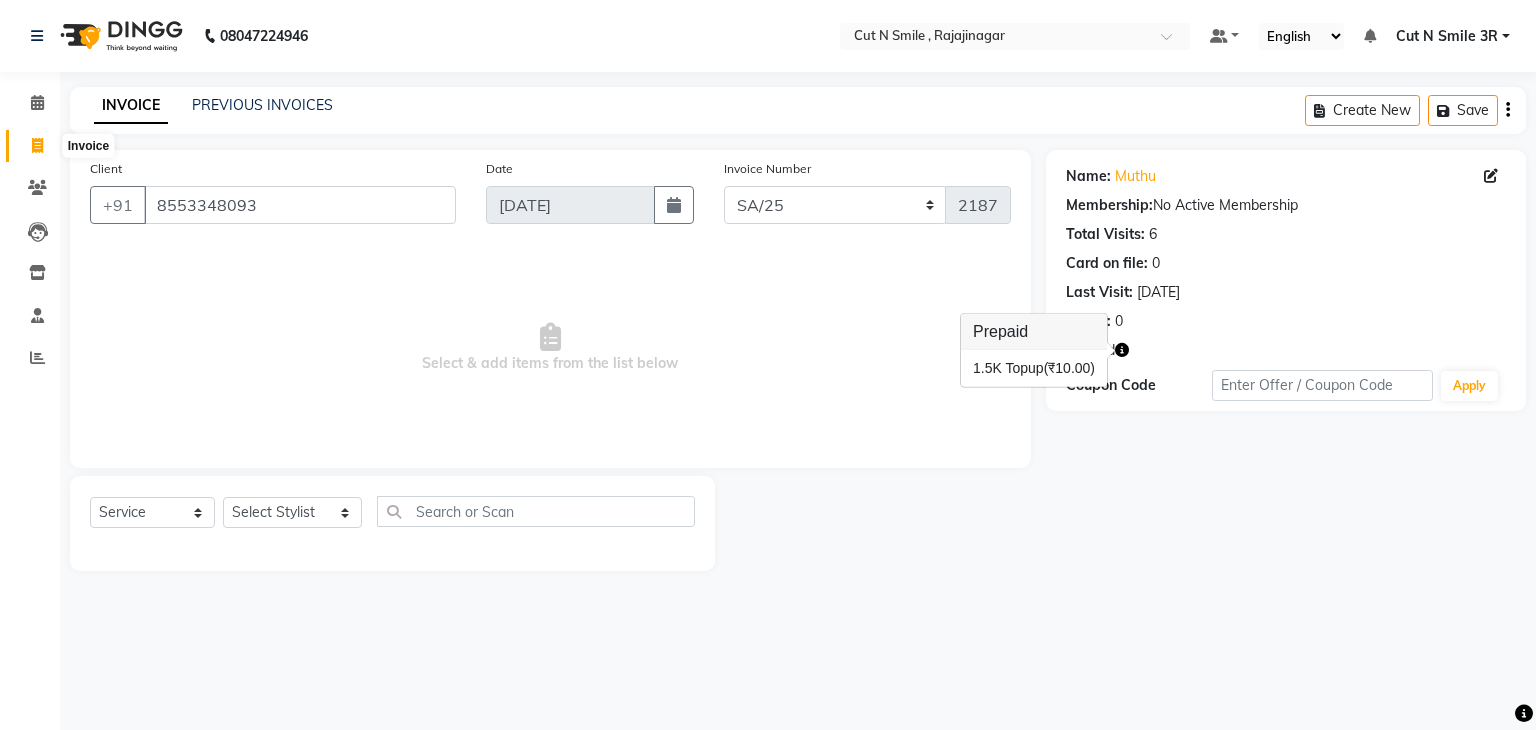 click 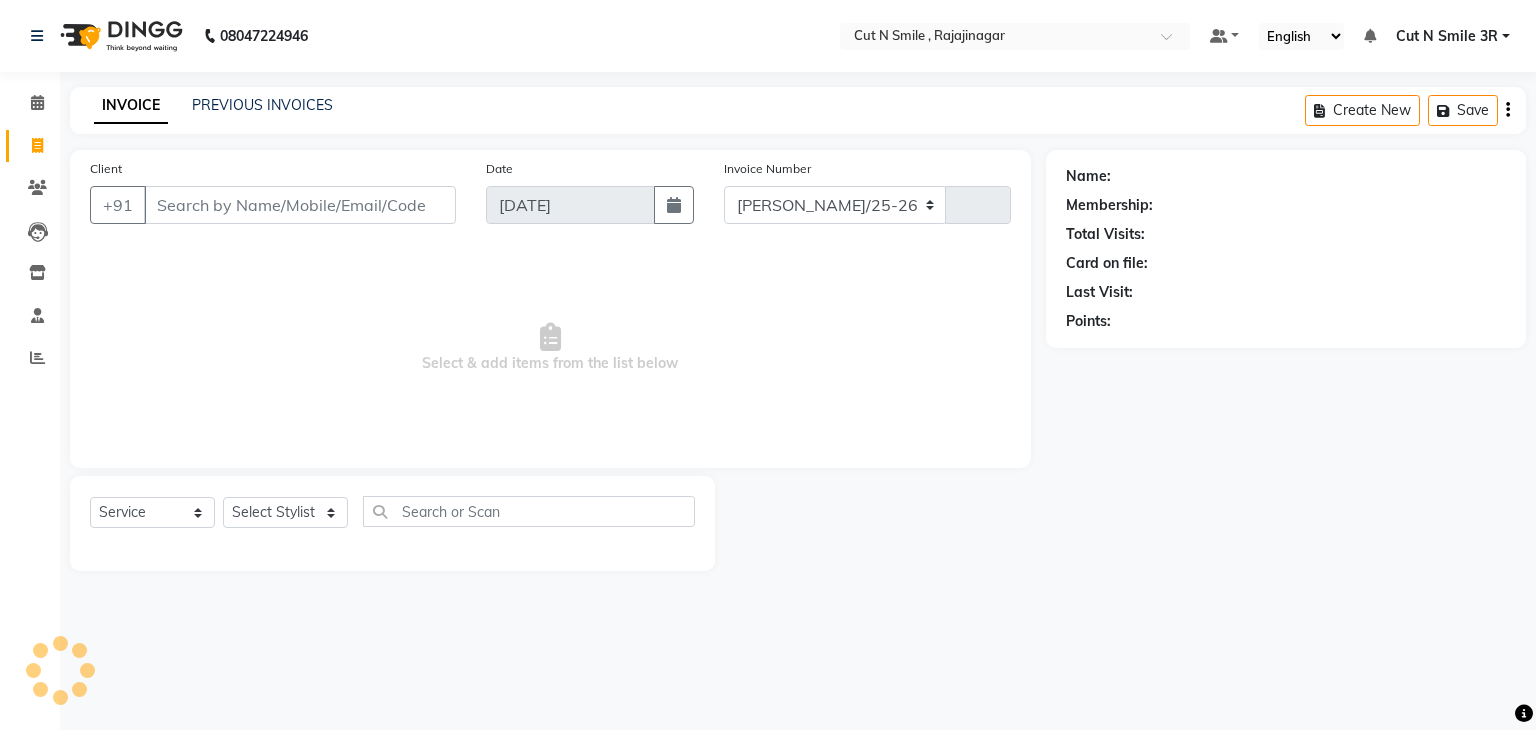 select on "7187" 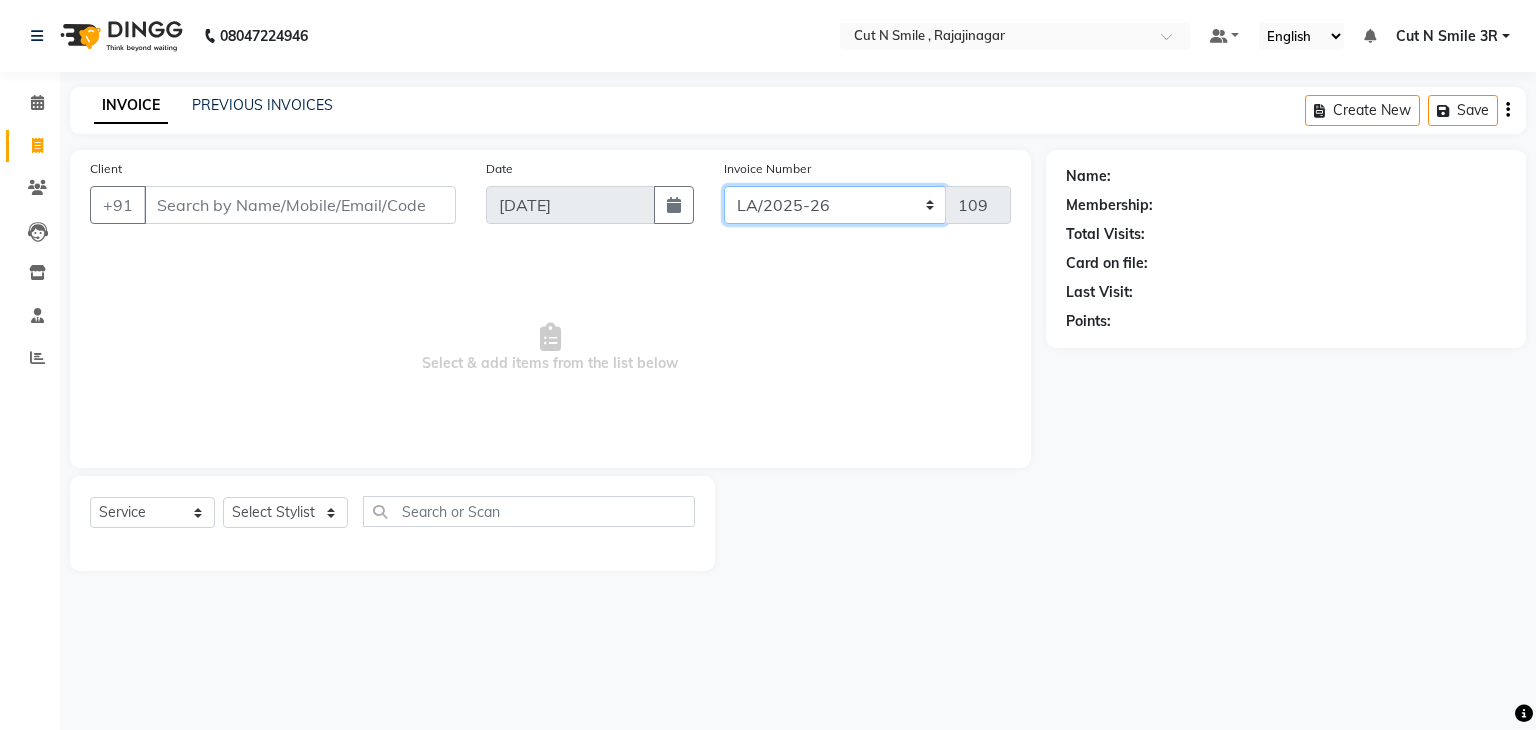 click on "[PERSON_NAME]/25-26 LA/2025-26 SH/25 CH/25 SA/25" 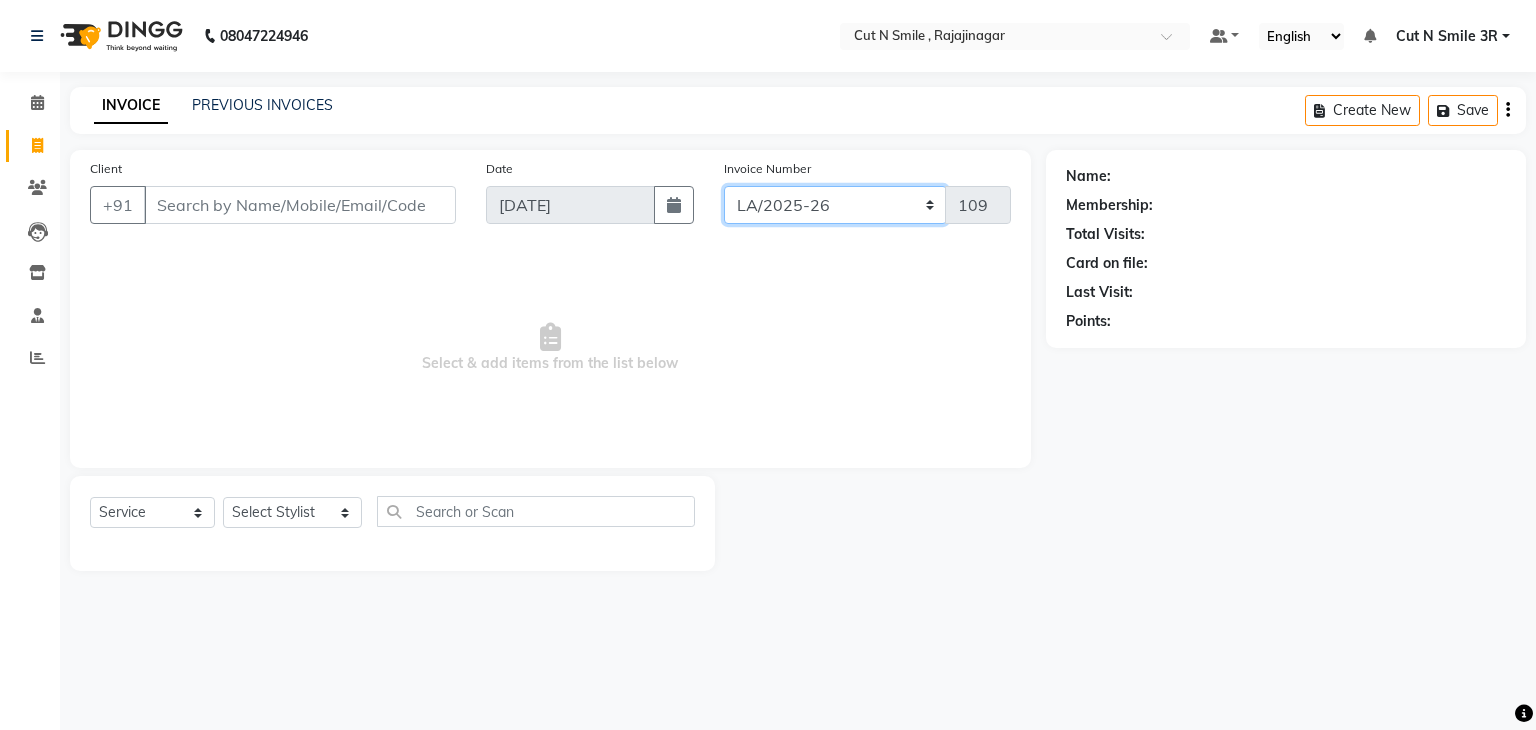 select on "7181" 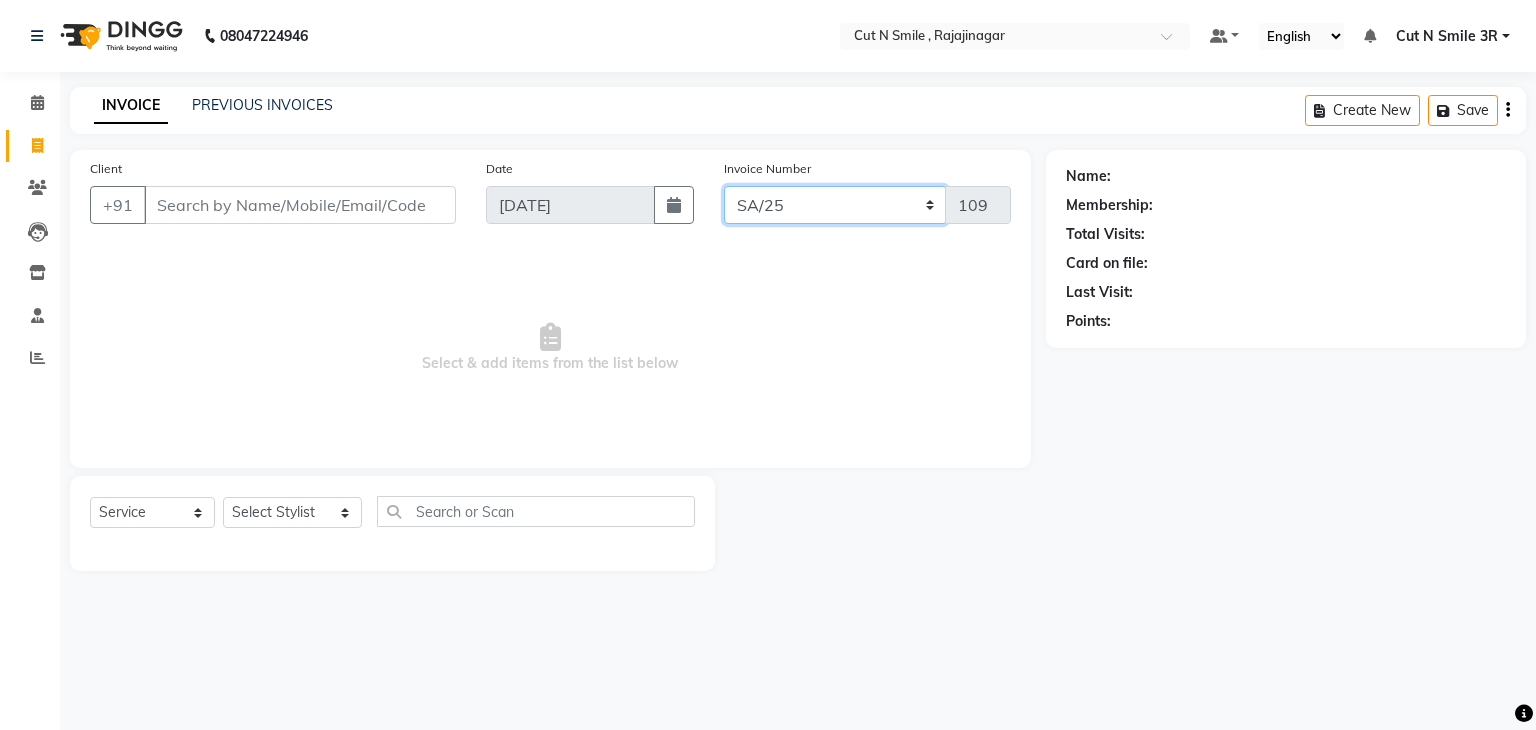 click on "[PERSON_NAME]/25-26 LA/2025-26 SH/25 CH/25 SA/25" 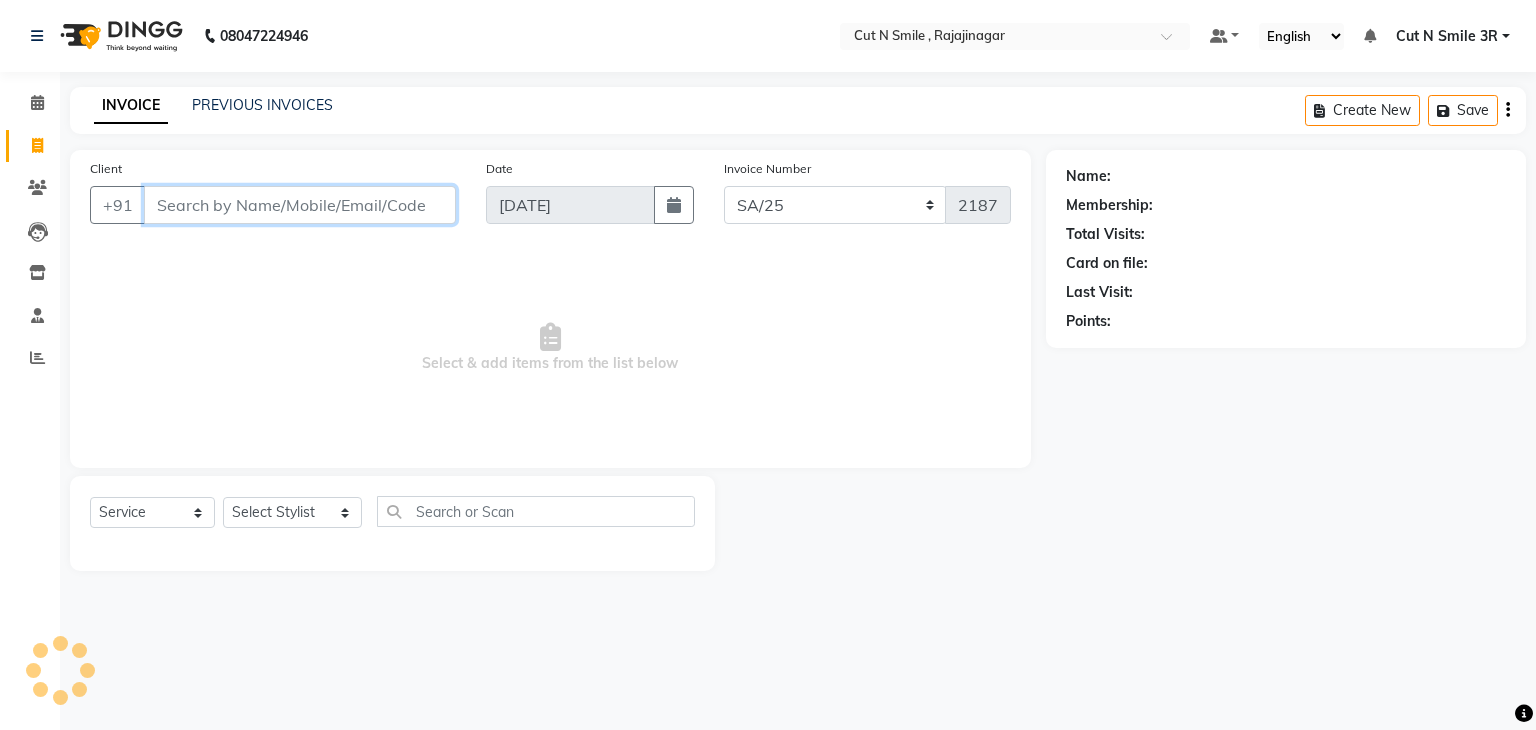 click on "Client" at bounding box center [300, 205] 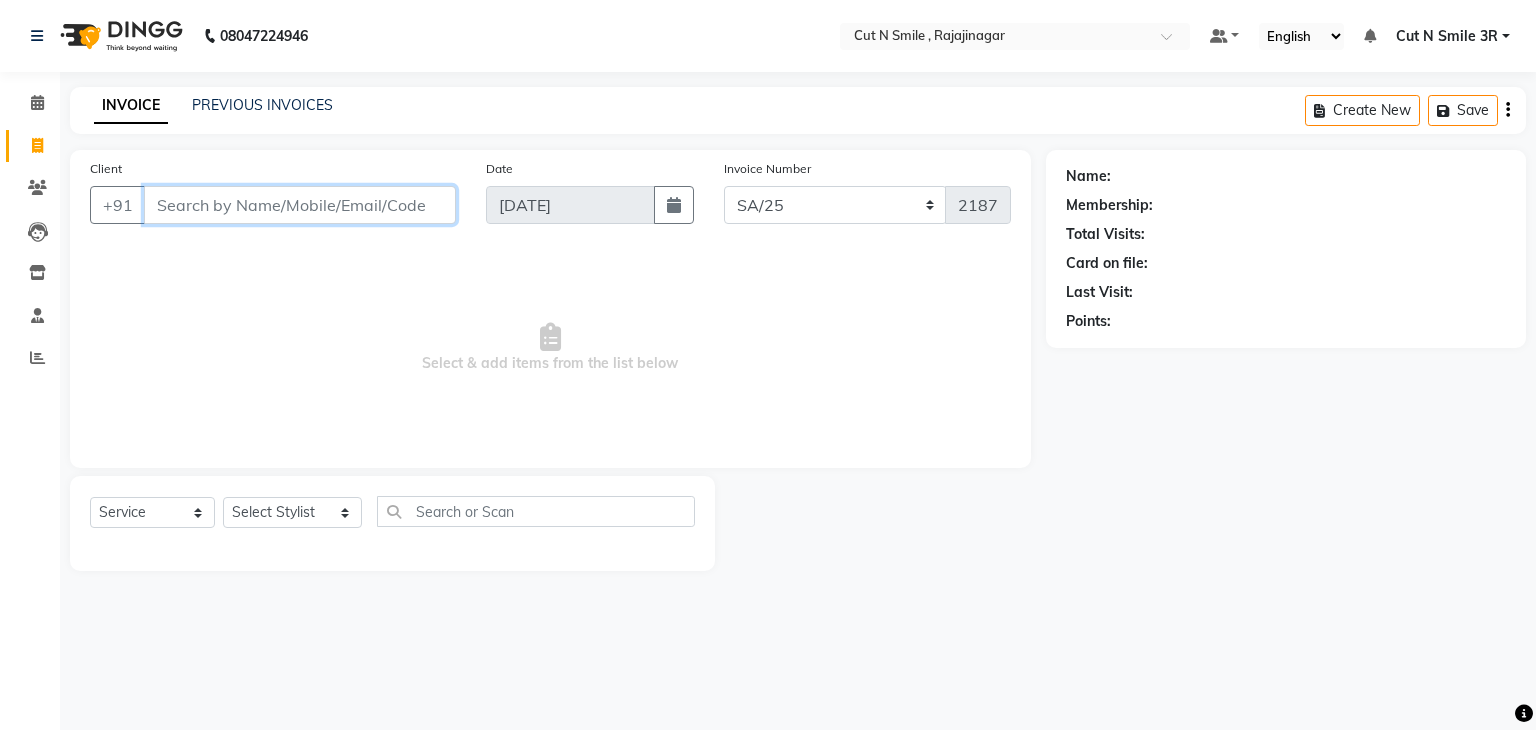 click on "Client" at bounding box center (300, 205) 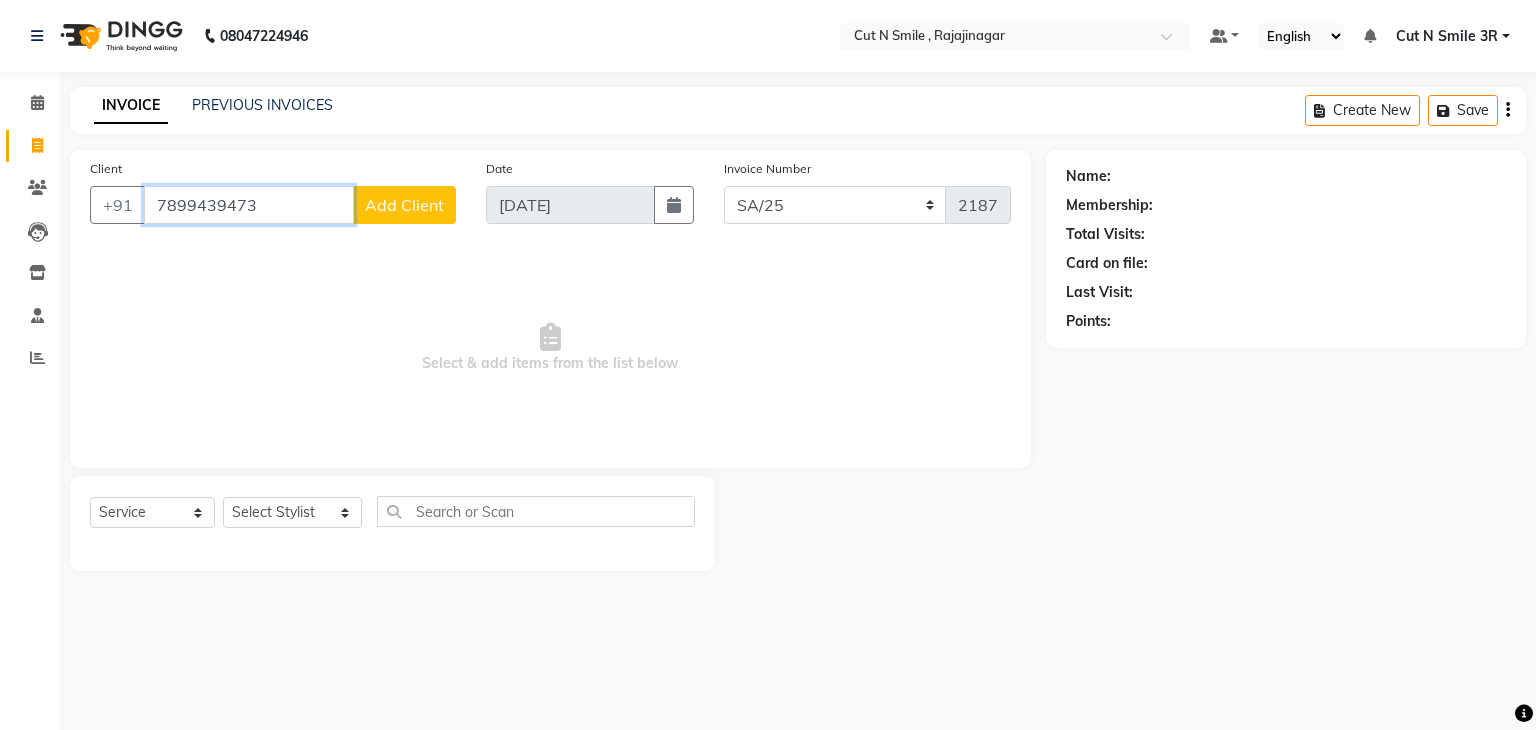 type on "7899439473" 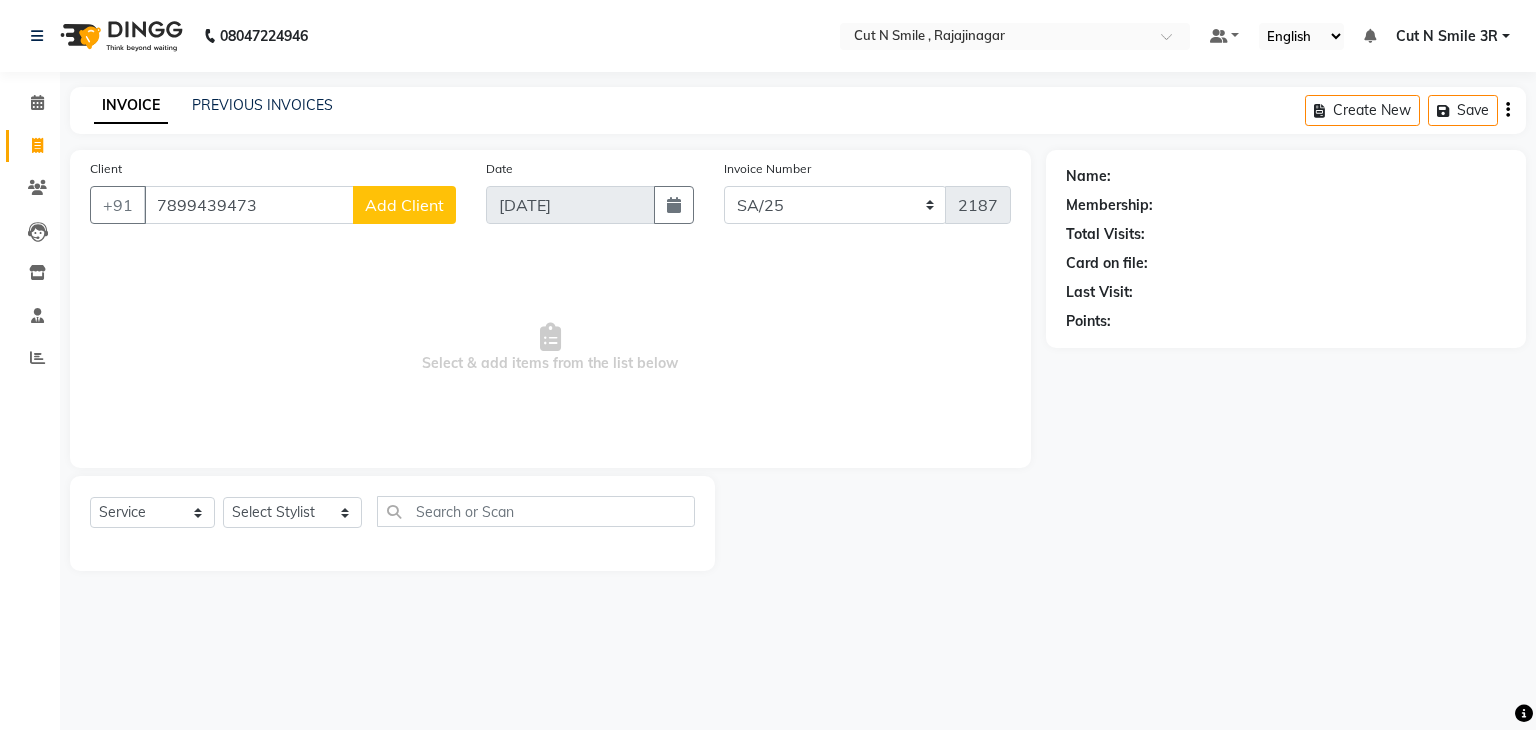 click on "Add Client" 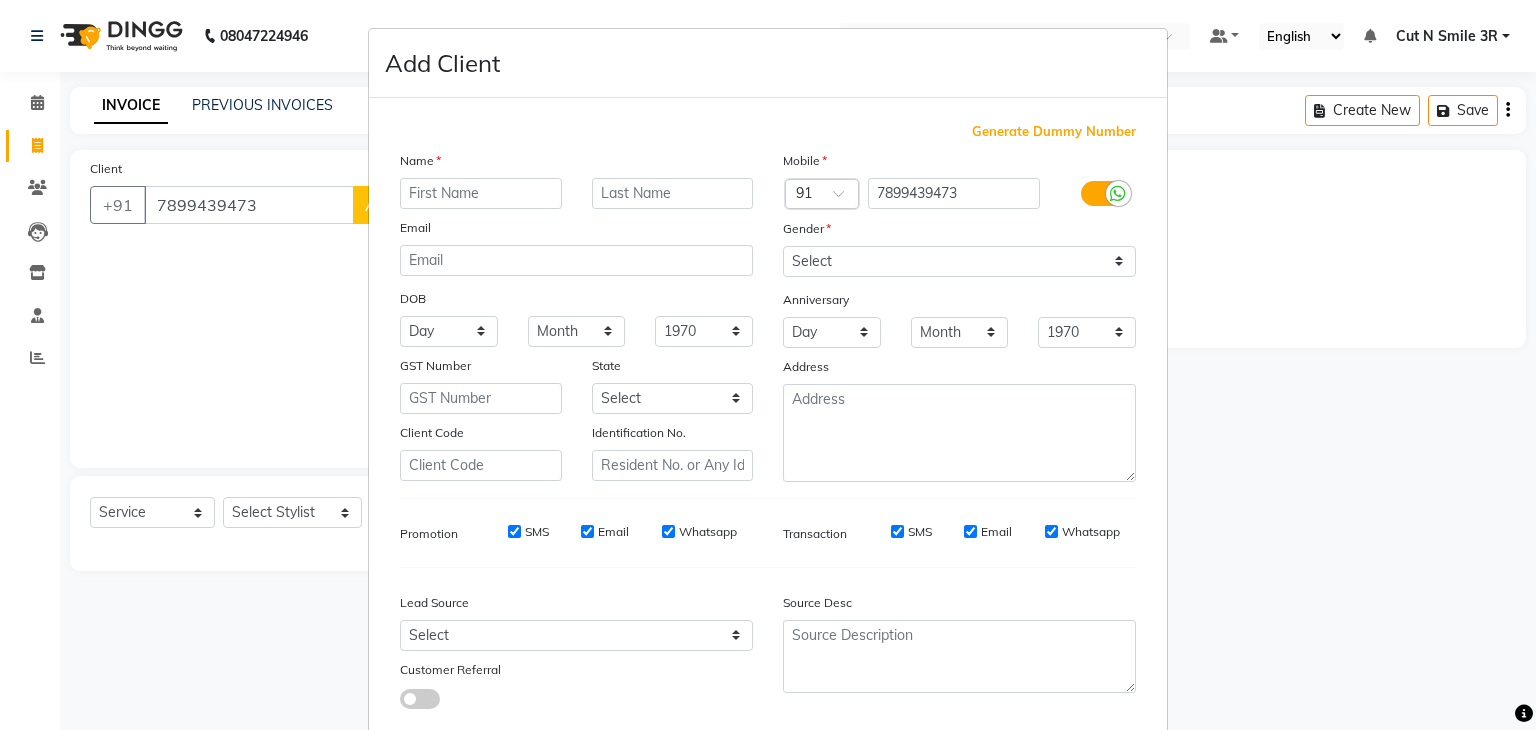 click at bounding box center (481, 193) 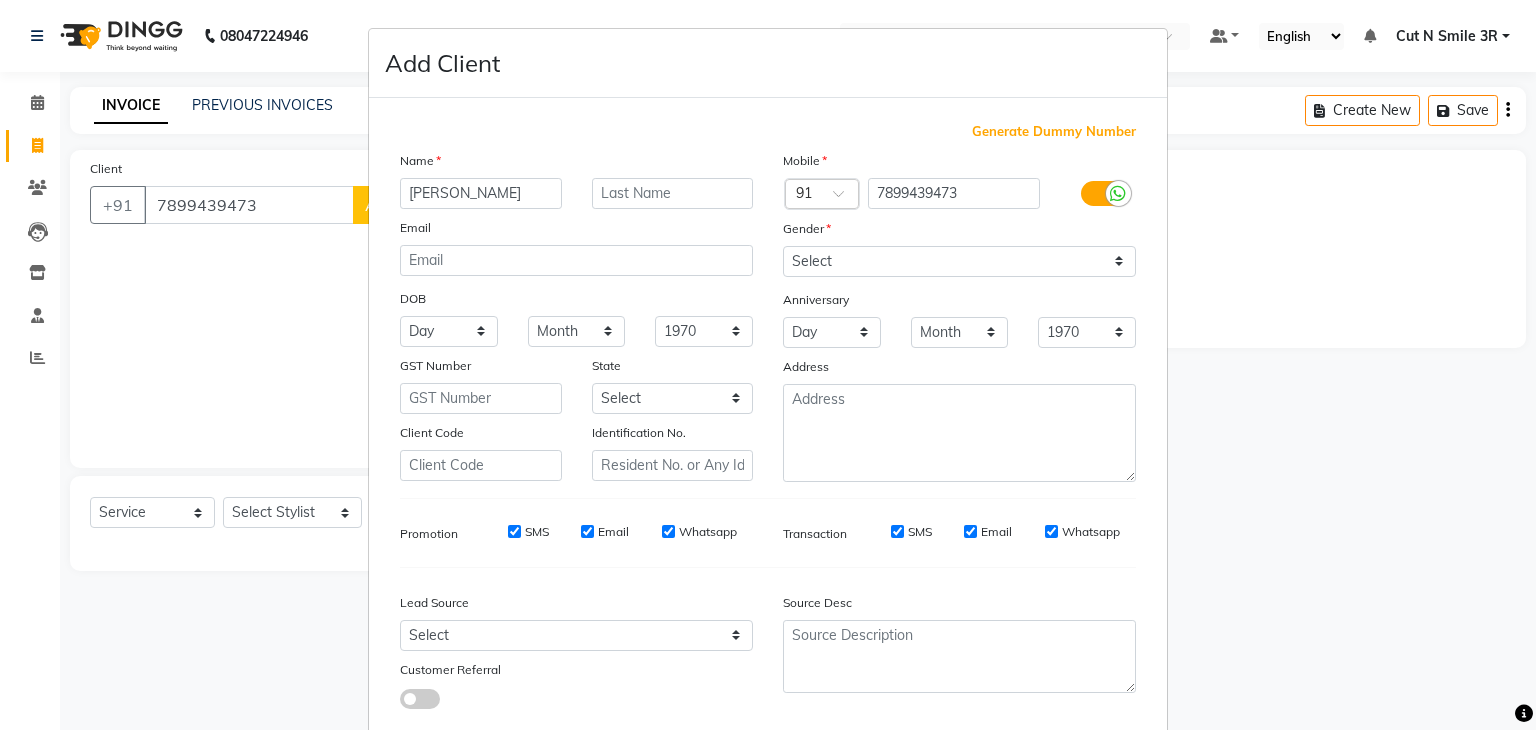 type on "[PERSON_NAME]" 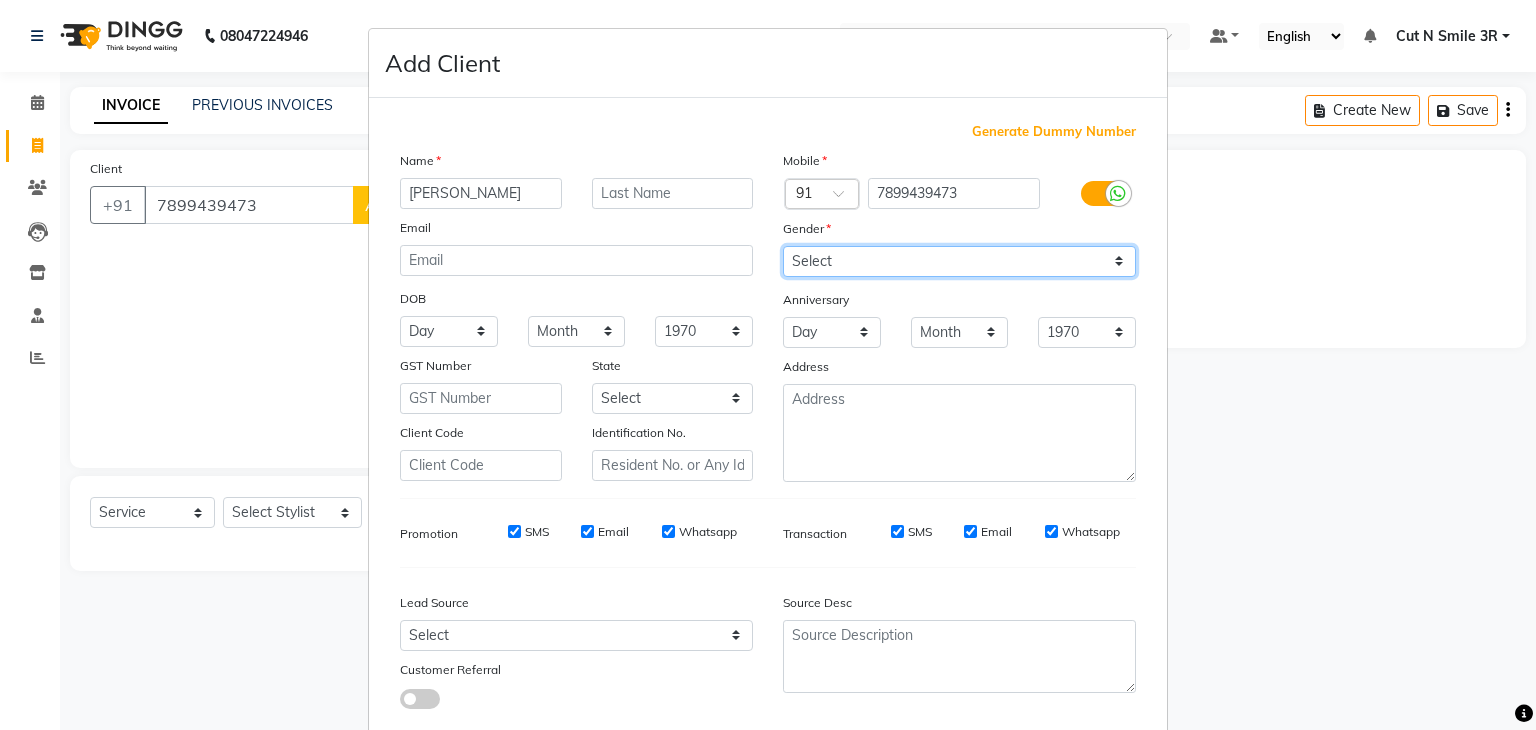 click on "Select [DEMOGRAPHIC_DATA] [DEMOGRAPHIC_DATA] Other Prefer Not To Say" at bounding box center (959, 261) 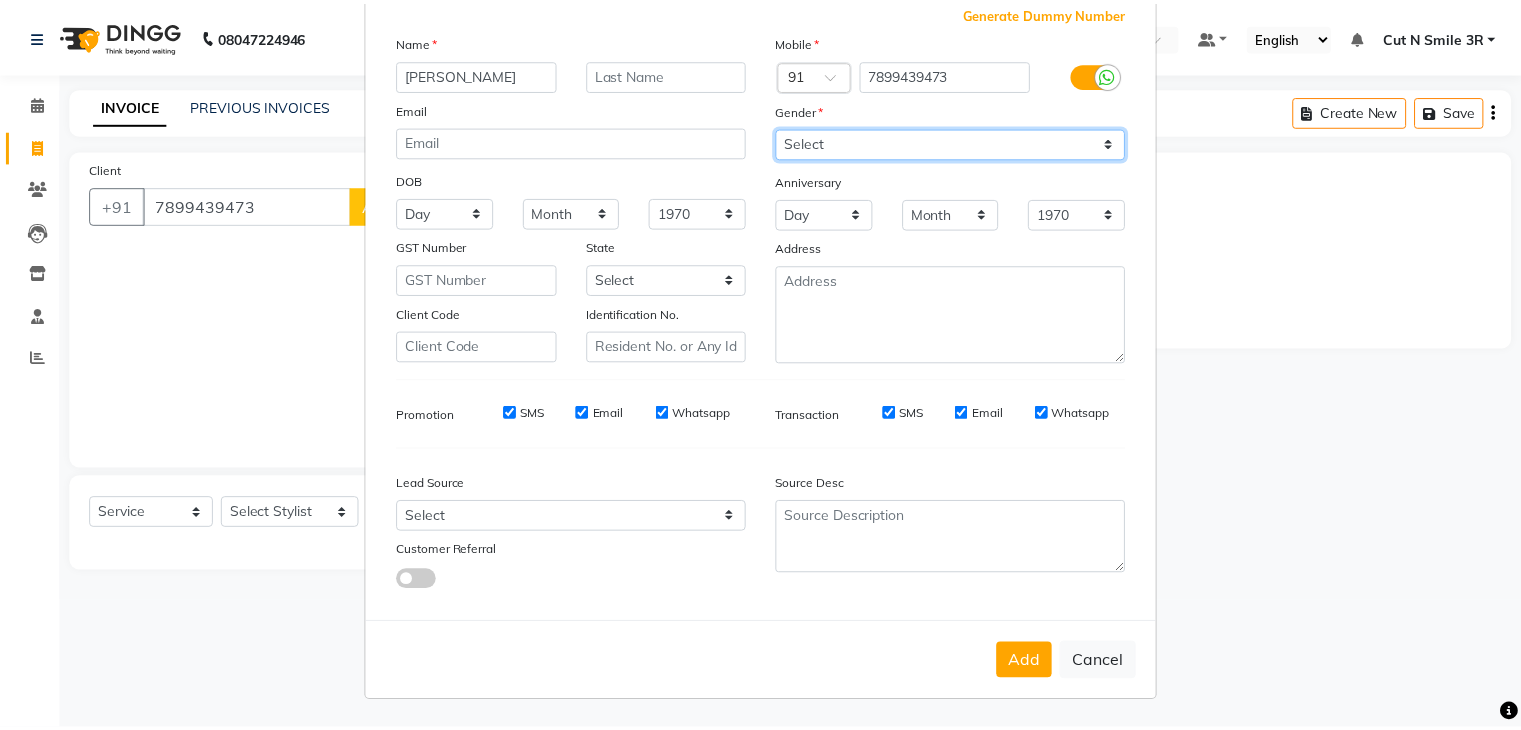 scroll, scrollTop: 126, scrollLeft: 0, axis: vertical 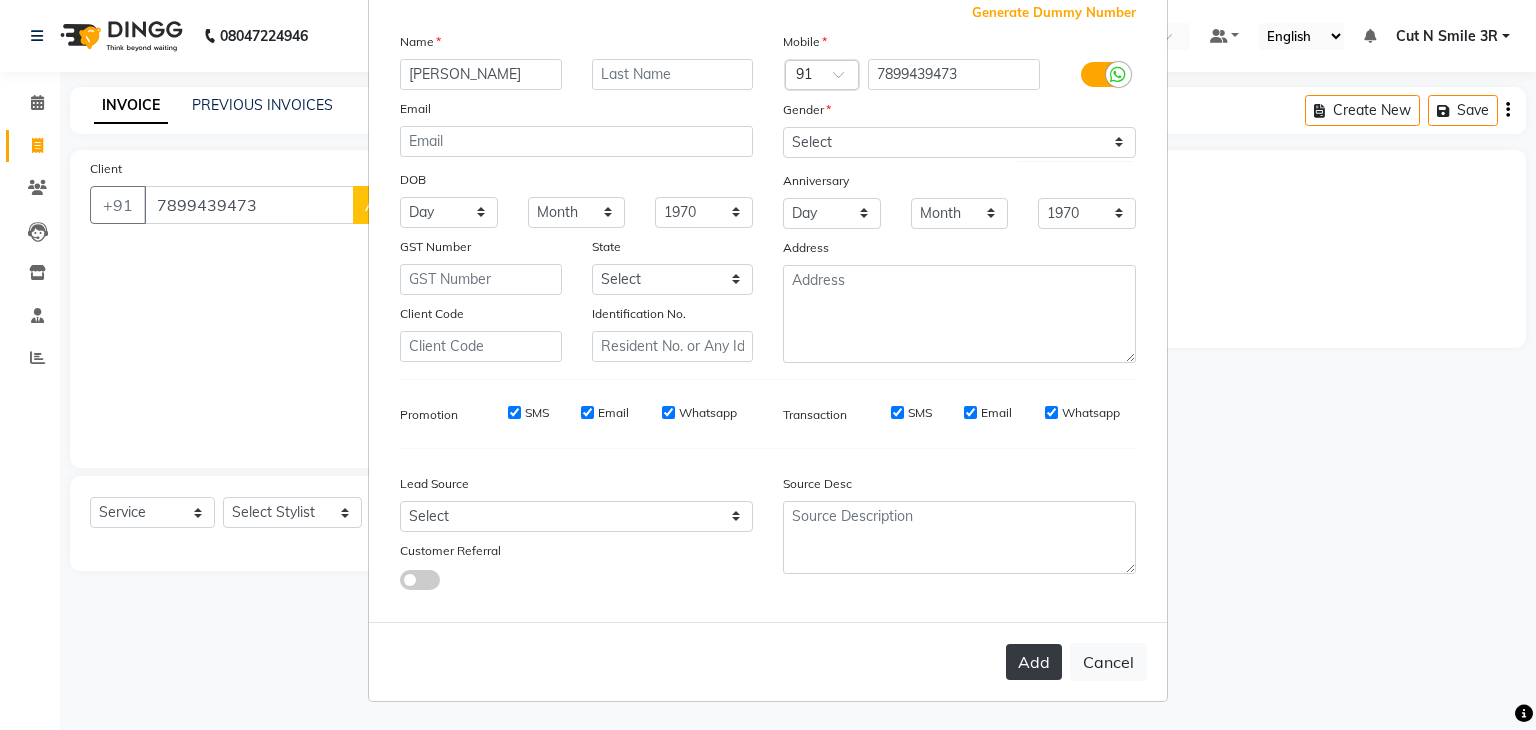 click on "Add" at bounding box center (1034, 662) 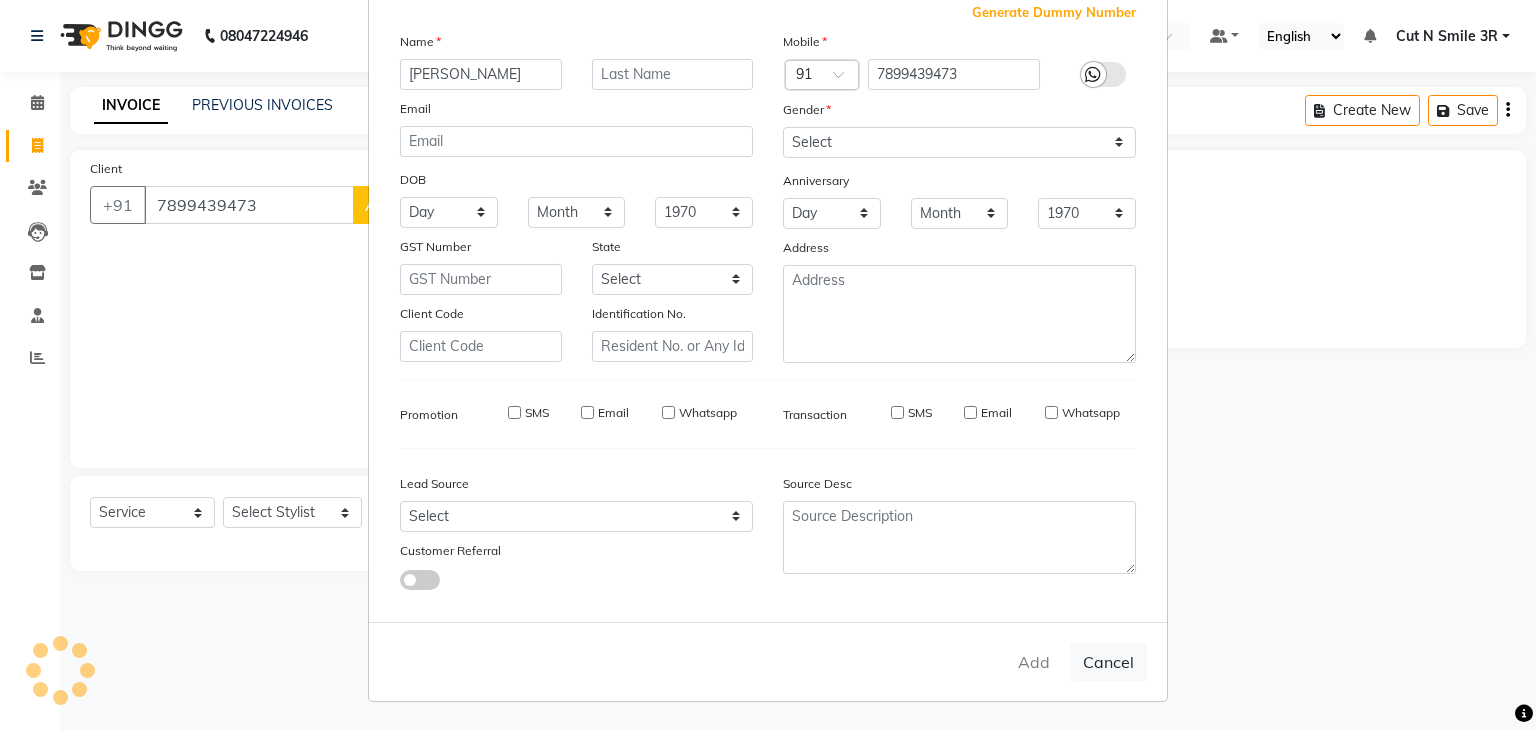 type 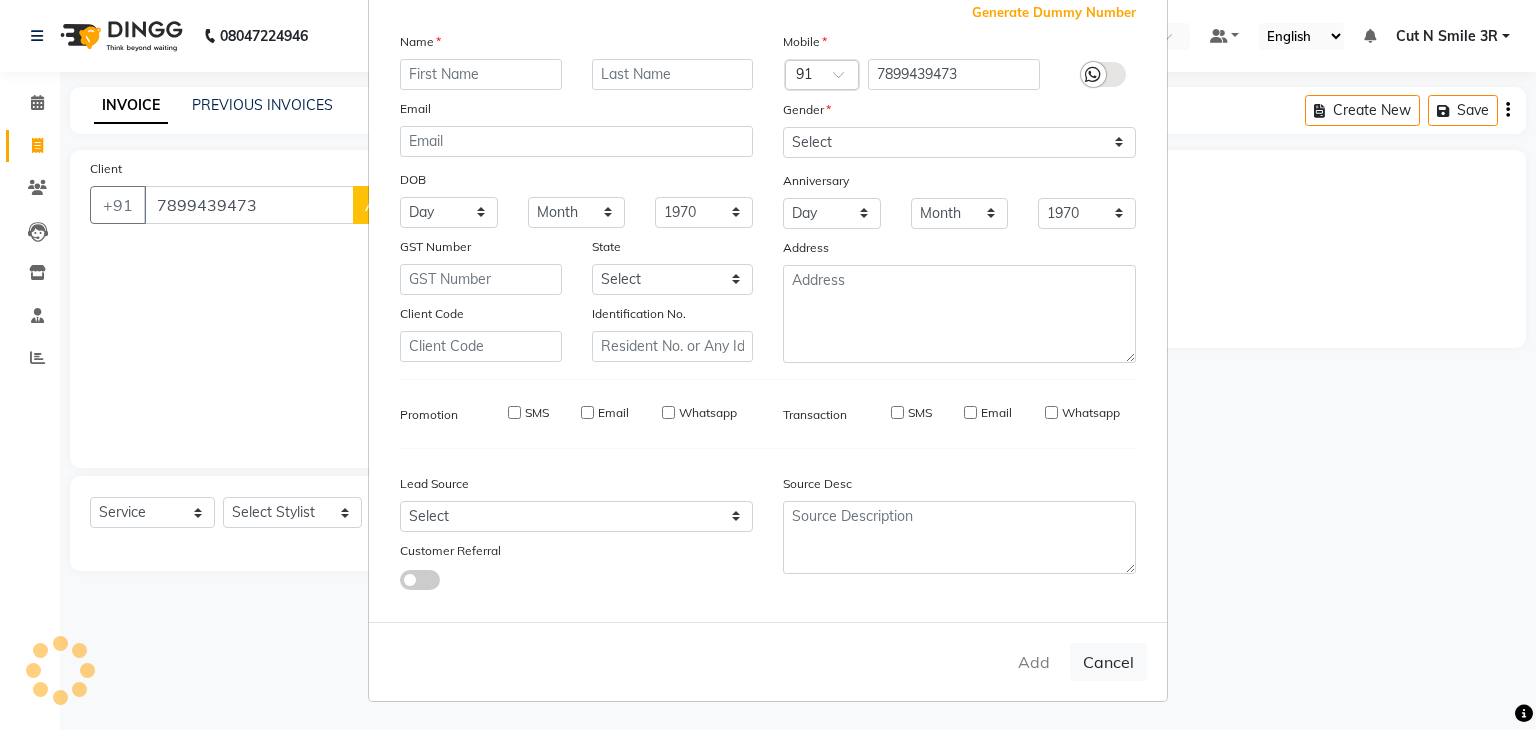 select 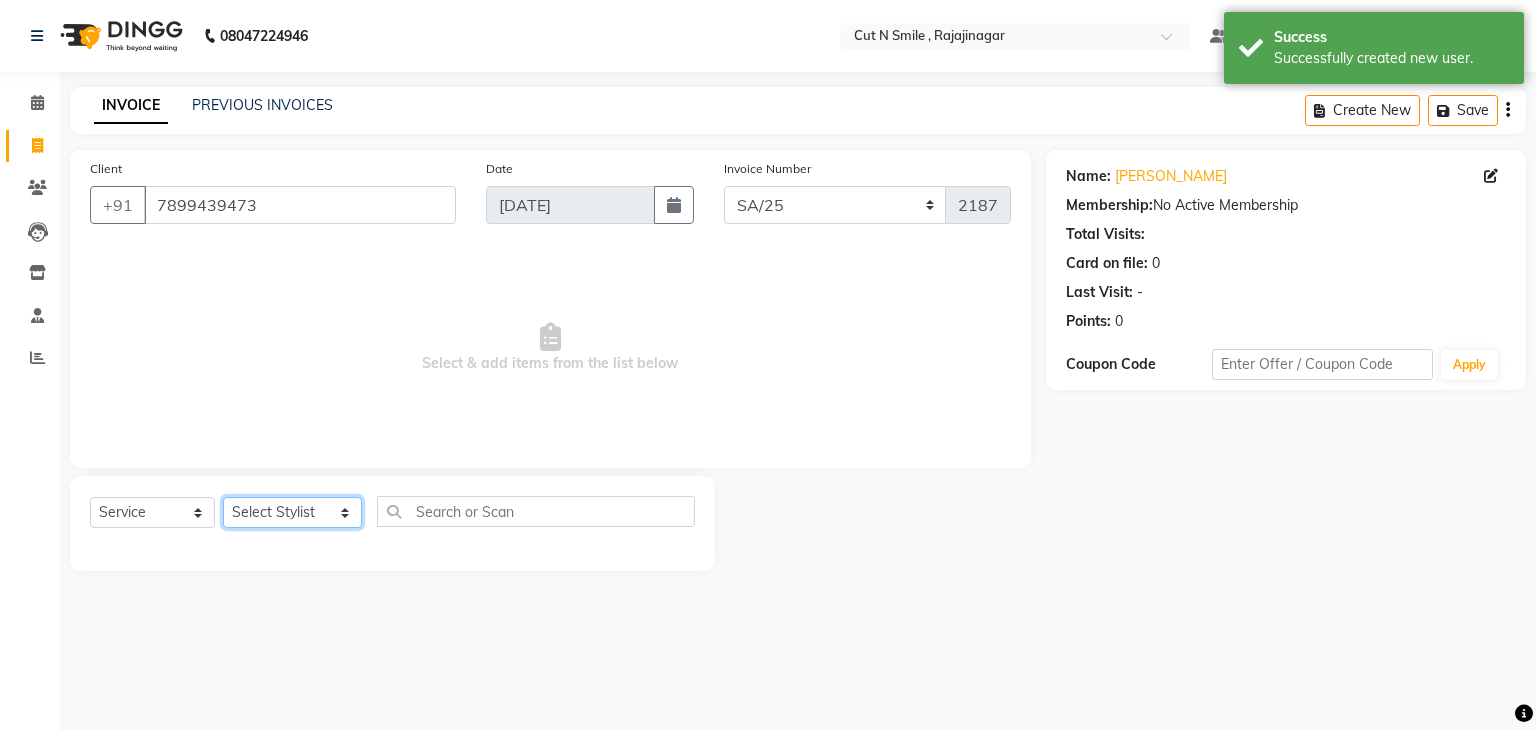 click on "Select Stylist [PERSON_NAME] Ammu 3R [PERSON_NAME] VN [PERSON_NAME] 3R [PERSON_NAME] 3R [PERSON_NAME] 3R [PERSON_NAME] 4R CNS [PERSON_NAME]  Cut N Smile 17M  Cut N Smile 3R Cut n Smile 4R Cut N Smile 9M Cut N Smile ML Cut N Smile V [PERSON_NAME] 4R Govind VN Hema 4R [PERSON_NAME] VN Karan VN Love 4R [PERSON_NAME] 3R Manu 4R  Muskaan VN [PERSON_NAME] 4R N D M 4R NDM Alam 4R Noushad VN [PERSON_NAME] 4R Priya [PERSON_NAME] 3R Rahul 3R Ravi 3R [PERSON_NAME] 4R [PERSON_NAME] 3R [PERSON_NAME] 4R [PERSON_NAME] [PERSON_NAME] 3R [PERSON_NAME] 4R Sameer 3R [PERSON_NAME] [PERSON_NAME]  [PERSON_NAME] [PERSON_NAME] [PERSON_NAME] VN [PERSON_NAME] 4R [PERSON_NAME] 4R [PERSON_NAME] VN Shanavaaz [PERSON_NAME] 3R [PERSON_NAME] 4R [PERSON_NAME] [PERSON_NAME] 4R Sunny VN [PERSON_NAME] 4R Vakeel 3R Varas 4R [PERSON_NAME] [PERSON_NAME] VN" 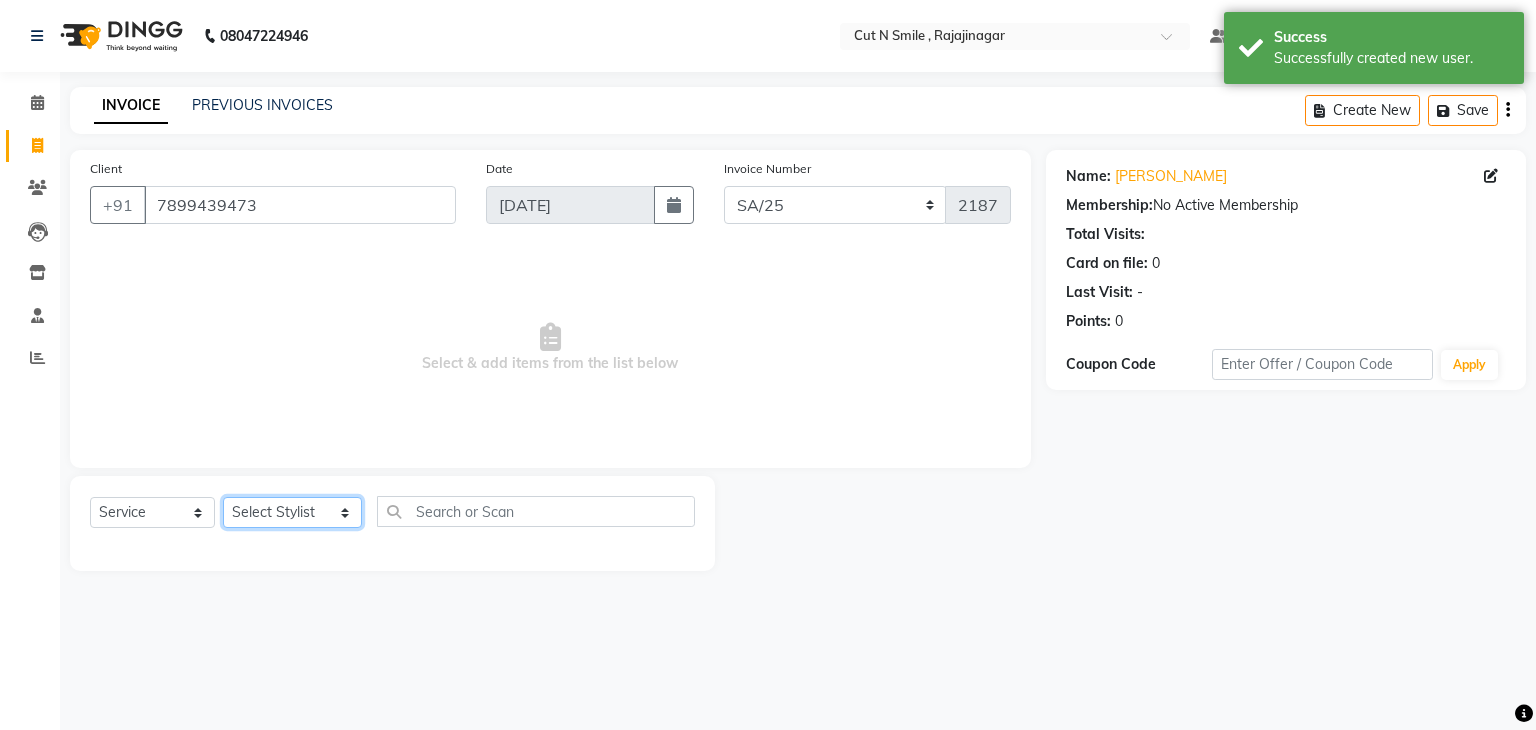 select on "58697" 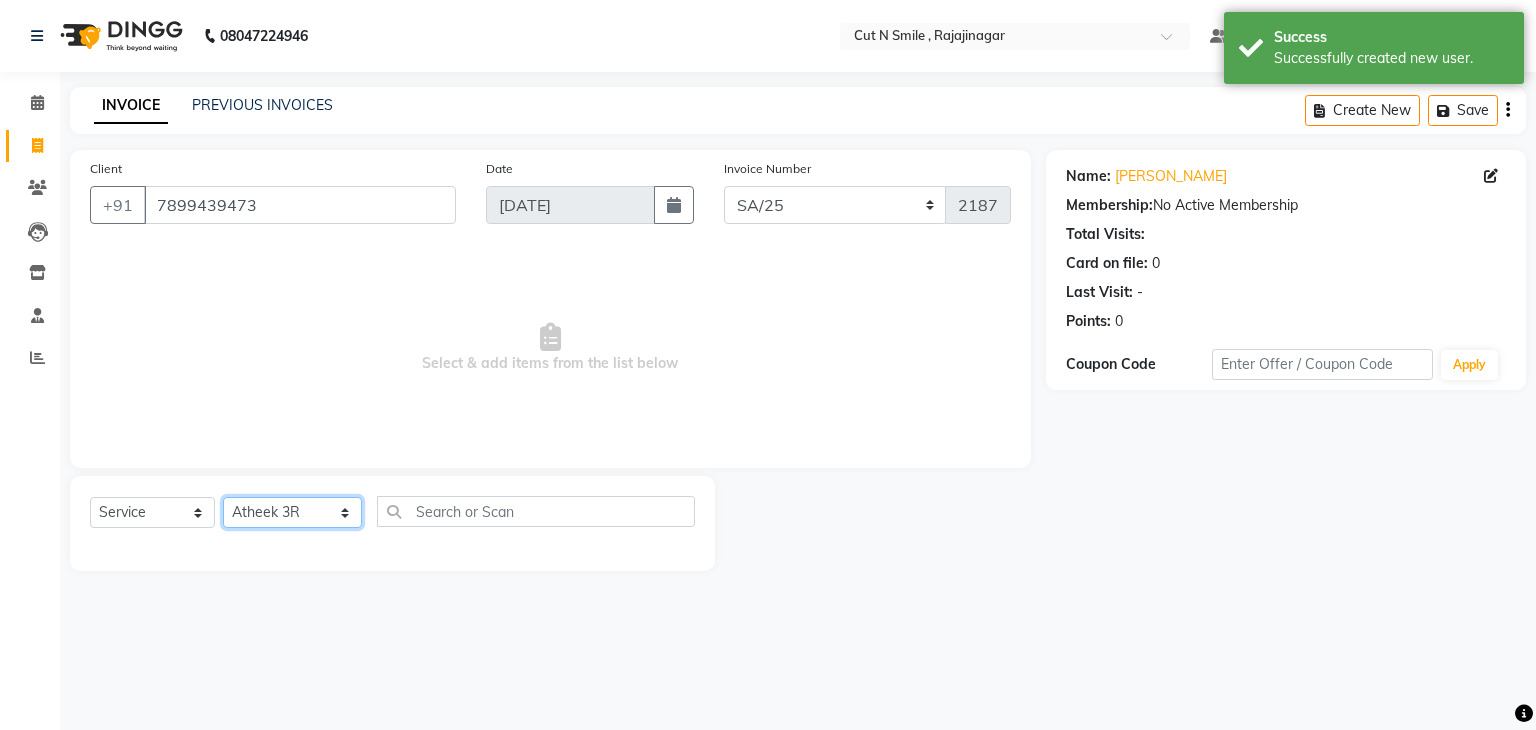 click on "Select Stylist [PERSON_NAME] Ammu 3R [PERSON_NAME] VN [PERSON_NAME] 3R [PERSON_NAME] 3R [PERSON_NAME] 3R [PERSON_NAME] 4R CNS [PERSON_NAME]  Cut N Smile 17M  Cut N Smile 3R Cut n Smile 4R Cut N Smile 9M Cut N Smile ML Cut N Smile V [PERSON_NAME] 4R Govind VN Hema 4R [PERSON_NAME] VN Karan VN Love 4R [PERSON_NAME] 3R Manu 4R  Muskaan VN [PERSON_NAME] 4R N D M 4R NDM Alam 4R Noushad VN [PERSON_NAME] 4R Priya [PERSON_NAME] 3R Rahul 3R Ravi 3R [PERSON_NAME] 4R [PERSON_NAME] 3R [PERSON_NAME] 4R [PERSON_NAME] [PERSON_NAME] 3R [PERSON_NAME] 4R Sameer 3R [PERSON_NAME] [PERSON_NAME]  [PERSON_NAME] [PERSON_NAME] [PERSON_NAME] VN [PERSON_NAME] 4R [PERSON_NAME] 4R [PERSON_NAME] VN Shanavaaz [PERSON_NAME] 3R [PERSON_NAME] 4R [PERSON_NAME] [PERSON_NAME] 4R Sunny VN [PERSON_NAME] 4R Vakeel 3R Varas 4R [PERSON_NAME] [PERSON_NAME] VN" 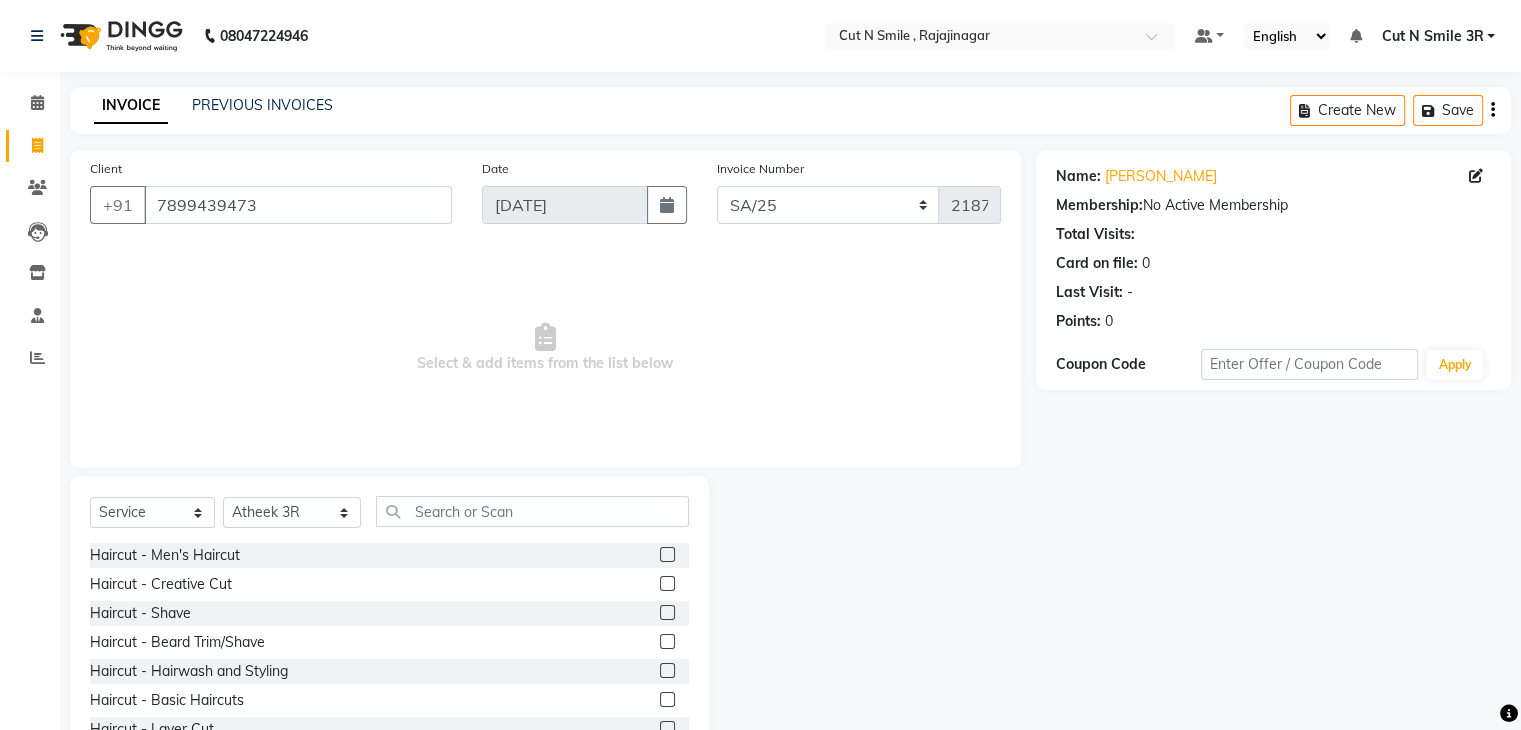 click 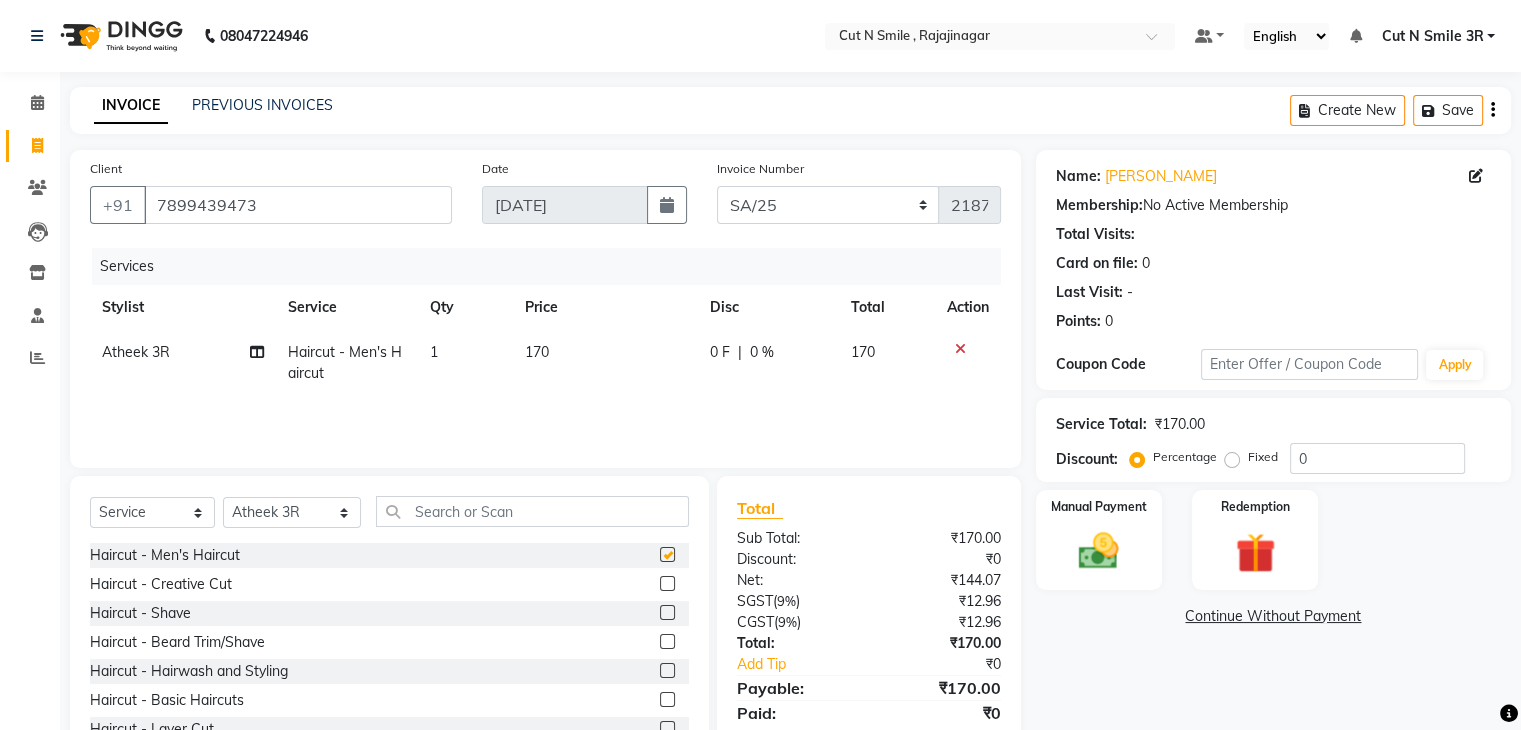 checkbox on "false" 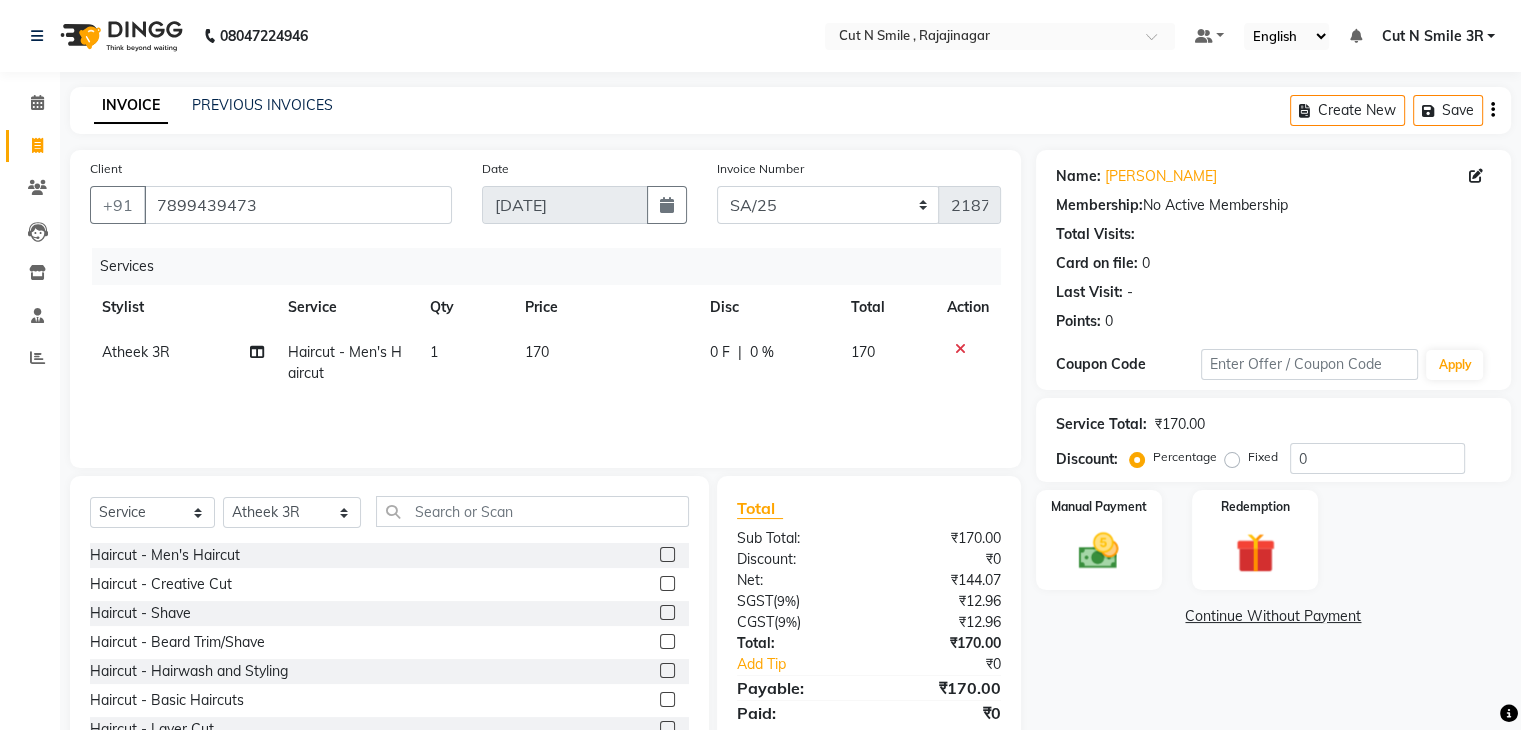 click 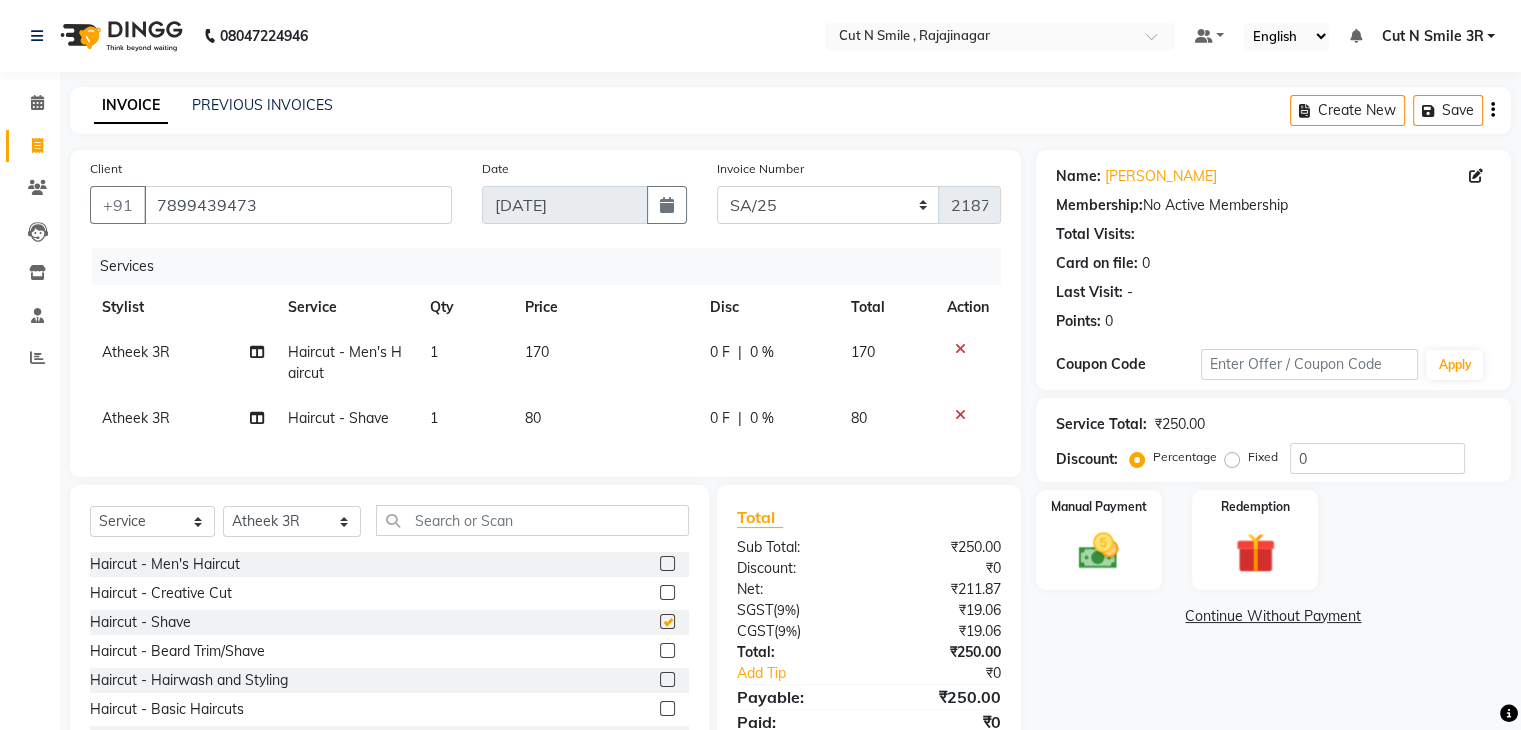 checkbox on "false" 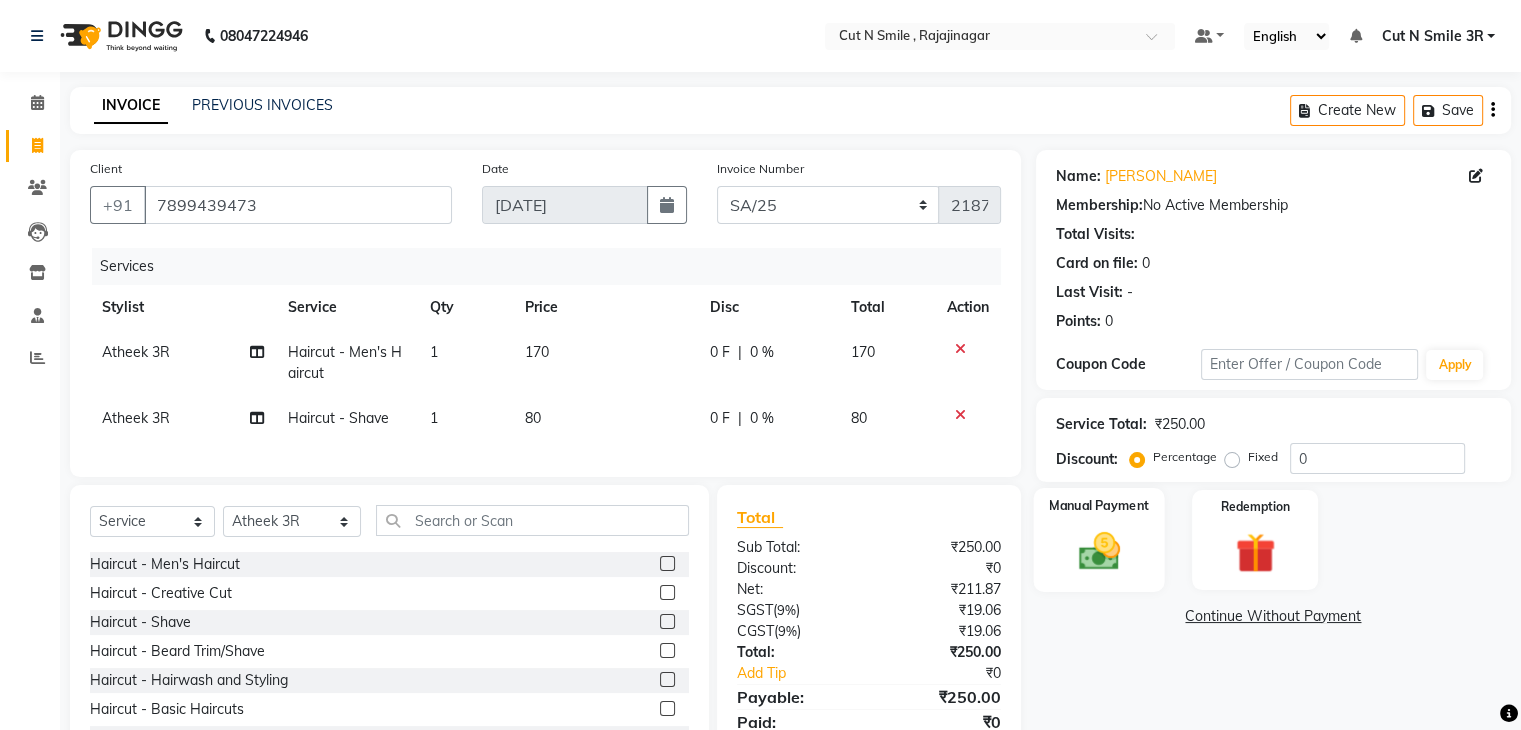 click 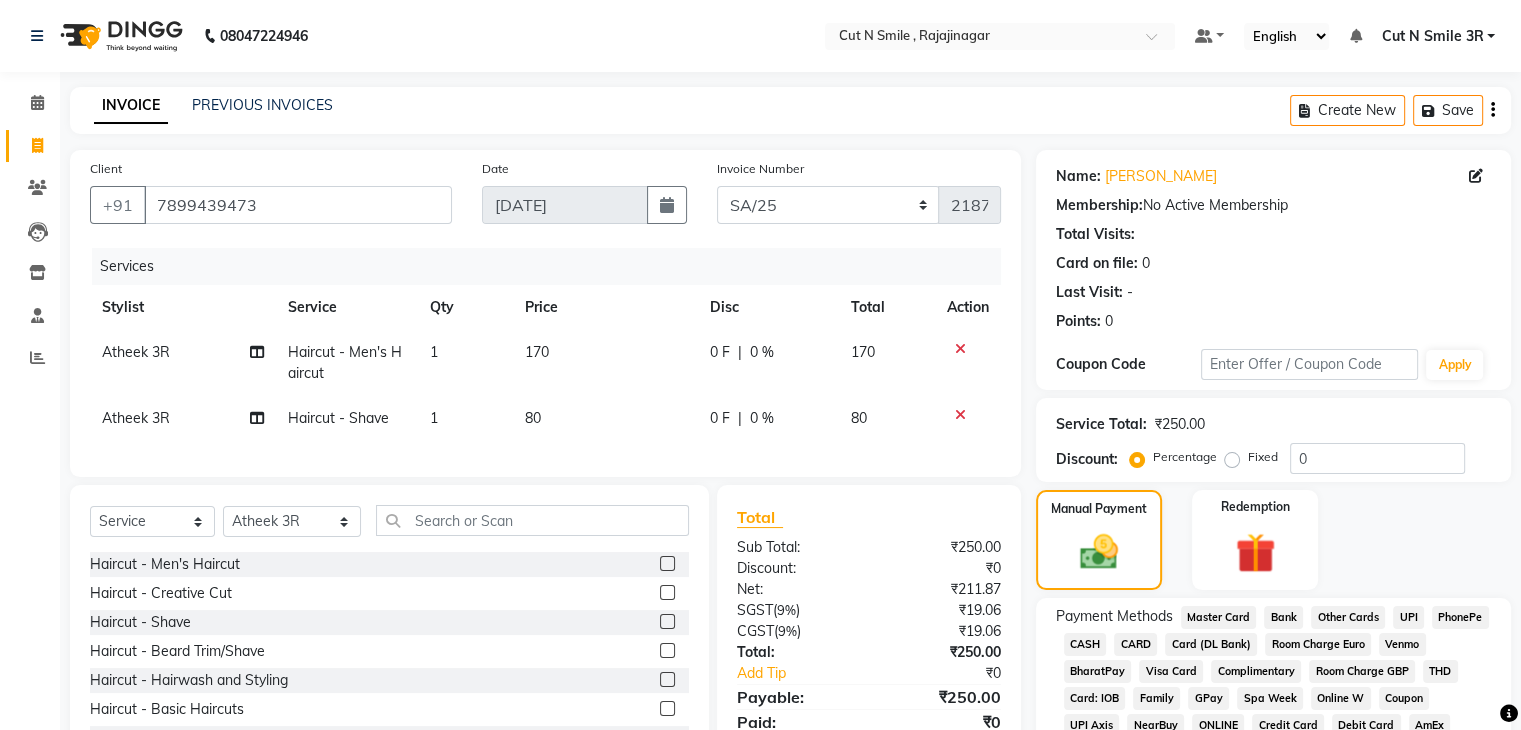 click on "UPI" 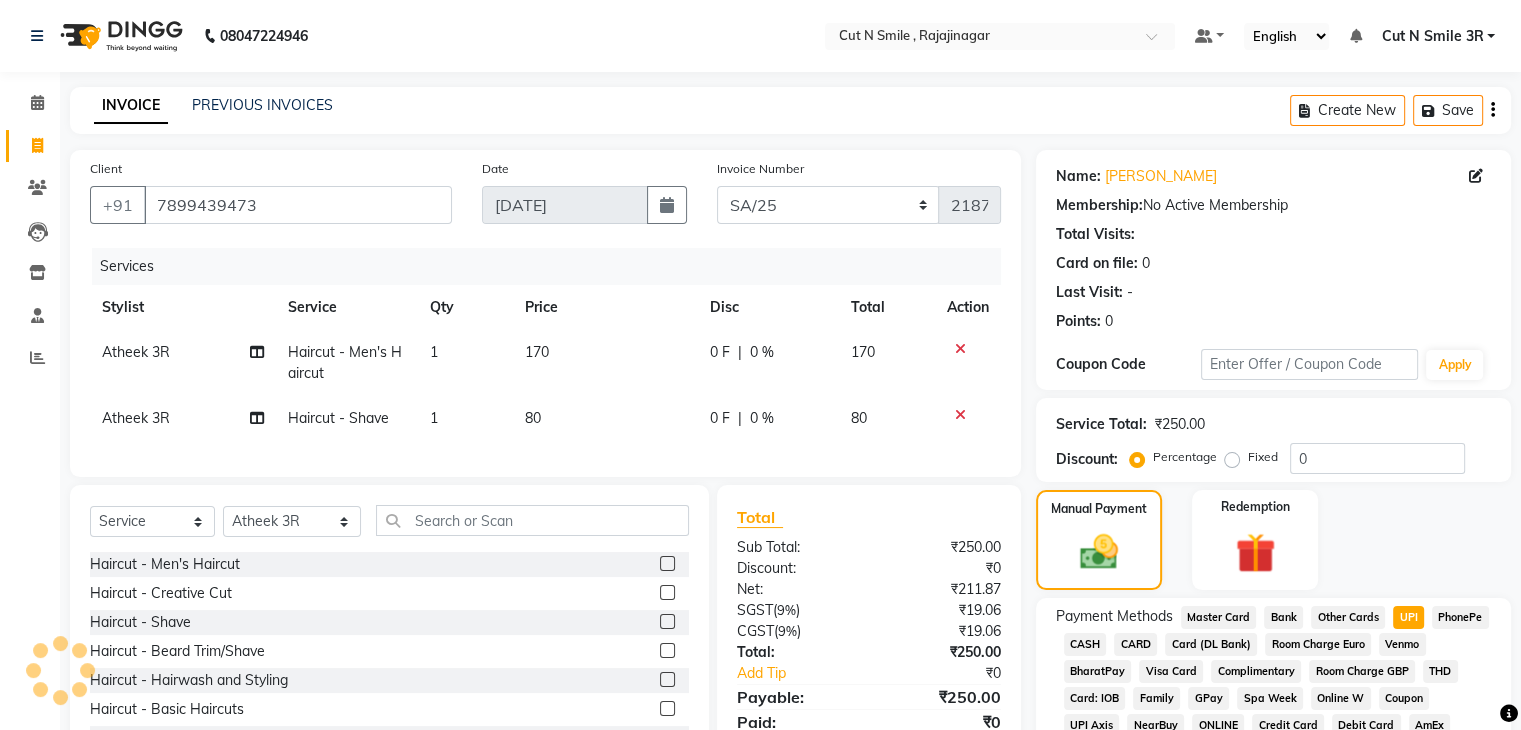 scroll, scrollTop: 228, scrollLeft: 0, axis: vertical 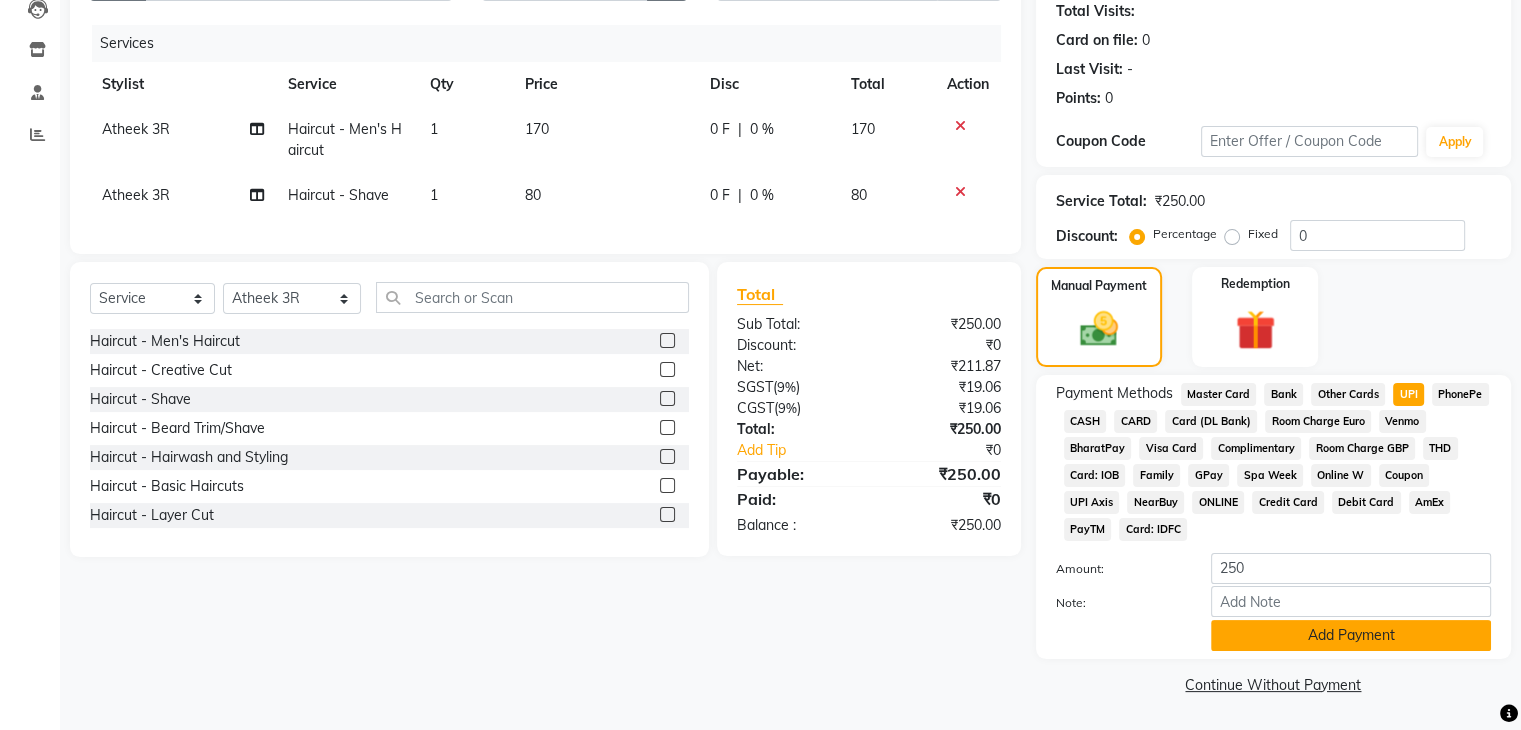 click on "Add Payment" 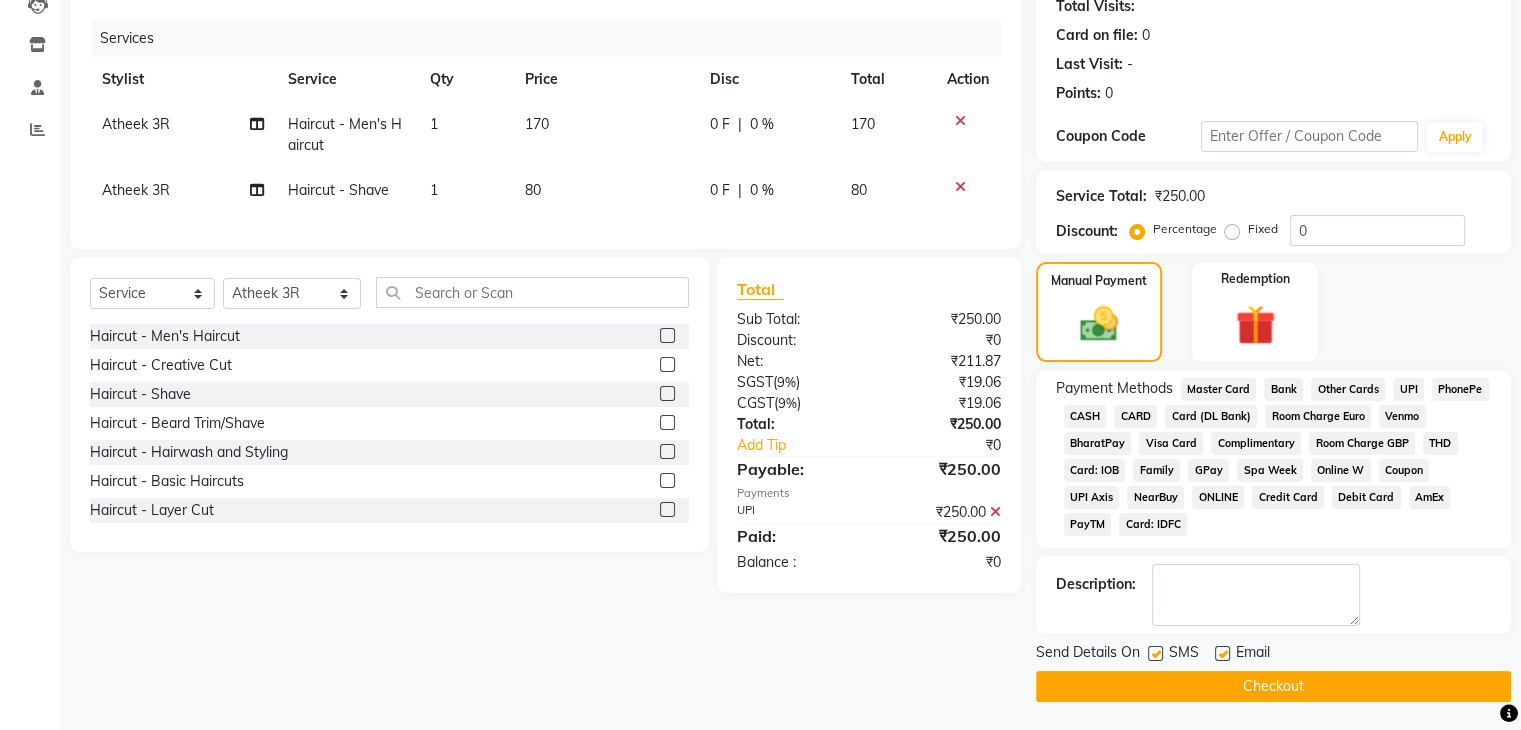 click on "Checkout" 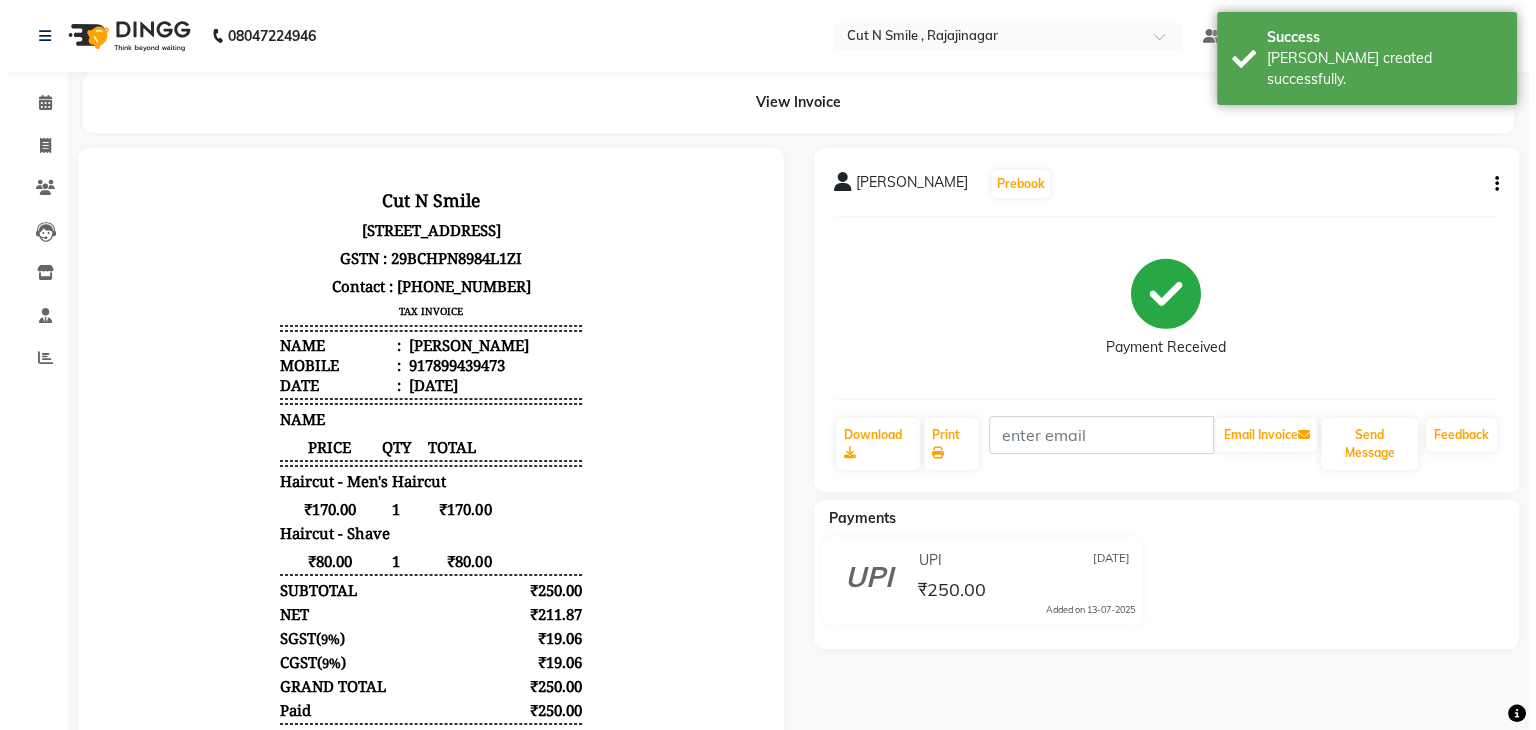 scroll, scrollTop: 0, scrollLeft: 0, axis: both 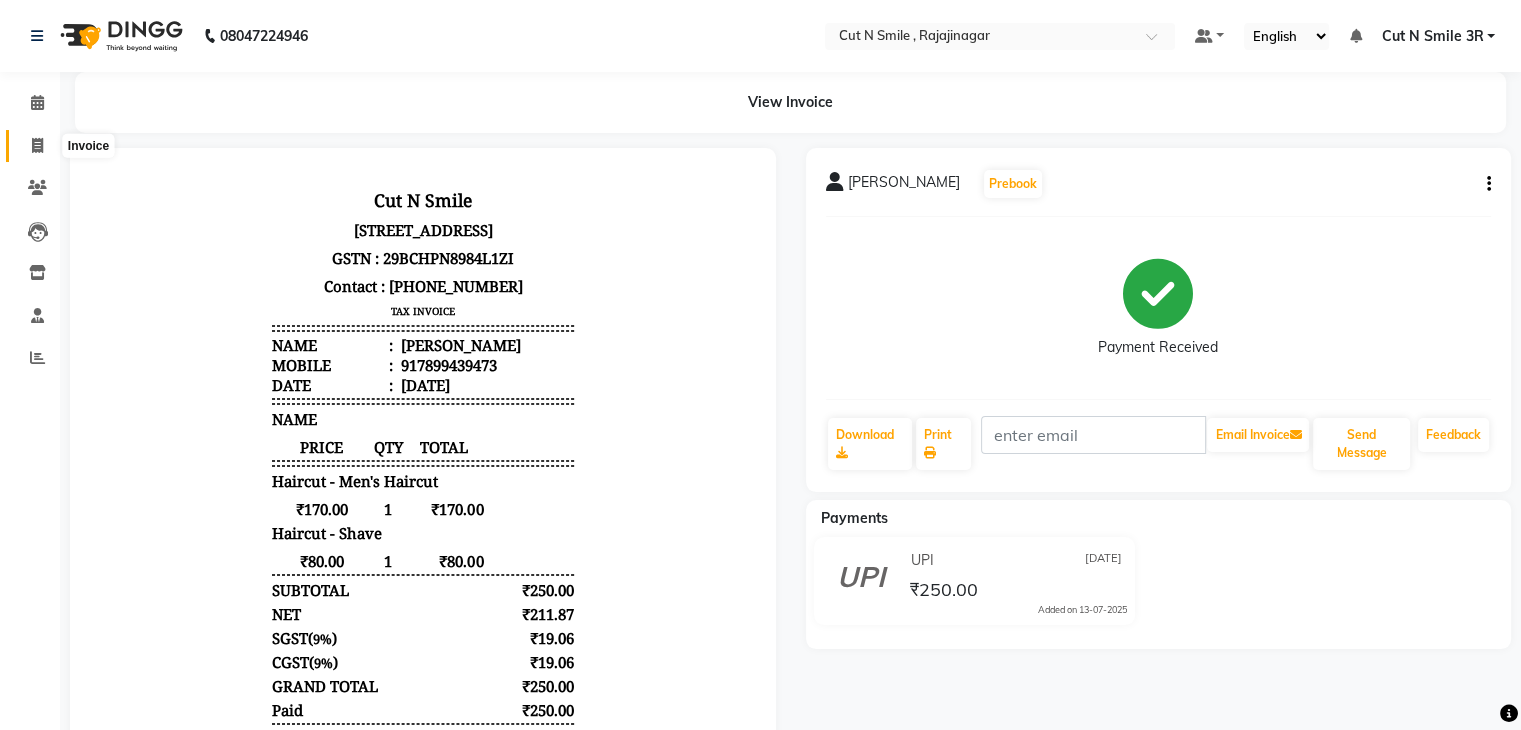 click 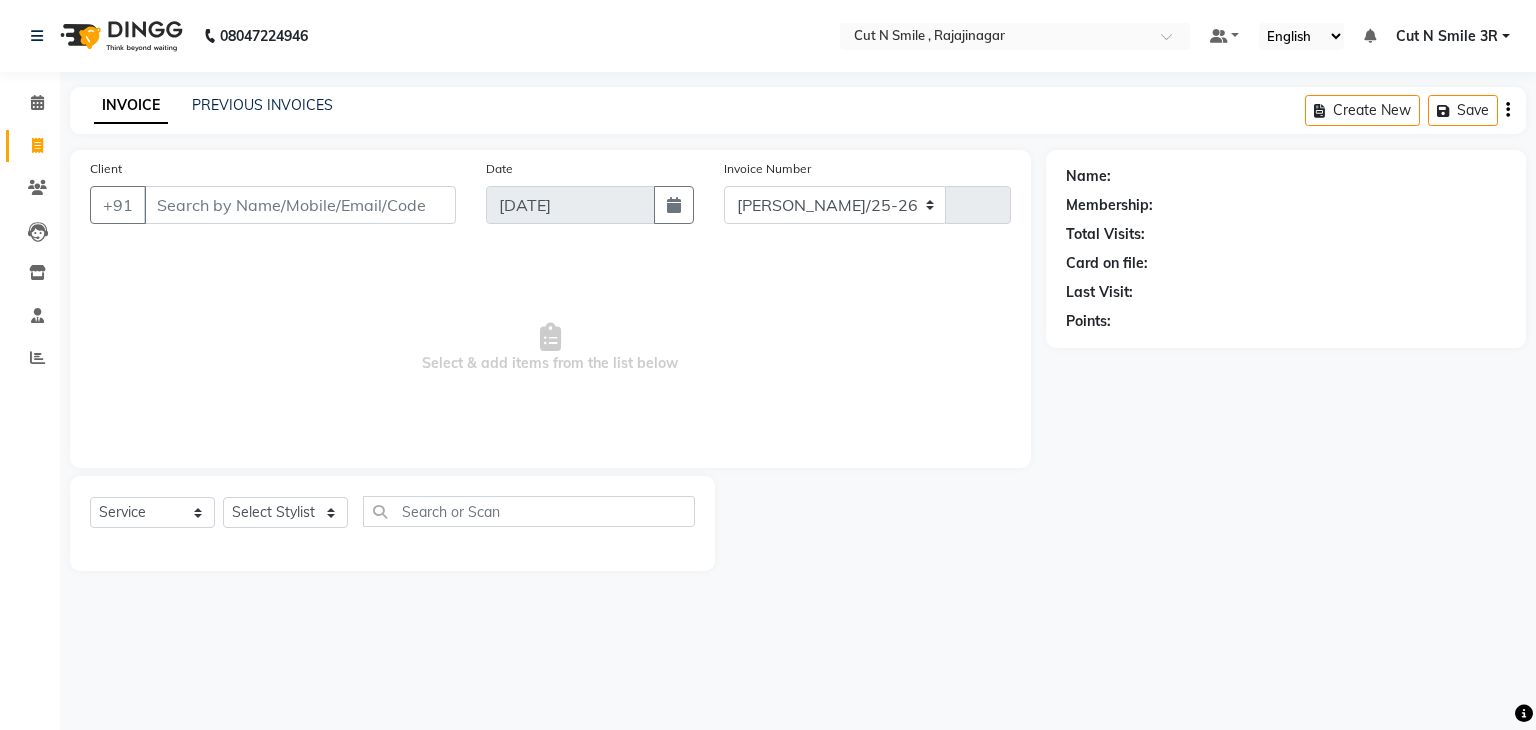select on "7187" 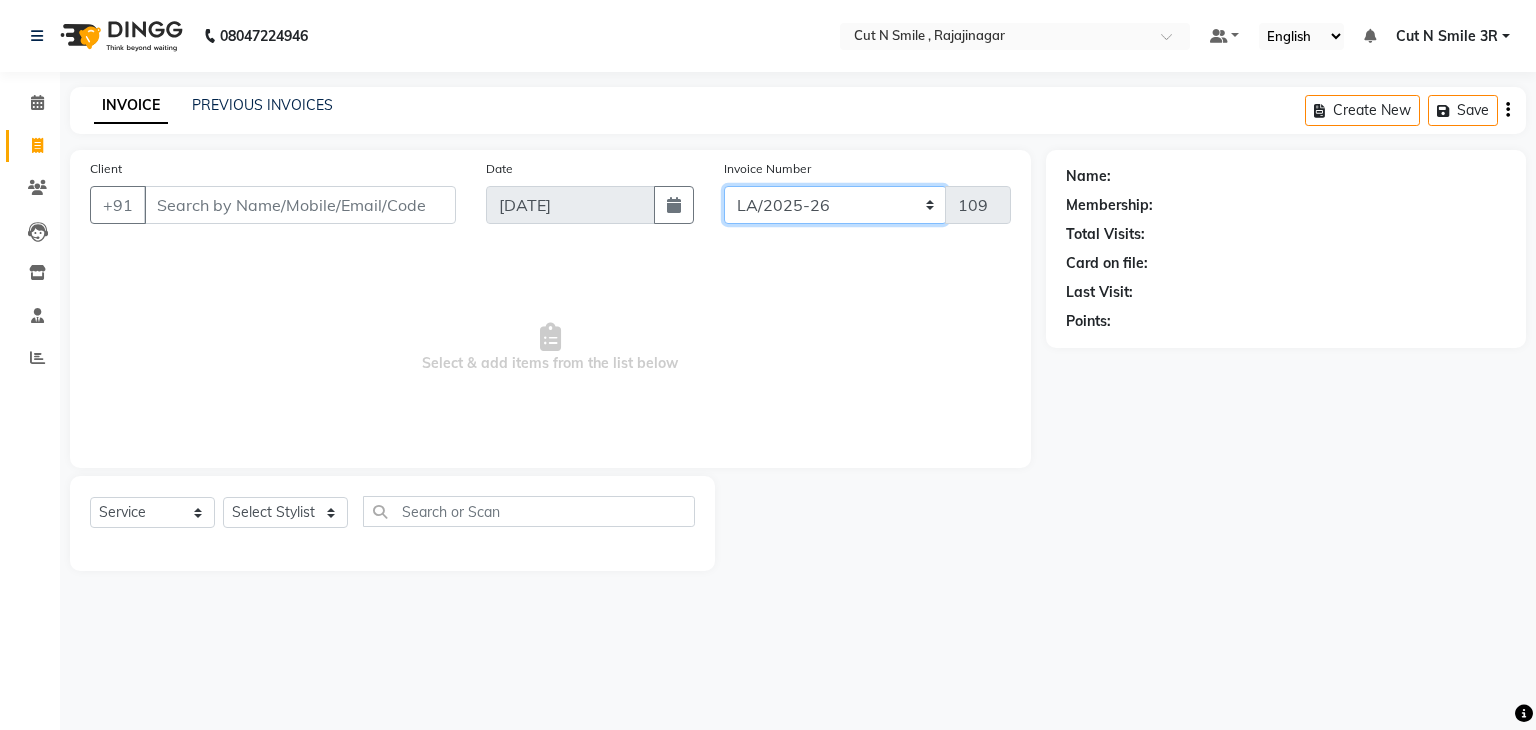 click on "[PERSON_NAME]/25-26 LA/2025-26 SH/25 CH/25 SA/25" 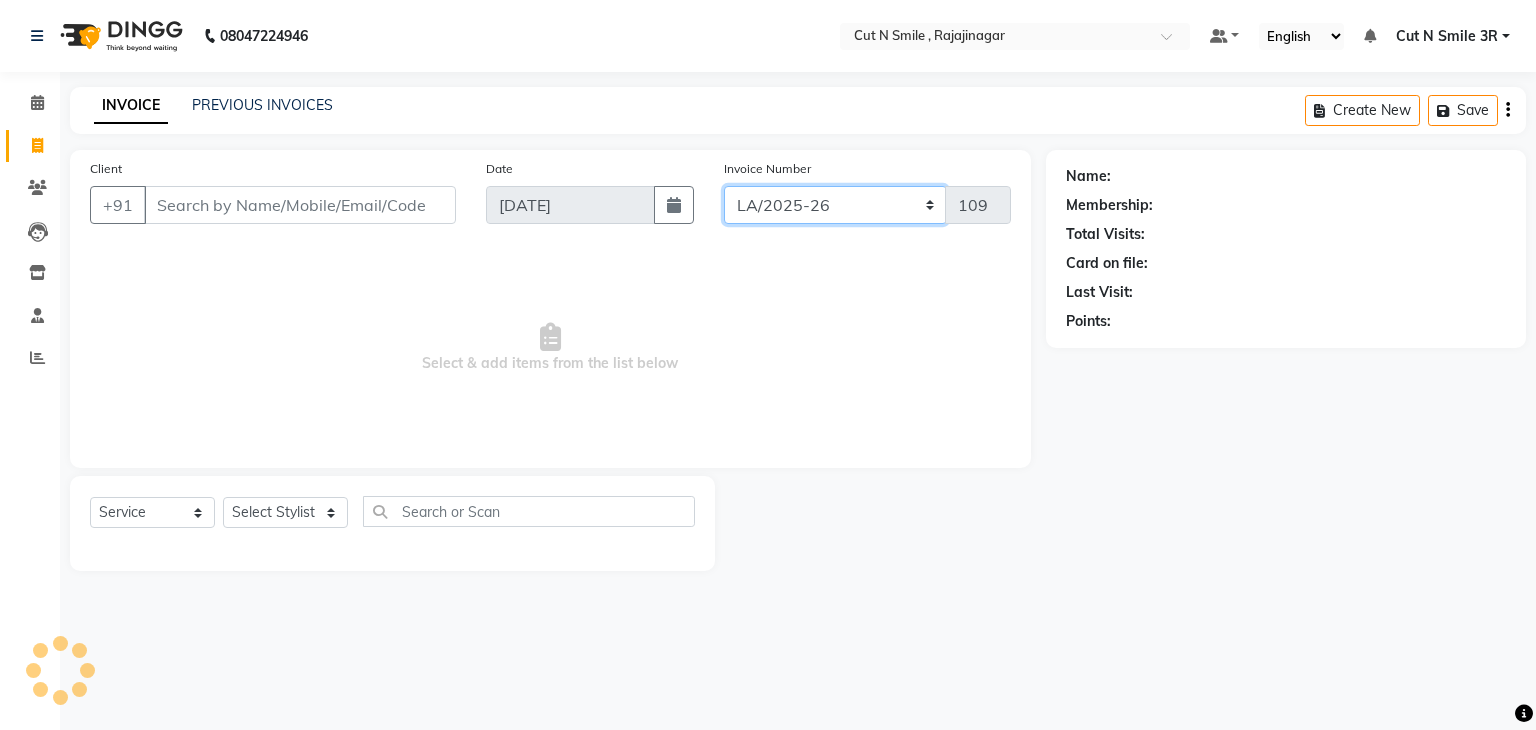 select on "7181" 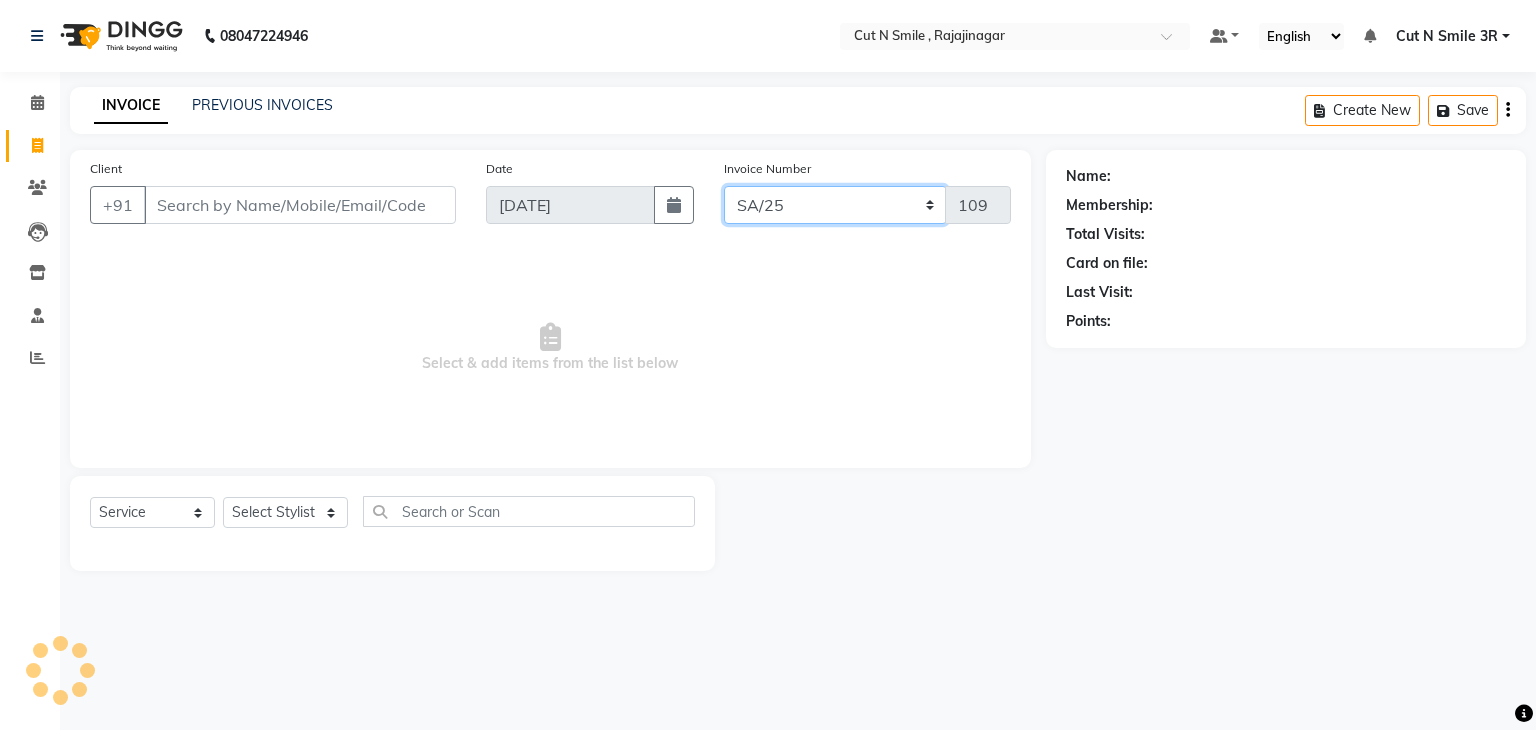 click on "[PERSON_NAME]/25-26 LA/2025-26 SH/25 CH/25 SA/25" 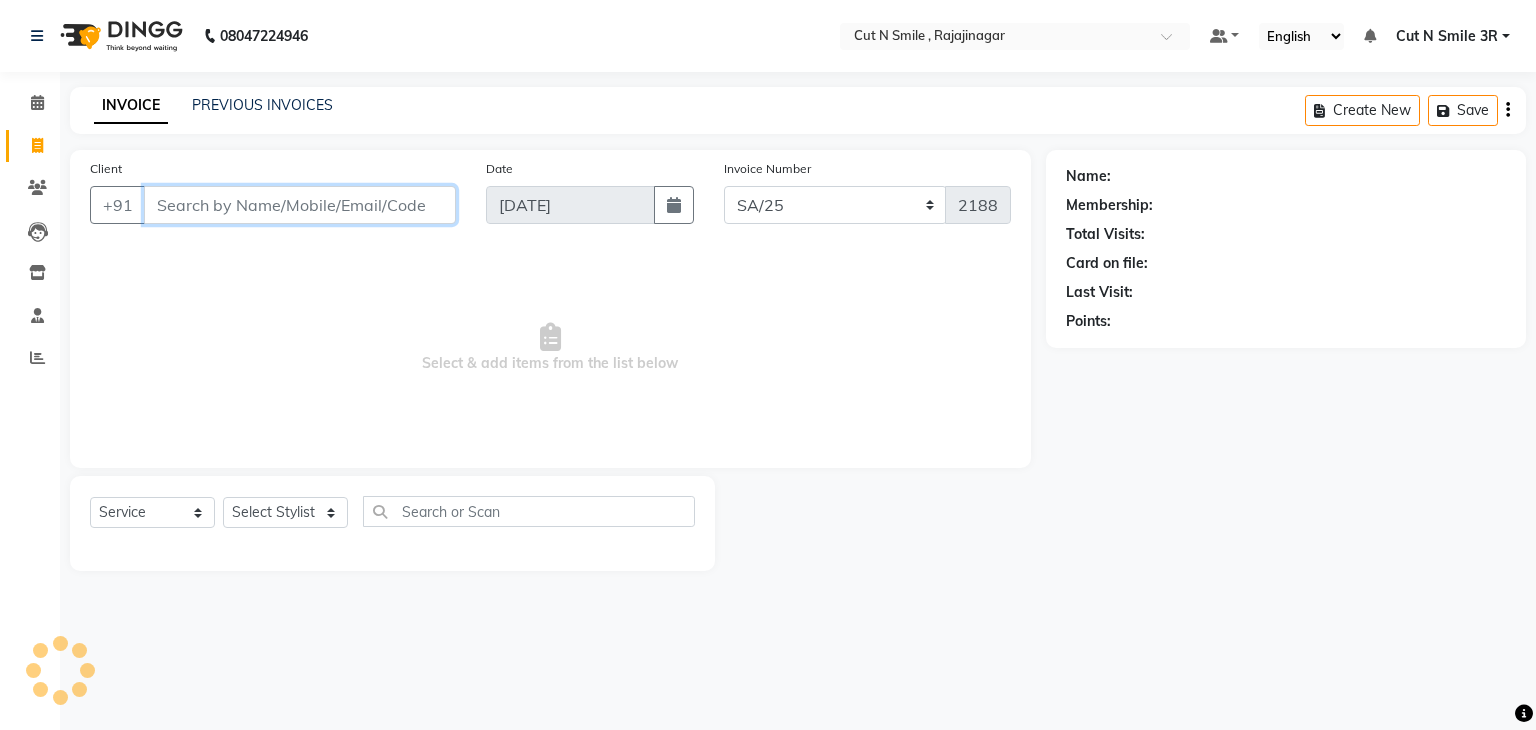 click on "Client" at bounding box center [300, 205] 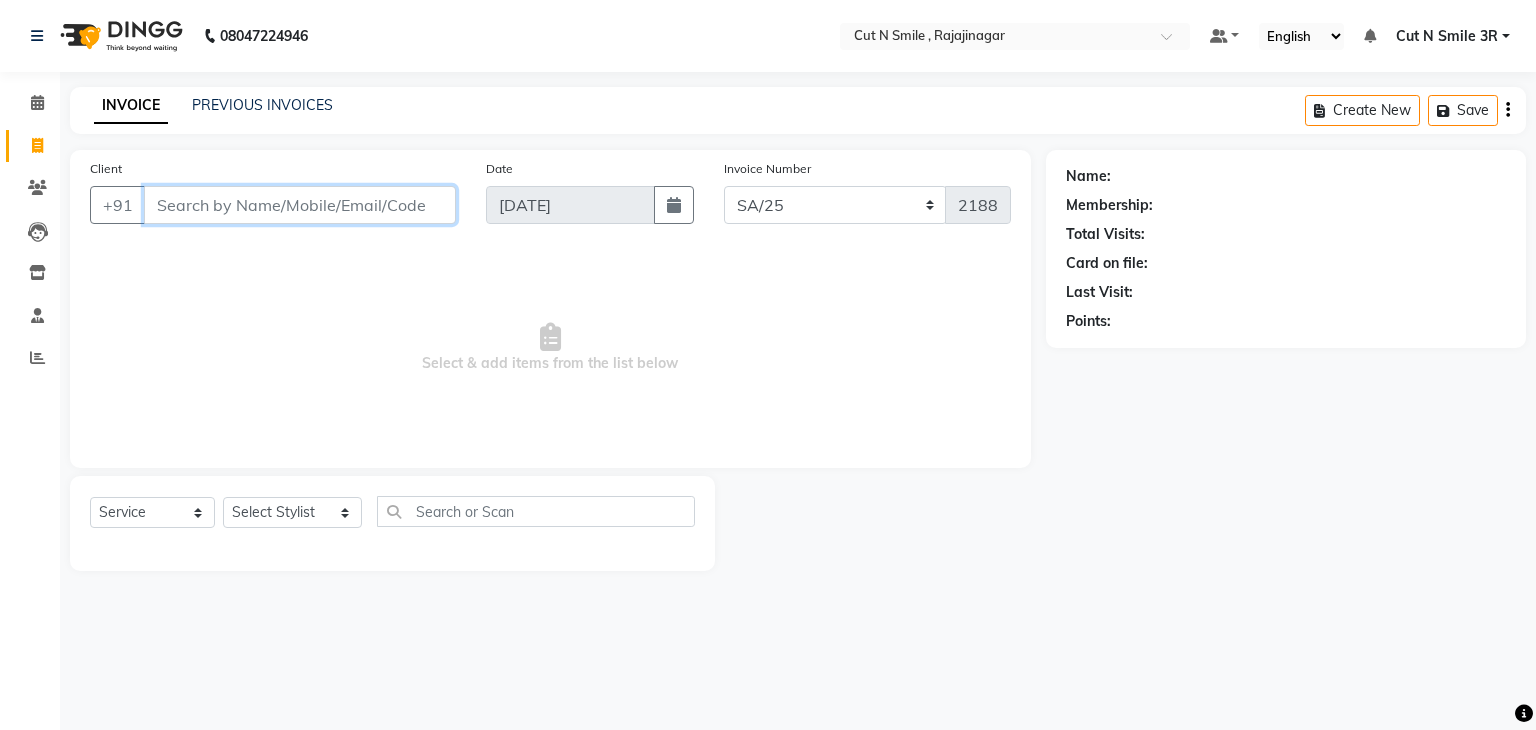 click on "Client" at bounding box center [300, 205] 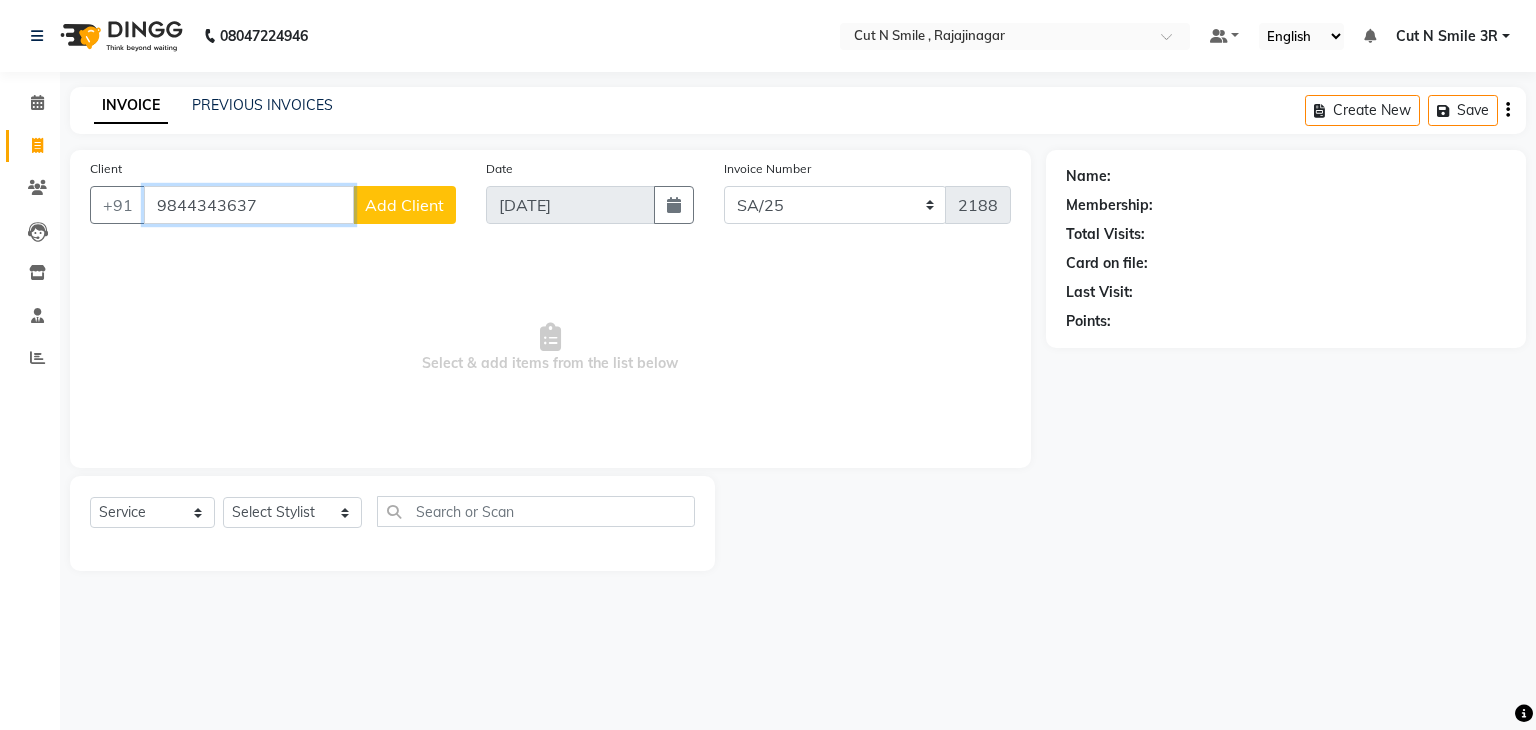 type on "9844343637" 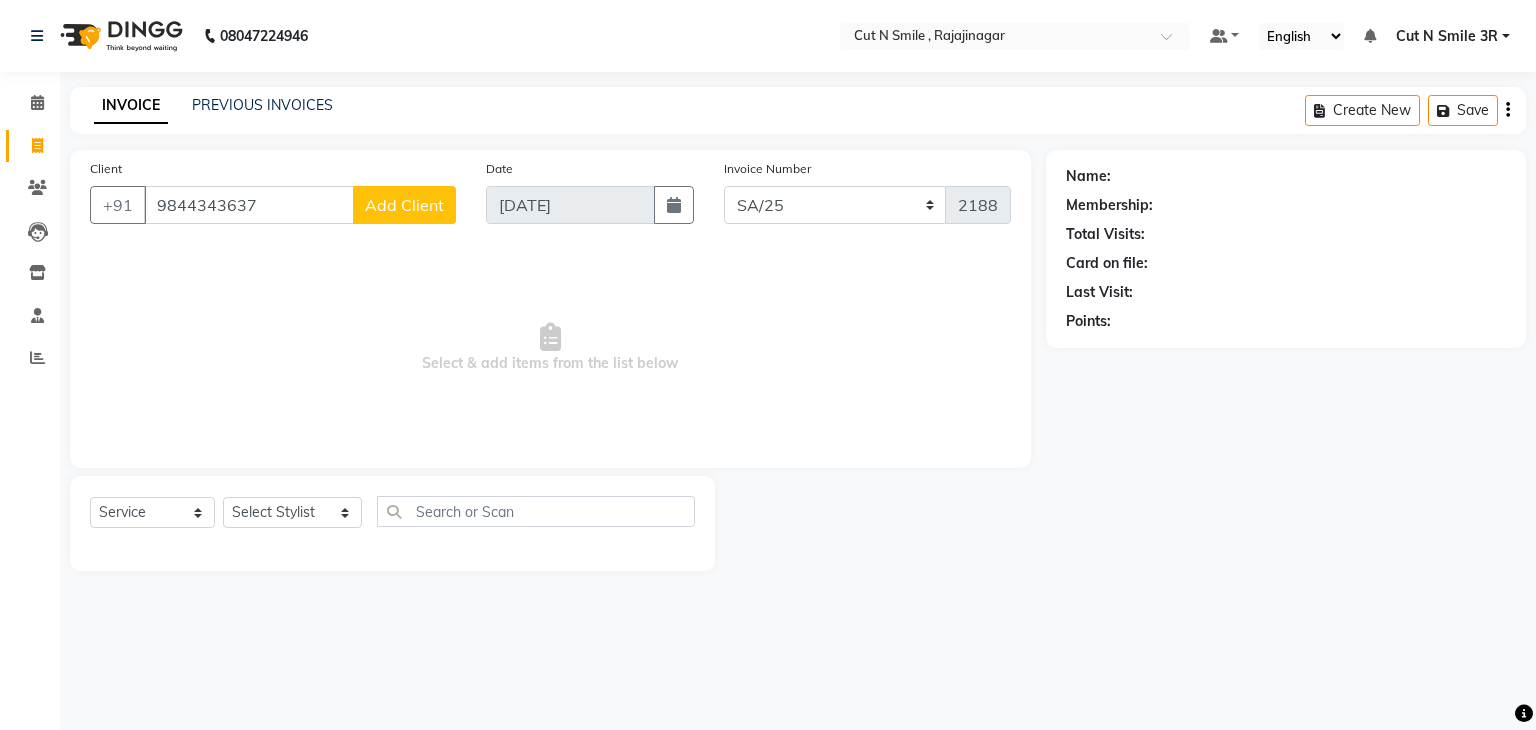 click on "Add Client" 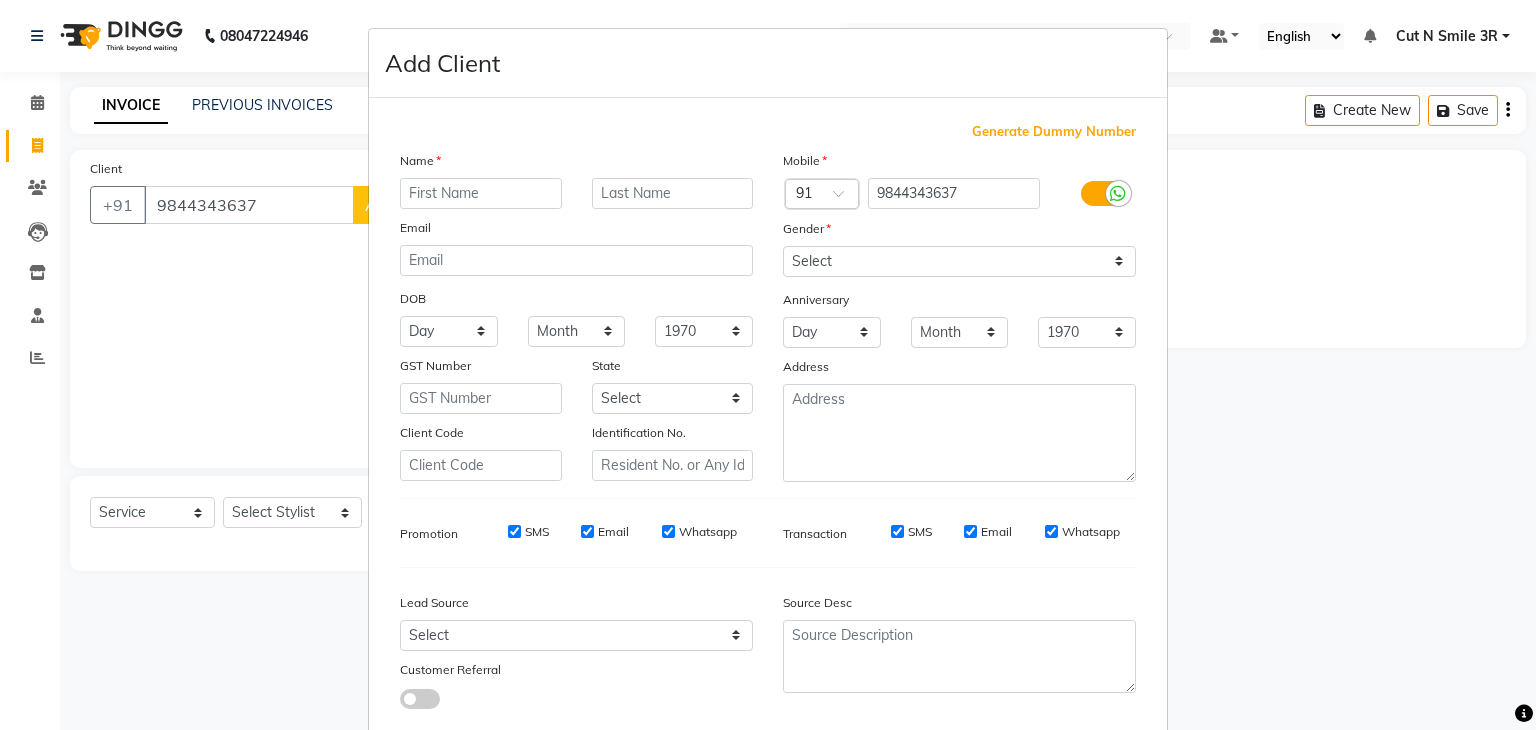 click at bounding box center (481, 193) 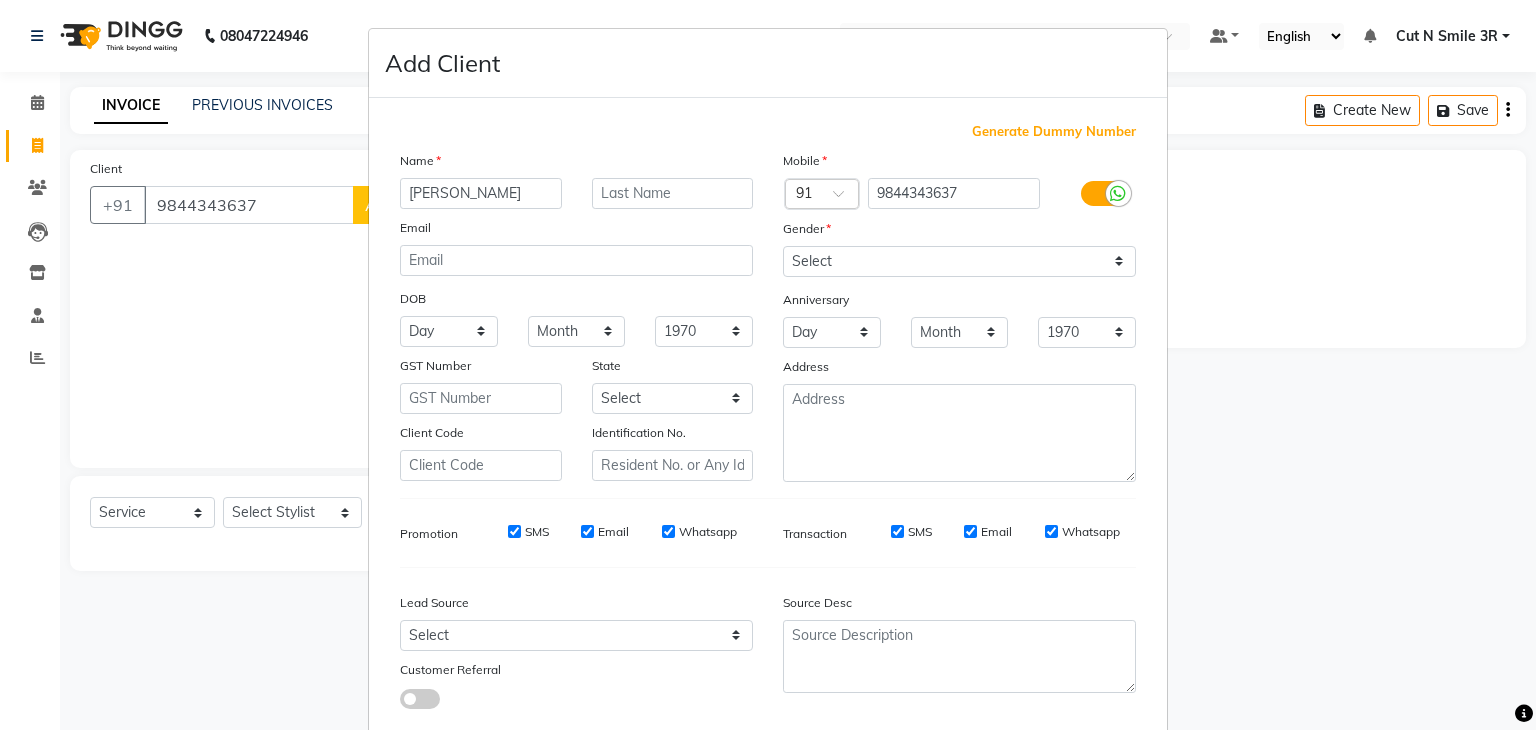 type on "[PERSON_NAME]" 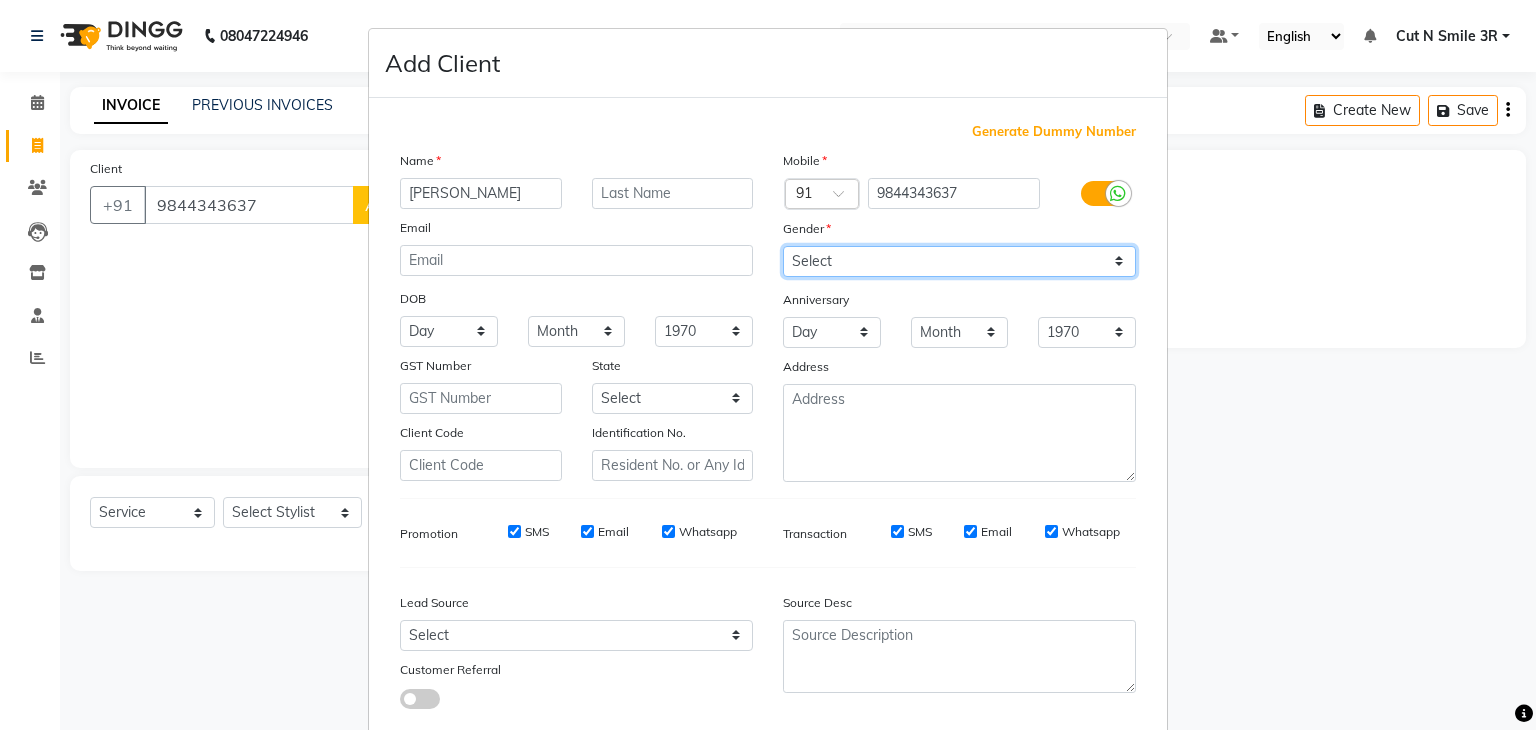 click on "Select [DEMOGRAPHIC_DATA] [DEMOGRAPHIC_DATA] Other Prefer Not To Say" at bounding box center [959, 261] 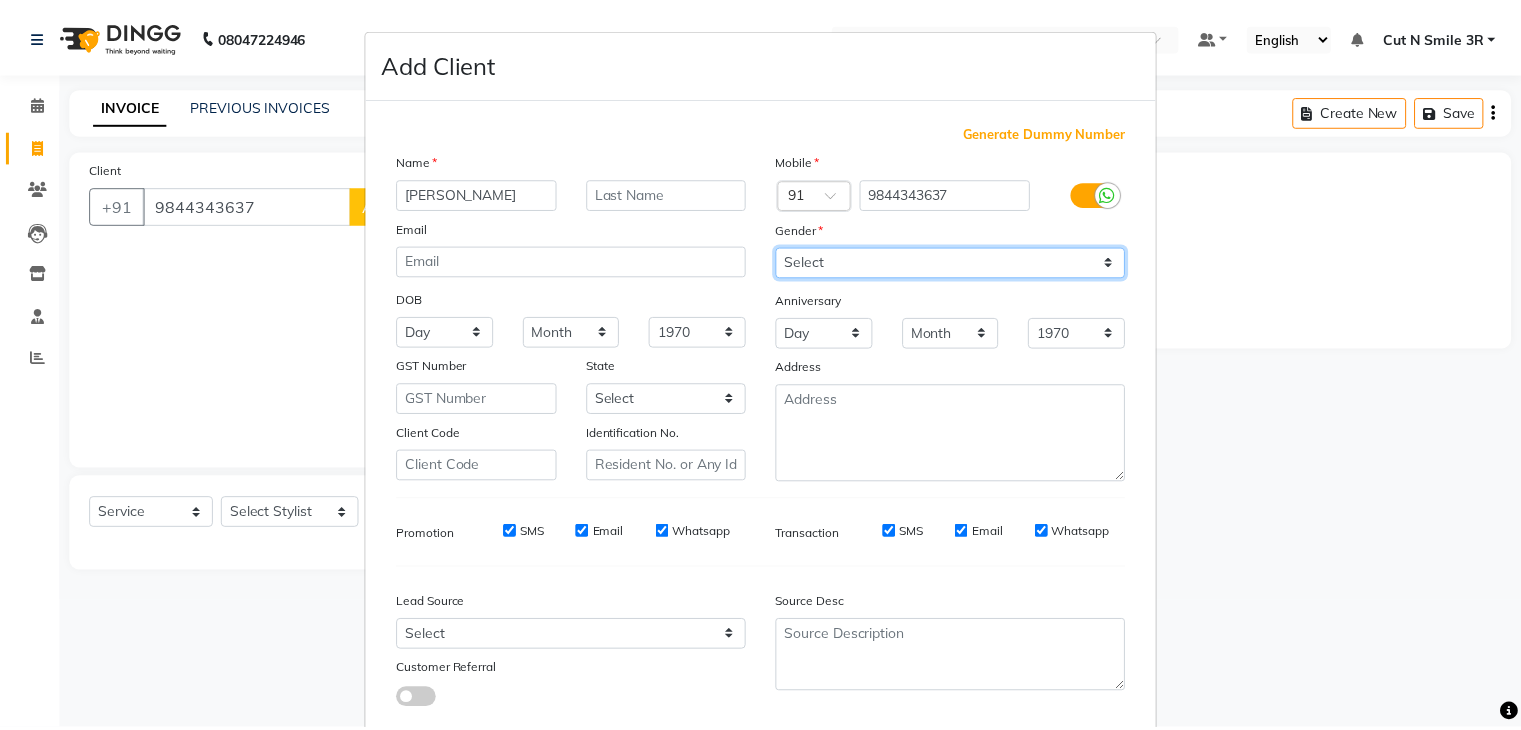 scroll, scrollTop: 127, scrollLeft: 0, axis: vertical 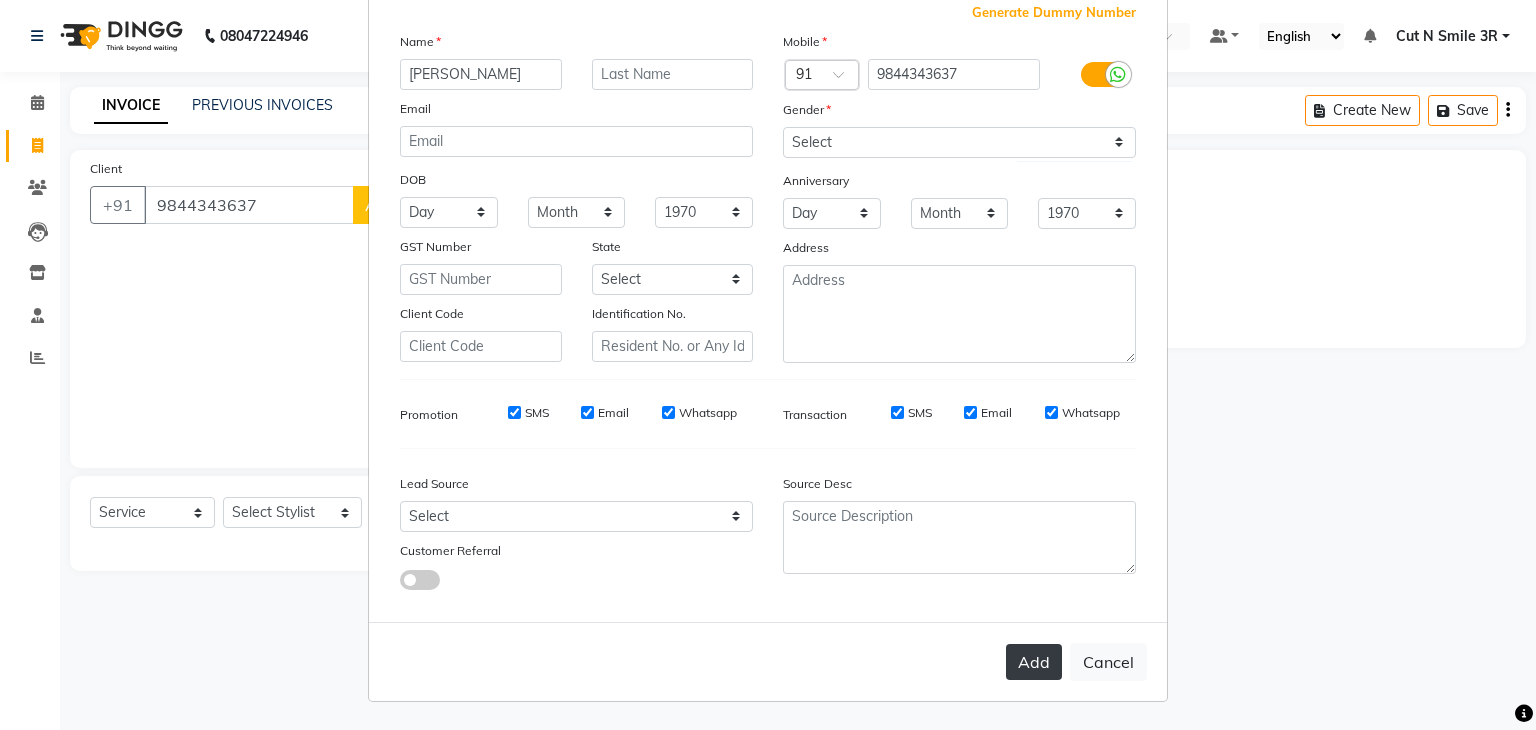 click on "Add" at bounding box center (1034, 662) 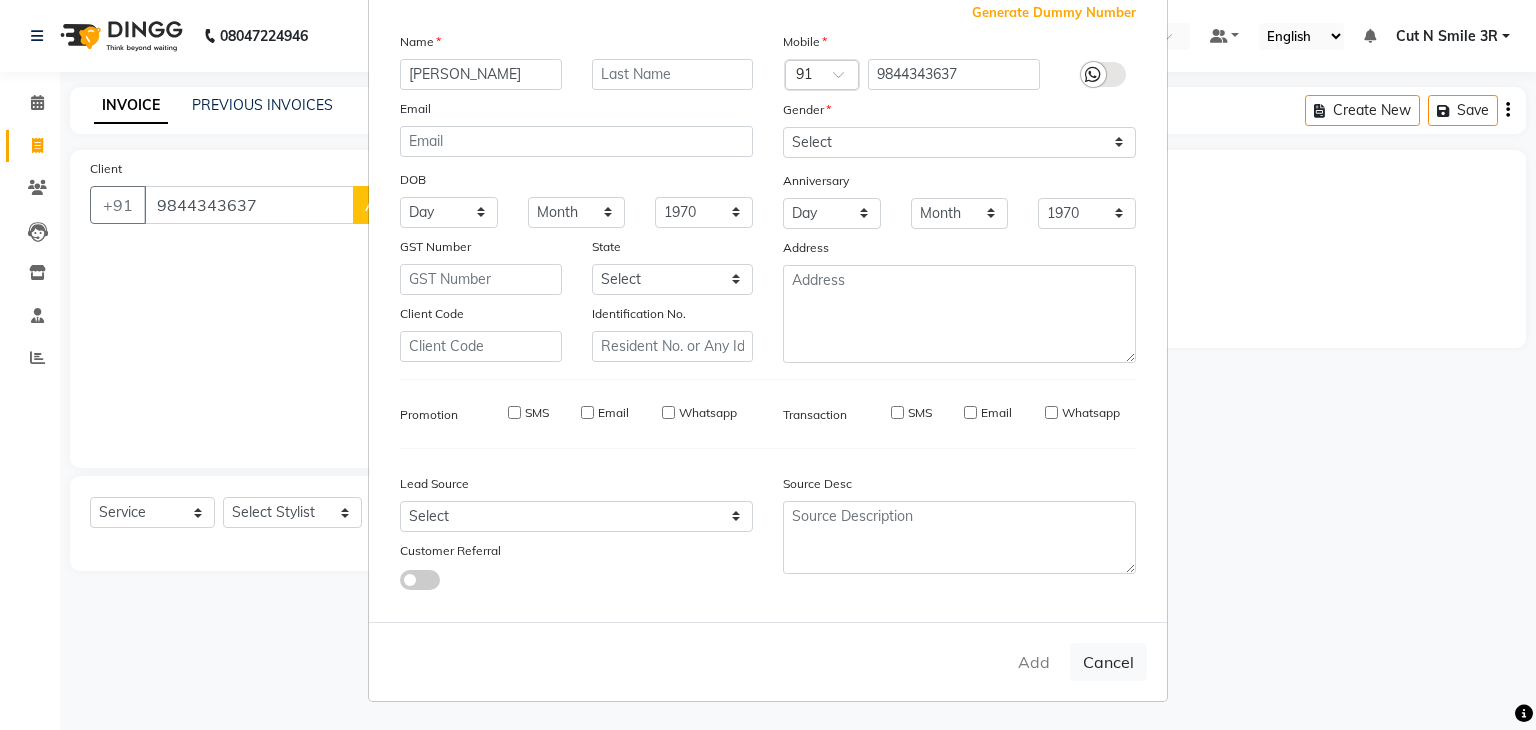 type 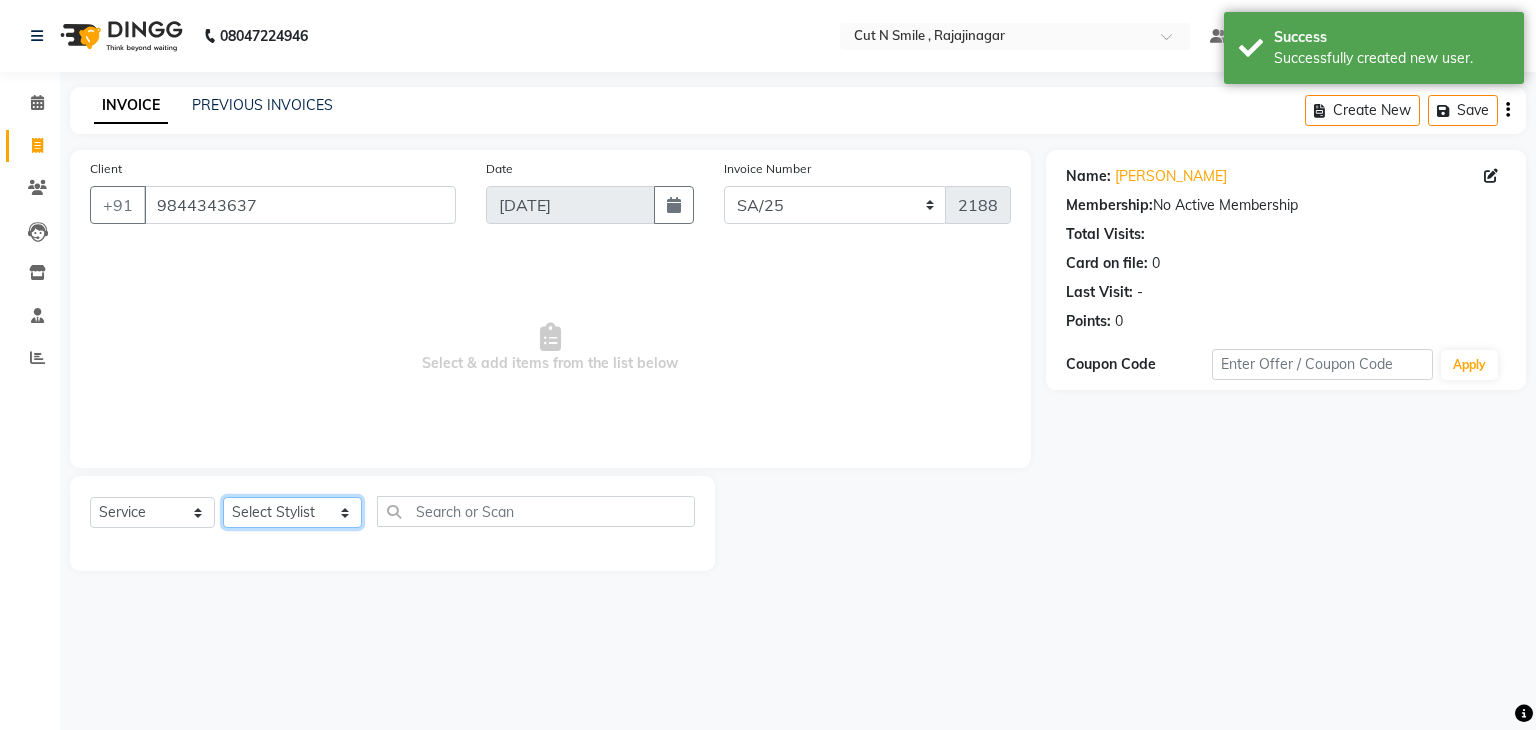 click on "Select Stylist [PERSON_NAME] Ammu 3R [PERSON_NAME] VN [PERSON_NAME] 3R [PERSON_NAME] 3R [PERSON_NAME] 3R [PERSON_NAME] 4R CNS [PERSON_NAME]  Cut N Smile 17M  Cut N Smile 3R Cut n Smile 4R Cut N Smile 9M Cut N Smile ML Cut N Smile V [PERSON_NAME] 4R Govind VN Hema 4R [PERSON_NAME] VN Karan VN Love 4R [PERSON_NAME] 3R Manu 4R  Muskaan VN [PERSON_NAME] 4R N D M 4R NDM Alam 4R Noushad VN [PERSON_NAME] 4R Priya [PERSON_NAME] 3R Rahul 3R Ravi 3R [PERSON_NAME] 4R [PERSON_NAME] 3R [PERSON_NAME] 4R [PERSON_NAME] [PERSON_NAME] 3R [PERSON_NAME] 4R Sameer 3R [PERSON_NAME] [PERSON_NAME]  [PERSON_NAME] [PERSON_NAME] [PERSON_NAME] VN [PERSON_NAME] 4R [PERSON_NAME] 4R [PERSON_NAME] VN Shanavaaz [PERSON_NAME] 3R [PERSON_NAME] 4R [PERSON_NAME] [PERSON_NAME] 4R Sunny VN [PERSON_NAME] 4R Vakeel 3R Varas 4R [PERSON_NAME] [PERSON_NAME] VN" 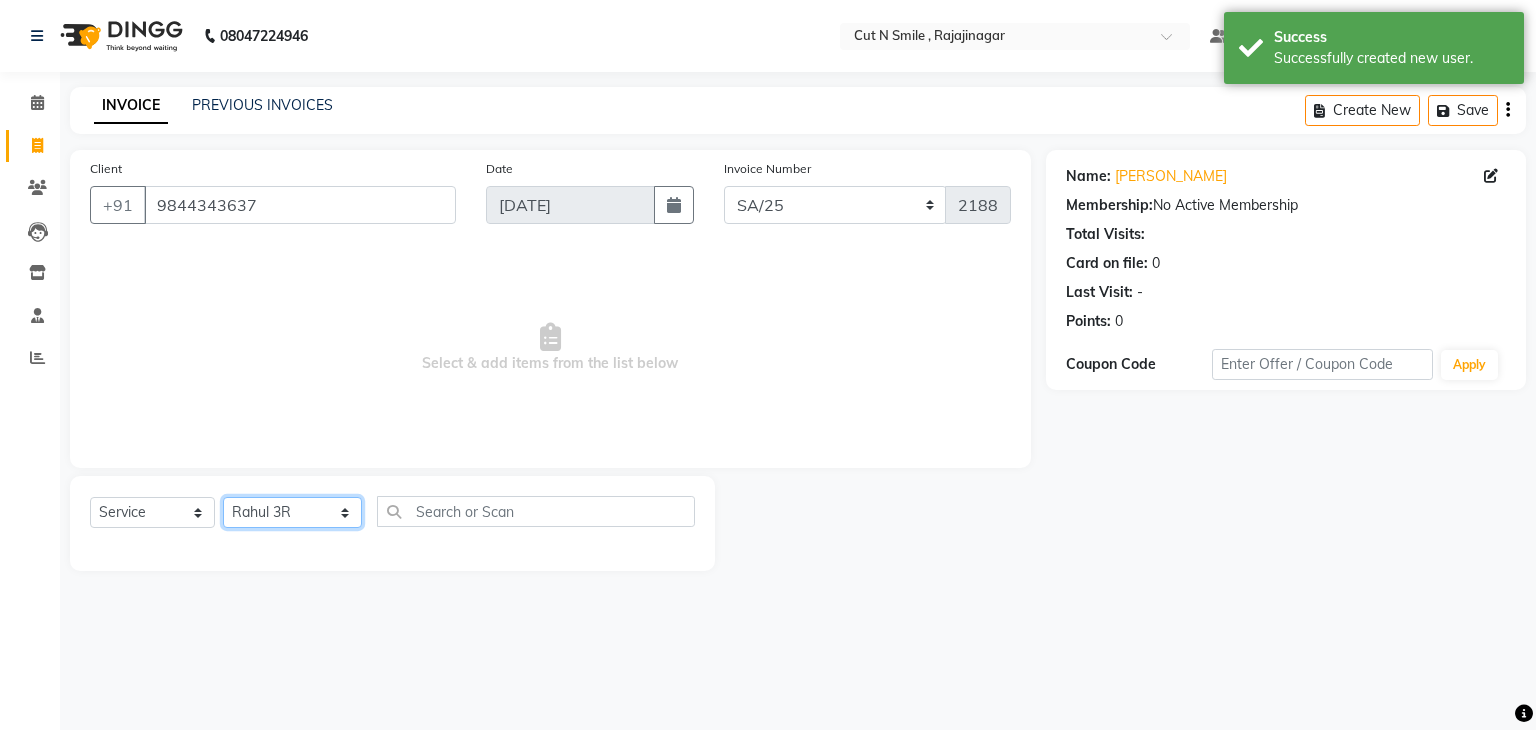 click on "Select Stylist [PERSON_NAME] Ammu 3R [PERSON_NAME] VN [PERSON_NAME] 3R [PERSON_NAME] 3R [PERSON_NAME] 3R [PERSON_NAME] 4R CNS [PERSON_NAME]  Cut N Smile 17M  Cut N Smile 3R Cut n Smile 4R Cut N Smile 9M Cut N Smile ML Cut N Smile V [PERSON_NAME] 4R Govind VN Hema 4R [PERSON_NAME] VN Karan VN Love 4R [PERSON_NAME] 3R Manu 4R  Muskaan VN [PERSON_NAME] 4R N D M 4R NDM Alam 4R Noushad VN [PERSON_NAME] 4R Priya [PERSON_NAME] 3R Rahul 3R Ravi 3R [PERSON_NAME] 4R [PERSON_NAME] 3R [PERSON_NAME] 4R [PERSON_NAME] [PERSON_NAME] 3R [PERSON_NAME] 4R Sameer 3R [PERSON_NAME] [PERSON_NAME]  [PERSON_NAME] [PERSON_NAME] [PERSON_NAME] VN [PERSON_NAME] 4R [PERSON_NAME] 4R [PERSON_NAME] VN Shanavaaz [PERSON_NAME] 3R [PERSON_NAME] 4R [PERSON_NAME] [PERSON_NAME] 4R Sunny VN [PERSON_NAME] 4R Vakeel 3R Varas 4R [PERSON_NAME] [PERSON_NAME] VN" 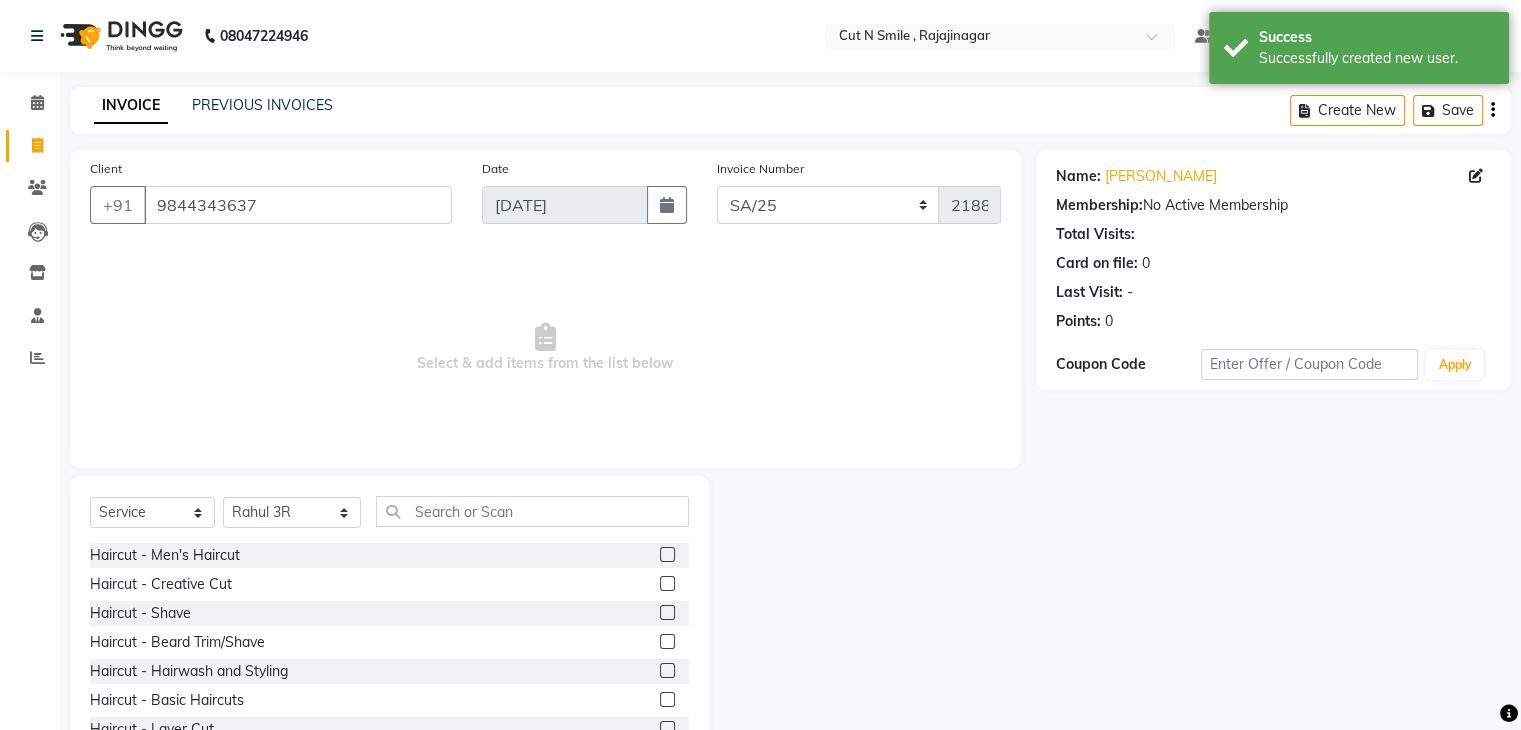 click 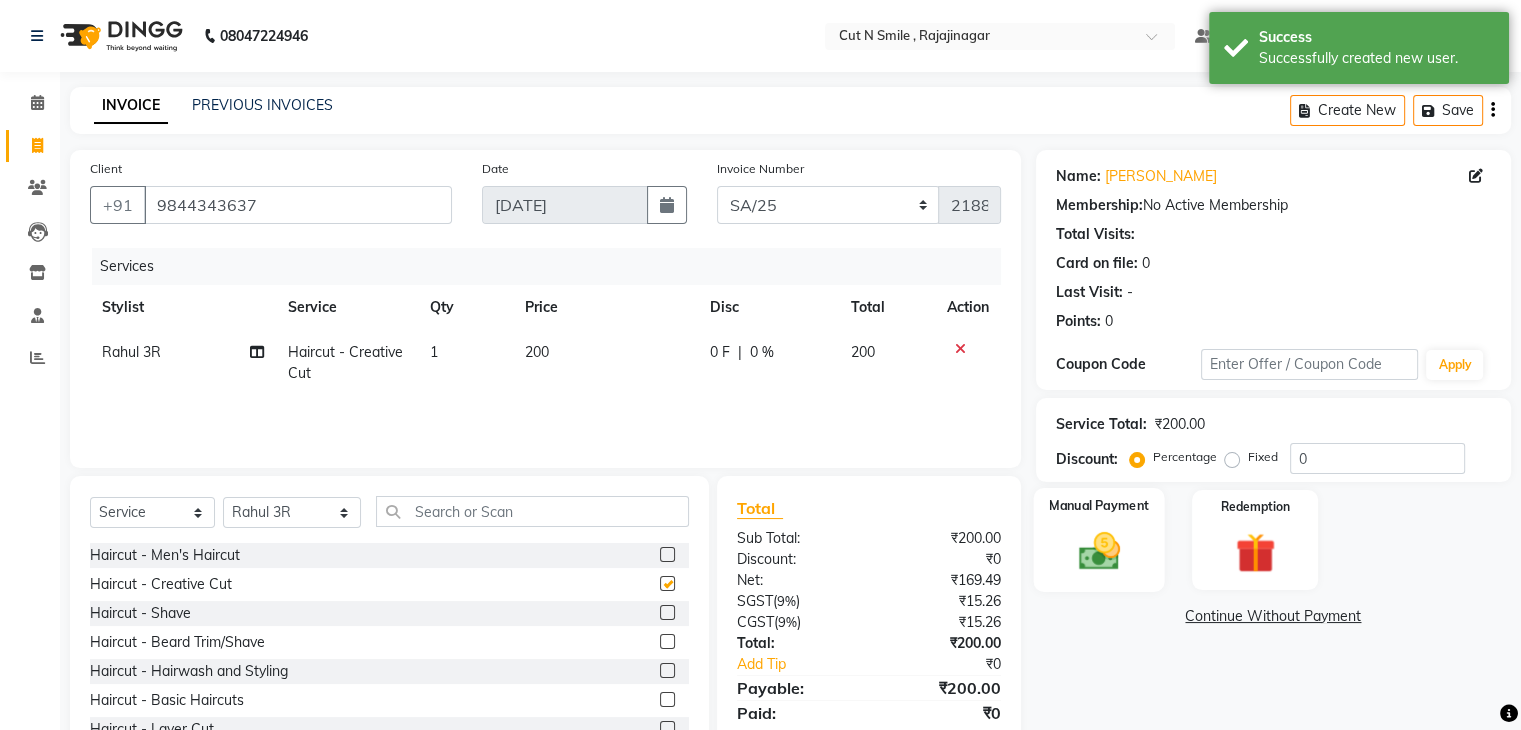 checkbox on "false" 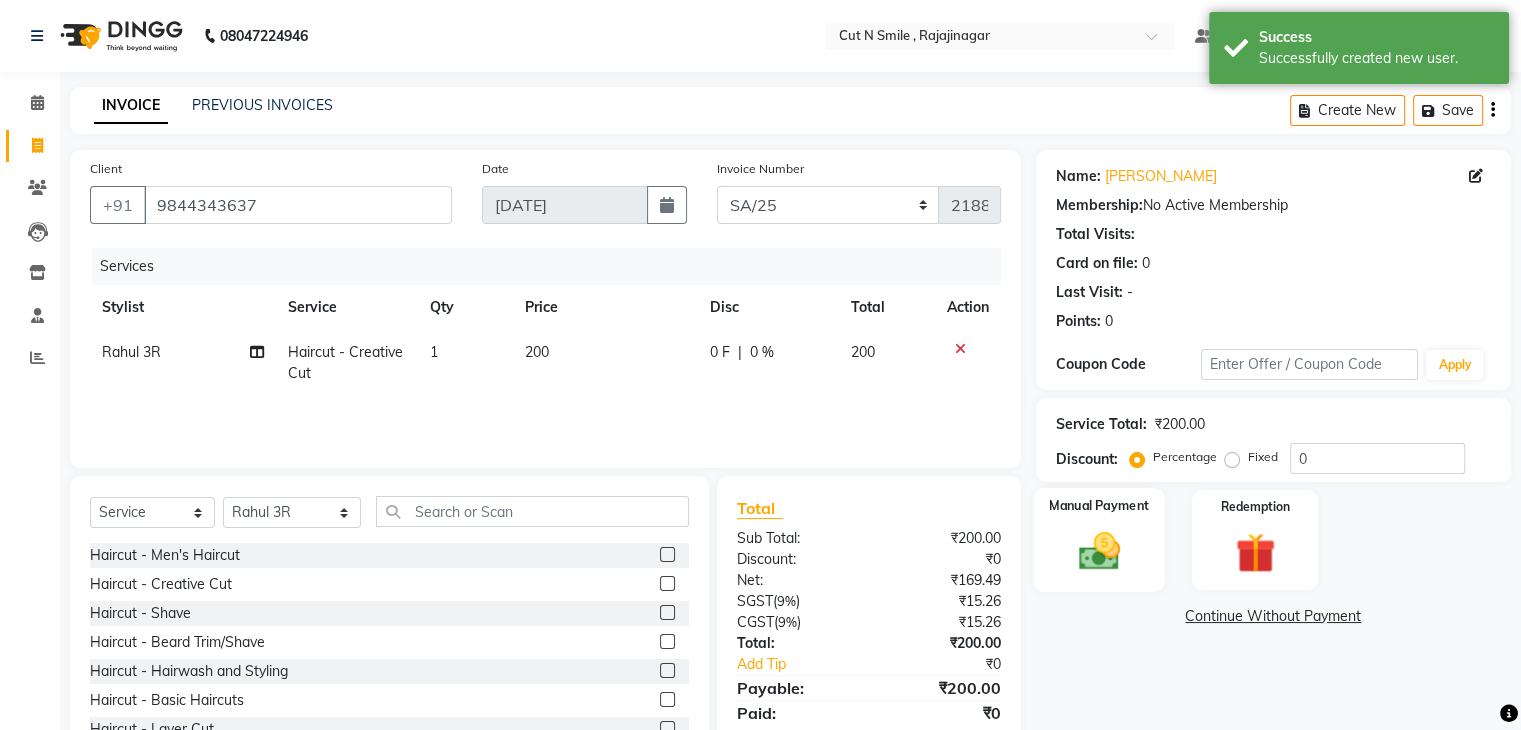 click 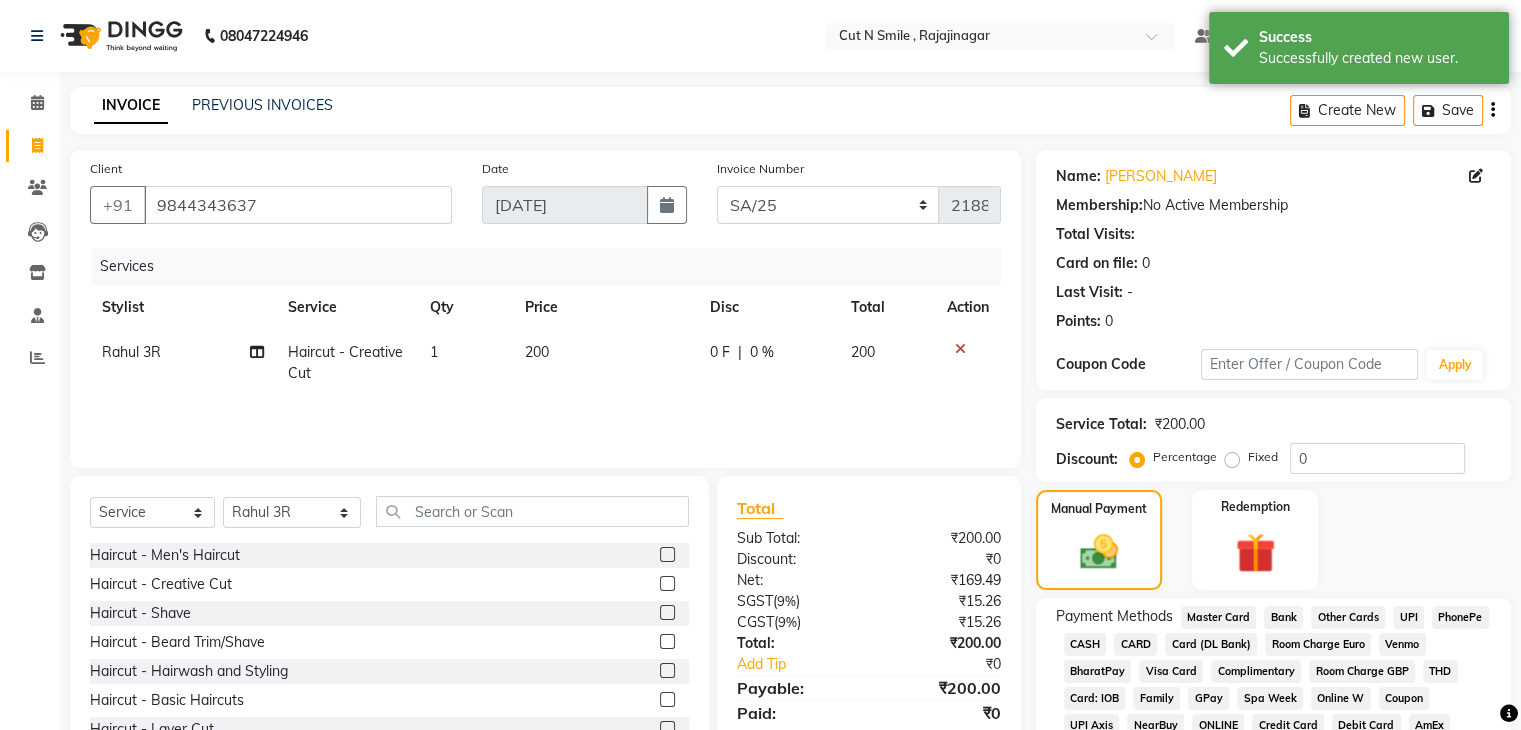 click on "UPI" 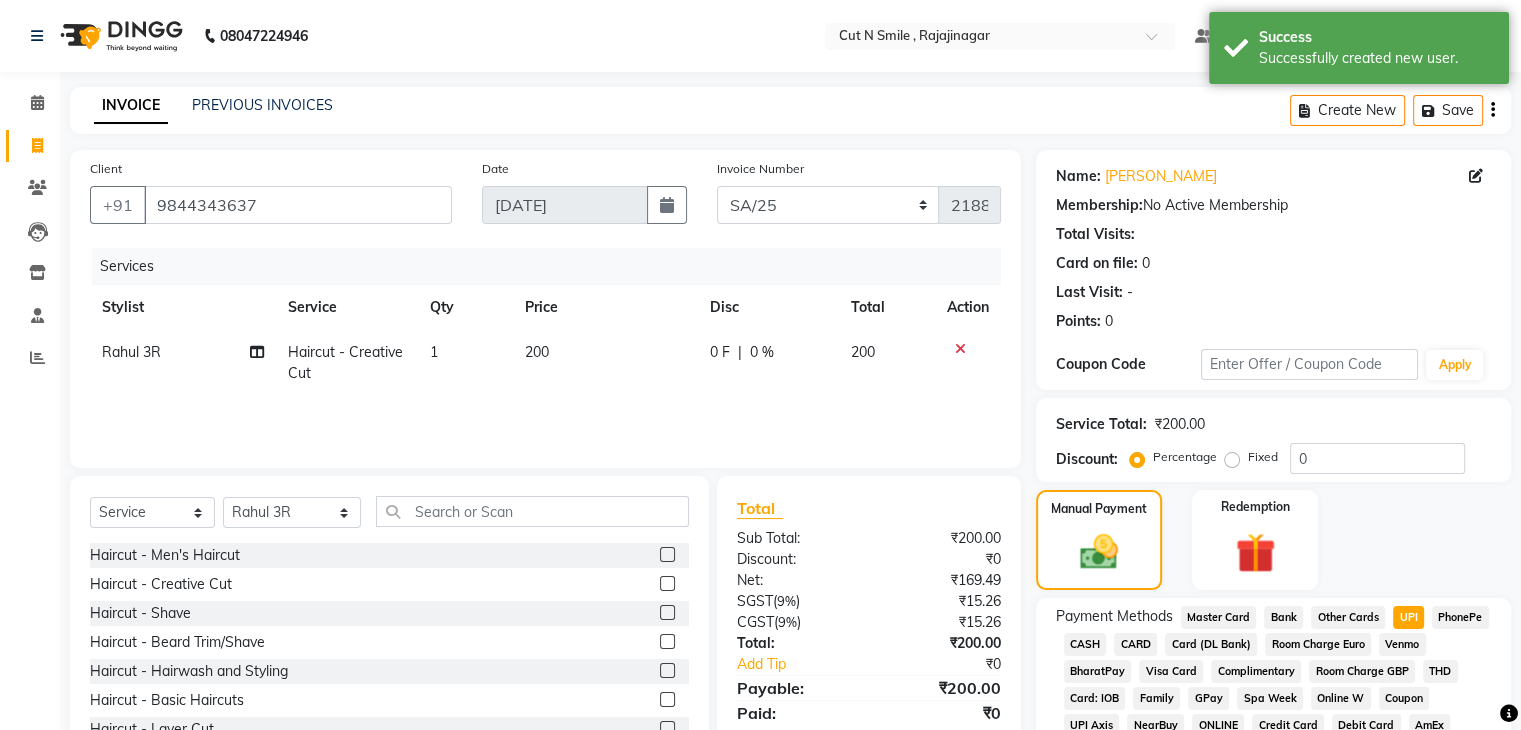 scroll, scrollTop: 228, scrollLeft: 0, axis: vertical 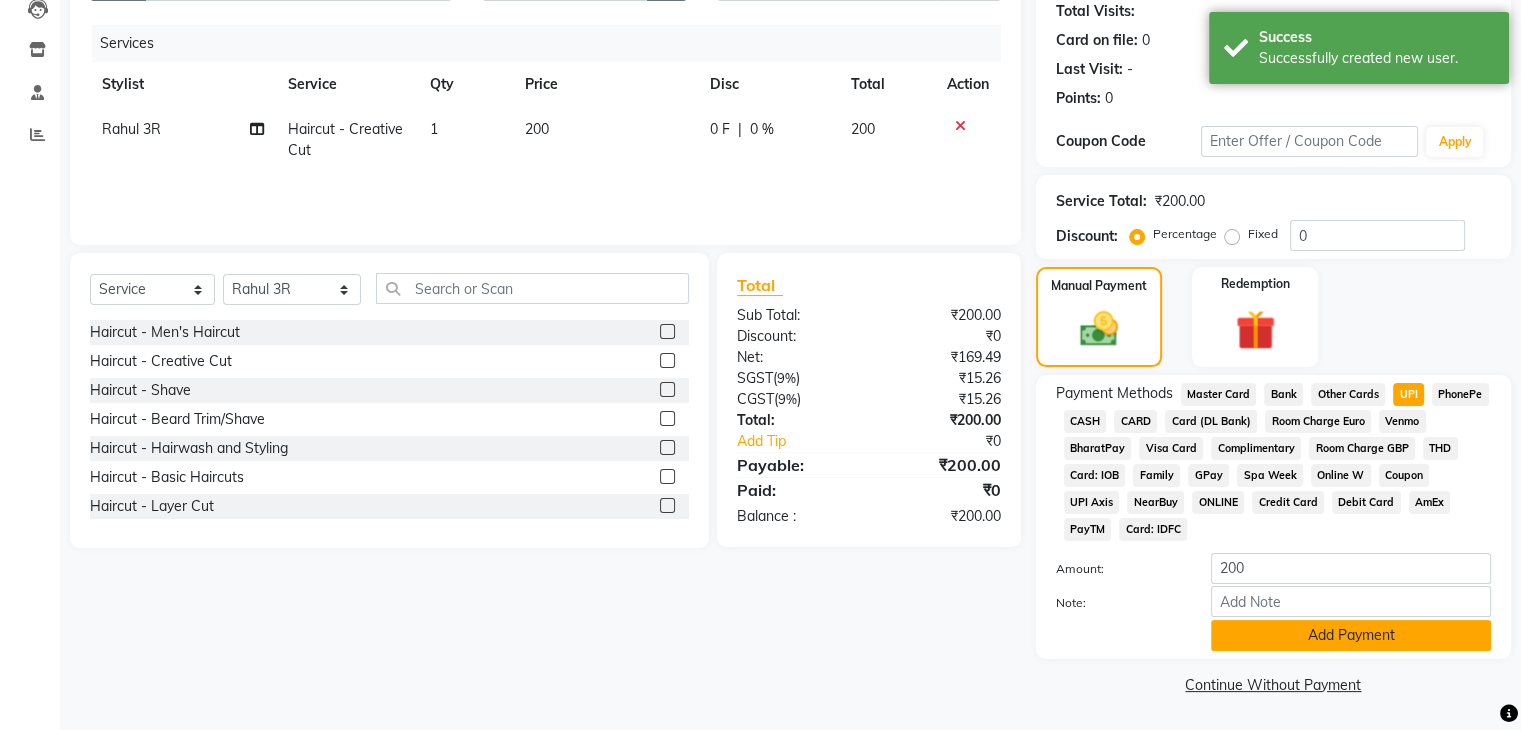 click on "Add Payment" 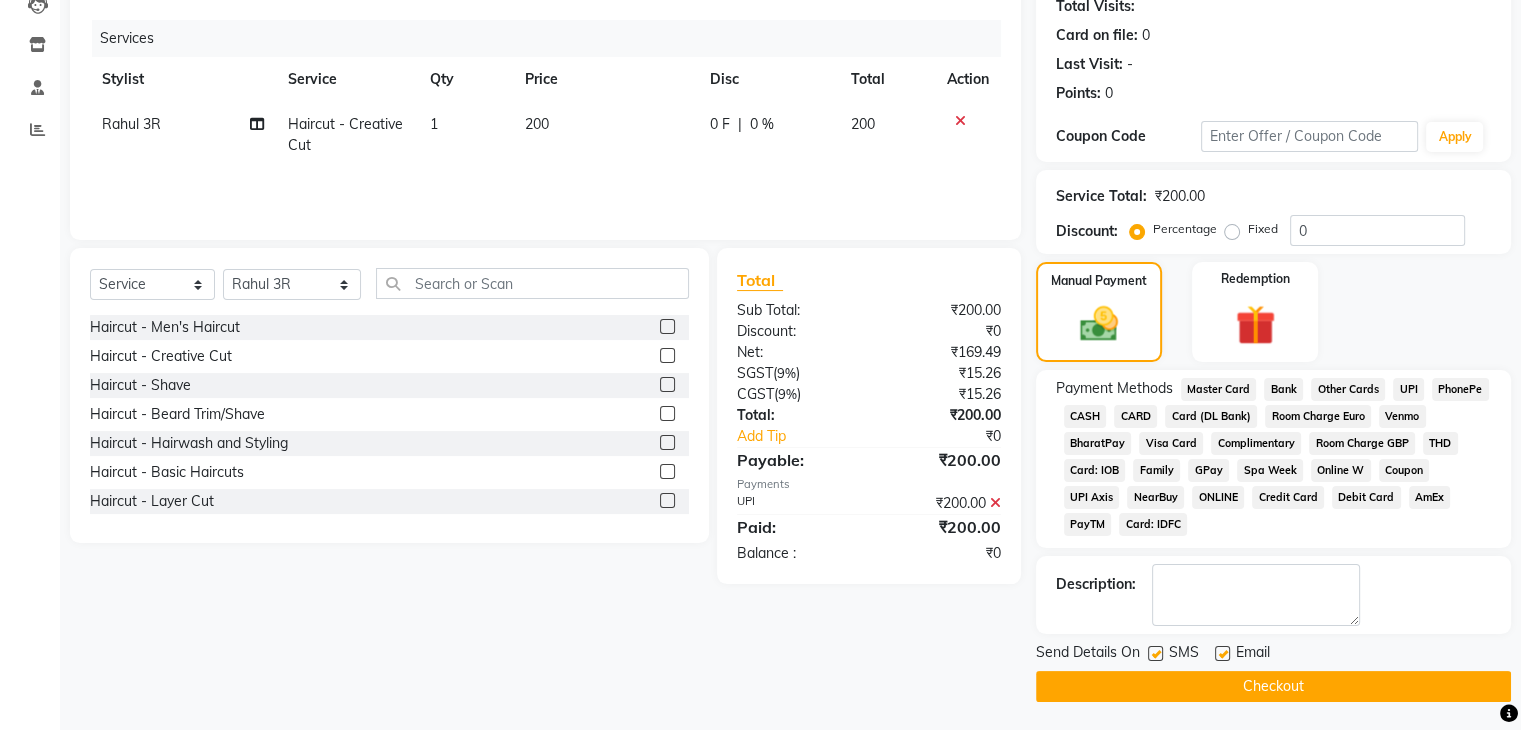 click on "Checkout" 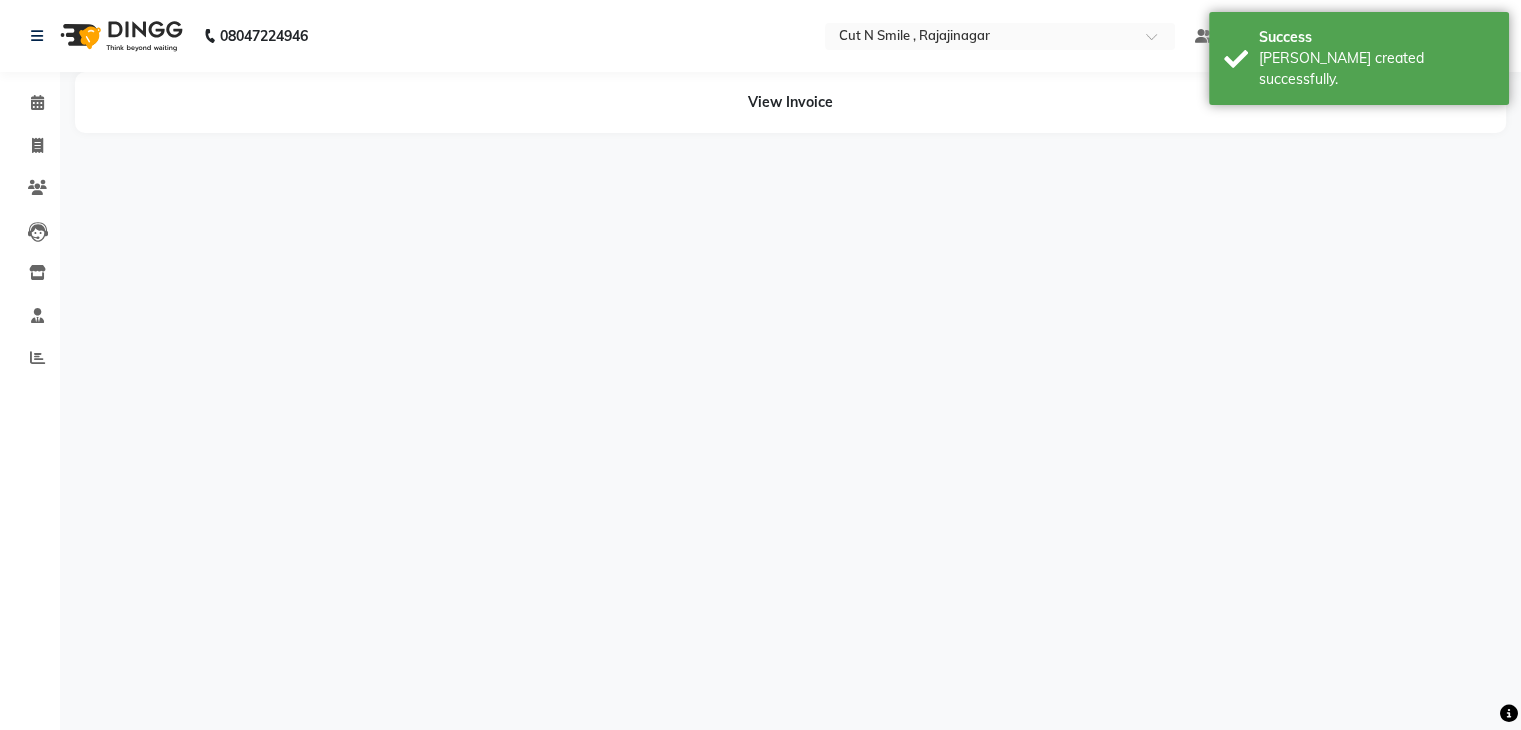 scroll, scrollTop: 0, scrollLeft: 0, axis: both 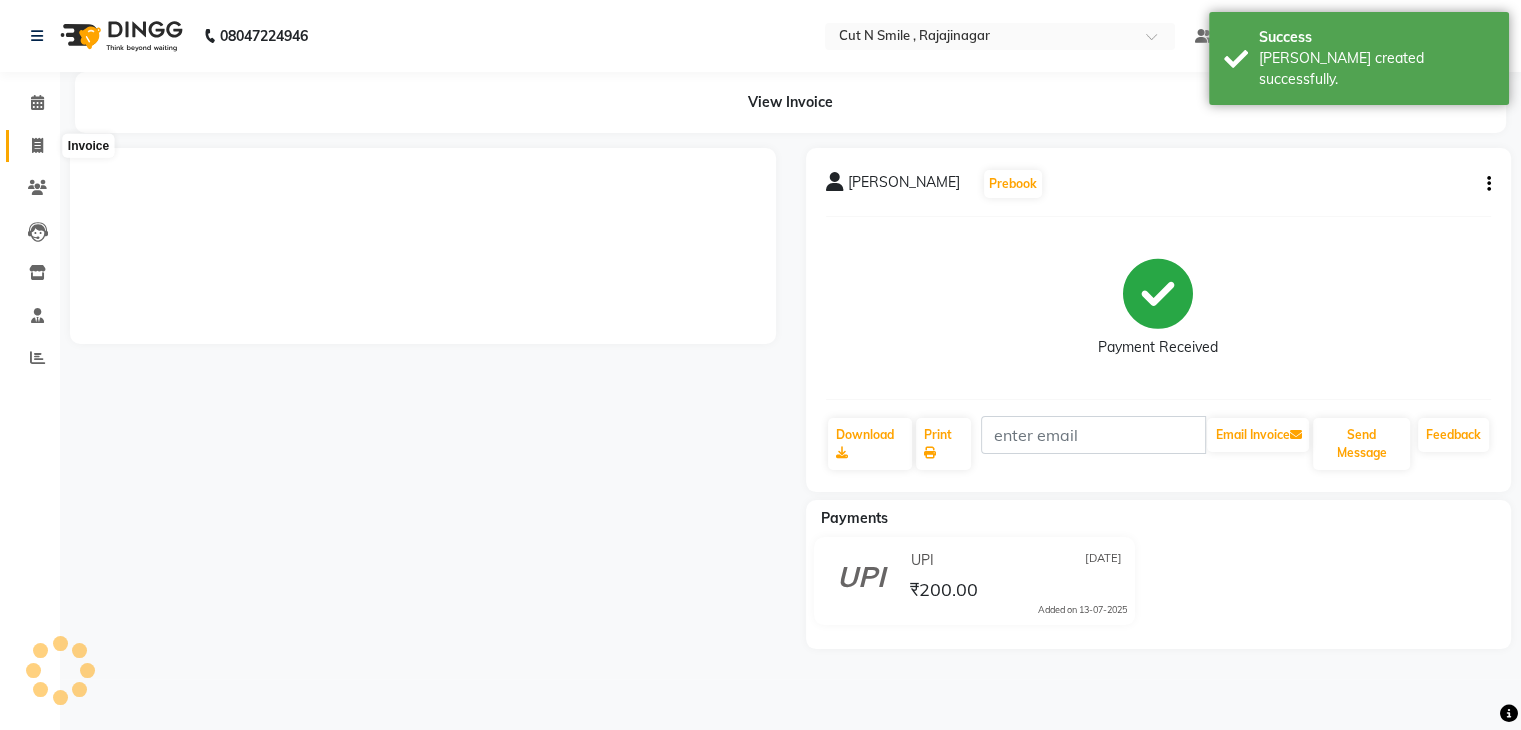 click 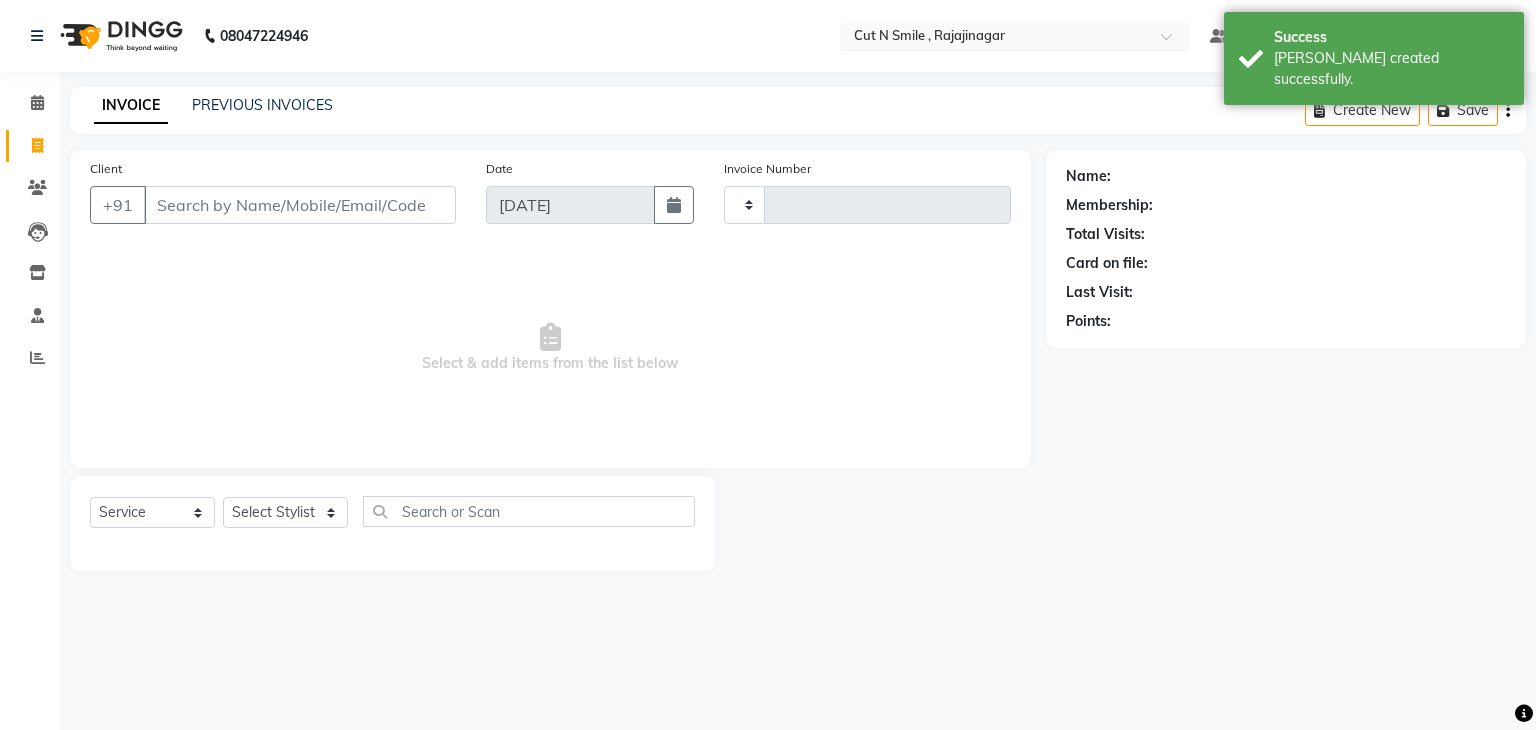 type on "109" 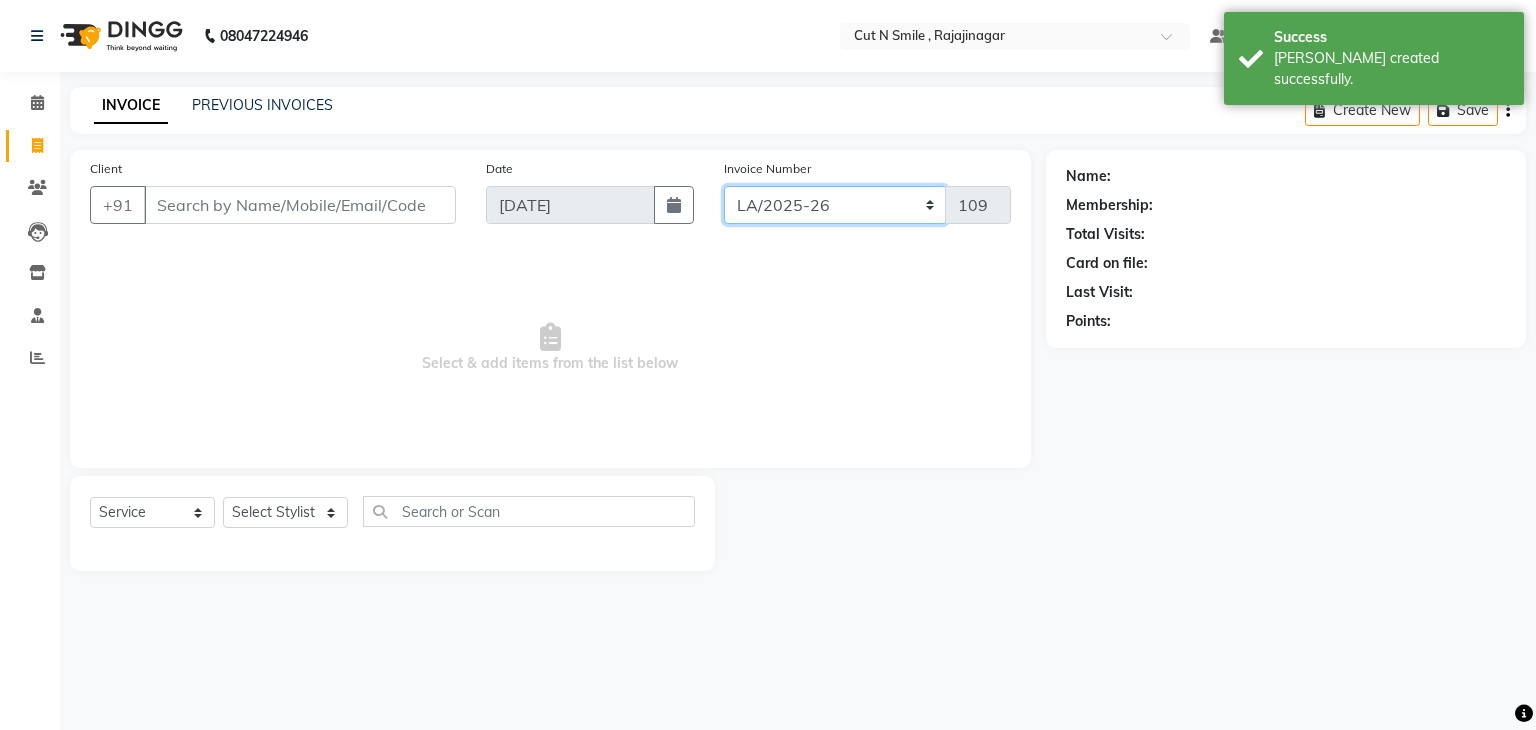 click on "[PERSON_NAME]/25-26 LA/2025-26 SH/25 CH/25 SA/25" 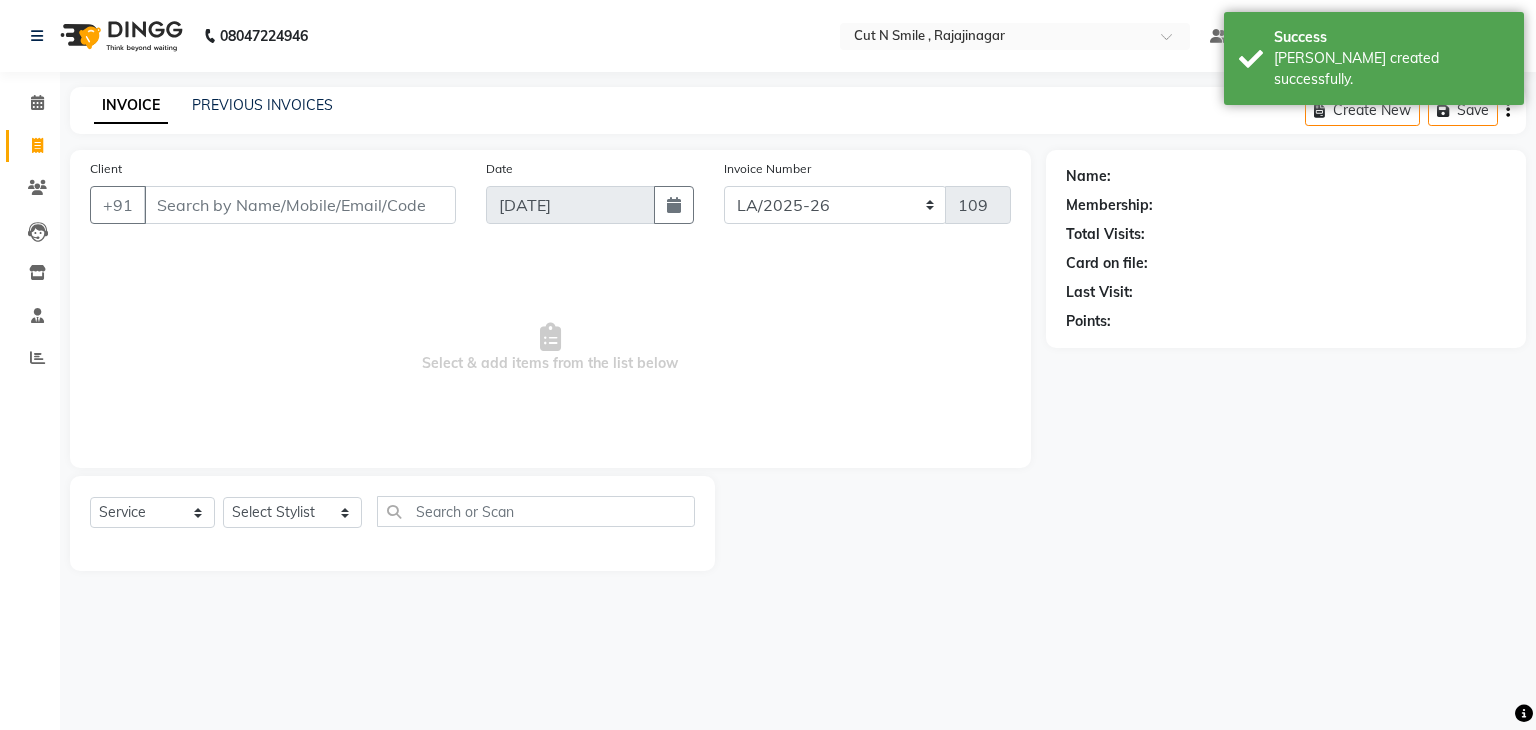 click on "Select & add items from the list below" at bounding box center [550, 348] 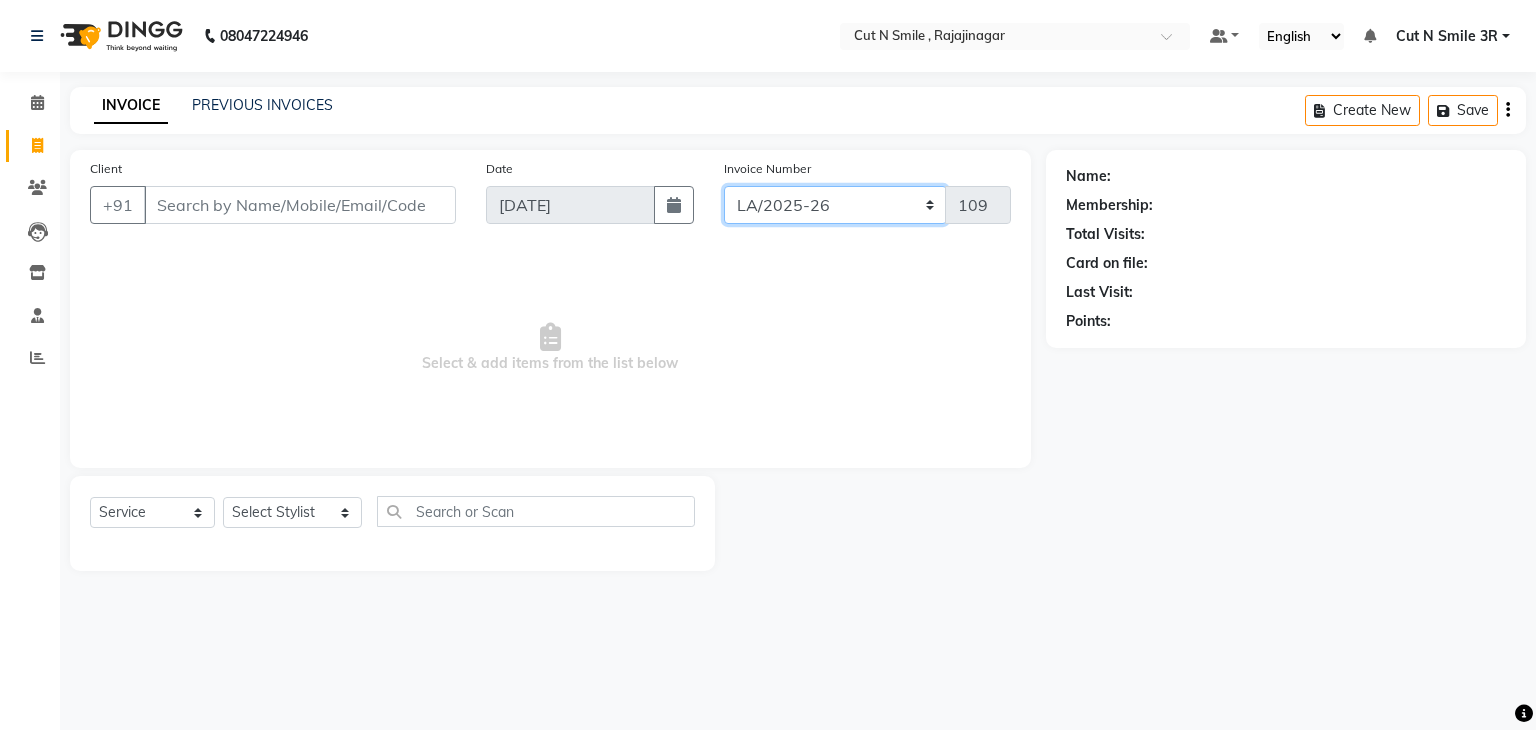 click on "[PERSON_NAME]/25-26 LA/2025-26 SH/25 CH/25 SA/25" 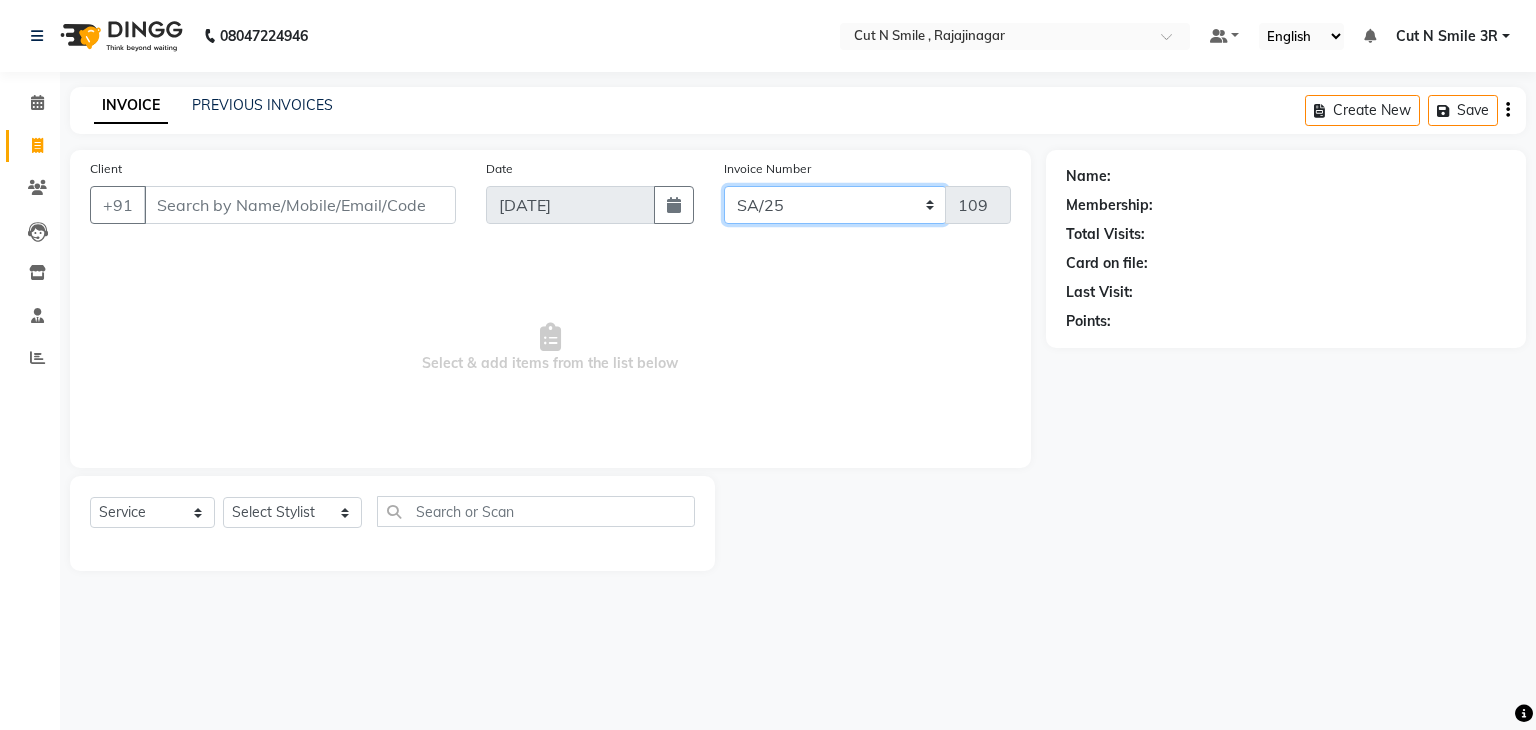 click on "[PERSON_NAME]/25-26 LA/2025-26 SH/25 CH/25 SA/25" 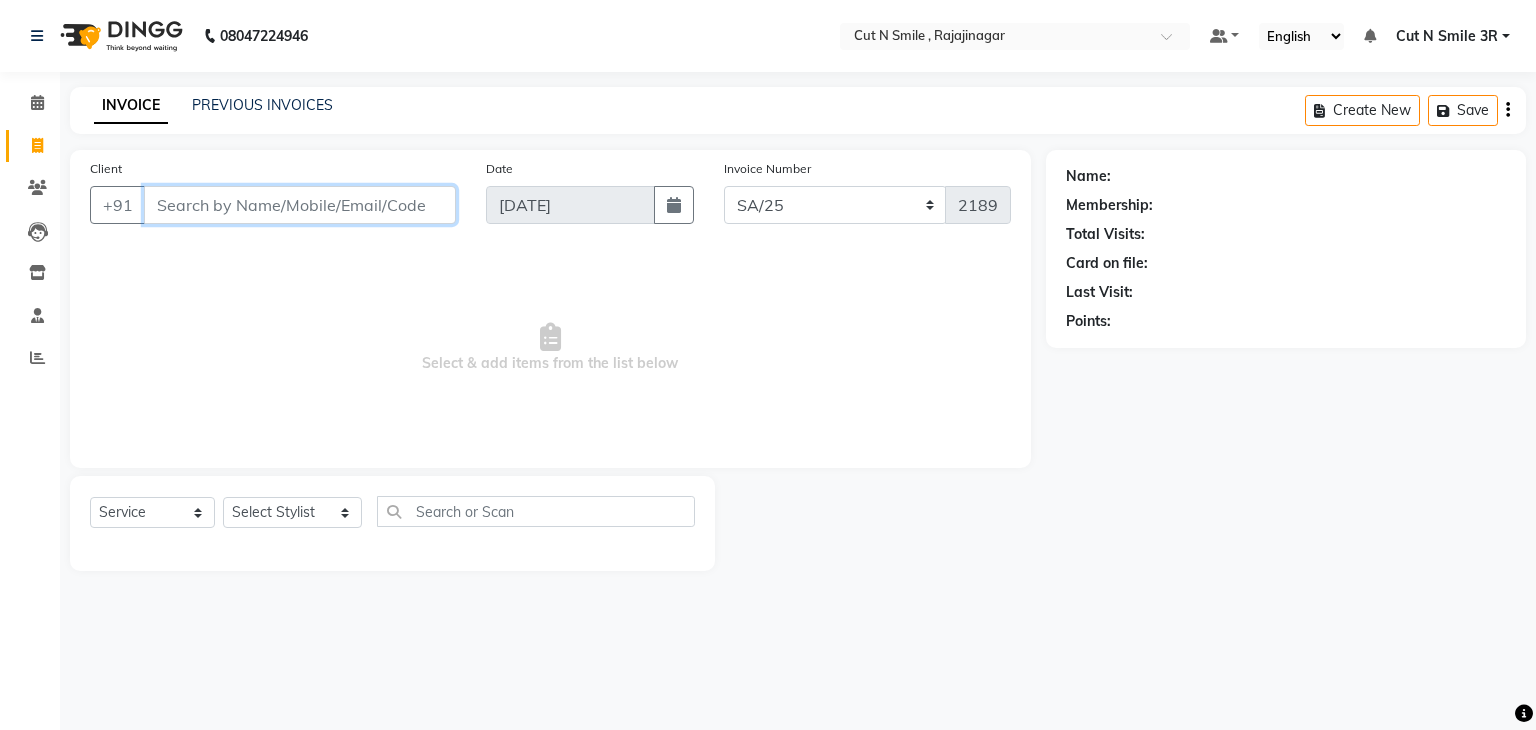 click on "Client" at bounding box center (300, 205) 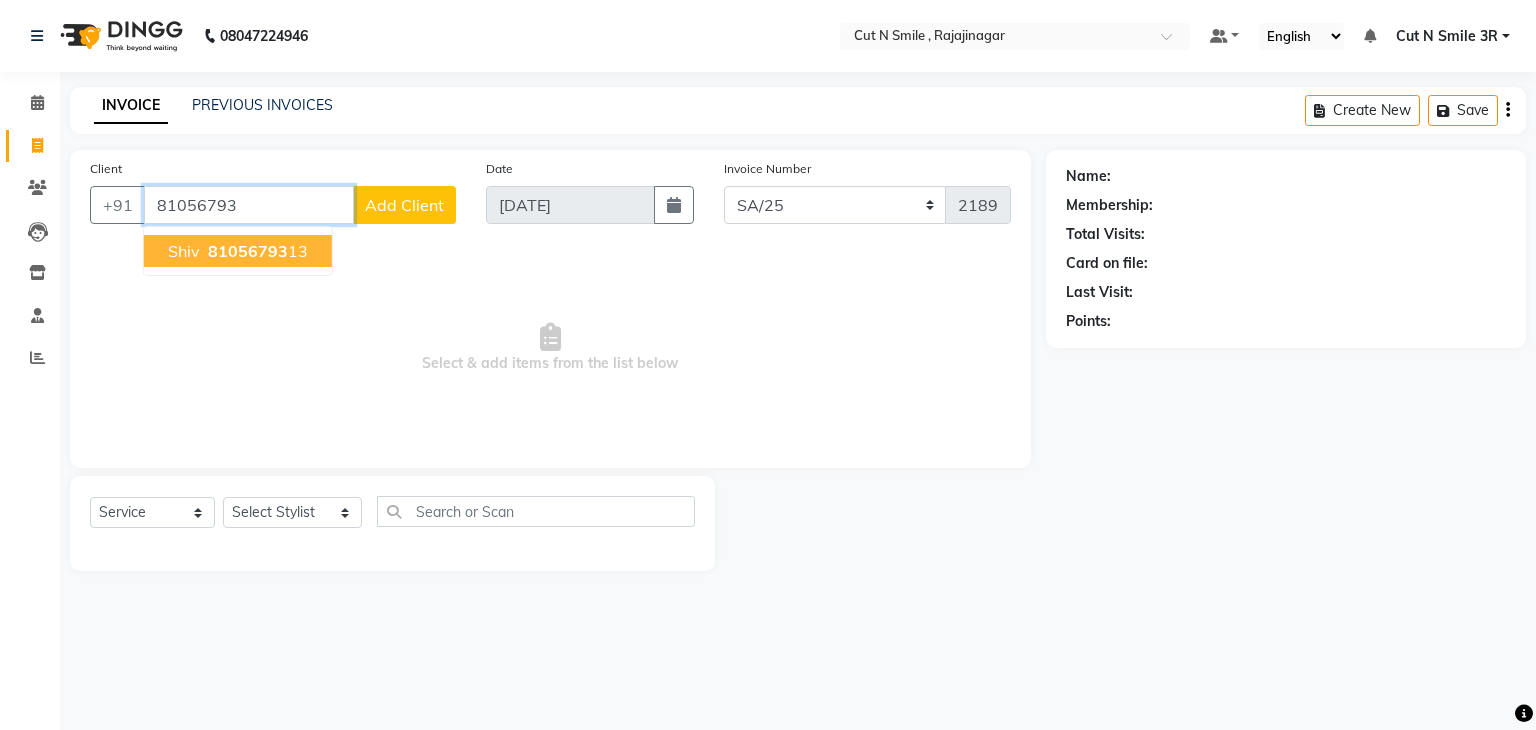 click on "81056793 13" at bounding box center [256, 251] 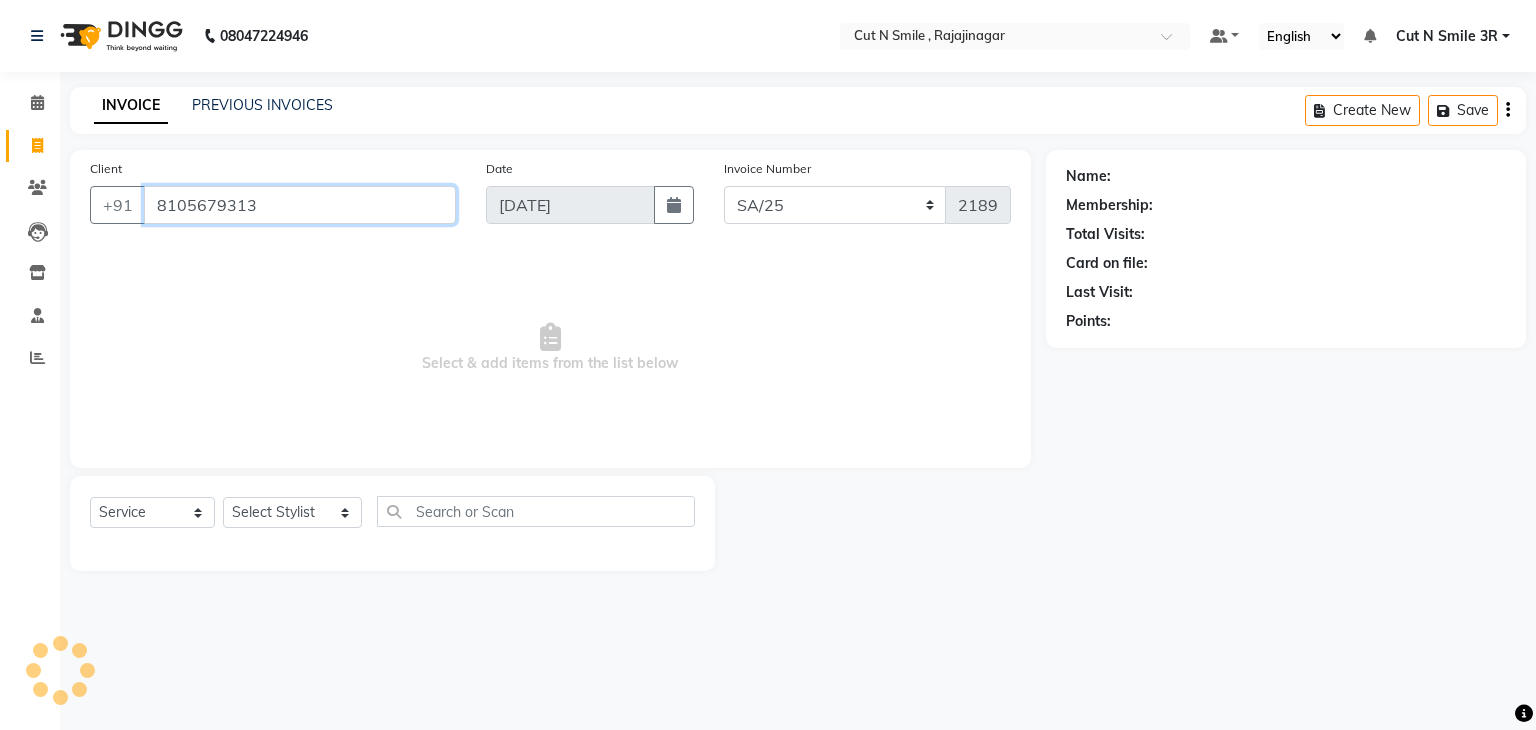 type on "8105679313" 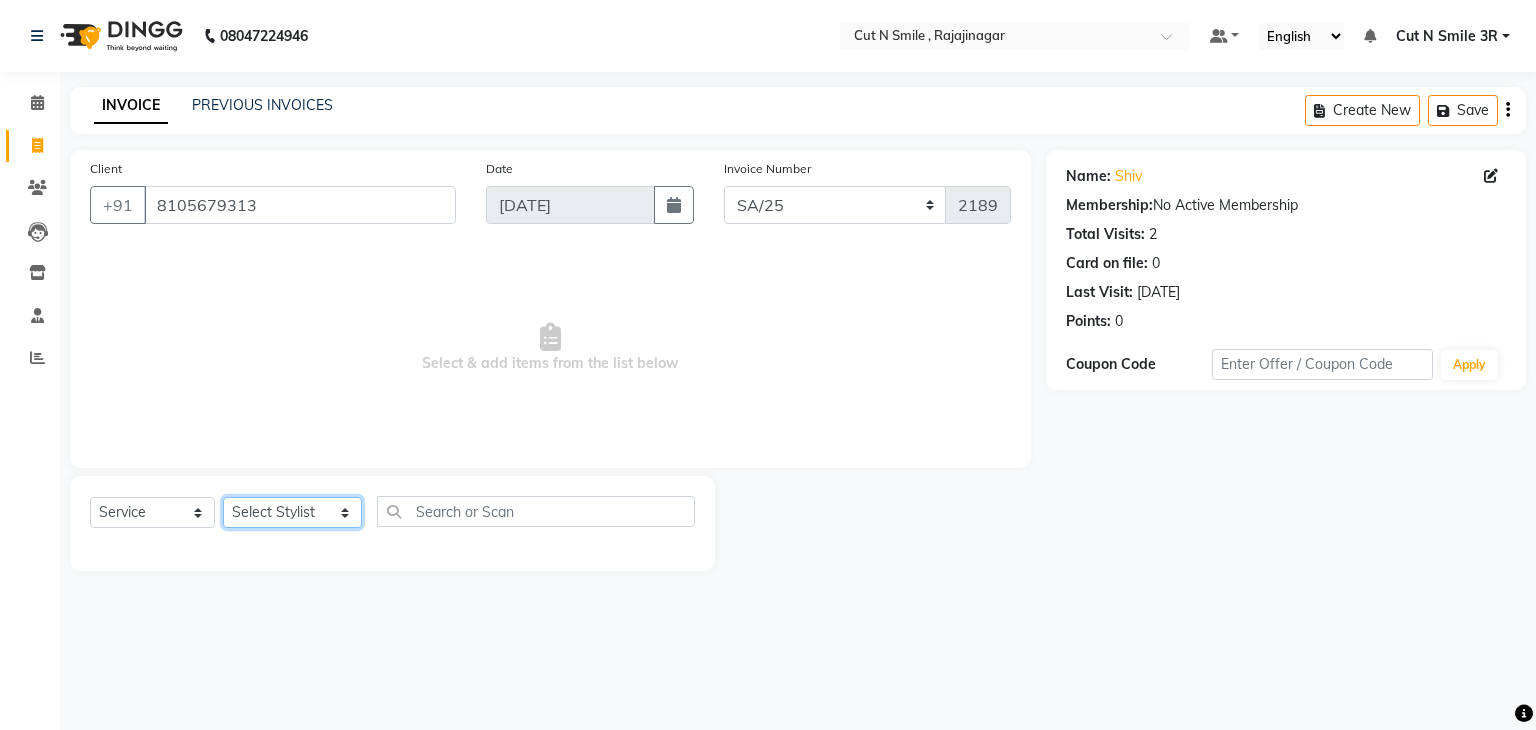click on "Select Stylist [PERSON_NAME] Ammu 3R [PERSON_NAME] VN [PERSON_NAME] 3R [PERSON_NAME] 3R [PERSON_NAME] 3R [PERSON_NAME] 4R CNS [PERSON_NAME]  Cut N Smile 17M  Cut N Smile 3R Cut n Smile 4R Cut N Smile 9M Cut N Smile ML Cut N Smile V [PERSON_NAME] 4R Govind VN Hema 4R [PERSON_NAME] VN Karan VN Love 4R [PERSON_NAME] 3R Manu 4R  Muskaan VN [PERSON_NAME] 4R N D M 4R NDM Alam 4R Noushad VN [PERSON_NAME] 4R Priya [PERSON_NAME] 3R Rahul 3R Ravi 3R [PERSON_NAME] 4R [PERSON_NAME] 3R [PERSON_NAME] 4R [PERSON_NAME] [PERSON_NAME] 3R [PERSON_NAME] 4R Sameer 3R [PERSON_NAME] [PERSON_NAME]  [PERSON_NAME] [PERSON_NAME] [PERSON_NAME] VN [PERSON_NAME] 4R [PERSON_NAME] 4R [PERSON_NAME] VN Shanavaaz [PERSON_NAME] 3R [PERSON_NAME] 4R [PERSON_NAME] [PERSON_NAME] 4R Sunny VN [PERSON_NAME] 4R Vakeel 3R Varas 4R [PERSON_NAME] [PERSON_NAME] VN" 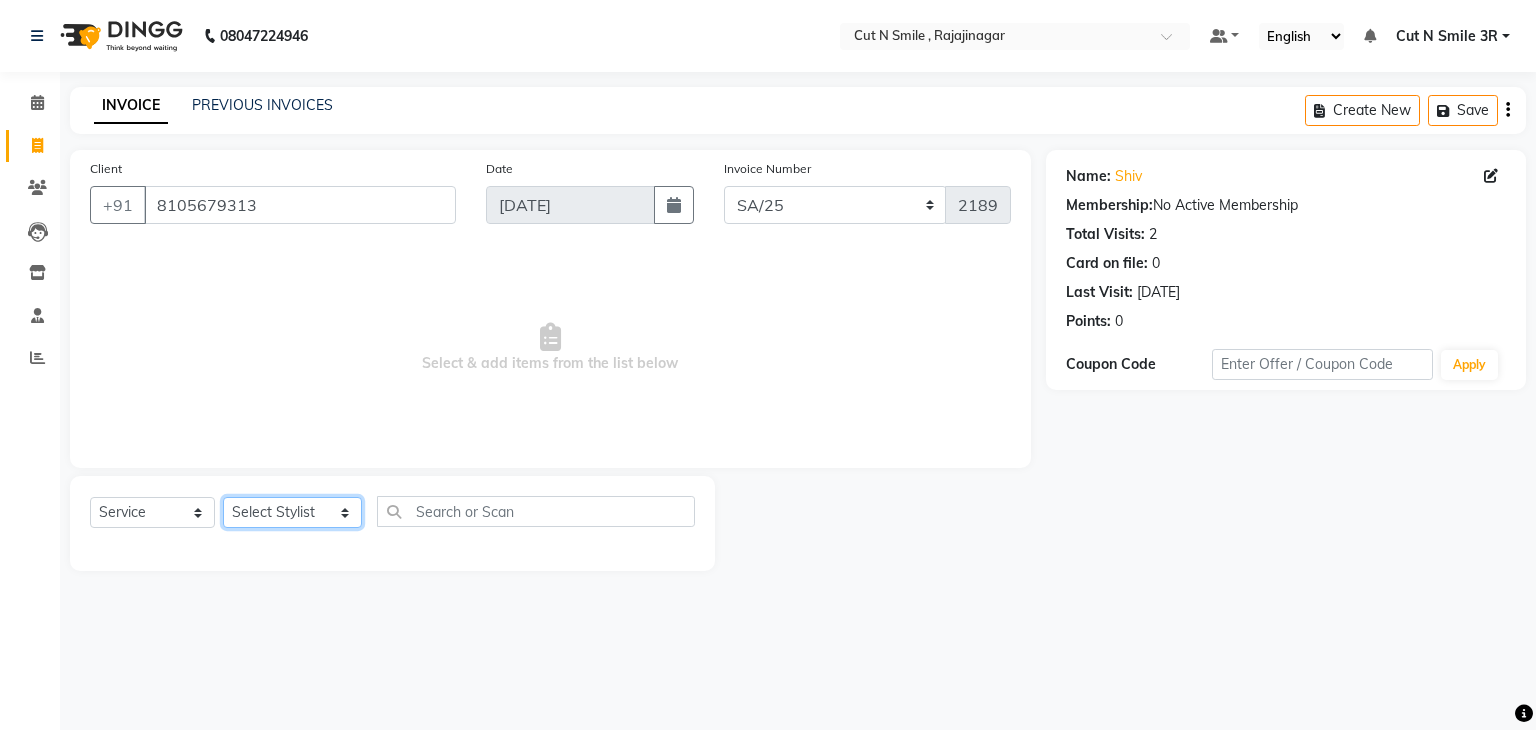 select on "57482" 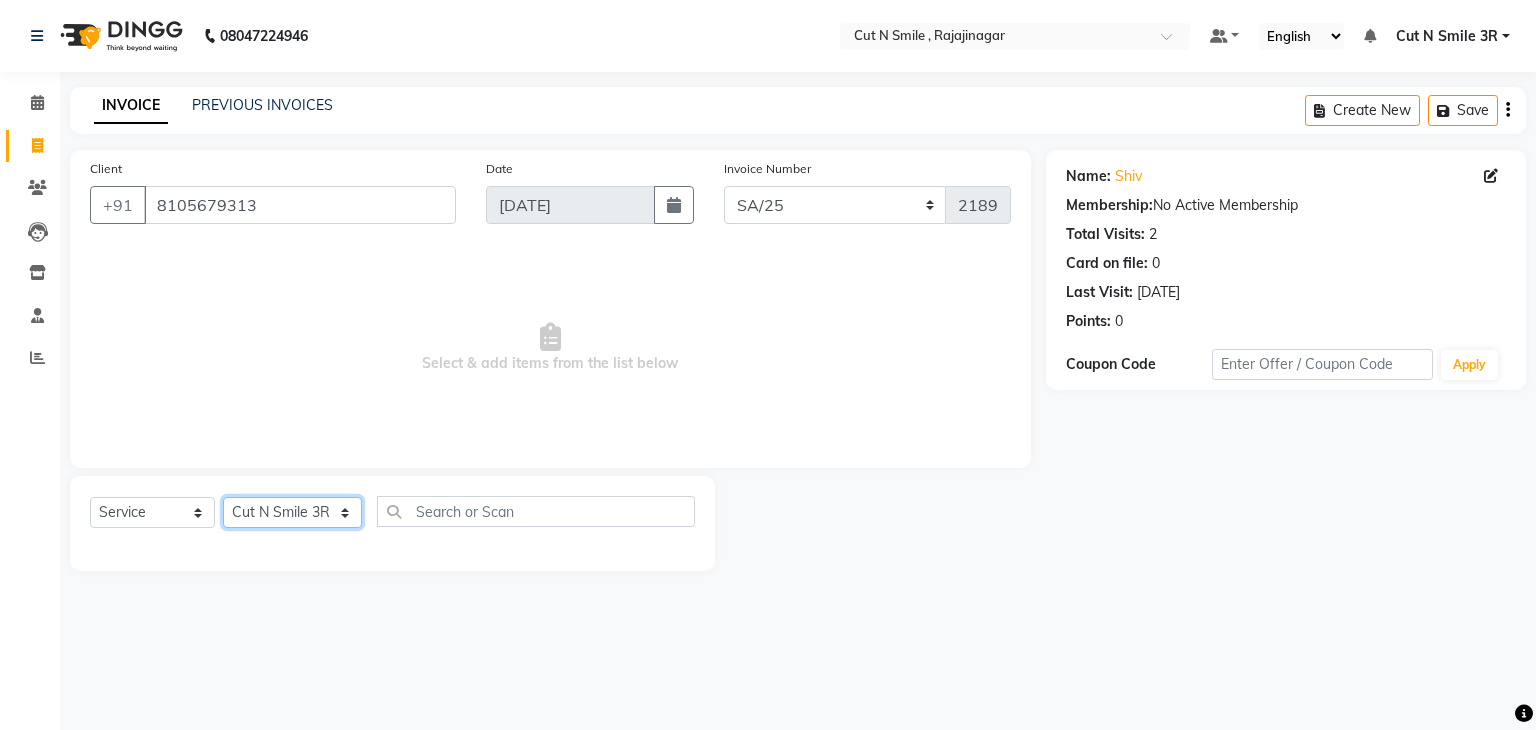 click on "Select Stylist [PERSON_NAME] Ammu 3R [PERSON_NAME] VN [PERSON_NAME] 3R [PERSON_NAME] 3R [PERSON_NAME] 3R [PERSON_NAME] 4R CNS [PERSON_NAME]  Cut N Smile 17M  Cut N Smile 3R Cut n Smile 4R Cut N Smile 9M Cut N Smile ML Cut N Smile V [PERSON_NAME] 4R Govind VN Hema 4R [PERSON_NAME] VN Karan VN Love 4R [PERSON_NAME] 3R Manu 4R  Muskaan VN [PERSON_NAME] 4R N D M 4R NDM Alam 4R Noushad VN [PERSON_NAME] 4R Priya [PERSON_NAME] 3R Rahul 3R Ravi 3R [PERSON_NAME] 4R [PERSON_NAME] 3R [PERSON_NAME] 4R [PERSON_NAME] [PERSON_NAME] 3R [PERSON_NAME] 4R Sameer 3R [PERSON_NAME] [PERSON_NAME]  [PERSON_NAME] [PERSON_NAME] [PERSON_NAME] VN [PERSON_NAME] 4R [PERSON_NAME] 4R [PERSON_NAME] VN Shanavaaz [PERSON_NAME] 3R [PERSON_NAME] 4R [PERSON_NAME] [PERSON_NAME] 4R Sunny VN [PERSON_NAME] 4R Vakeel 3R Varas 4R [PERSON_NAME] [PERSON_NAME] VN" 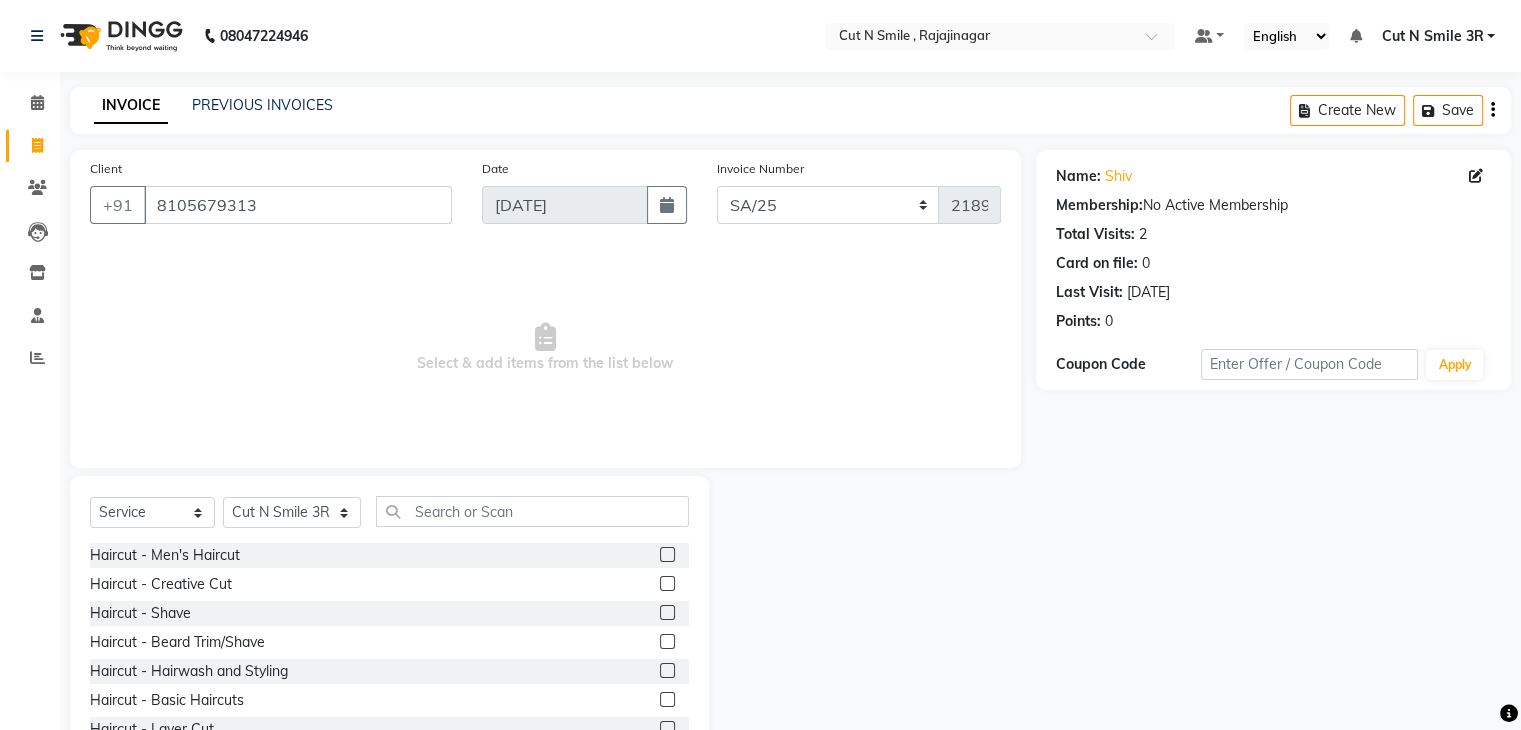 click 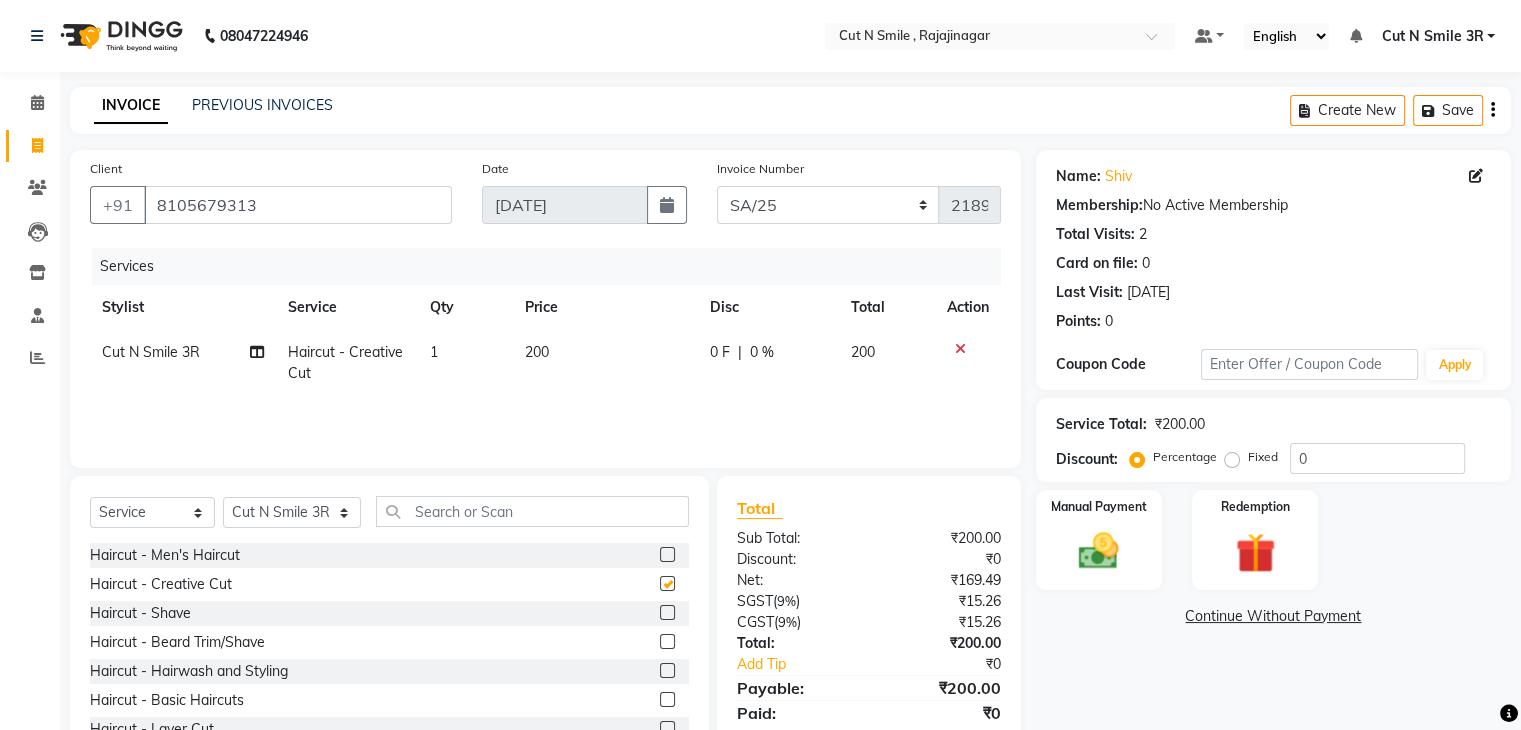 checkbox on "false" 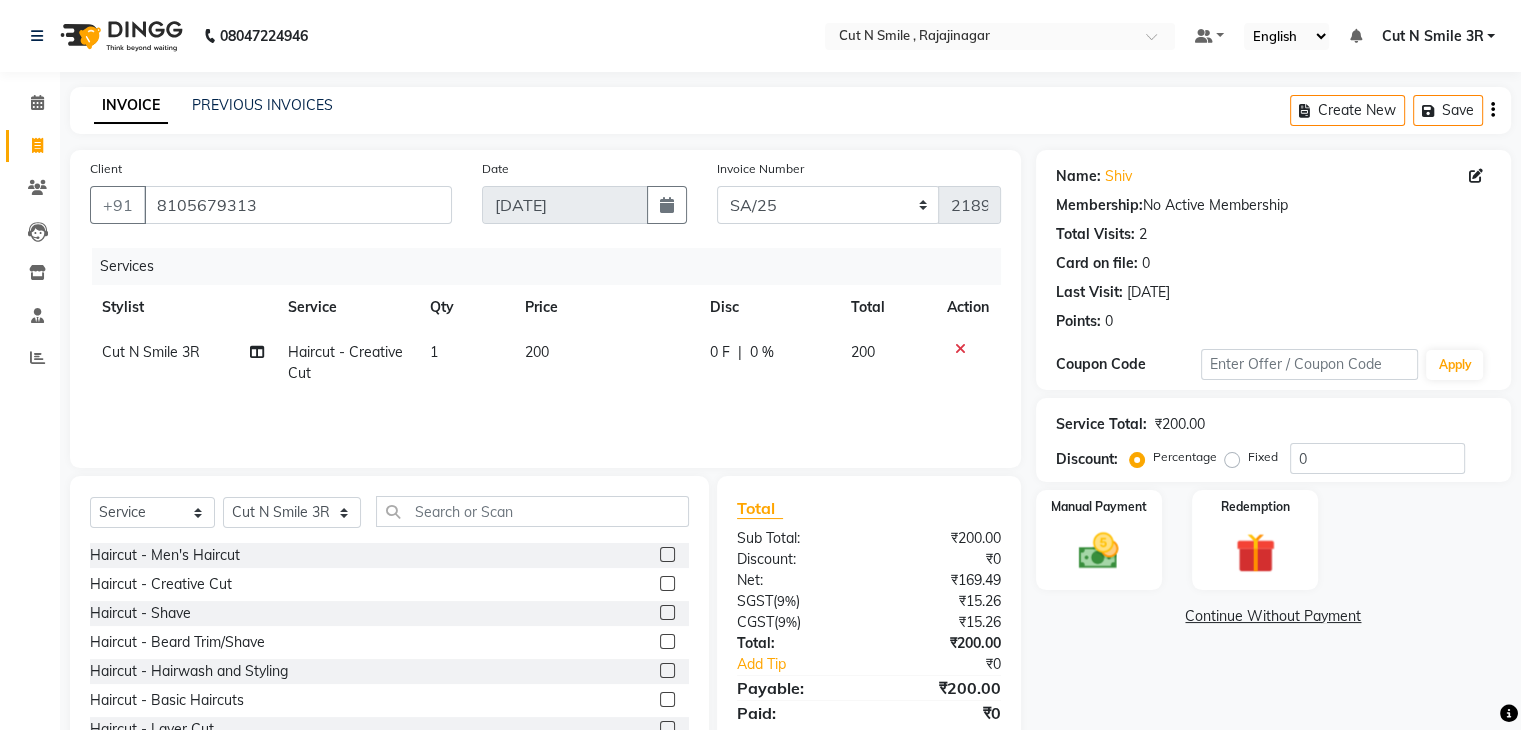 click 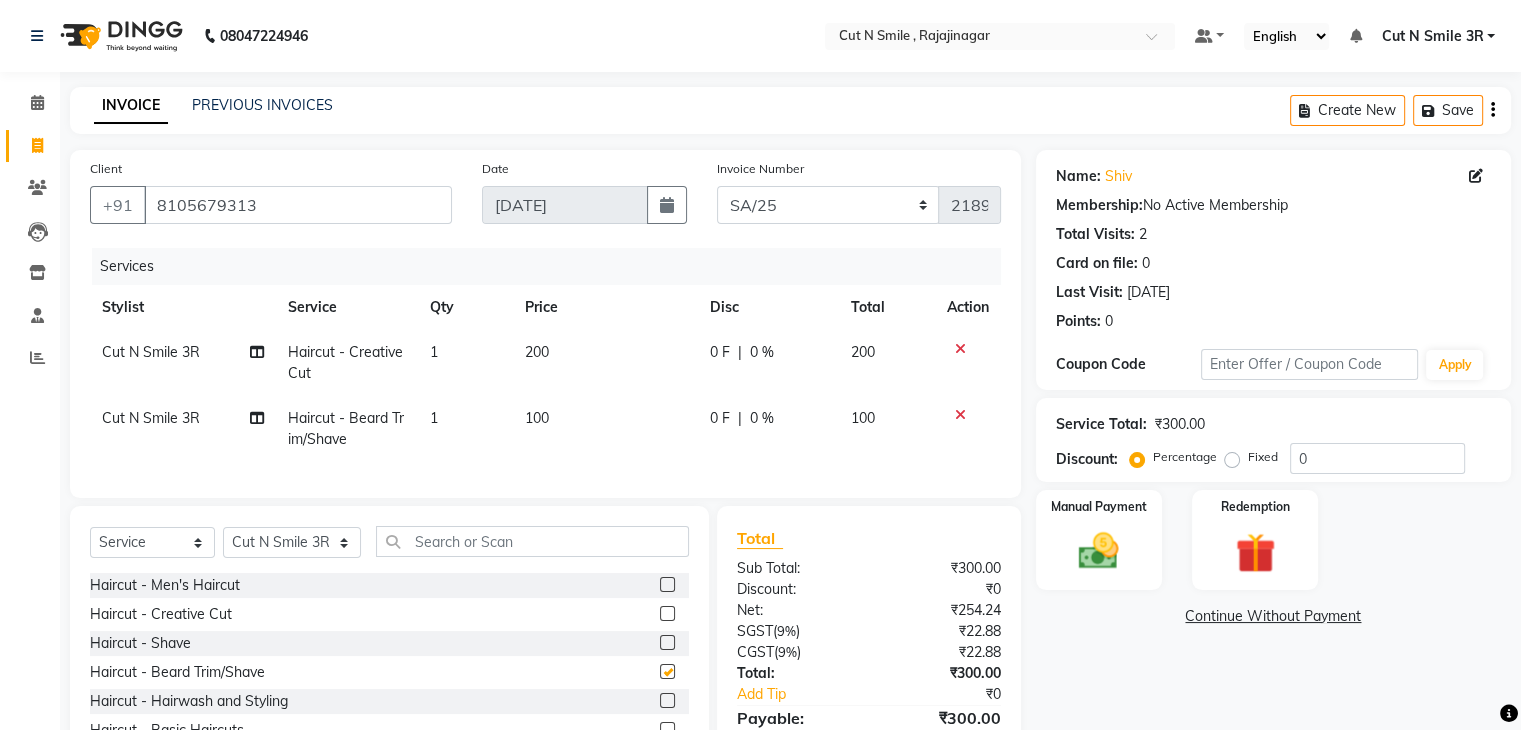checkbox on "false" 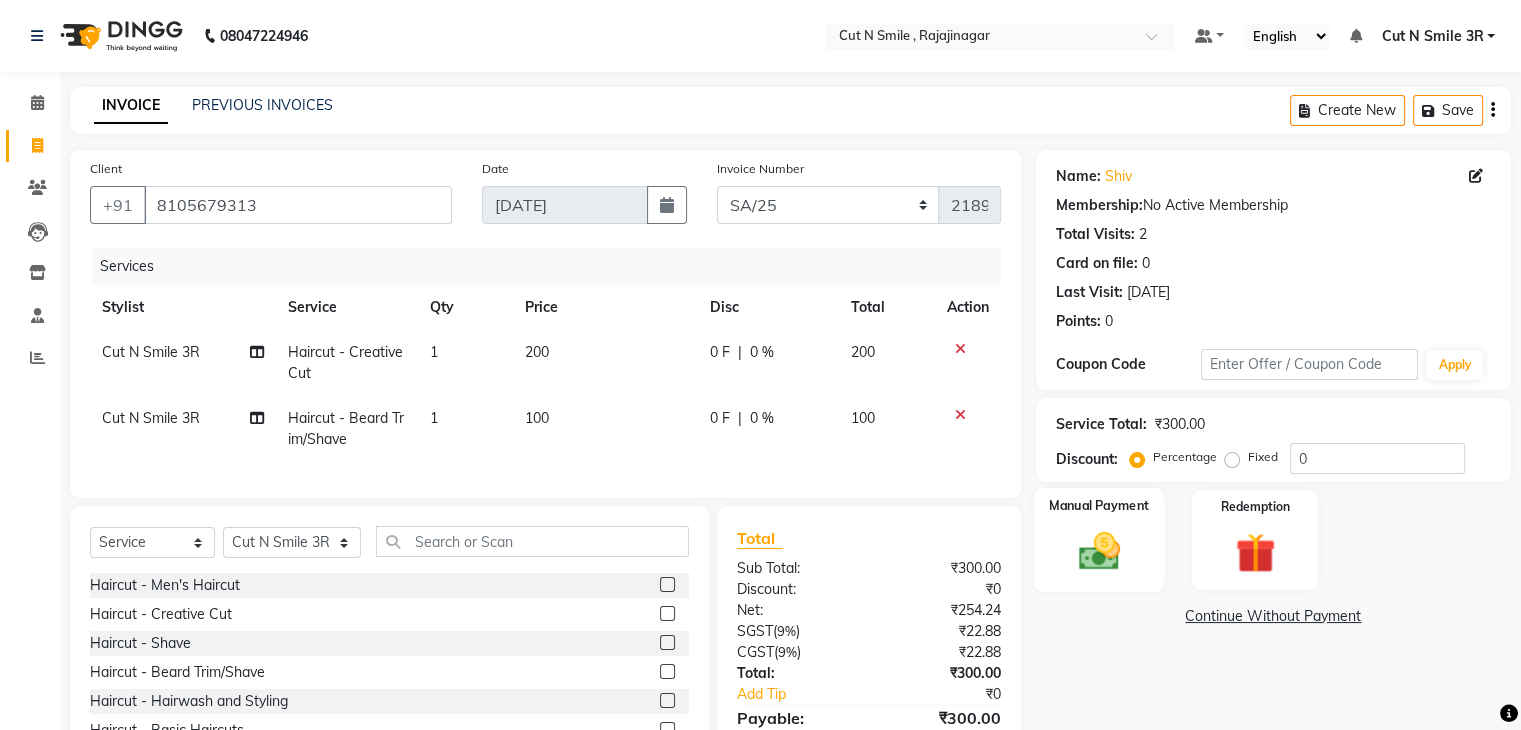click 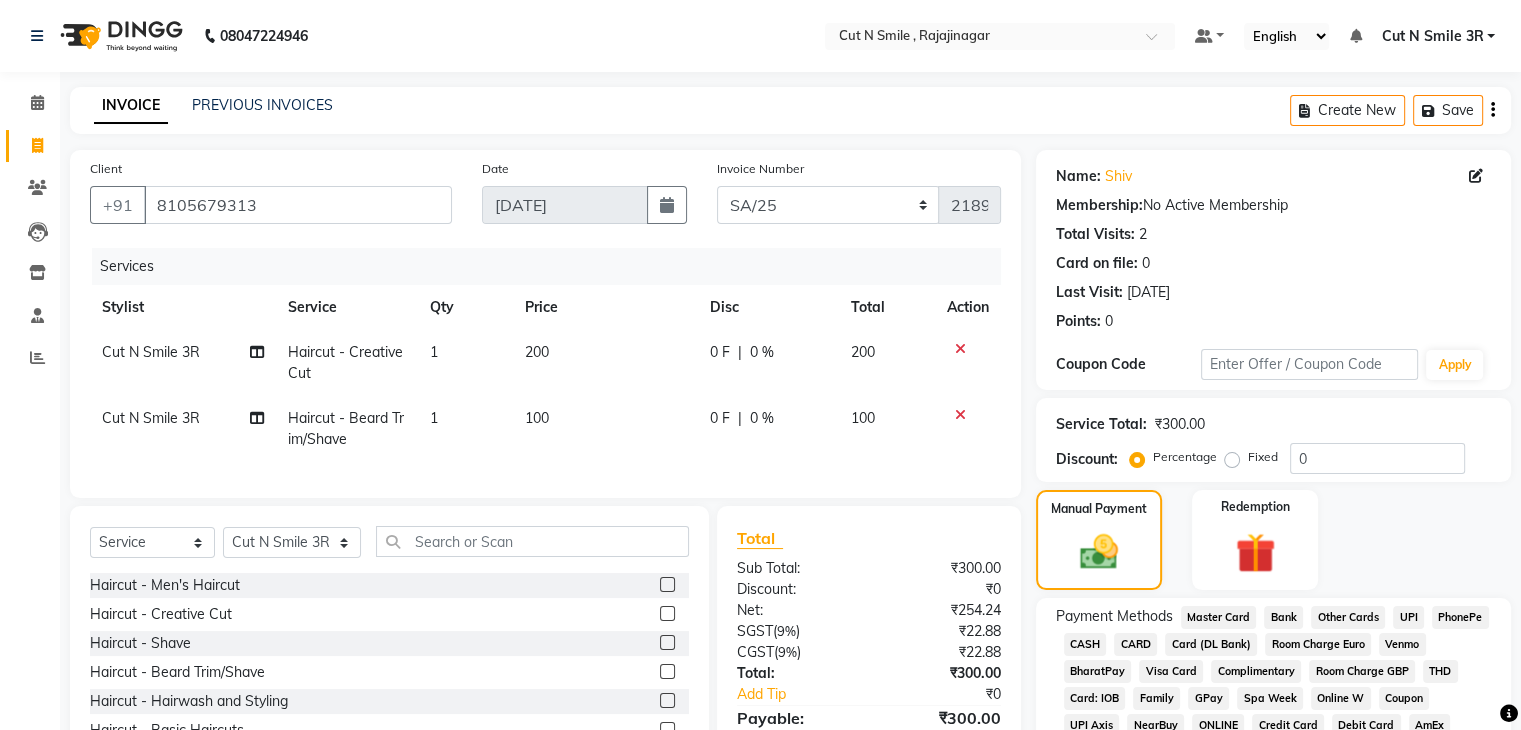 click on "UPI" 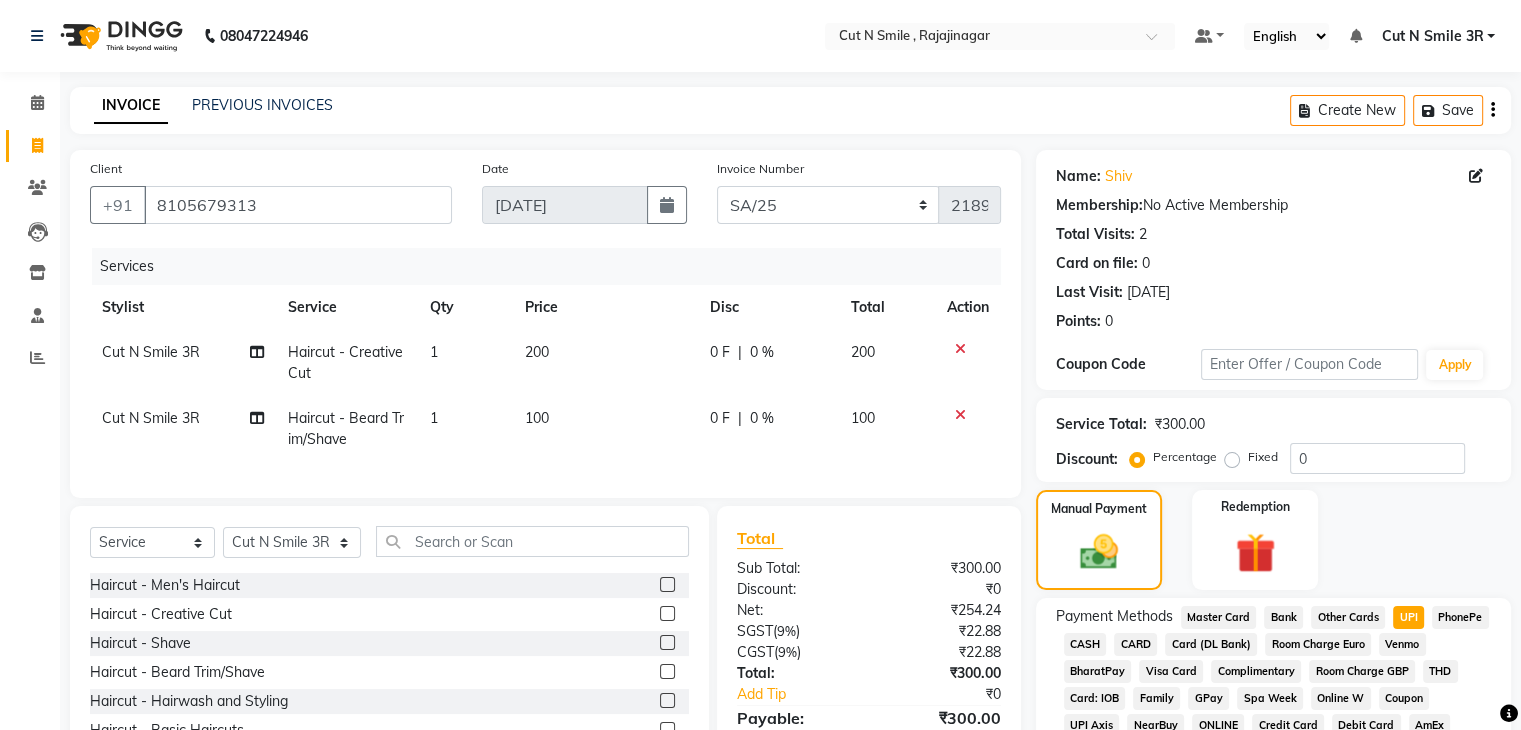 scroll, scrollTop: 228, scrollLeft: 0, axis: vertical 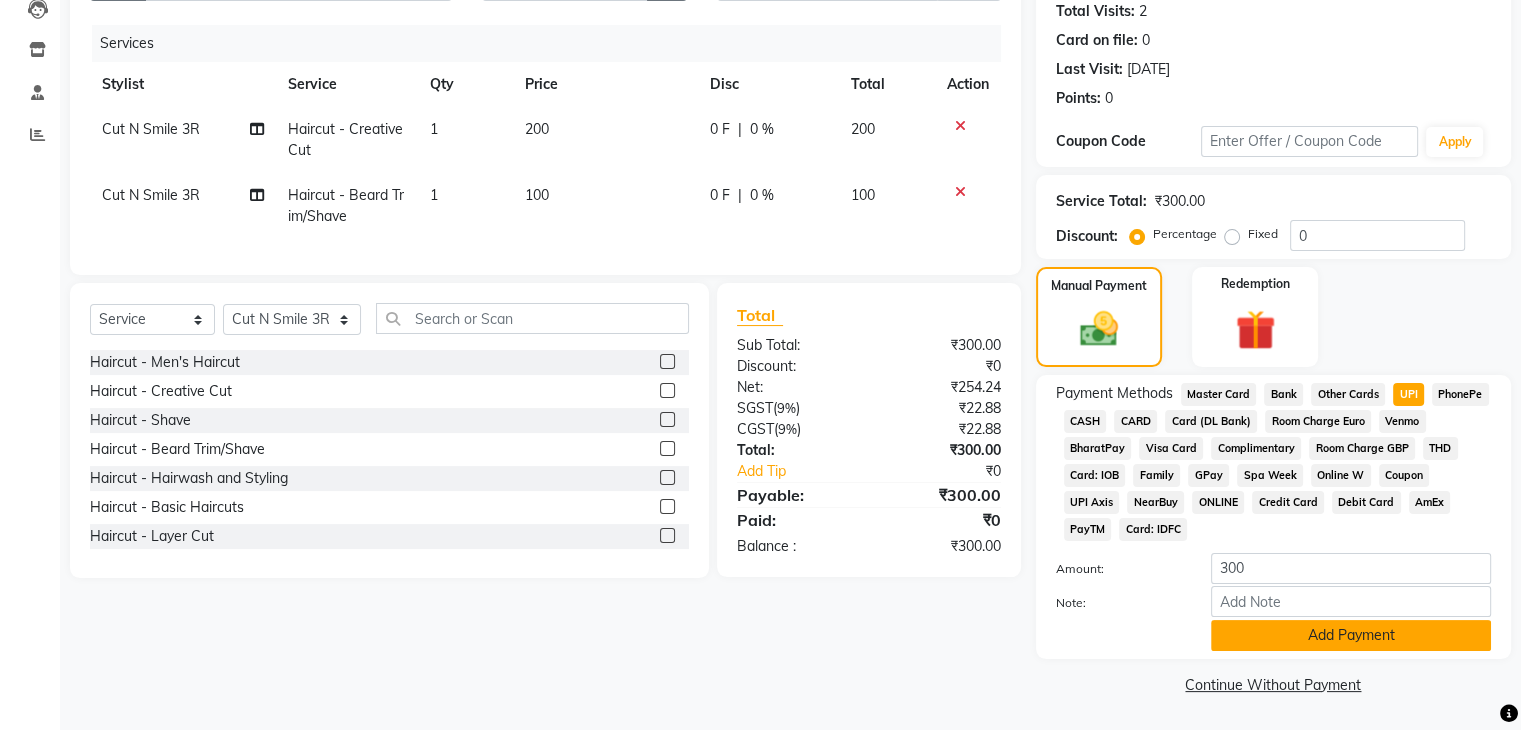 click on "Add Payment" 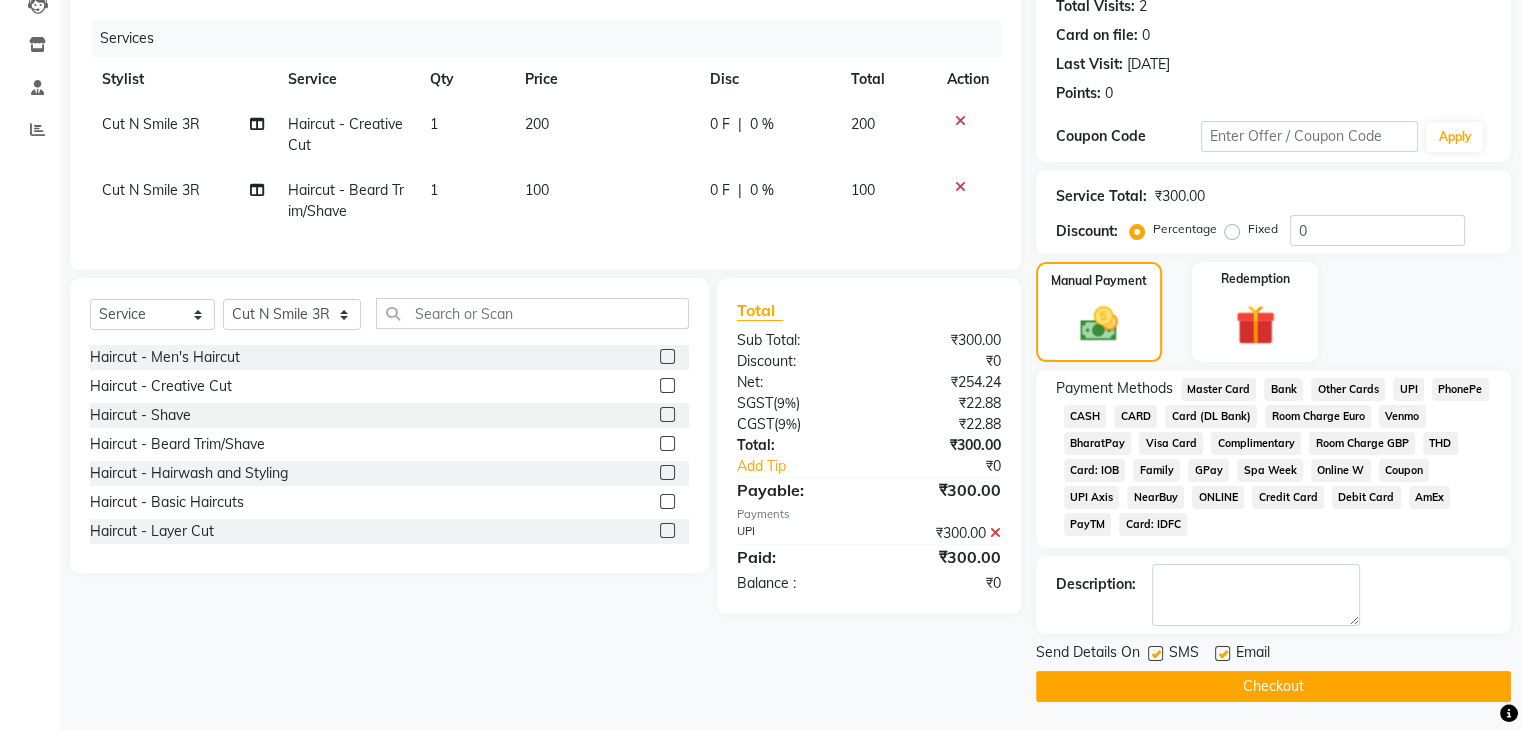 click on "Checkout" 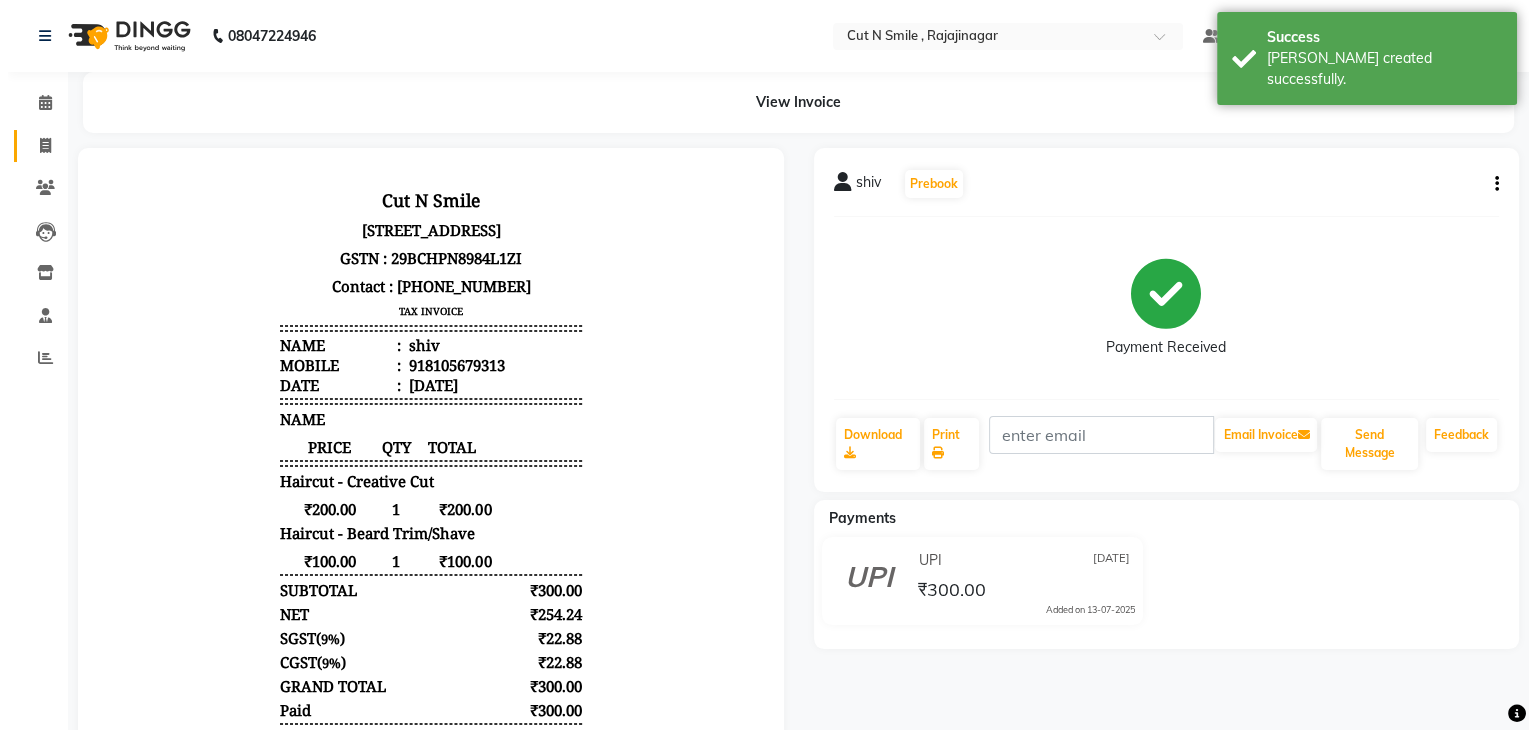 scroll, scrollTop: 0, scrollLeft: 0, axis: both 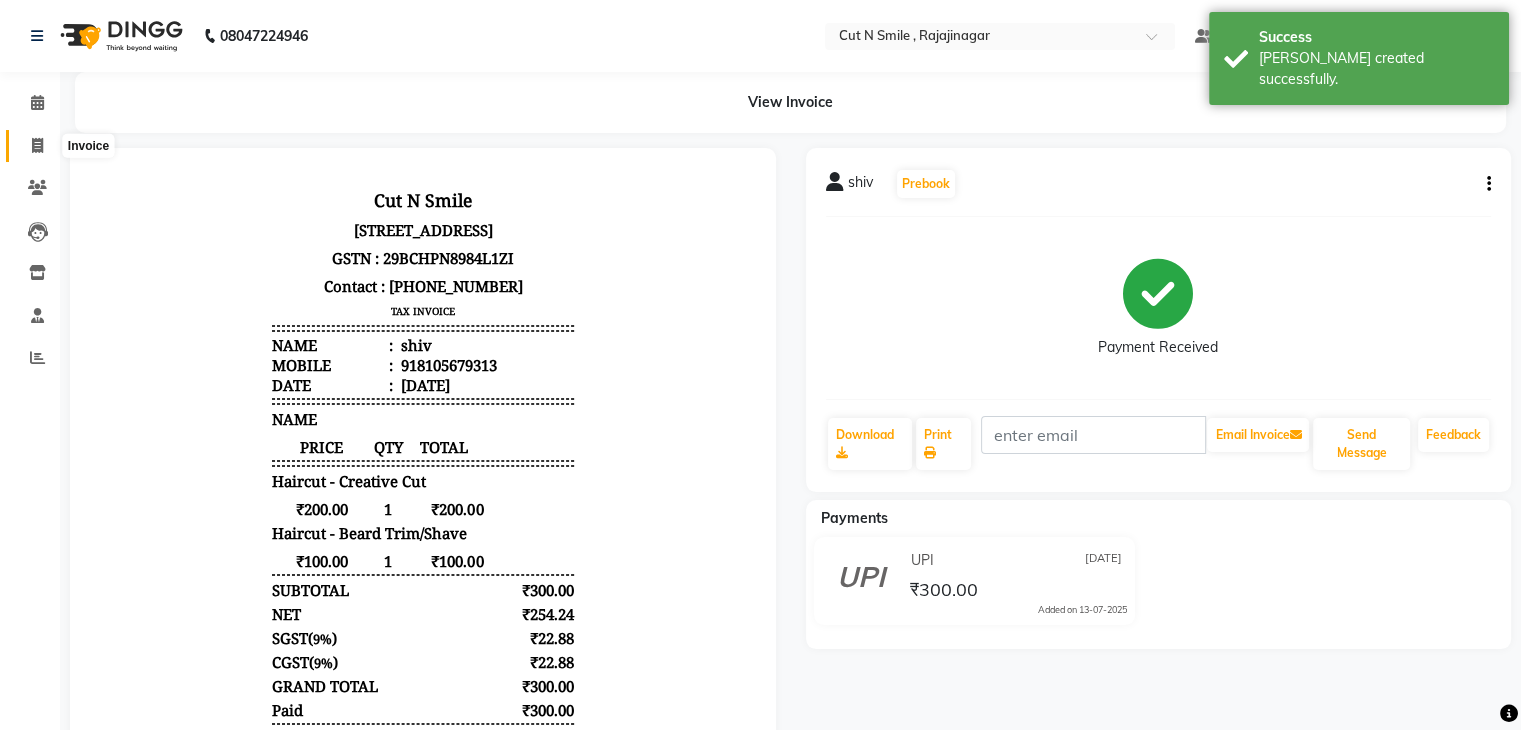 click 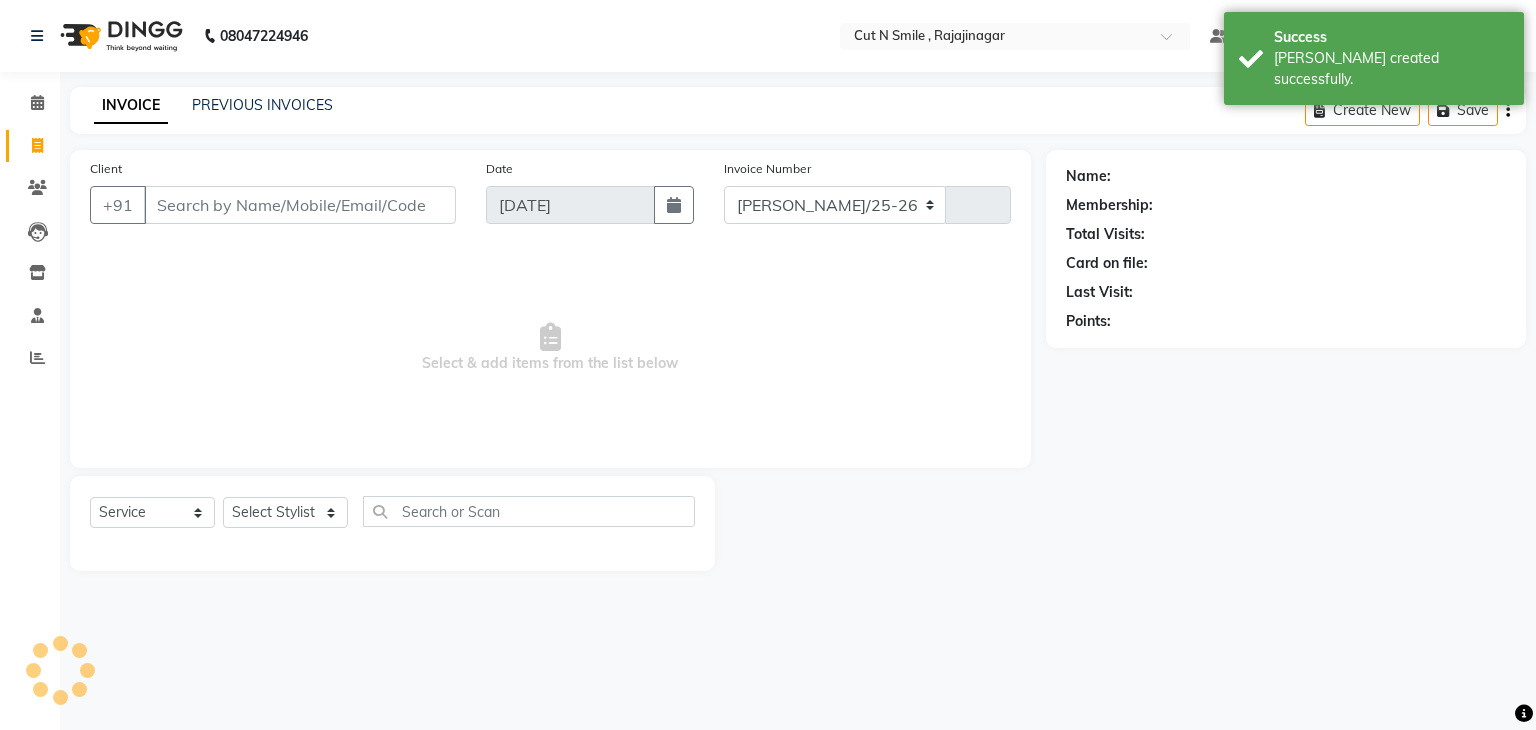 select on "7187" 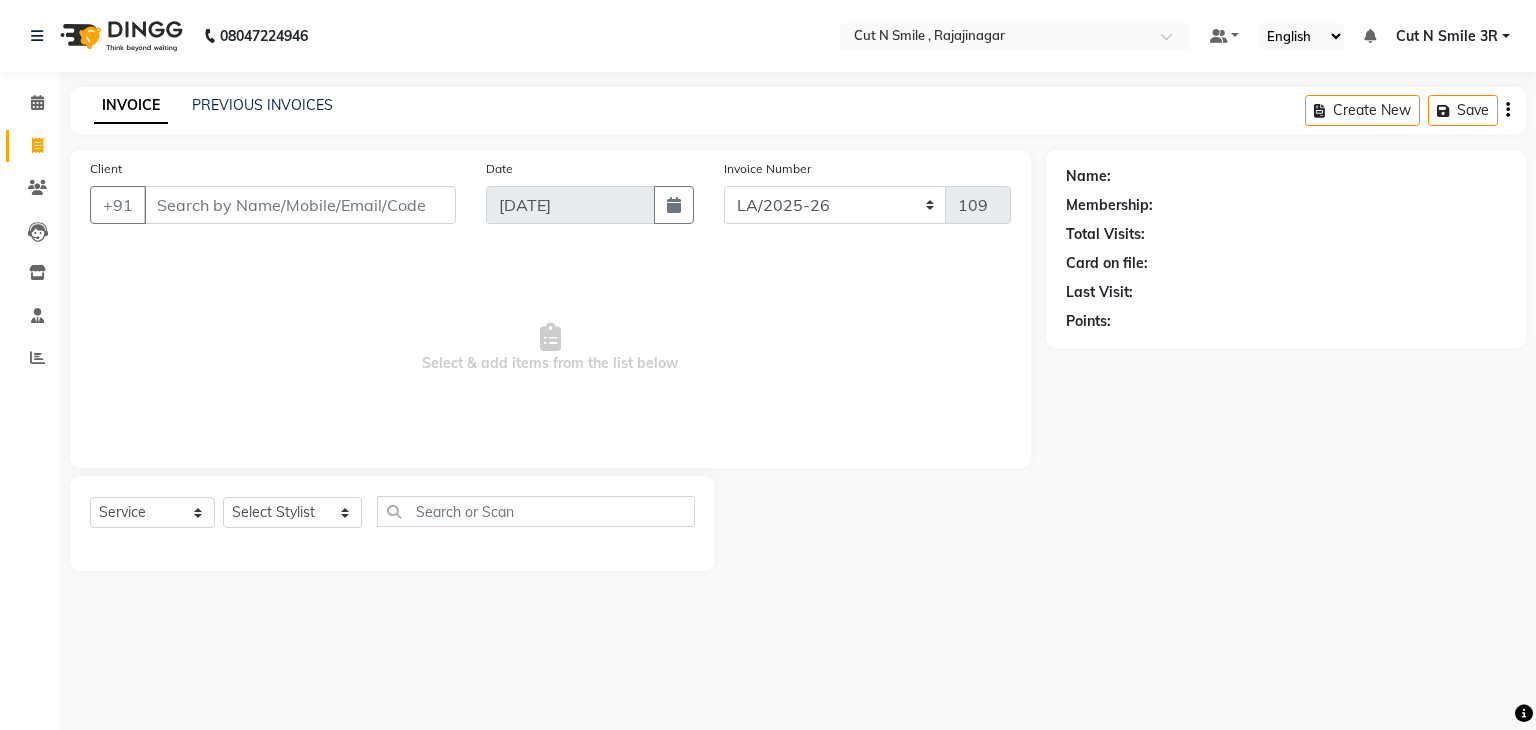 click on "Client" at bounding box center [300, 205] 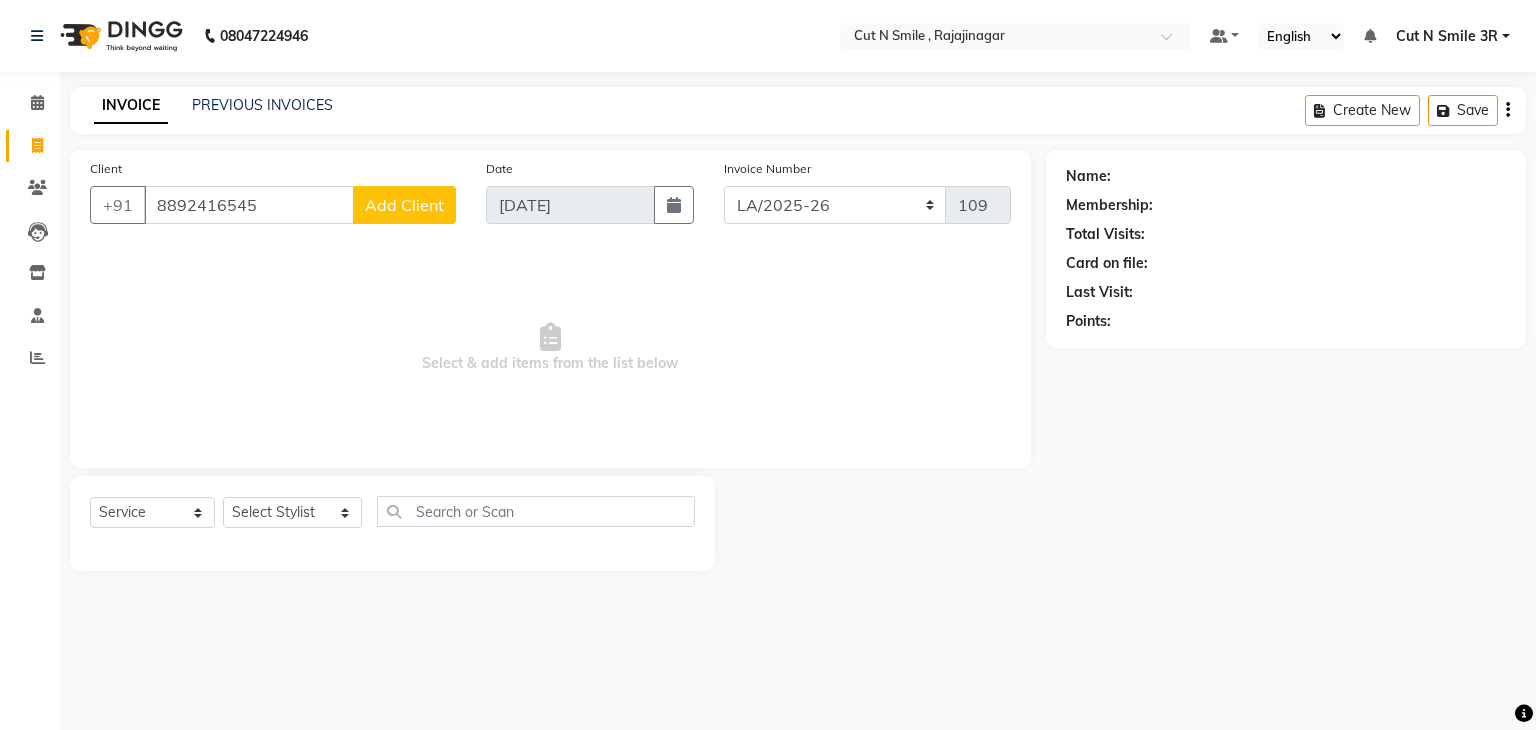 type on "8892416545" 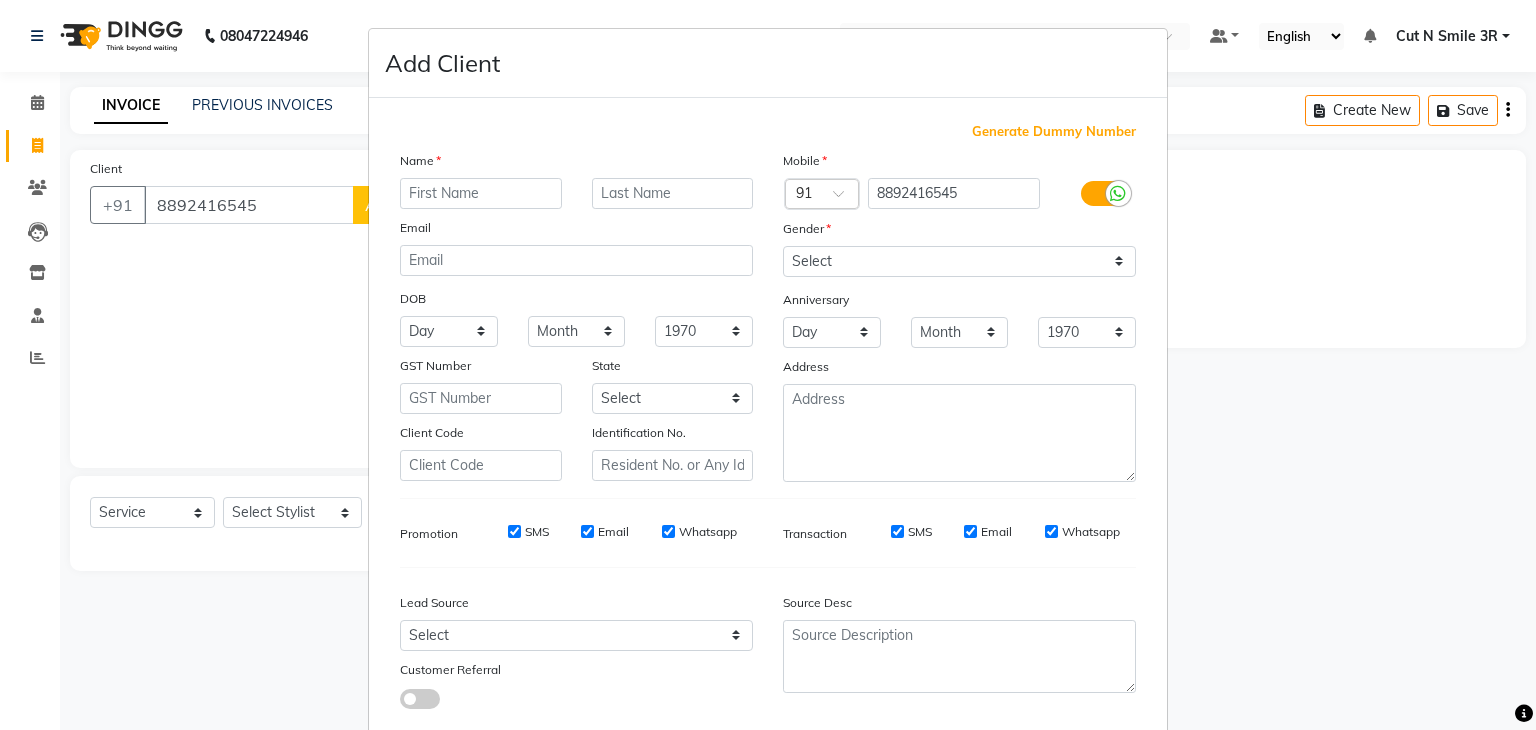 click at bounding box center [481, 193] 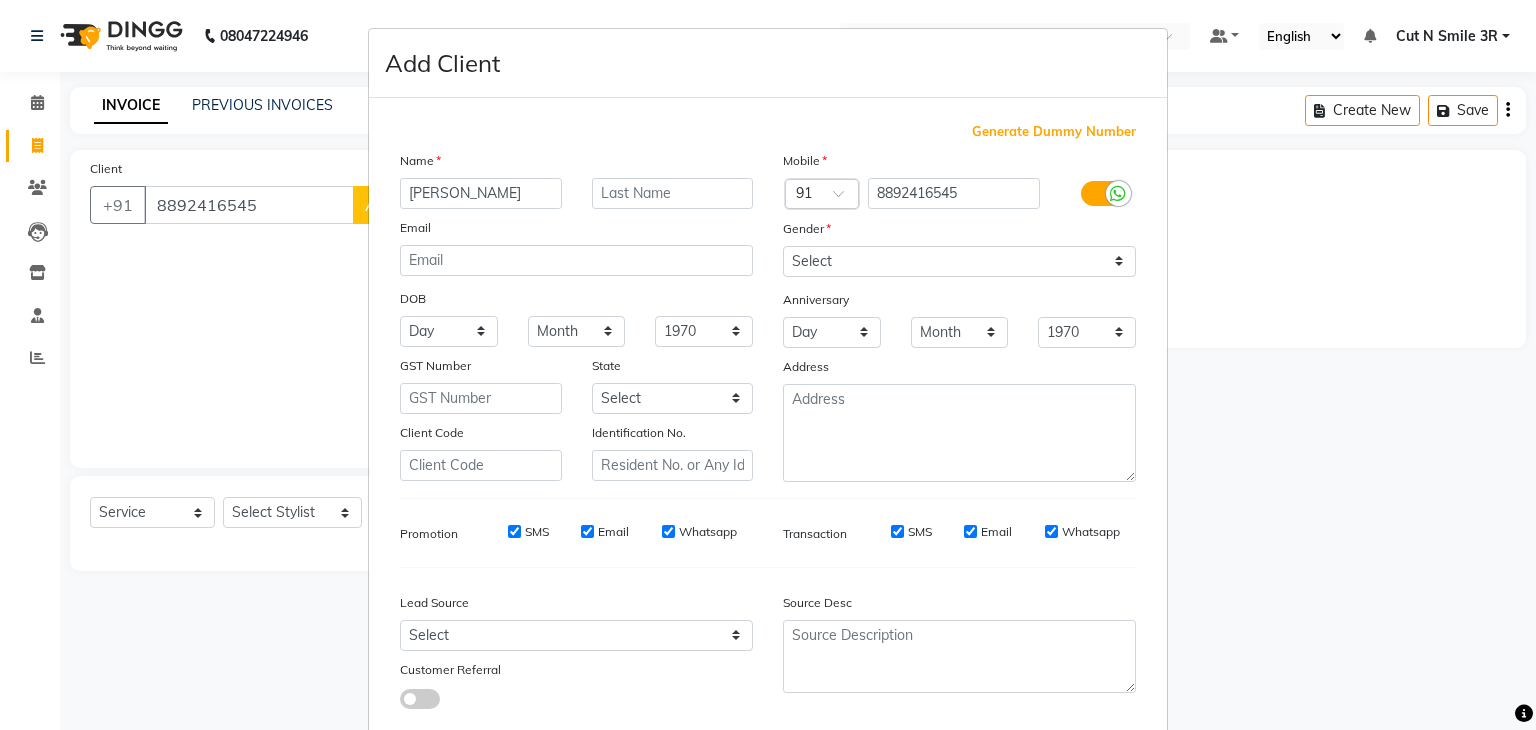 type on "[PERSON_NAME]" 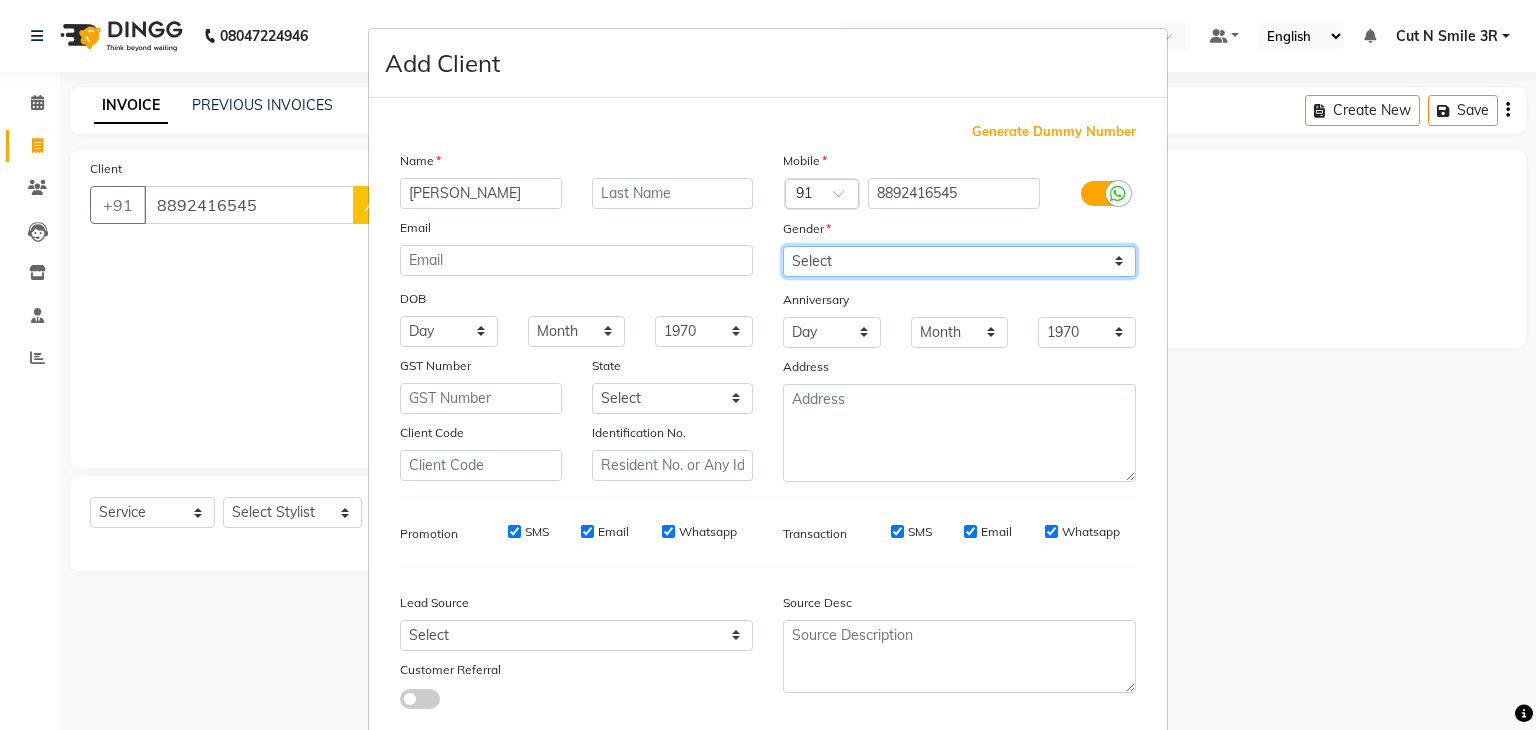 click on "Select [DEMOGRAPHIC_DATA] [DEMOGRAPHIC_DATA] Other Prefer Not To Say" at bounding box center (959, 261) 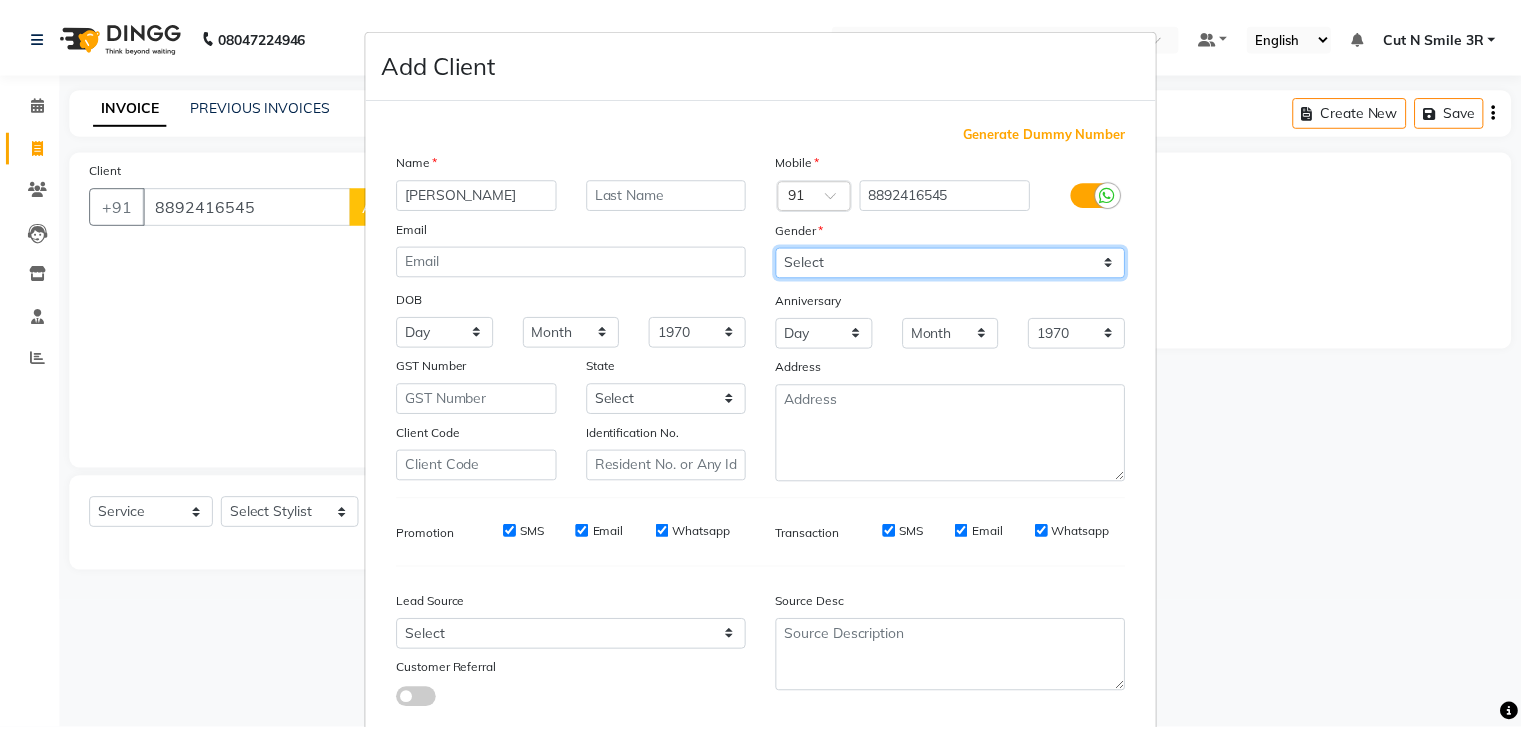 scroll, scrollTop: 127, scrollLeft: 0, axis: vertical 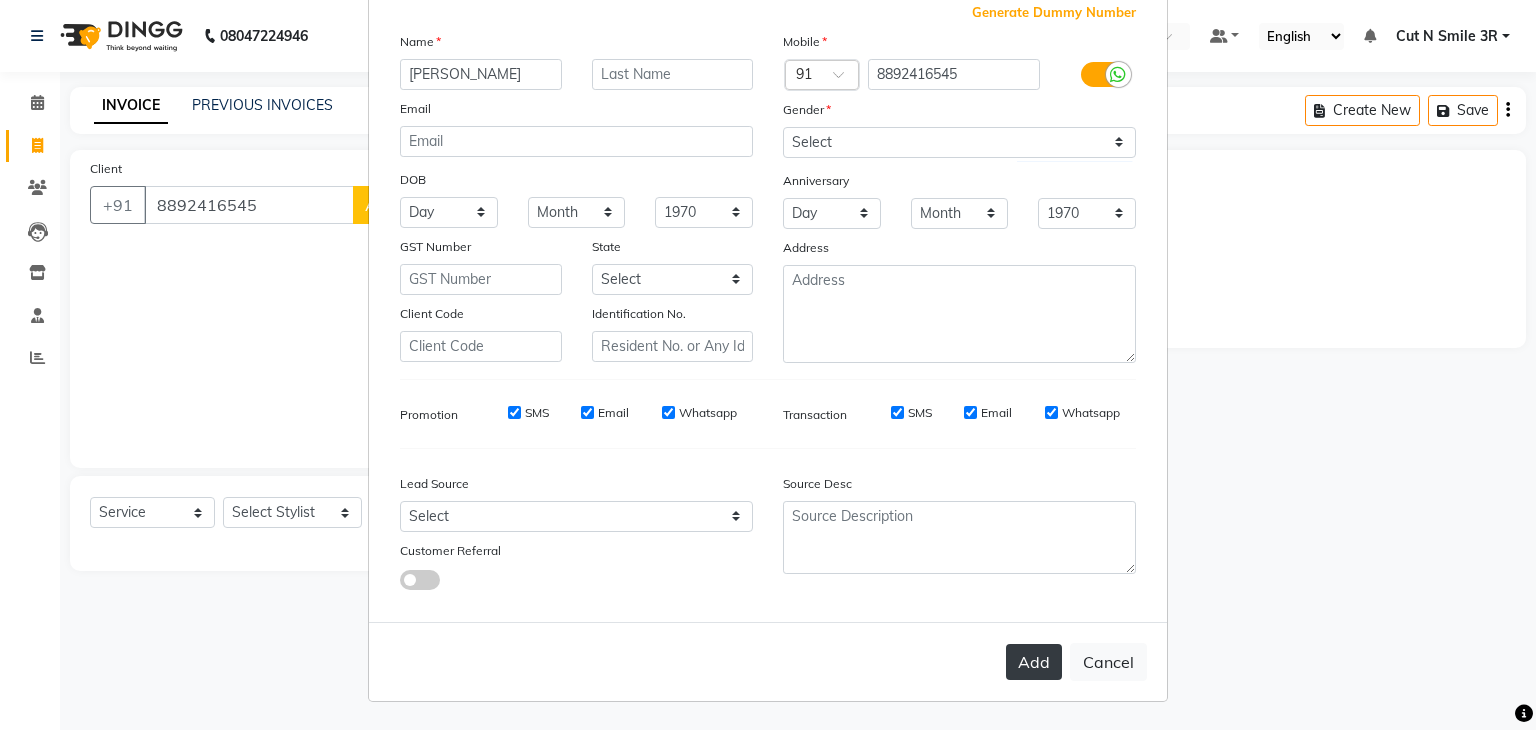 click on "Add" at bounding box center (1034, 662) 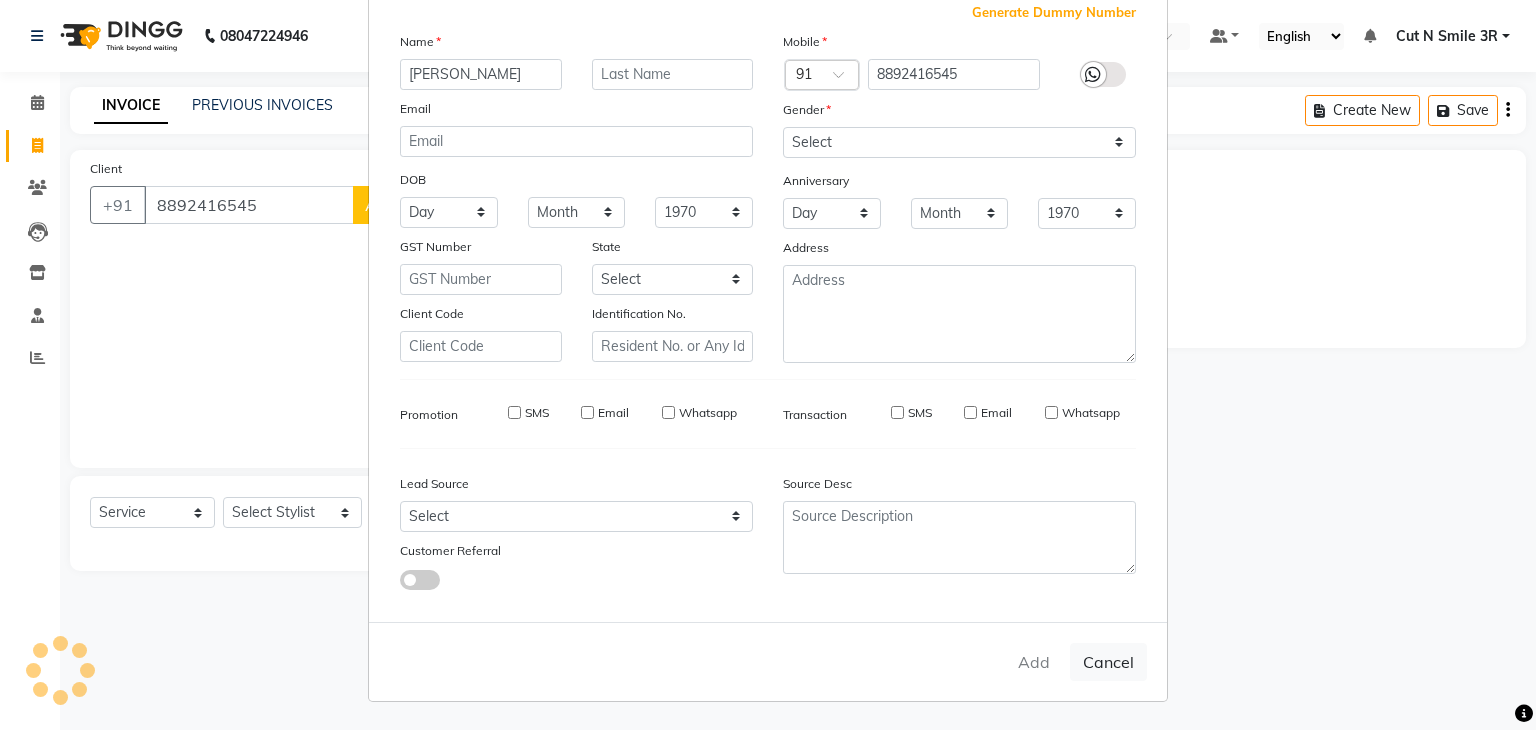 type 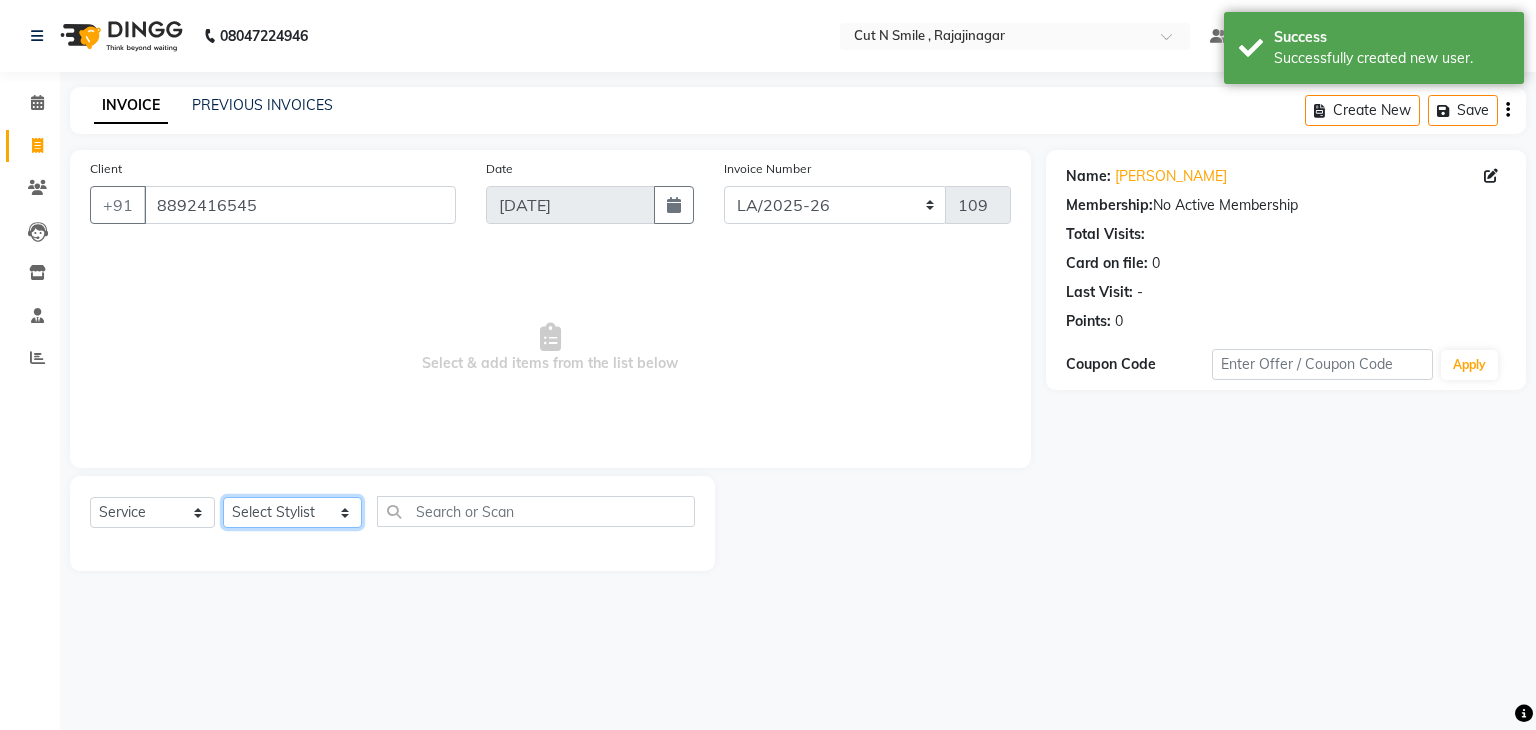 click on "Select Stylist [PERSON_NAME] Ammu 3R [PERSON_NAME] VN [PERSON_NAME] 3R [PERSON_NAME] 3R [PERSON_NAME] 3R [PERSON_NAME] 4R CNS [PERSON_NAME]  Cut N Smile 17M  Cut N Smile 3R Cut n Smile 4R Cut N Smile 9M Cut N Smile ML Cut N Smile V [PERSON_NAME] 4R Govind VN Hema 4R [PERSON_NAME] VN Karan VN Love 4R [PERSON_NAME] 3R Manu 4R  Muskaan VN [PERSON_NAME] 4R N D M 4R NDM Alam 4R Noushad VN [PERSON_NAME] 4R Priya [PERSON_NAME] 3R Rahul 3R Ravi 3R [PERSON_NAME] 4R [PERSON_NAME] 3R [PERSON_NAME] 4R [PERSON_NAME] [PERSON_NAME] 3R [PERSON_NAME] 4R Sameer 3R [PERSON_NAME] [PERSON_NAME]  [PERSON_NAME] [PERSON_NAME] [PERSON_NAME] VN [PERSON_NAME] 4R [PERSON_NAME] 4R [PERSON_NAME] VN Shanavaaz [PERSON_NAME] 3R [PERSON_NAME] 4R [PERSON_NAME] [PERSON_NAME] 4R Sunny VN [PERSON_NAME] 4R Vakeel 3R Varas 4R [PERSON_NAME] [PERSON_NAME] VN" 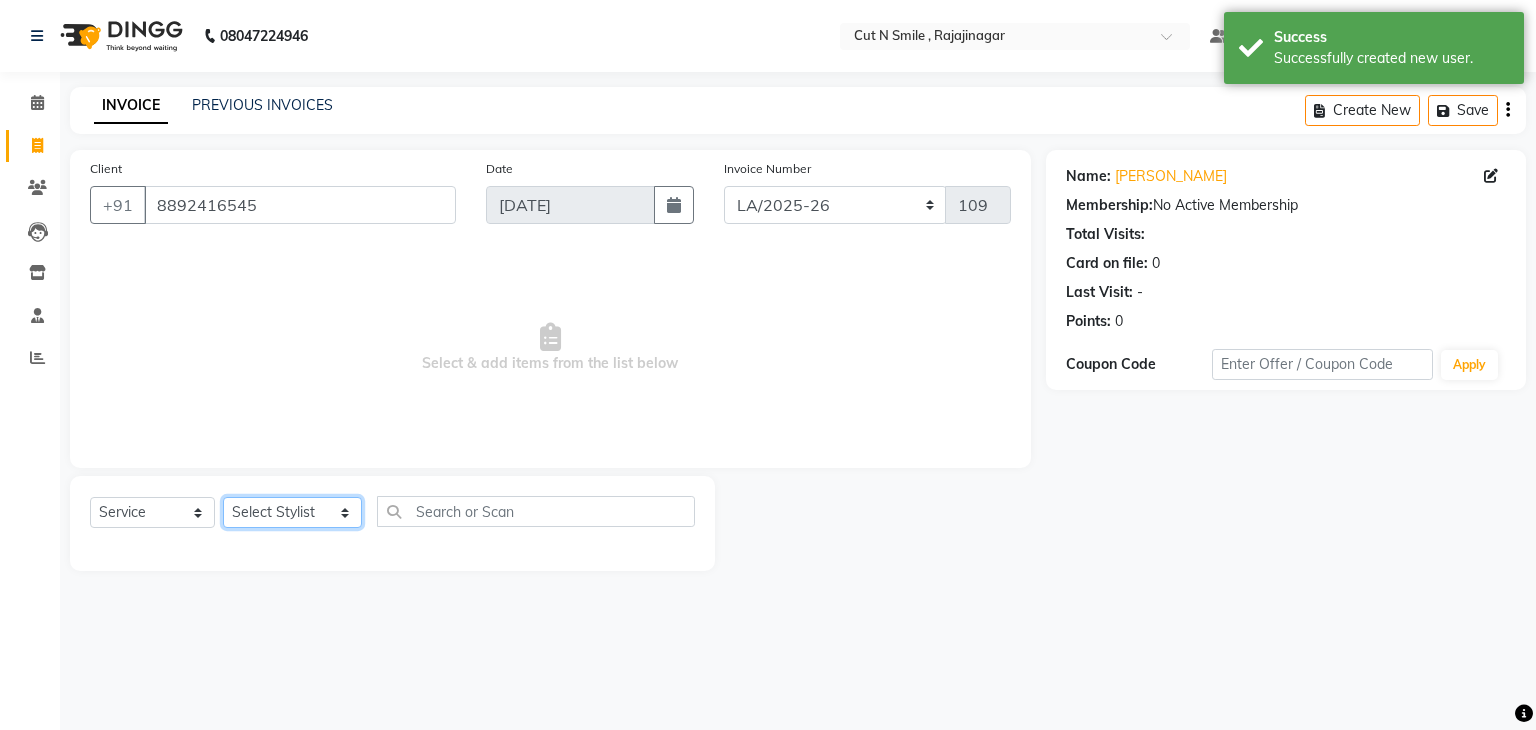 select on "57482" 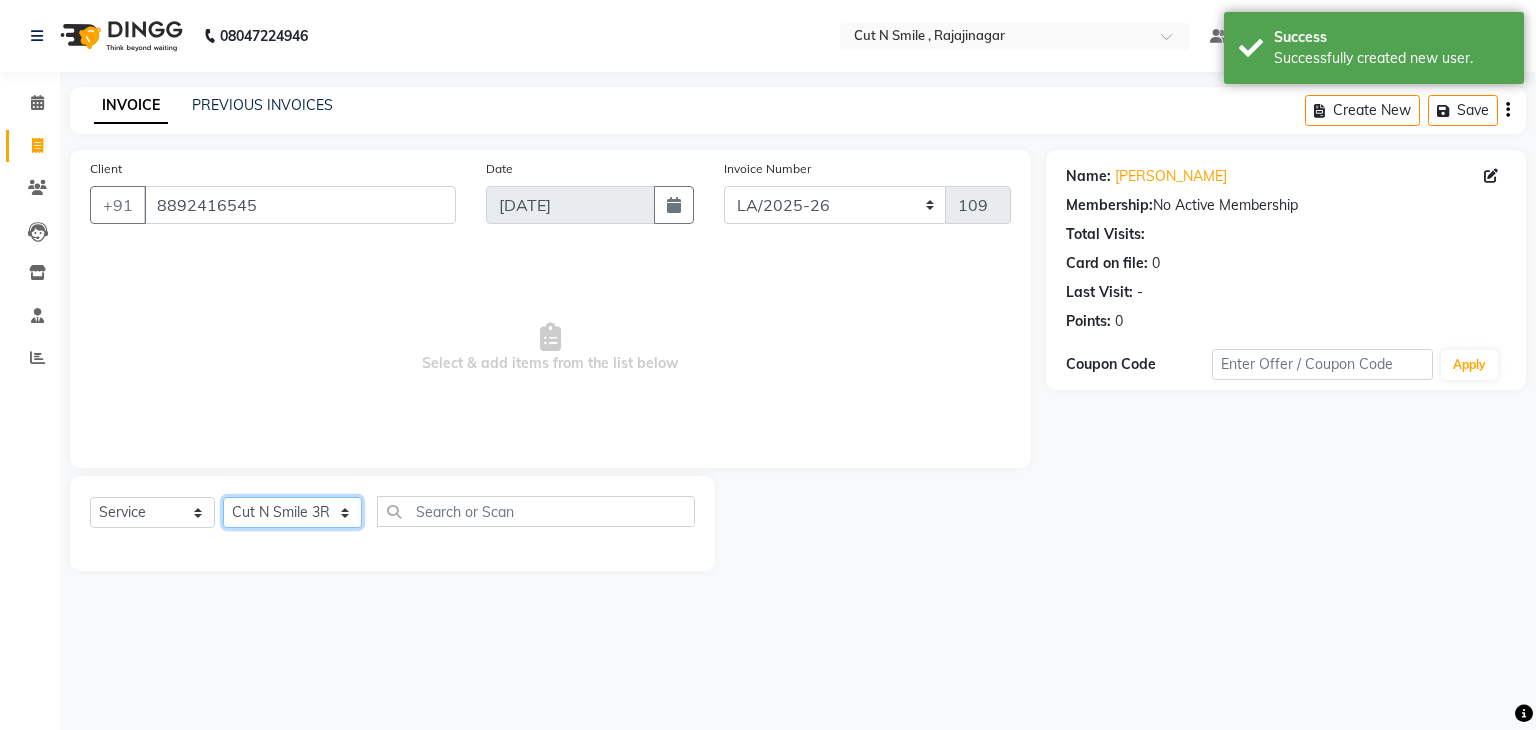 click on "Select Stylist [PERSON_NAME] Ammu 3R [PERSON_NAME] VN [PERSON_NAME] 3R [PERSON_NAME] 3R [PERSON_NAME] 3R [PERSON_NAME] 4R CNS [PERSON_NAME]  Cut N Smile 17M  Cut N Smile 3R Cut n Smile 4R Cut N Smile 9M Cut N Smile ML Cut N Smile V [PERSON_NAME] 4R Govind VN Hema 4R [PERSON_NAME] VN Karan VN Love 4R [PERSON_NAME] 3R Manu 4R  Muskaan VN [PERSON_NAME] 4R N D M 4R NDM Alam 4R Noushad VN [PERSON_NAME] 4R Priya [PERSON_NAME] 3R Rahul 3R Ravi 3R [PERSON_NAME] 4R [PERSON_NAME] 3R [PERSON_NAME] 4R [PERSON_NAME] [PERSON_NAME] 3R [PERSON_NAME] 4R Sameer 3R [PERSON_NAME] [PERSON_NAME]  [PERSON_NAME] [PERSON_NAME] [PERSON_NAME] VN [PERSON_NAME] 4R [PERSON_NAME] 4R [PERSON_NAME] VN Shanavaaz [PERSON_NAME] 3R [PERSON_NAME] 4R [PERSON_NAME] [PERSON_NAME] 4R Sunny VN [PERSON_NAME] 4R Vakeel 3R Varas 4R [PERSON_NAME] [PERSON_NAME] VN" 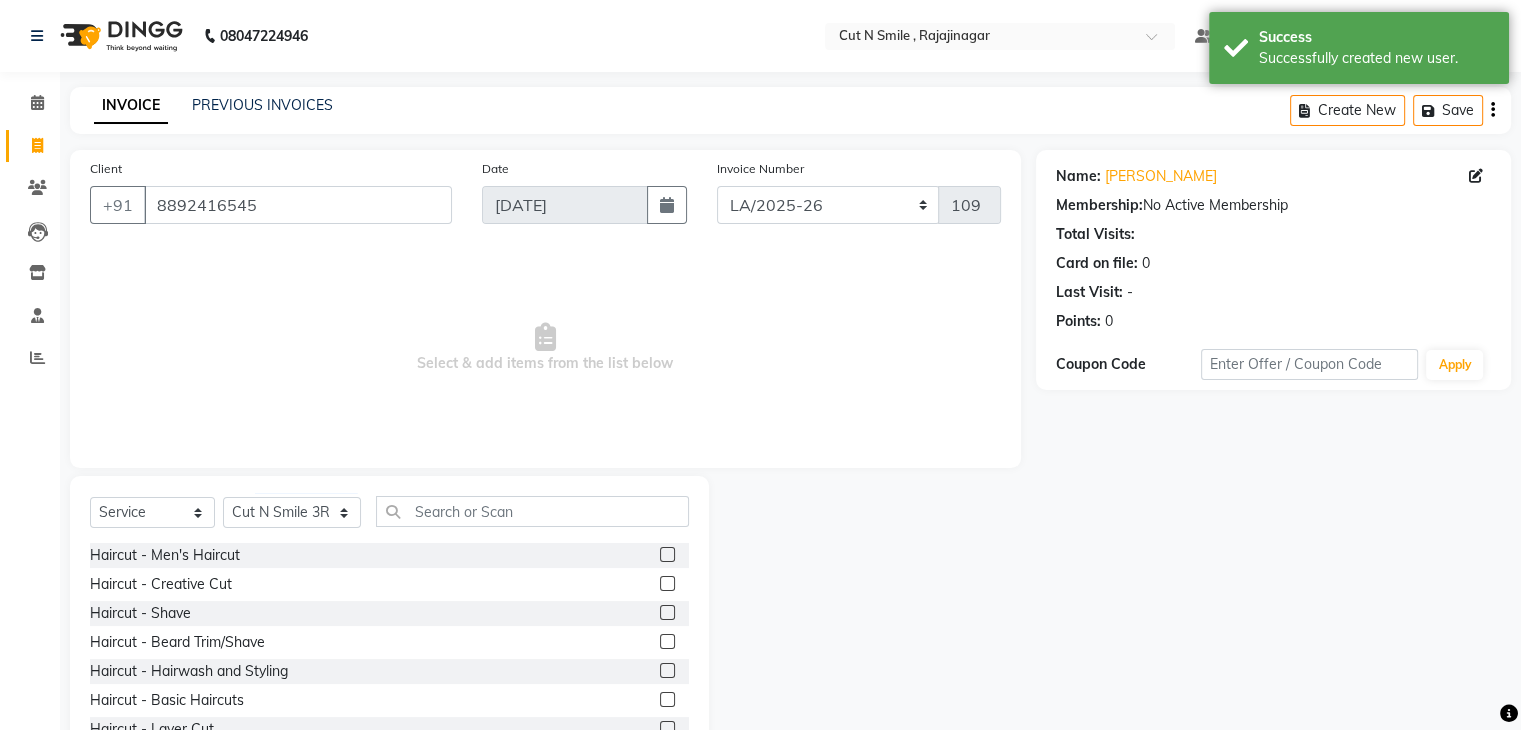 click 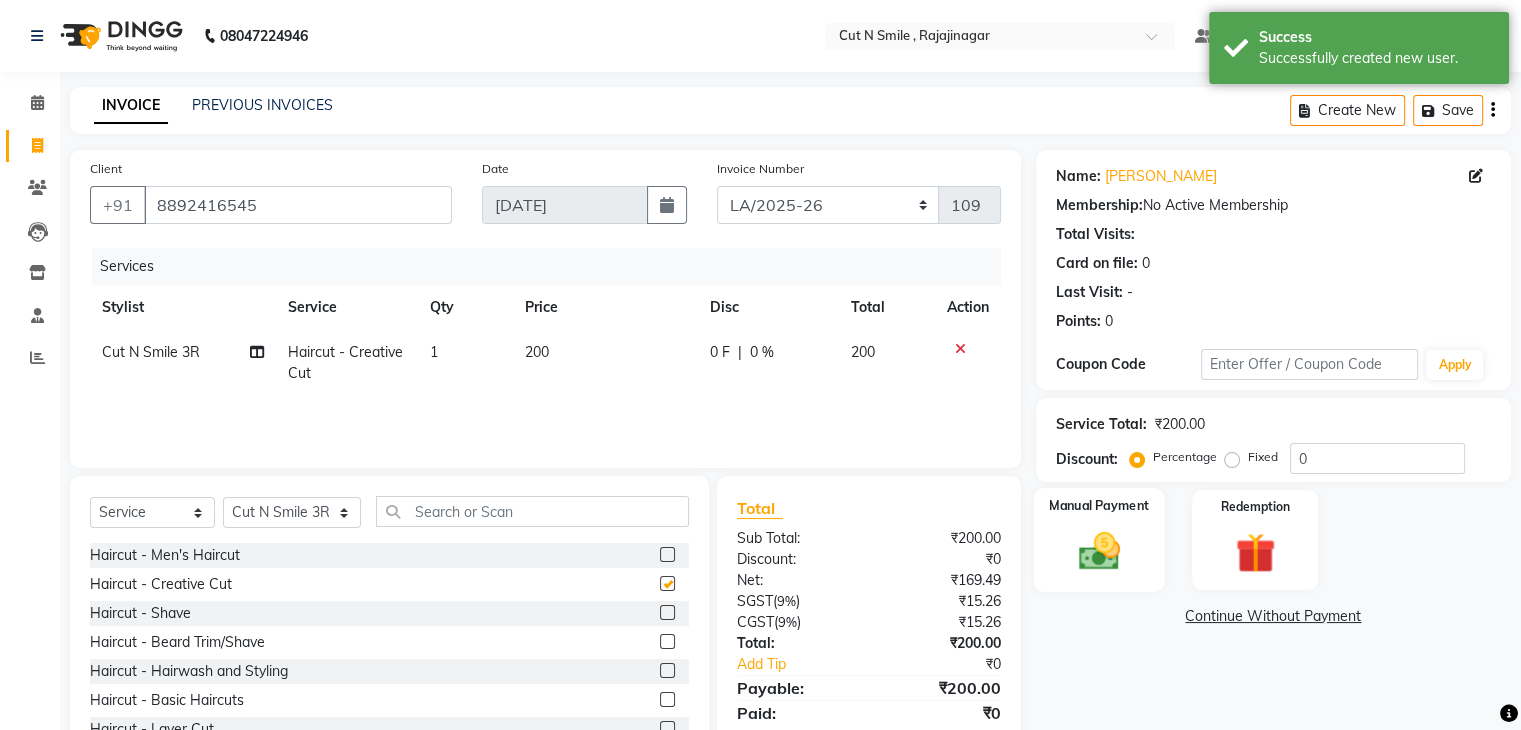 checkbox on "false" 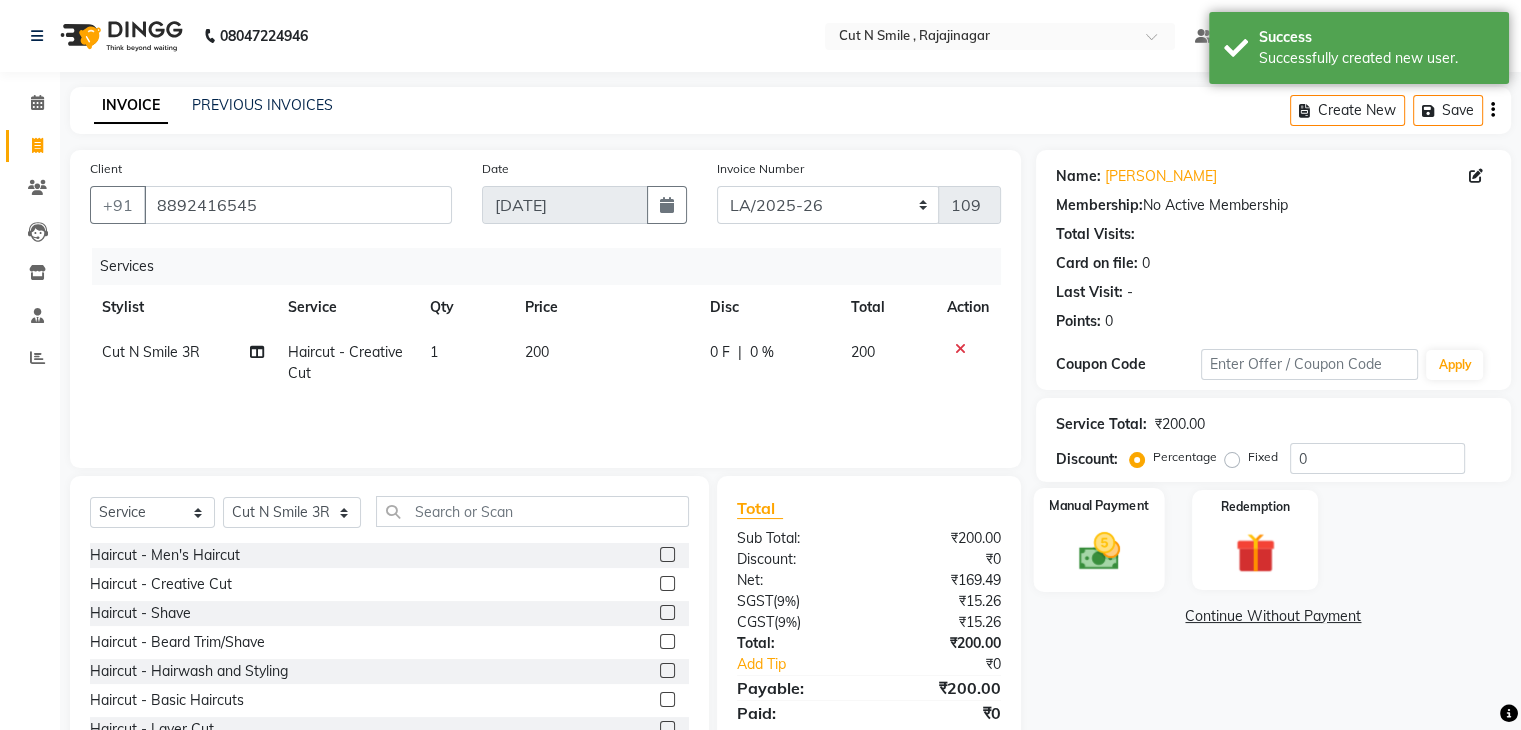 click 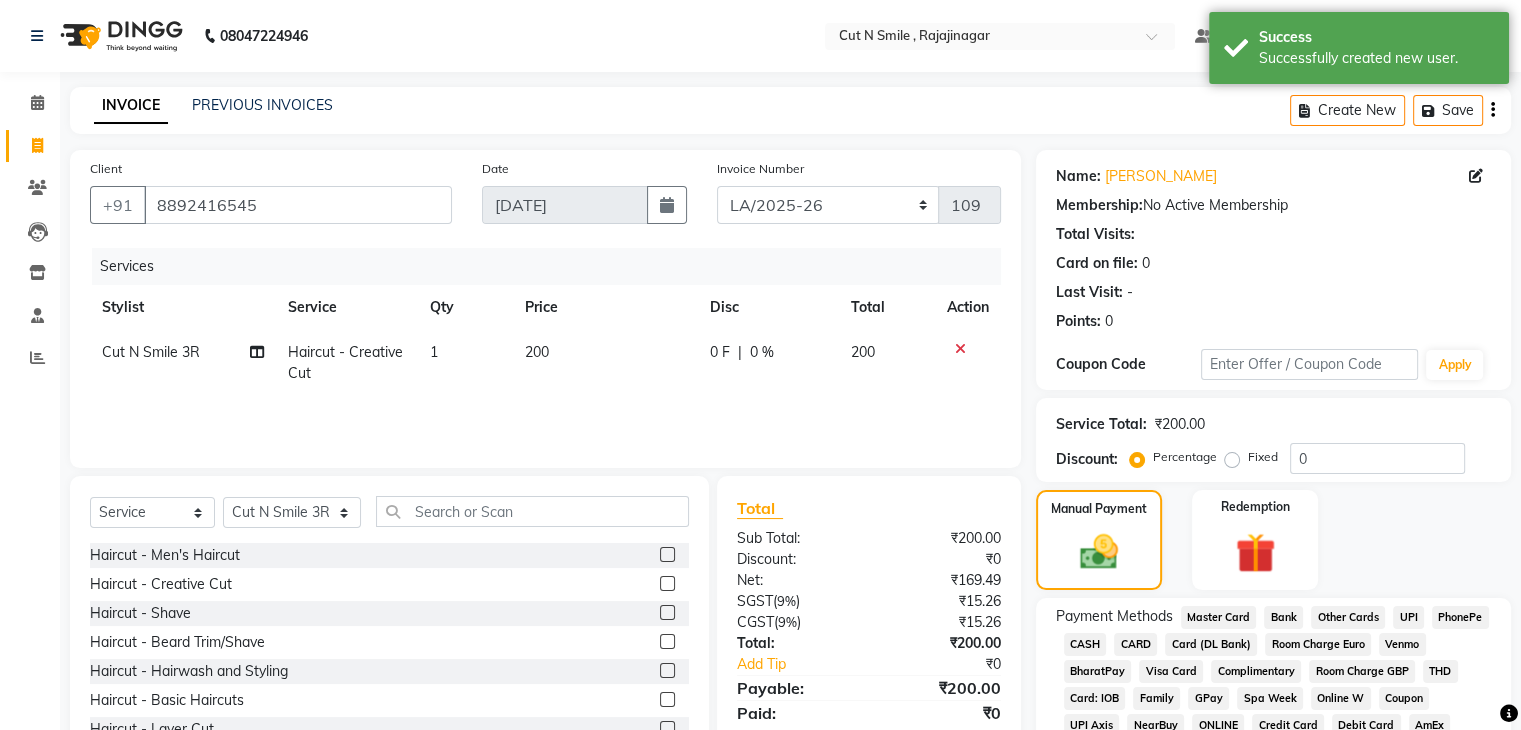 click on "CASH" 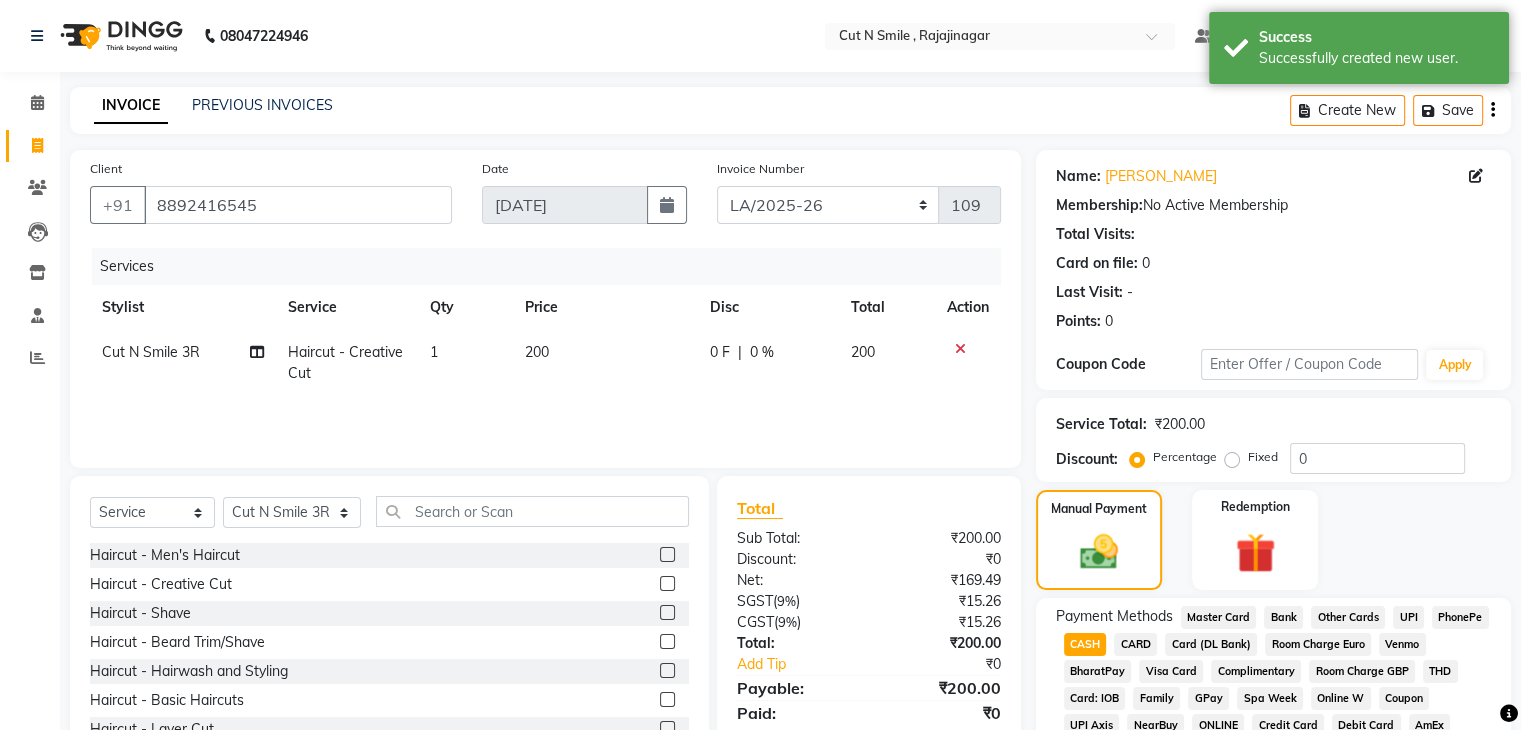 scroll, scrollTop: 228, scrollLeft: 0, axis: vertical 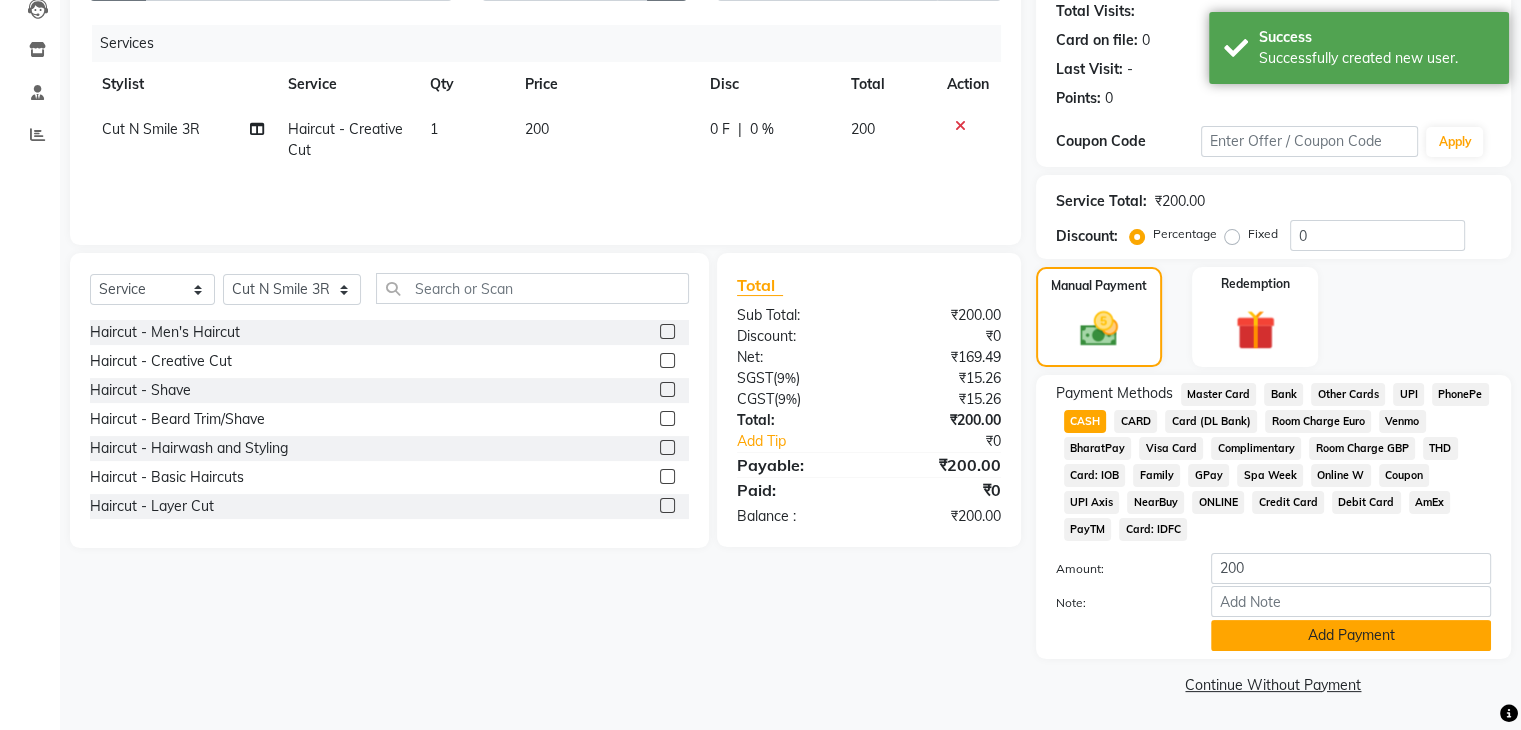 click on "Add Payment" 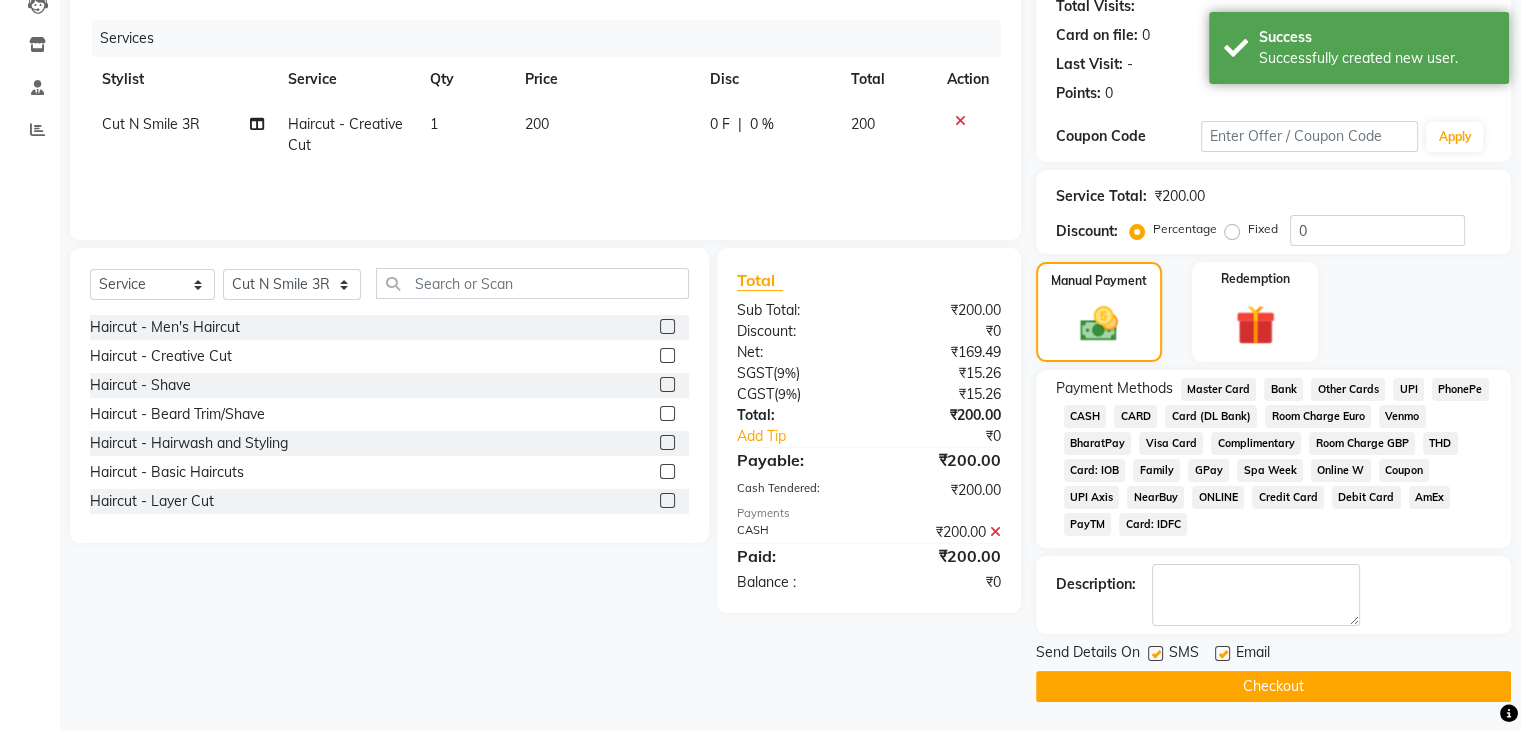 click on "Checkout" 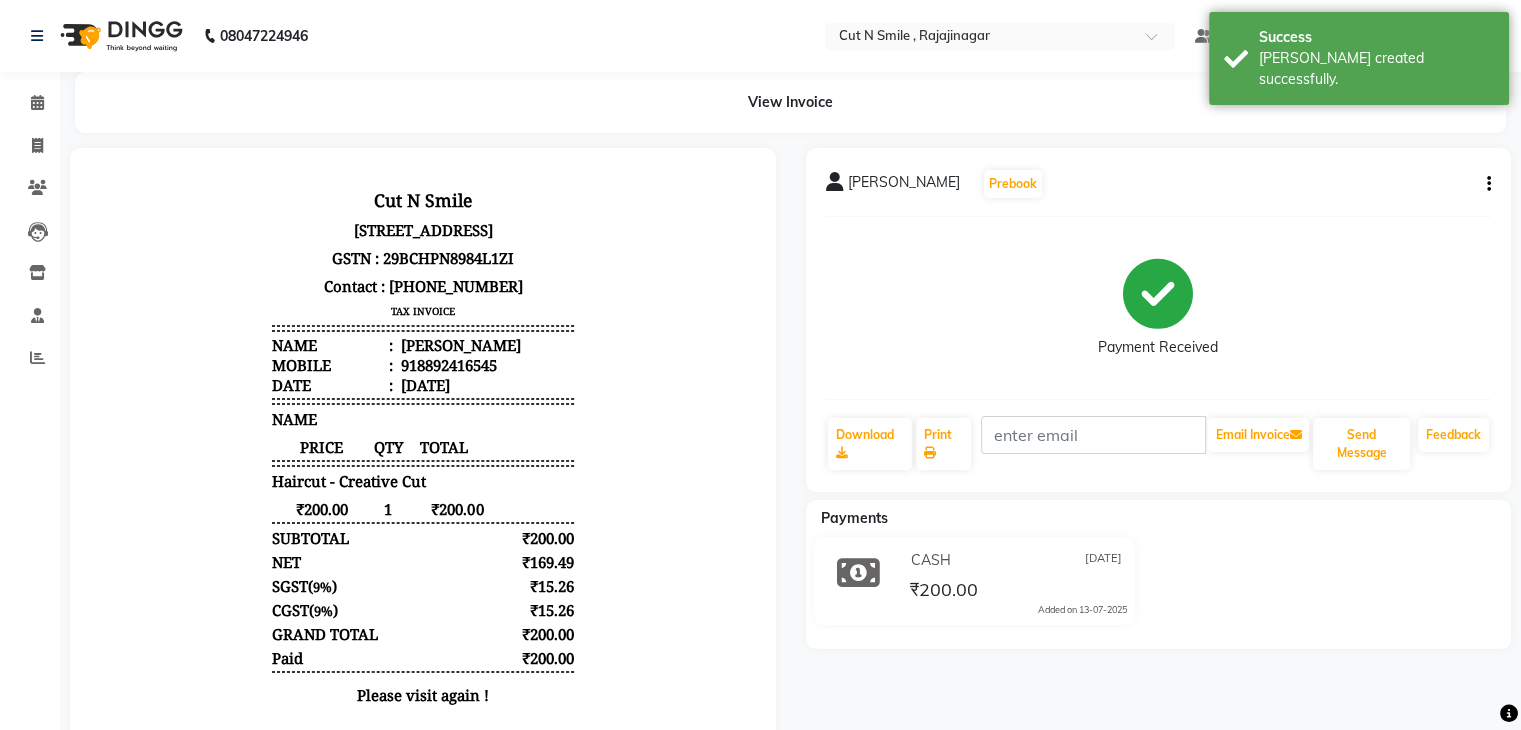 scroll, scrollTop: 0, scrollLeft: 0, axis: both 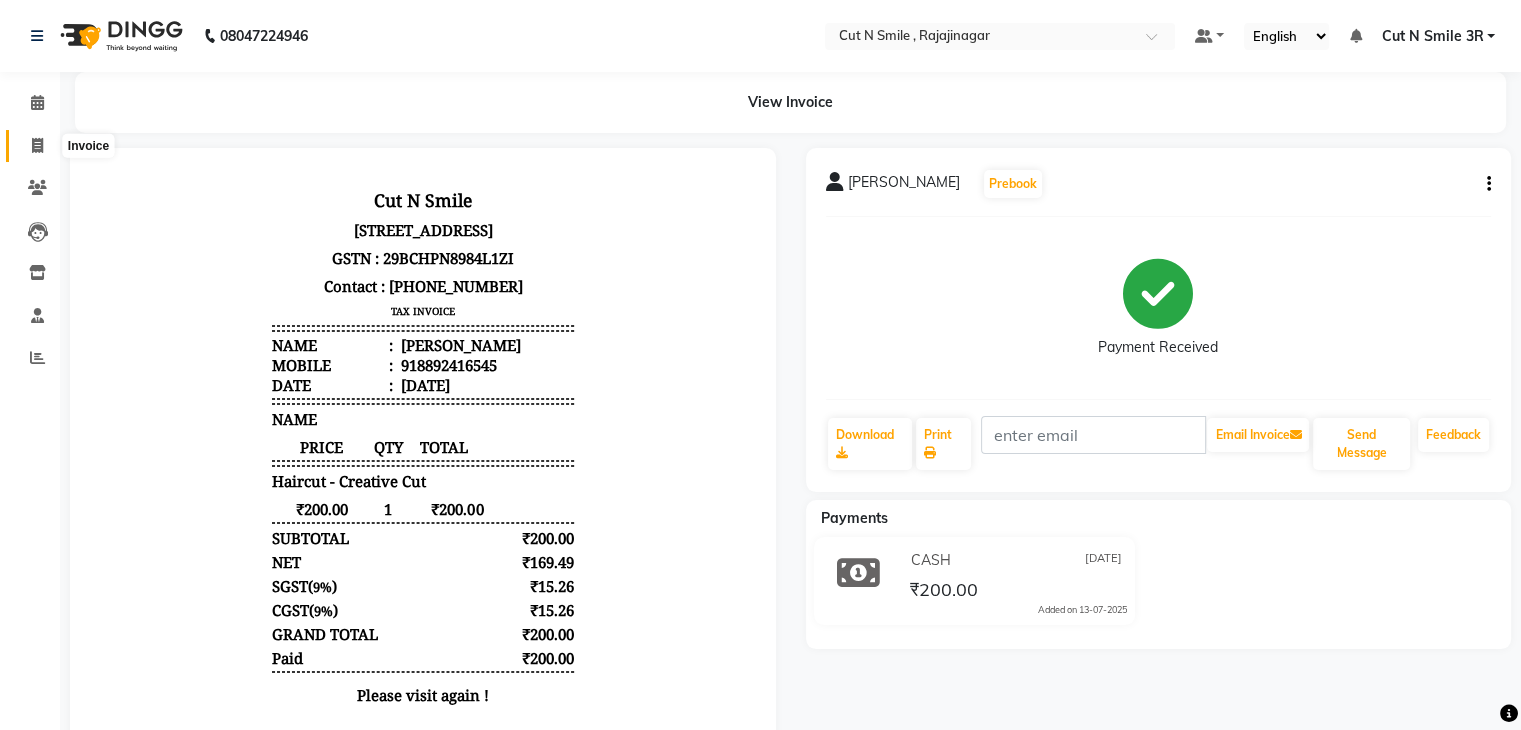 click 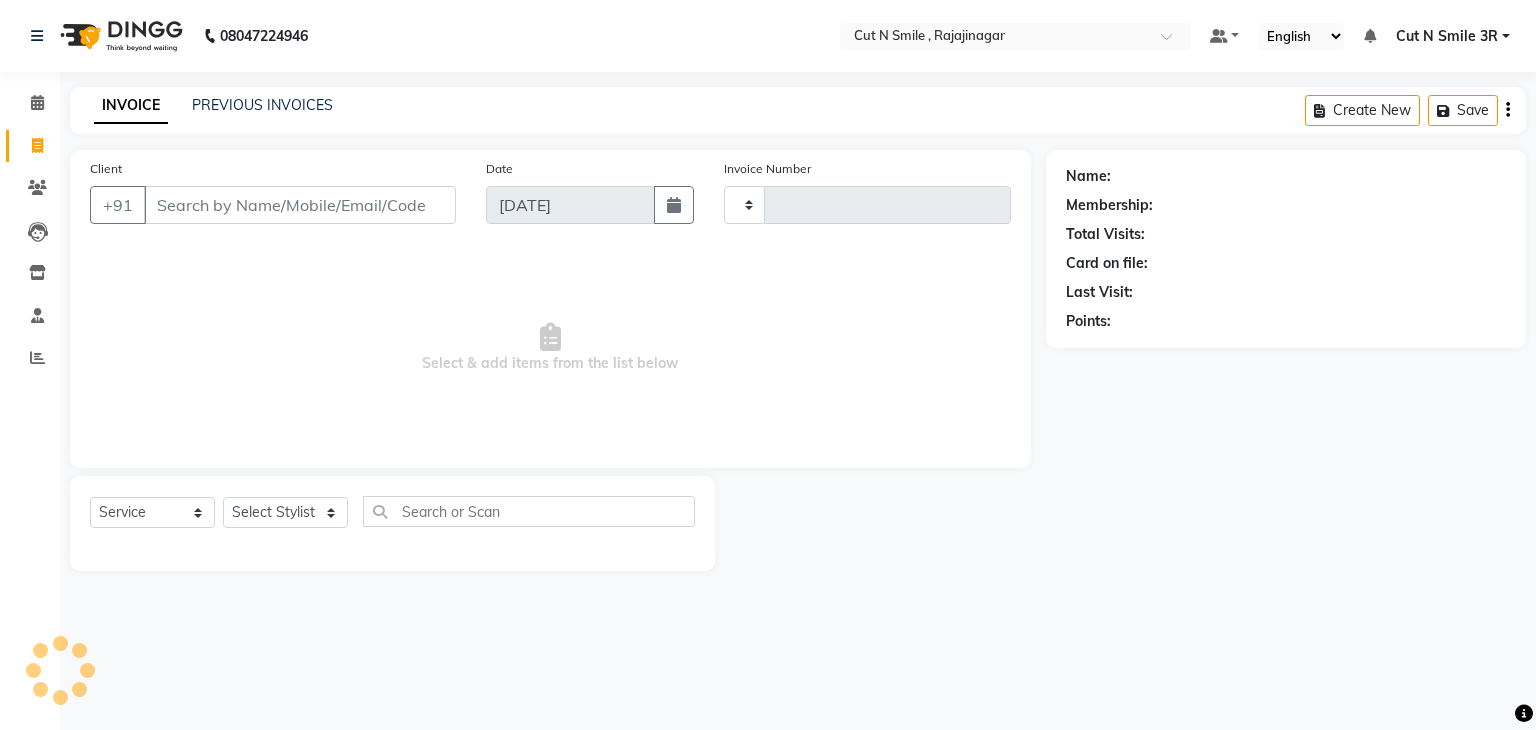 type on "110" 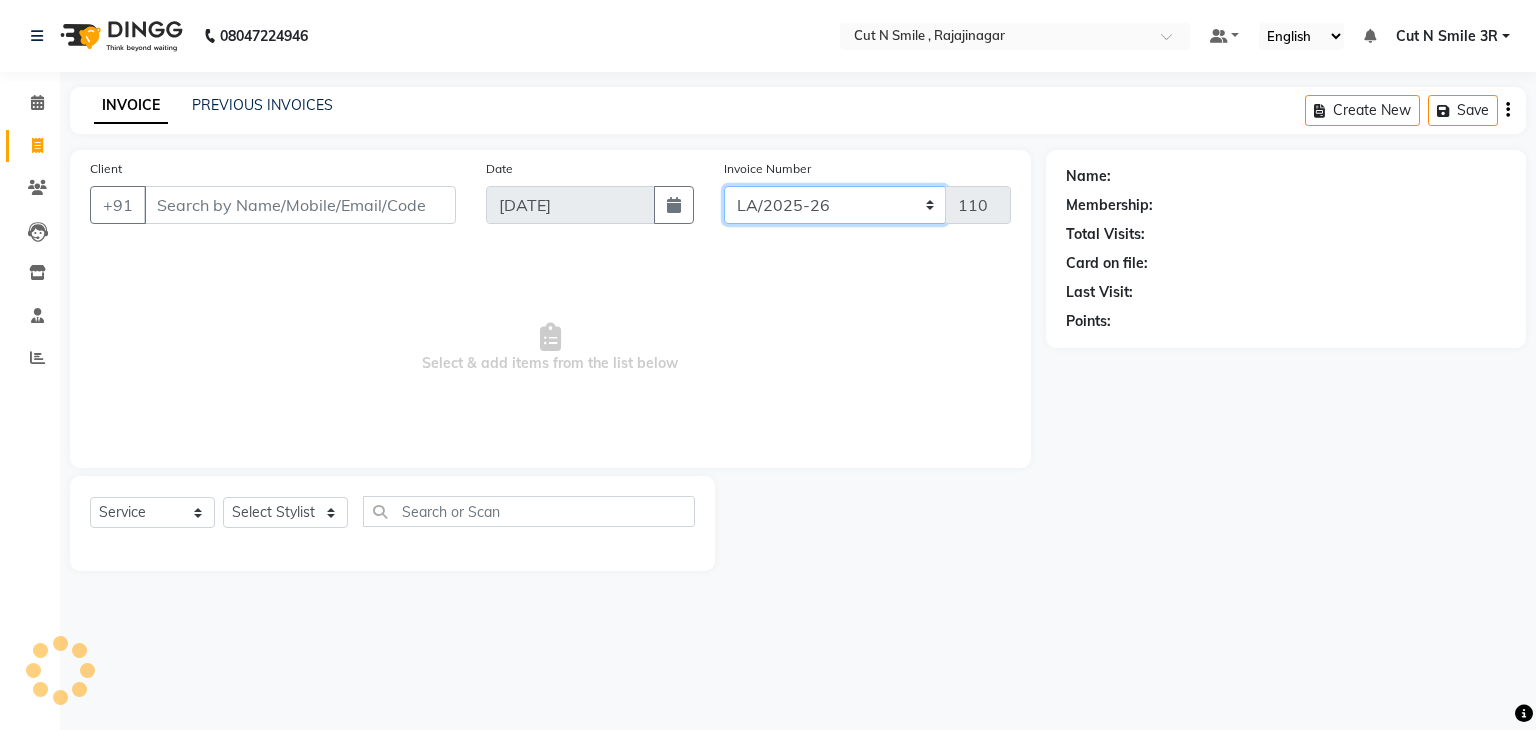 click on "[PERSON_NAME]/25-26 LA/2025-26 SH/25 CH/25 SA/25" 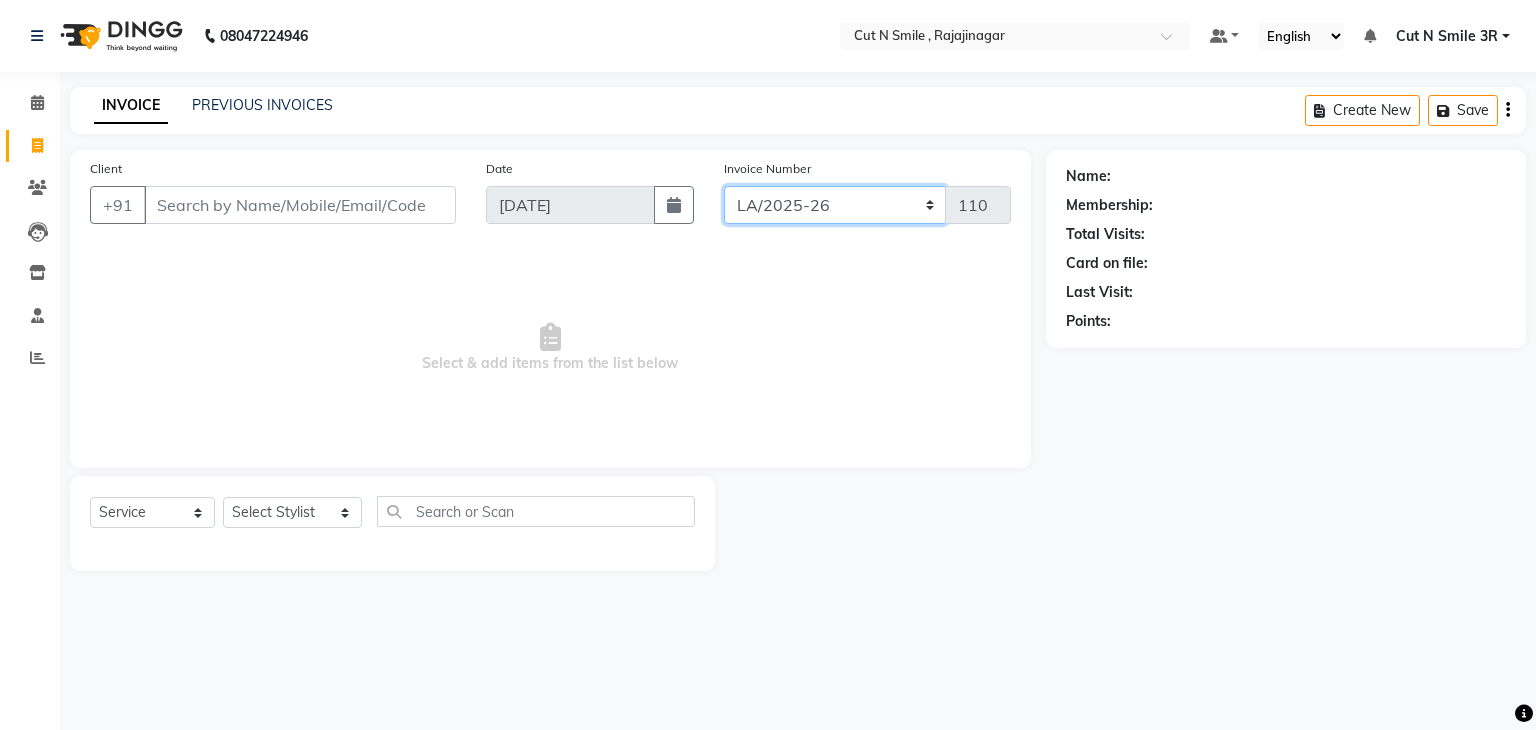select on "7181" 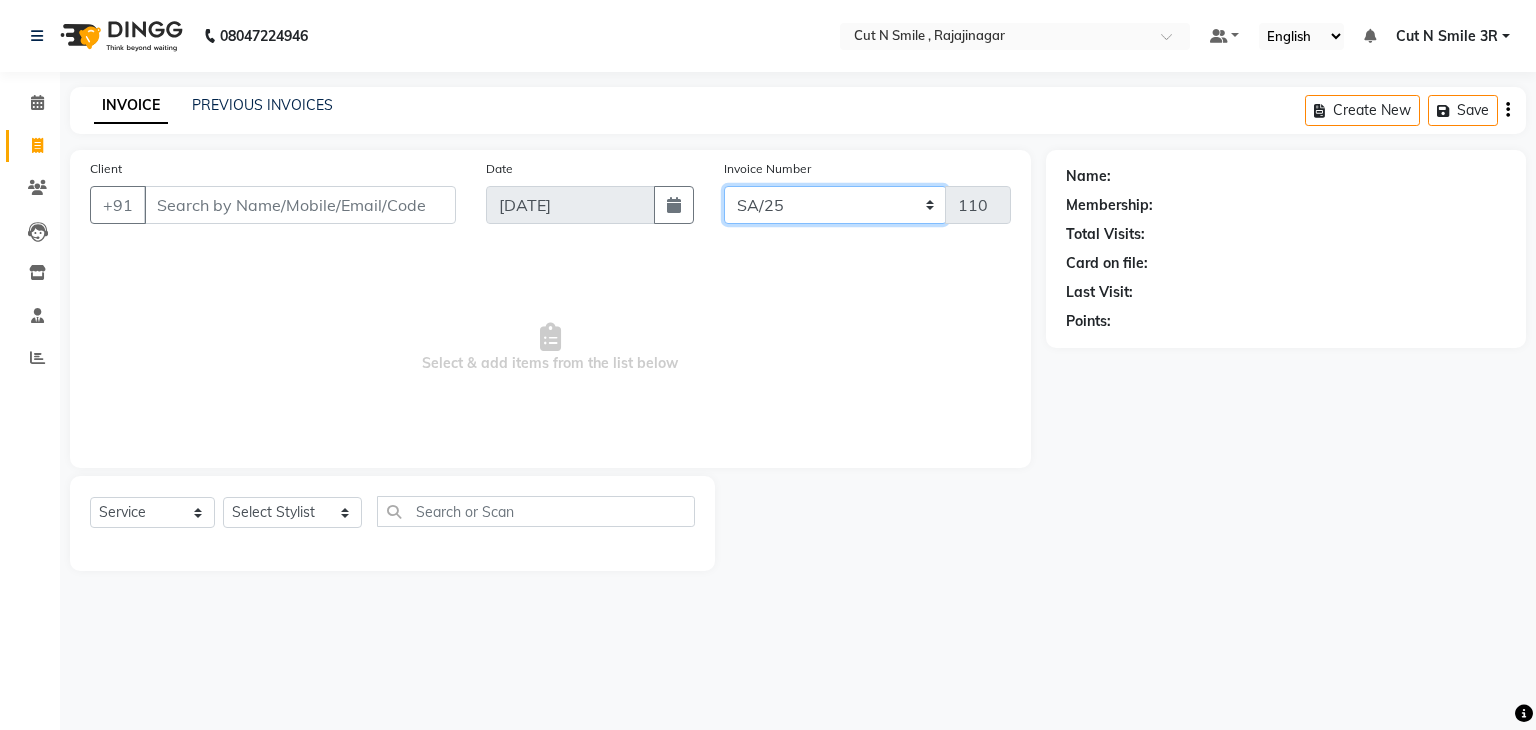 click on "[PERSON_NAME]/25-26 LA/2025-26 SH/25 CH/25 SA/25" 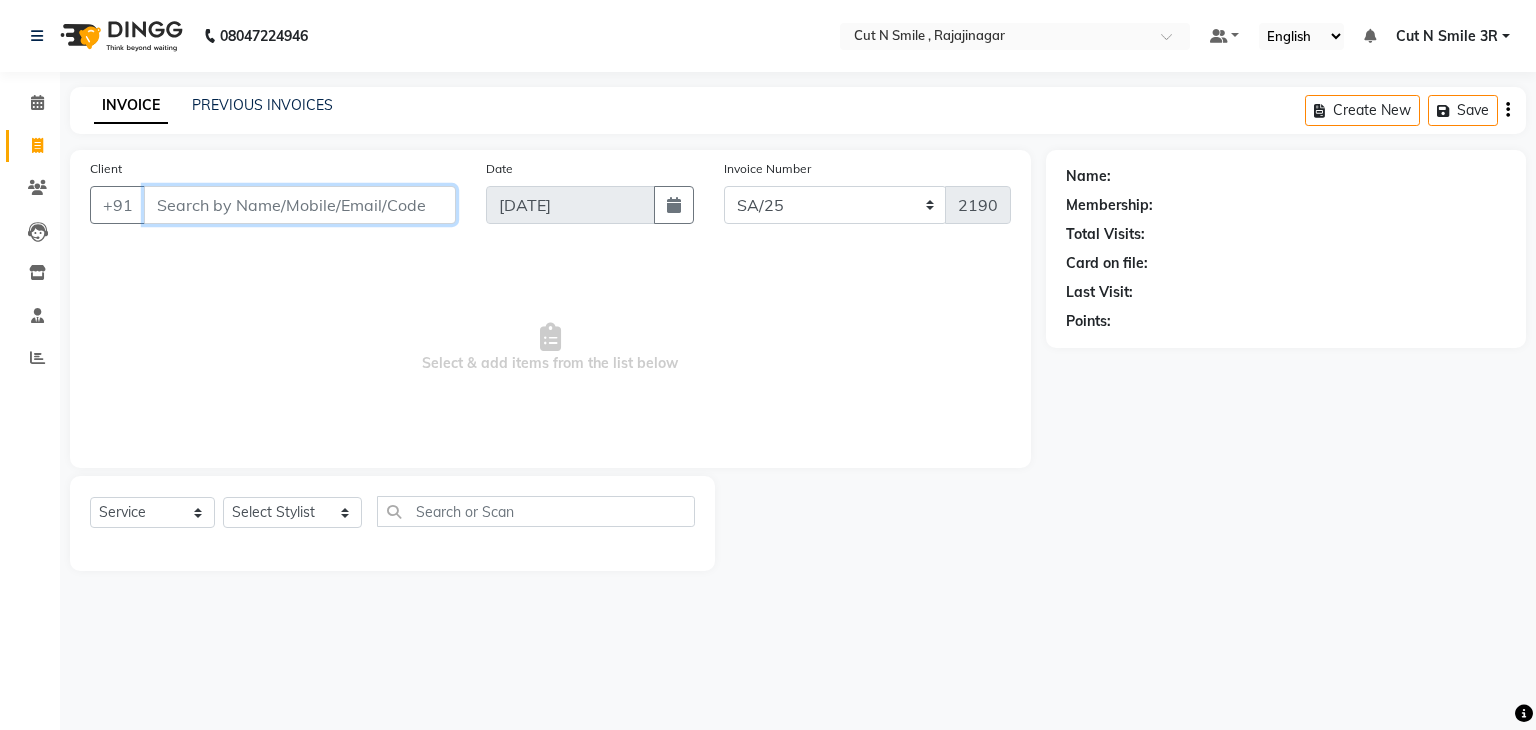 click on "Client" at bounding box center [300, 205] 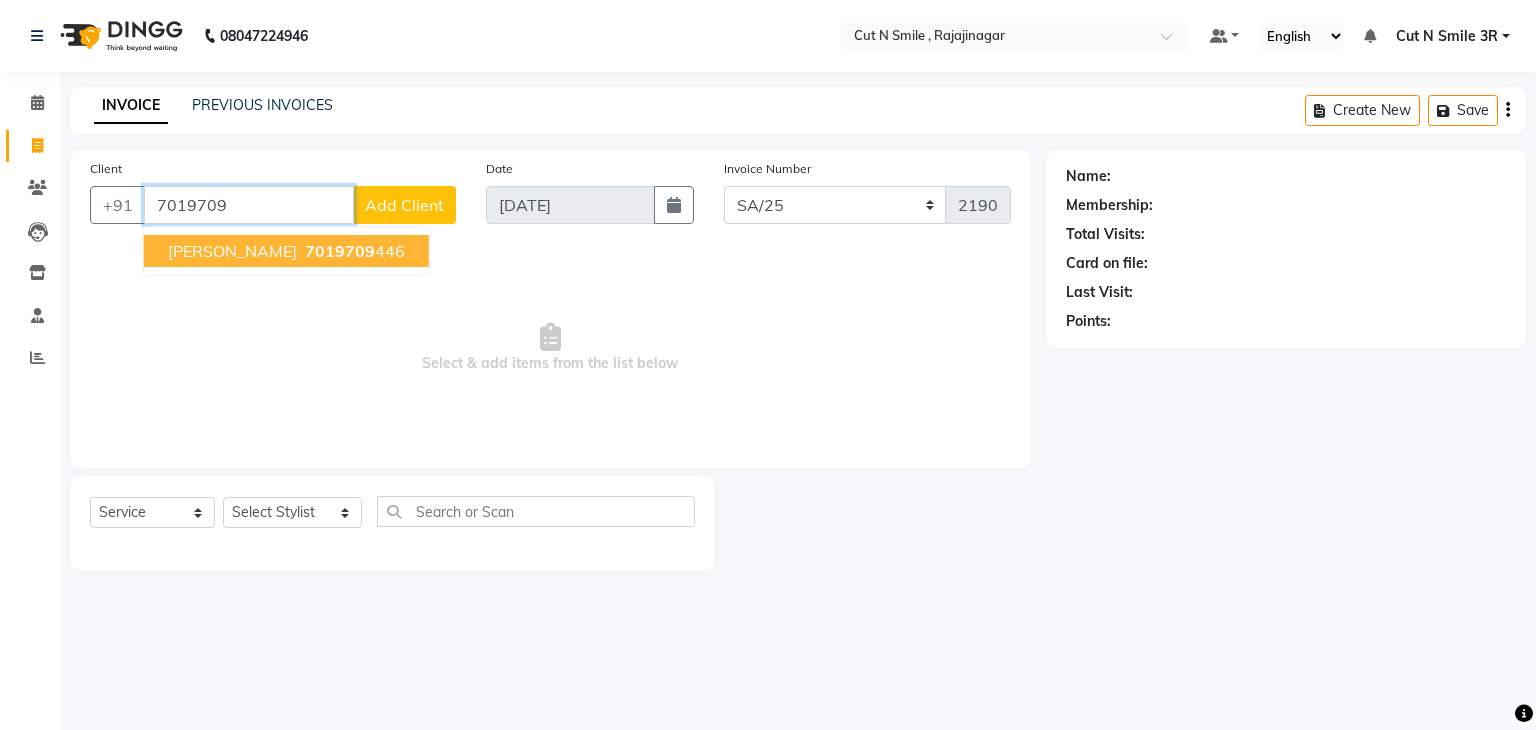 click on "7019709" at bounding box center (340, 251) 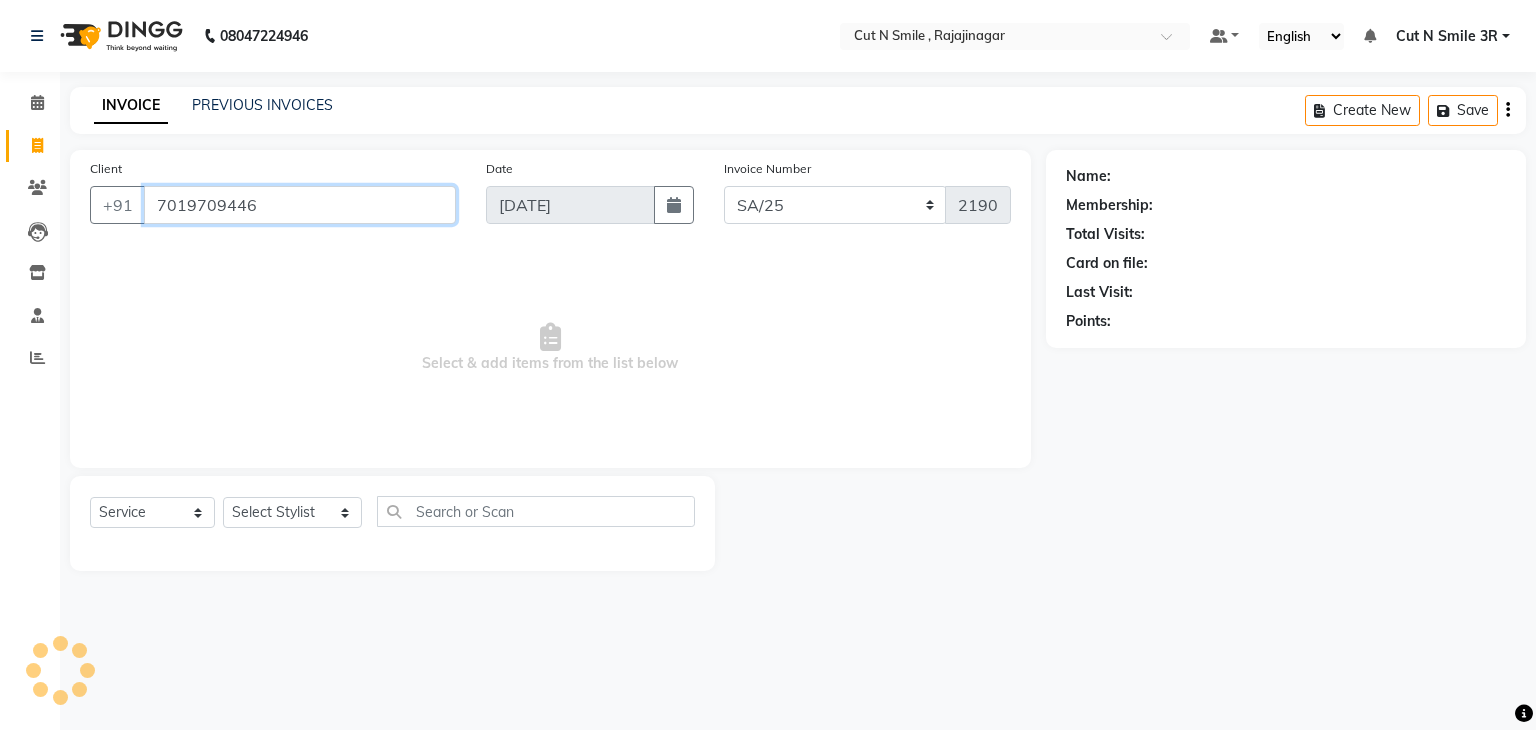 type on "7019709446" 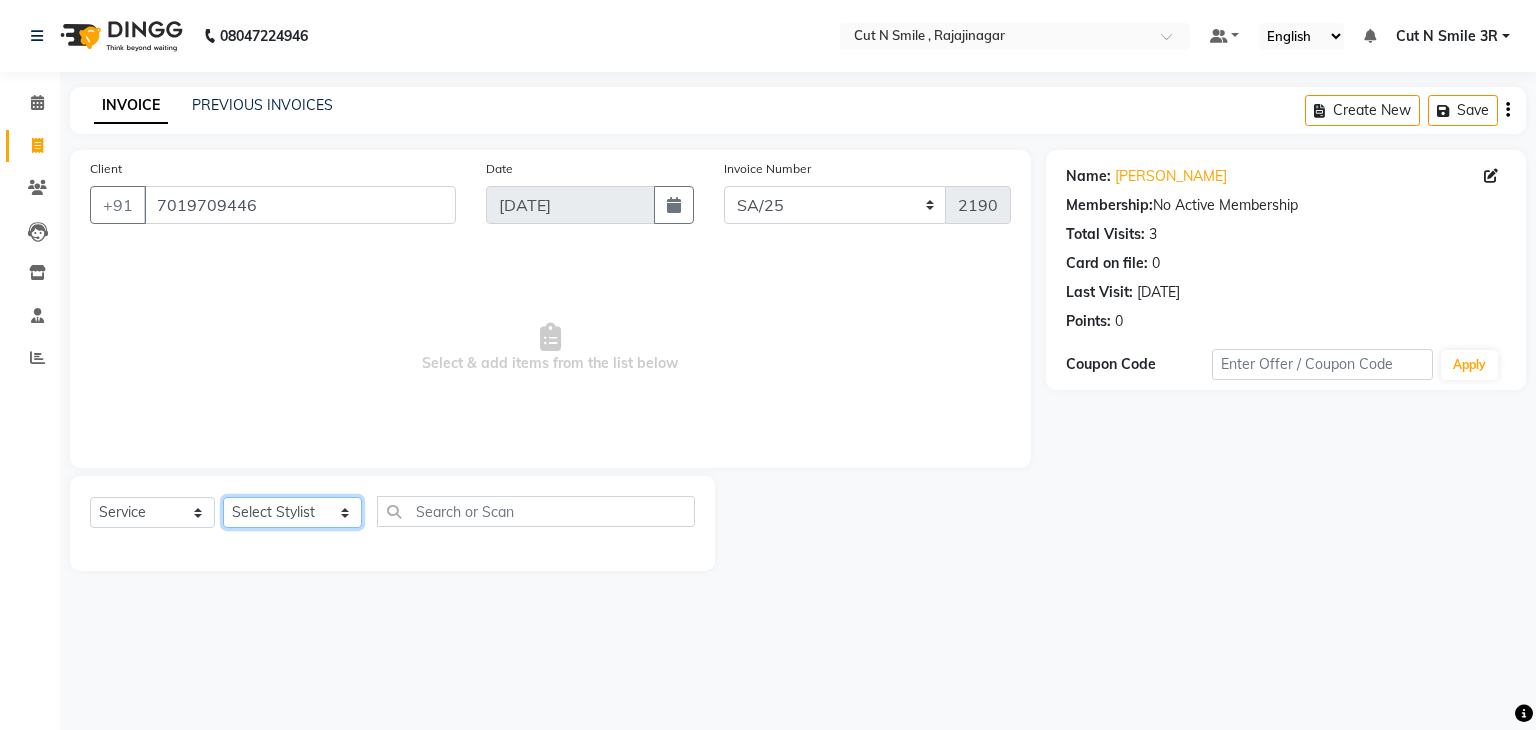 click on "Select Stylist [PERSON_NAME] Ammu 3R [PERSON_NAME] VN [PERSON_NAME] 3R [PERSON_NAME] 3R [PERSON_NAME] 3R [PERSON_NAME] 4R CNS [PERSON_NAME]  Cut N Smile 17M  Cut N Smile 3R Cut n Smile 4R Cut N Smile 9M Cut N Smile ML Cut N Smile V [PERSON_NAME] 4R Govind VN Hema 4R [PERSON_NAME] VN Karan VN Love 4R [PERSON_NAME] 3R Manu 4R  Muskaan VN [PERSON_NAME] 4R N D M 4R NDM Alam 4R Noushad VN [PERSON_NAME] 4R Priya [PERSON_NAME] 3R Rahul 3R Ravi 3R [PERSON_NAME] 4R [PERSON_NAME] 3R [PERSON_NAME] 4R [PERSON_NAME] [PERSON_NAME] 3R [PERSON_NAME] 4R Sameer 3R [PERSON_NAME] [PERSON_NAME]  [PERSON_NAME] [PERSON_NAME] [PERSON_NAME] VN [PERSON_NAME] 4R [PERSON_NAME] 4R [PERSON_NAME] VN Shanavaaz [PERSON_NAME] 3R [PERSON_NAME] 4R [PERSON_NAME] [PERSON_NAME] 4R Sunny VN [PERSON_NAME] 4R Vakeel 3R Varas 4R [PERSON_NAME] [PERSON_NAME] VN" 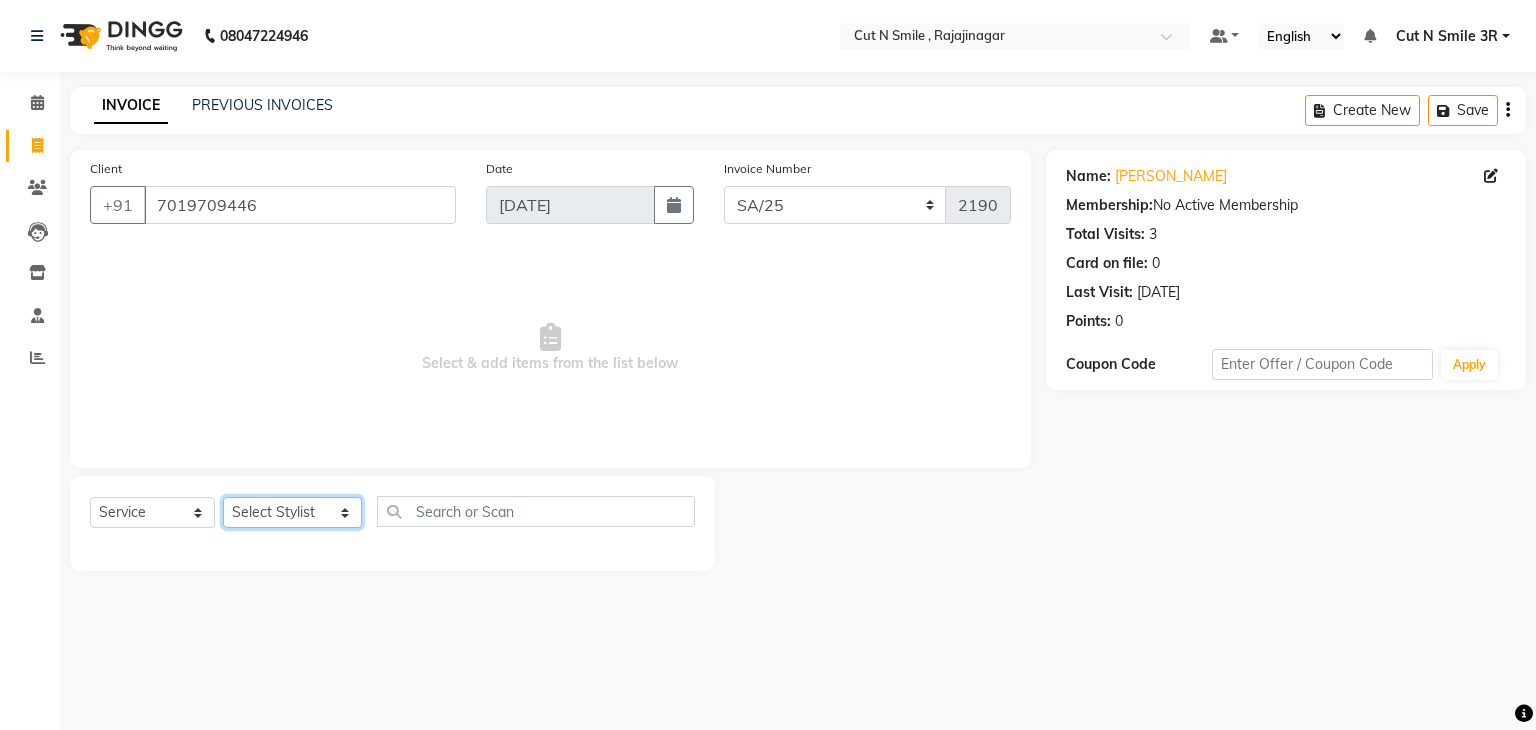 select on "79171" 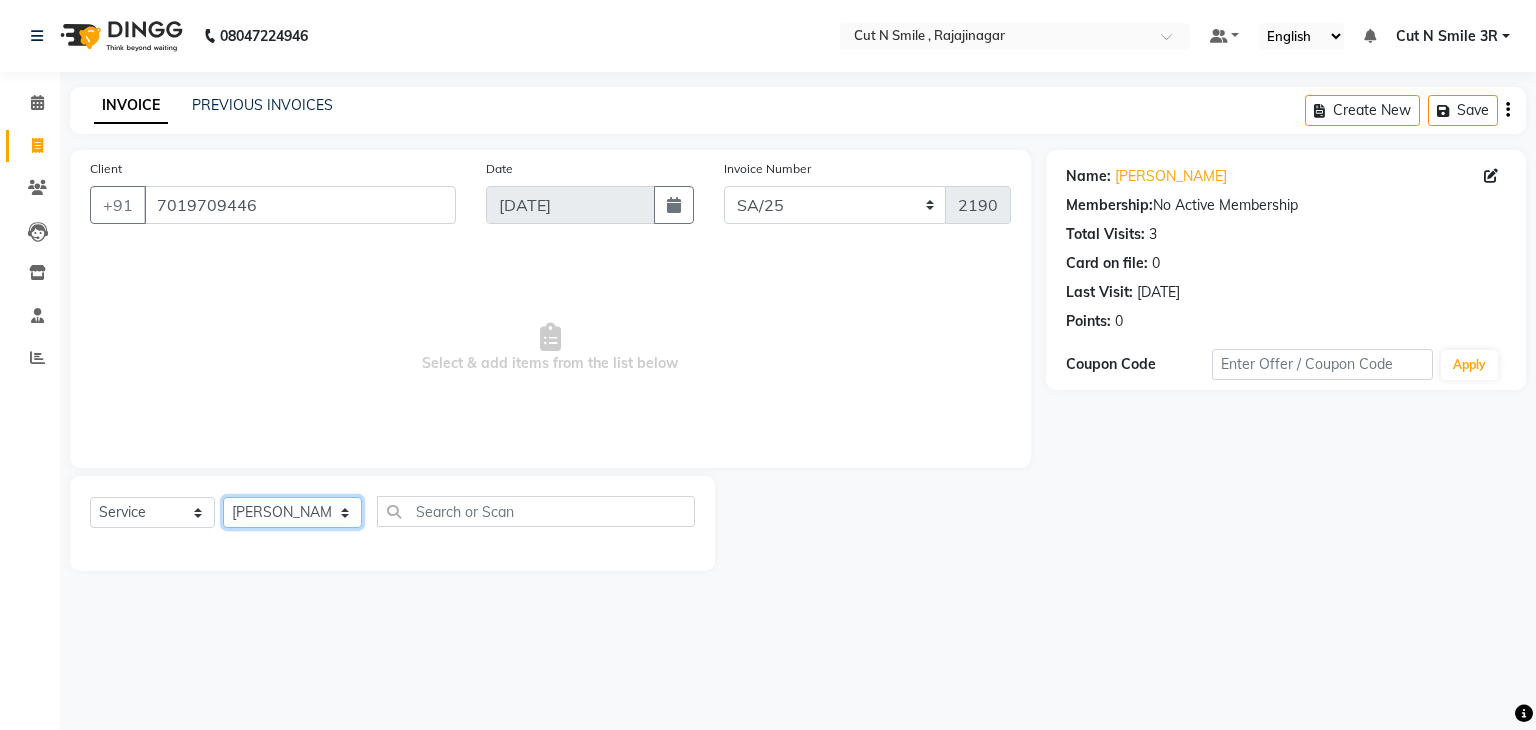 click on "Select Stylist [PERSON_NAME] Ammu 3R [PERSON_NAME] VN [PERSON_NAME] 3R [PERSON_NAME] 3R [PERSON_NAME] 3R [PERSON_NAME] 4R CNS [PERSON_NAME]  Cut N Smile 17M  Cut N Smile 3R Cut n Smile 4R Cut N Smile 9M Cut N Smile ML Cut N Smile V [PERSON_NAME] 4R Govind VN Hema 4R [PERSON_NAME] VN Karan VN Love 4R [PERSON_NAME] 3R Manu 4R  Muskaan VN [PERSON_NAME] 4R N D M 4R NDM Alam 4R Noushad VN [PERSON_NAME] 4R Priya [PERSON_NAME] 3R Rahul 3R Ravi 3R [PERSON_NAME] 4R [PERSON_NAME] 3R [PERSON_NAME] 4R [PERSON_NAME] [PERSON_NAME] 3R [PERSON_NAME] 4R Sameer 3R [PERSON_NAME] [PERSON_NAME]  [PERSON_NAME] [PERSON_NAME] [PERSON_NAME] VN [PERSON_NAME] 4R [PERSON_NAME] 4R [PERSON_NAME] VN Shanavaaz [PERSON_NAME] 3R [PERSON_NAME] 4R [PERSON_NAME] [PERSON_NAME] 4R Sunny VN [PERSON_NAME] 4R Vakeel 3R Varas 4R [PERSON_NAME] [PERSON_NAME] VN" 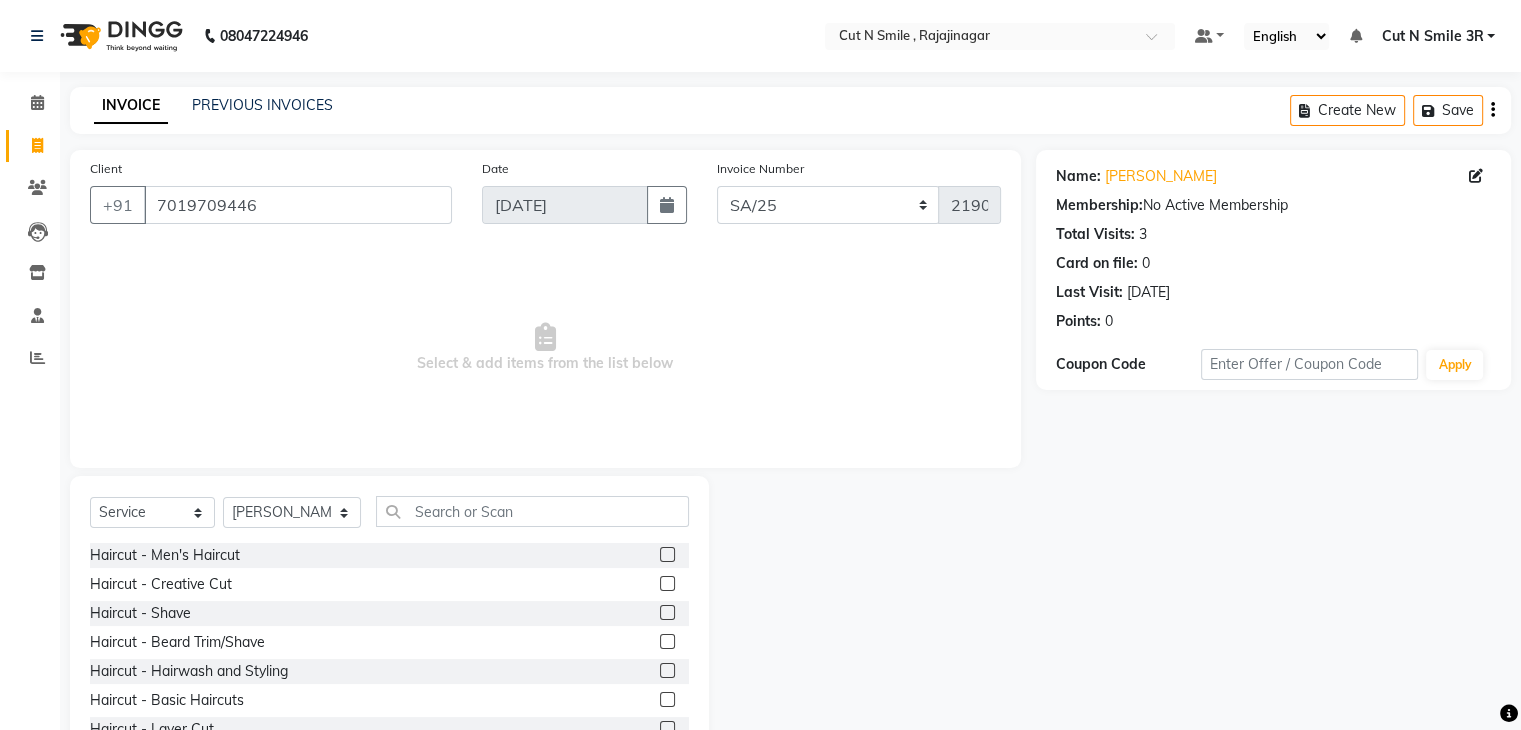 click 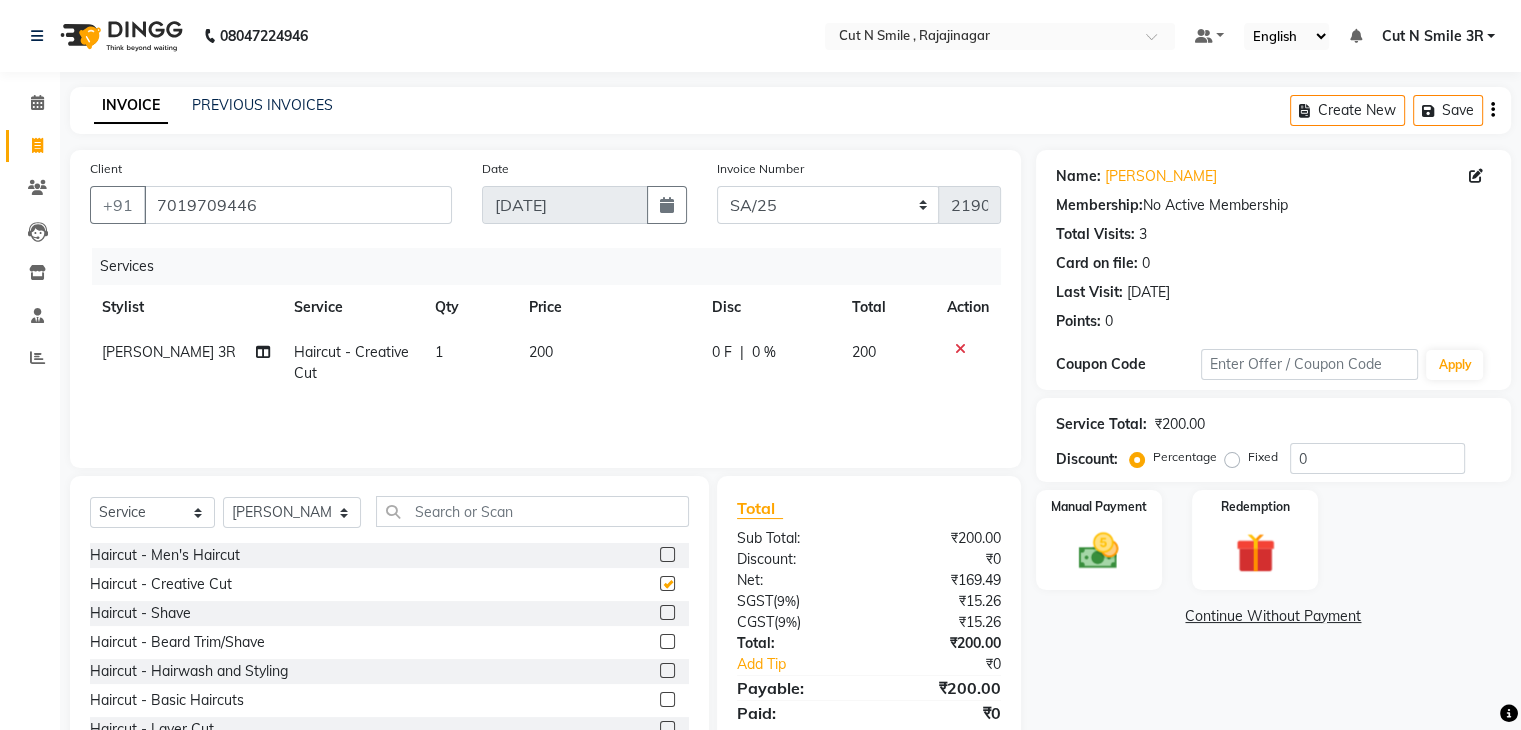 checkbox on "false" 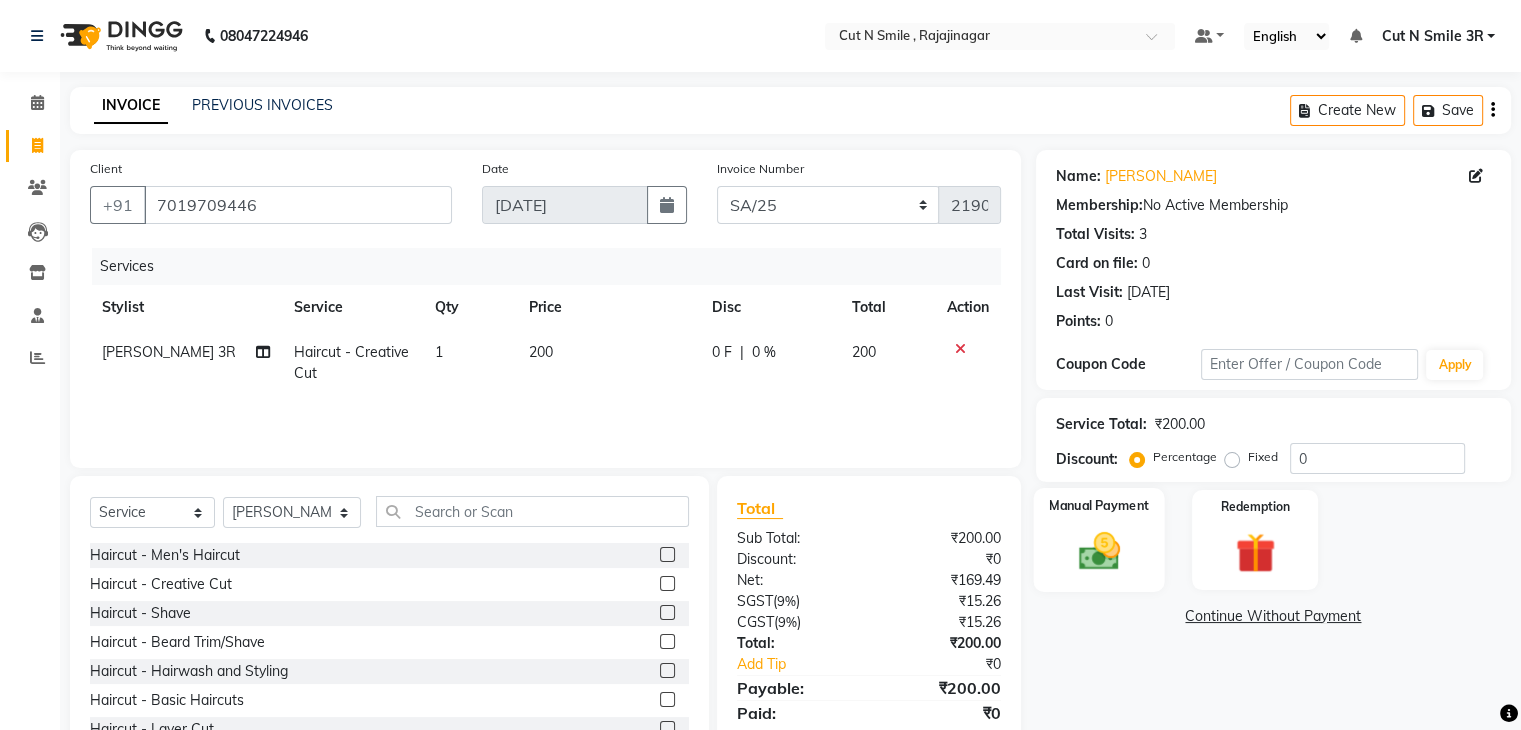 click 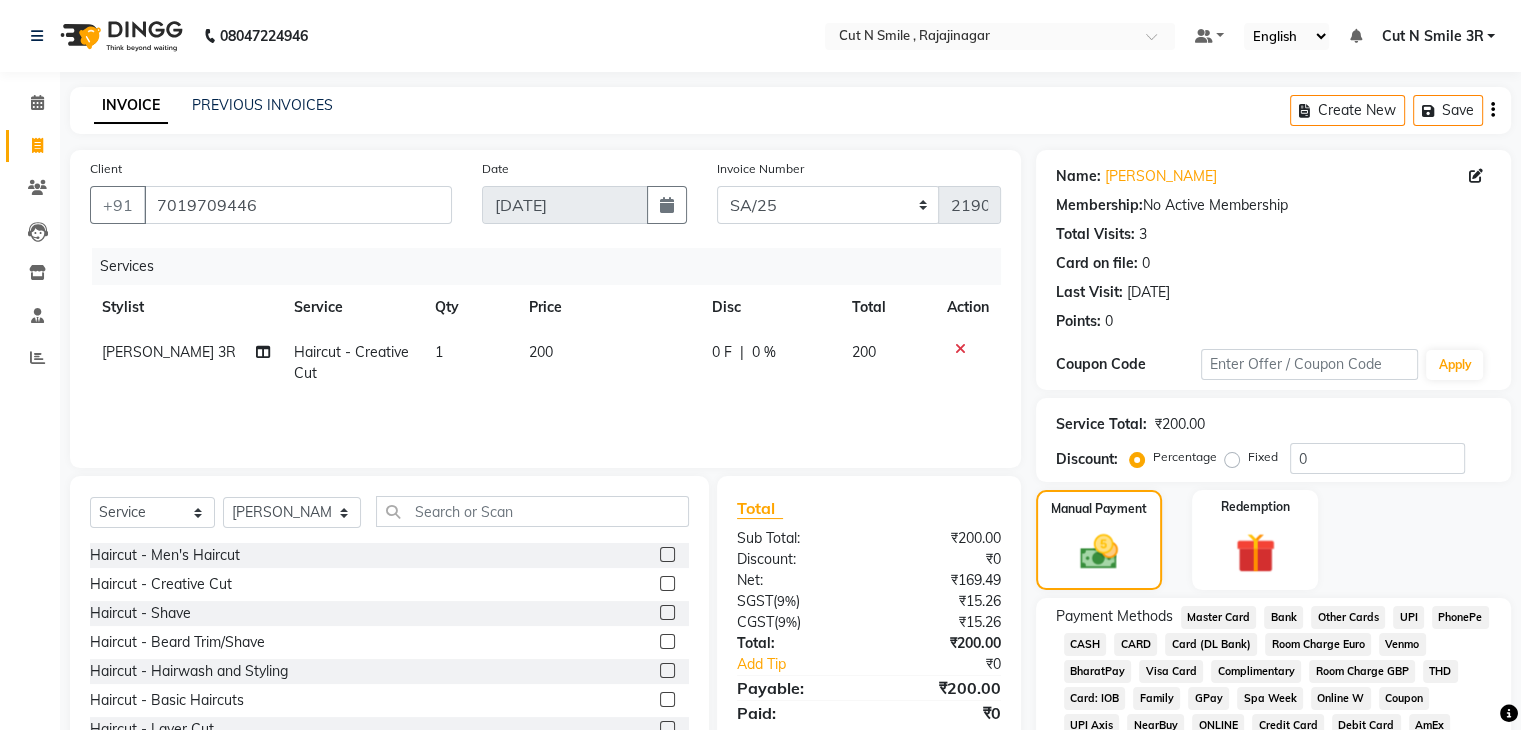click on "CASH" 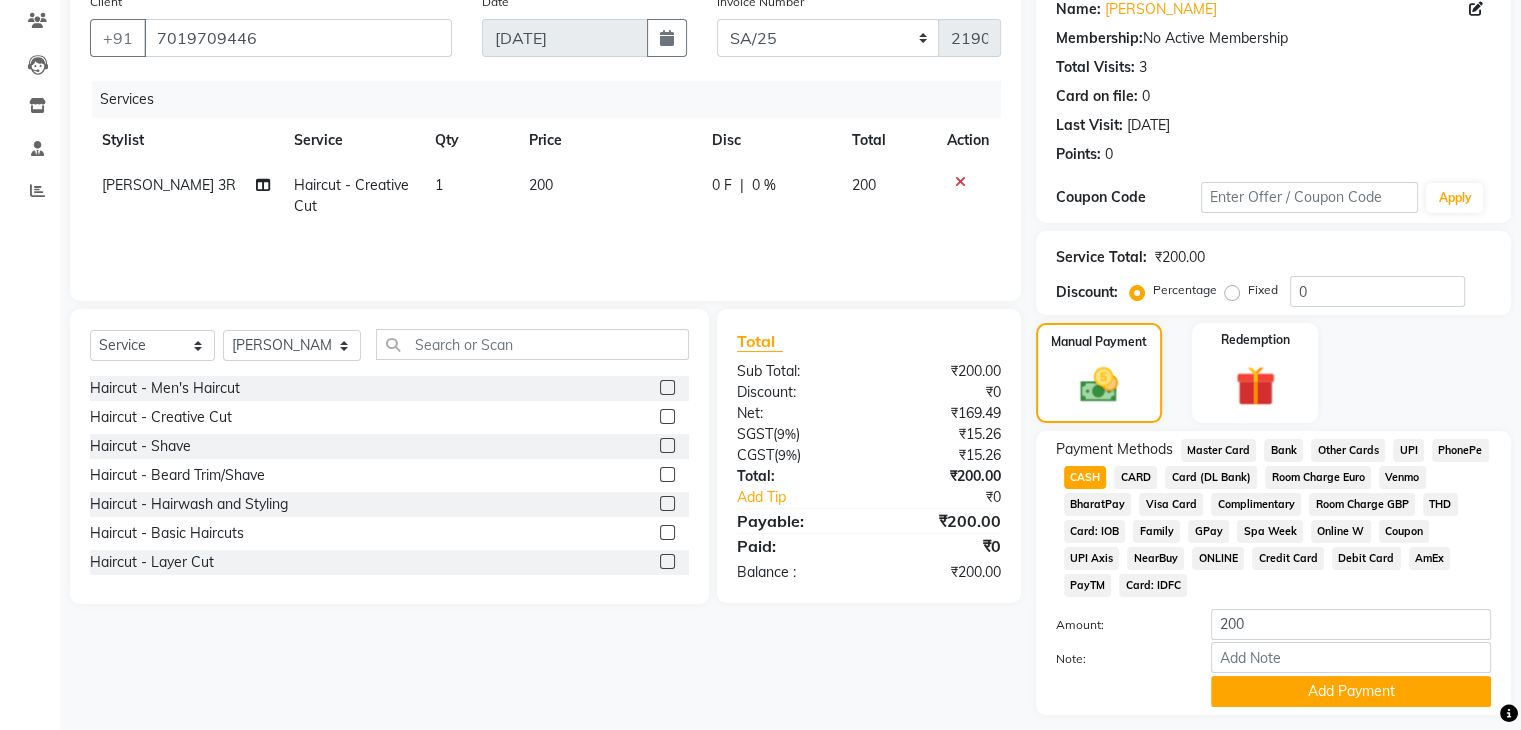 scroll, scrollTop: 228, scrollLeft: 0, axis: vertical 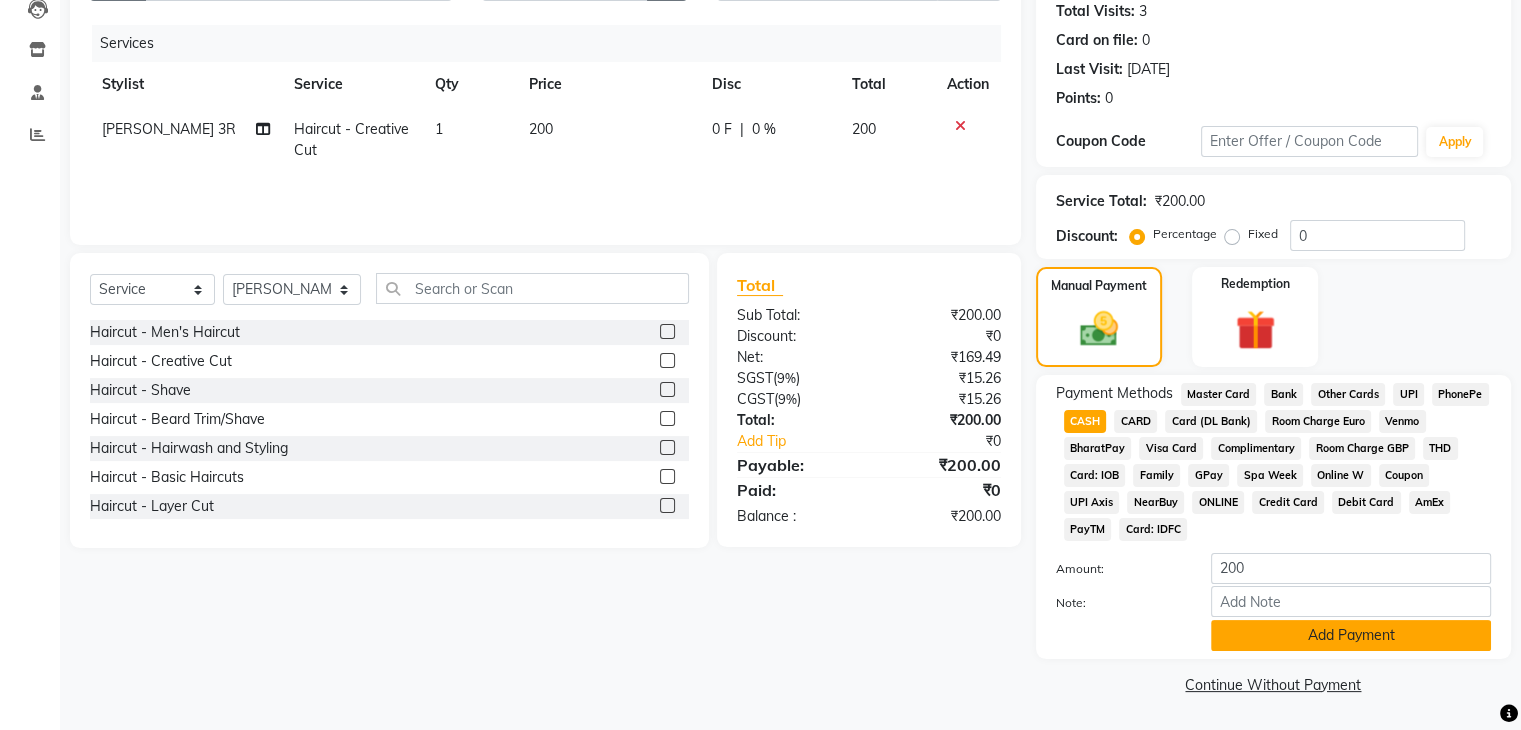 click on "Add Payment" 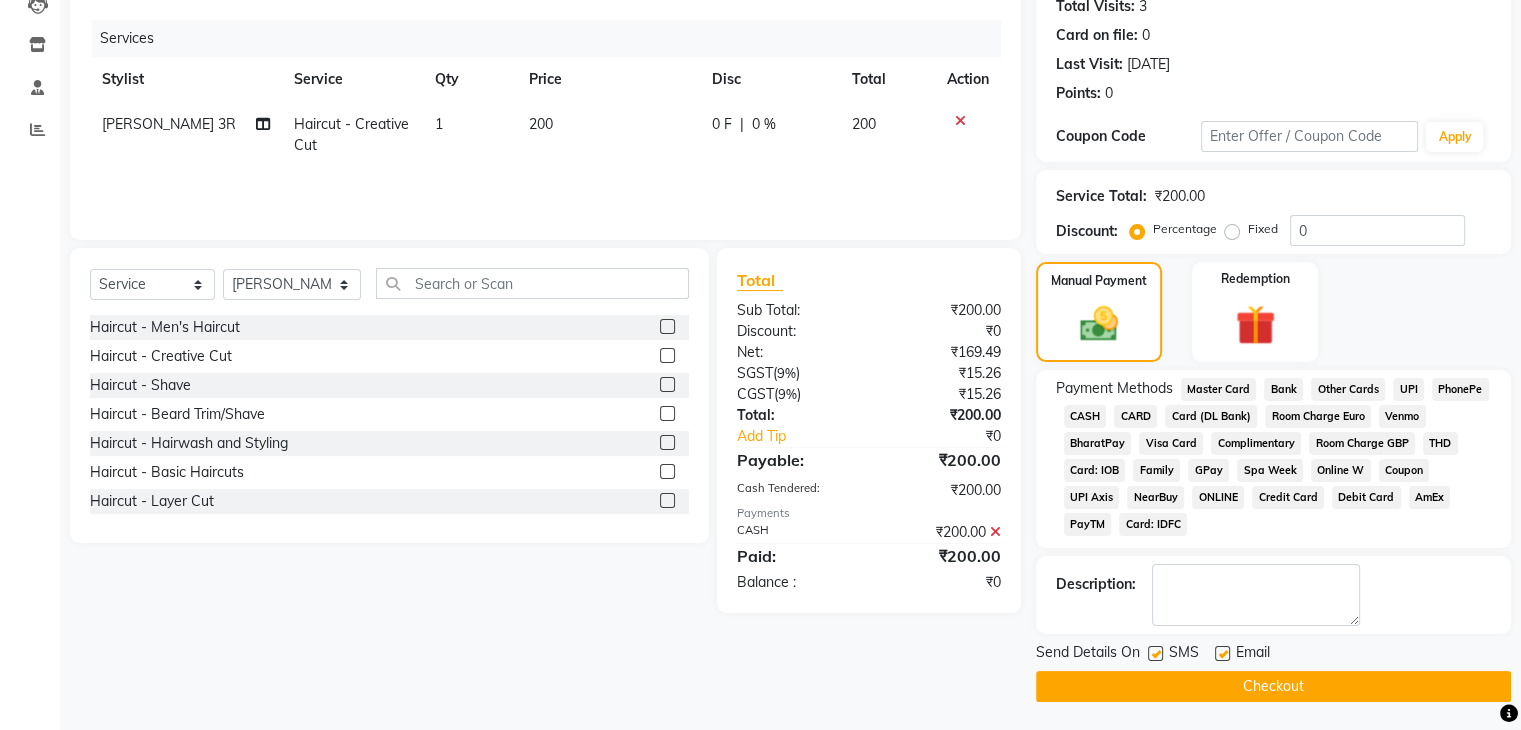 click on "Checkout" 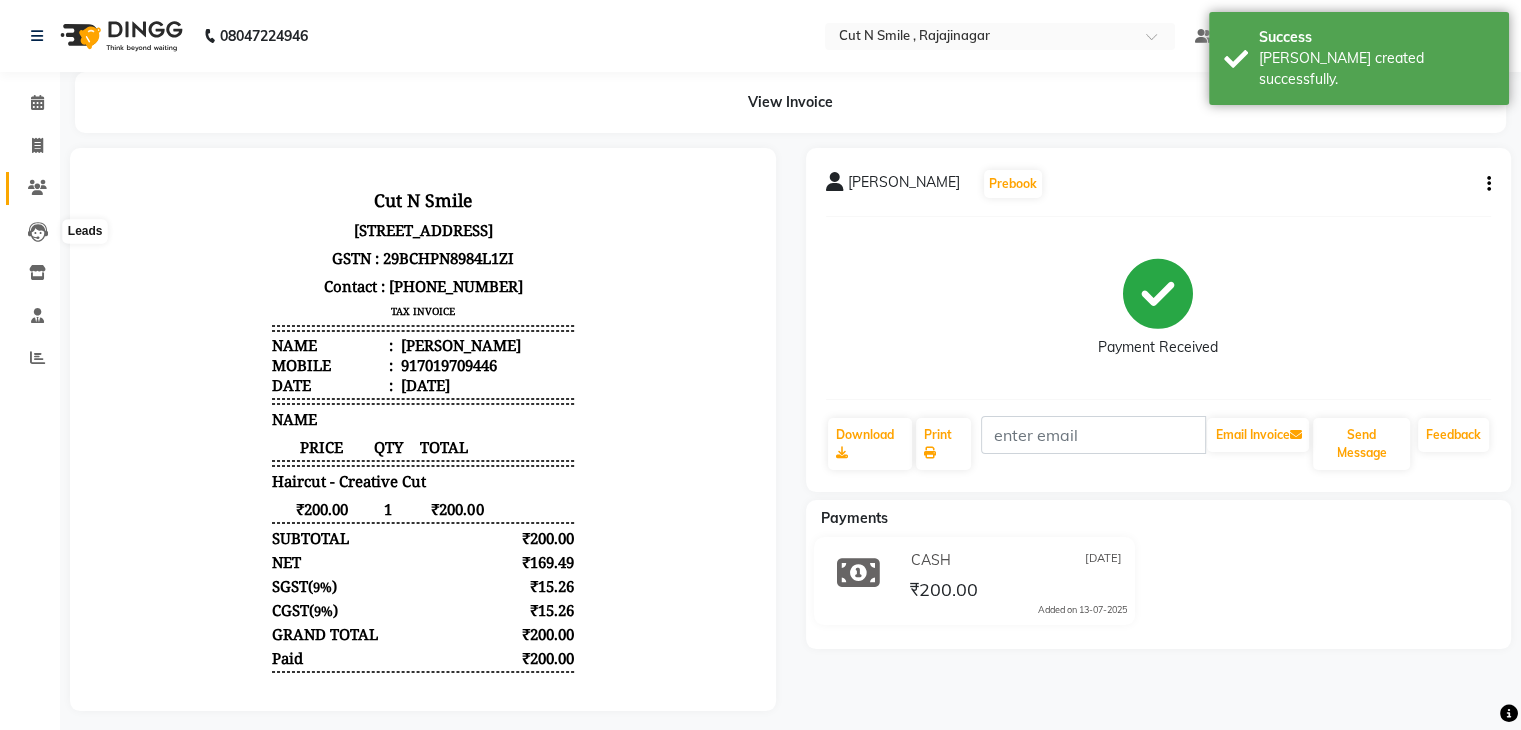 scroll, scrollTop: 0, scrollLeft: 0, axis: both 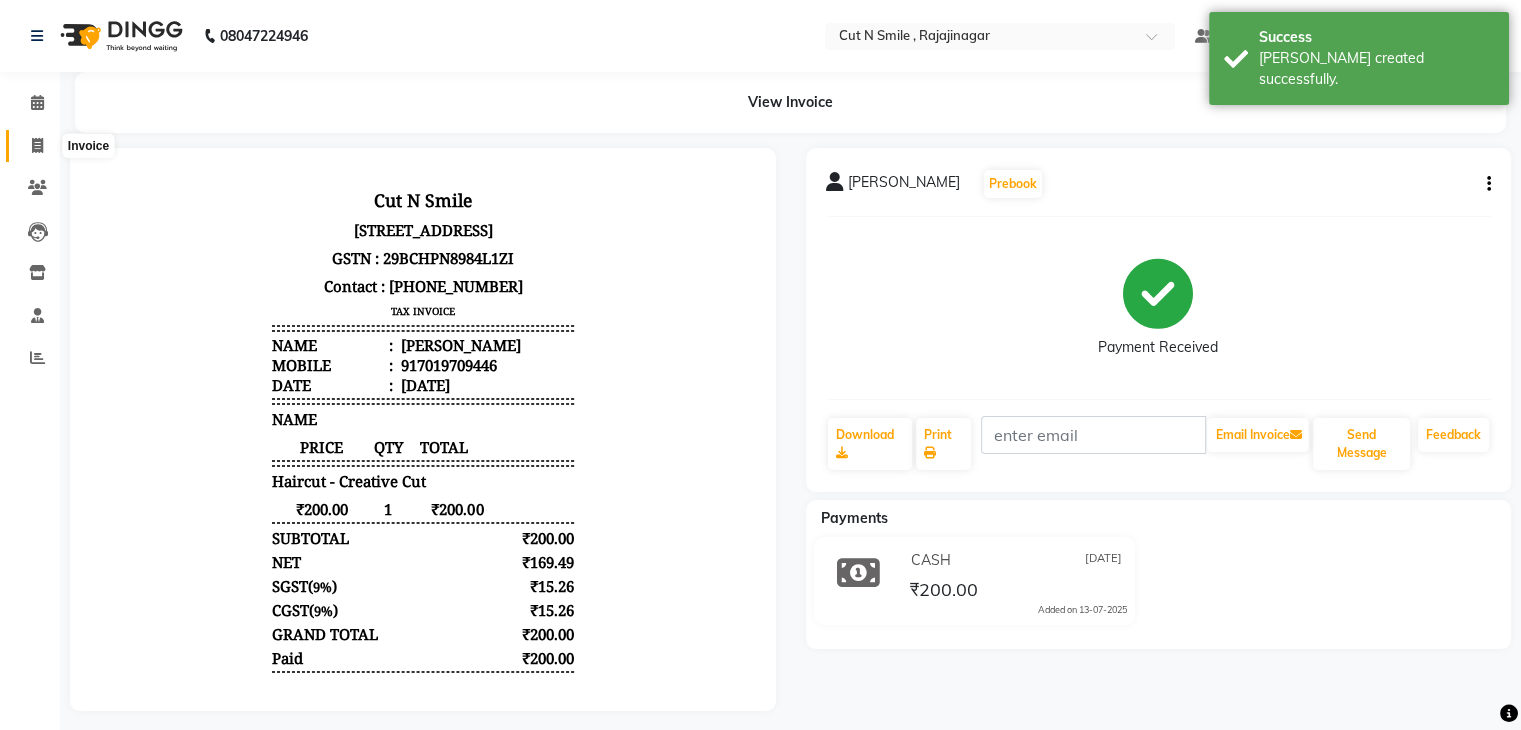 click 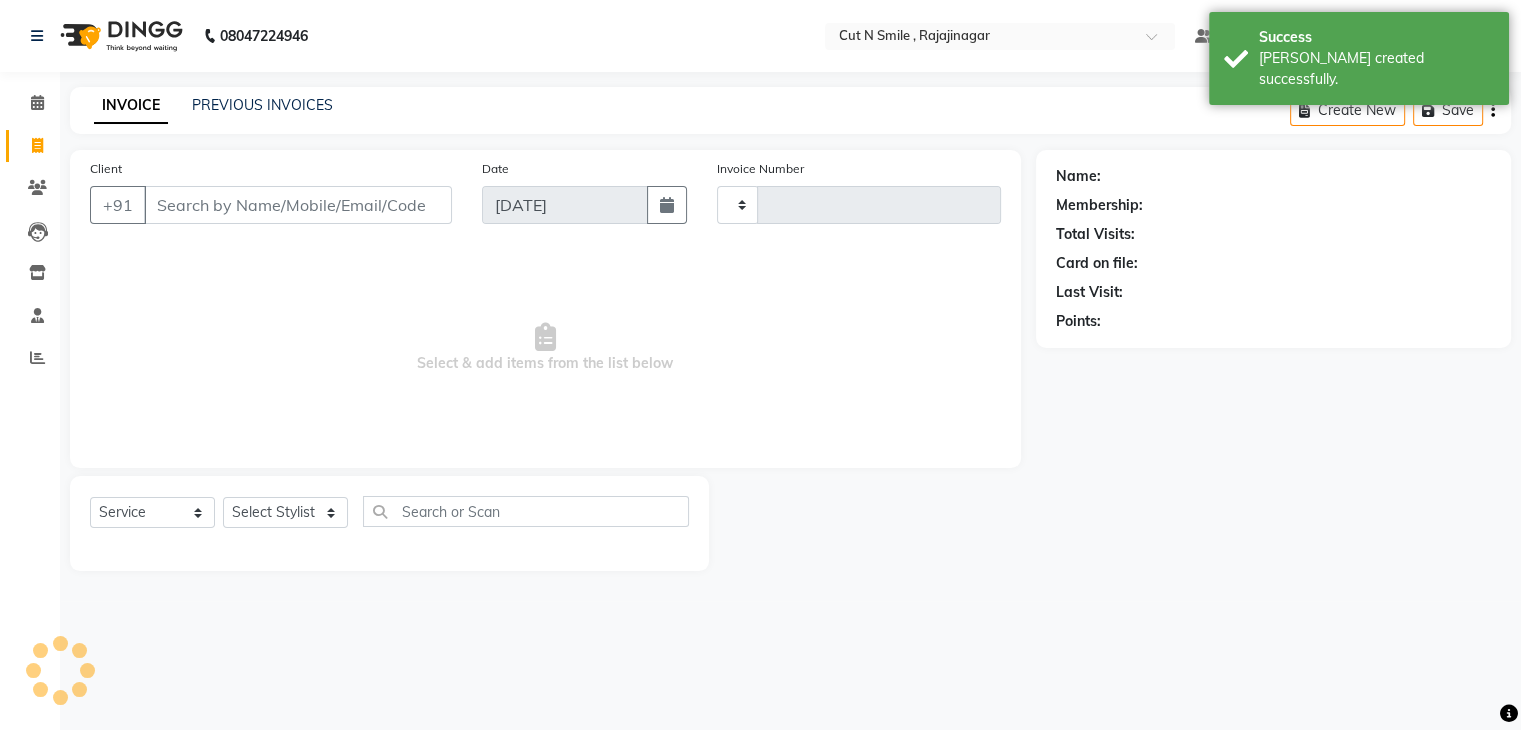 type on "110" 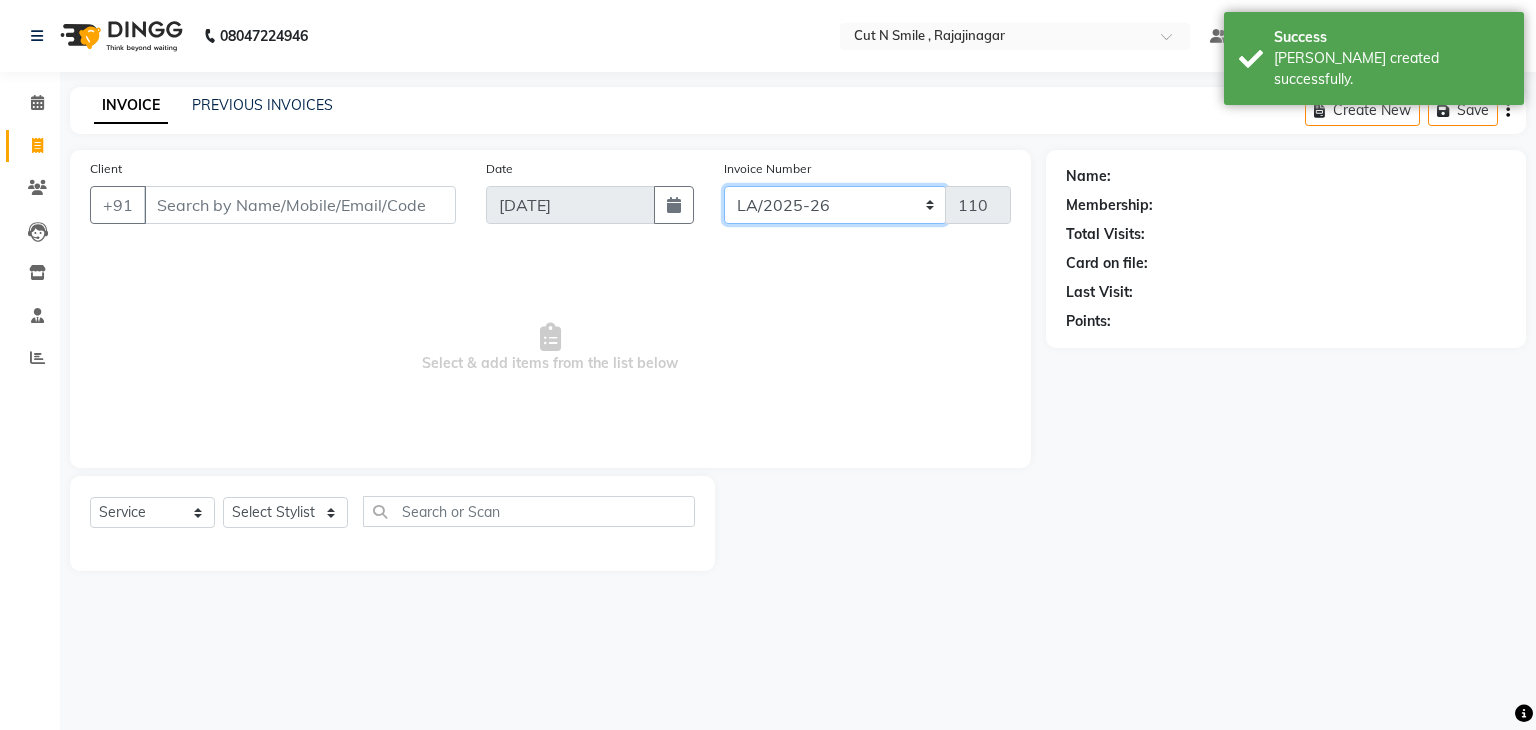 click on "[PERSON_NAME]/25-26 LA/2025-26 SH/25 CH/25 SA/25" 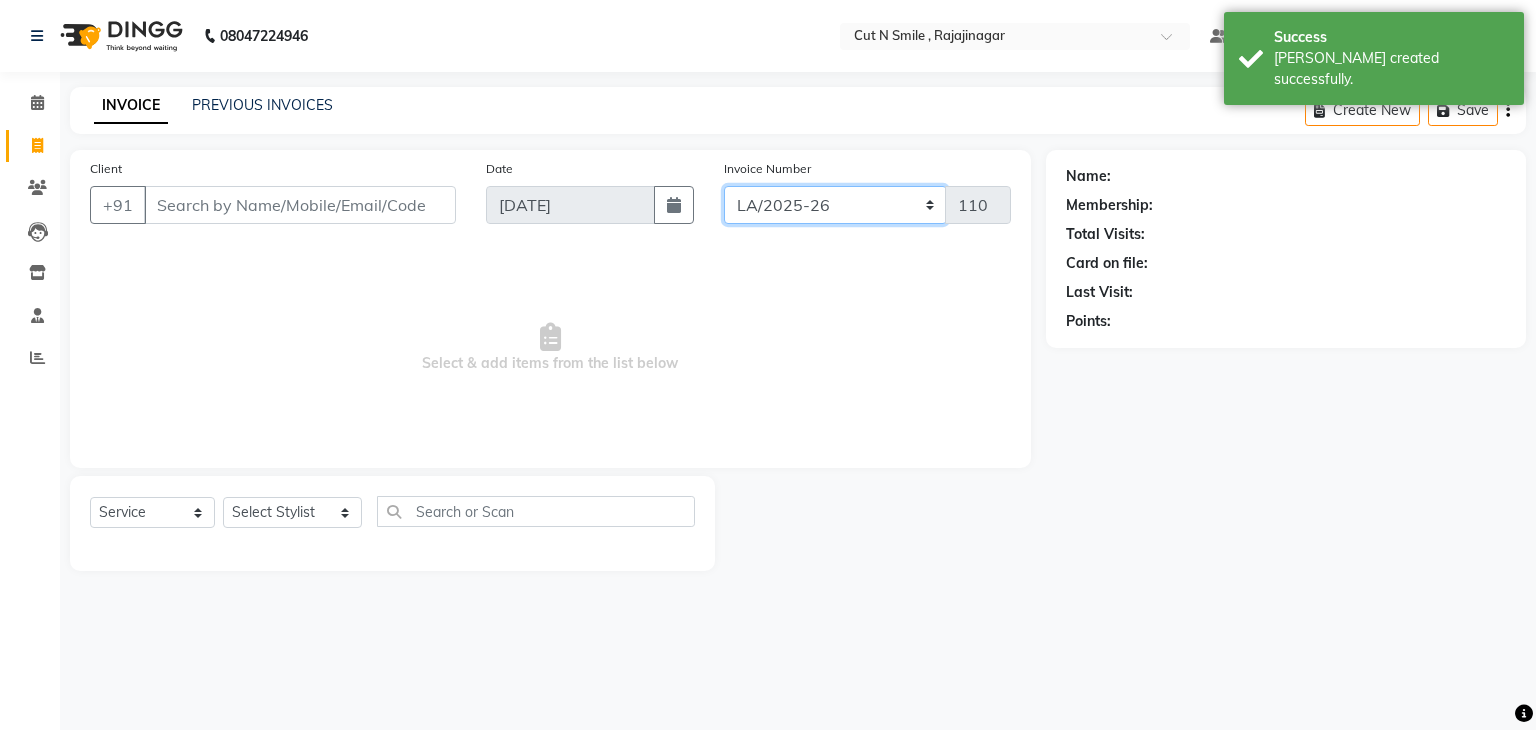 select on "7181" 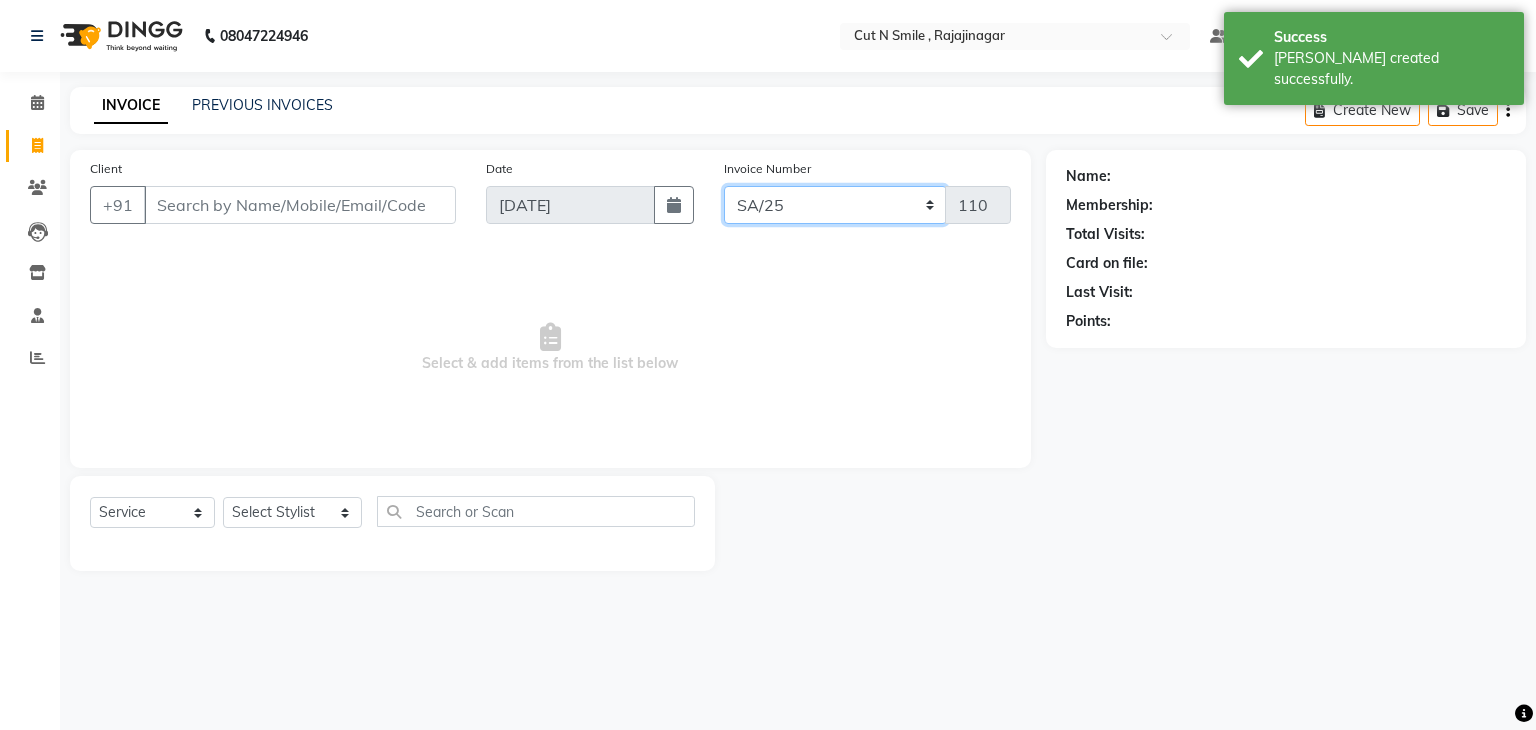 click on "[PERSON_NAME]/25-26 LA/2025-26 SH/25 CH/25 SA/25" 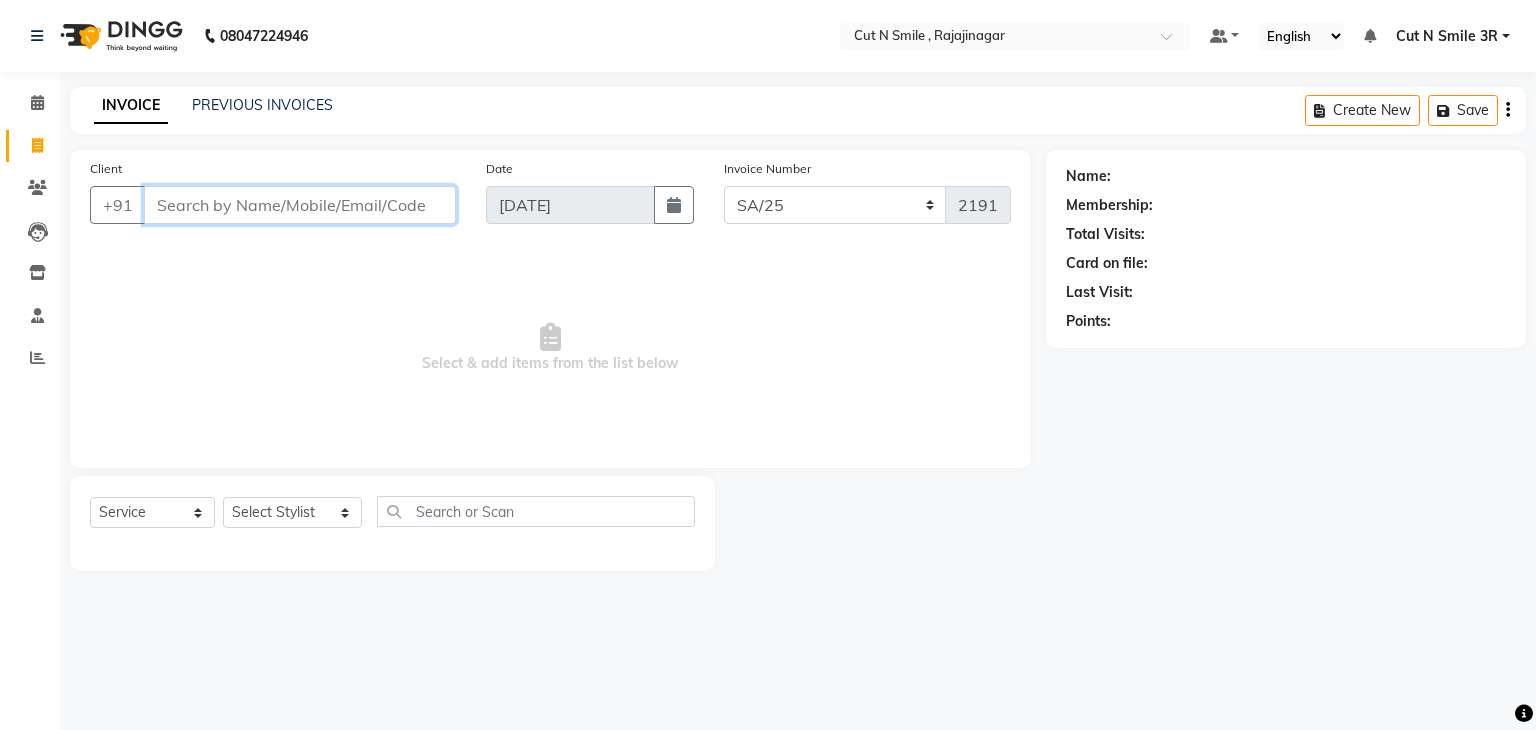 click on "Client" at bounding box center [300, 205] 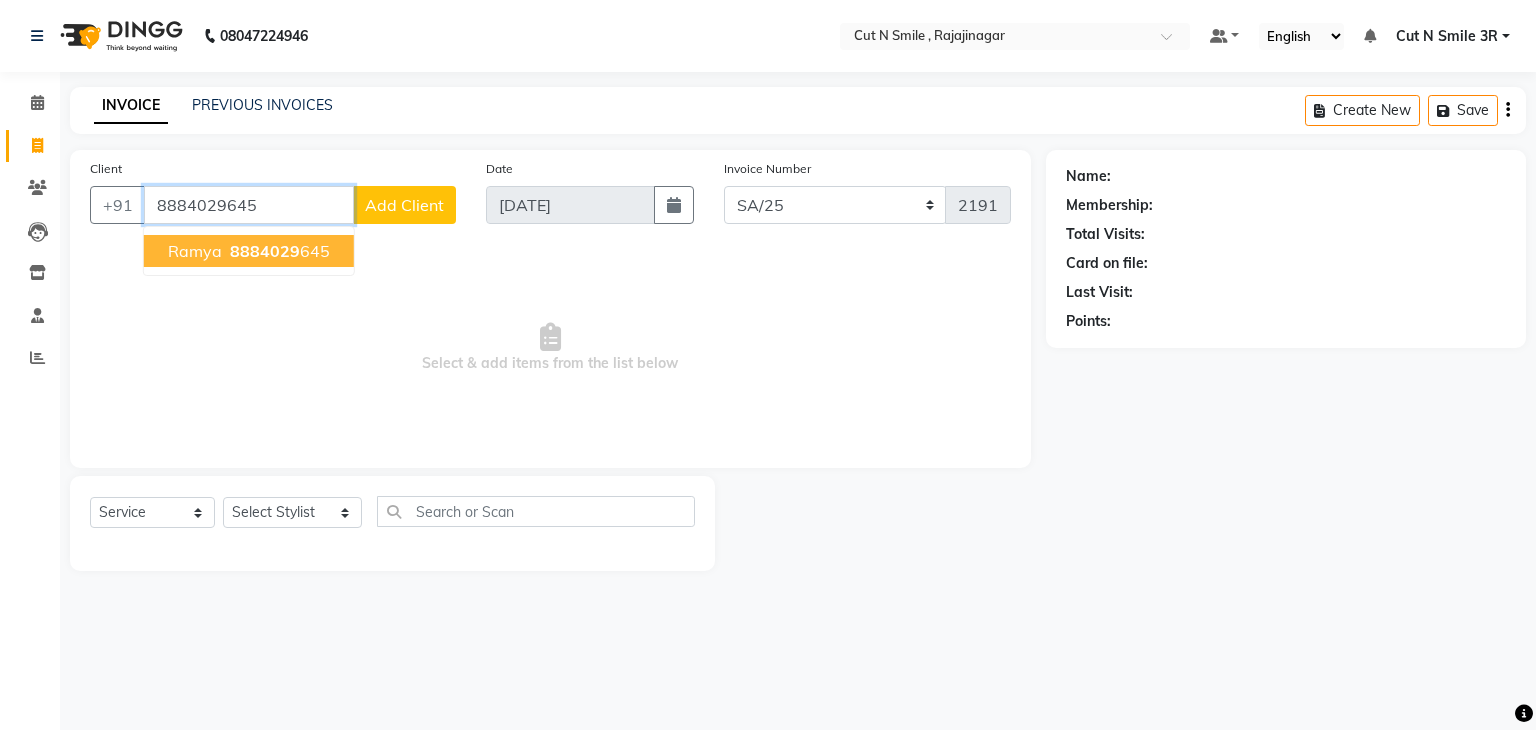 type on "8884029645" 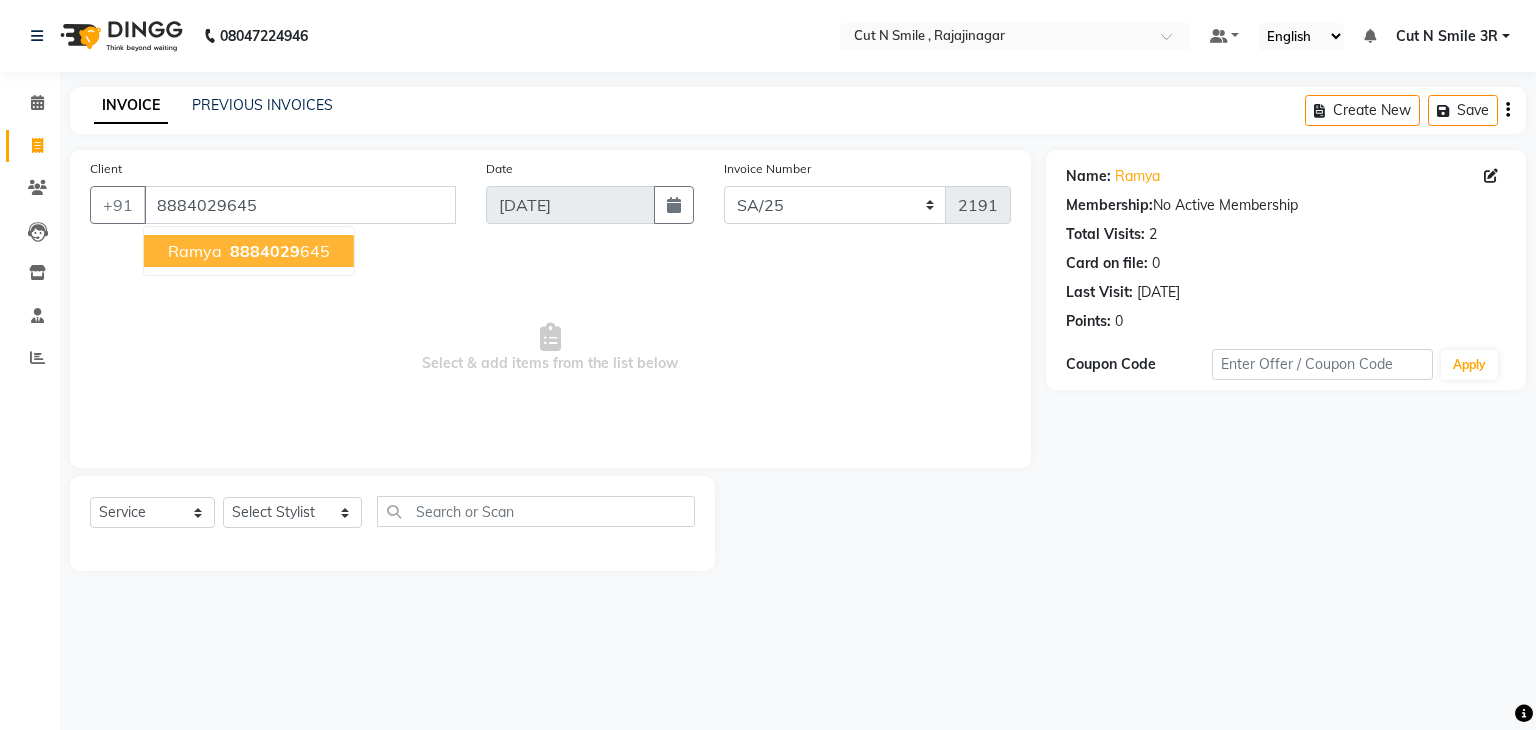 click on "8884029 645" at bounding box center [278, 251] 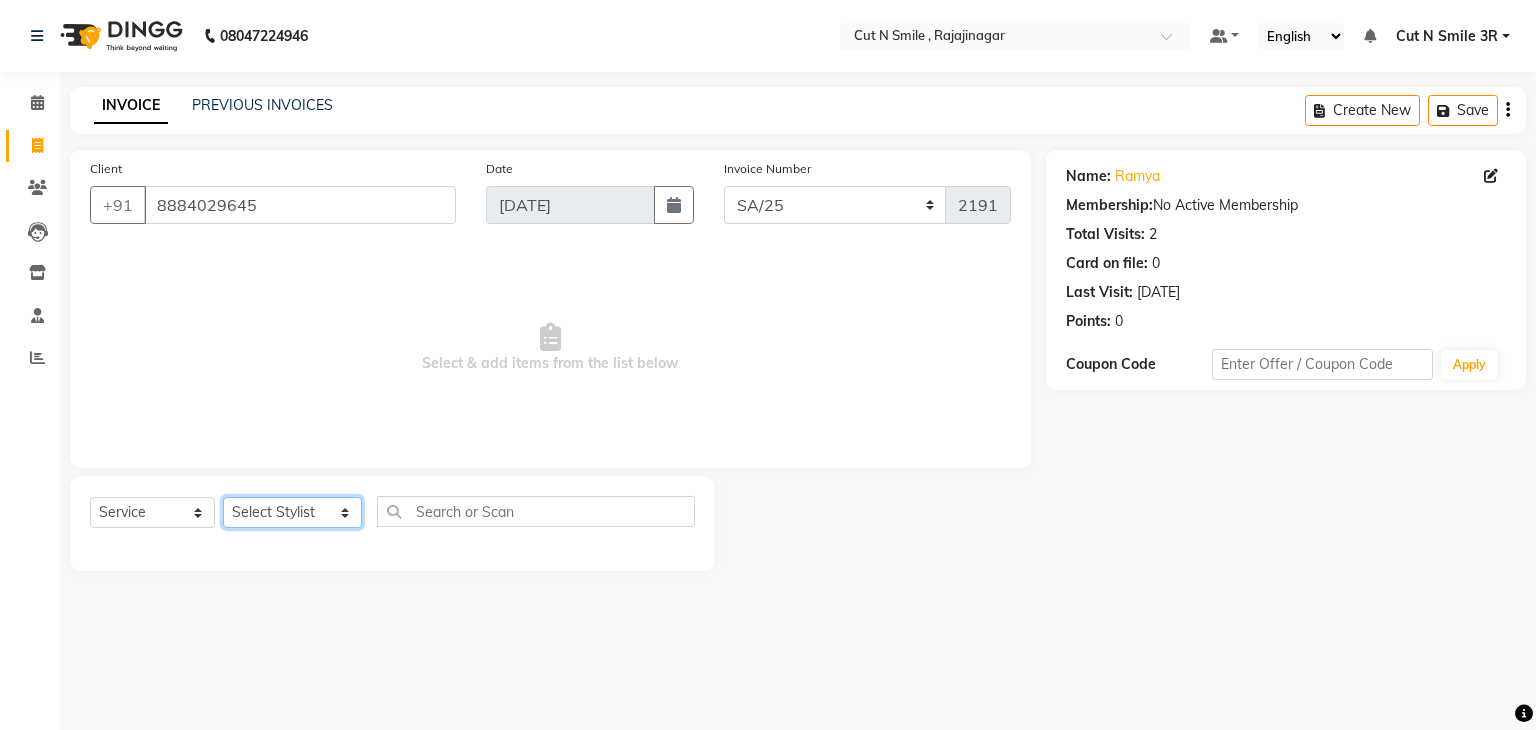 click on "Select Stylist [PERSON_NAME] Ammu 3R [PERSON_NAME] VN [PERSON_NAME] 3R [PERSON_NAME] 3R [PERSON_NAME] 3R [PERSON_NAME] 4R CNS [PERSON_NAME]  Cut N Smile 17M  Cut N Smile 3R Cut n Smile 4R Cut N Smile 9M Cut N Smile ML Cut N Smile V [PERSON_NAME] 4R Govind VN Hema 4R [PERSON_NAME] VN Karan VN Love 4R [PERSON_NAME] 3R Manu 4R  Muskaan VN [PERSON_NAME] 4R N D M 4R NDM Alam 4R Noushad VN [PERSON_NAME] 4R Priya [PERSON_NAME] 3R Rahul 3R Ravi 3R [PERSON_NAME] 4R [PERSON_NAME] 3R [PERSON_NAME] 4R [PERSON_NAME] [PERSON_NAME] 3R [PERSON_NAME] 4R Sameer 3R [PERSON_NAME] [PERSON_NAME]  [PERSON_NAME] [PERSON_NAME] [PERSON_NAME] VN [PERSON_NAME] 4R [PERSON_NAME] 4R [PERSON_NAME] VN Shanavaaz [PERSON_NAME] 3R [PERSON_NAME] 4R [PERSON_NAME] [PERSON_NAME] 4R Sunny VN [PERSON_NAME] 4R Vakeel 3R Varas 4R [PERSON_NAME] [PERSON_NAME] VN" 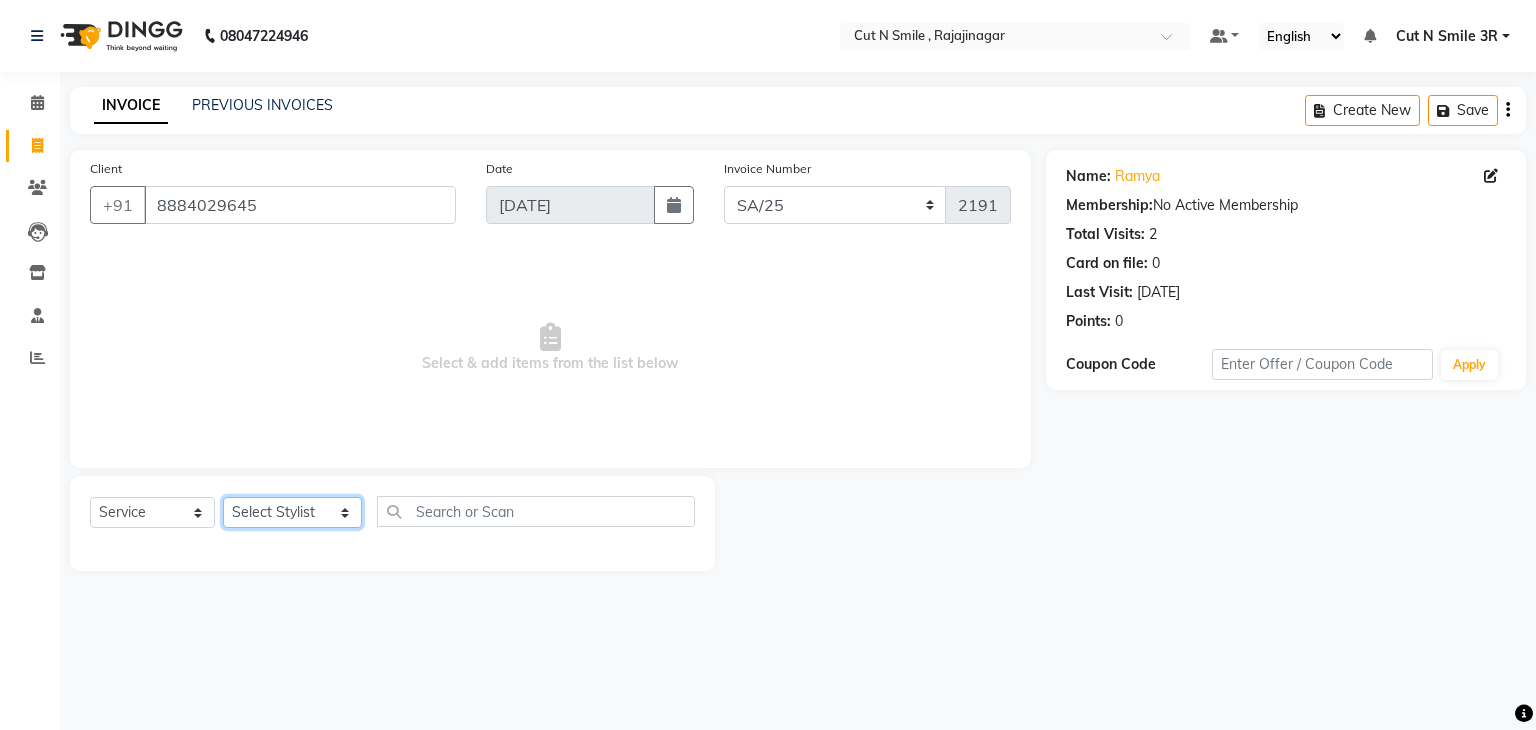 select on "79168" 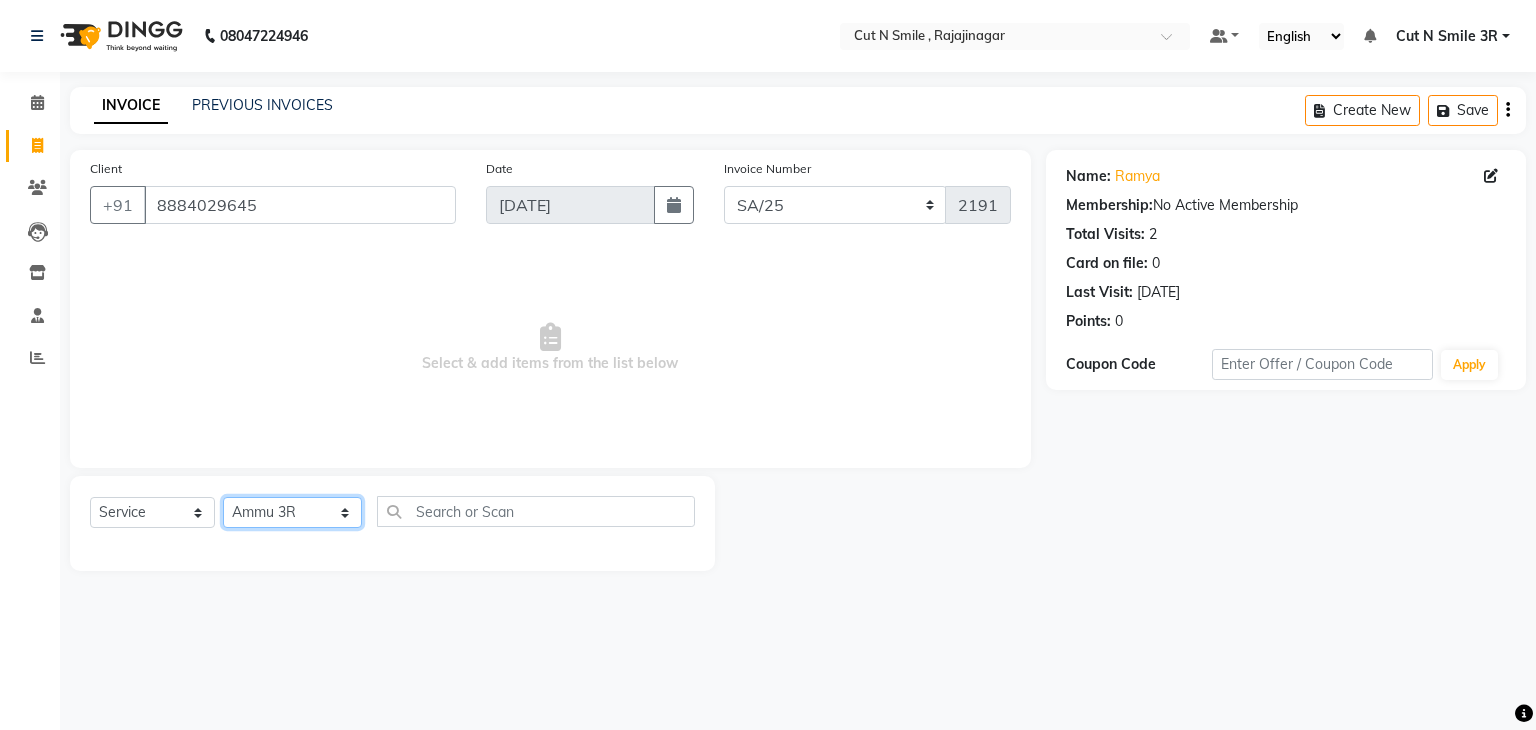 click on "Select Stylist [PERSON_NAME] Ammu 3R [PERSON_NAME] VN [PERSON_NAME] 3R [PERSON_NAME] 3R [PERSON_NAME] 3R [PERSON_NAME] 4R CNS [PERSON_NAME]  Cut N Smile 17M  Cut N Smile 3R Cut n Smile 4R Cut N Smile 9M Cut N Smile ML Cut N Smile V [PERSON_NAME] 4R Govind VN Hema 4R [PERSON_NAME] VN Karan VN Love 4R [PERSON_NAME] 3R Manu 4R  Muskaan VN [PERSON_NAME] 4R N D M 4R NDM Alam 4R Noushad VN [PERSON_NAME] 4R Priya [PERSON_NAME] 3R Rahul 3R Ravi 3R [PERSON_NAME] 4R [PERSON_NAME] 3R [PERSON_NAME] 4R [PERSON_NAME] [PERSON_NAME] 3R [PERSON_NAME] 4R Sameer 3R [PERSON_NAME] [PERSON_NAME]  [PERSON_NAME] [PERSON_NAME] [PERSON_NAME] VN [PERSON_NAME] 4R [PERSON_NAME] 4R [PERSON_NAME] VN Shanavaaz [PERSON_NAME] 3R [PERSON_NAME] 4R [PERSON_NAME] [PERSON_NAME] 4R Sunny VN [PERSON_NAME] 4R Vakeel 3R Varas 4R [PERSON_NAME] [PERSON_NAME] VN" 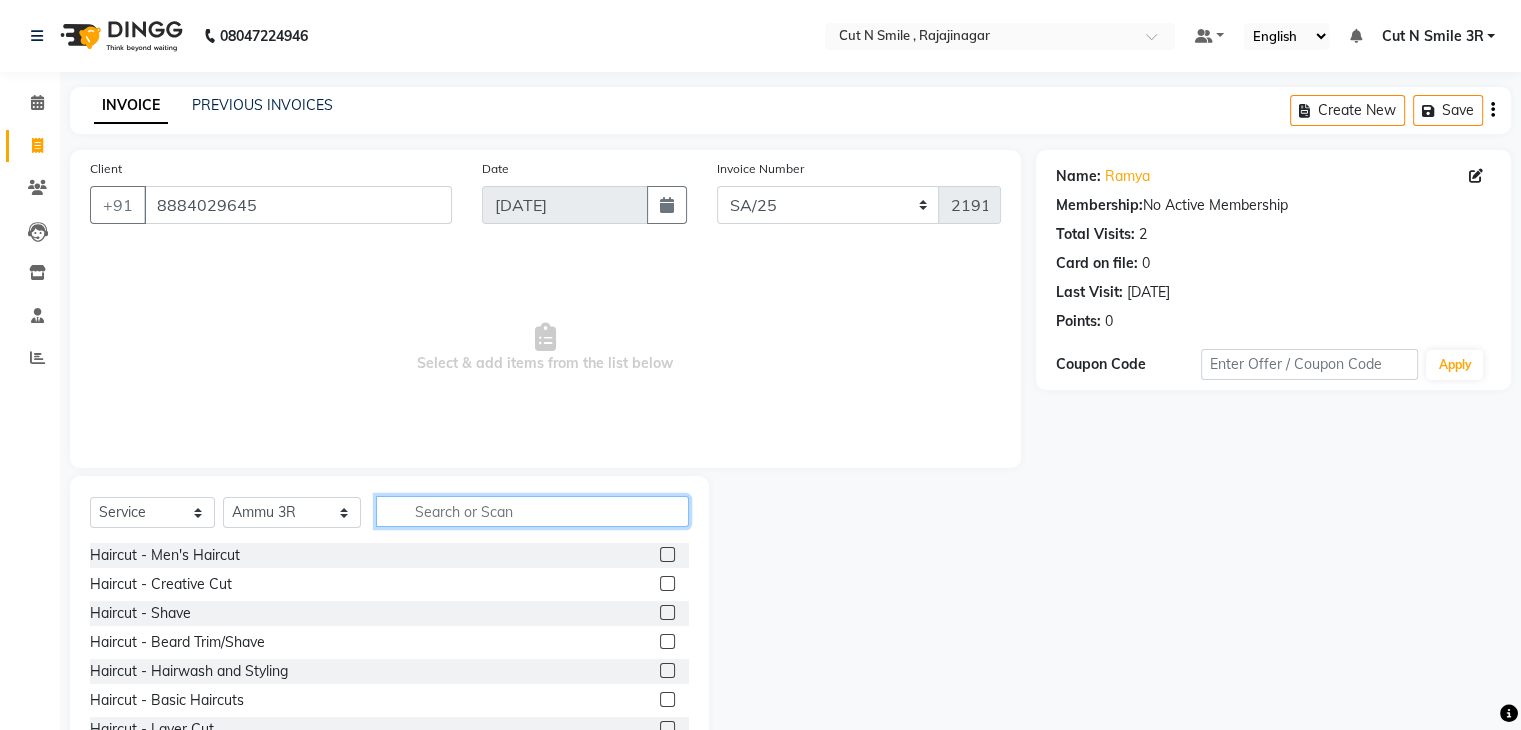 click 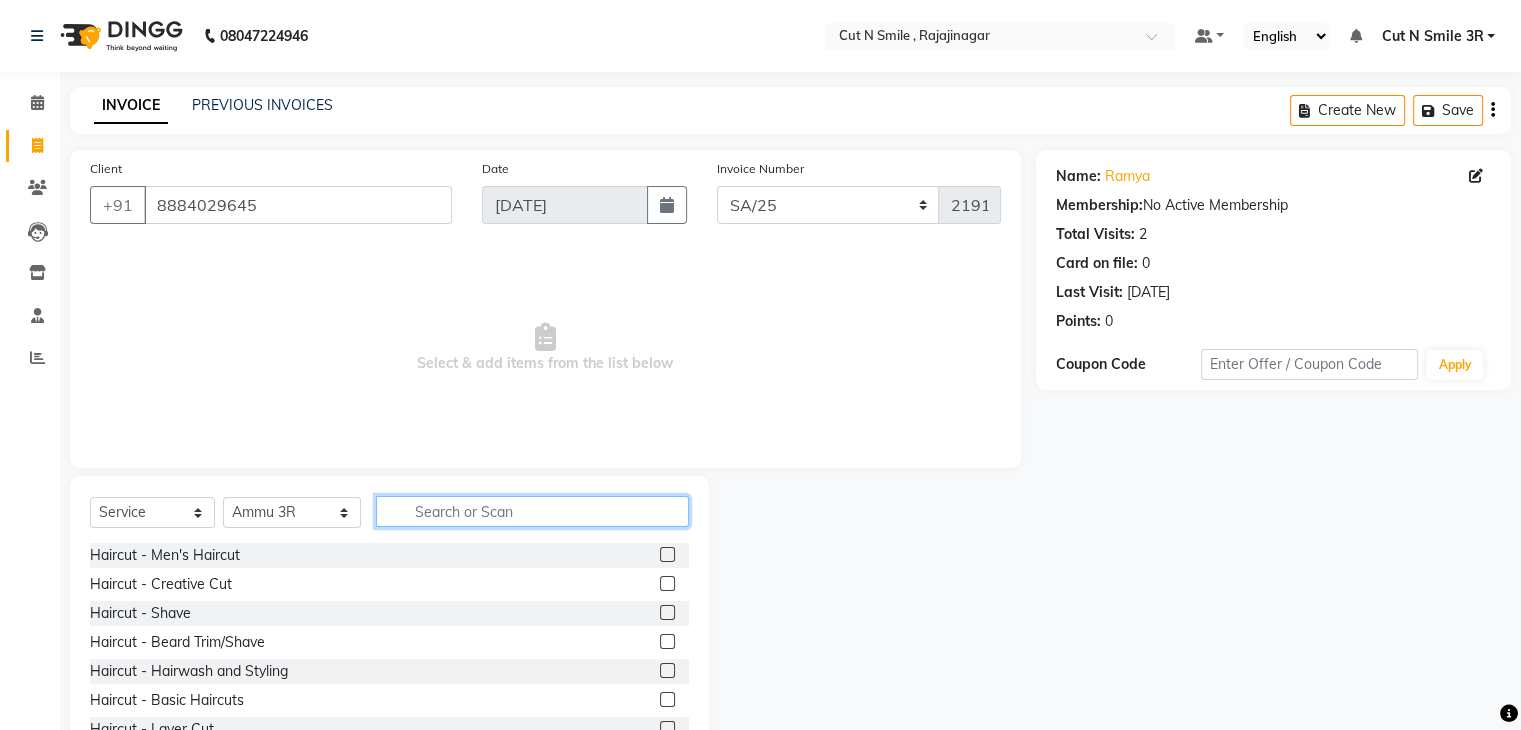 click 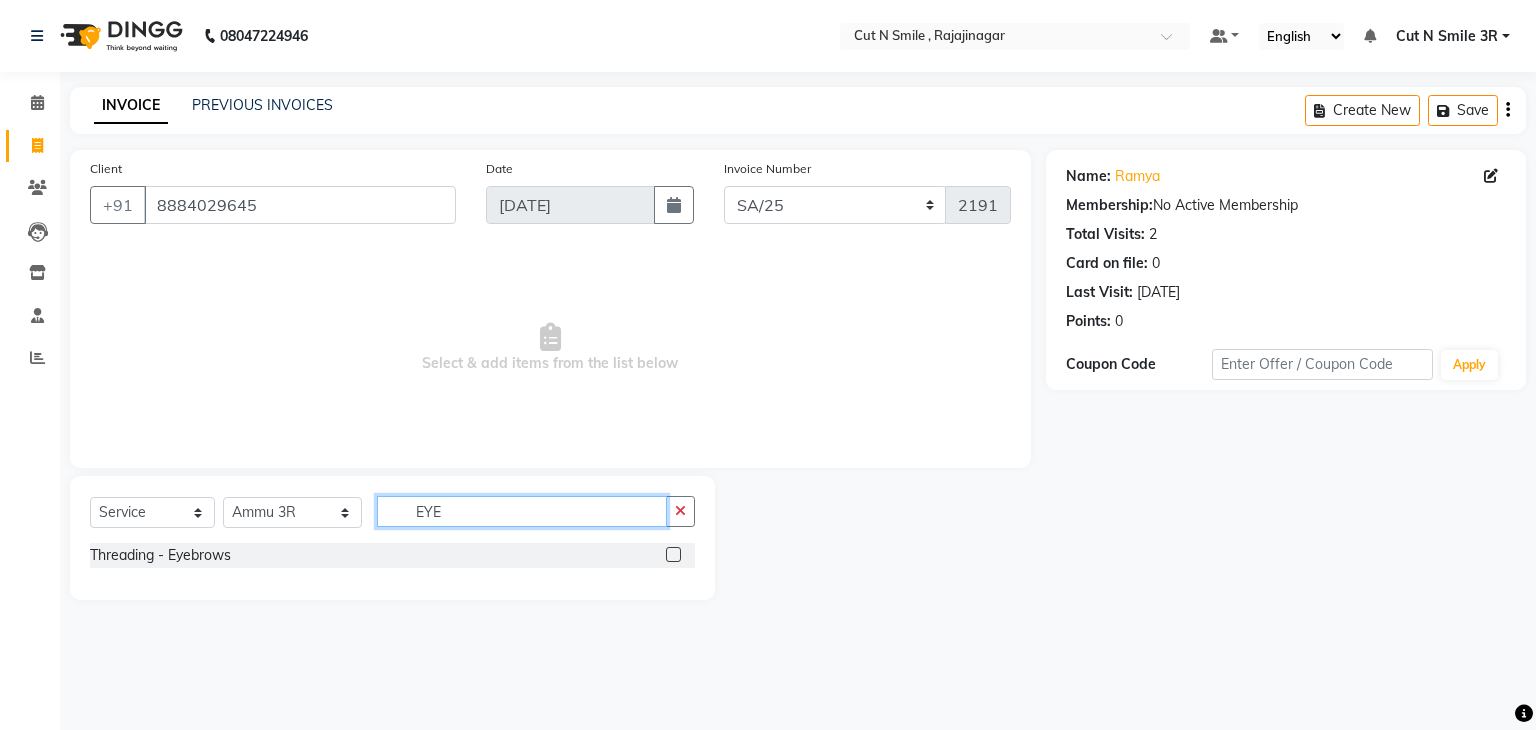 type on "EYE" 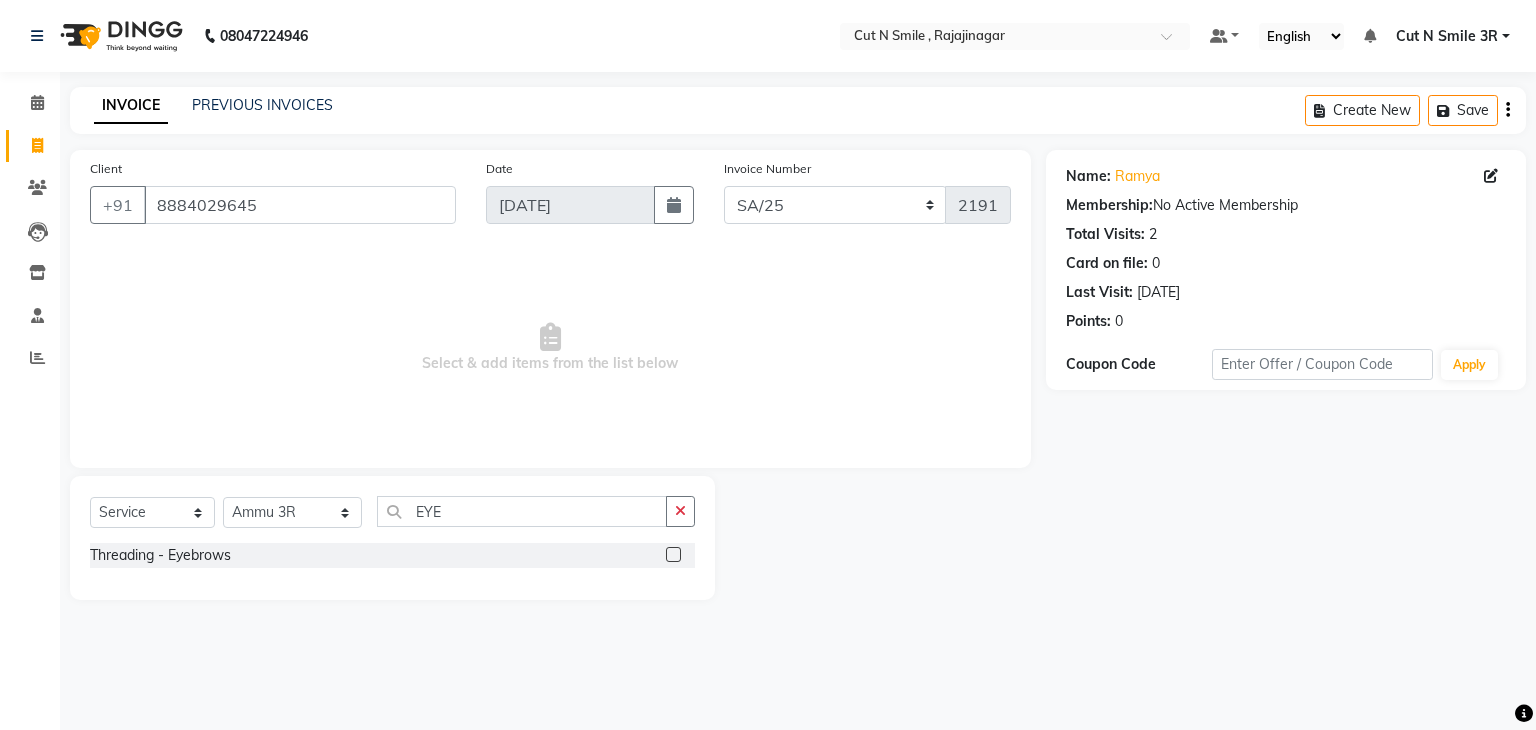 click 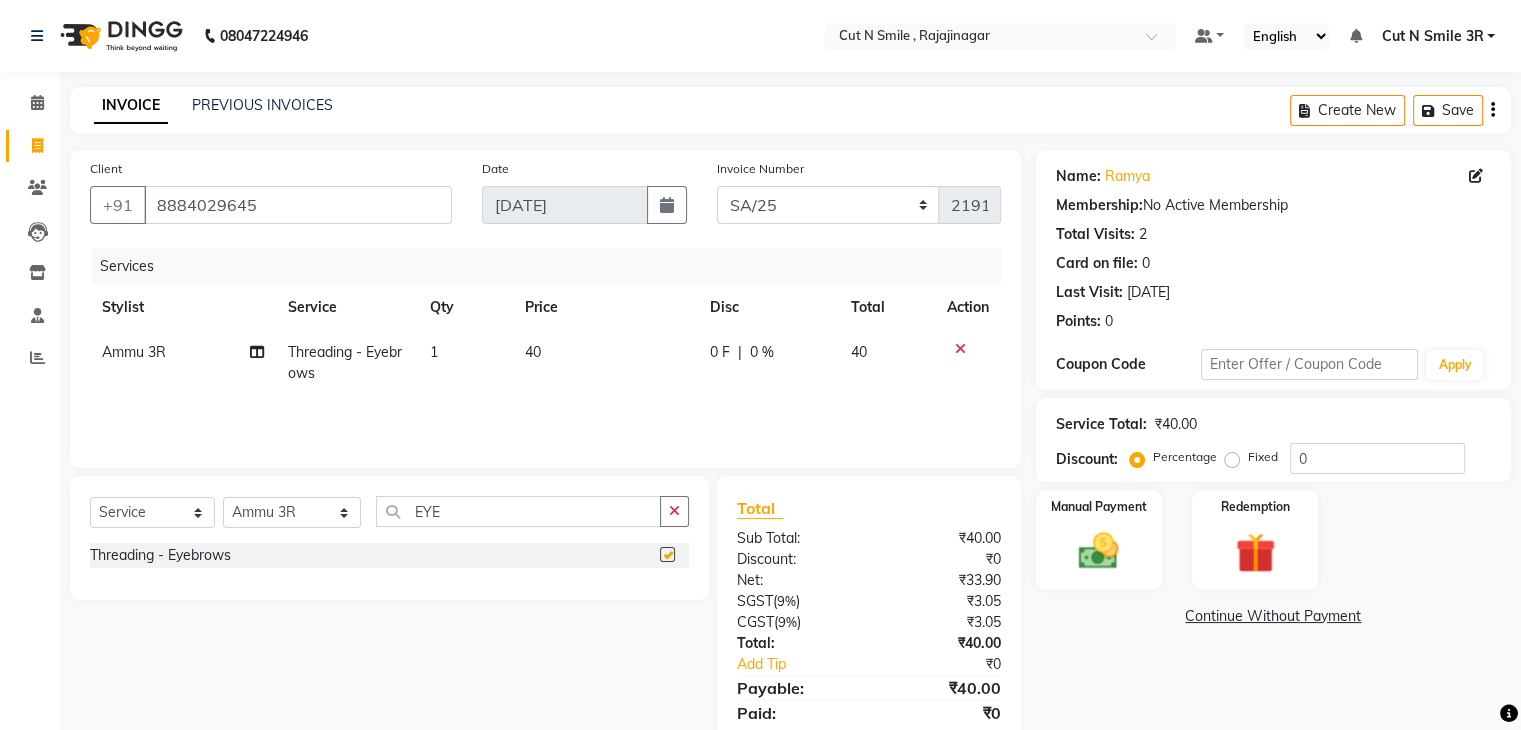 checkbox on "false" 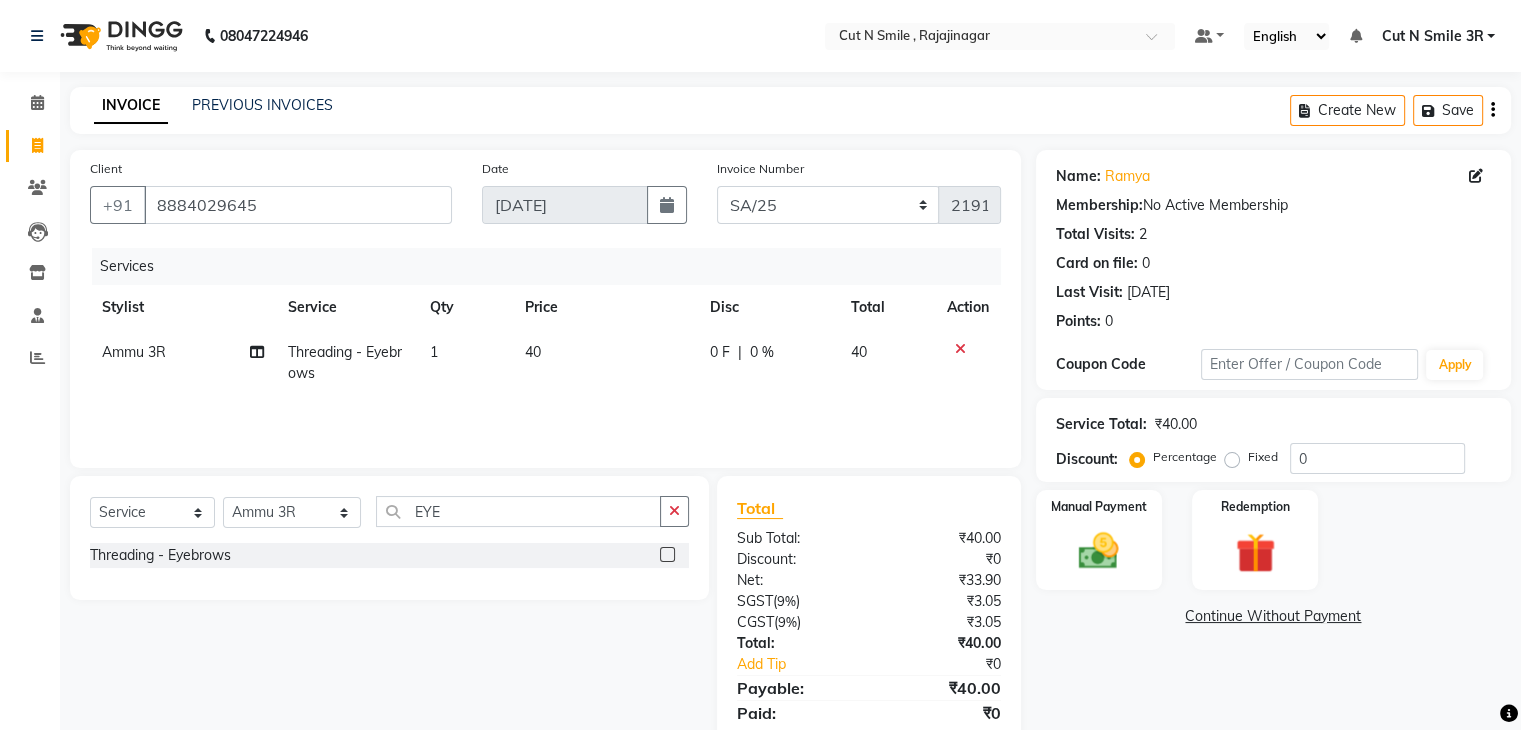click on "40" 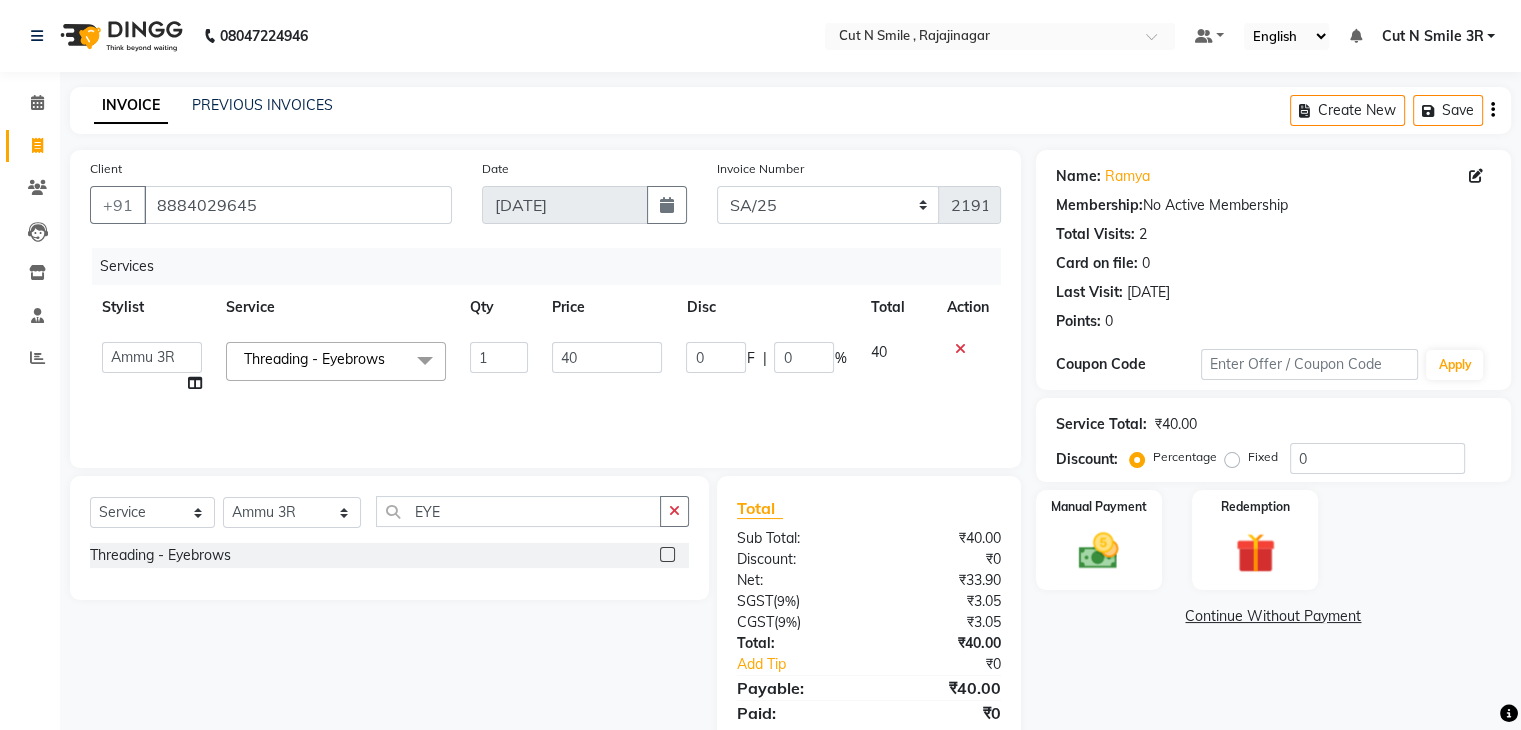 click on "40" 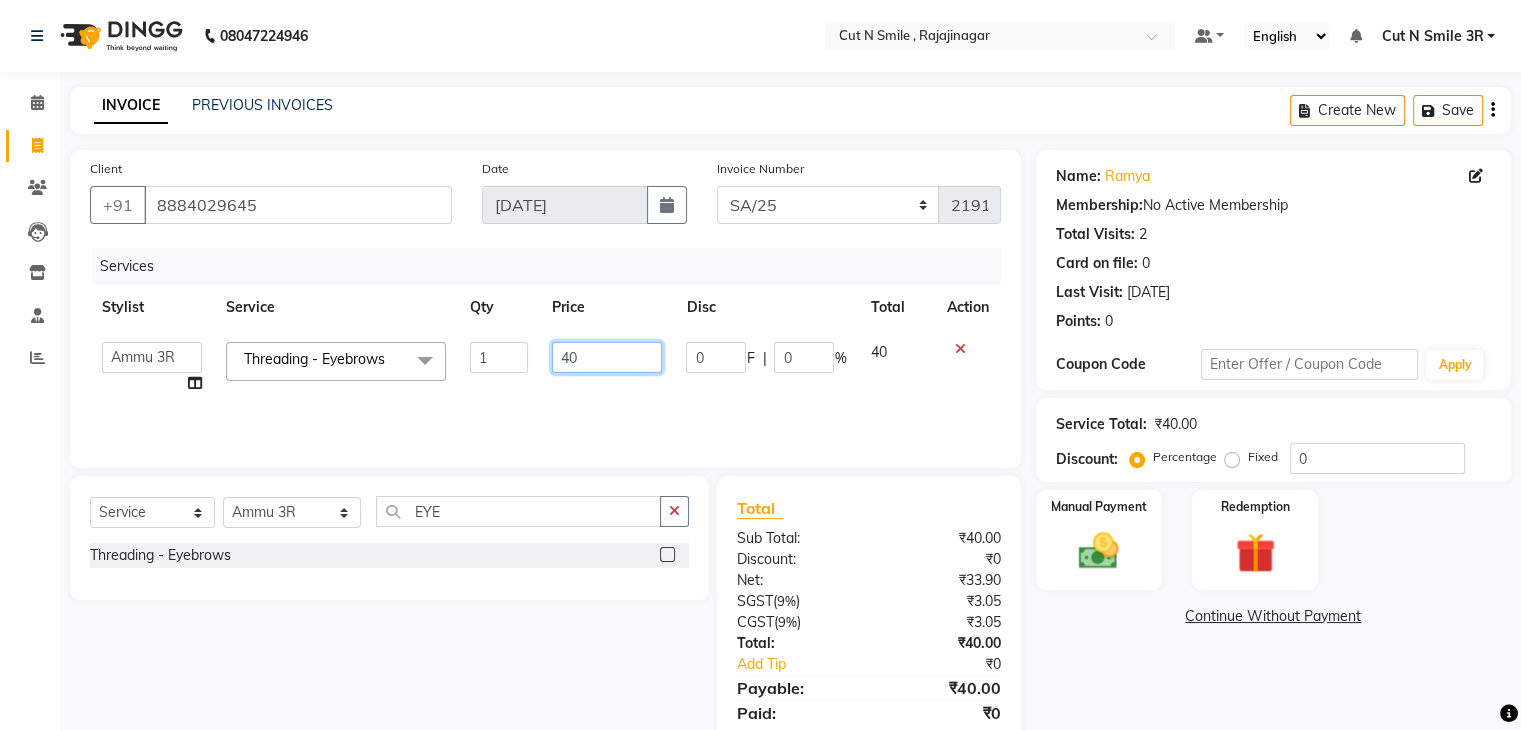 click on "40" 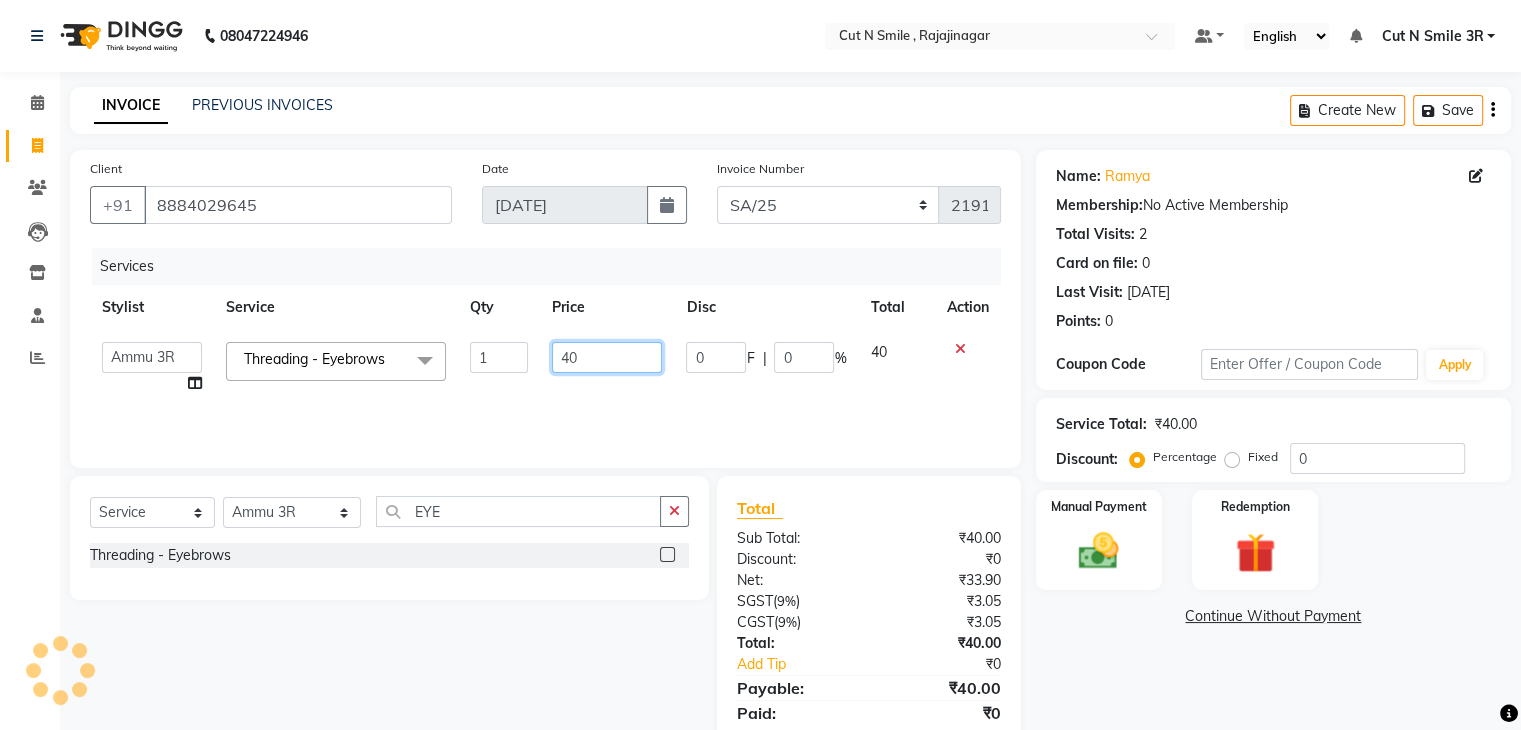 type on "4" 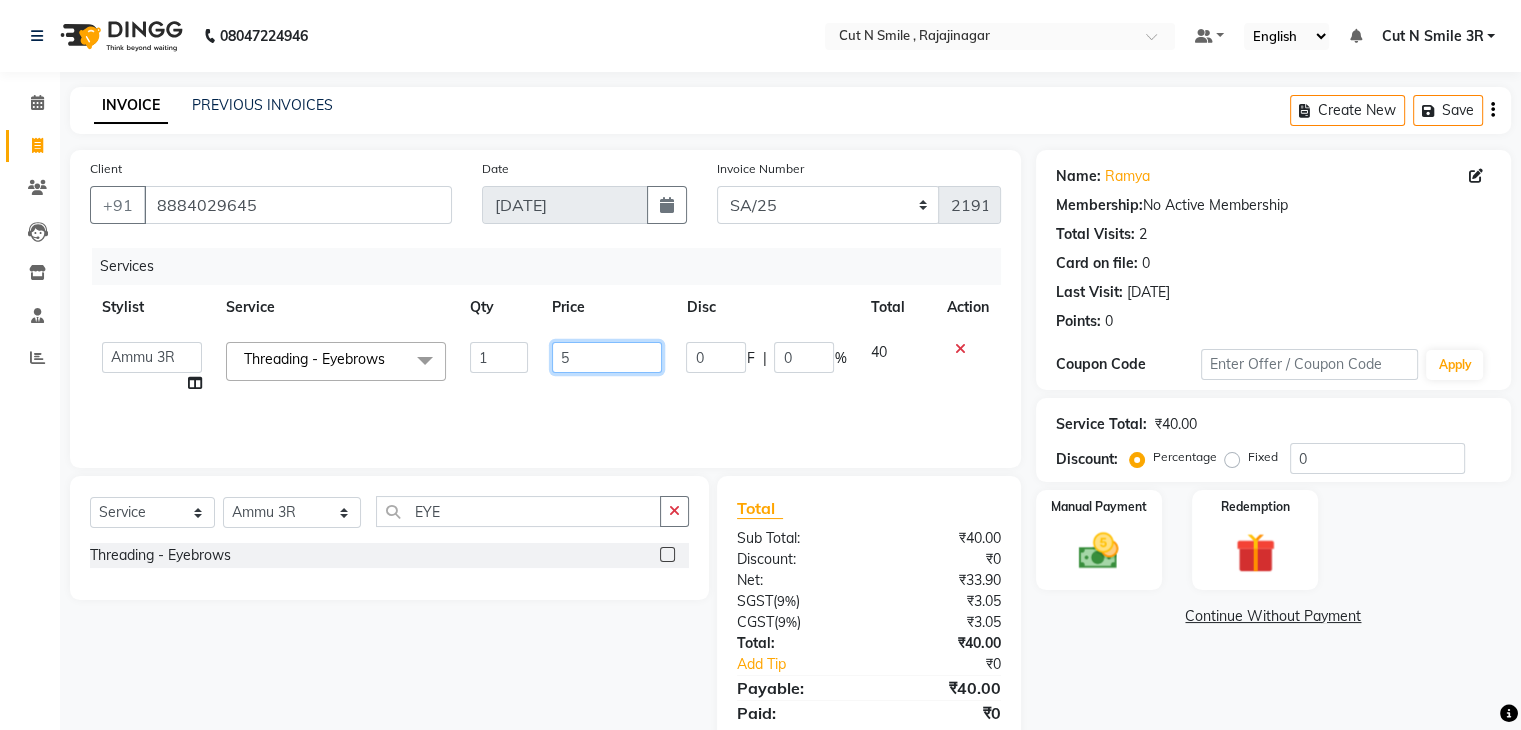 type on "50" 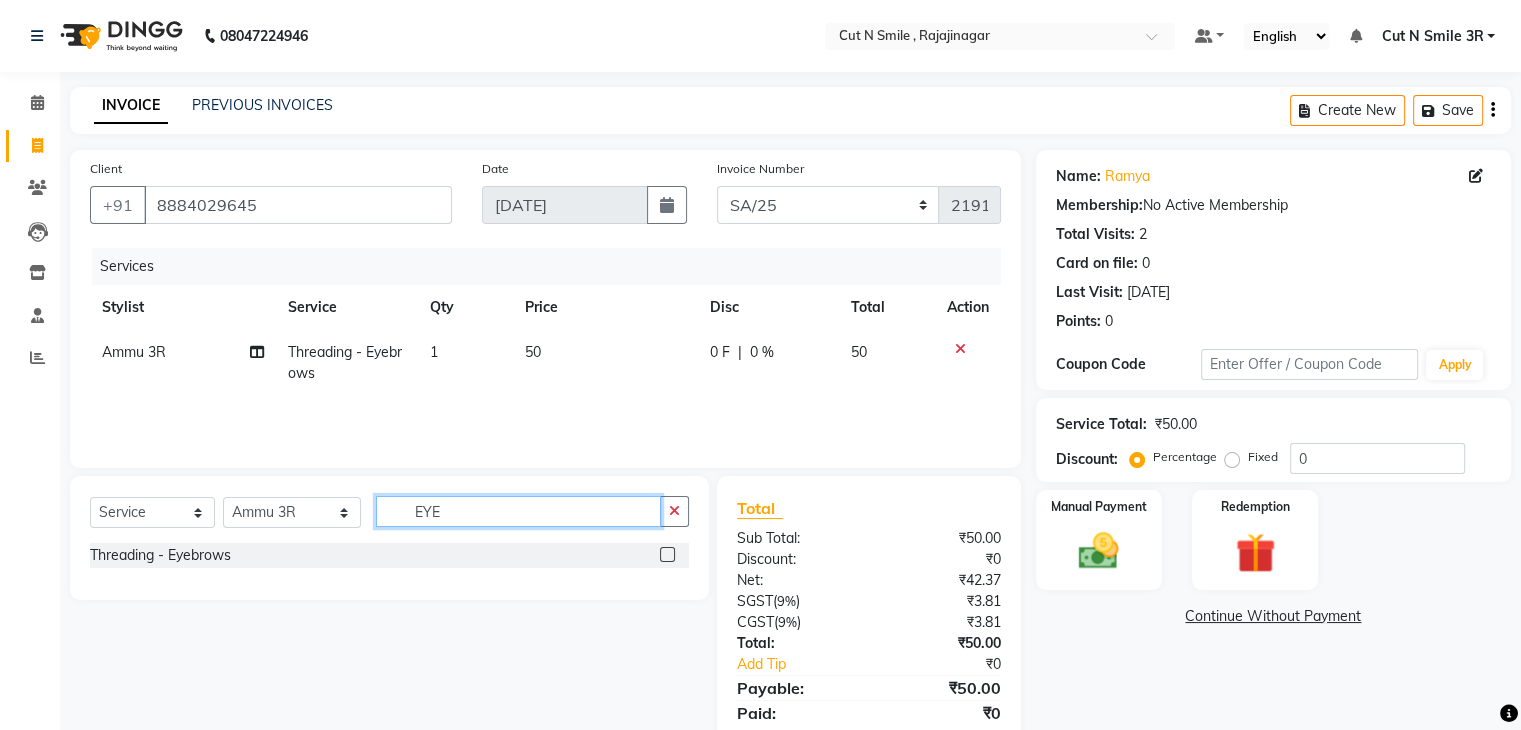 click on "EYE" 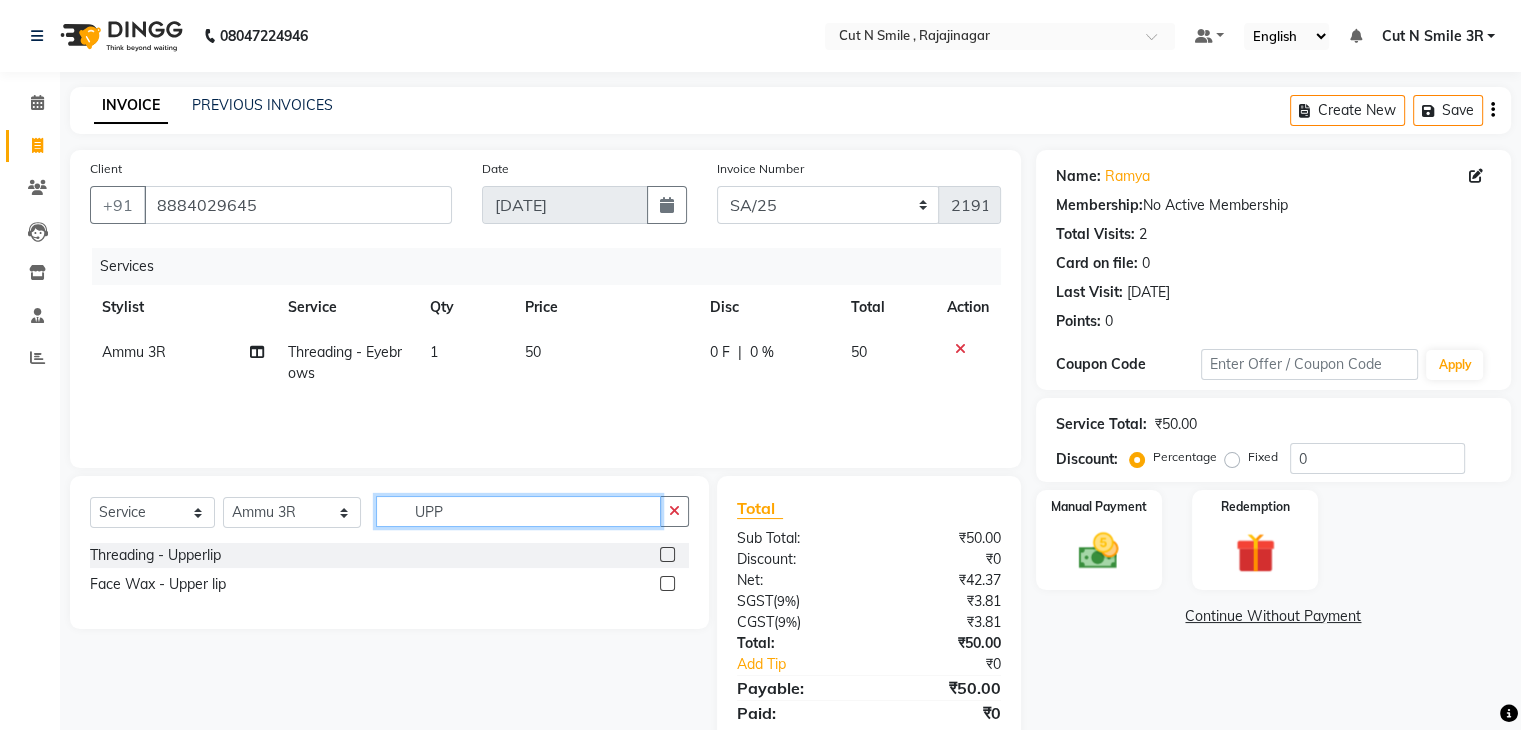 type on "UPP" 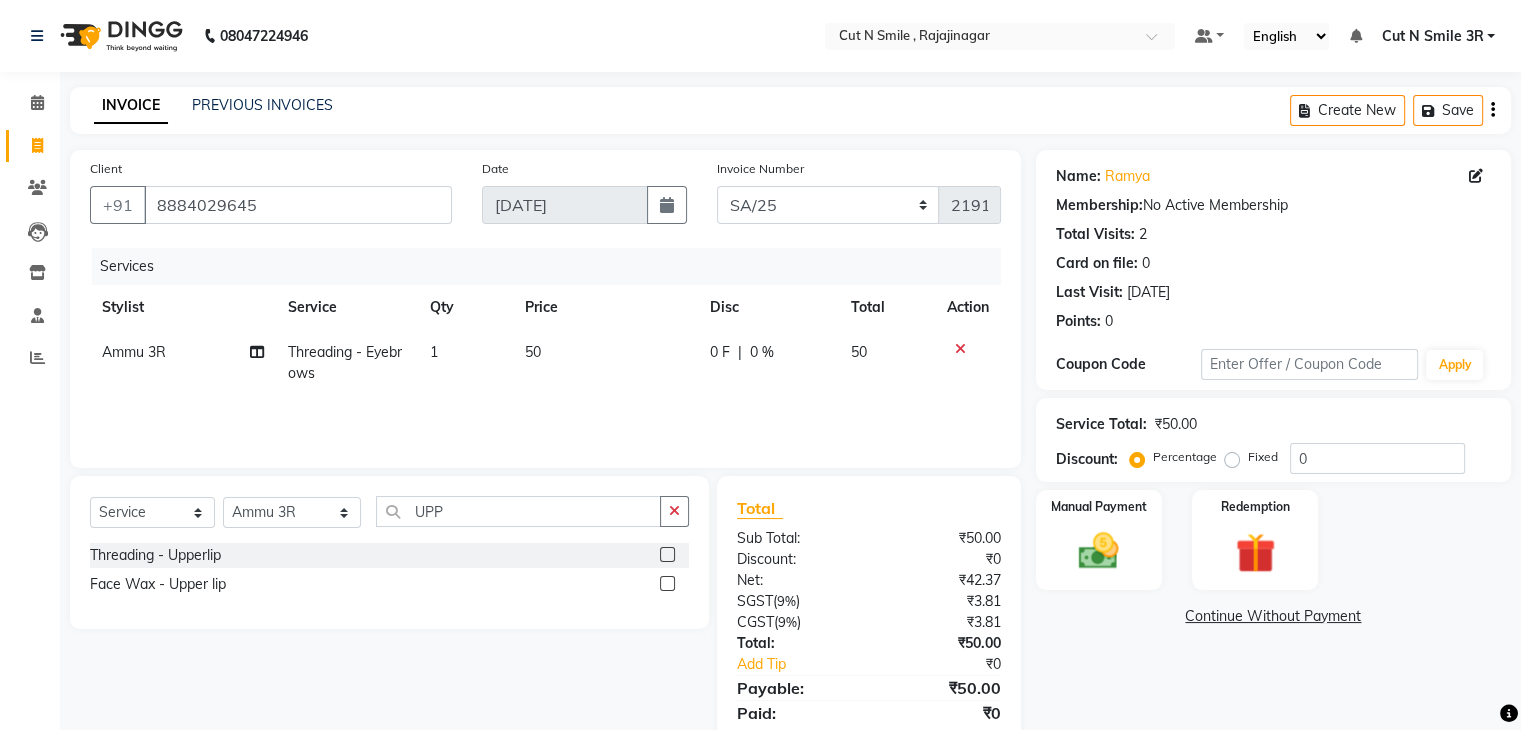 click 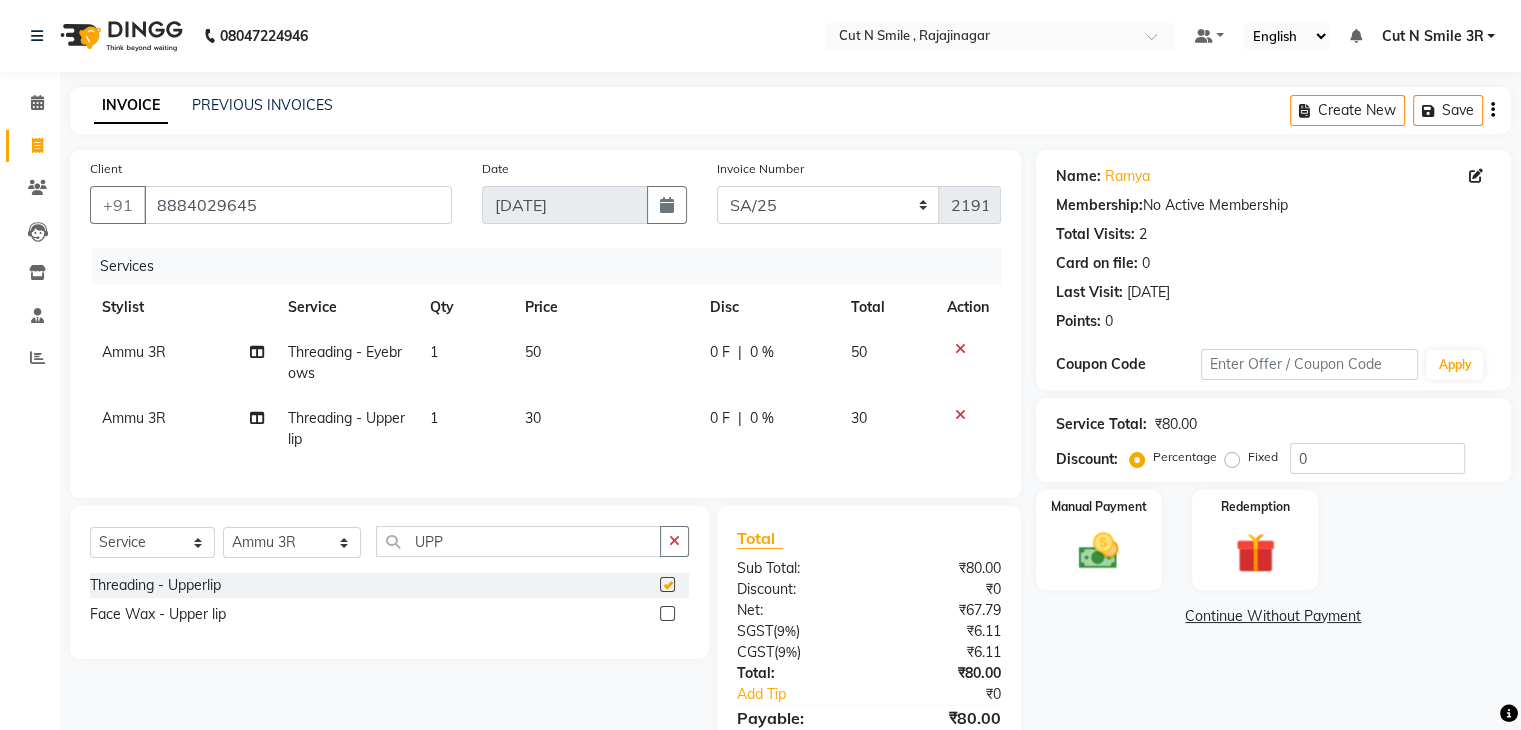 checkbox on "false" 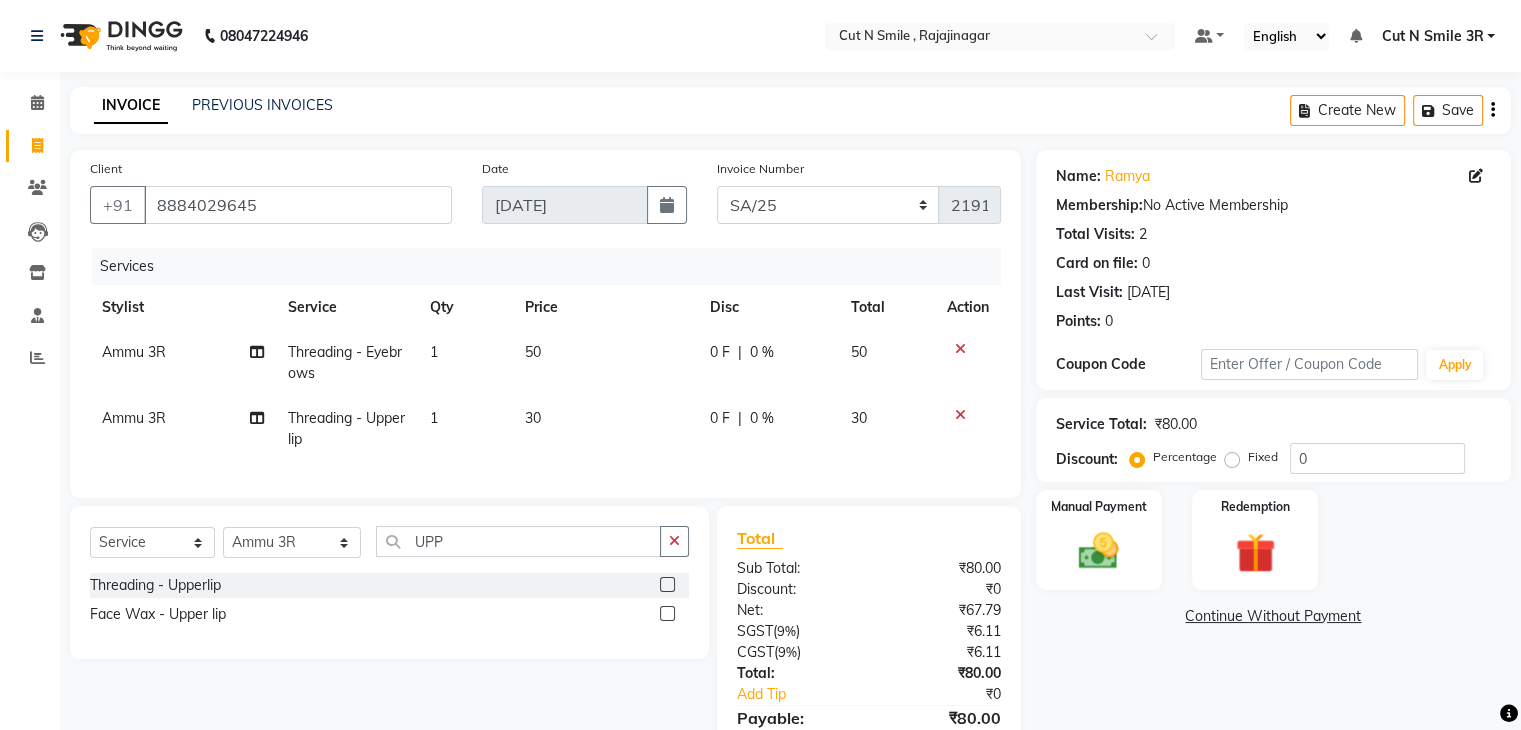 click on "Select  Service  Product  Membership  Package Voucher Prepaid Gift Card  Select Stylist [PERSON_NAME] Ammu 3R [PERSON_NAME] VN [PERSON_NAME] 3R [PERSON_NAME] 3R [PERSON_NAME] 3R [PERSON_NAME] 4R CNS [PERSON_NAME]  Cut N Smile 17M  Cut N Smile 3R Cut n Smile 4R Cut N Smile 9M Cut N Smile ML Cut N Smile V [PERSON_NAME] 4R Govind VN Hema 4R [PERSON_NAME] VN Karan VN Love 4R [PERSON_NAME] 3R Manu 4R  Muskaan VN Nadeem 4R N D M 4R NDM Alam 4R Noushad VN [PERSON_NAME] 4R [PERSON_NAME] 3R Rahul 3R Ravi 3R [PERSON_NAME] 4R [PERSON_NAME] 3R [PERSON_NAME] 4R [PERSON_NAME] [PERSON_NAME] 3R [PERSON_NAME] 4R Sameer 3R [PERSON_NAME] [PERSON_NAME]  [PERSON_NAME] [PERSON_NAME] [PERSON_NAME] VN [PERSON_NAME] 4R [PERSON_NAME] 4R [PERSON_NAME] VN Shanavaaz [PERSON_NAME] 3R [PERSON_NAME] 4R [PERSON_NAME] [PERSON_NAME] 4R Sunny VN [PERSON_NAME] 4R Vakeel 3R Varas 4R [PERSON_NAME] [PERSON_NAME] VN UPP Threading  - Upperlip  Face Wax  - Upper lip" 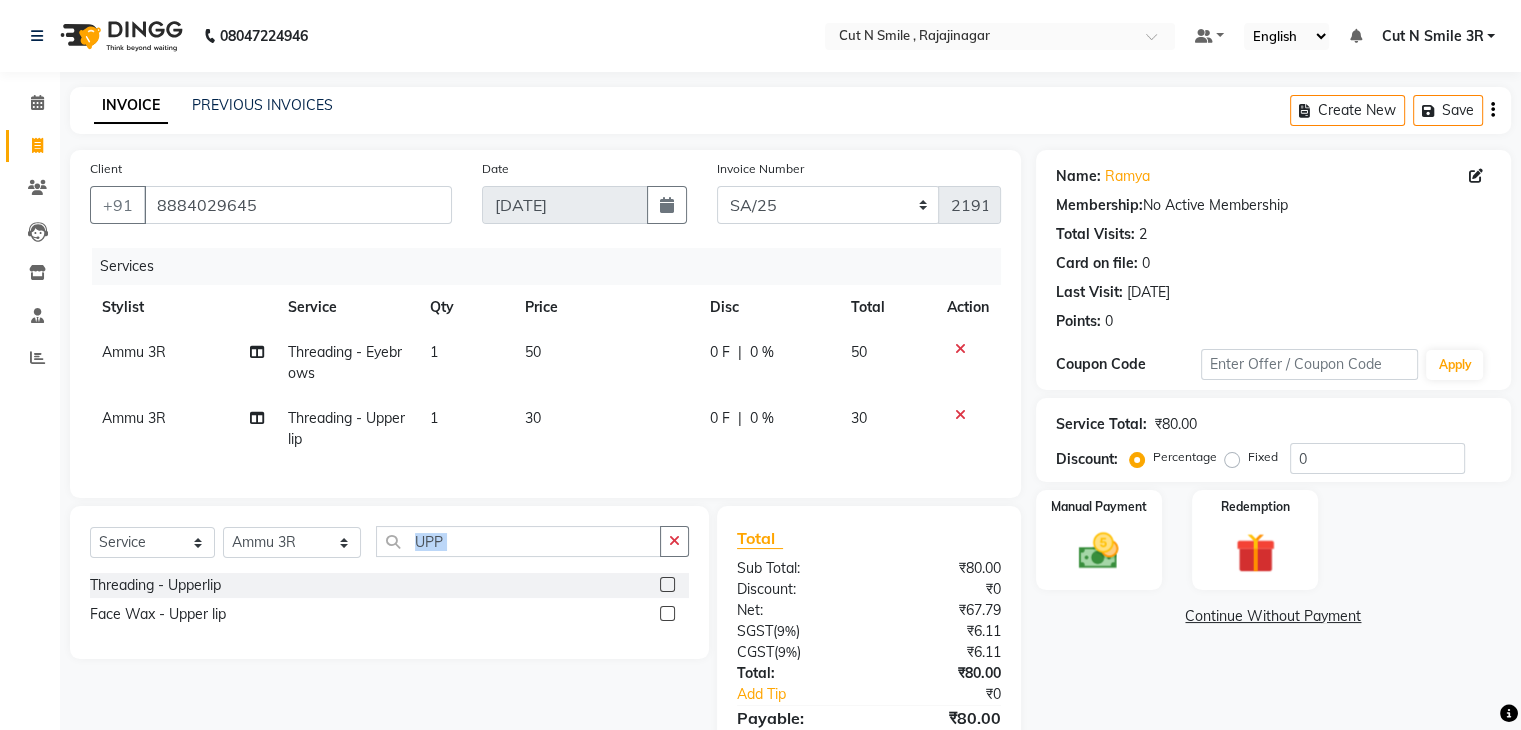 click on "Select  Service  Product  Membership  Package Voucher Prepaid Gift Card  Select Stylist [PERSON_NAME] Ammu 3R [PERSON_NAME] VN [PERSON_NAME] 3R [PERSON_NAME] 3R [PERSON_NAME] 3R [PERSON_NAME] 4R CNS [PERSON_NAME]  Cut N Smile 17M  Cut N Smile 3R Cut n Smile 4R Cut N Smile 9M Cut N Smile ML Cut N Smile V [PERSON_NAME] 4R Govind VN Hema 4R [PERSON_NAME] VN Karan VN Love 4R [PERSON_NAME] 3R Manu 4R  Muskaan VN Nadeem 4R N D M 4R NDM Alam 4R Noushad VN [PERSON_NAME] 4R [PERSON_NAME] 3R Rahul 3R Ravi 3R [PERSON_NAME] 4R [PERSON_NAME] 3R [PERSON_NAME] 4R [PERSON_NAME] [PERSON_NAME] 3R [PERSON_NAME] 4R Sameer 3R [PERSON_NAME] [PERSON_NAME]  [PERSON_NAME] [PERSON_NAME] [PERSON_NAME] VN [PERSON_NAME] 4R [PERSON_NAME] 4R [PERSON_NAME] VN Shanavaaz [PERSON_NAME] 3R [PERSON_NAME] 4R [PERSON_NAME] [PERSON_NAME] 4R Sunny VN [PERSON_NAME] 4R Vakeel 3R Varas 4R [PERSON_NAME] [PERSON_NAME] VN UPP Threading  - Upperlip  Face Wax  - Upper lip" 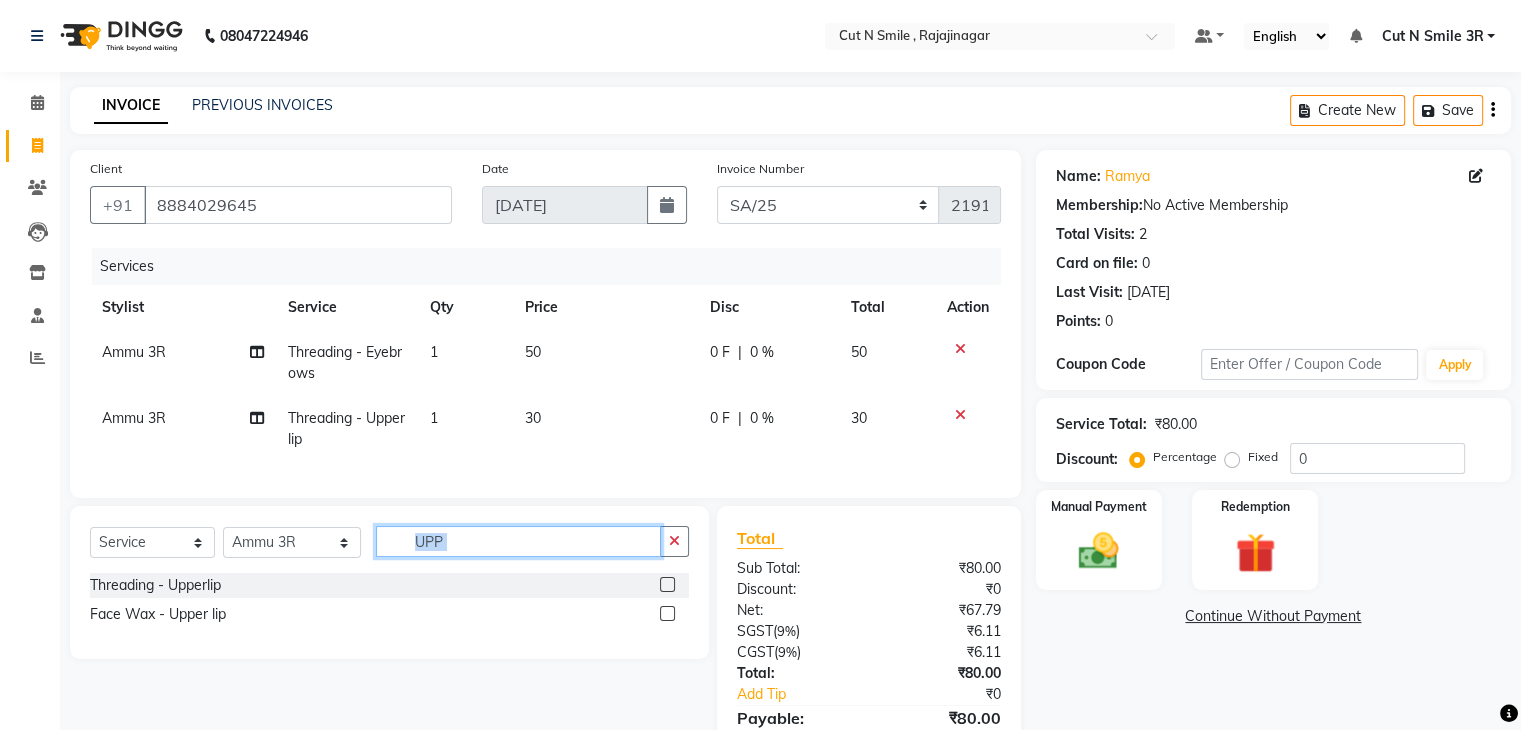 click on "UPP" 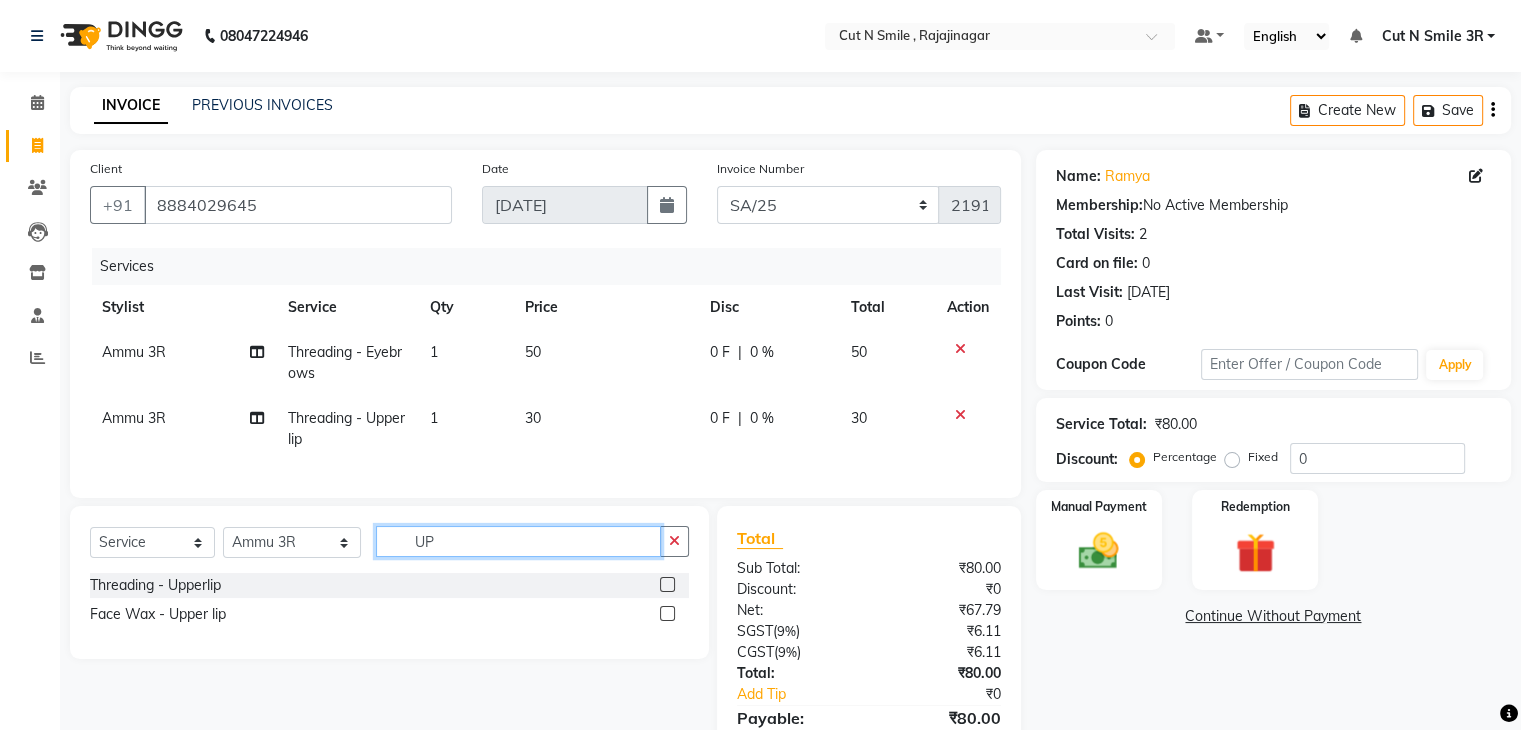type on "U" 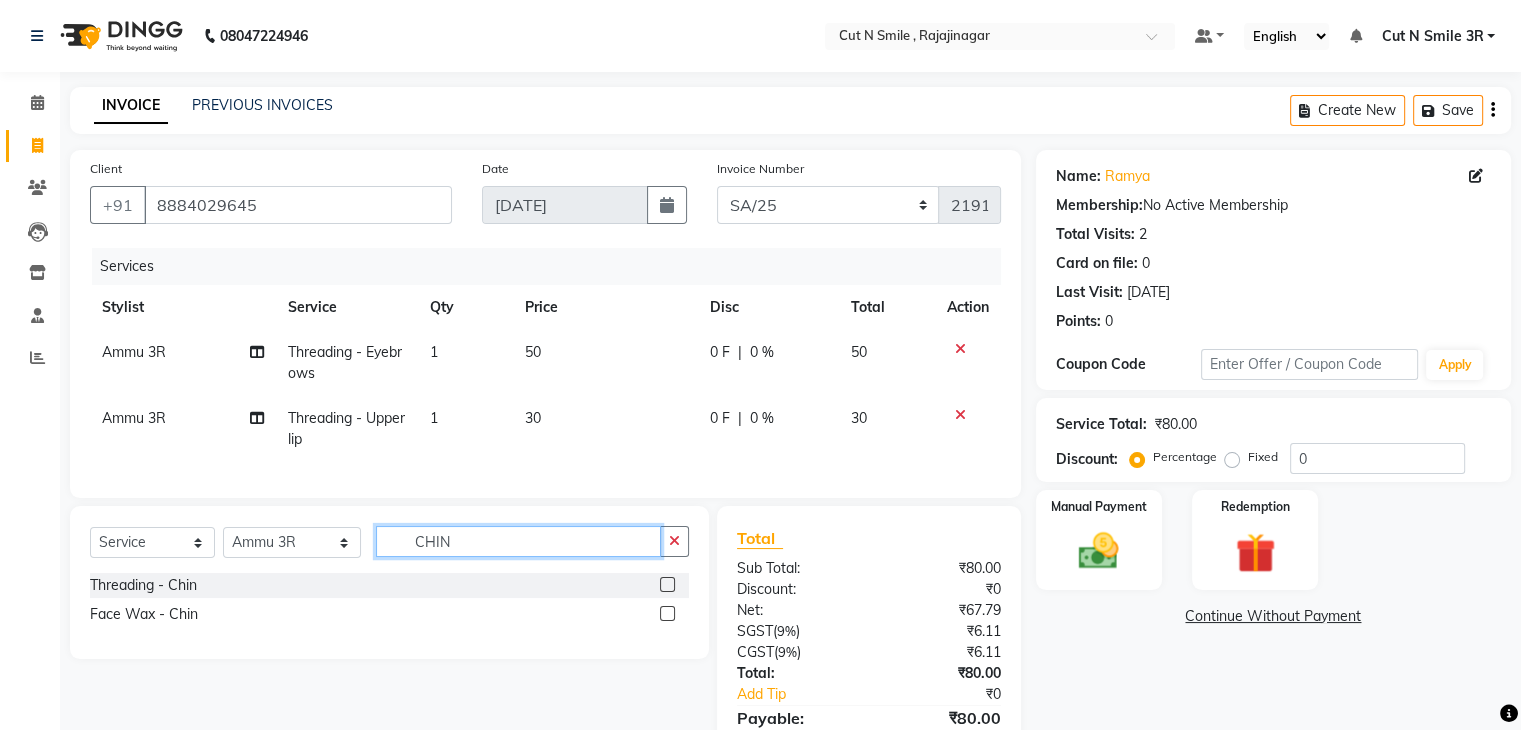 type on "CHIN" 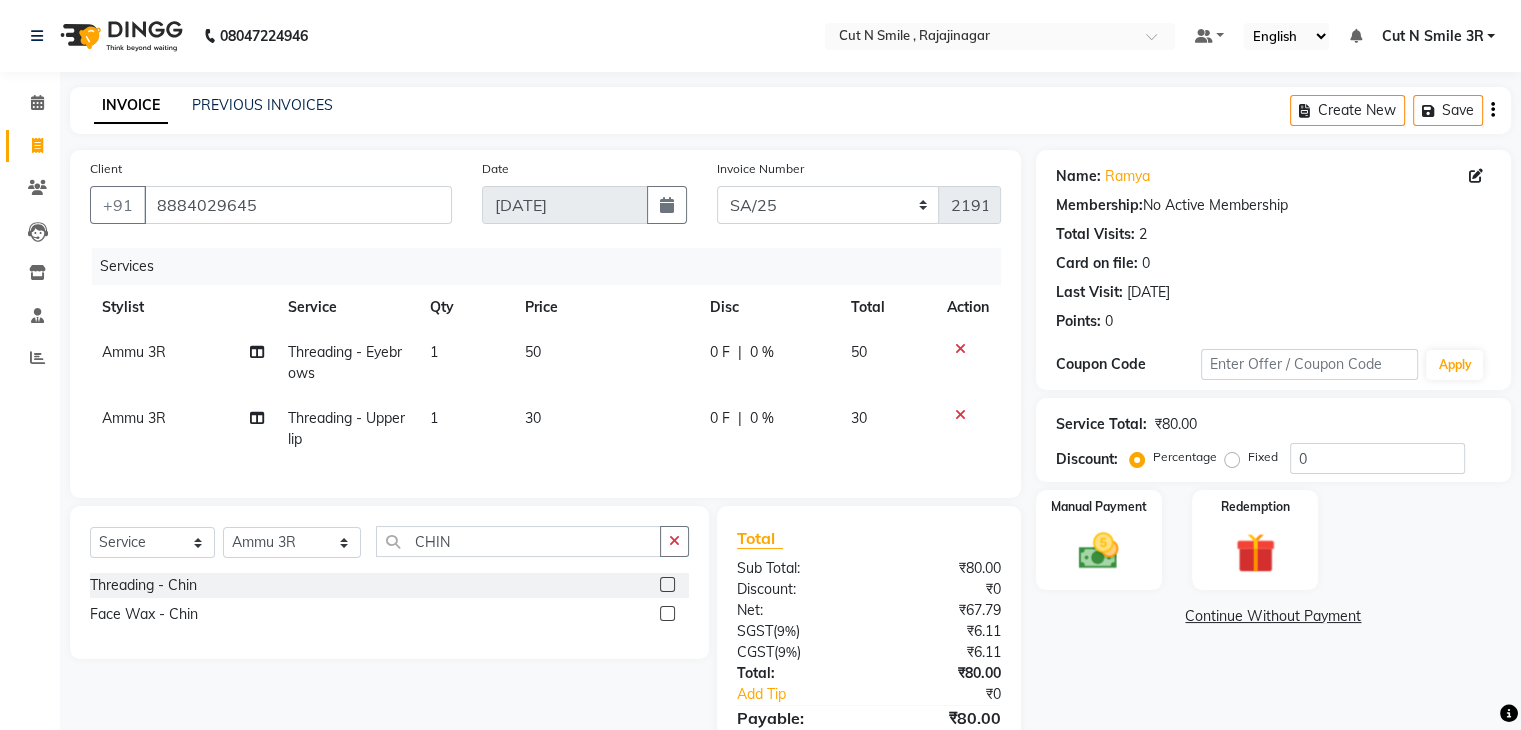 click 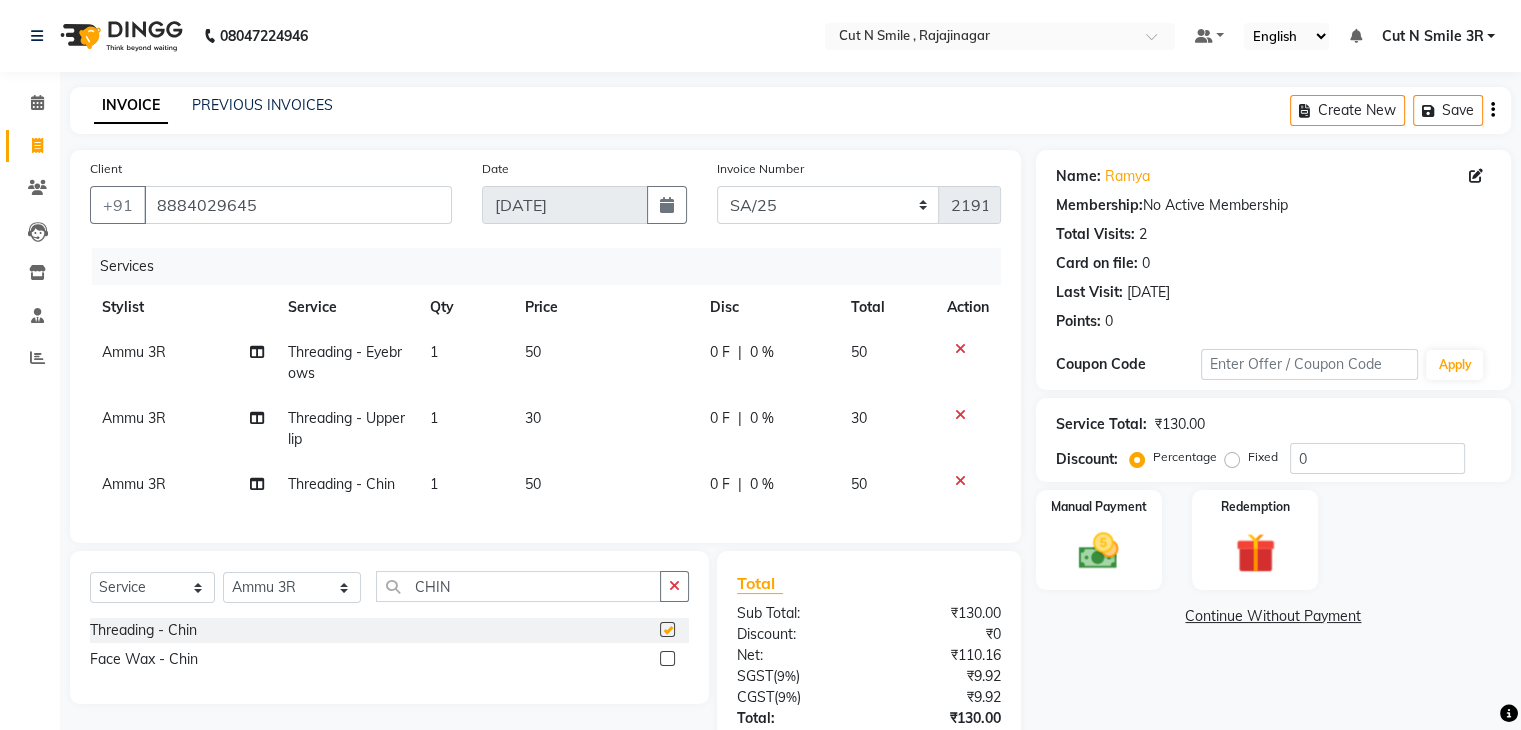 checkbox on "false" 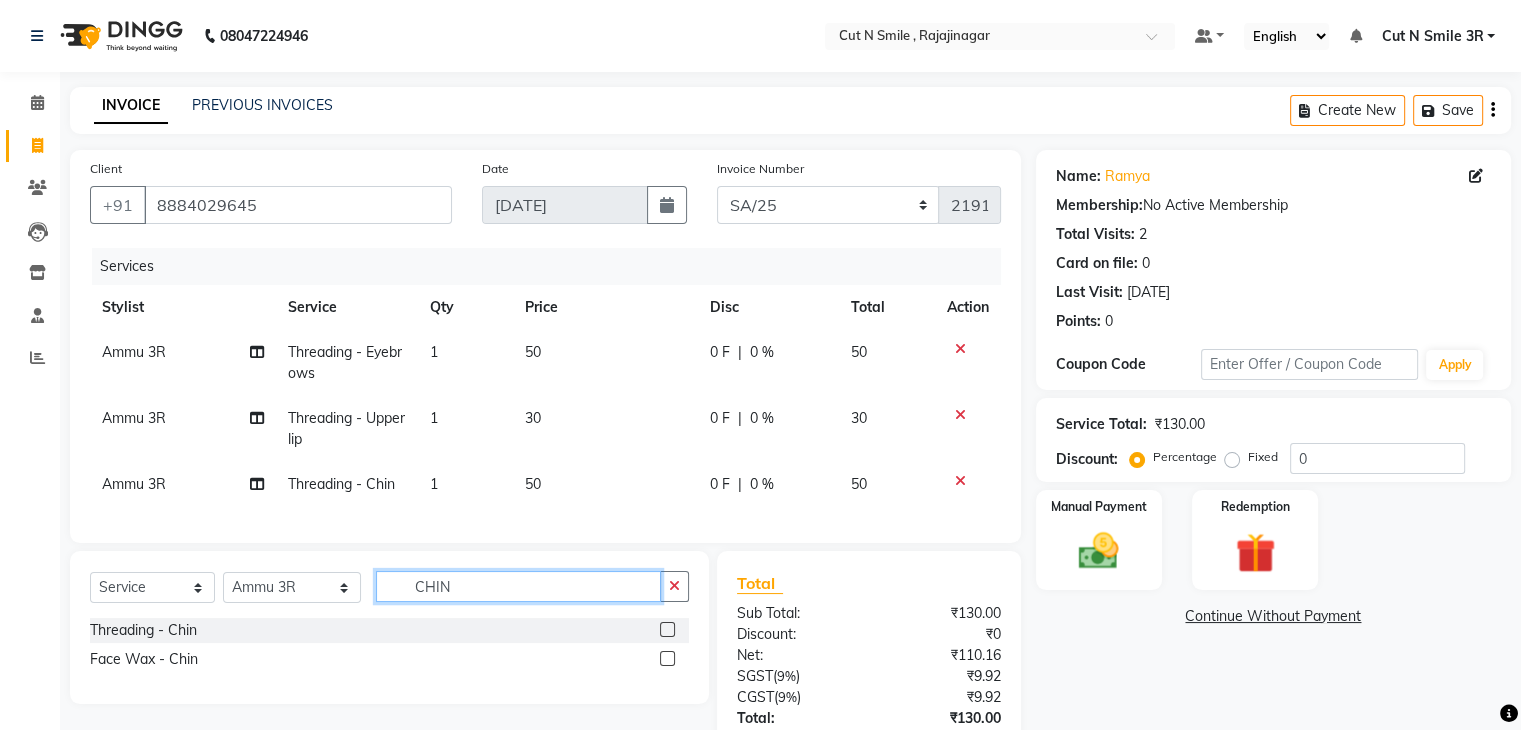 click on "CHIN" 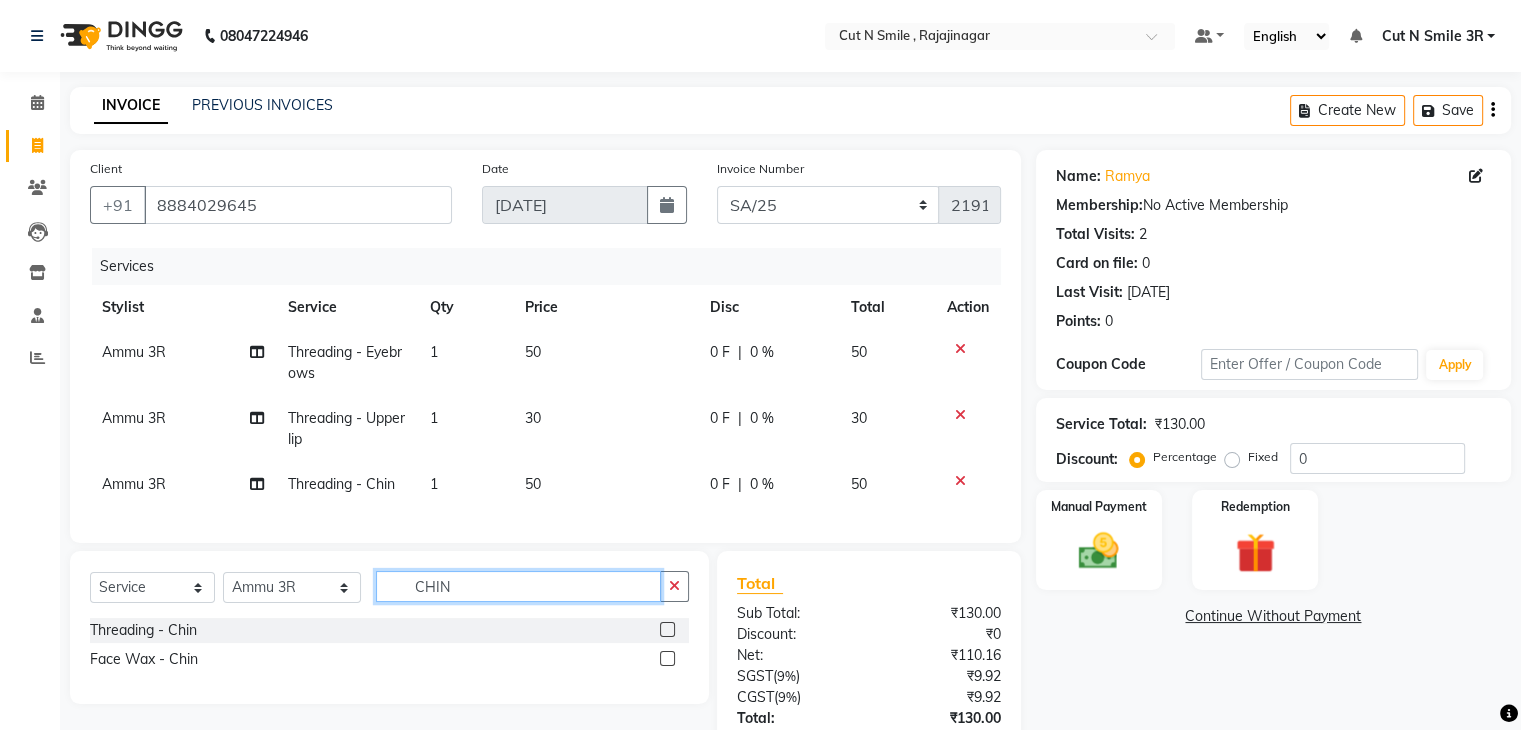 click on "CHIN" 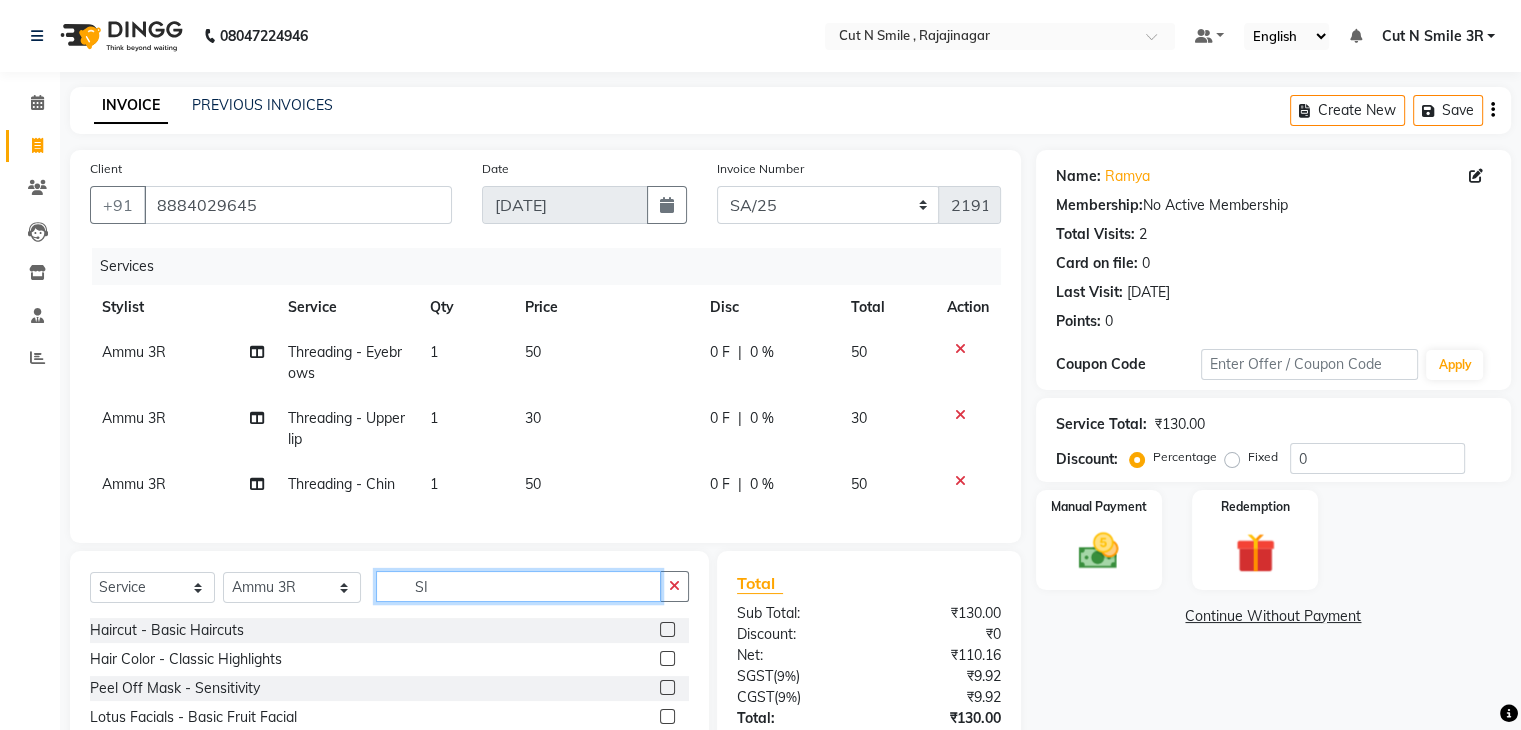 type on "S" 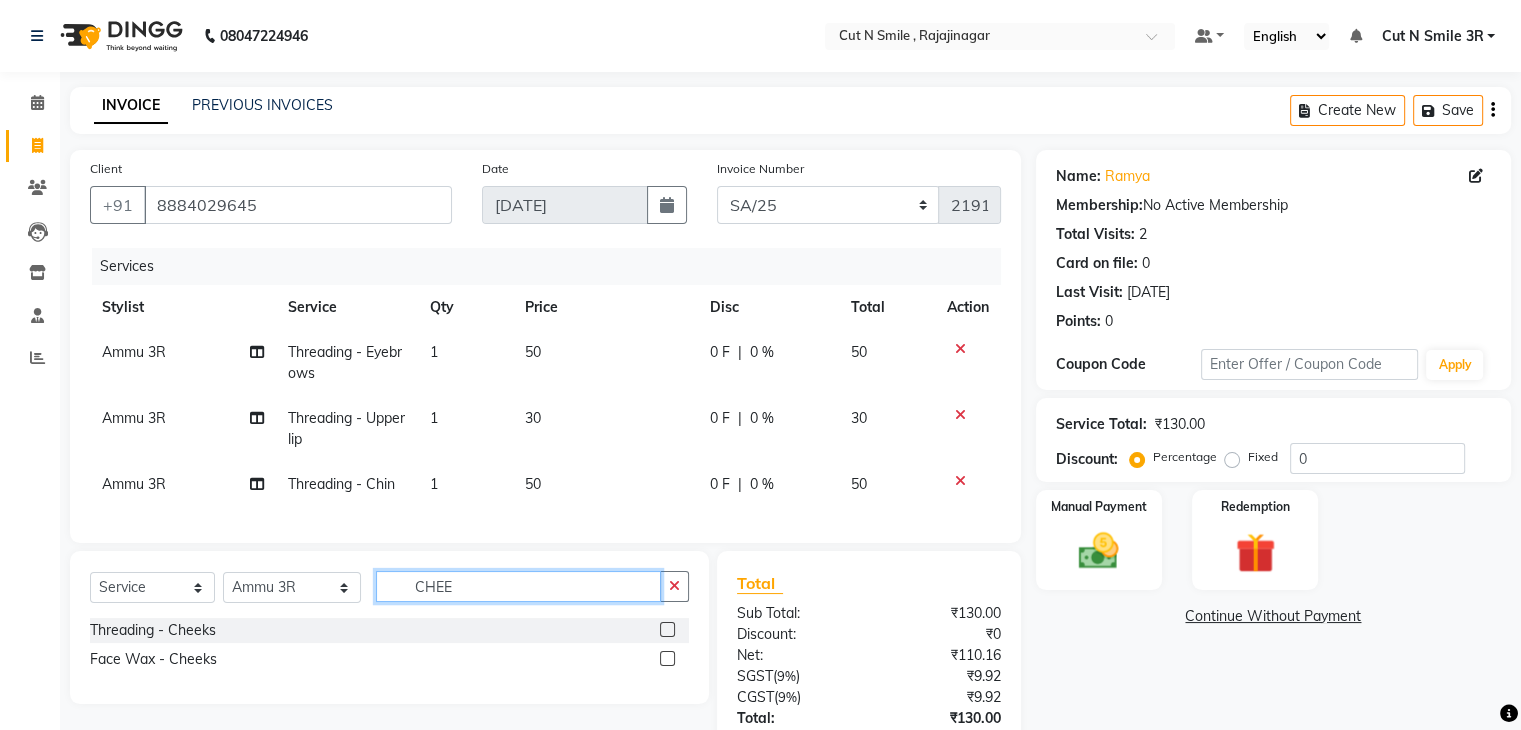 type on "CHEE" 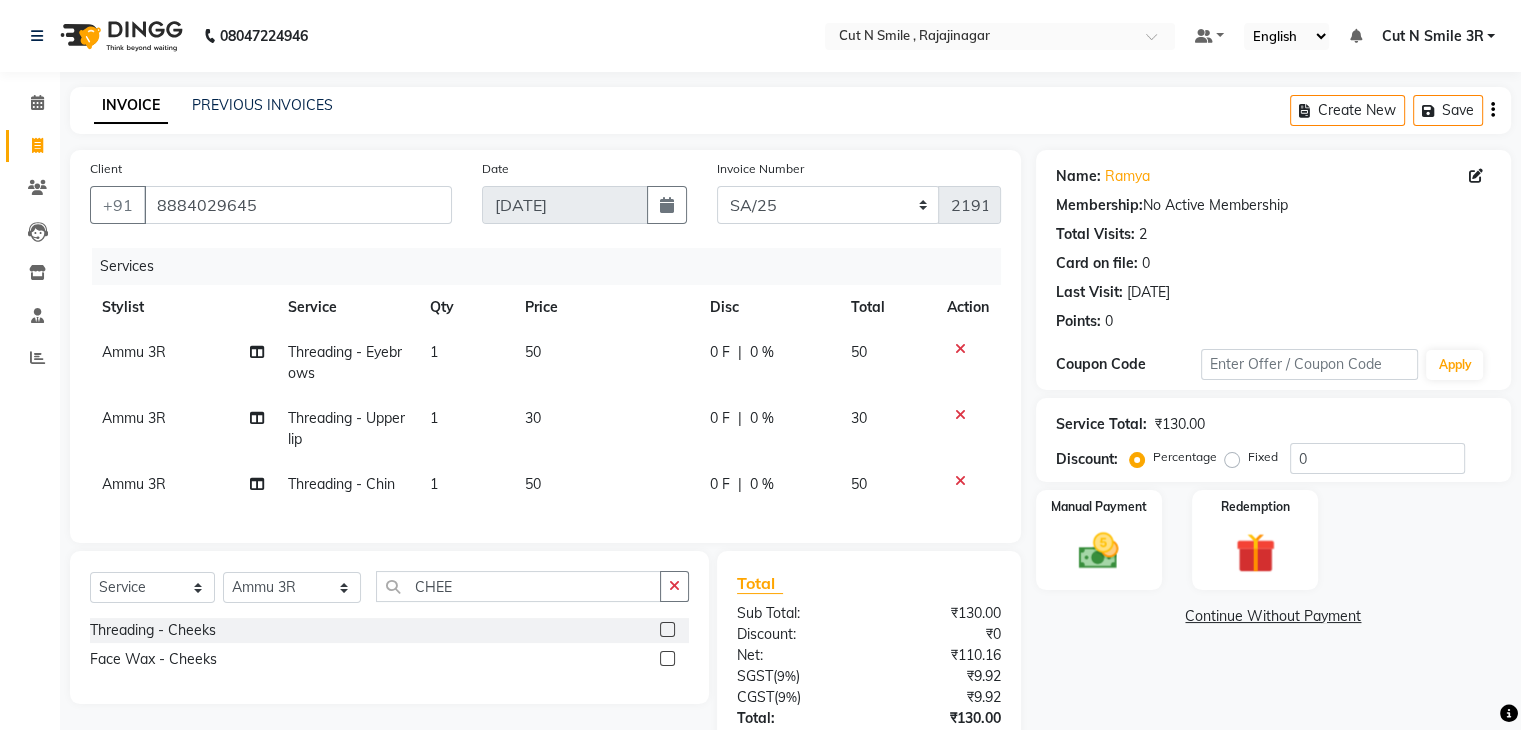 click 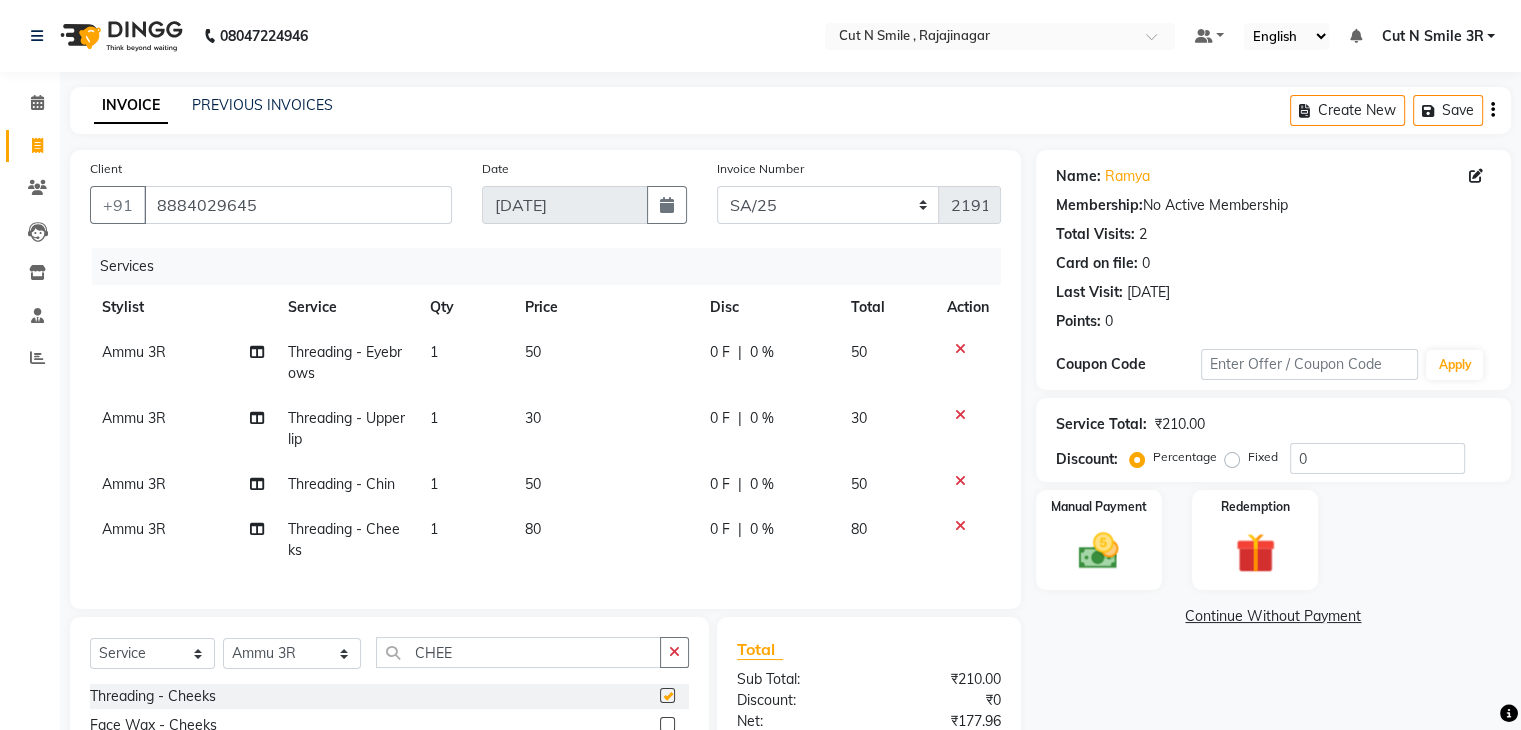 checkbox on "false" 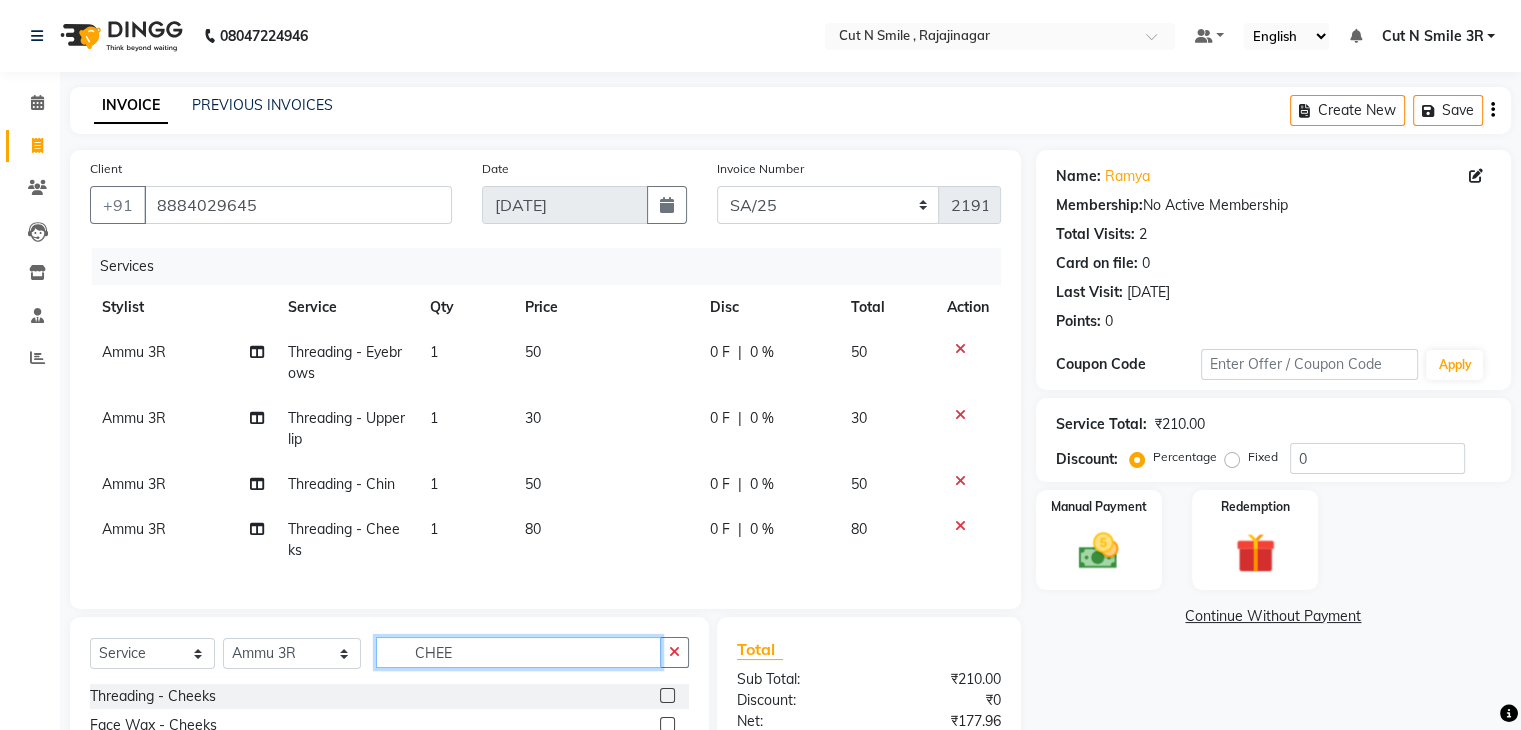 click on "CHEE" 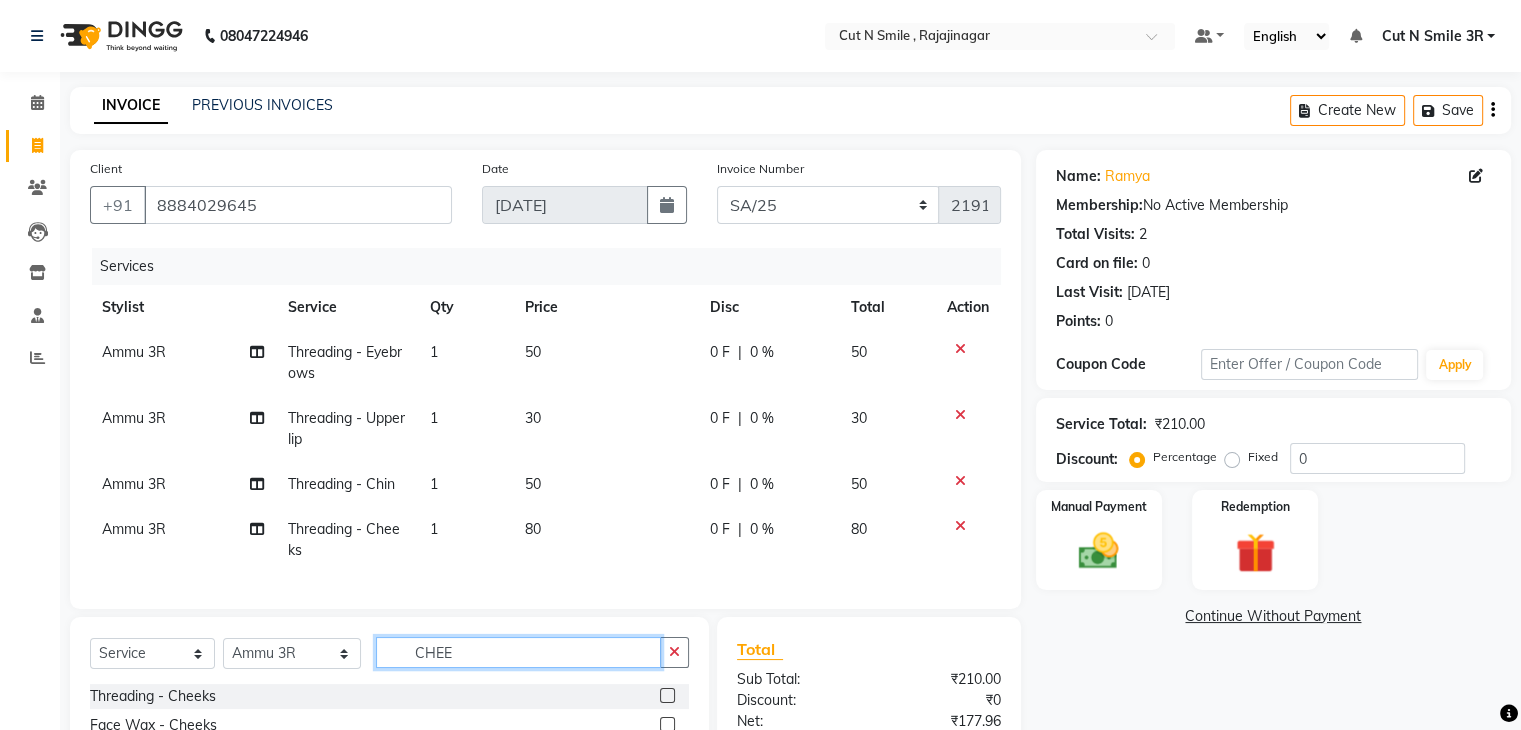 click on "CHEE" 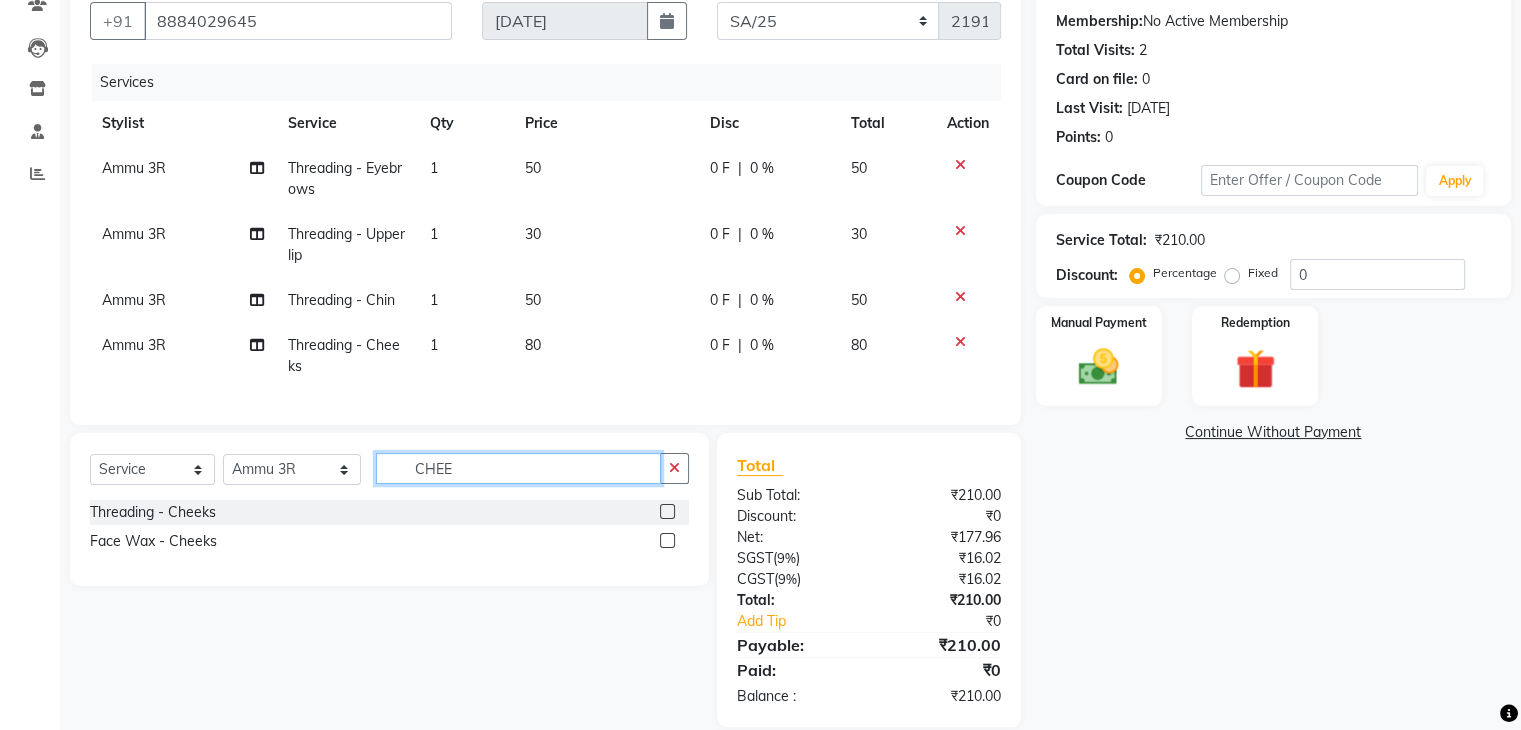 scroll, scrollTop: 187, scrollLeft: 0, axis: vertical 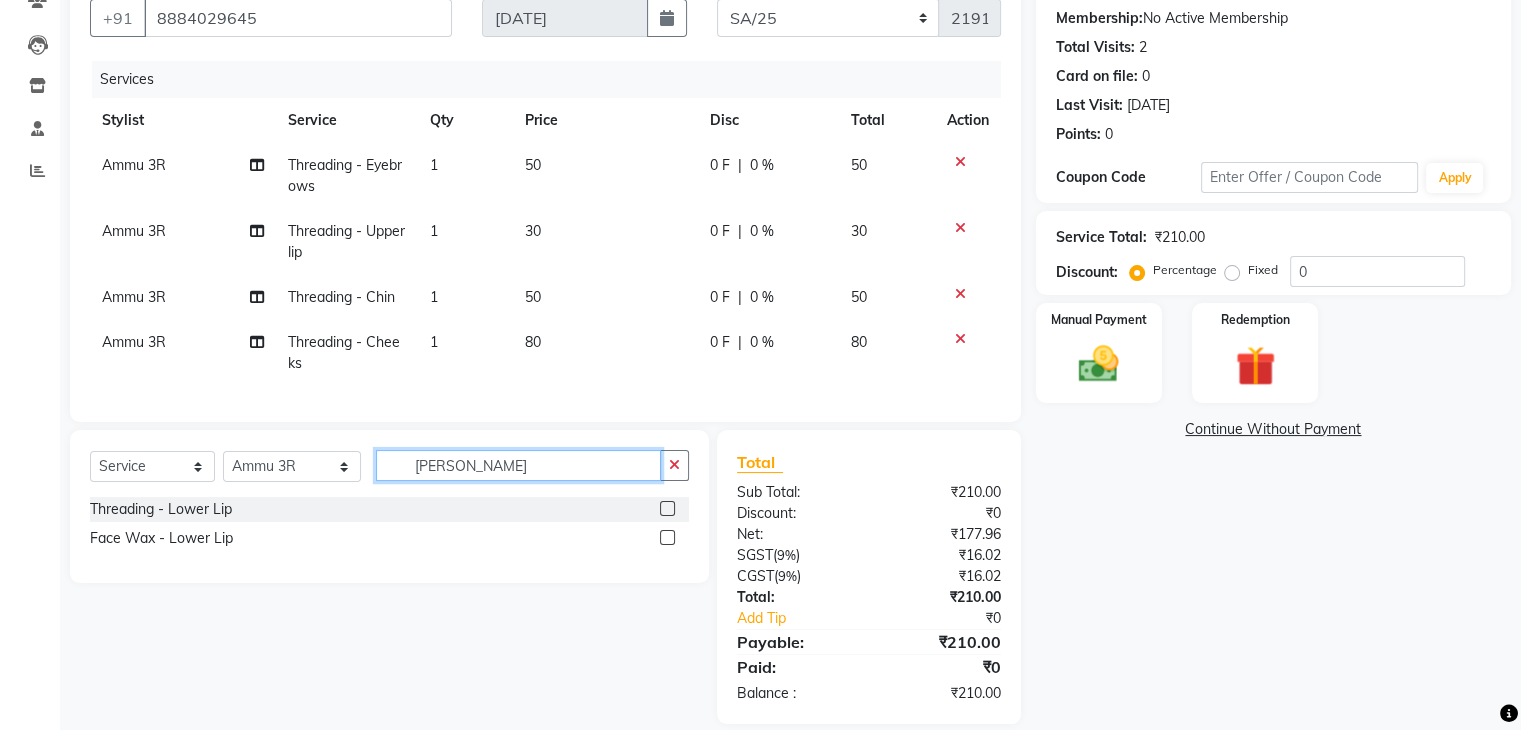 type on "[PERSON_NAME]" 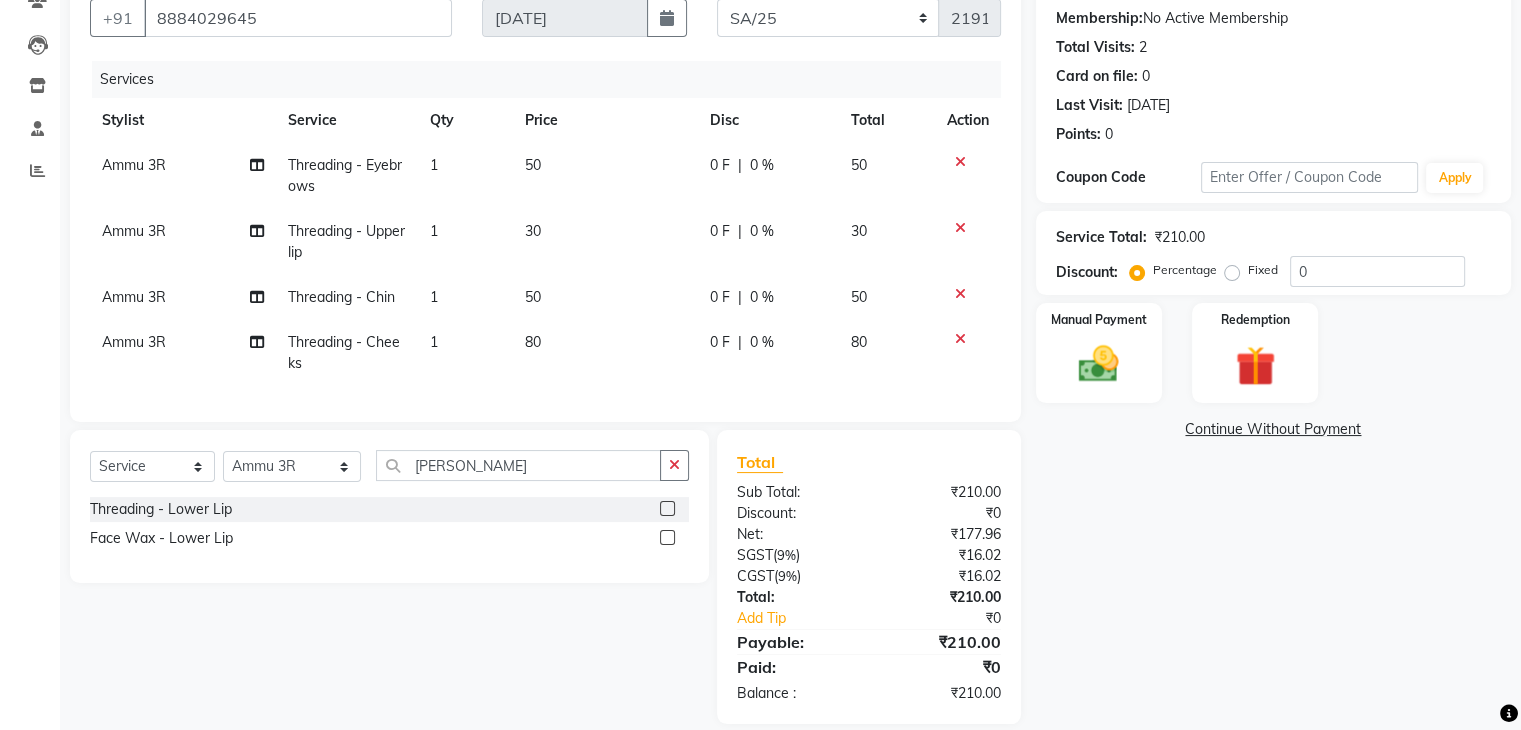 click 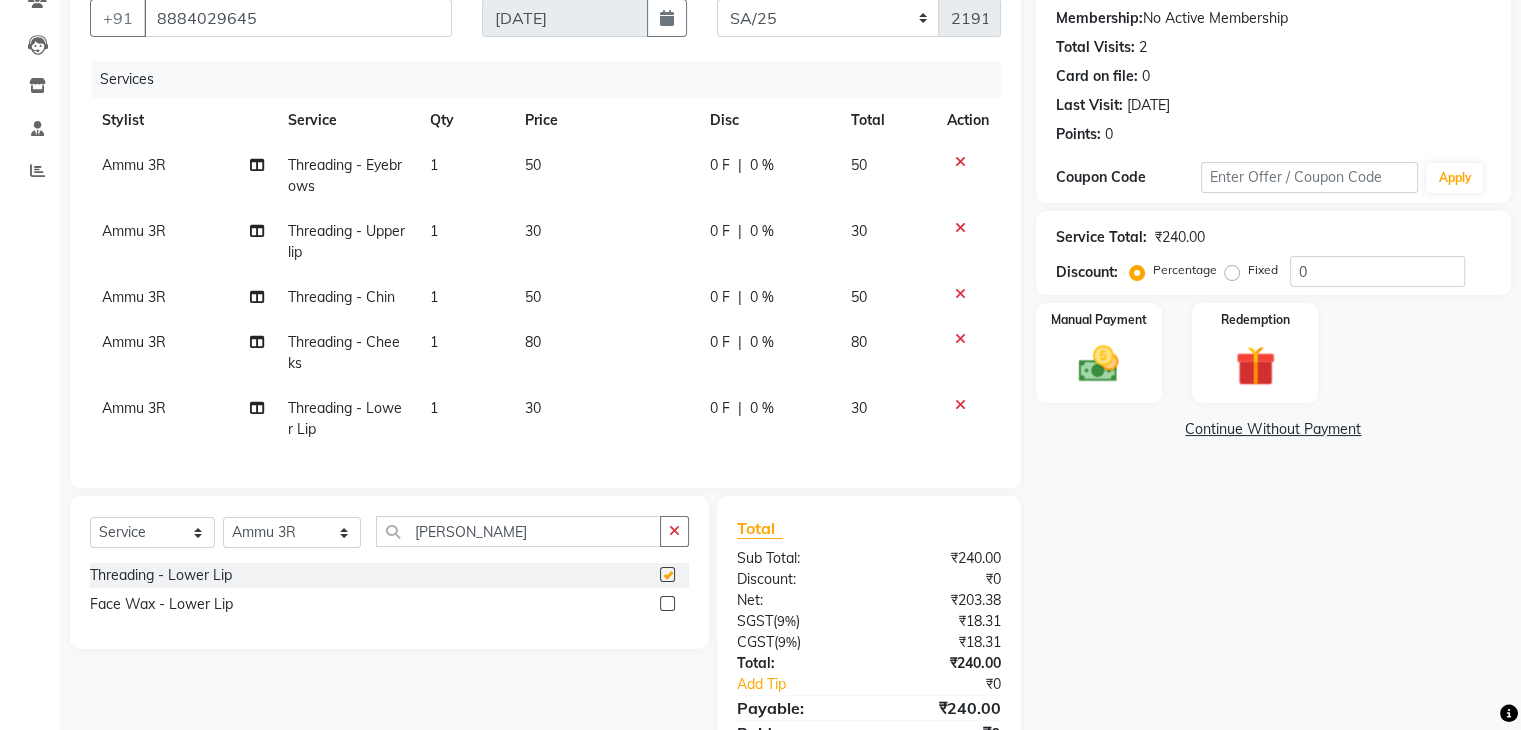 checkbox on "false" 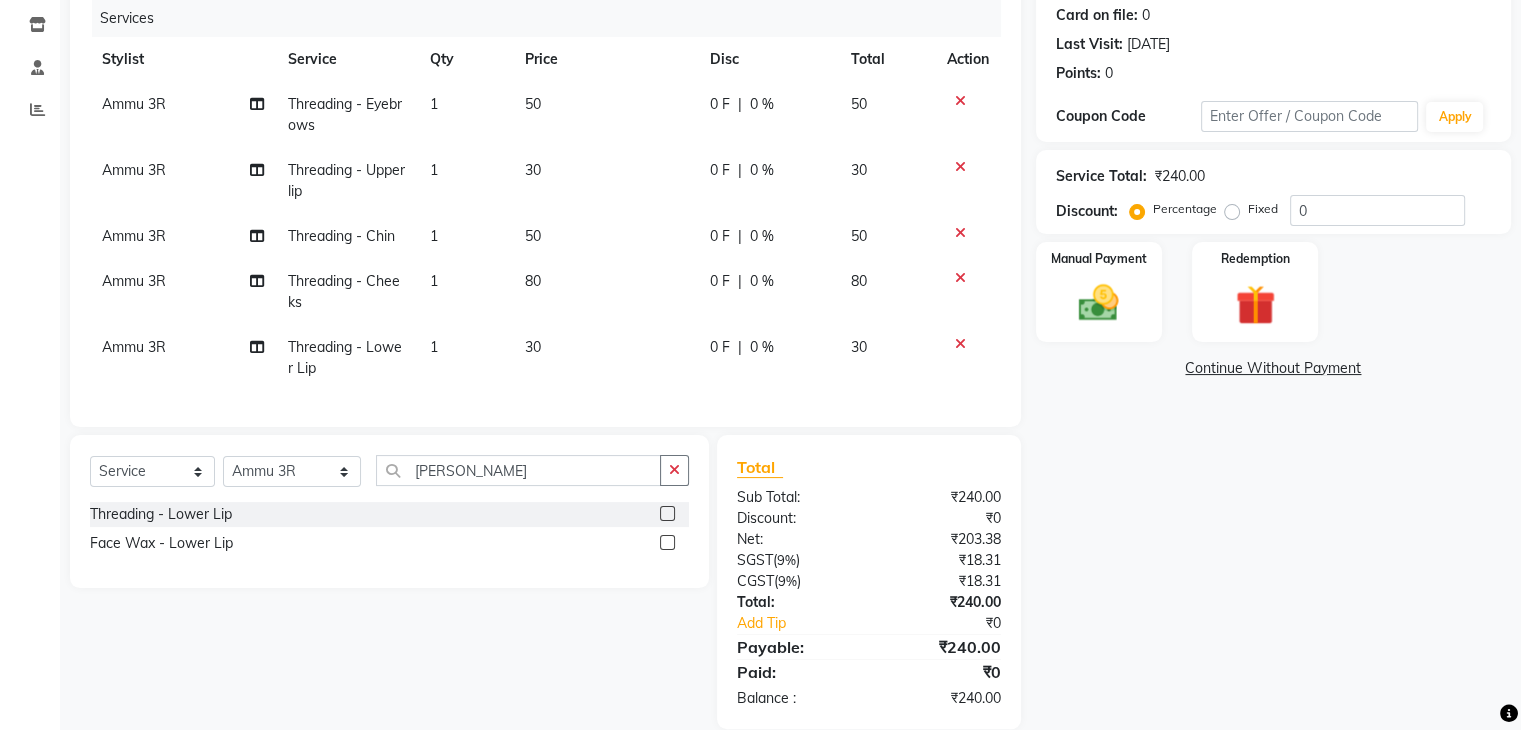 scroll, scrollTop: 256, scrollLeft: 0, axis: vertical 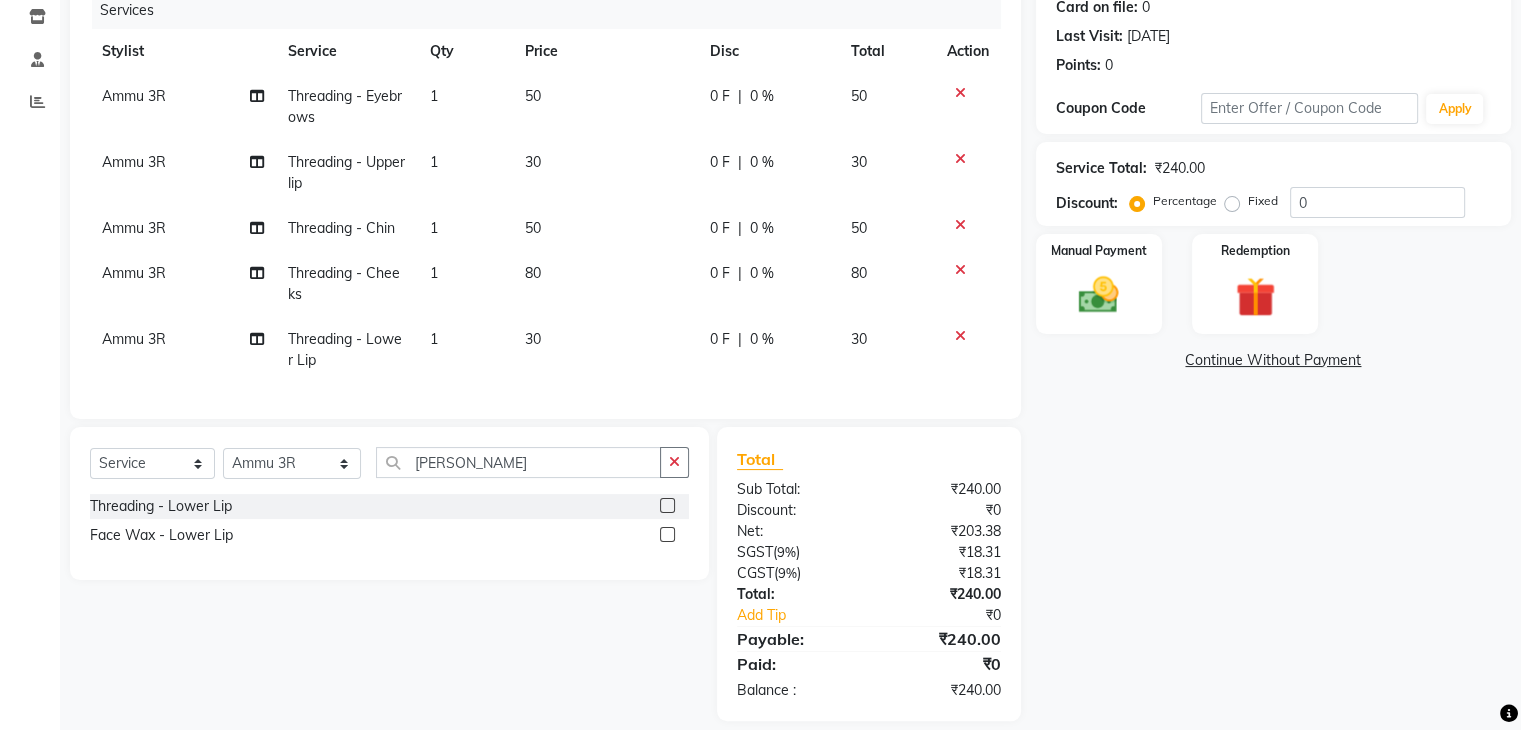 click on "80" 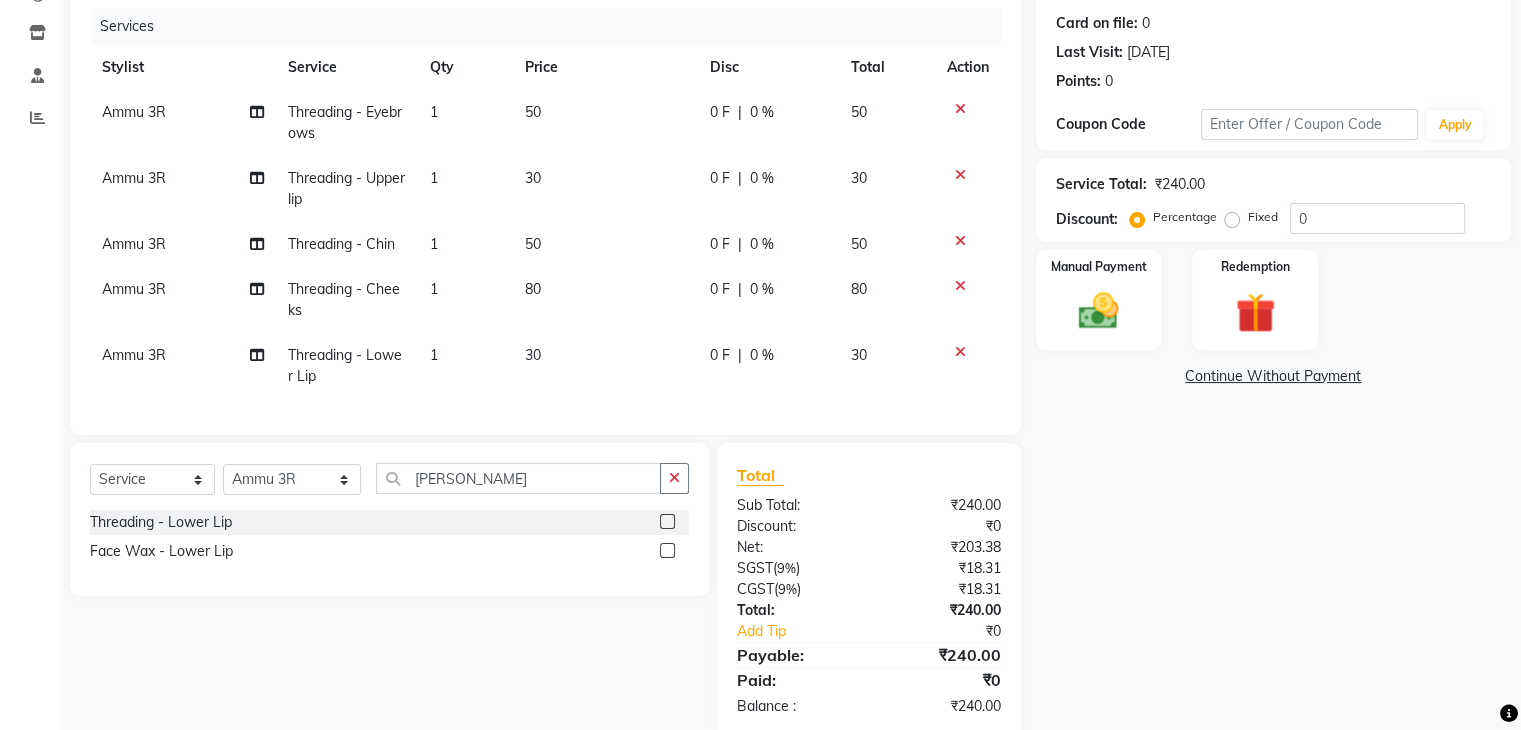 select on "79168" 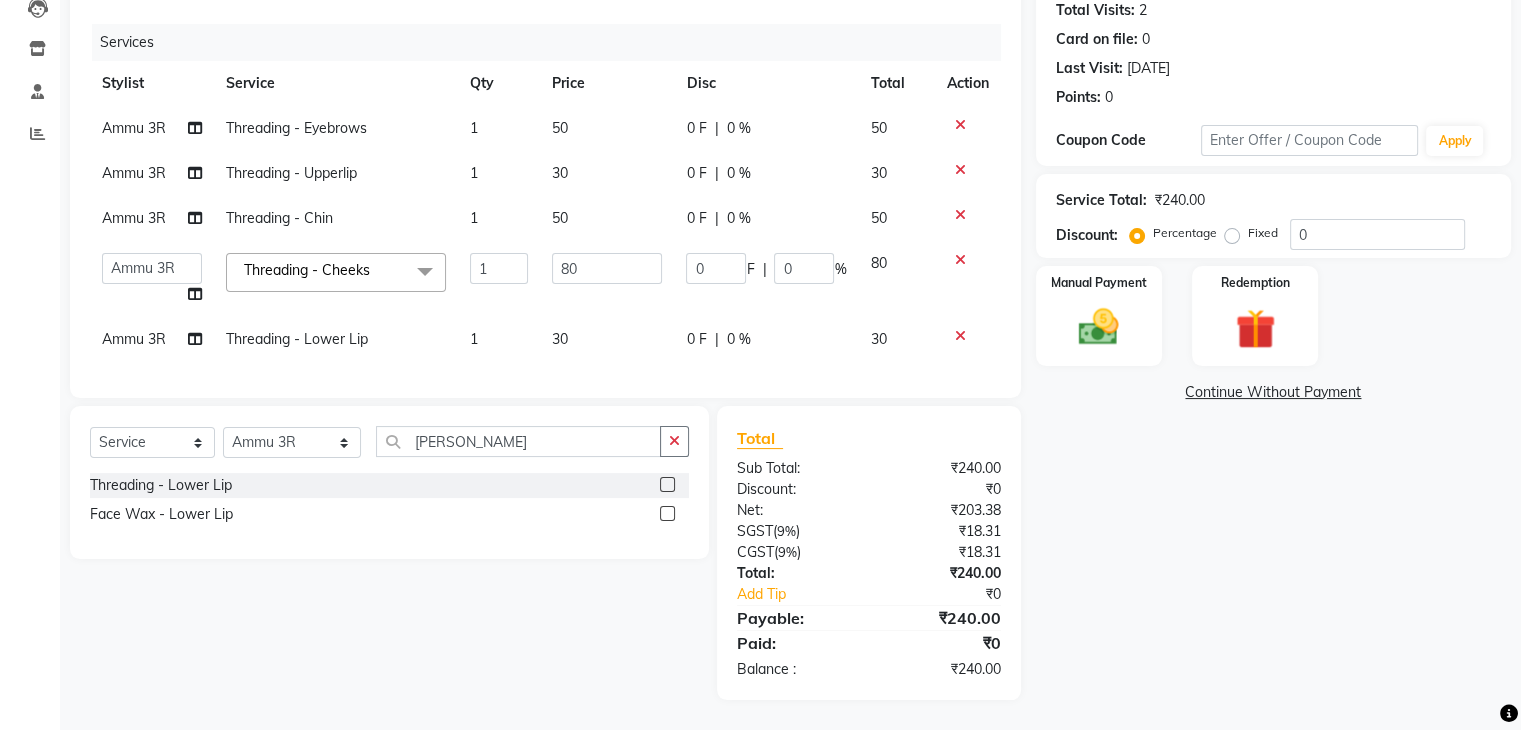 click on "80" 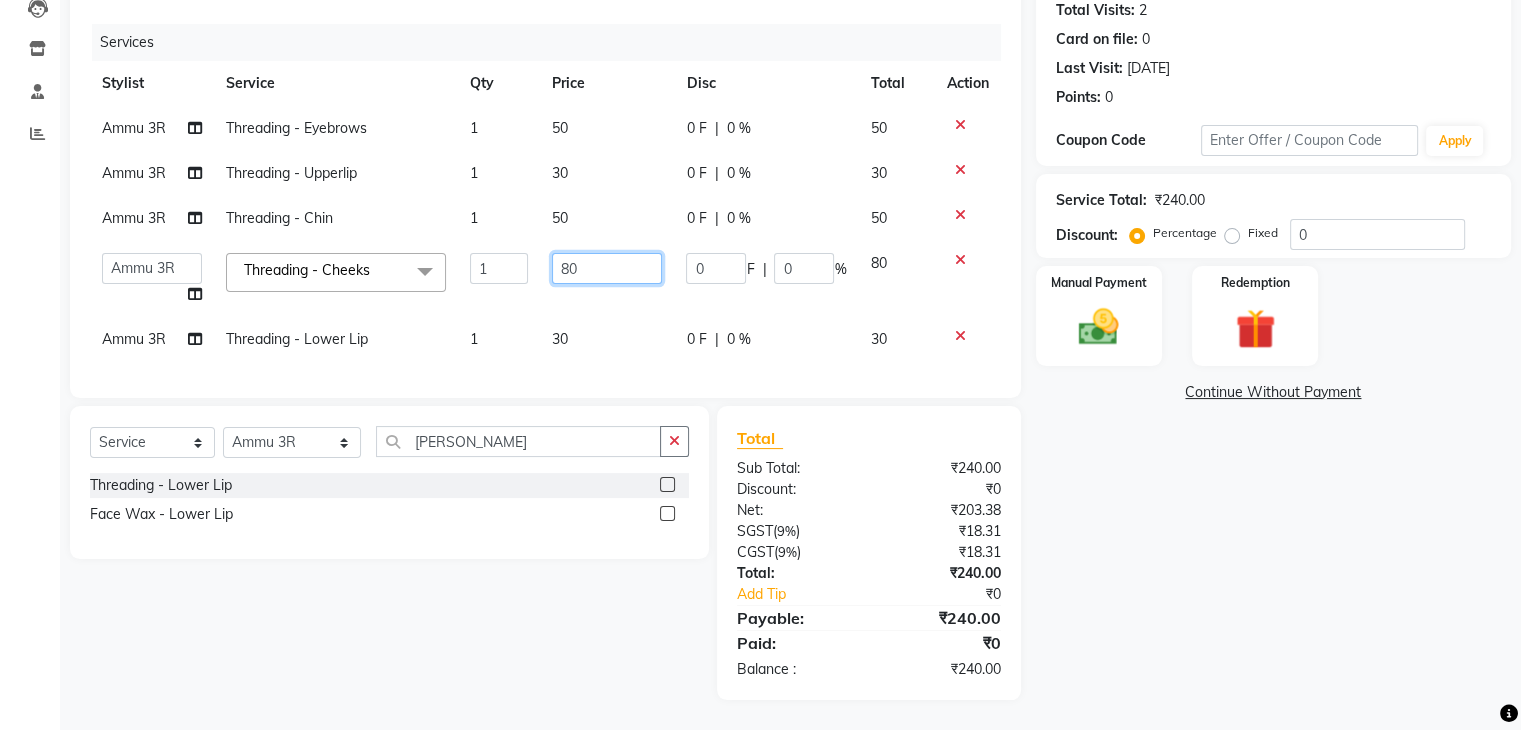 click on "80" 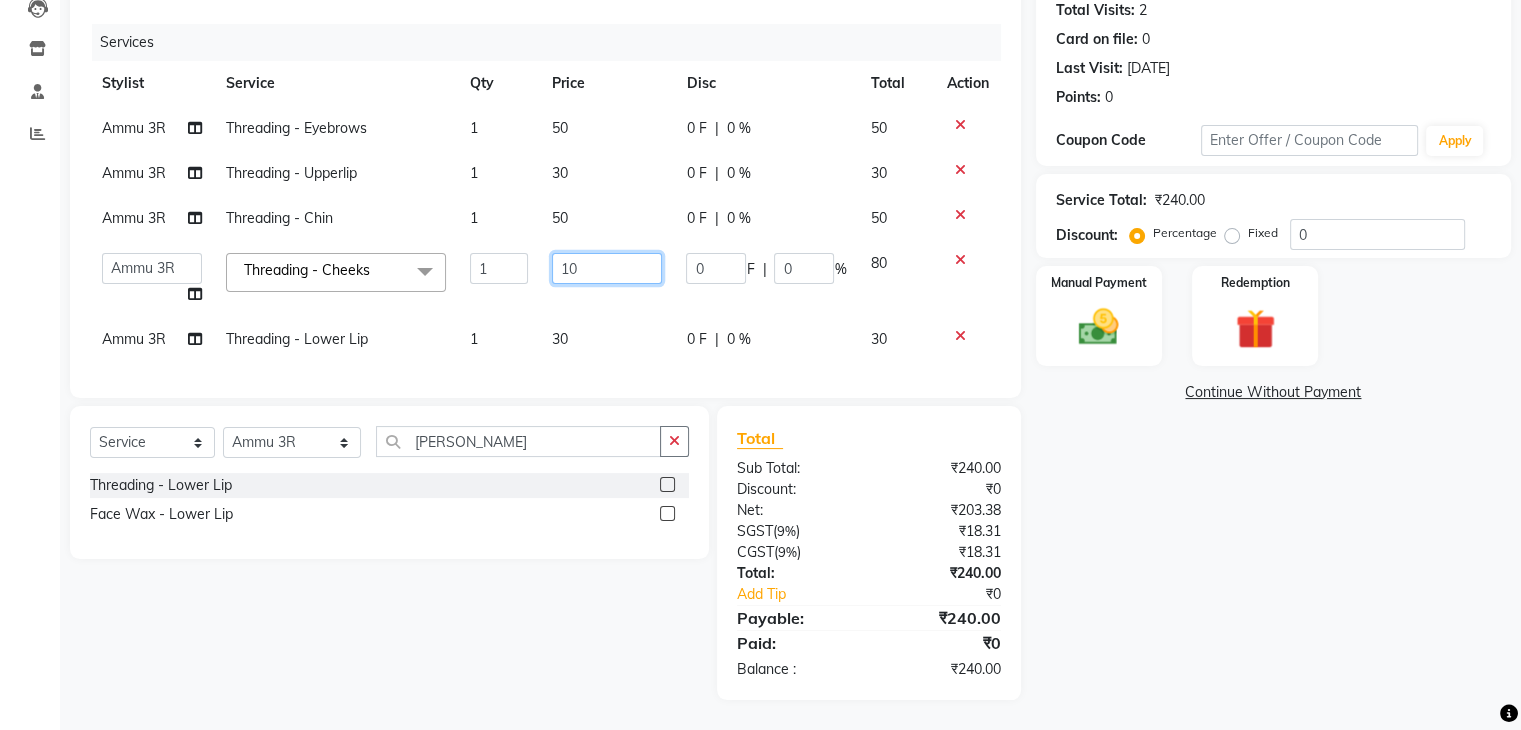 type on "100" 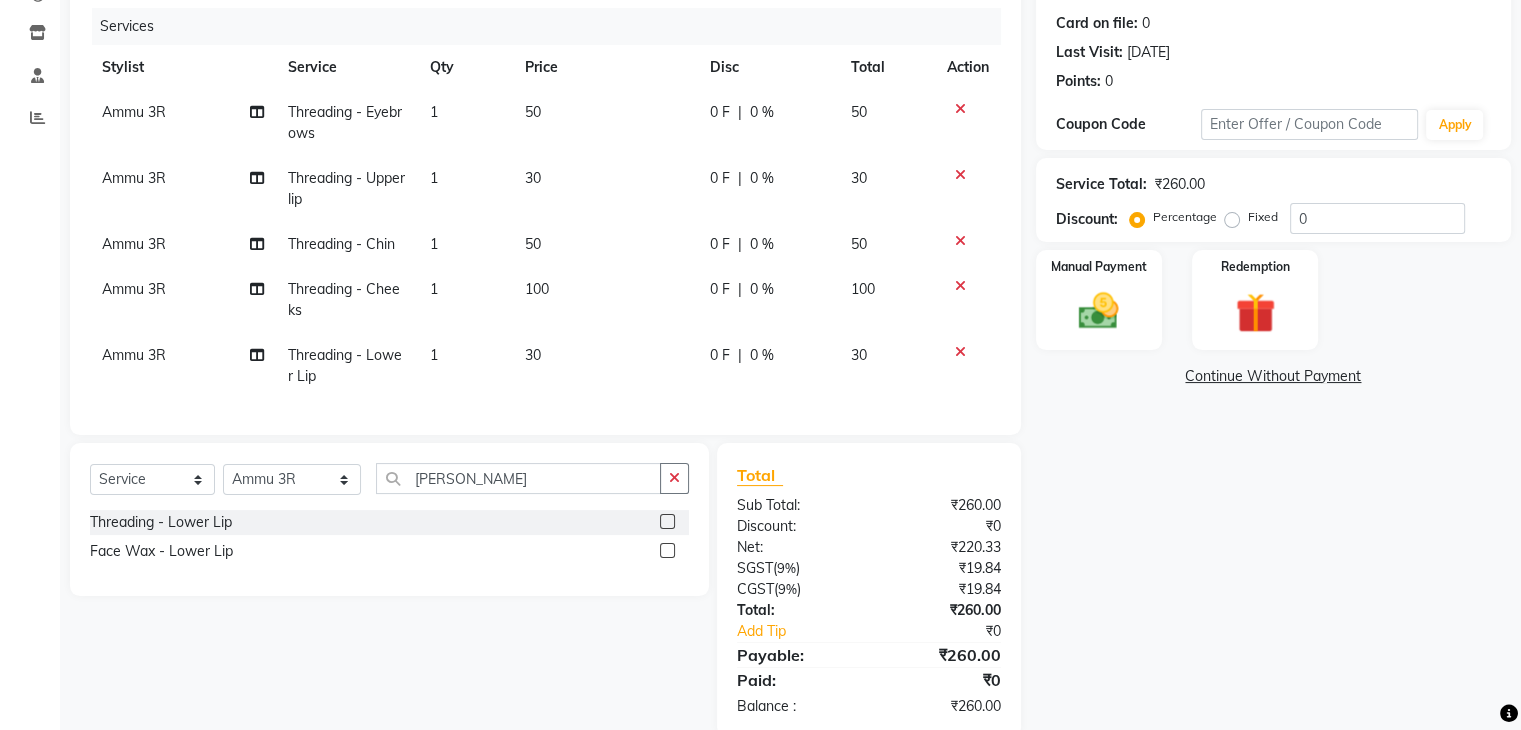 click on "Name: Ramya  Membership:  No Active Membership  Total Visits:  2 Card on file:  0 Last Visit:   [DATE] Points:   0  Coupon Code Apply Service Total:  ₹260.00  Discount:  Percentage   Fixed  0 Manual Payment Redemption  Continue Without Payment" 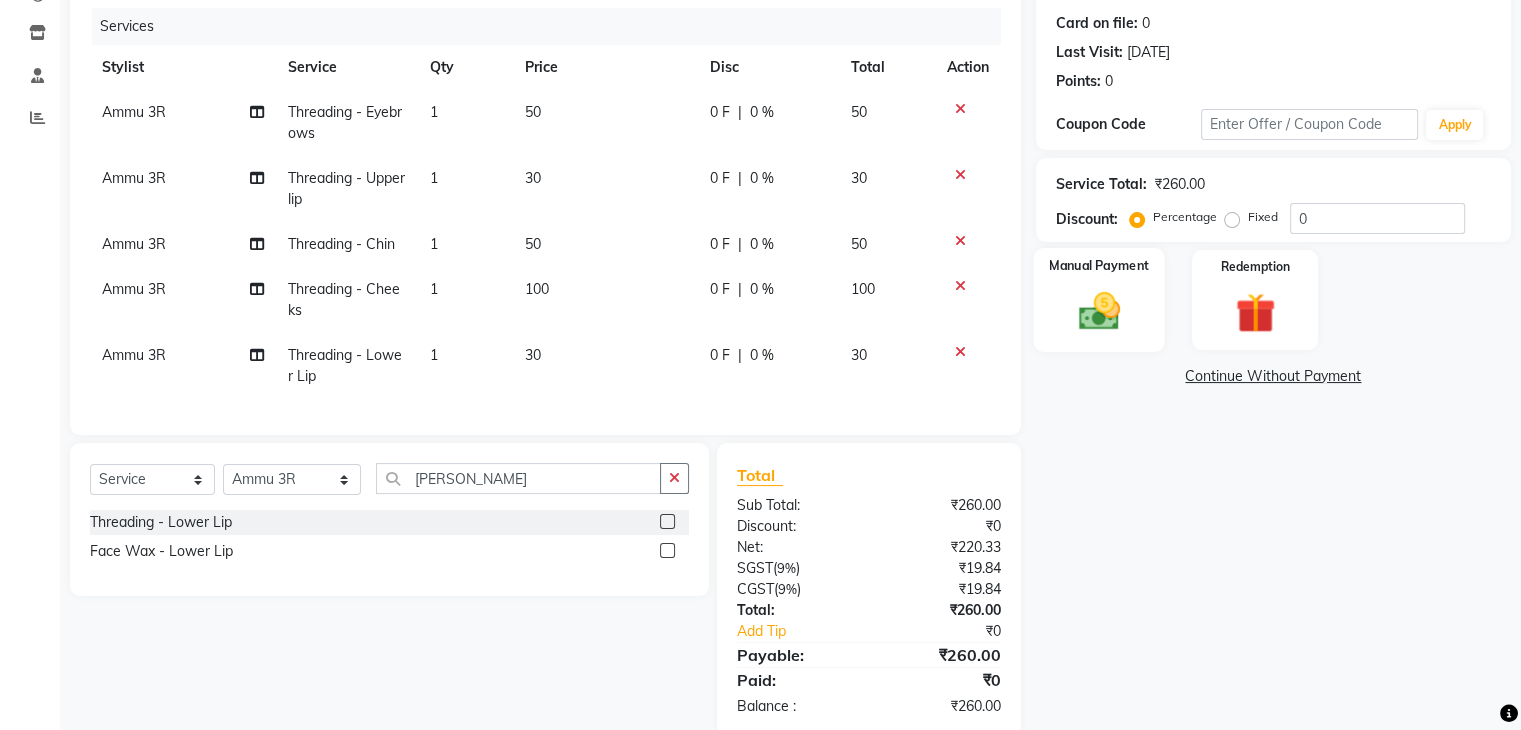 click 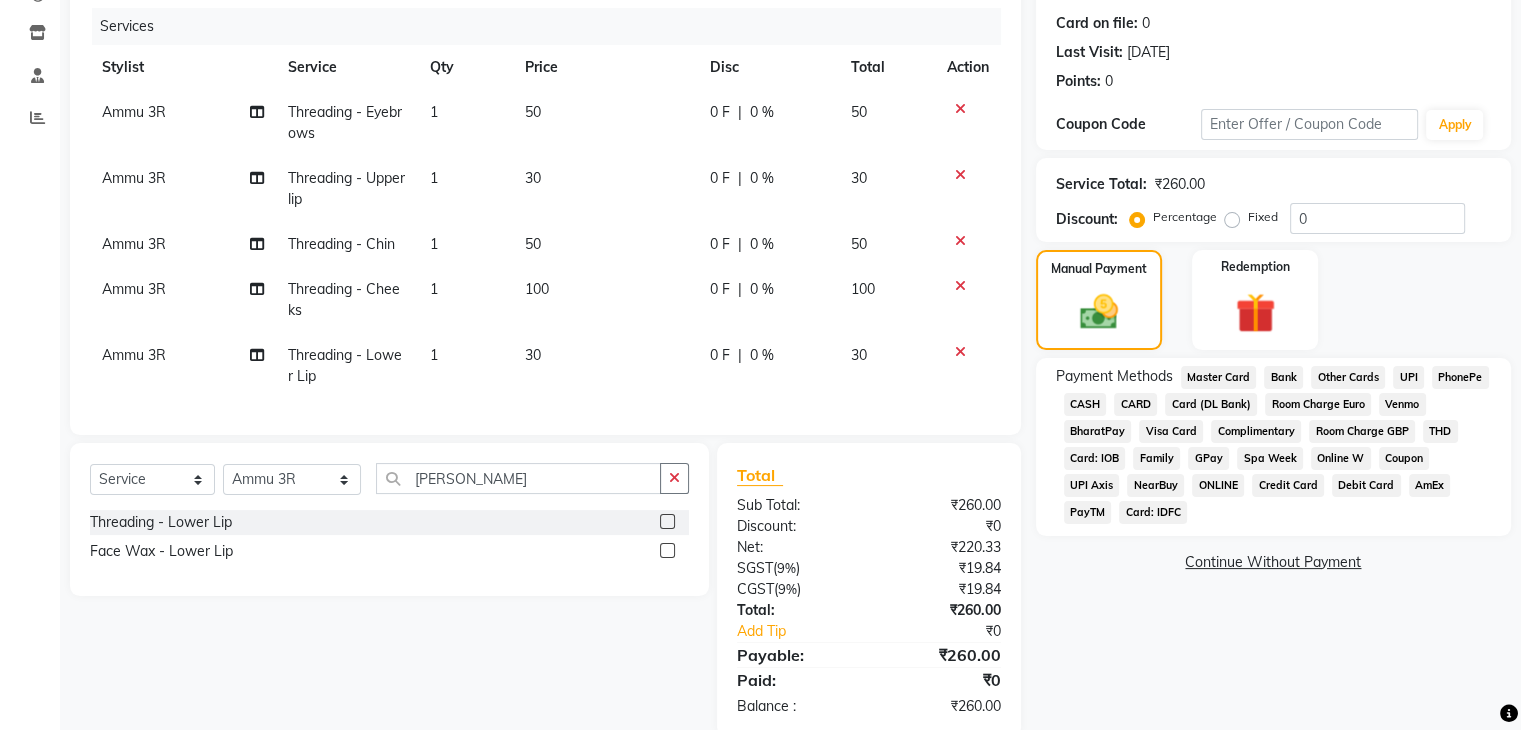 click on "UPI" 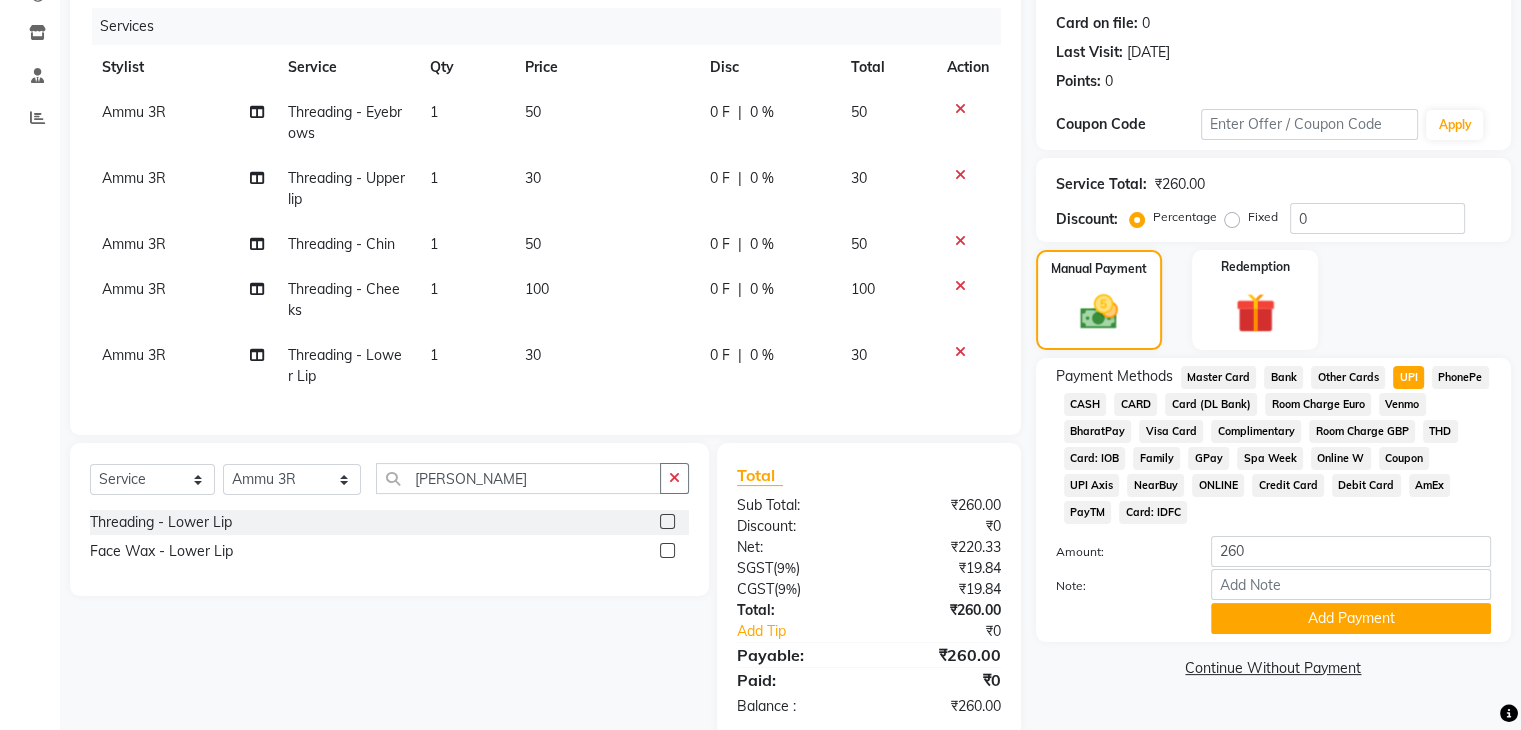 scroll, scrollTop: 293, scrollLeft: 0, axis: vertical 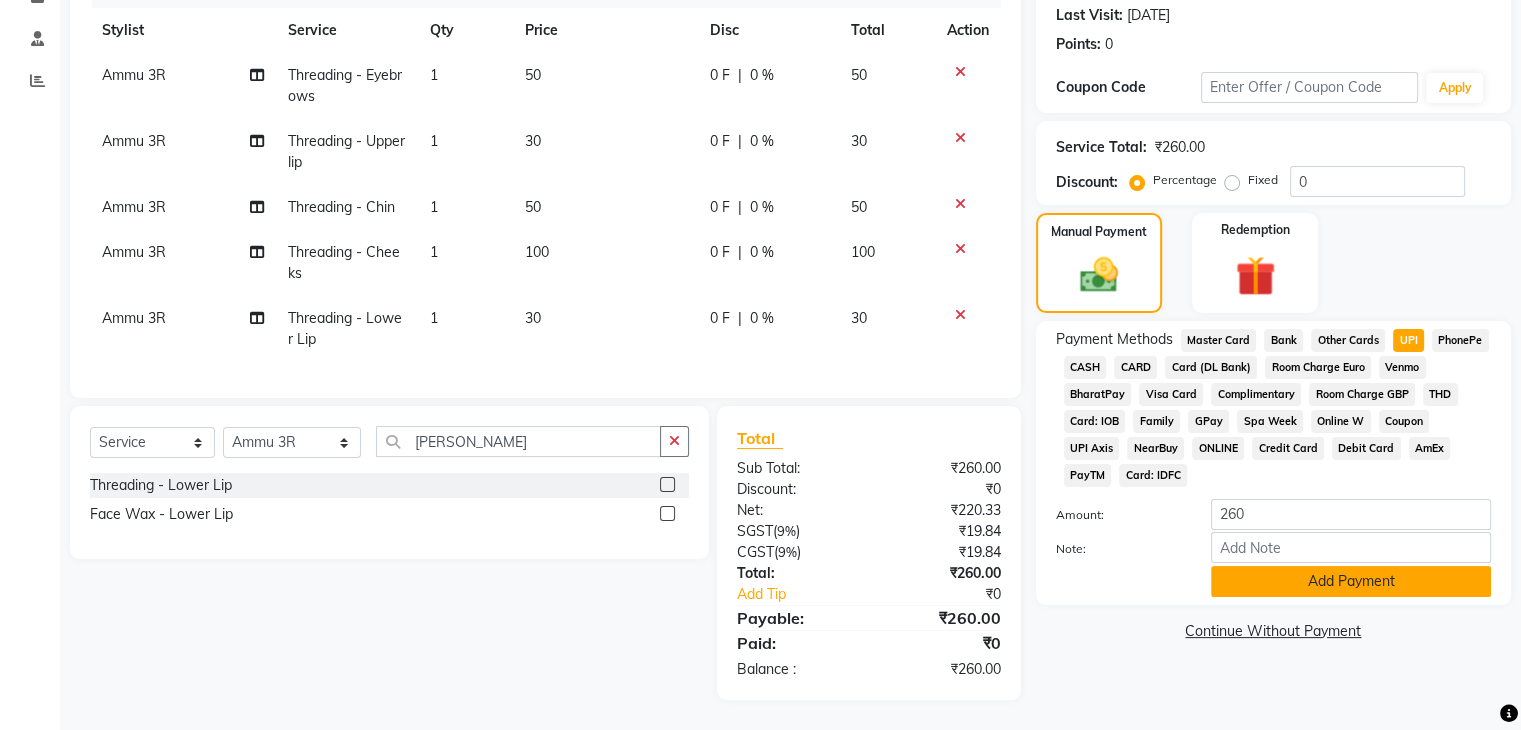 click on "Add Payment" 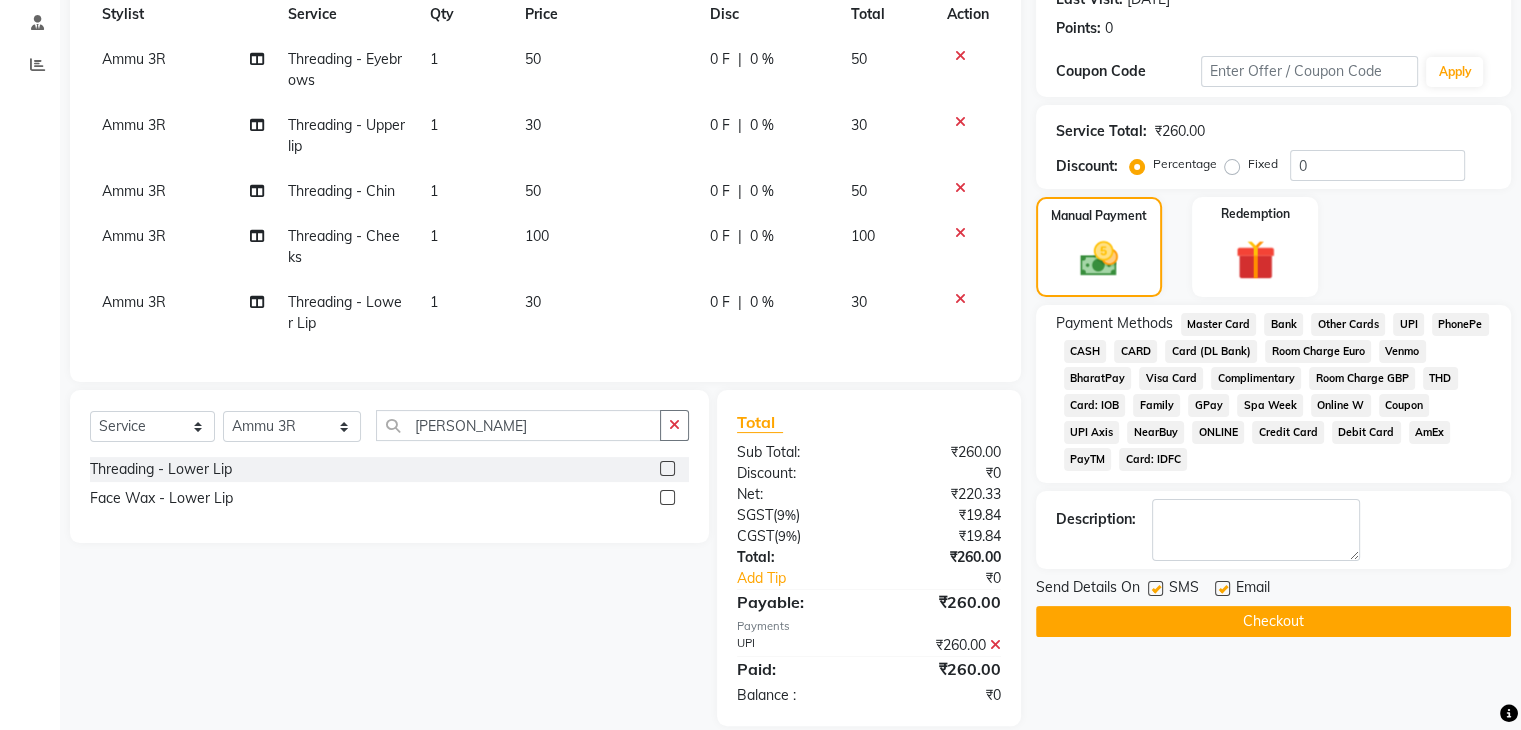 click on "Name: Ramya  Membership:  No Active Membership  Total Visits:  2 Card on file:  0 Last Visit:   [DATE] Points:   0  Coupon Code Apply Service Total:  ₹260.00  Discount:  Percentage   Fixed  0 Manual Payment Redemption Payment Methods  Master Card   Bank   Other Cards   UPI   PhonePe   CASH   CARD   Card (DL Bank)   Room Charge Euro   Venmo   BharatPay   Visa Card   Complimentary   Room Charge GBP   THD   Card: IOB   Family   GPay   Spa Week   Online W   Coupon   UPI Axis   NearBuy   ONLINE   Credit Card   Debit Card   AmEx   PayTM   Card: IDFC  Description:                  Send Details On SMS Email  Checkout" 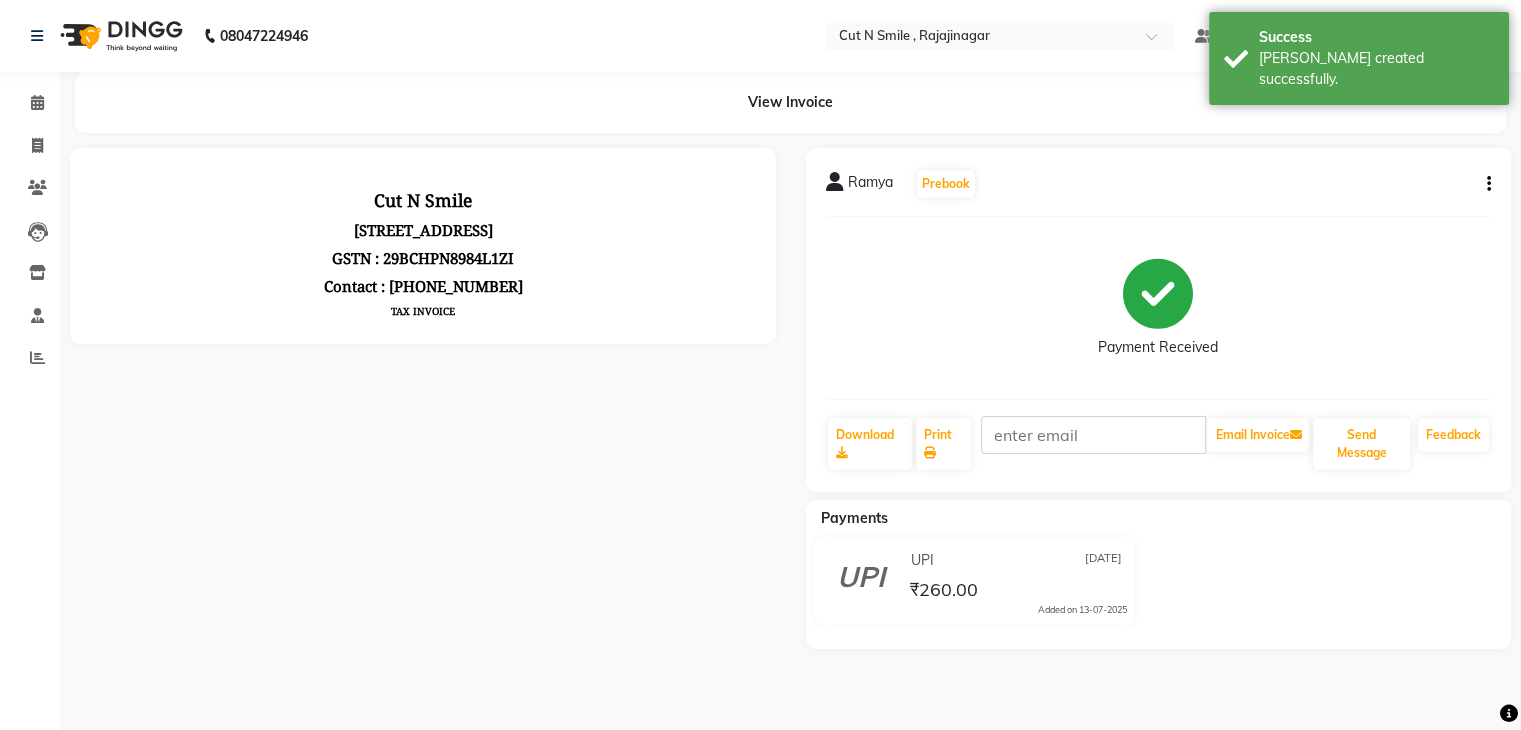 scroll, scrollTop: 0, scrollLeft: 0, axis: both 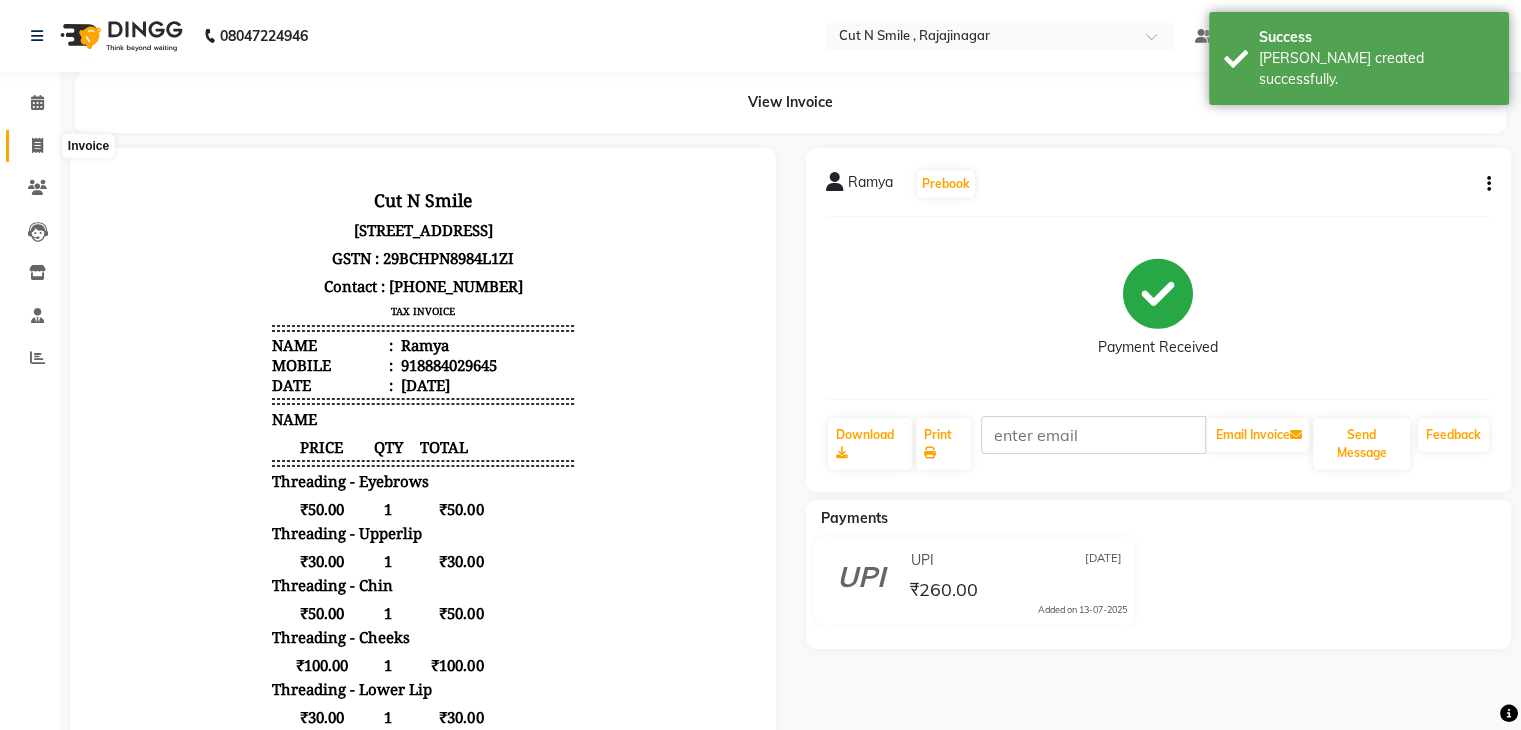 click 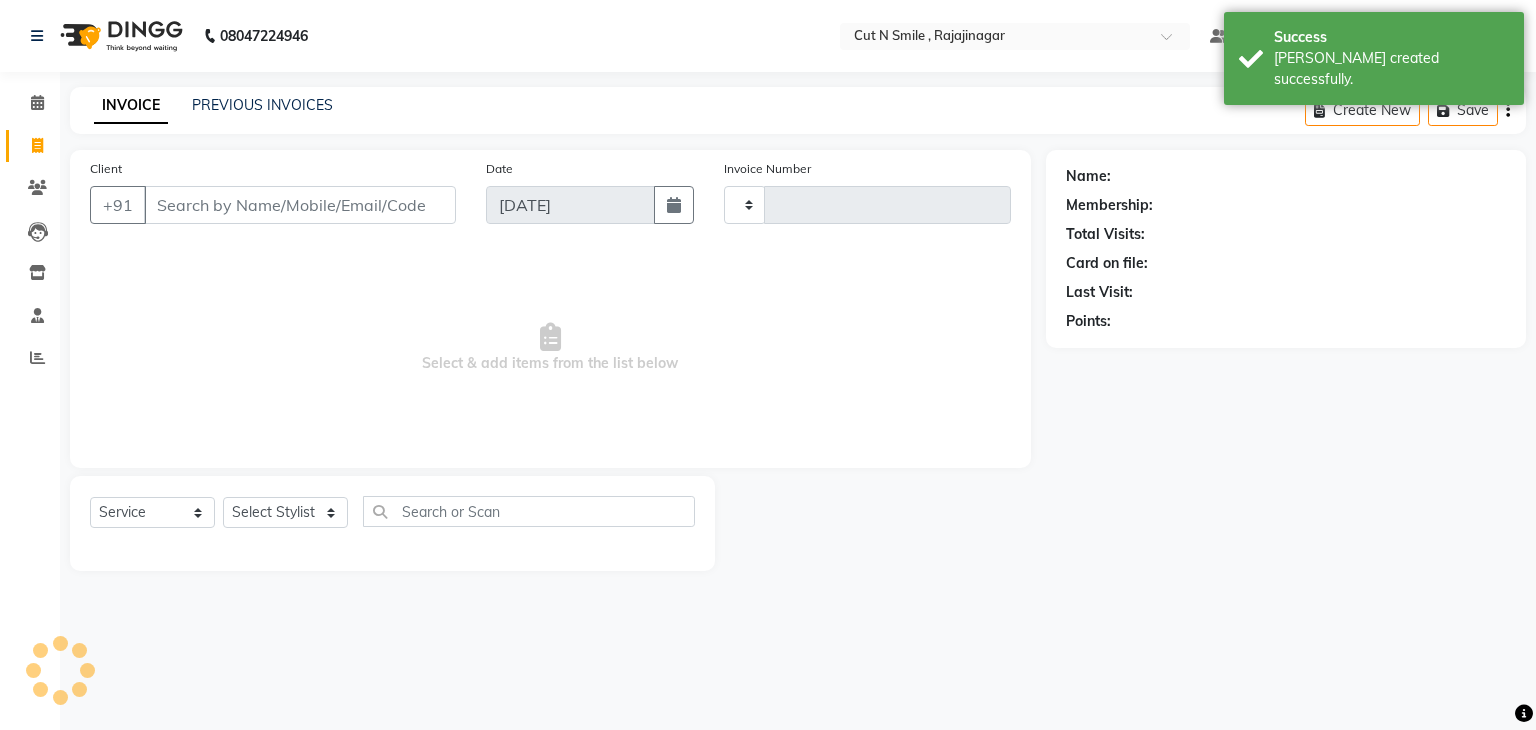 type on "110" 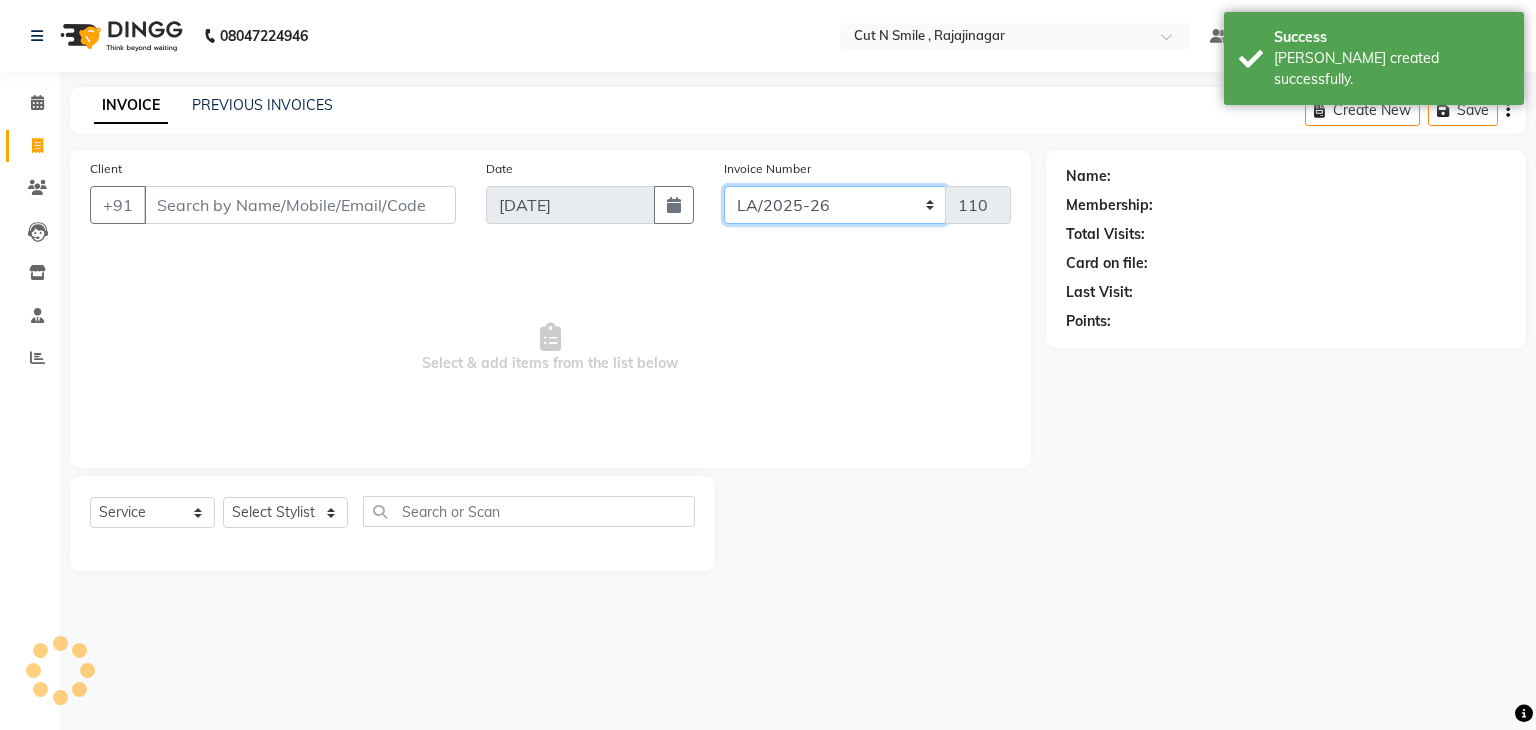 click on "[PERSON_NAME]/25-26 LA/2025-26 SH/25 CH/25 SA/25" 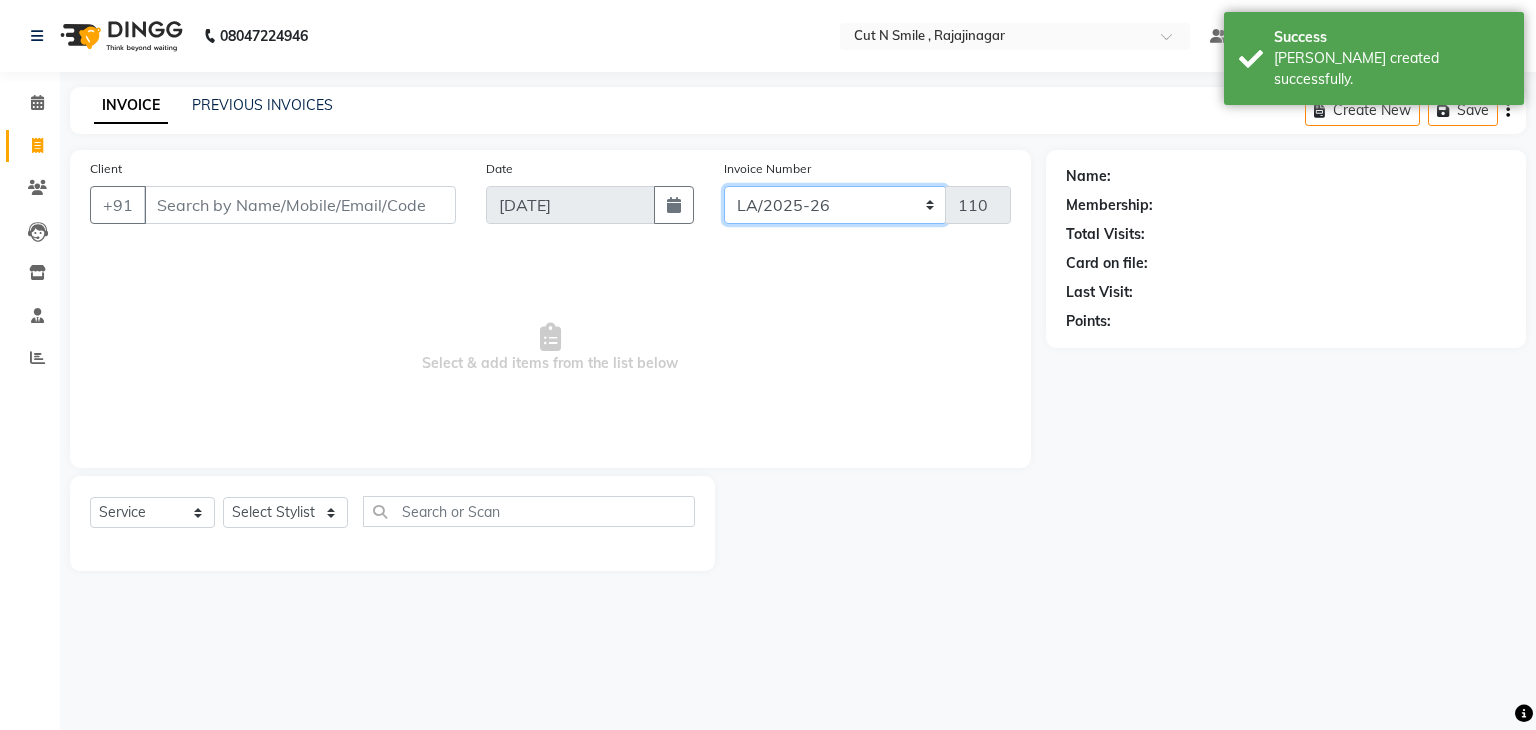 select on "7181" 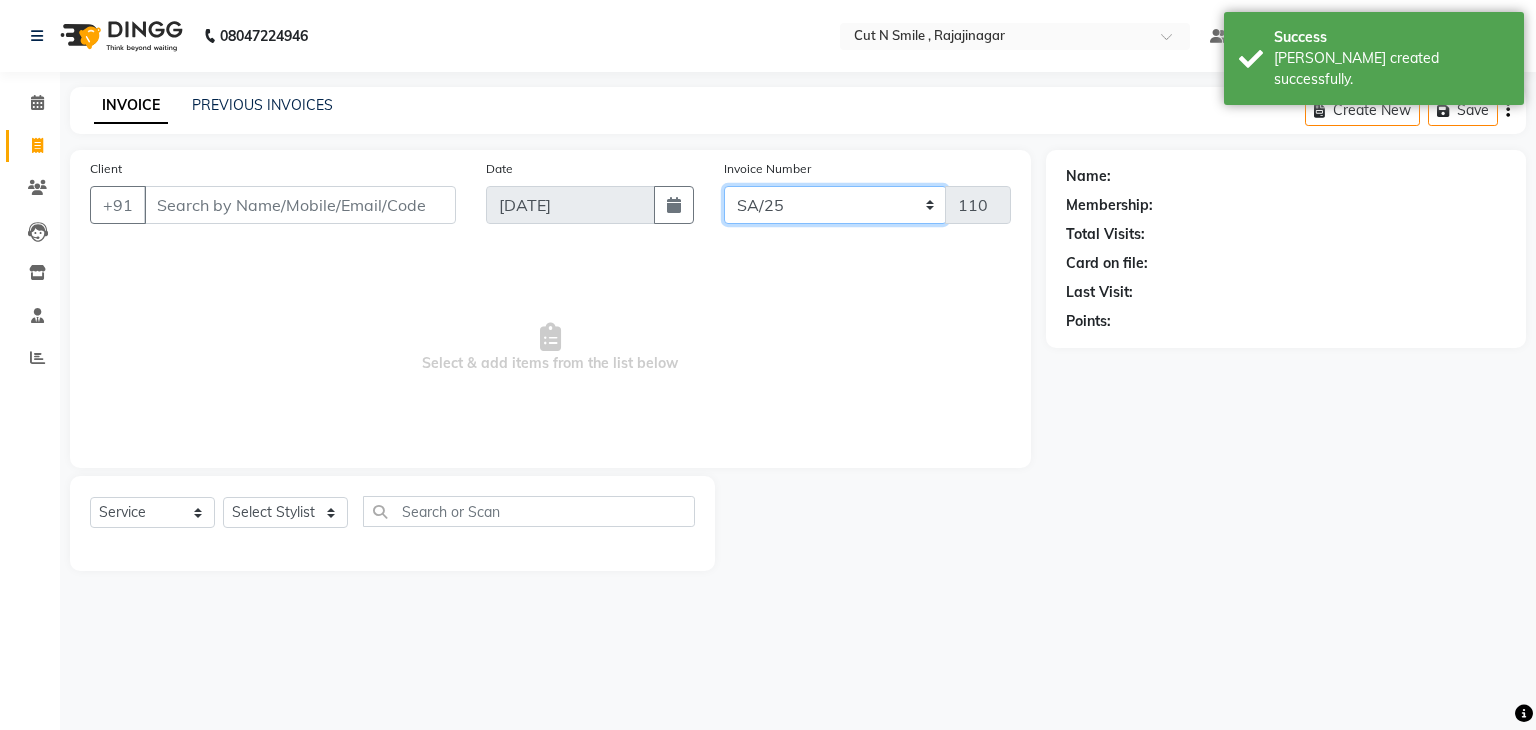 click on "[PERSON_NAME]/25-26 LA/2025-26 SH/25 CH/25 SA/25" 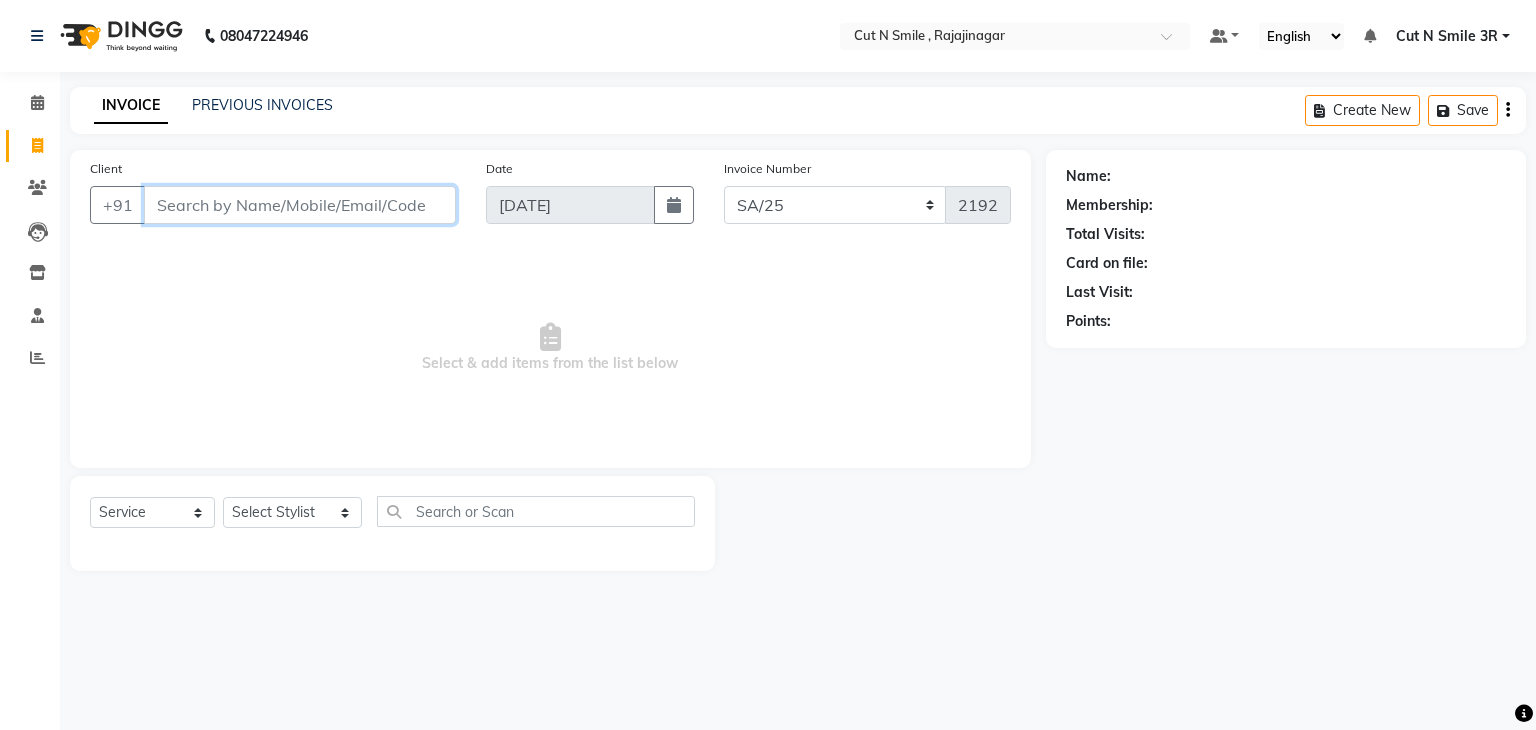 click on "Client" at bounding box center [300, 205] 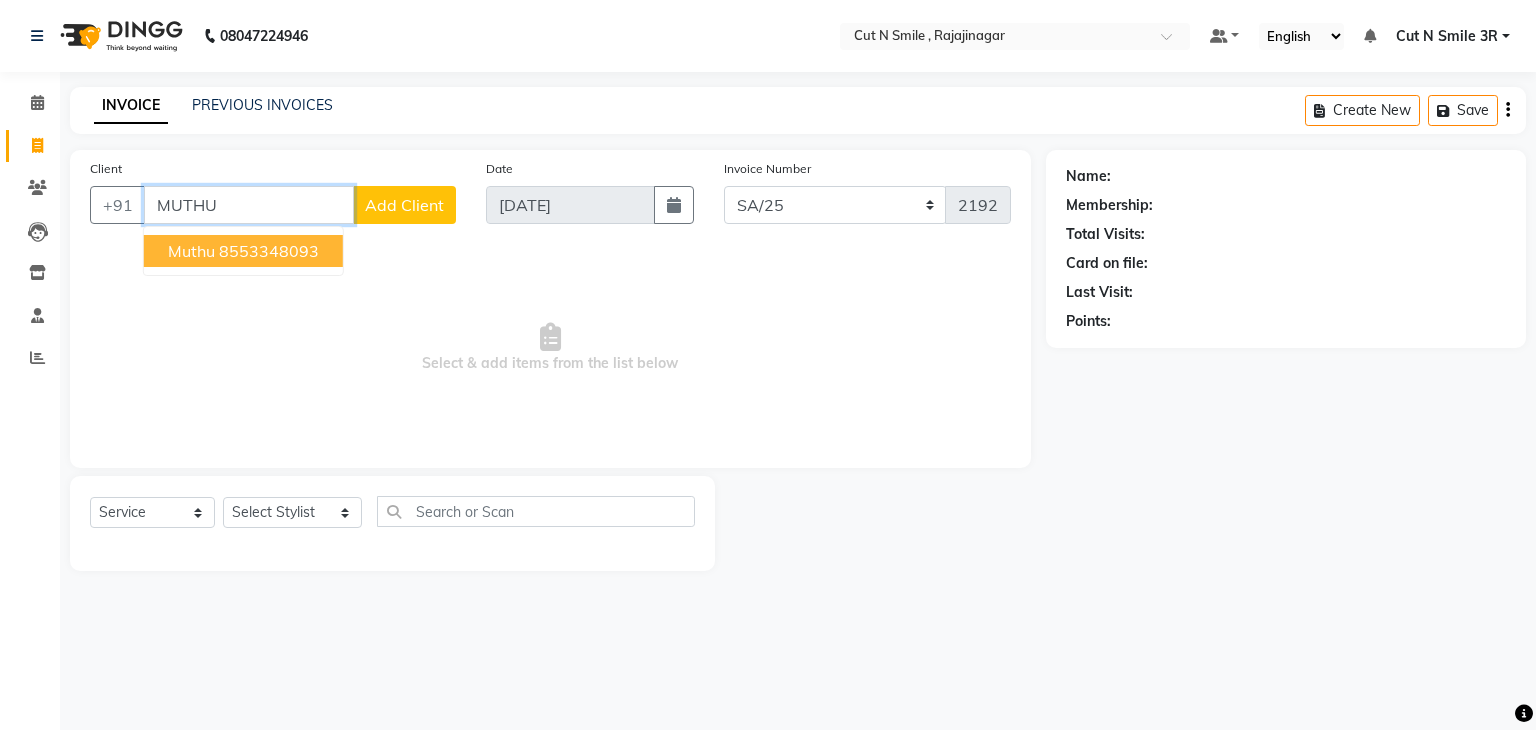 click on "8553348093" at bounding box center (269, 251) 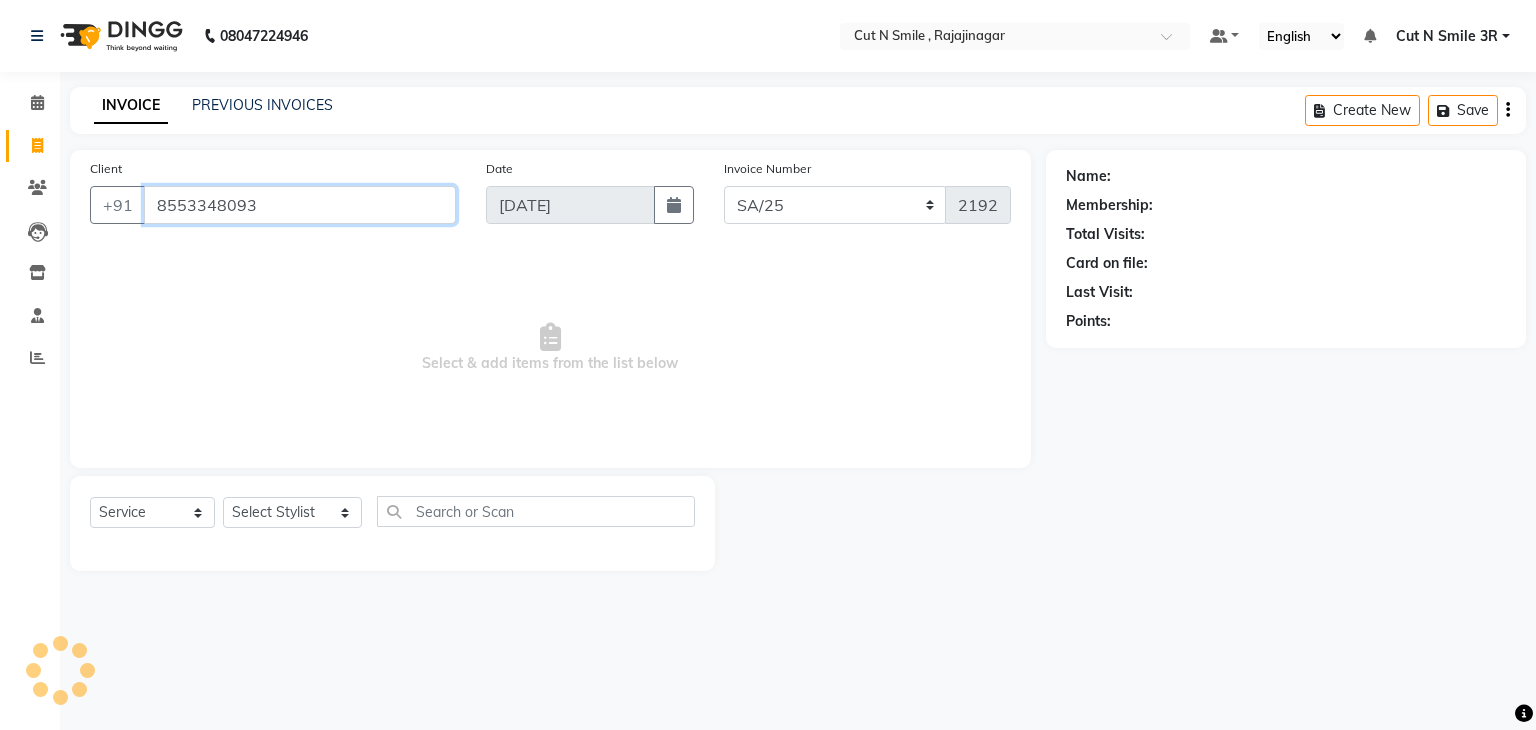 type on "8553348093" 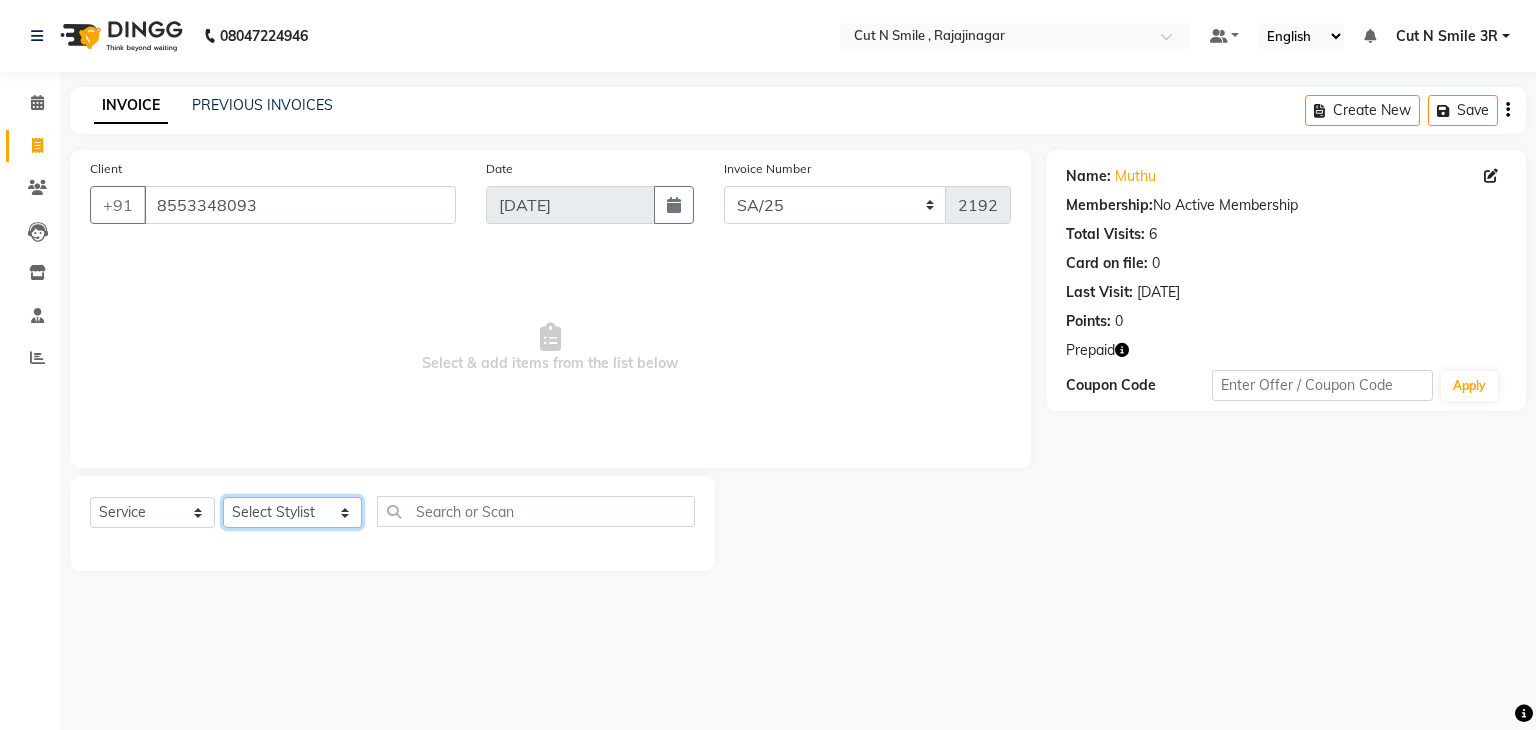 click on "Select Stylist [PERSON_NAME] Ammu 3R [PERSON_NAME] VN [PERSON_NAME] 3R [PERSON_NAME] 3R [PERSON_NAME] 3R [PERSON_NAME] 4R CNS [PERSON_NAME]  Cut N Smile 17M  Cut N Smile 3R Cut n Smile 4R Cut N Smile 9M Cut N Smile ML Cut N Smile V [PERSON_NAME] 4R Govind VN Hema 4R [PERSON_NAME] VN Karan VN Love 4R [PERSON_NAME] 3R Manu 4R  Muskaan VN [PERSON_NAME] 4R N D M 4R NDM Alam 4R Noushad VN [PERSON_NAME] 4R Priya [PERSON_NAME] 3R Rahul 3R Ravi 3R [PERSON_NAME] 4R [PERSON_NAME] 3R [PERSON_NAME] 4R [PERSON_NAME] [PERSON_NAME] 3R [PERSON_NAME] 4R Sameer 3R [PERSON_NAME] [PERSON_NAME]  [PERSON_NAME] [PERSON_NAME] [PERSON_NAME] VN [PERSON_NAME] 4R [PERSON_NAME] 4R [PERSON_NAME] VN Shanavaaz [PERSON_NAME] 3R [PERSON_NAME] 4R [PERSON_NAME] [PERSON_NAME] 4R Sunny VN [PERSON_NAME] 4R Vakeel 3R Varas 4R [PERSON_NAME] [PERSON_NAME] VN" 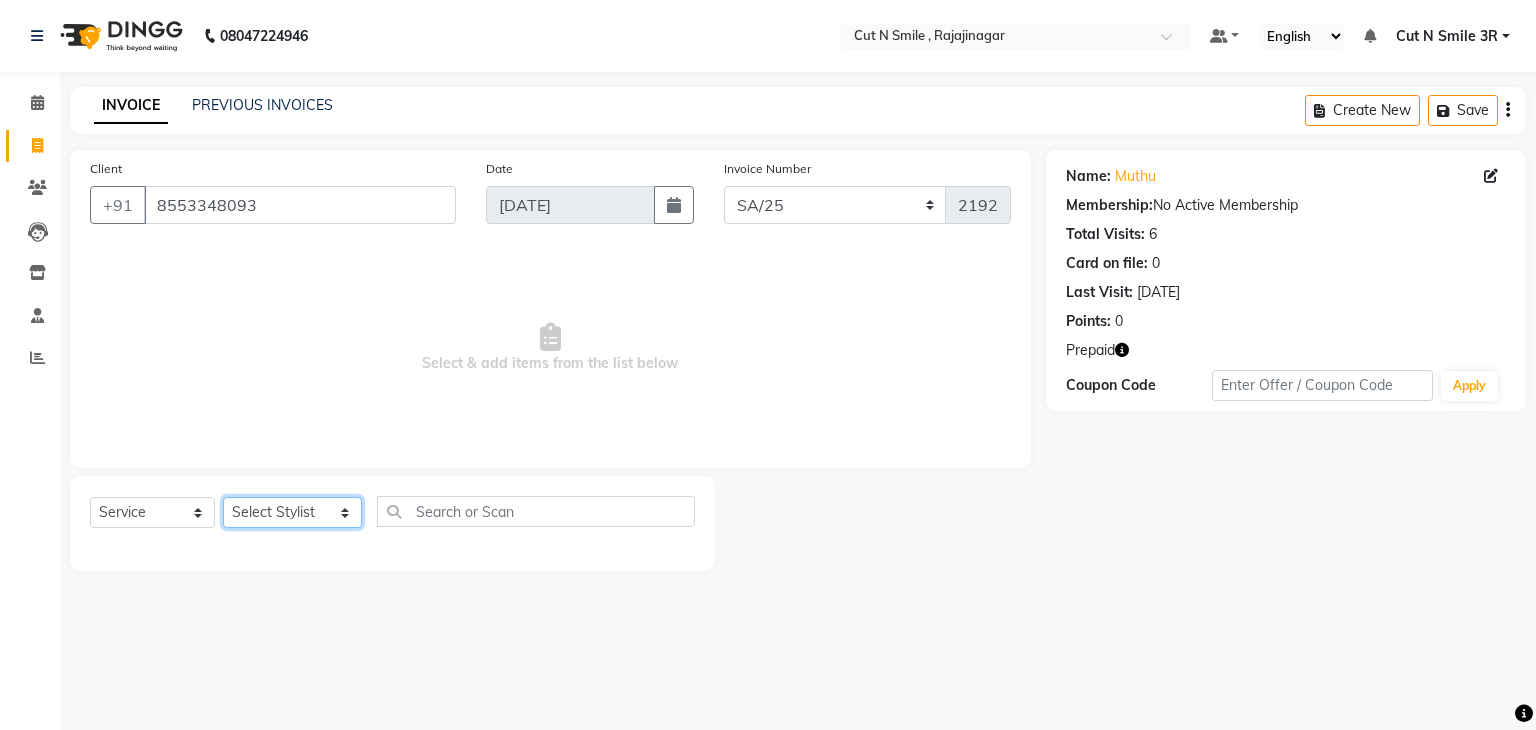 select on "58697" 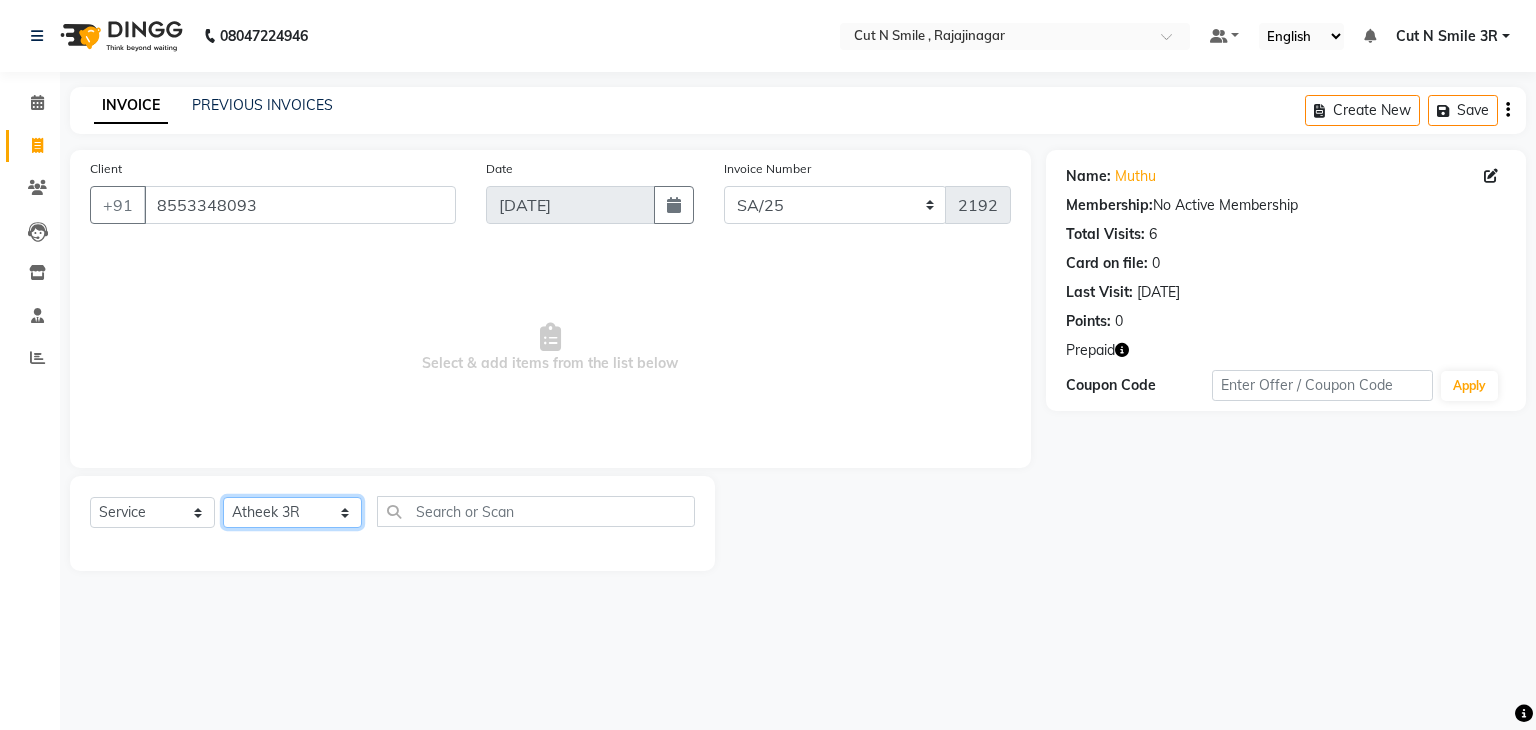 click on "Select Stylist [PERSON_NAME] Ammu 3R [PERSON_NAME] VN [PERSON_NAME] 3R [PERSON_NAME] 3R [PERSON_NAME] 3R [PERSON_NAME] 4R CNS [PERSON_NAME]  Cut N Smile 17M  Cut N Smile 3R Cut n Smile 4R Cut N Smile 9M Cut N Smile ML Cut N Smile V [PERSON_NAME] 4R Govind VN Hema 4R [PERSON_NAME] VN Karan VN Love 4R [PERSON_NAME] 3R Manu 4R  Muskaan VN [PERSON_NAME] 4R N D M 4R NDM Alam 4R Noushad VN [PERSON_NAME] 4R Priya [PERSON_NAME] 3R Rahul 3R Ravi 3R [PERSON_NAME] 4R [PERSON_NAME] 3R [PERSON_NAME] 4R [PERSON_NAME] [PERSON_NAME] 3R [PERSON_NAME] 4R Sameer 3R [PERSON_NAME] [PERSON_NAME]  [PERSON_NAME] [PERSON_NAME] [PERSON_NAME] VN [PERSON_NAME] 4R [PERSON_NAME] 4R [PERSON_NAME] VN Shanavaaz [PERSON_NAME] 3R [PERSON_NAME] 4R [PERSON_NAME] [PERSON_NAME] 4R Sunny VN [PERSON_NAME] 4R Vakeel 3R Varas 4R [PERSON_NAME] [PERSON_NAME] VN" 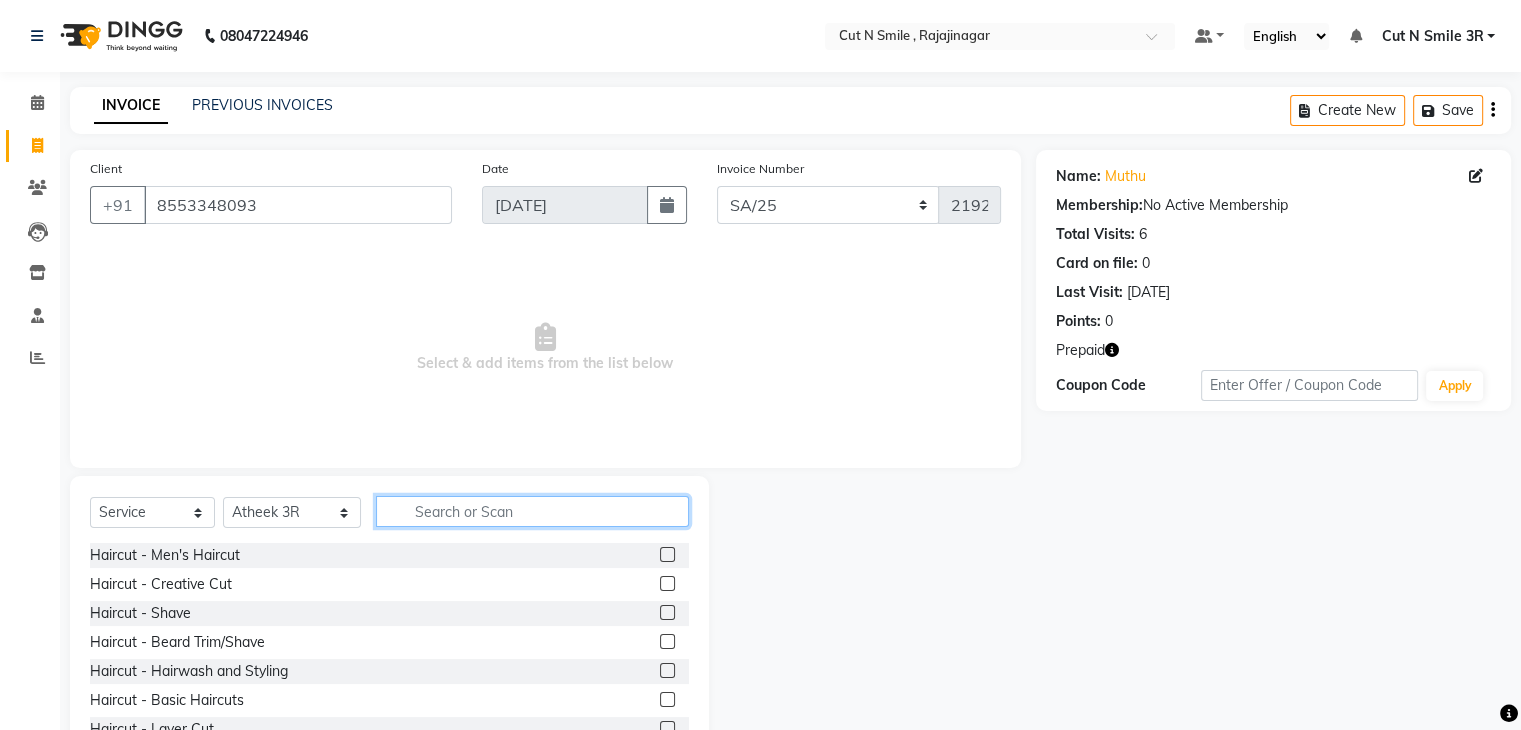 click 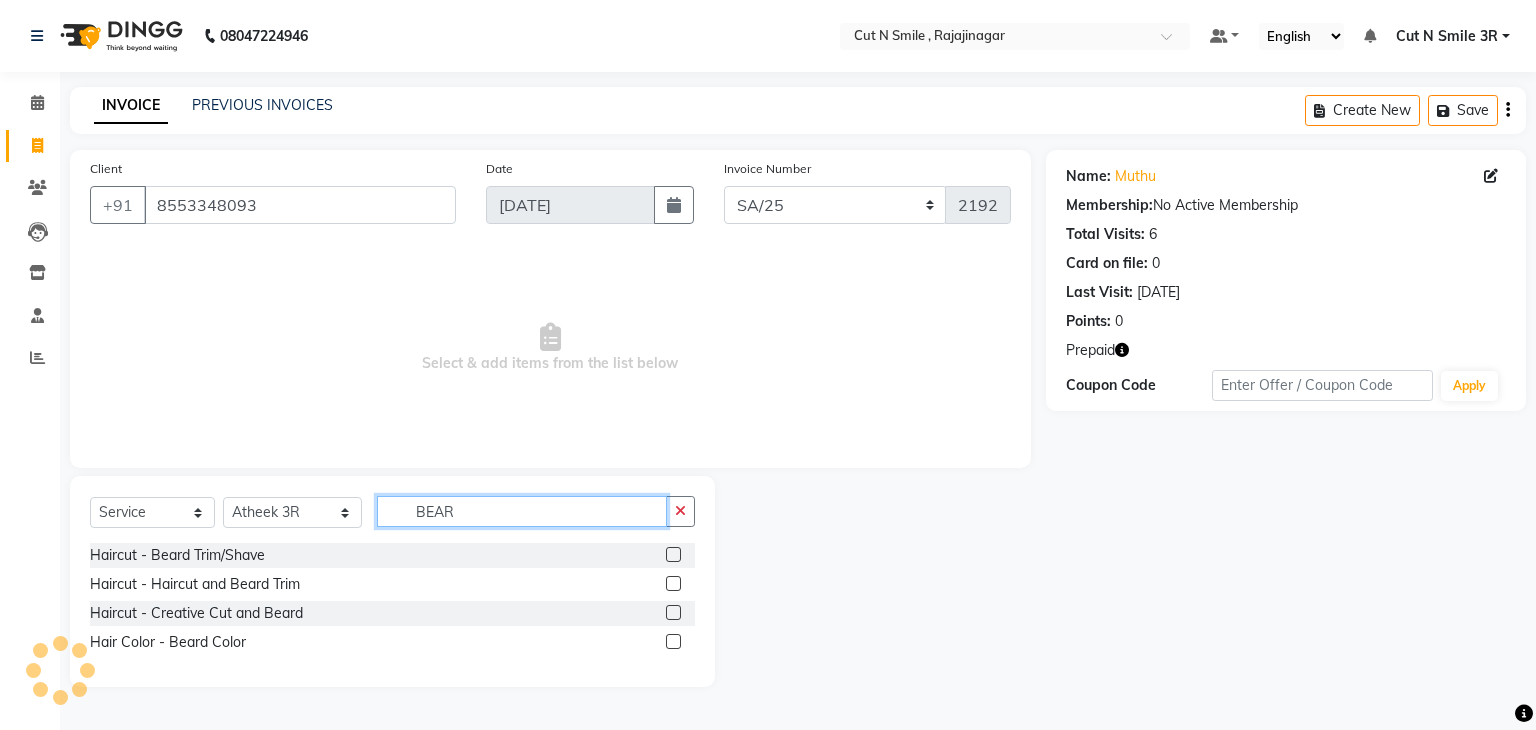 type on "BEAR" 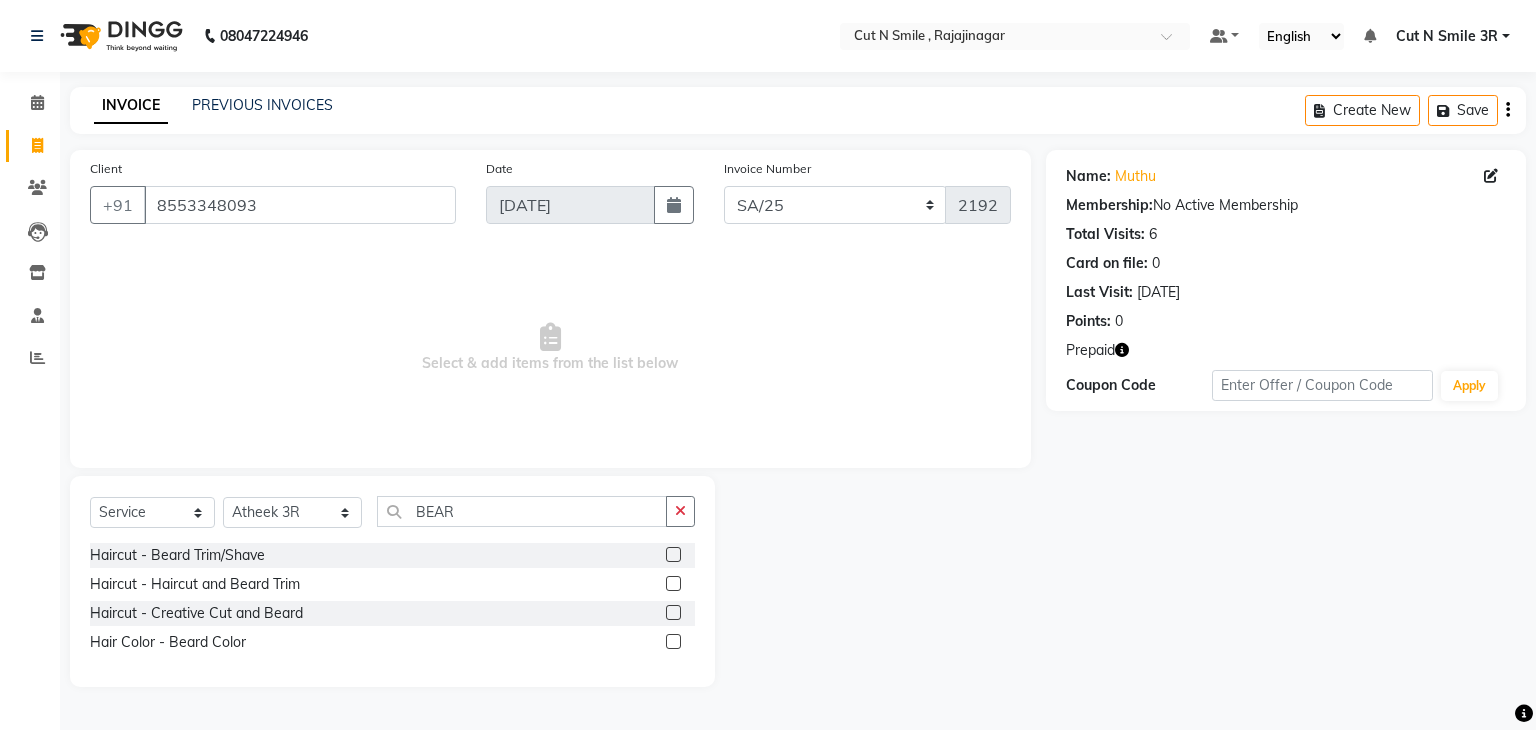 click 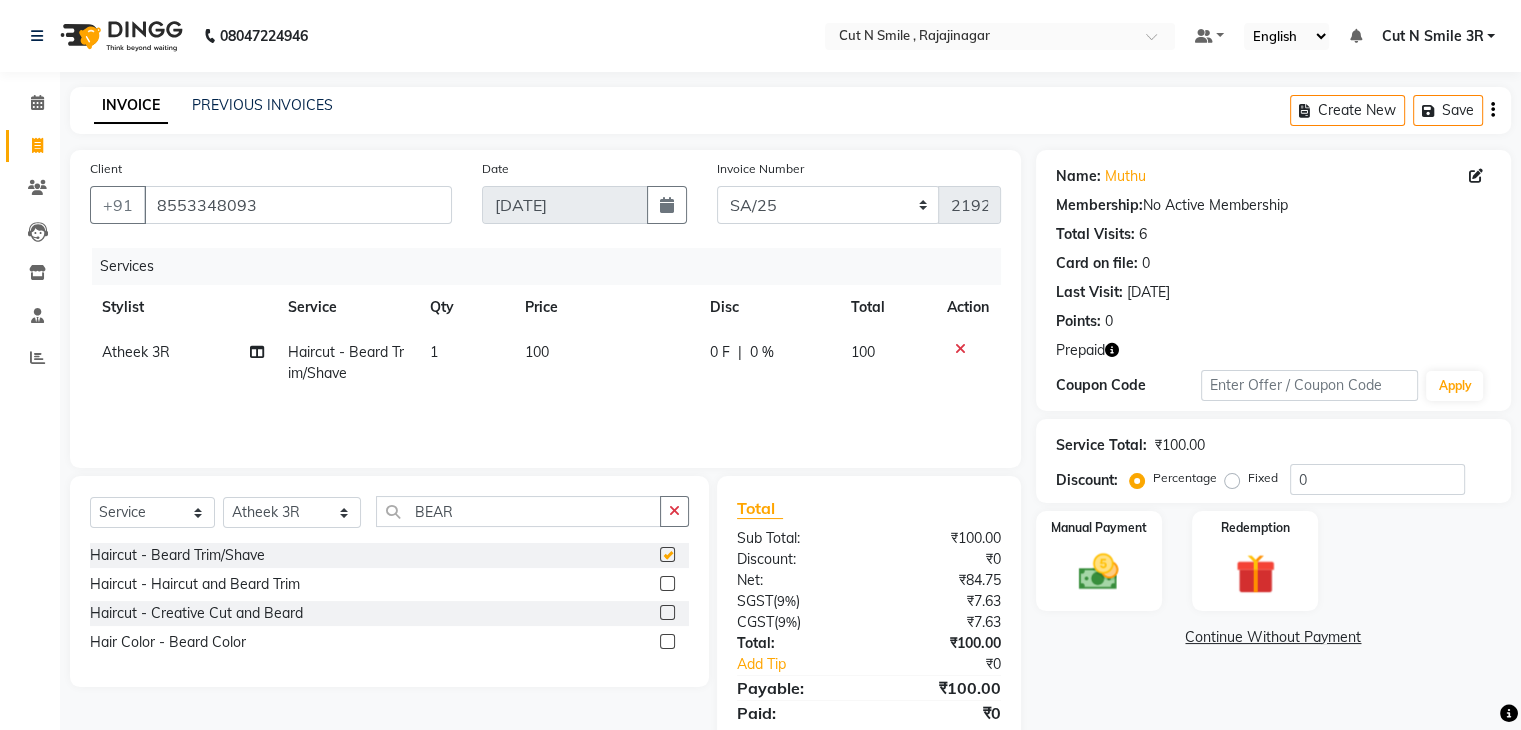 checkbox on "false" 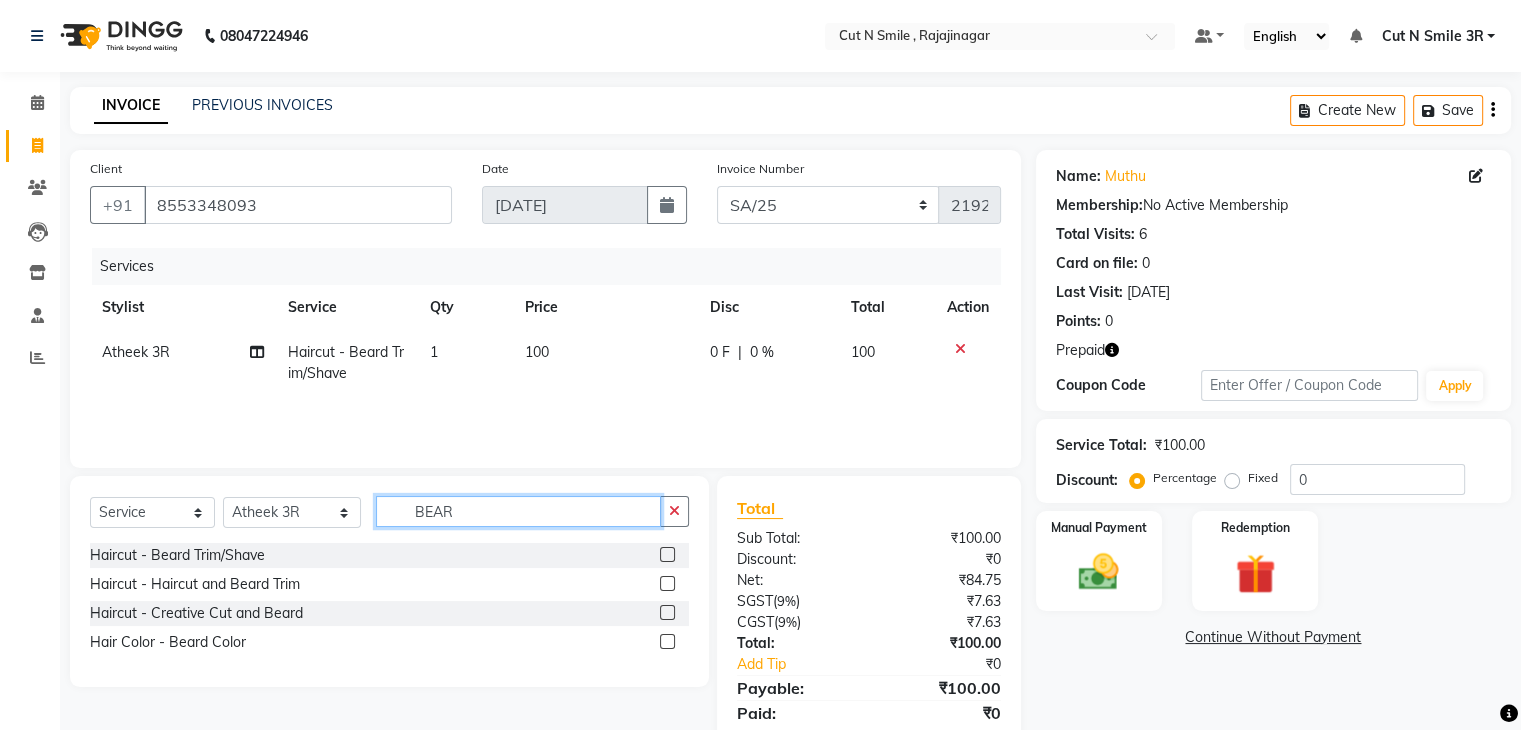 click on "BEAR" 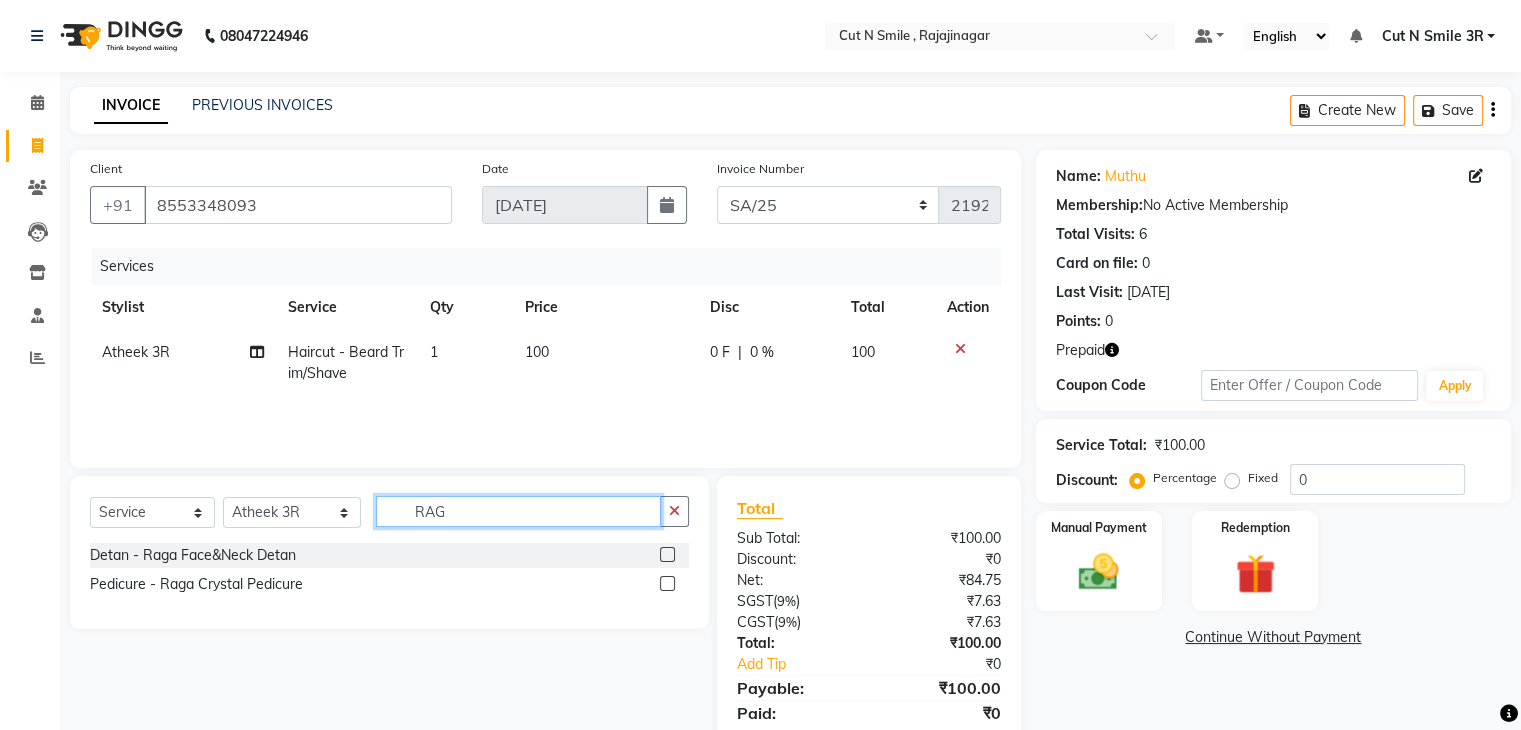 type on "RAG" 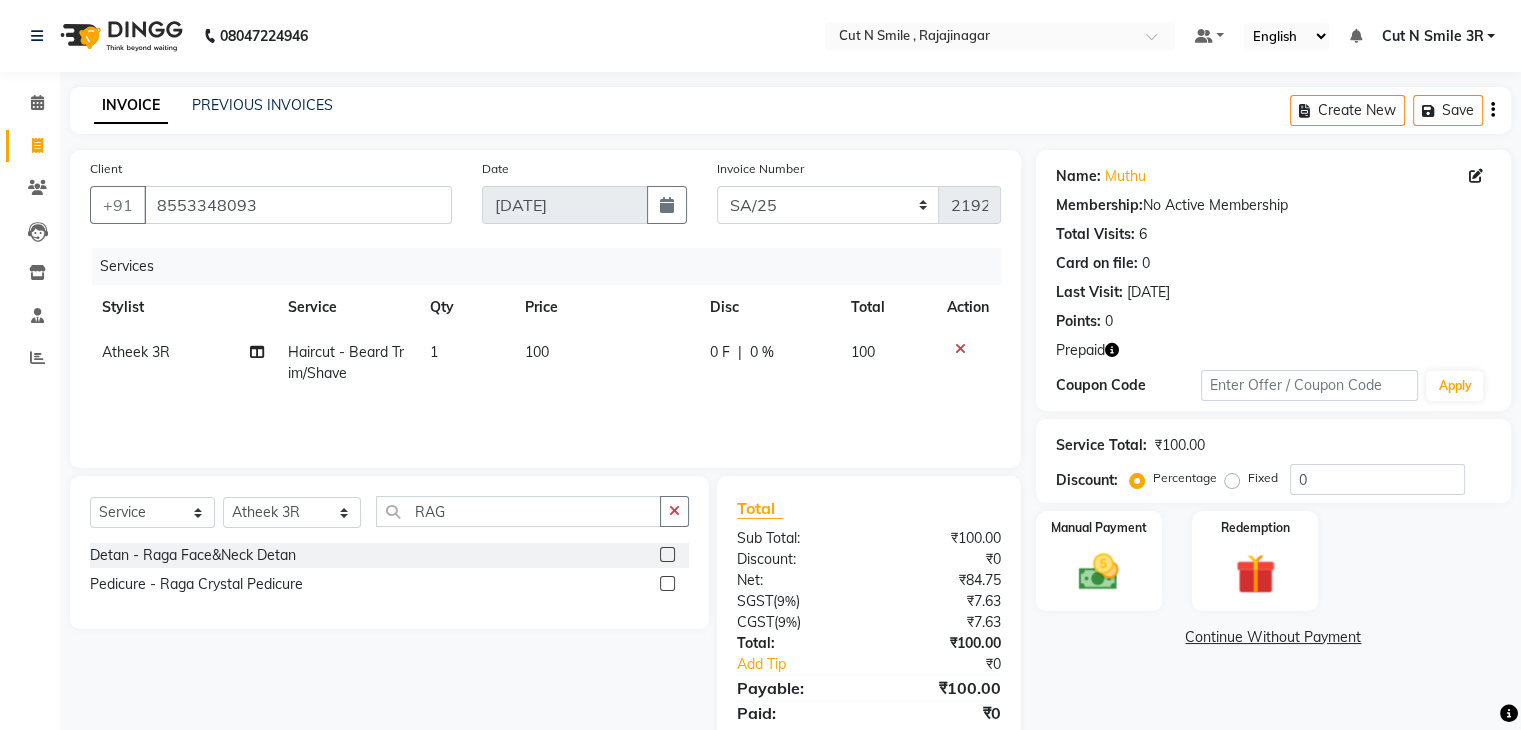 click 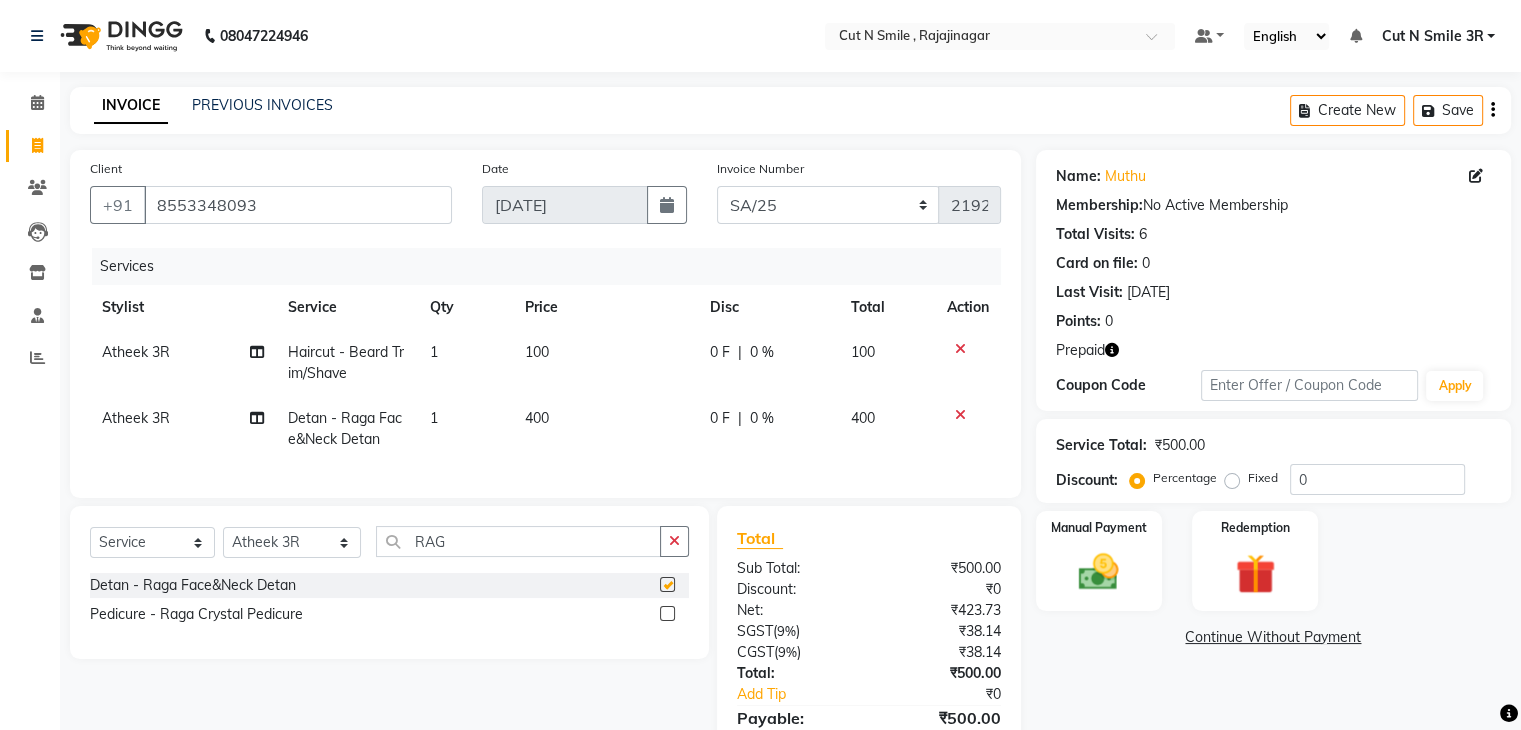 checkbox on "false" 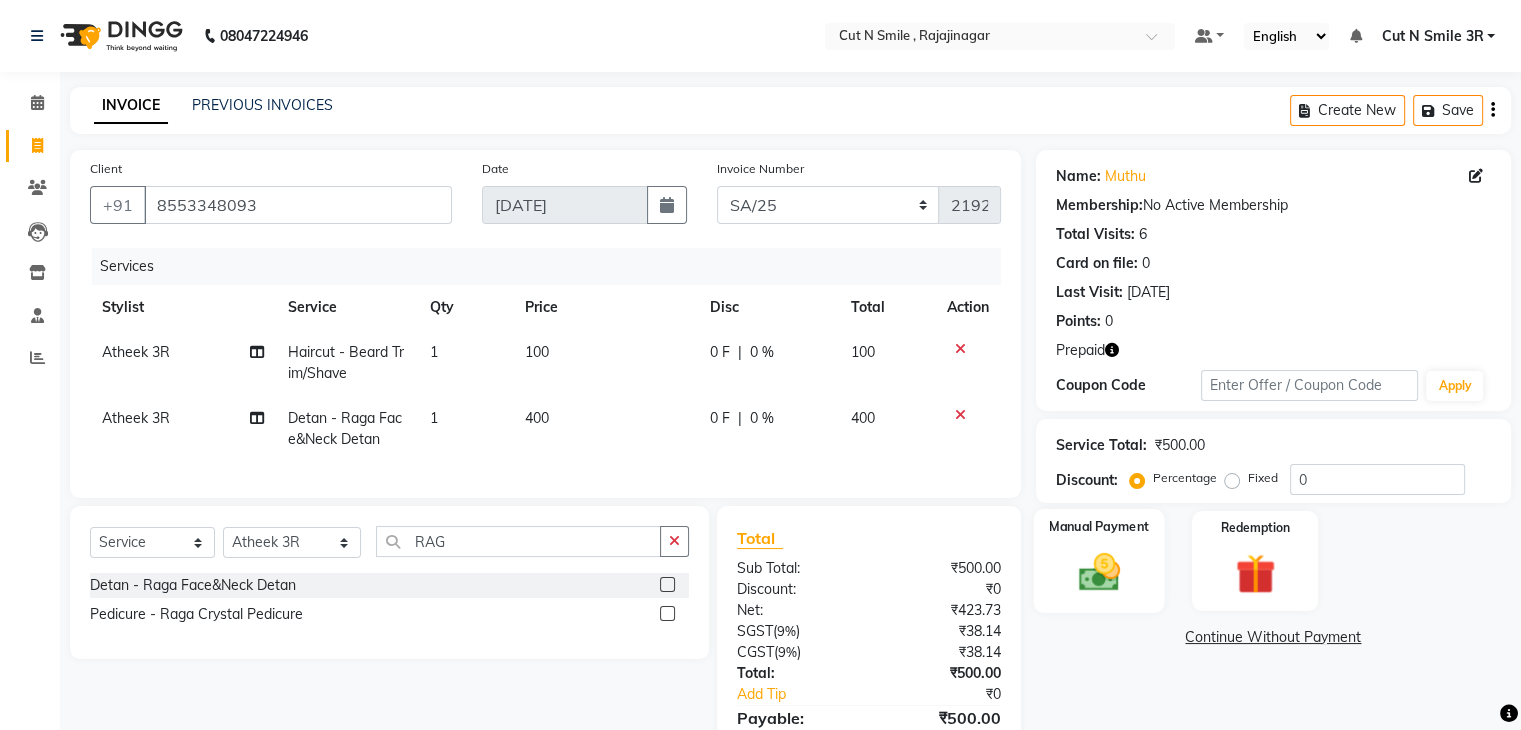 click 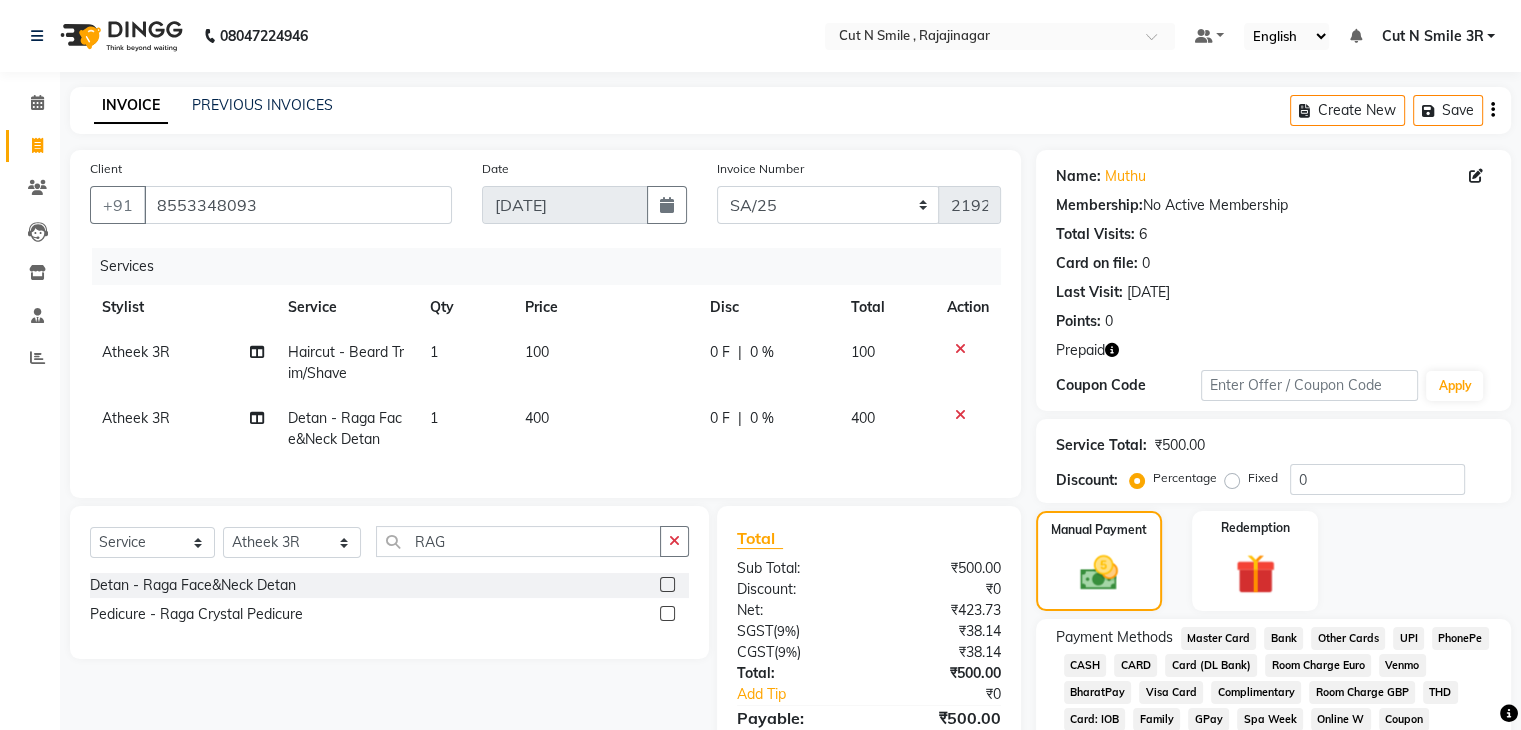 click on "CARD" 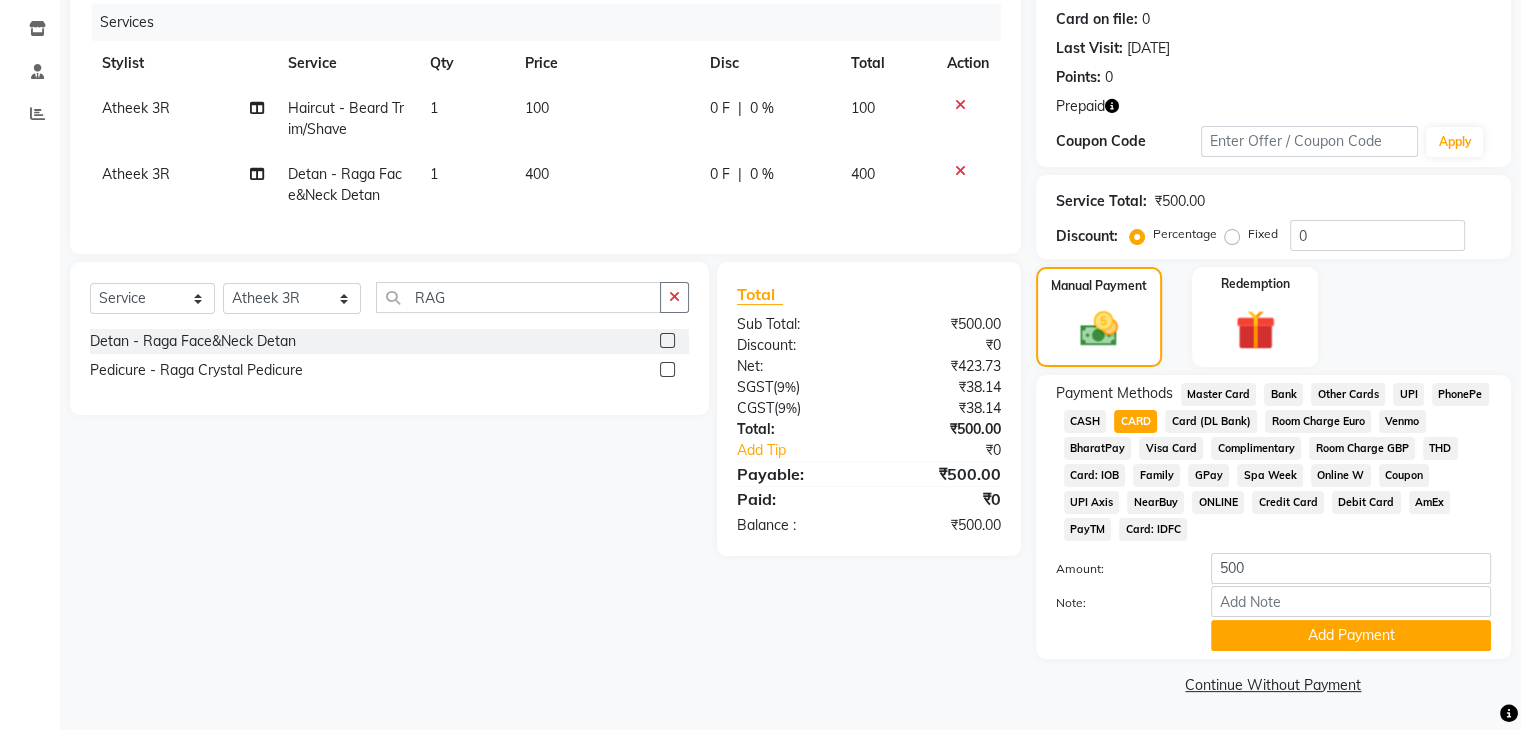 scroll, scrollTop: 249, scrollLeft: 0, axis: vertical 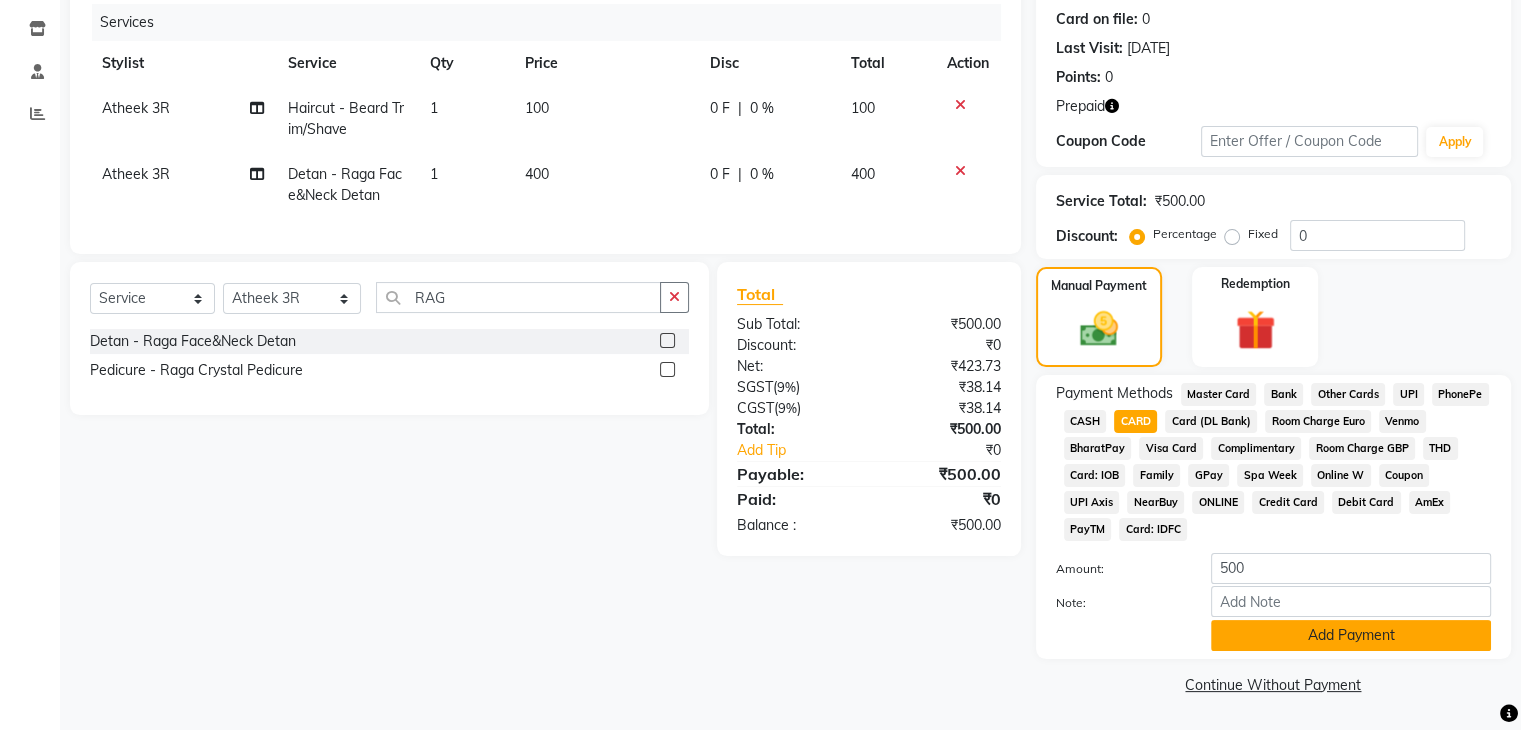 click on "Add Payment" 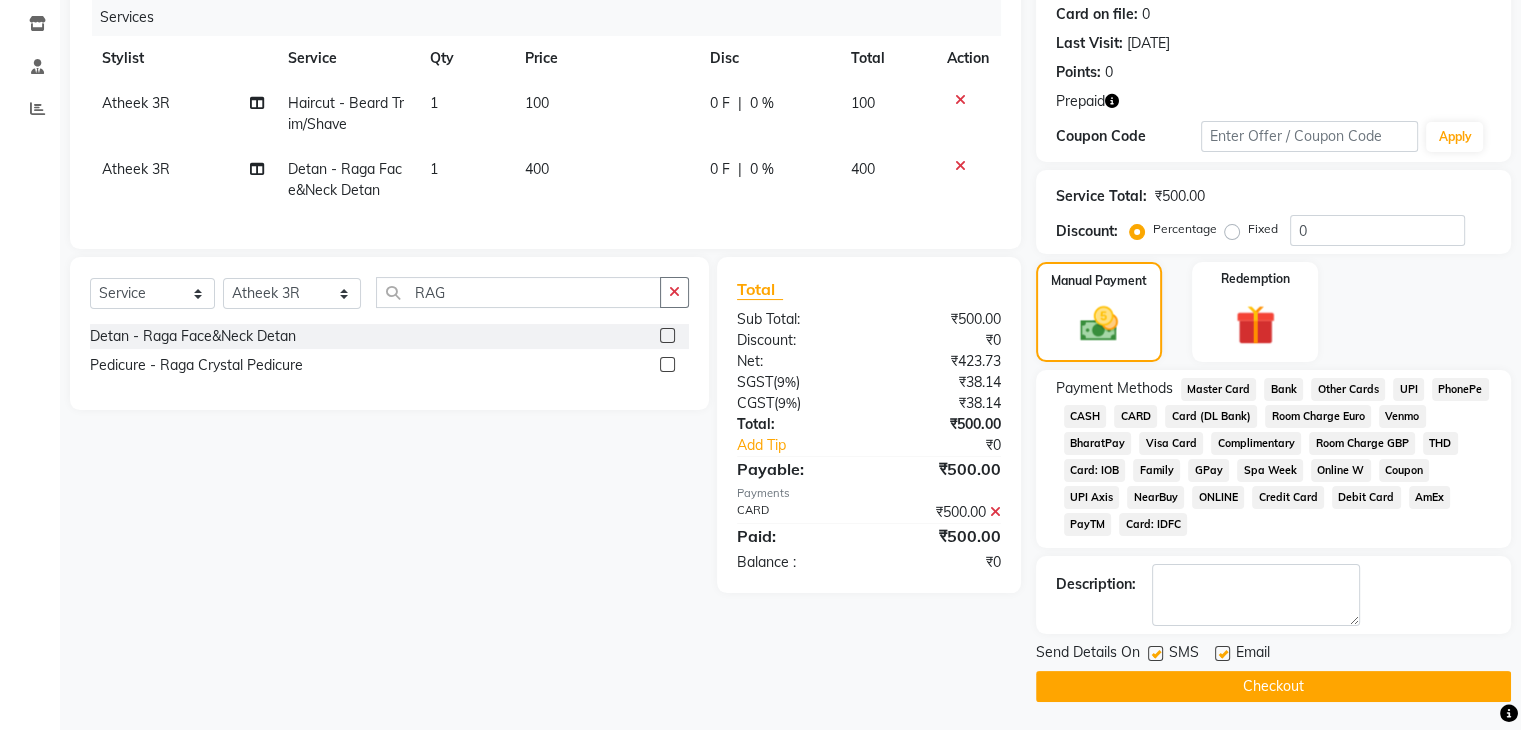 click on "Checkout" 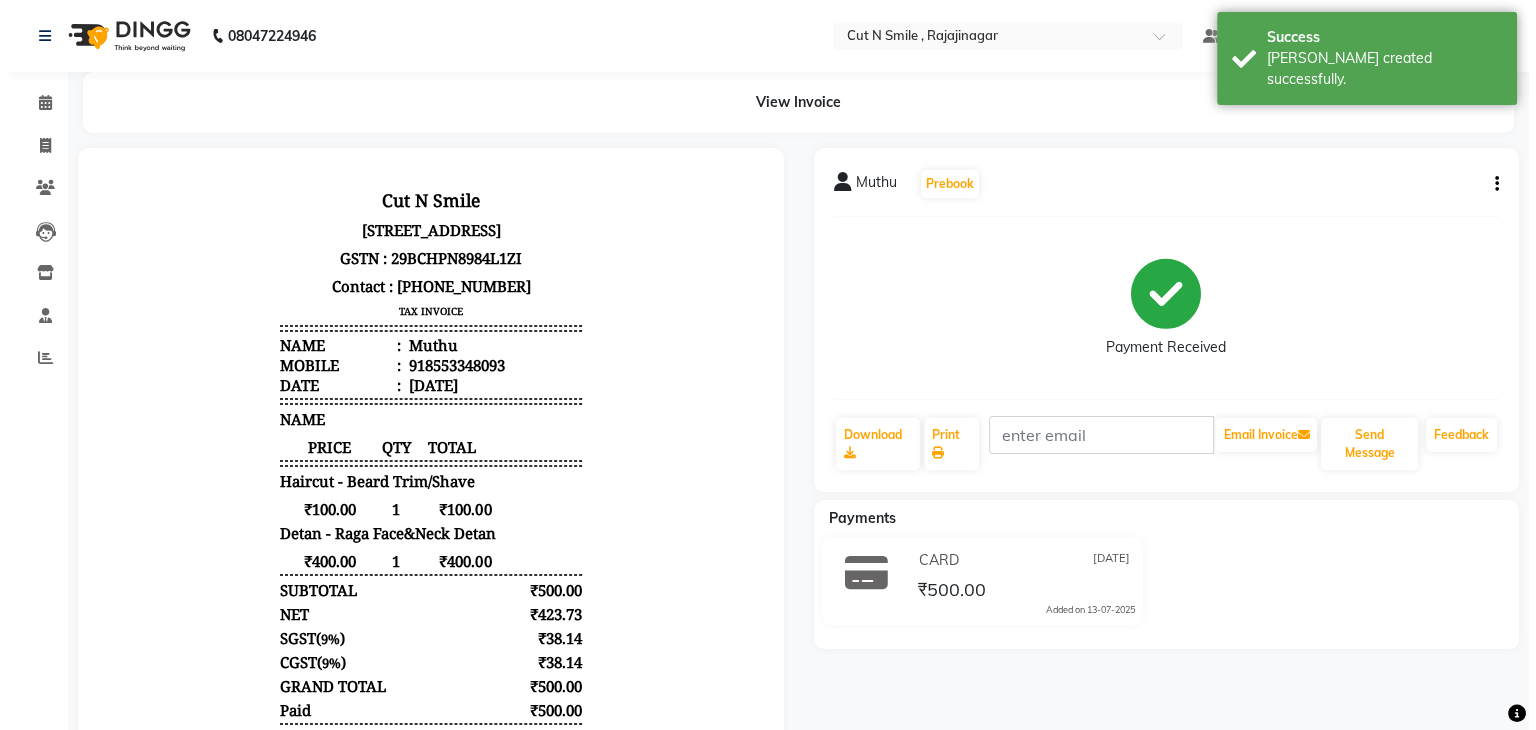 scroll, scrollTop: 0, scrollLeft: 0, axis: both 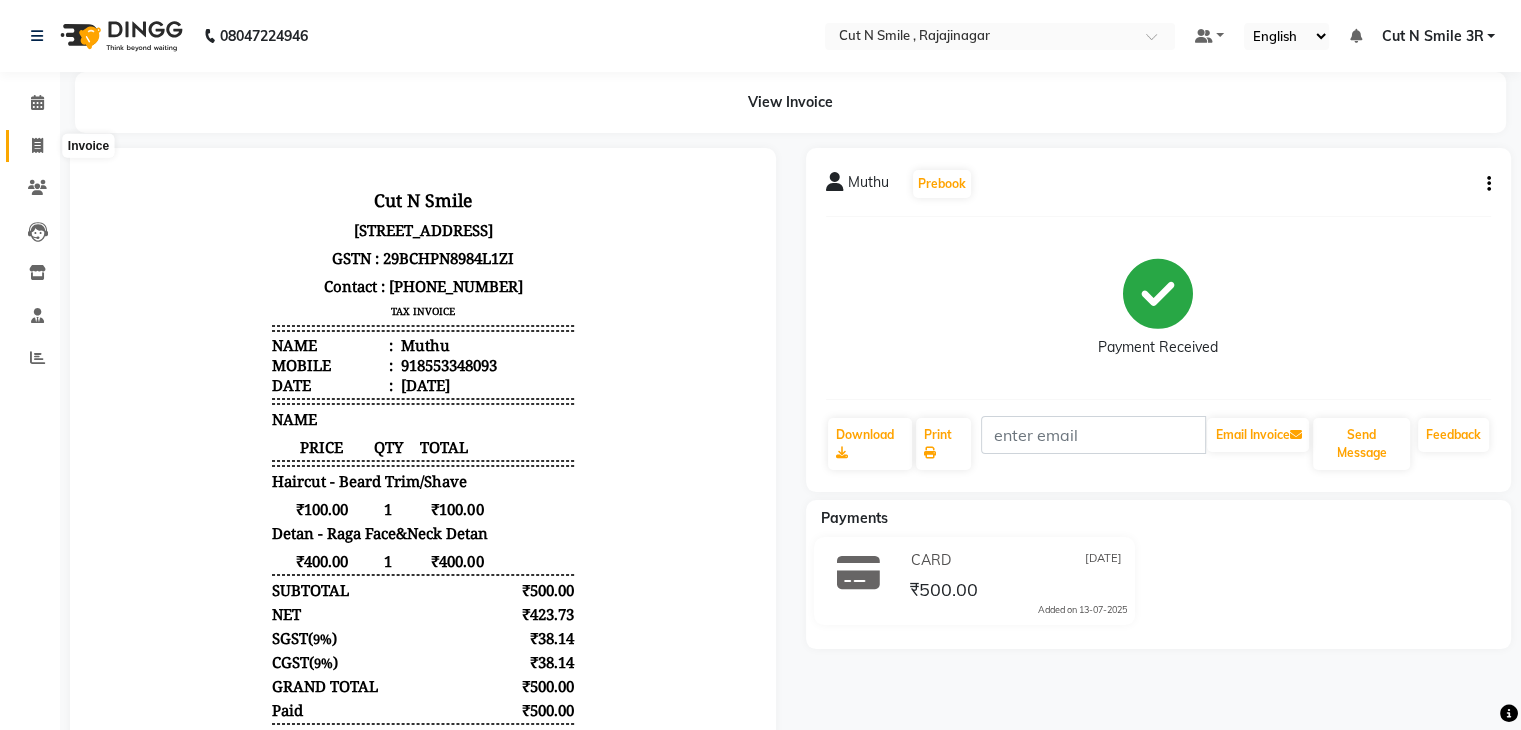 click 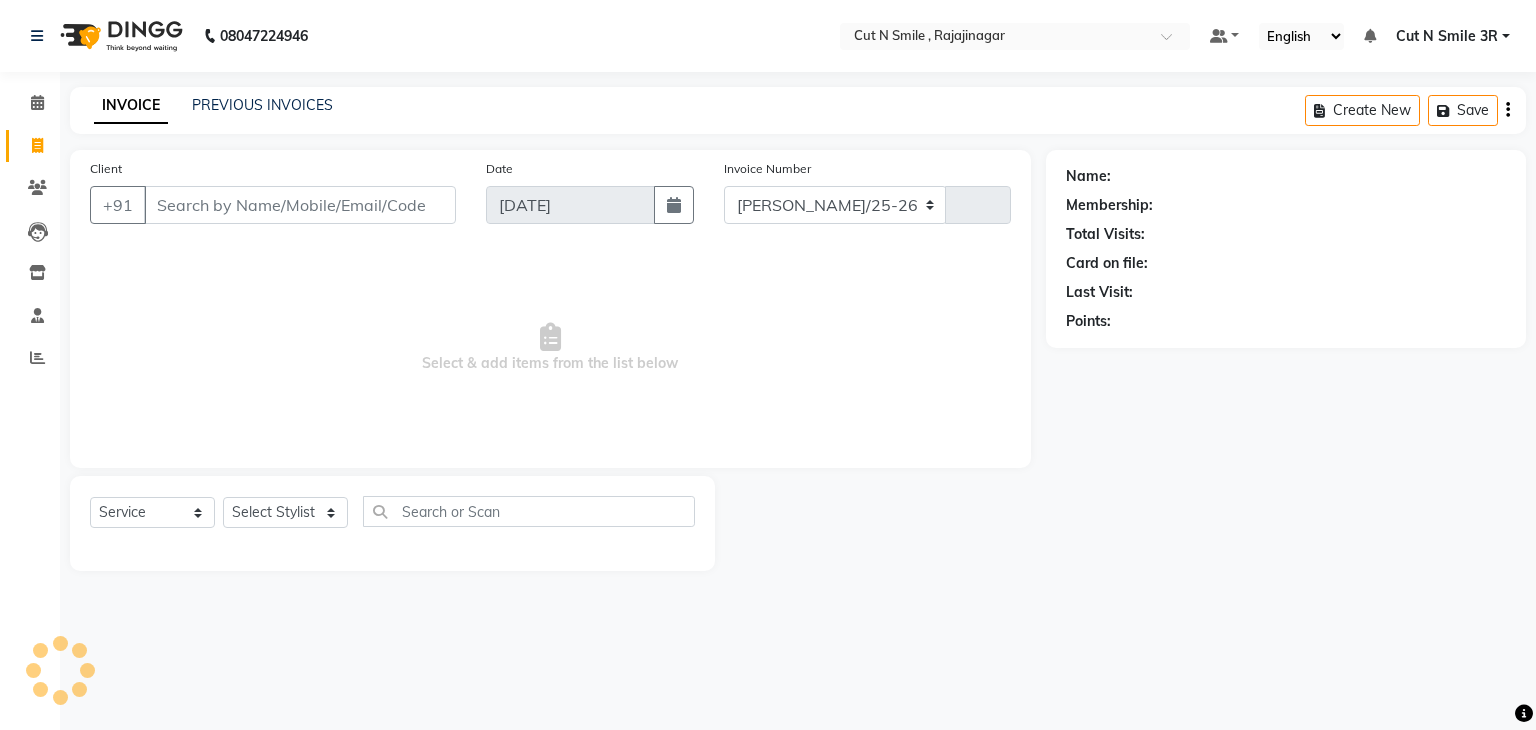 select on "7187" 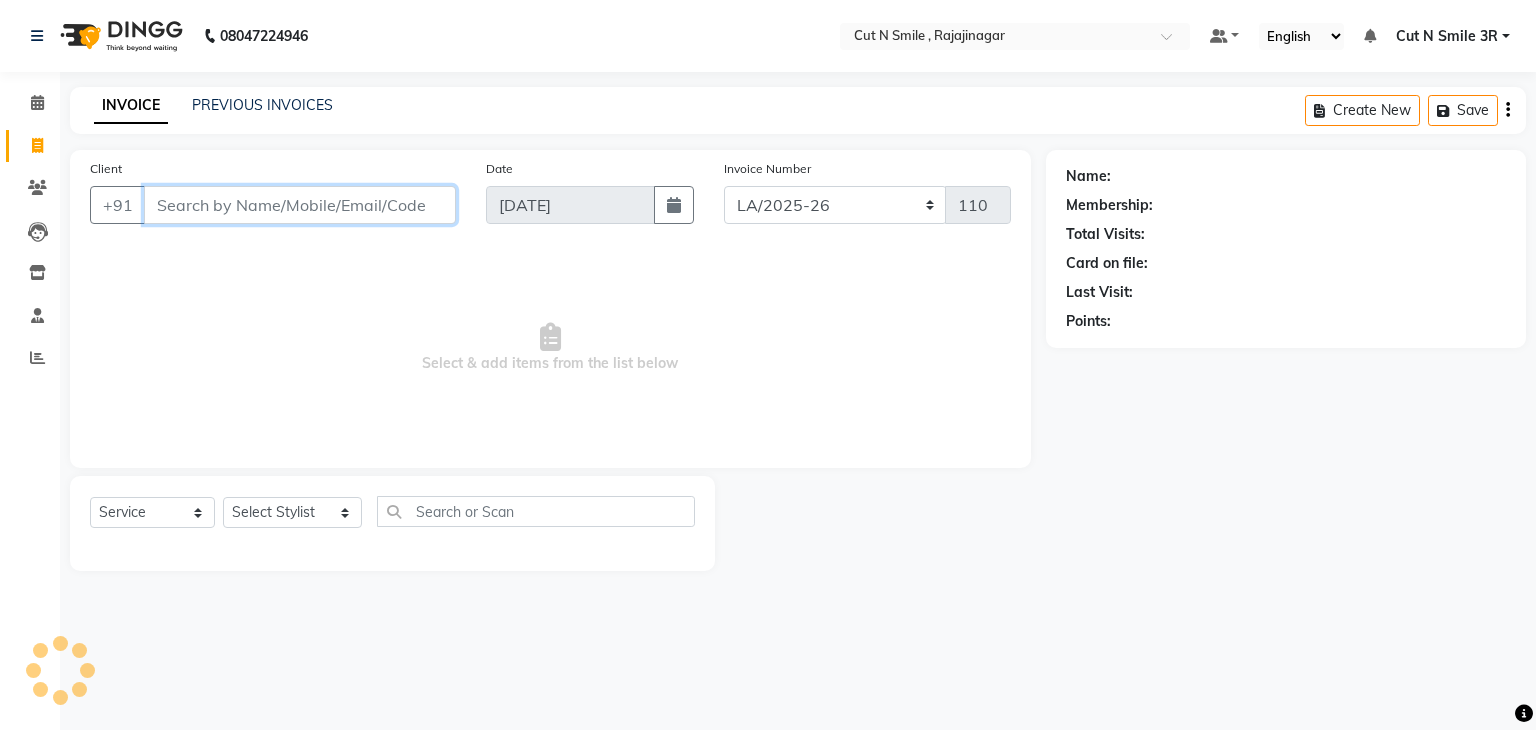 click on "Client" at bounding box center [300, 205] 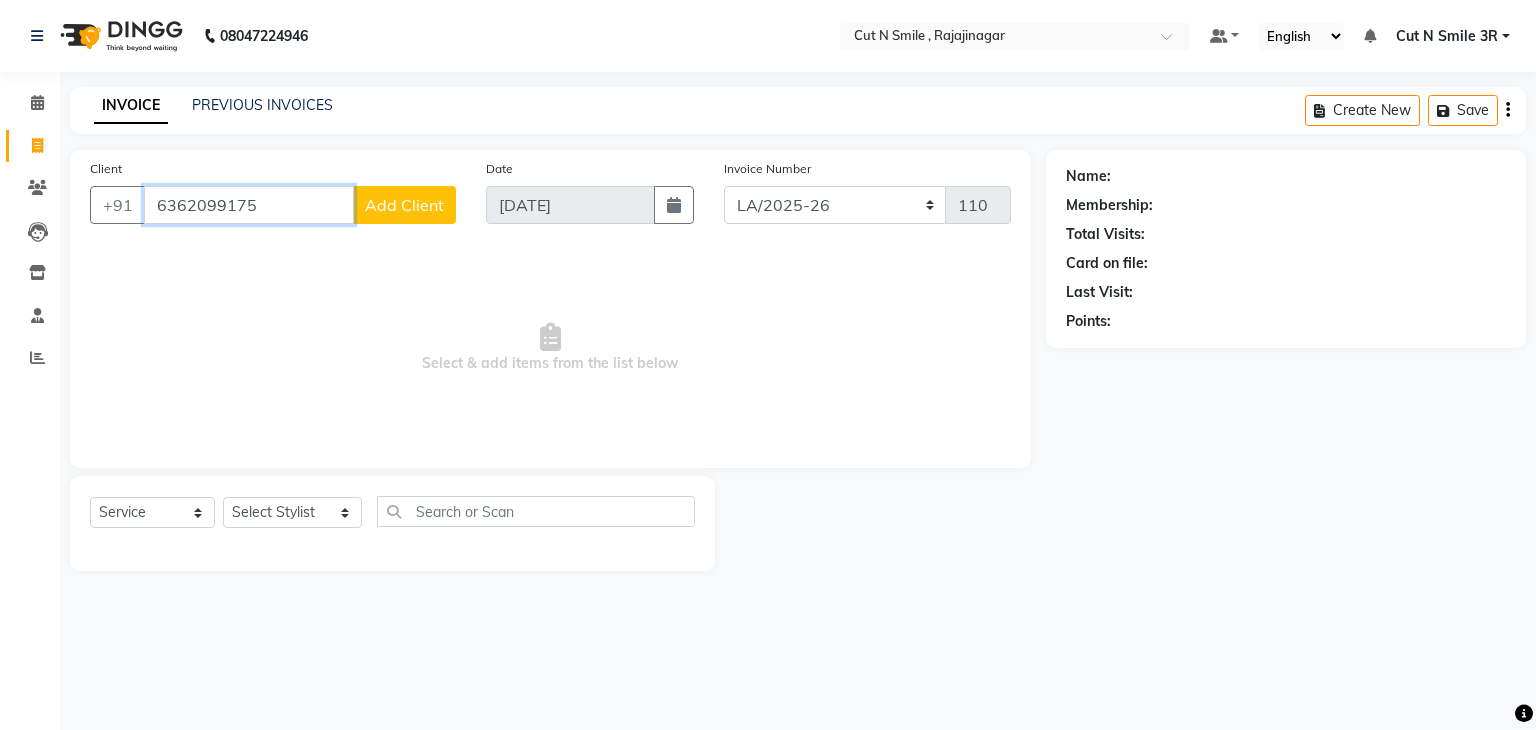 type on "6362099175" 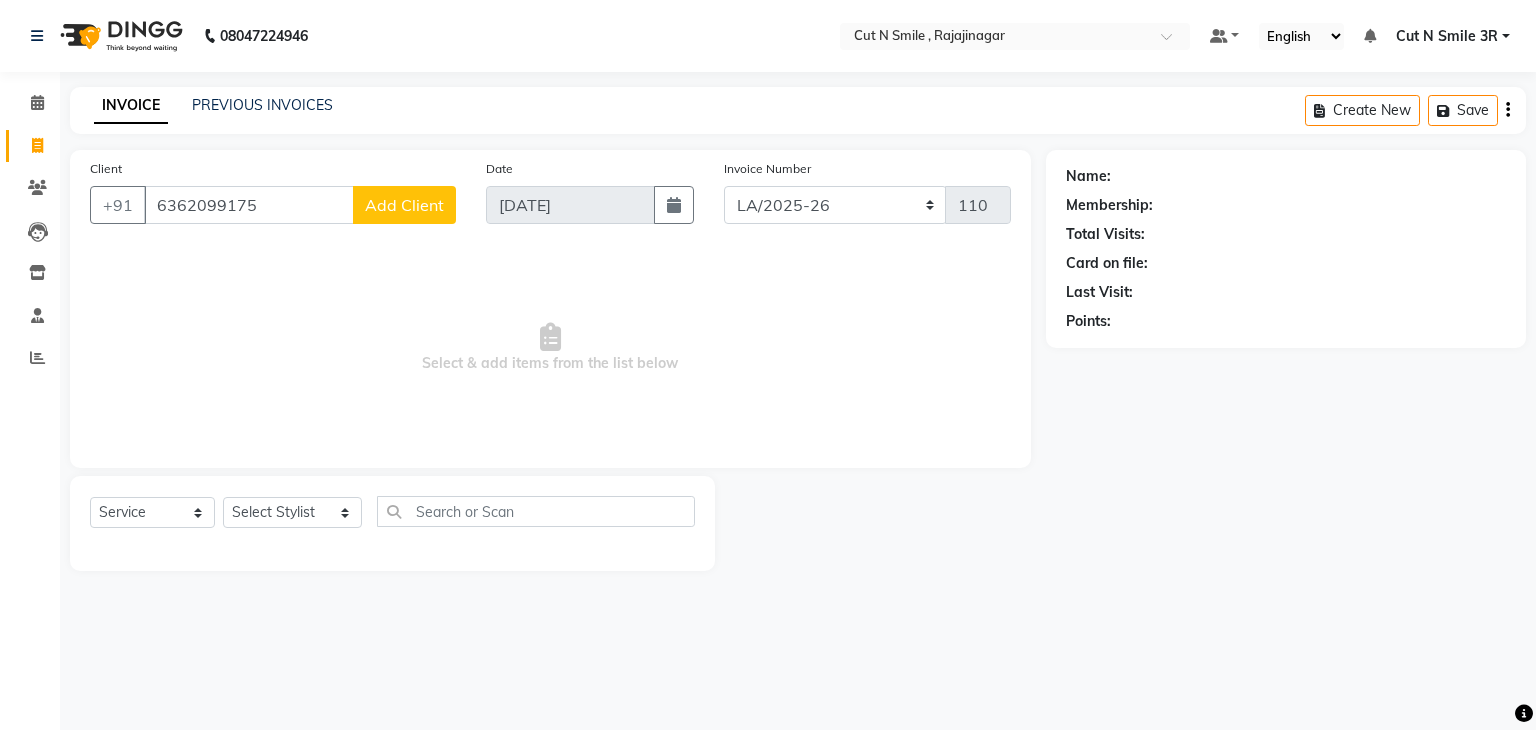 click on "Add Client" 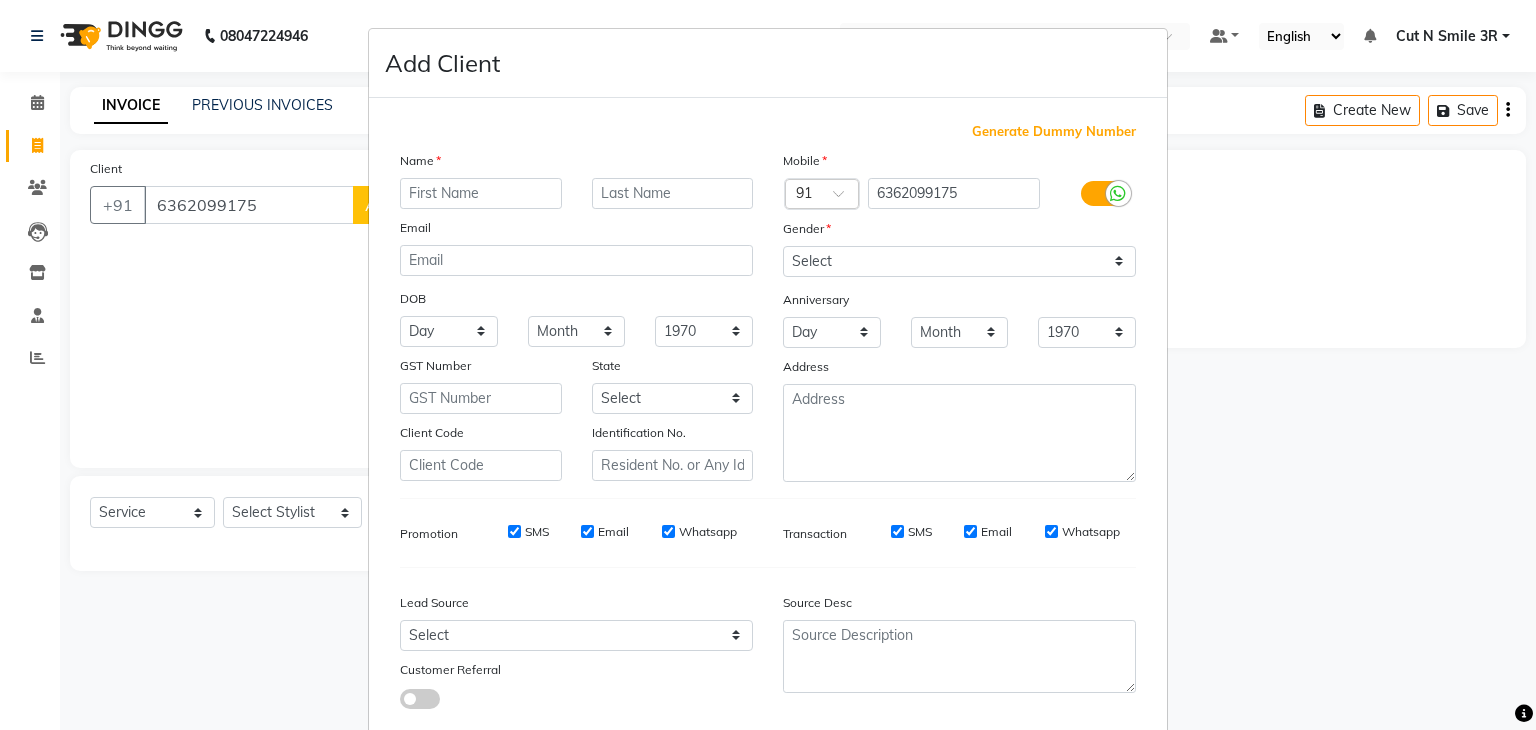 click at bounding box center [481, 193] 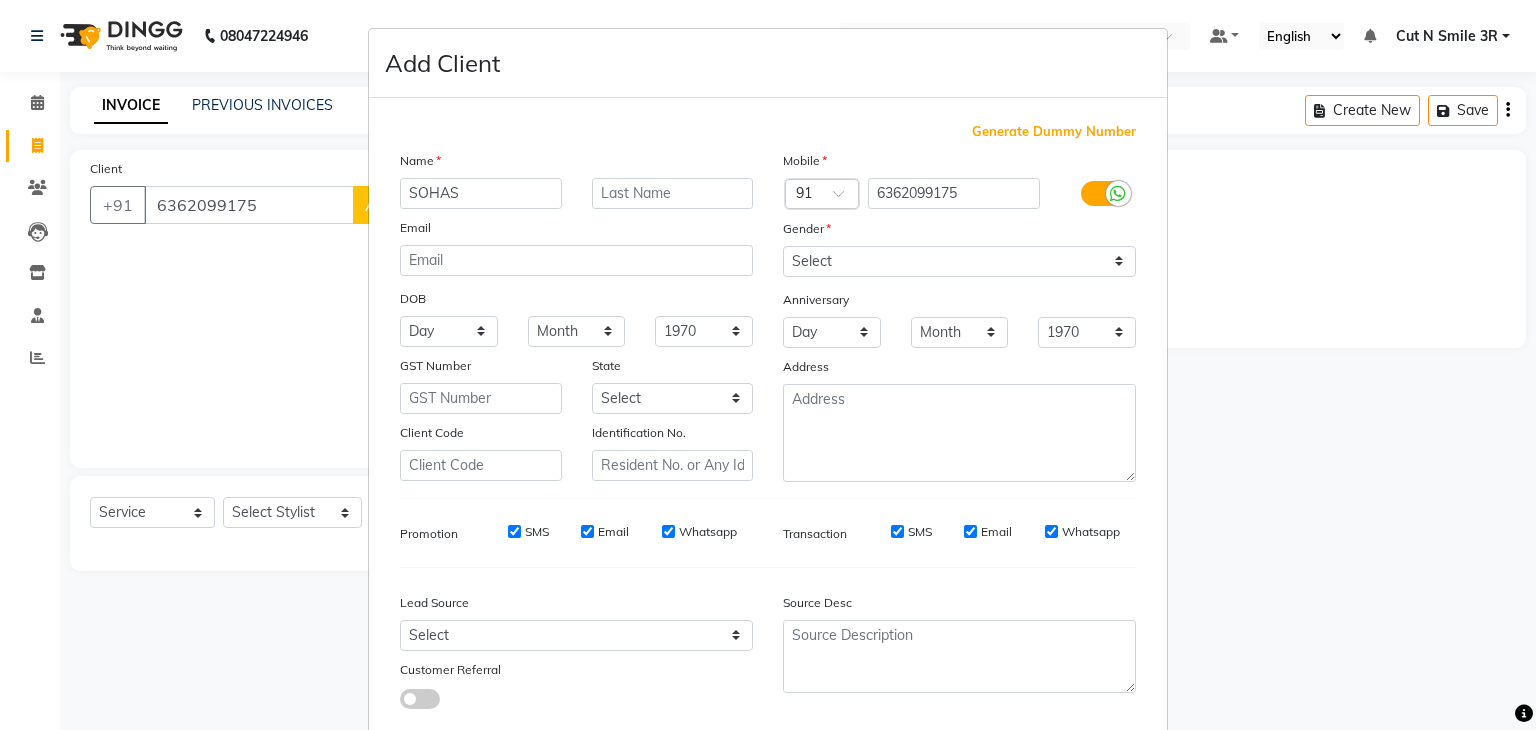 type on "SOHAS" 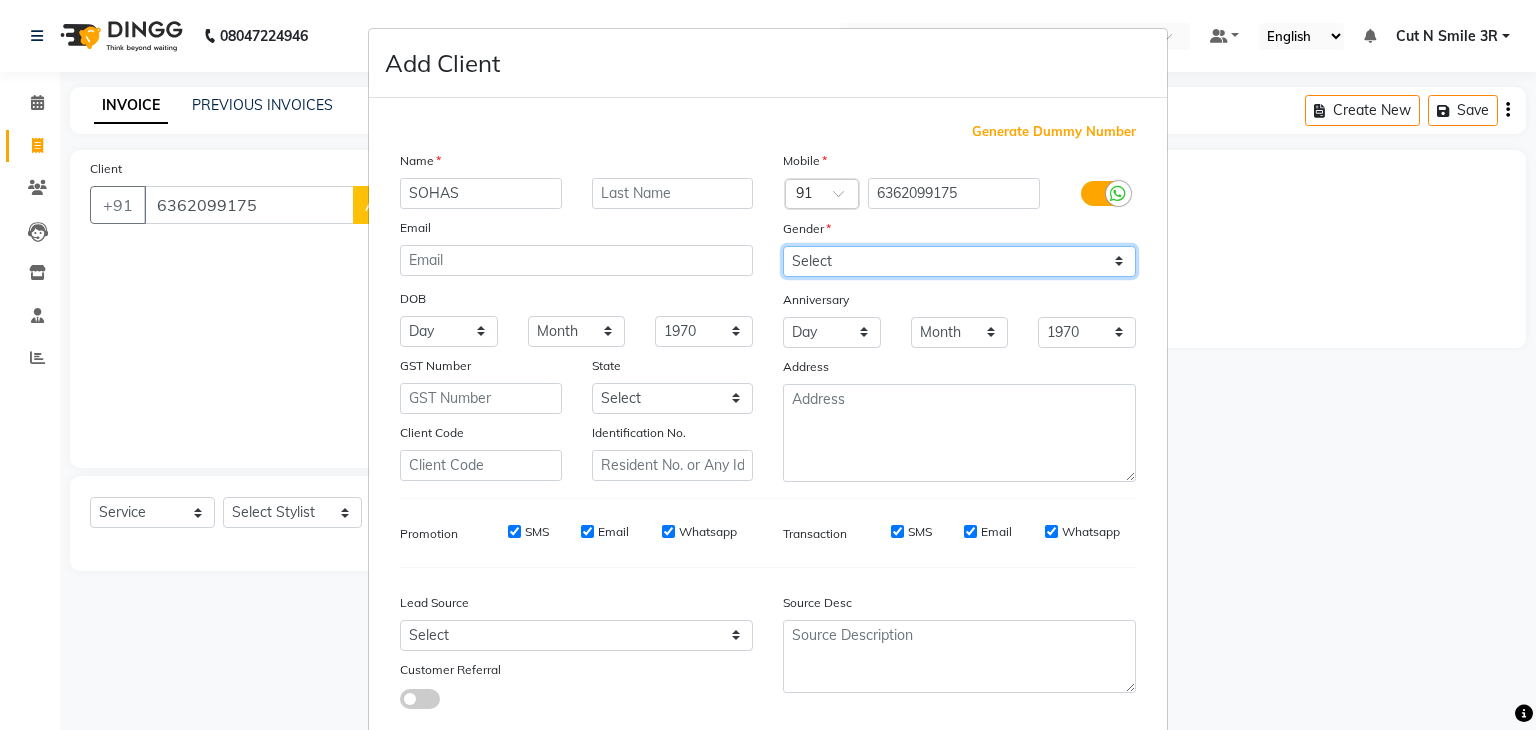 click on "Select [DEMOGRAPHIC_DATA] [DEMOGRAPHIC_DATA] Other Prefer Not To Say" at bounding box center [959, 261] 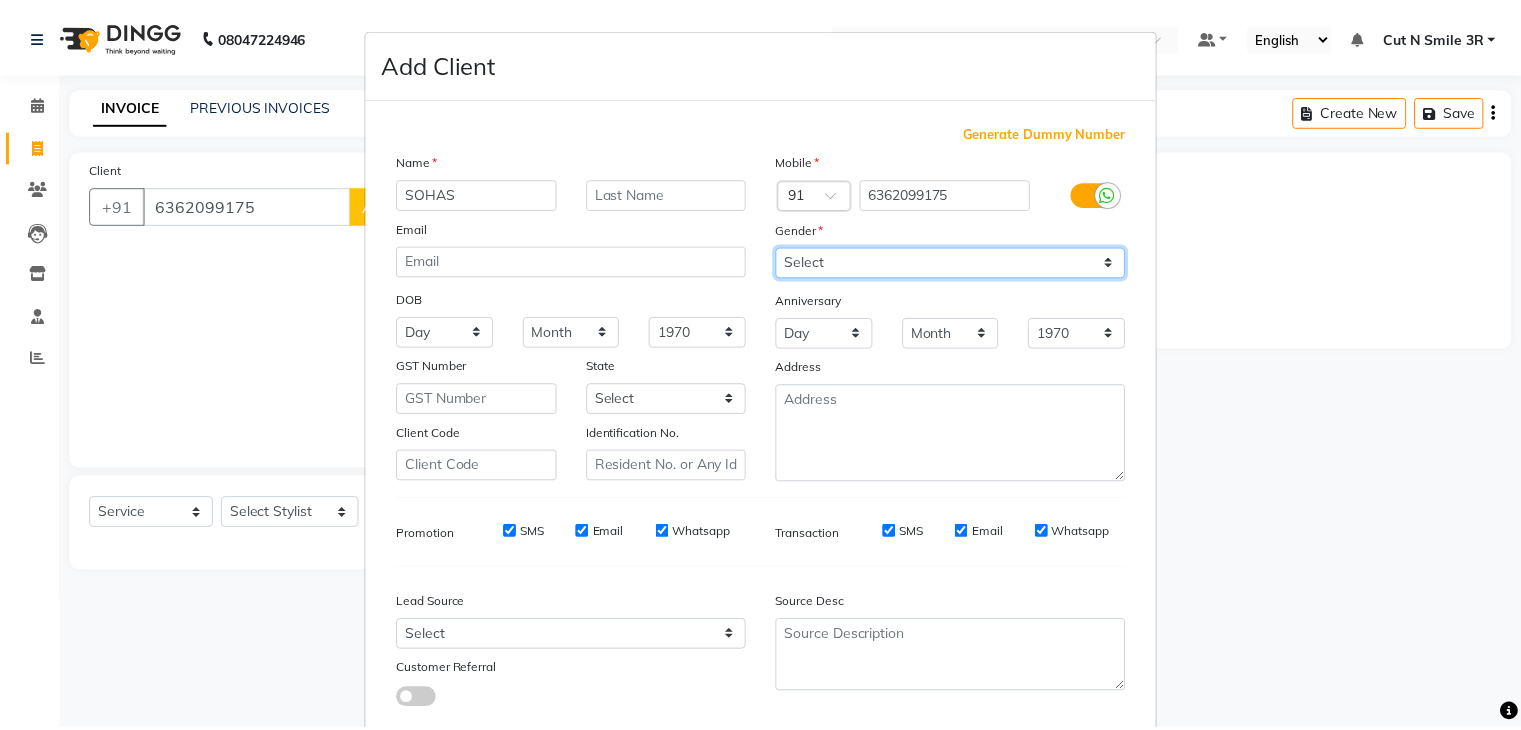 scroll, scrollTop: 127, scrollLeft: 0, axis: vertical 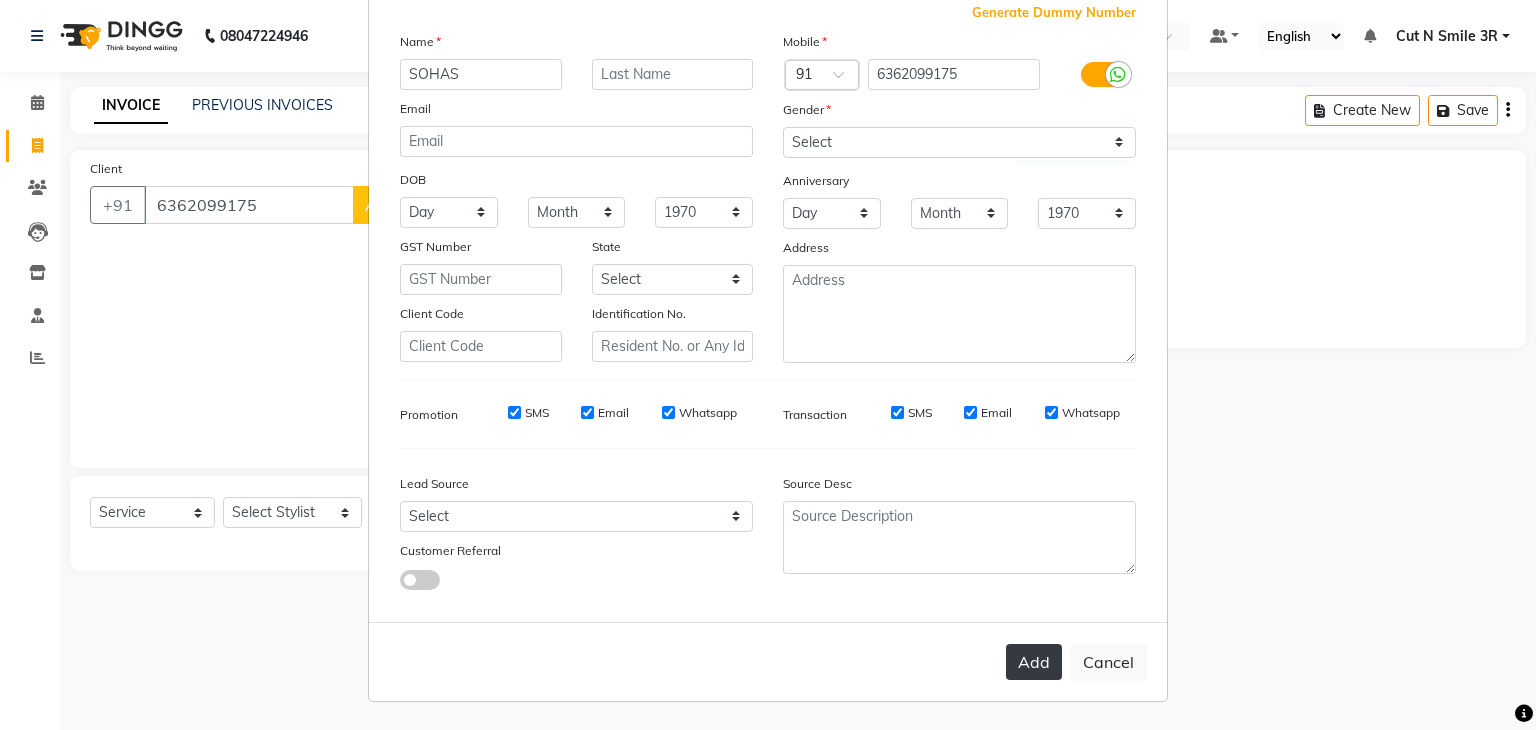 click on "Add" at bounding box center [1034, 662] 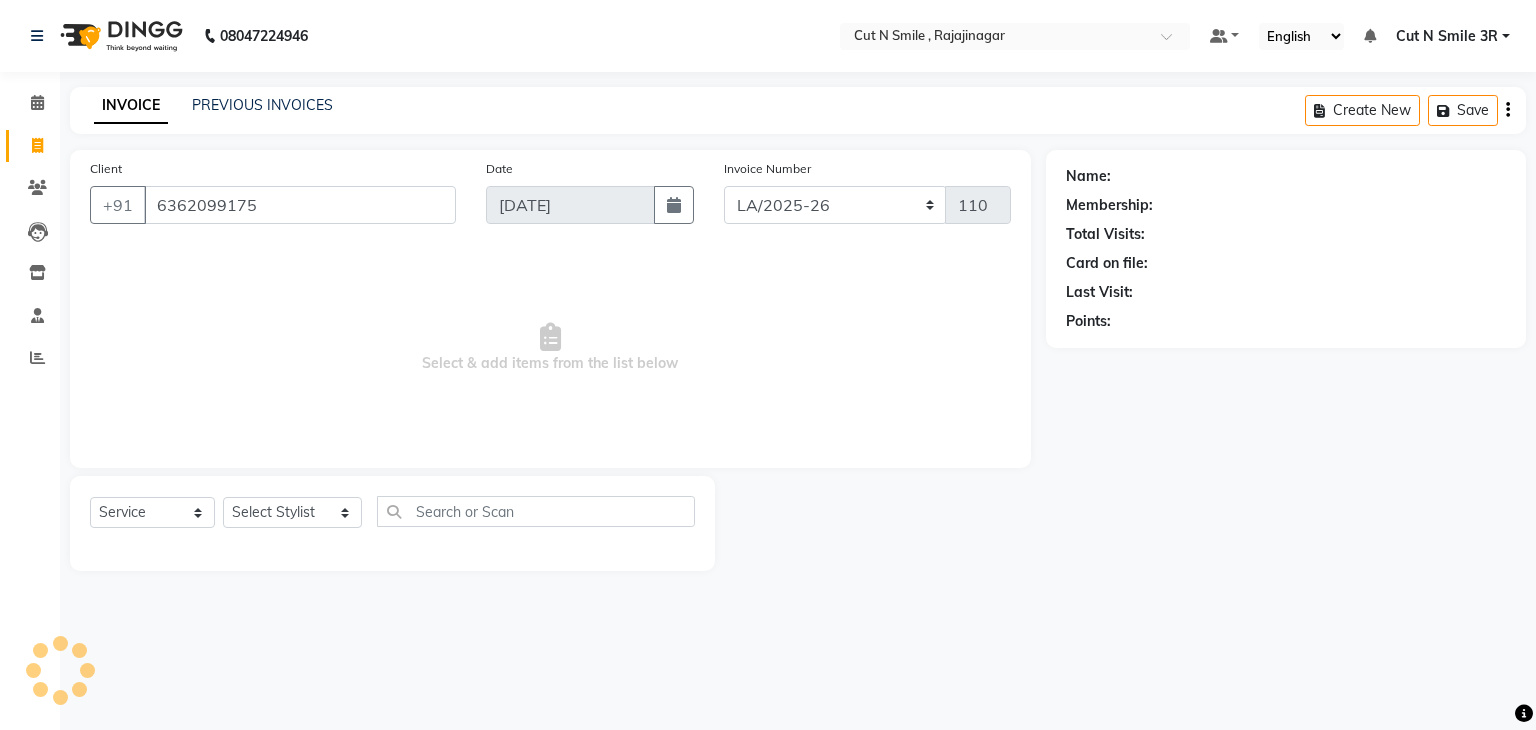 type 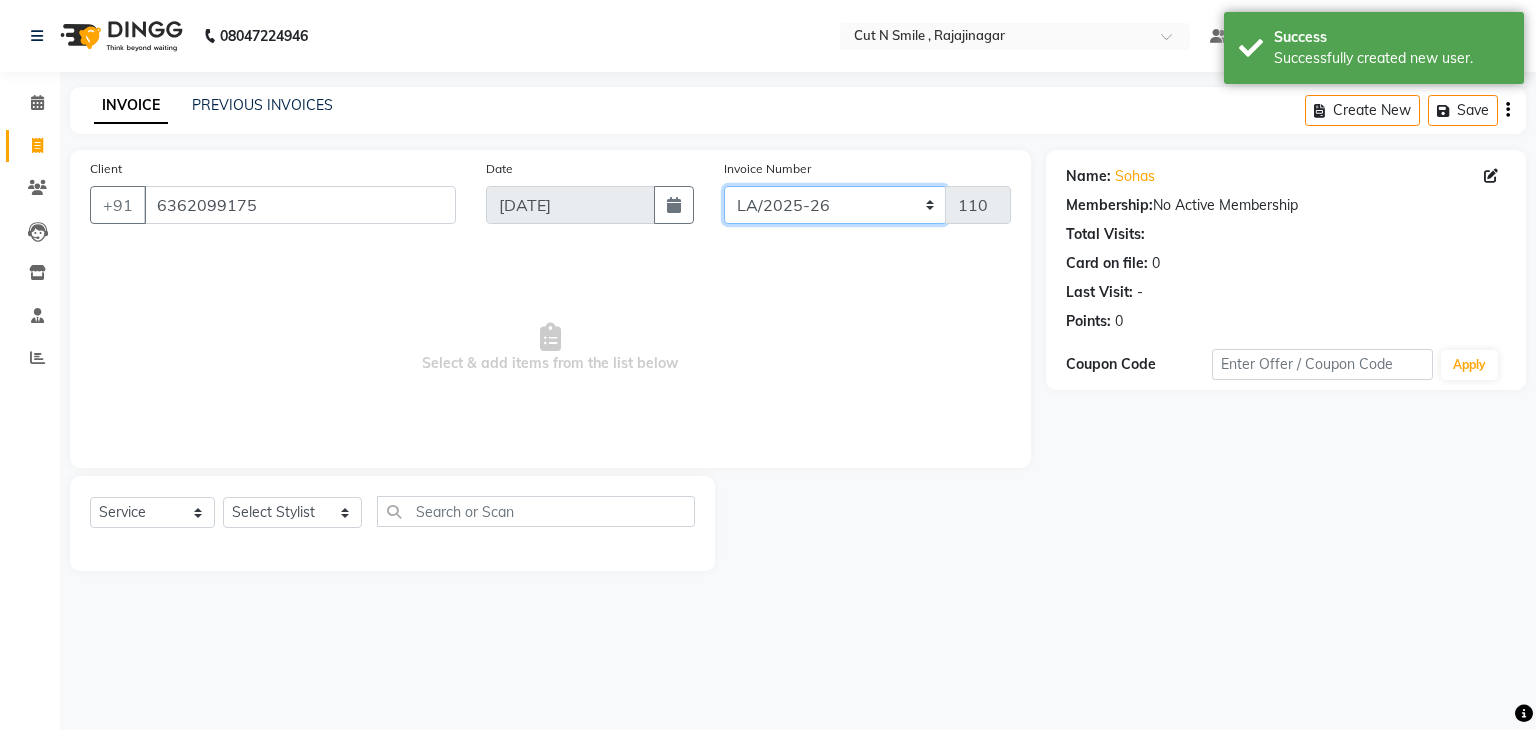 click on "[PERSON_NAME]/25-26 LA/2025-26 SH/25 CH/25 SA/25" 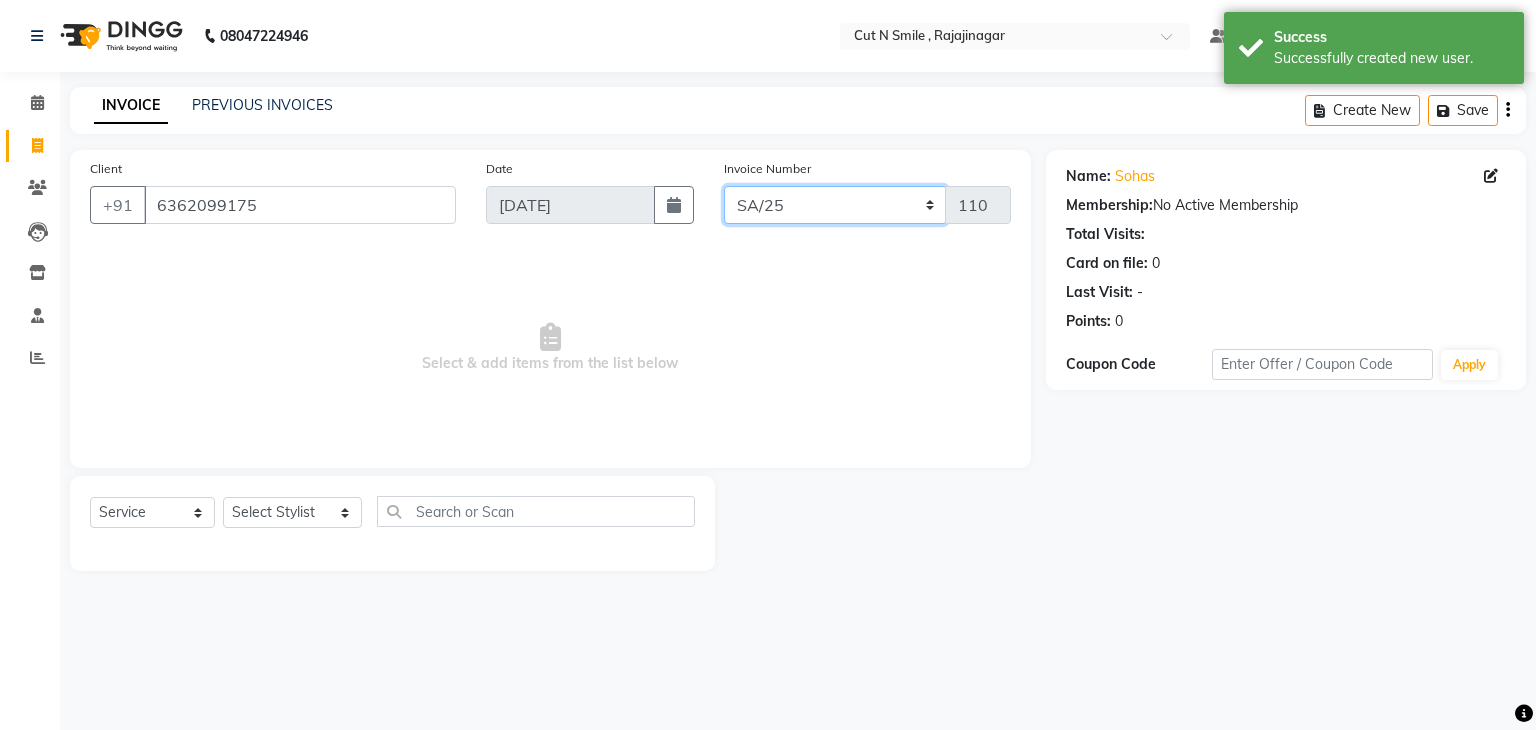click on "[PERSON_NAME]/25-26 LA/2025-26 SH/25 CH/25 SA/25" 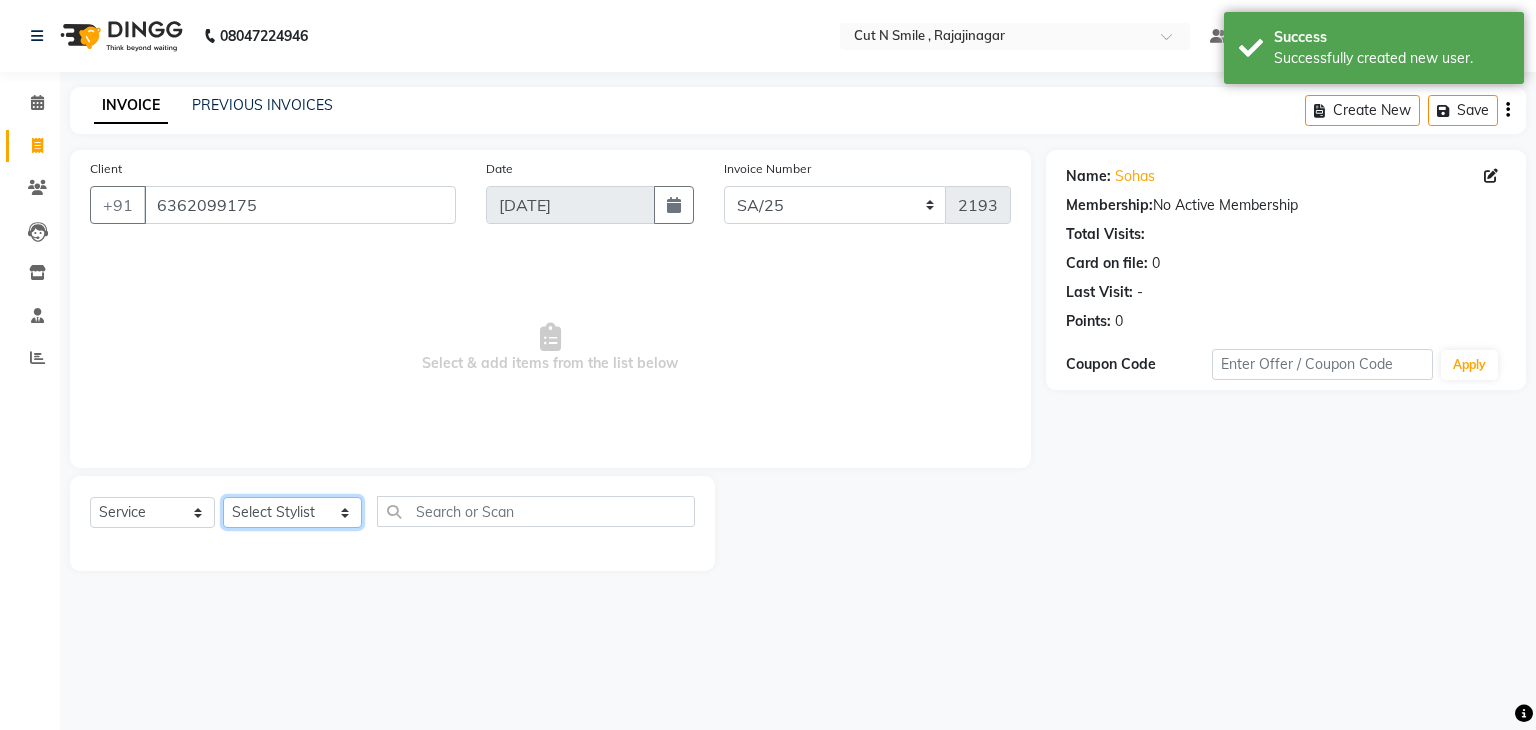 click on "Select Stylist [PERSON_NAME] Ammu 3R [PERSON_NAME] VN [PERSON_NAME] 3R [PERSON_NAME] 3R [PERSON_NAME] 3R [PERSON_NAME] 4R CNS [PERSON_NAME]  Cut N Smile 17M  Cut N Smile 3R Cut n Smile 4R Cut N Smile 9M Cut N Smile ML Cut N Smile V [PERSON_NAME] 4R Govind VN Hema 4R [PERSON_NAME] VN Karan VN Love 4R [PERSON_NAME] 3R Manu 4R  Muskaan VN [PERSON_NAME] 4R N D M 4R NDM Alam 4R Noushad VN [PERSON_NAME] 4R Priya [PERSON_NAME] 3R Rahul 3R Ravi 3R [PERSON_NAME] 4R [PERSON_NAME] 3R [PERSON_NAME] 4R [PERSON_NAME] [PERSON_NAME] 3R [PERSON_NAME] 4R Sameer 3R [PERSON_NAME] [PERSON_NAME]  [PERSON_NAME] [PERSON_NAME] [PERSON_NAME] VN [PERSON_NAME] 4R [PERSON_NAME] 4R [PERSON_NAME] VN Shanavaaz [PERSON_NAME] 3R [PERSON_NAME] 4R [PERSON_NAME] [PERSON_NAME] 4R Sunny VN [PERSON_NAME] 4R Vakeel 3R Varas 4R [PERSON_NAME] [PERSON_NAME] VN" 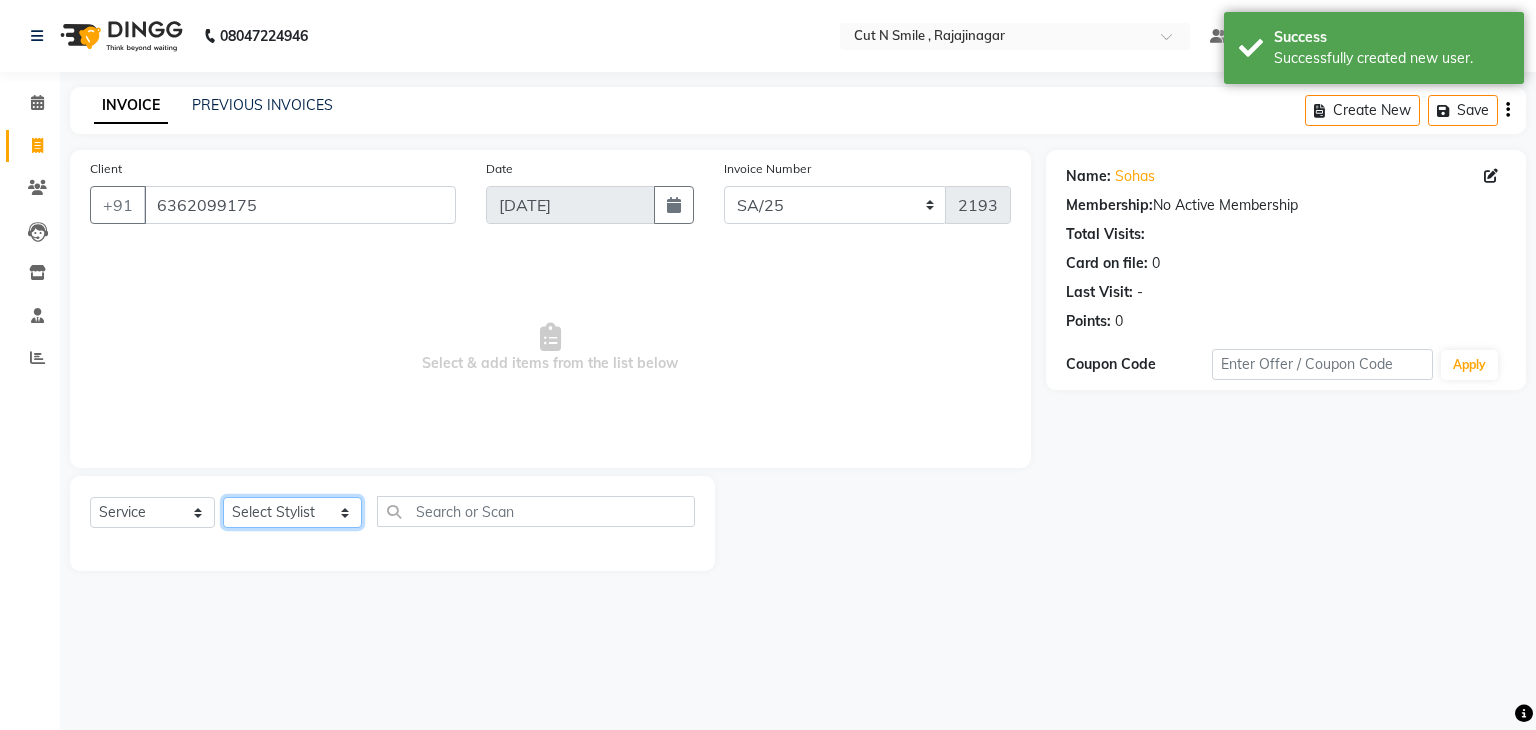 select on "57482" 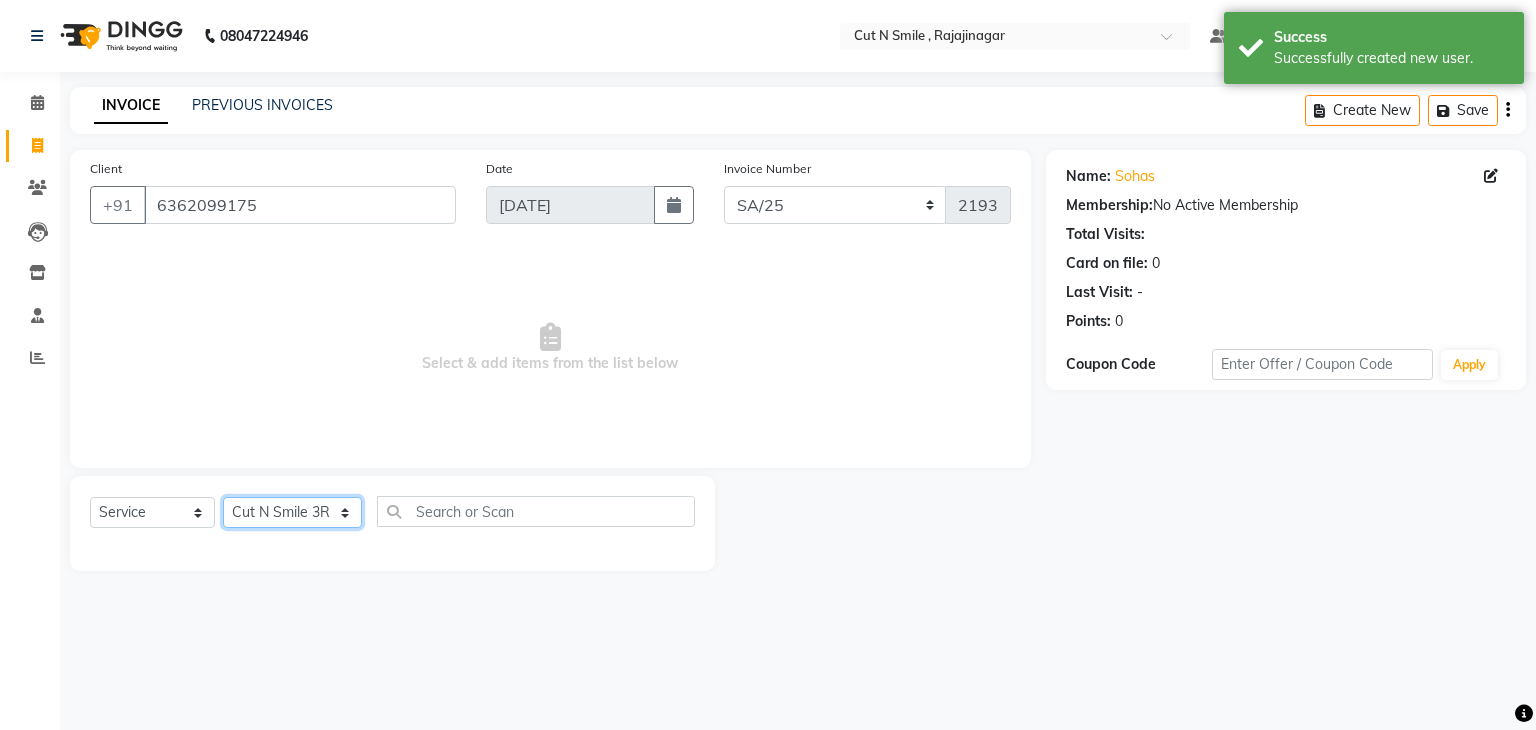 click on "Select Stylist [PERSON_NAME] Ammu 3R [PERSON_NAME] VN [PERSON_NAME] 3R [PERSON_NAME] 3R [PERSON_NAME] 3R [PERSON_NAME] 4R CNS [PERSON_NAME]  Cut N Smile 17M  Cut N Smile 3R Cut n Smile 4R Cut N Smile 9M Cut N Smile ML Cut N Smile V [PERSON_NAME] 4R Govind VN Hema 4R [PERSON_NAME] VN Karan VN Love 4R [PERSON_NAME] 3R Manu 4R  Muskaan VN [PERSON_NAME] 4R N D M 4R NDM Alam 4R Noushad VN [PERSON_NAME] 4R Priya [PERSON_NAME] 3R Rahul 3R Ravi 3R [PERSON_NAME] 4R [PERSON_NAME] 3R [PERSON_NAME] 4R [PERSON_NAME] [PERSON_NAME] 3R [PERSON_NAME] 4R Sameer 3R [PERSON_NAME] [PERSON_NAME]  [PERSON_NAME] [PERSON_NAME] [PERSON_NAME] VN [PERSON_NAME] 4R [PERSON_NAME] 4R [PERSON_NAME] VN Shanavaaz [PERSON_NAME] 3R [PERSON_NAME] 4R [PERSON_NAME] [PERSON_NAME] 4R Sunny VN [PERSON_NAME] 4R Vakeel 3R Varas 4R [PERSON_NAME] [PERSON_NAME] VN" 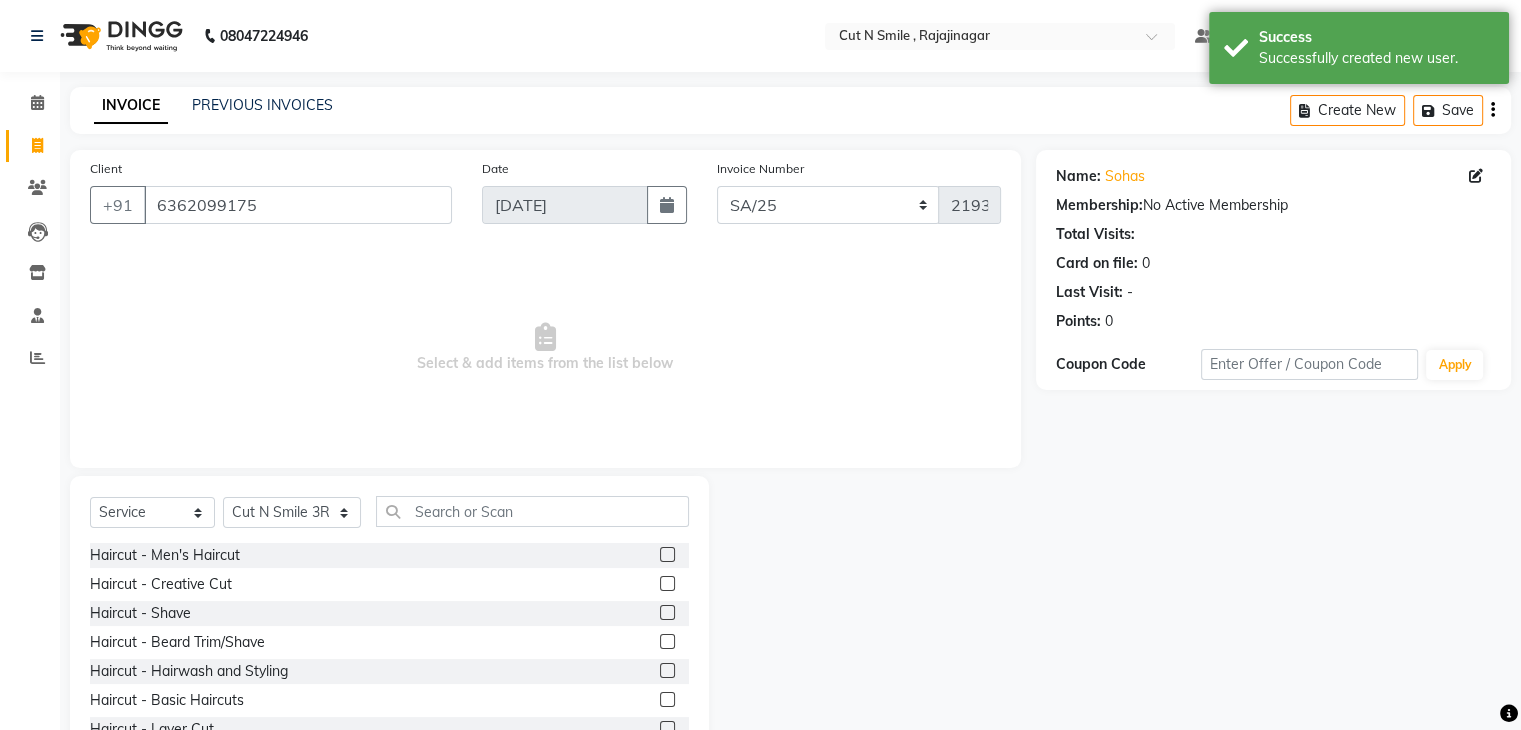 click 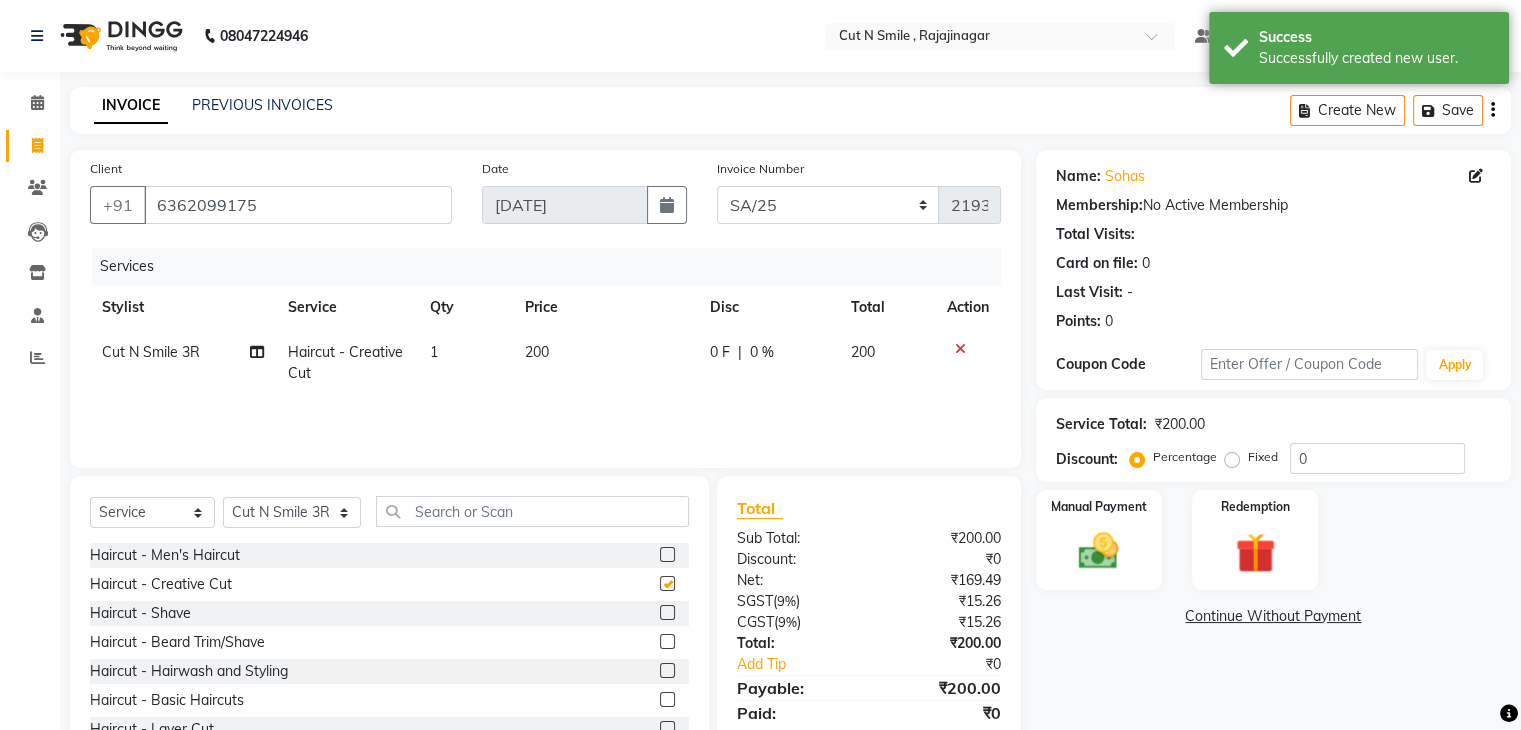 checkbox on "false" 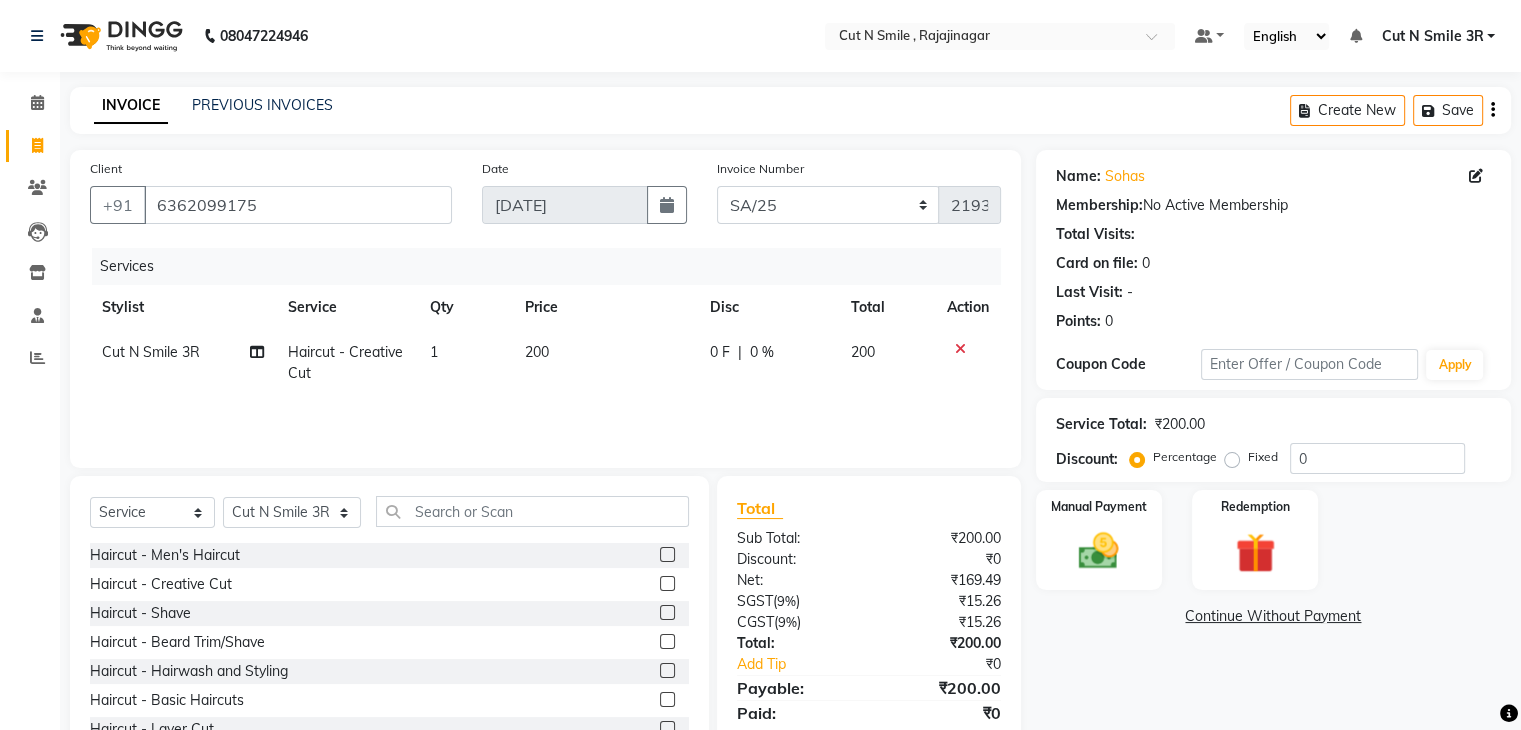 click 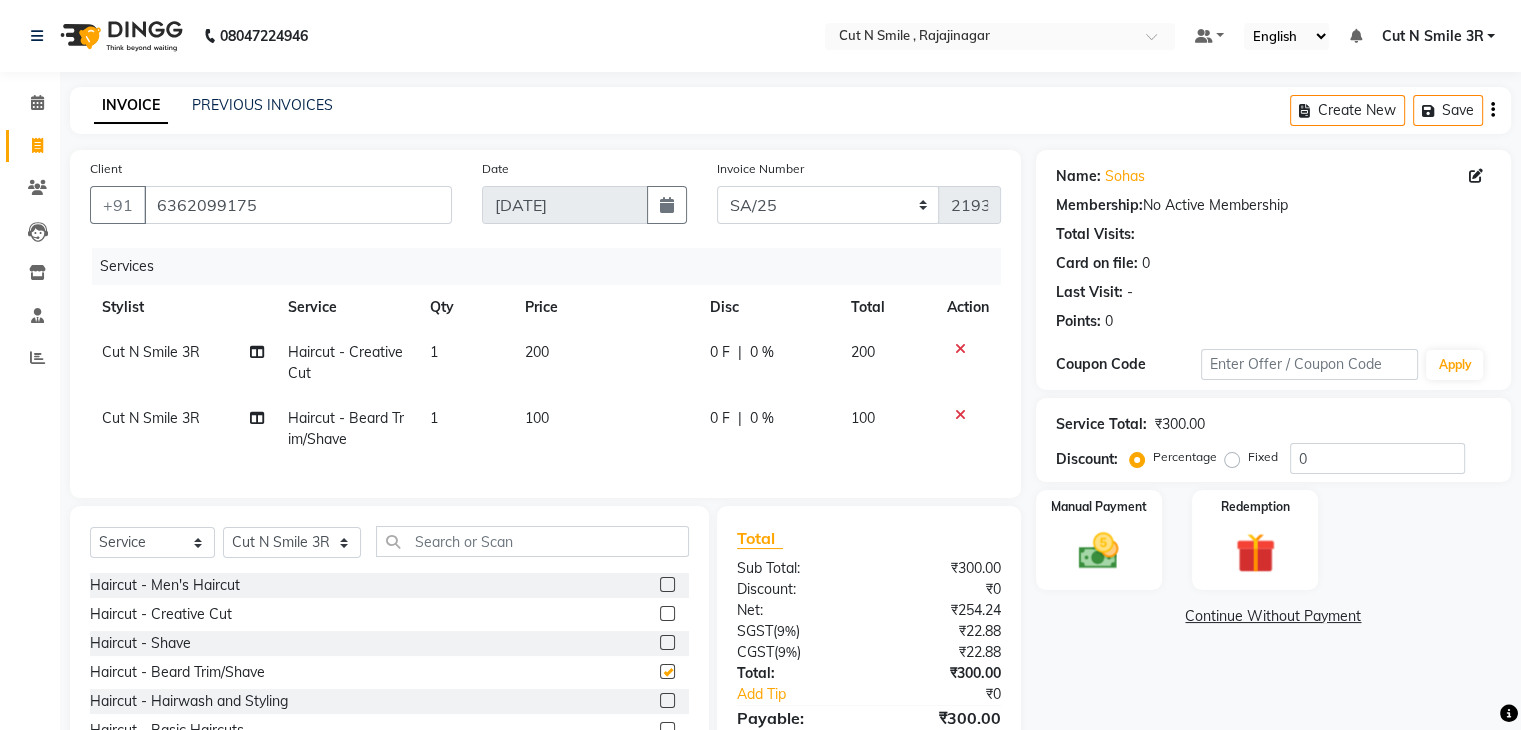 checkbox on "false" 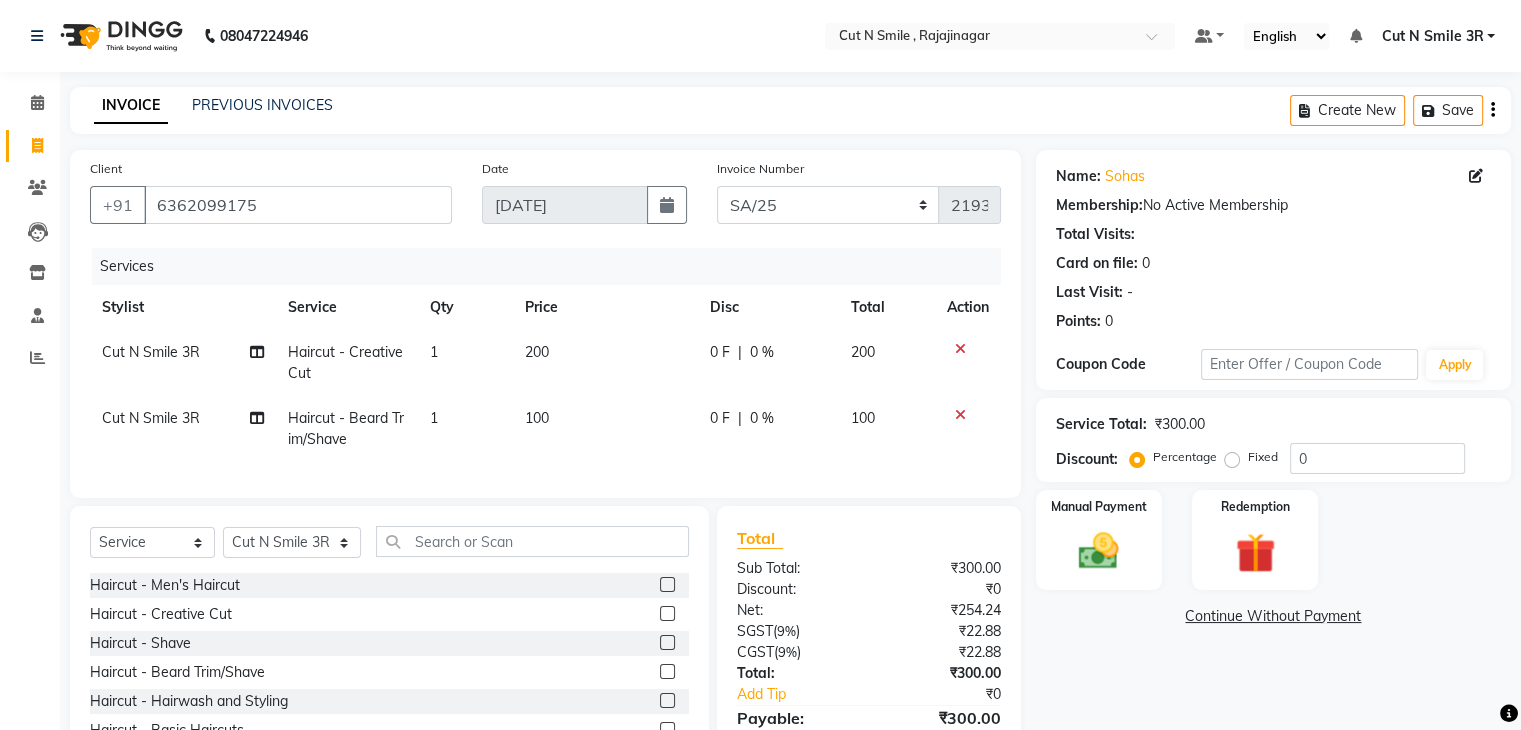 click on "Select  Service  Product  Membership  Package Voucher Prepaid Gift Card  Select Stylist [PERSON_NAME] Ammu 3R [PERSON_NAME] VN [PERSON_NAME] 3R [PERSON_NAME] 3R [PERSON_NAME] 3R [PERSON_NAME] 4R CNS [PERSON_NAME]  Cut N Smile 17M  Cut N Smile 3R Cut n Smile 4R Cut N Smile 9M Cut N Smile ML Cut N Smile V [PERSON_NAME] 4R Govind VN Hema 4R [PERSON_NAME] VN Karan VN Love 4R [PERSON_NAME] 3R Manu 4R  Muskaan VN Nadeem 4R N D M 4R NDM Alam 4R Noushad VN [PERSON_NAME] 4R [PERSON_NAME] 3R Rahul 3R Ravi 3R [PERSON_NAME] 4R [PERSON_NAME] 3R [PERSON_NAME] 4R [PERSON_NAME] [PERSON_NAME] 3R [PERSON_NAME] 4R Sameer 3R [PERSON_NAME] [PERSON_NAME]  [PERSON_NAME] [PERSON_NAME] [PERSON_NAME] VN [PERSON_NAME] 4R [PERSON_NAME] 4R [PERSON_NAME] VN Shanavaaz [PERSON_NAME] 3R [PERSON_NAME] 4R [PERSON_NAME] [PERSON_NAME] 4R Sunny VN [PERSON_NAME] 4R Vakeel 3R Varas 4R [PERSON_NAME] [PERSON_NAME] VN" 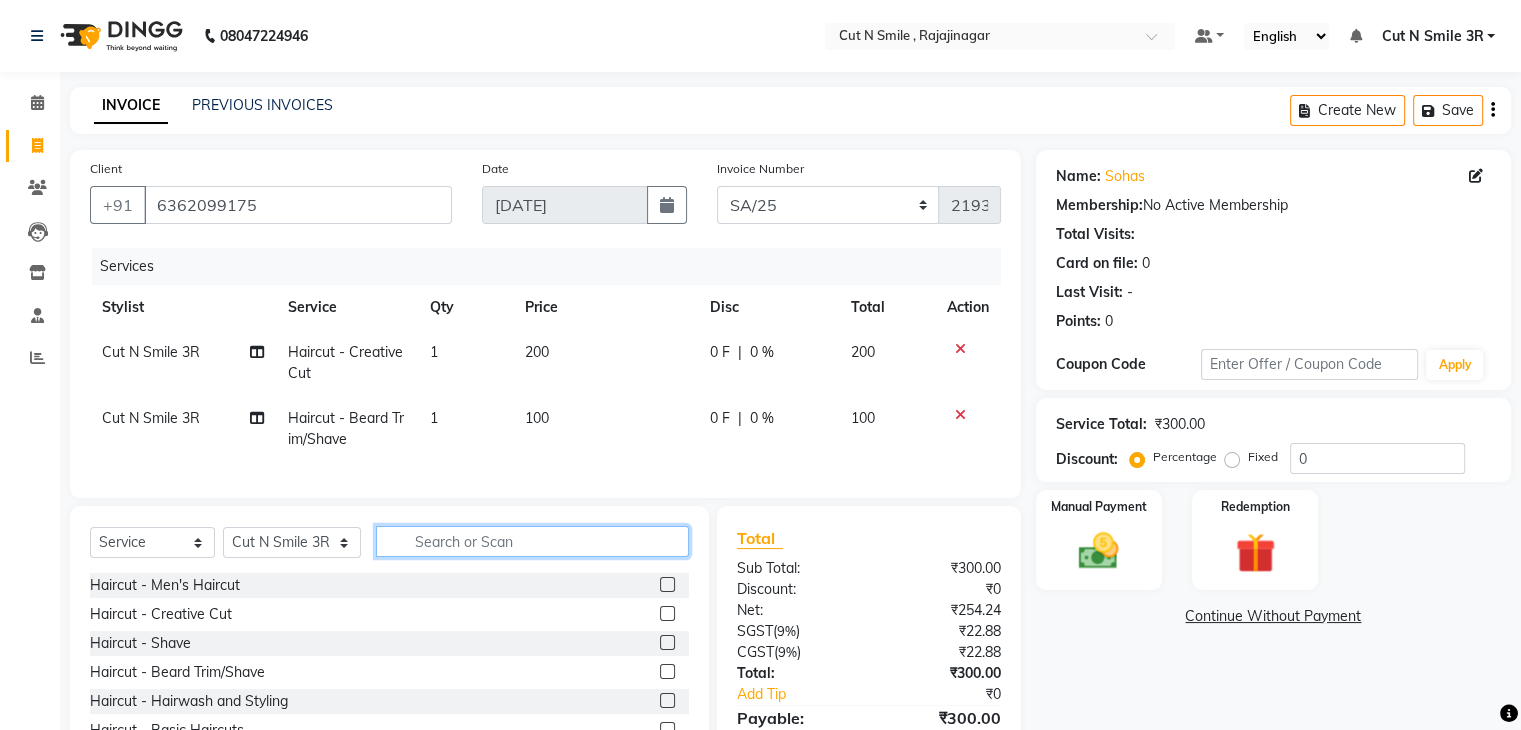 click 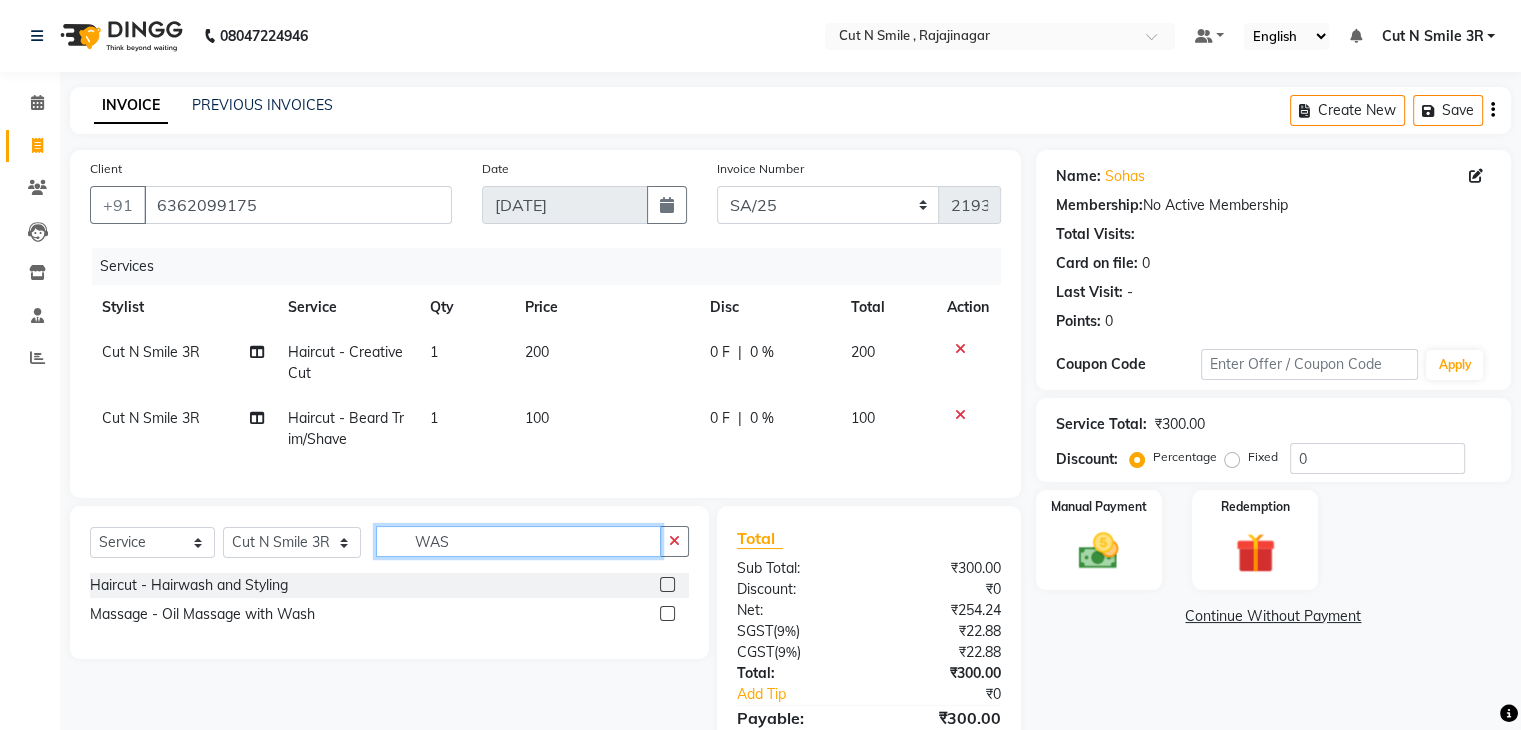 type on "WAS" 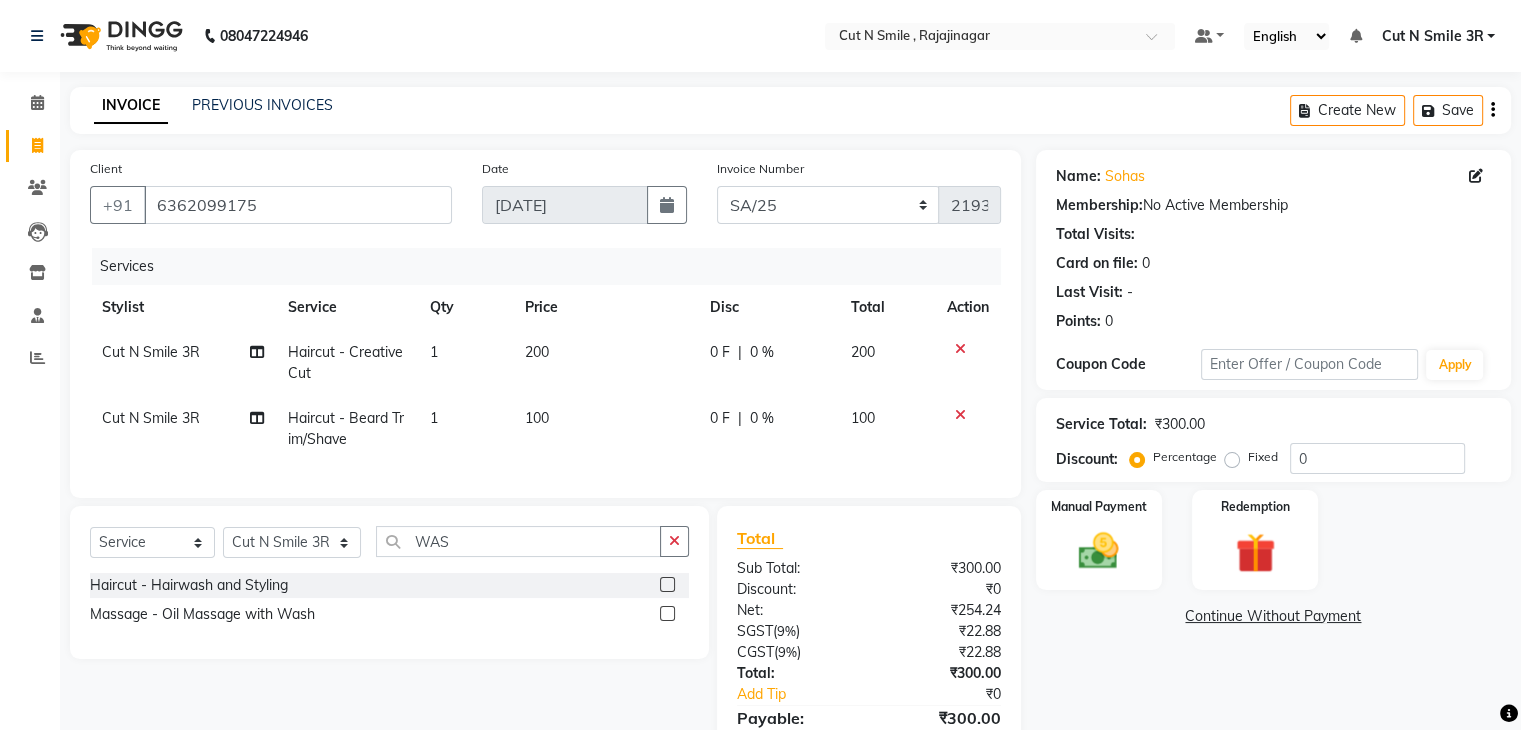 click 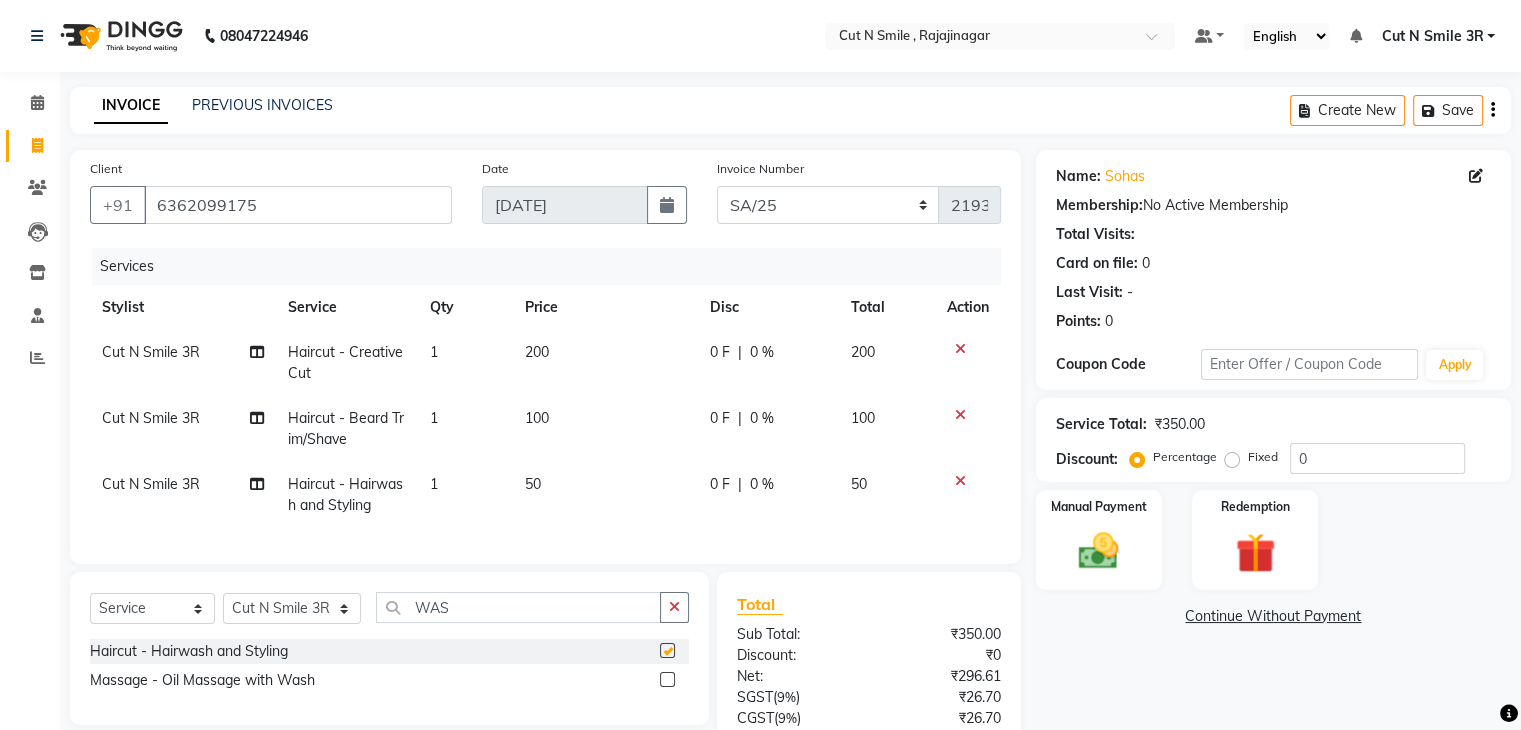 checkbox on "false" 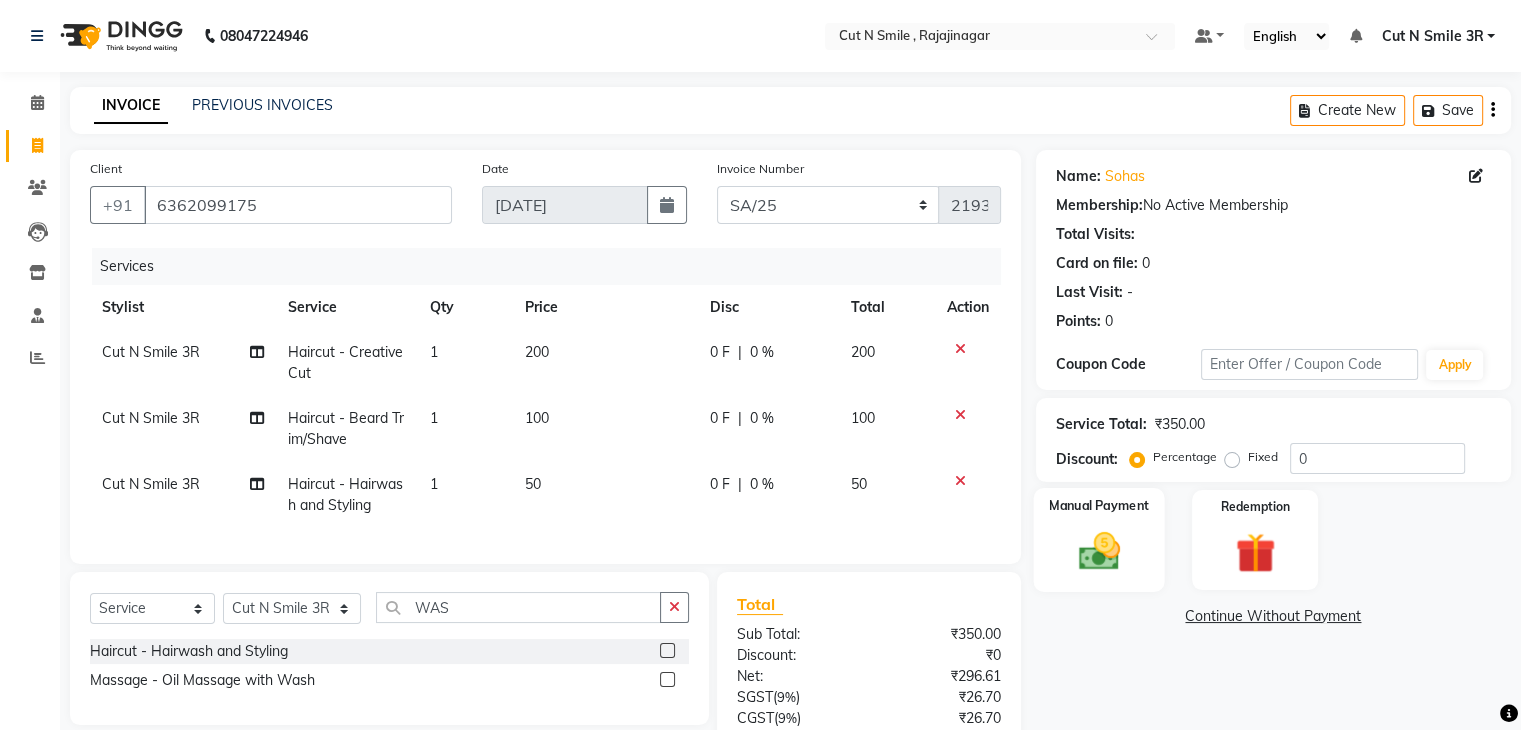 click 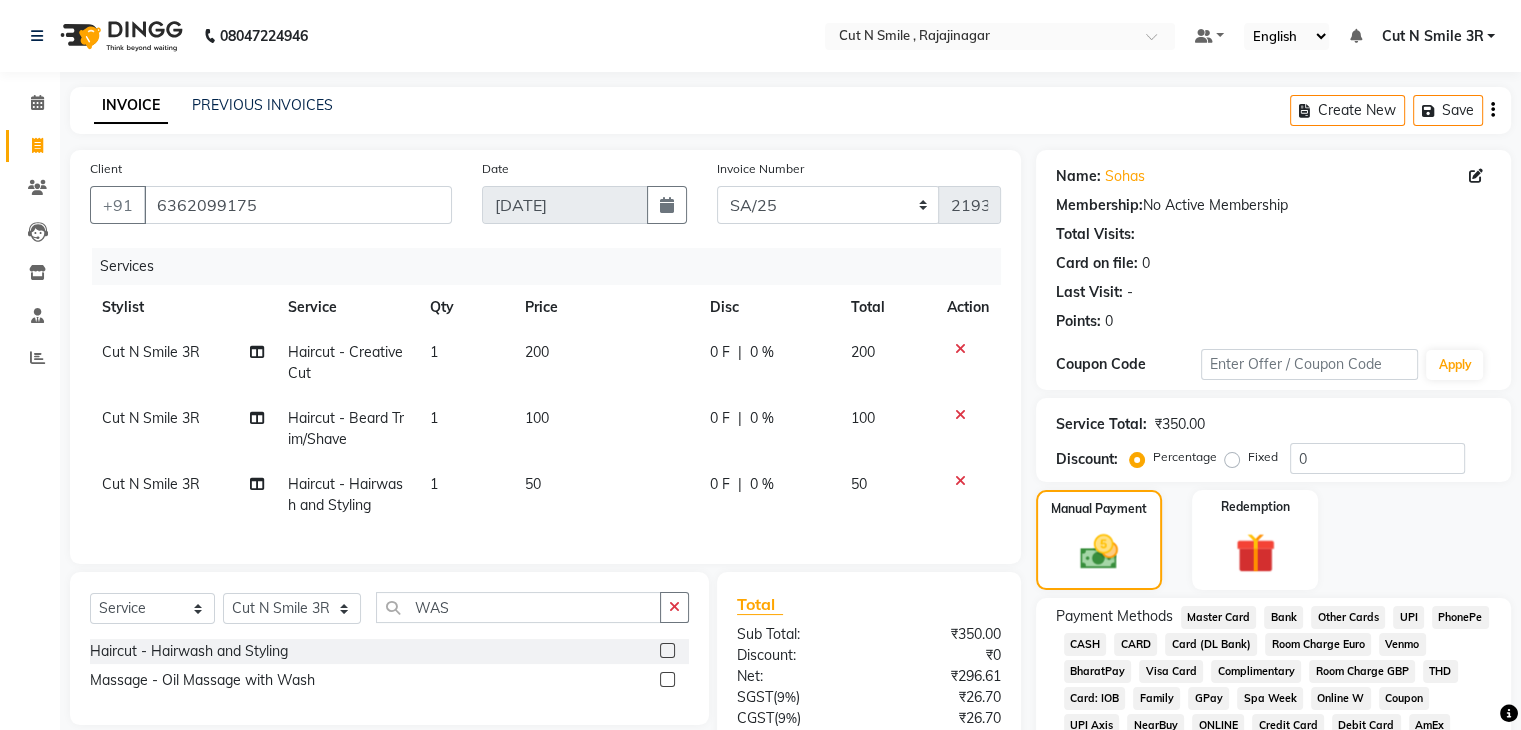 click on "CASH" 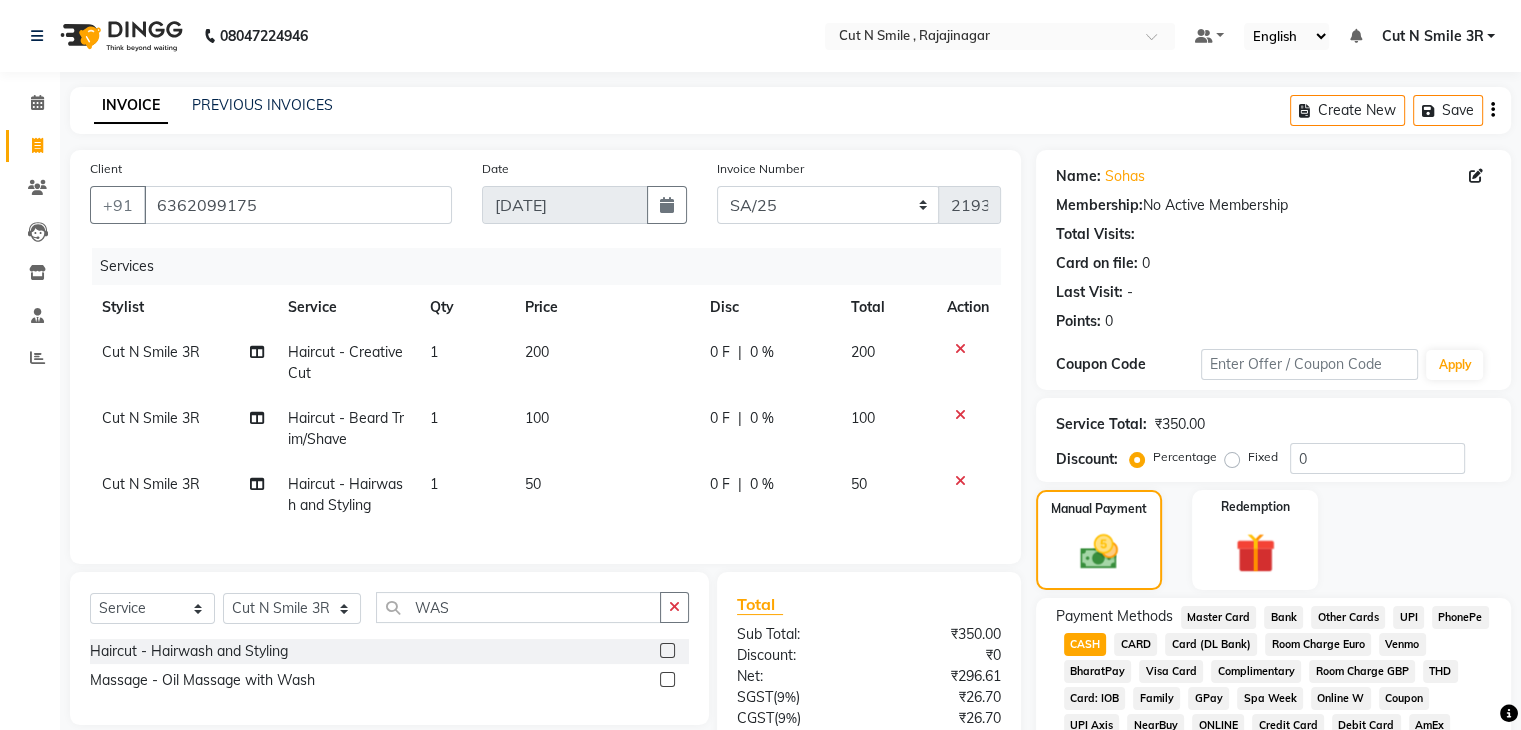 scroll, scrollTop: 228, scrollLeft: 0, axis: vertical 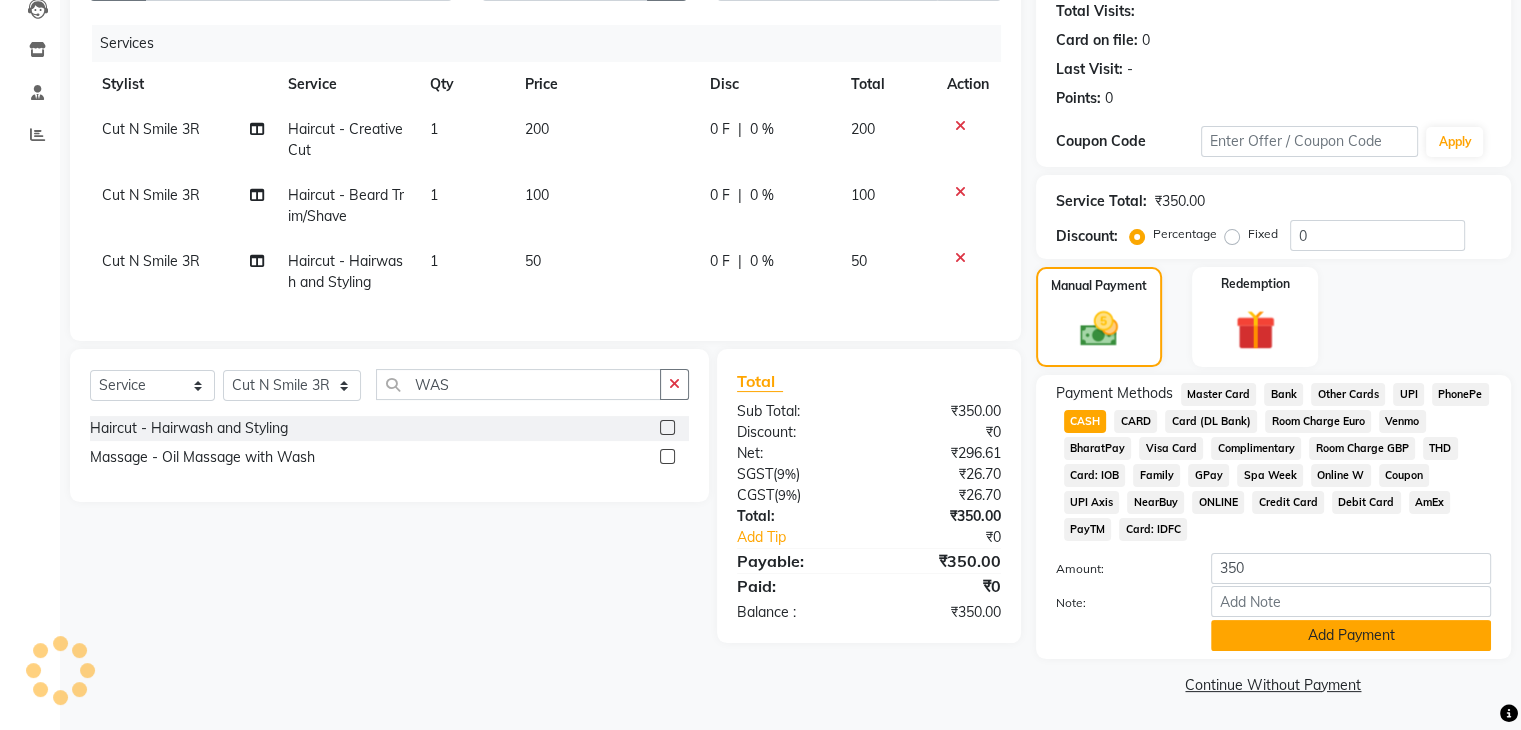 click on "Add Payment" 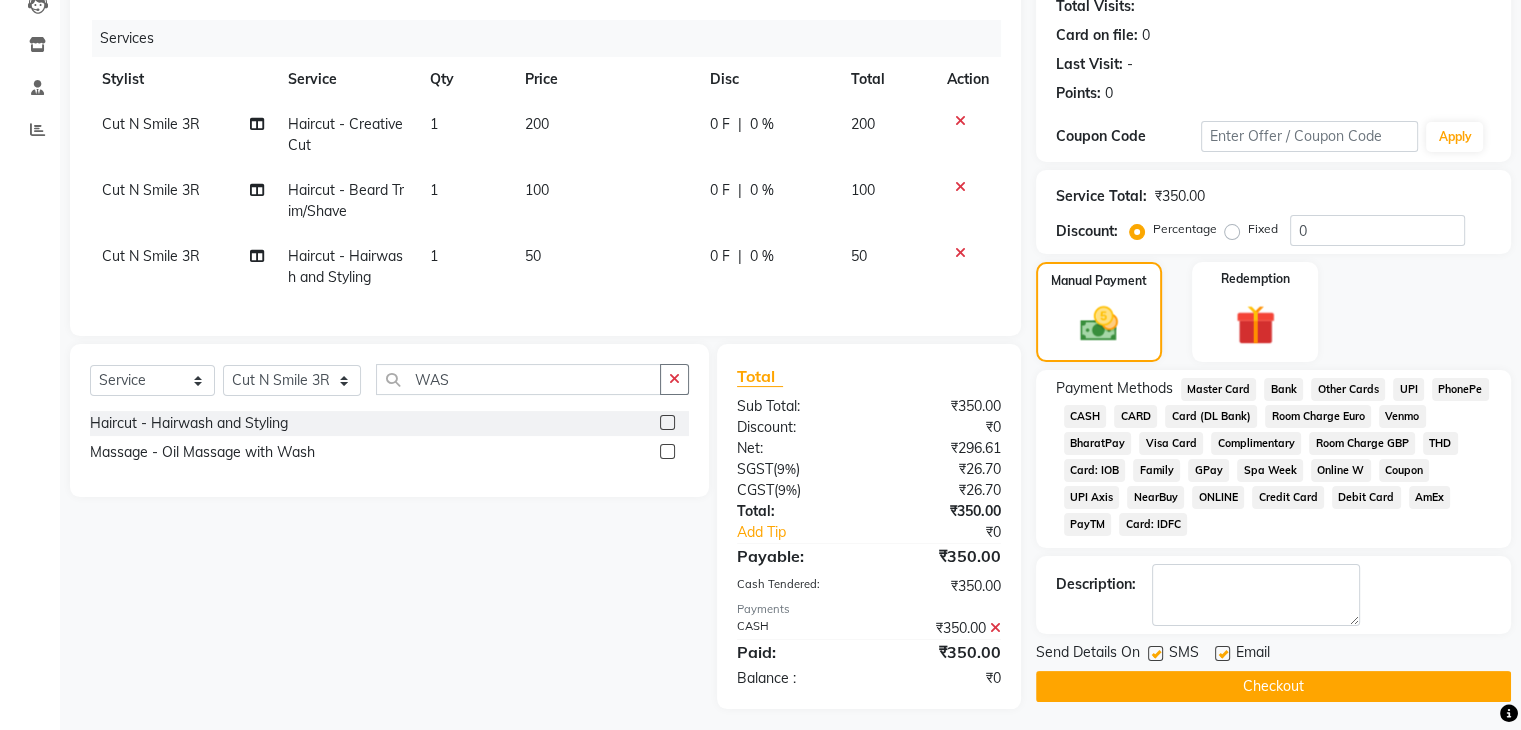 click on "Checkout" 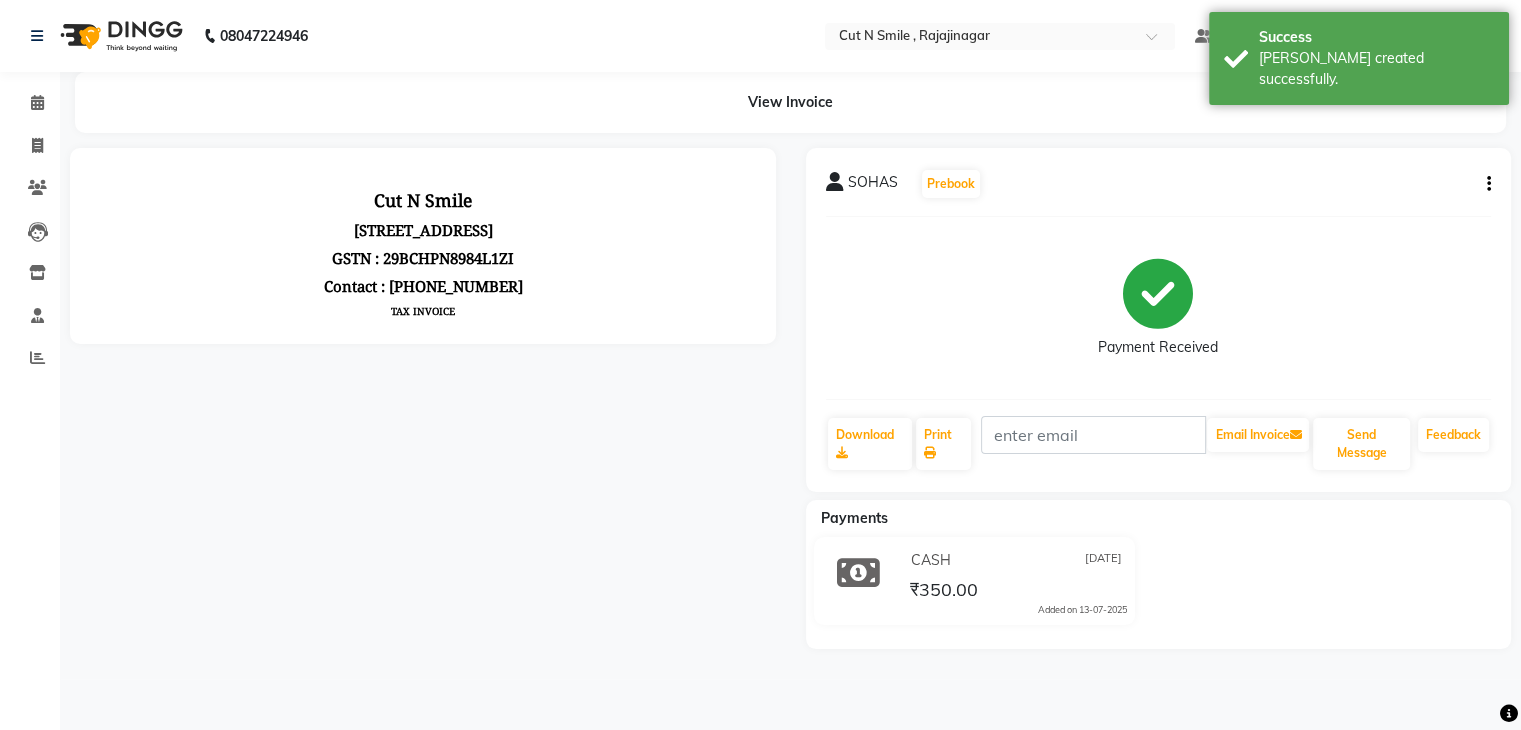 scroll, scrollTop: 0, scrollLeft: 0, axis: both 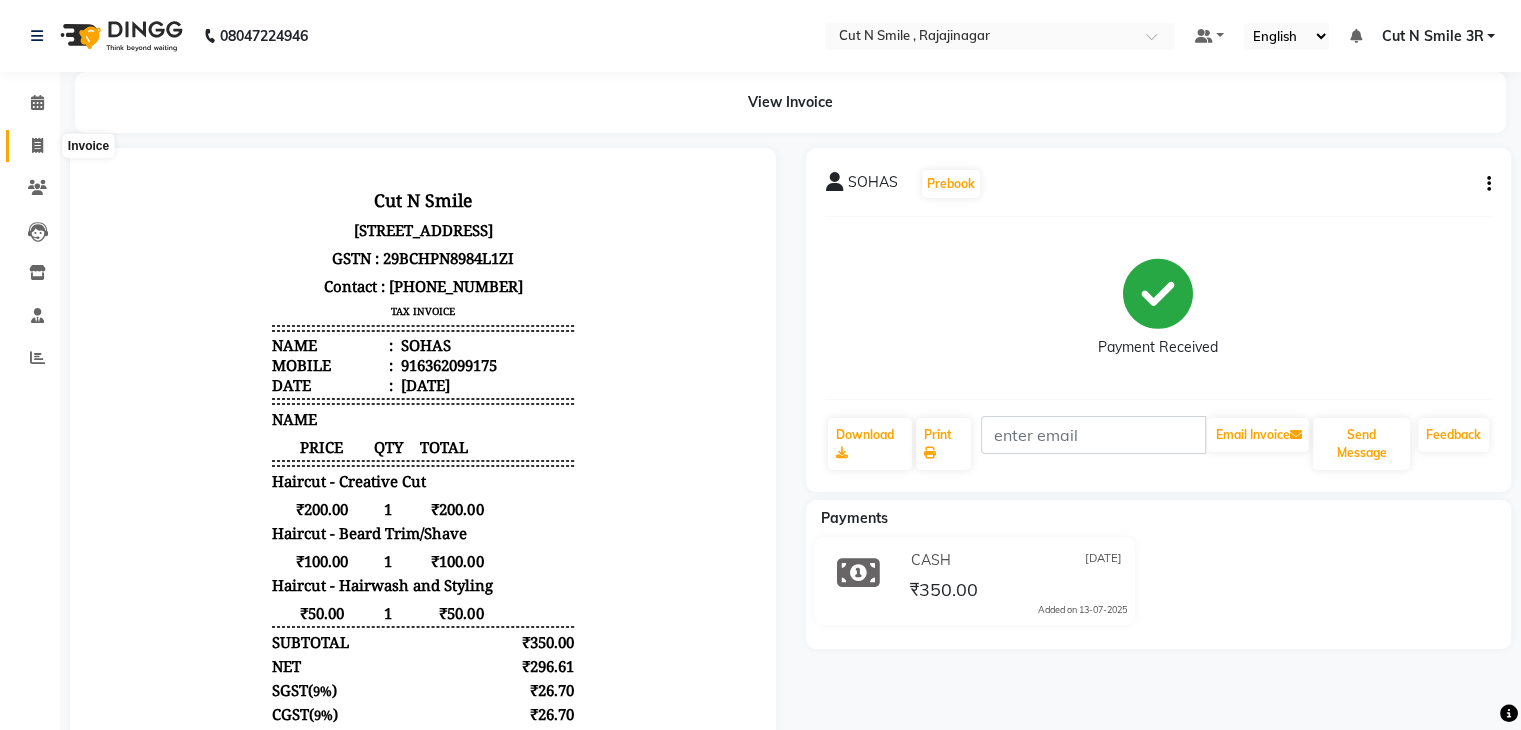 click 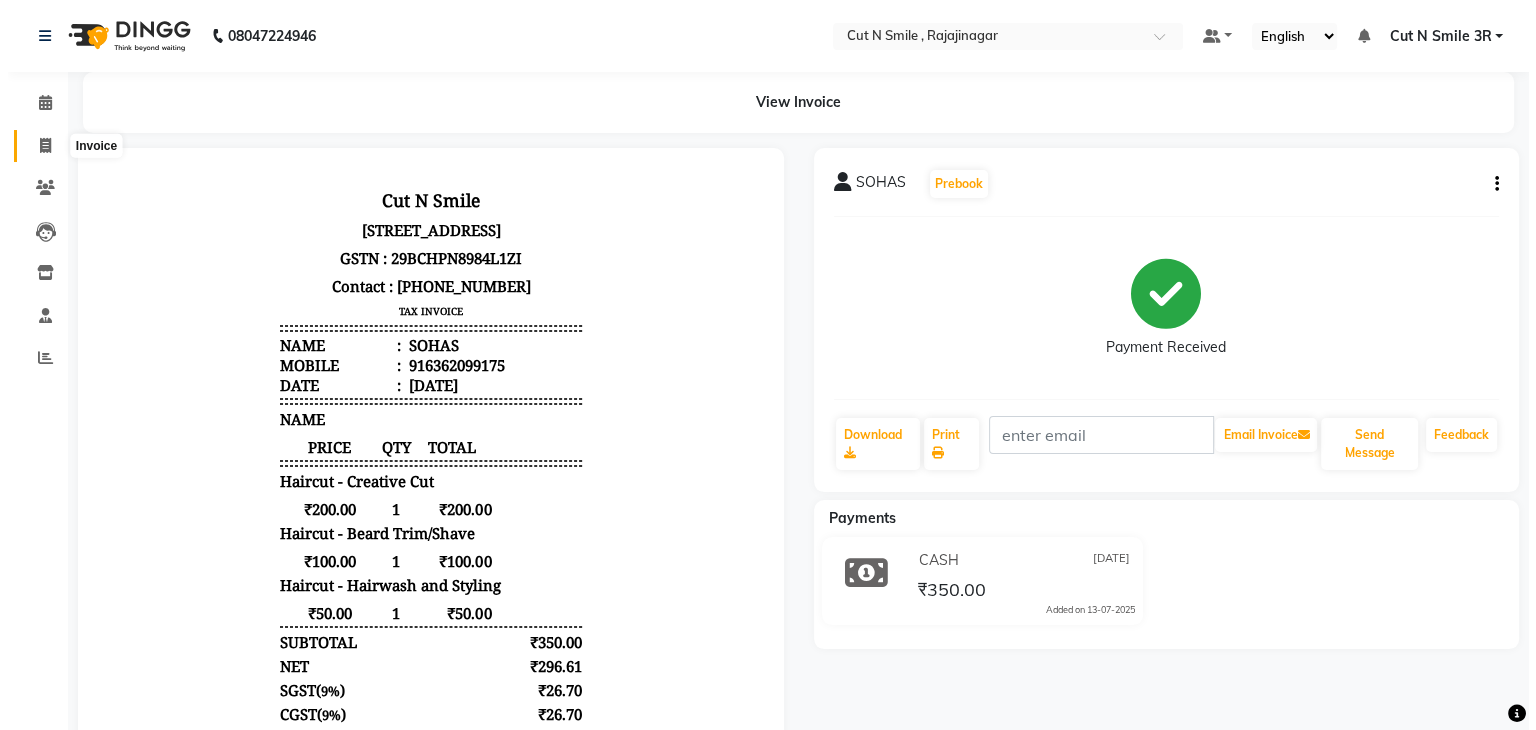 type 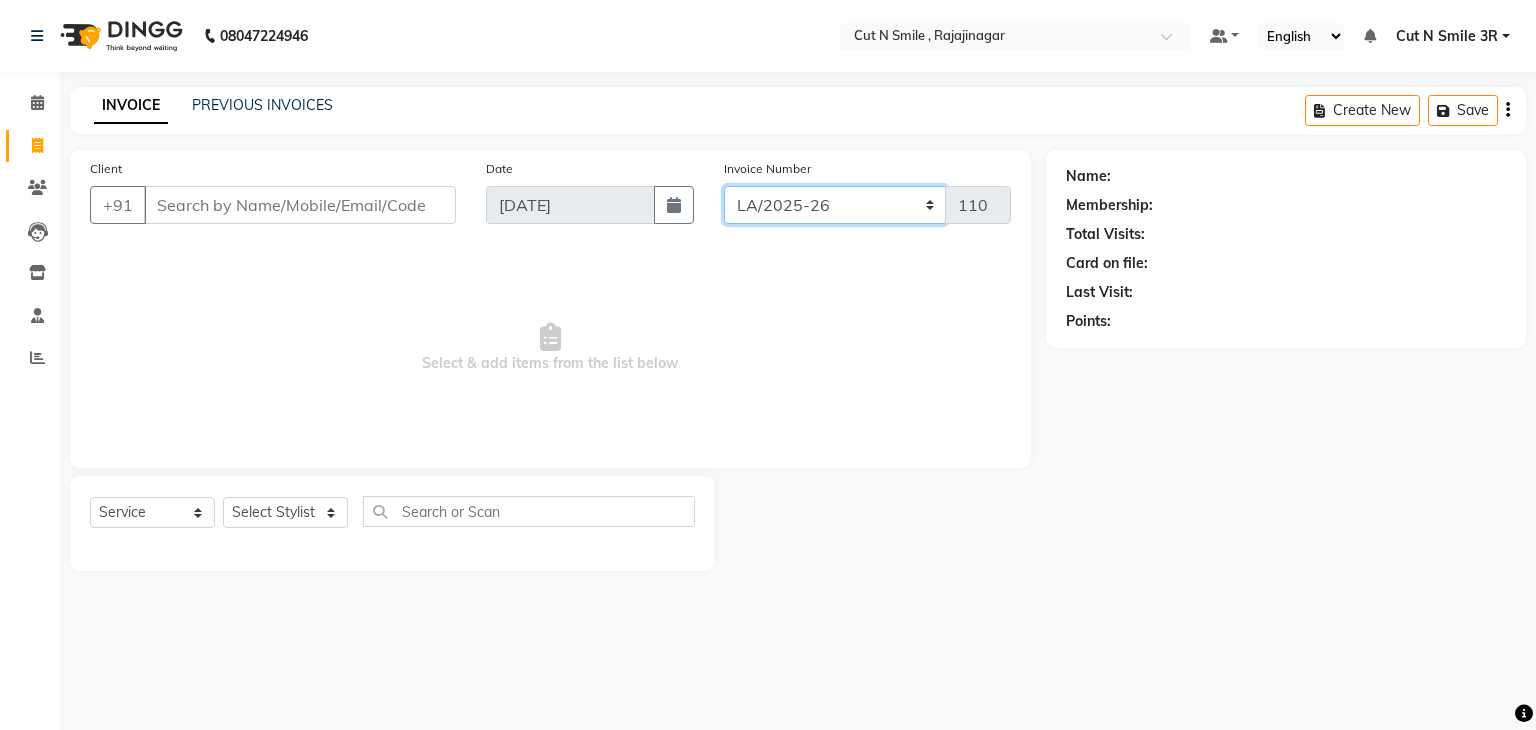 click on "[PERSON_NAME]/25-26 LA/2025-26 SH/25 CH/25 SA/25" 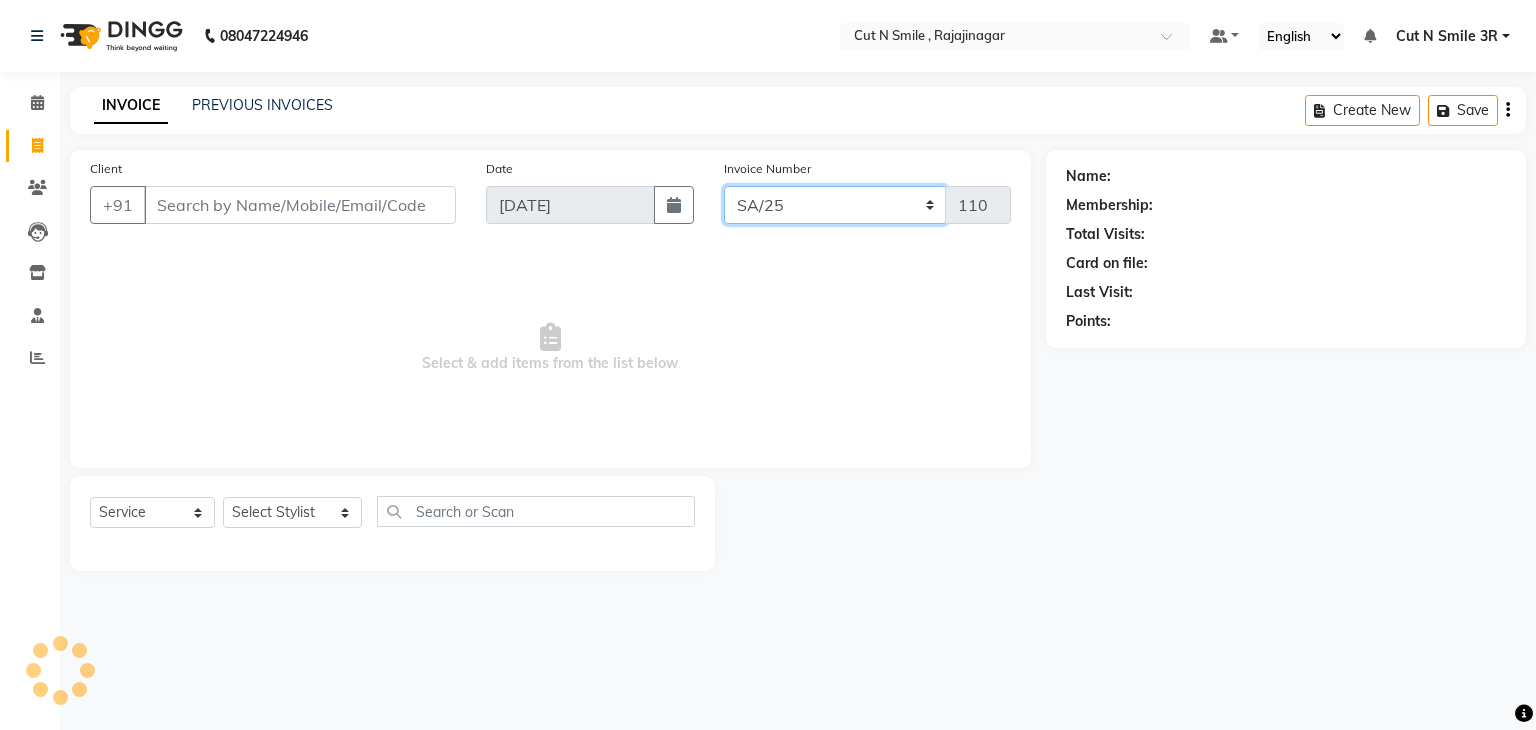 click on "[PERSON_NAME]/25-26 LA/2025-26 SH/25 CH/25 SA/25" 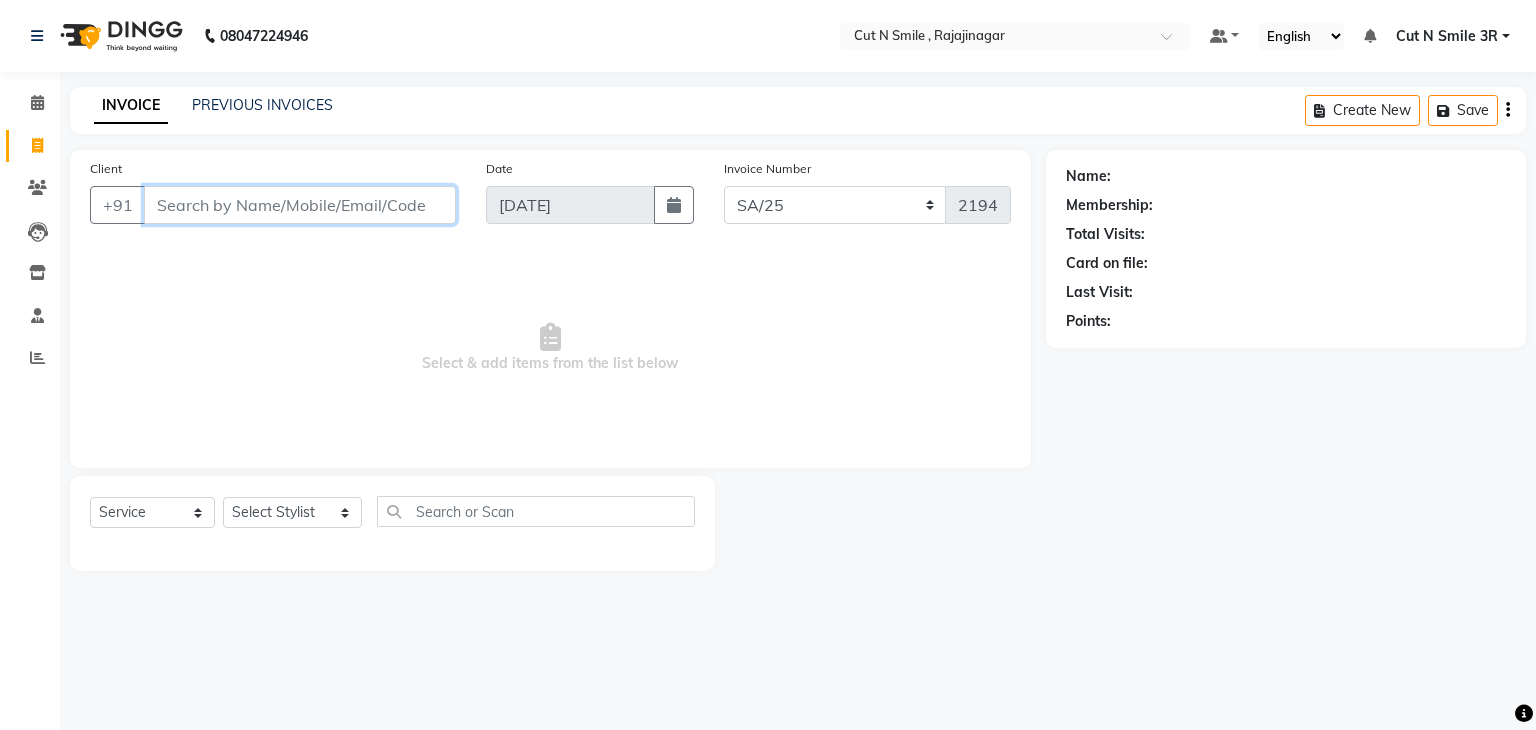 click on "Client" at bounding box center [300, 205] 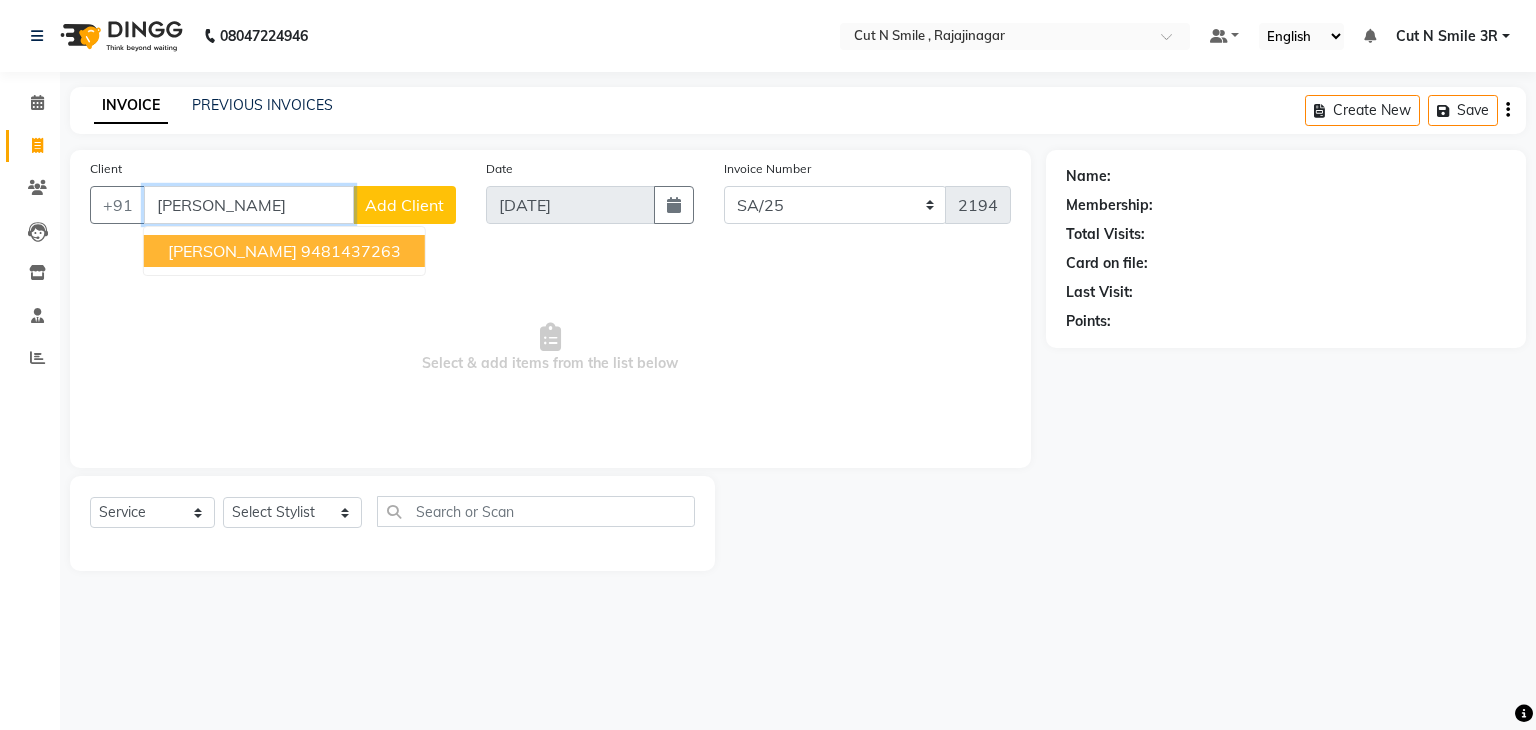 click on "9481437263" at bounding box center [351, 251] 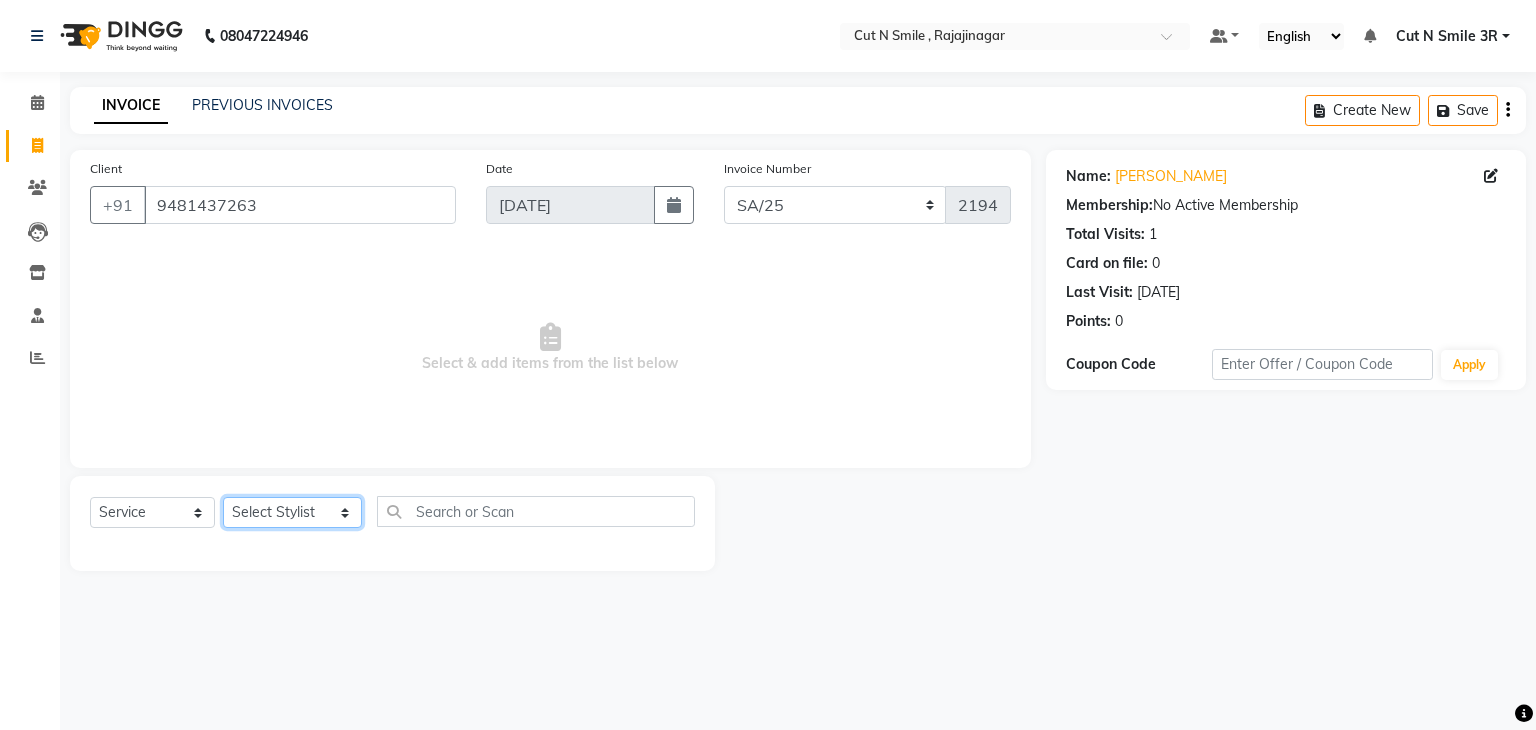 click on "Select Stylist [PERSON_NAME] Ammu 3R [PERSON_NAME] VN [PERSON_NAME] 3R [PERSON_NAME] 3R [PERSON_NAME] 3R [PERSON_NAME] 4R CNS [PERSON_NAME]  Cut N Smile 17M  Cut N Smile 3R Cut n Smile 4R Cut N Smile 9M Cut N Smile ML Cut N Smile V [PERSON_NAME] 4R Govind VN Hema 4R [PERSON_NAME] VN Karan VN Love 4R [PERSON_NAME] 3R Manu 4R  Muskaan VN [PERSON_NAME] 4R N D M 4R NDM Alam 4R Noushad VN [PERSON_NAME] 4R Priya [PERSON_NAME] 3R Rahul 3R Ravi 3R [PERSON_NAME] 4R [PERSON_NAME] 3R [PERSON_NAME] 4R [PERSON_NAME] [PERSON_NAME] 3R [PERSON_NAME] 4R Sameer 3R [PERSON_NAME] [PERSON_NAME]  [PERSON_NAME] [PERSON_NAME] [PERSON_NAME] VN [PERSON_NAME] 4R [PERSON_NAME] 4R [PERSON_NAME] VN Shanavaaz [PERSON_NAME] 3R [PERSON_NAME] 4R [PERSON_NAME] [PERSON_NAME] 4R Sunny VN [PERSON_NAME] 4R Vakeel 3R Varas 4R [PERSON_NAME] [PERSON_NAME] VN" 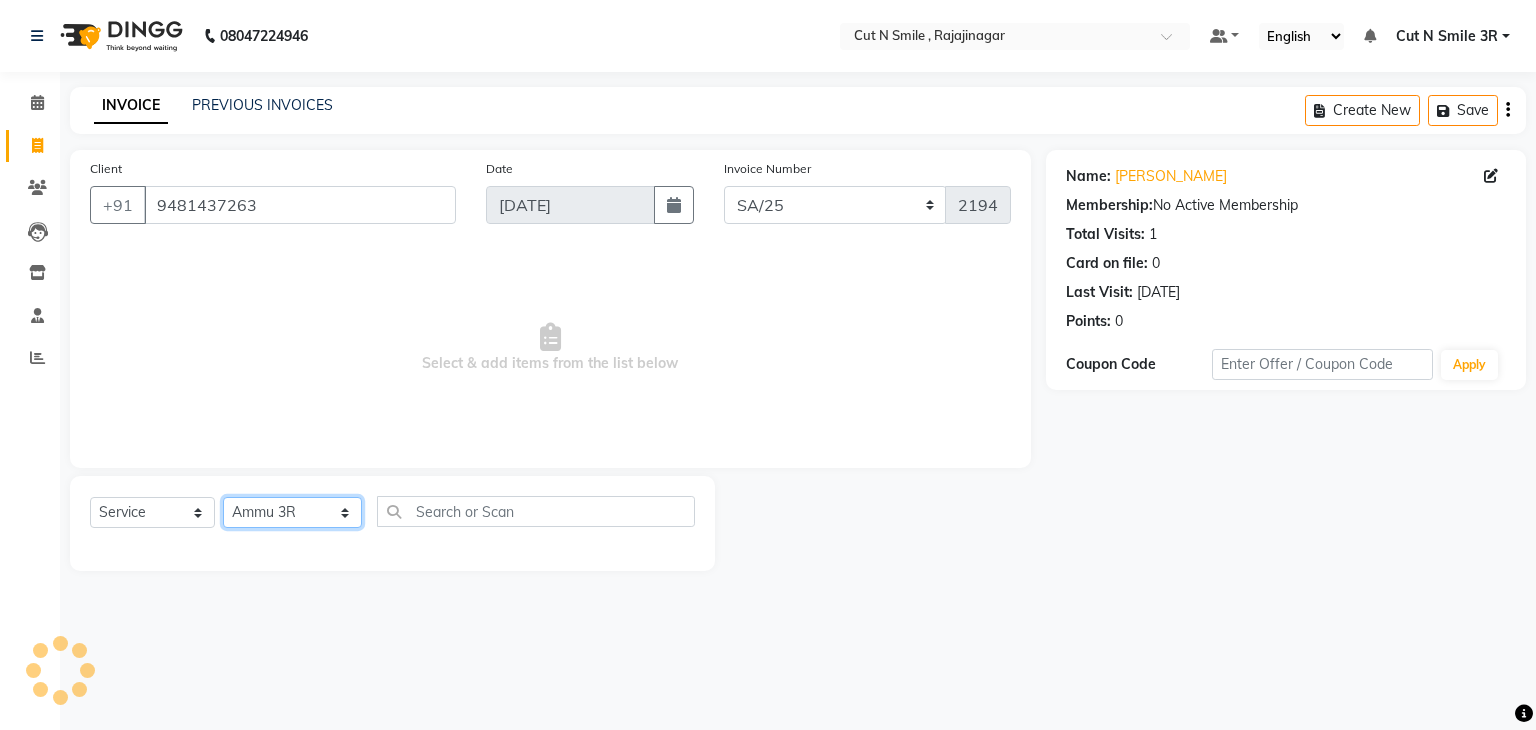 click on "Select Stylist [PERSON_NAME] Ammu 3R [PERSON_NAME] VN [PERSON_NAME] 3R [PERSON_NAME] 3R [PERSON_NAME] 3R [PERSON_NAME] 4R CNS [PERSON_NAME]  Cut N Smile 17M  Cut N Smile 3R Cut n Smile 4R Cut N Smile 9M Cut N Smile ML Cut N Smile V [PERSON_NAME] 4R Govind VN Hema 4R [PERSON_NAME] VN Karan VN Love 4R [PERSON_NAME] 3R Manu 4R  Muskaan VN [PERSON_NAME] 4R N D M 4R NDM Alam 4R Noushad VN [PERSON_NAME] 4R Priya [PERSON_NAME] 3R Rahul 3R Ravi 3R [PERSON_NAME] 4R [PERSON_NAME] 3R [PERSON_NAME] 4R [PERSON_NAME] [PERSON_NAME] 3R [PERSON_NAME] 4R Sameer 3R [PERSON_NAME] [PERSON_NAME]  [PERSON_NAME] [PERSON_NAME] [PERSON_NAME] VN [PERSON_NAME] 4R [PERSON_NAME] 4R [PERSON_NAME] VN Shanavaaz [PERSON_NAME] 3R [PERSON_NAME] 4R [PERSON_NAME] [PERSON_NAME] 4R Sunny VN [PERSON_NAME] 4R Vakeel 3R Varas 4R [PERSON_NAME] [PERSON_NAME] VN" 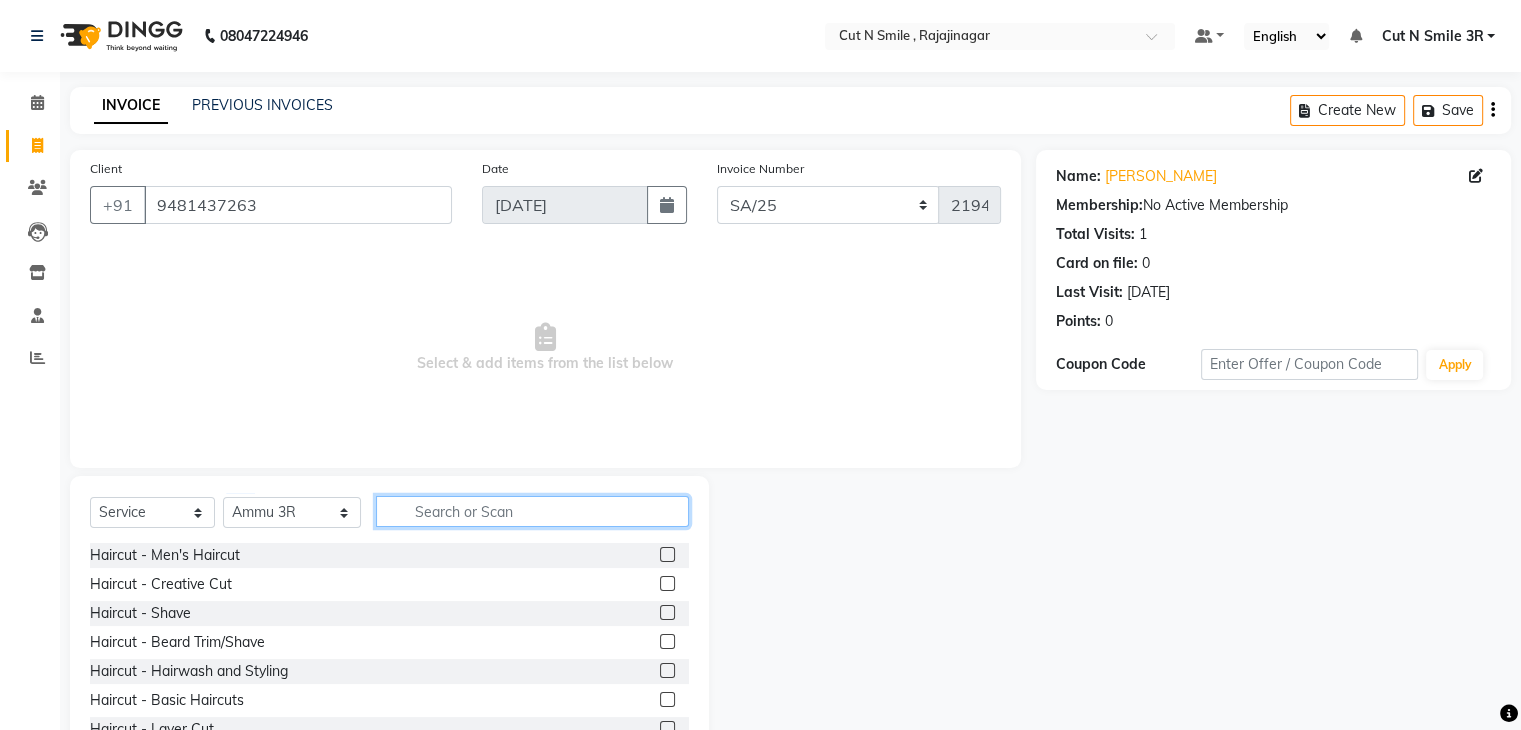 click 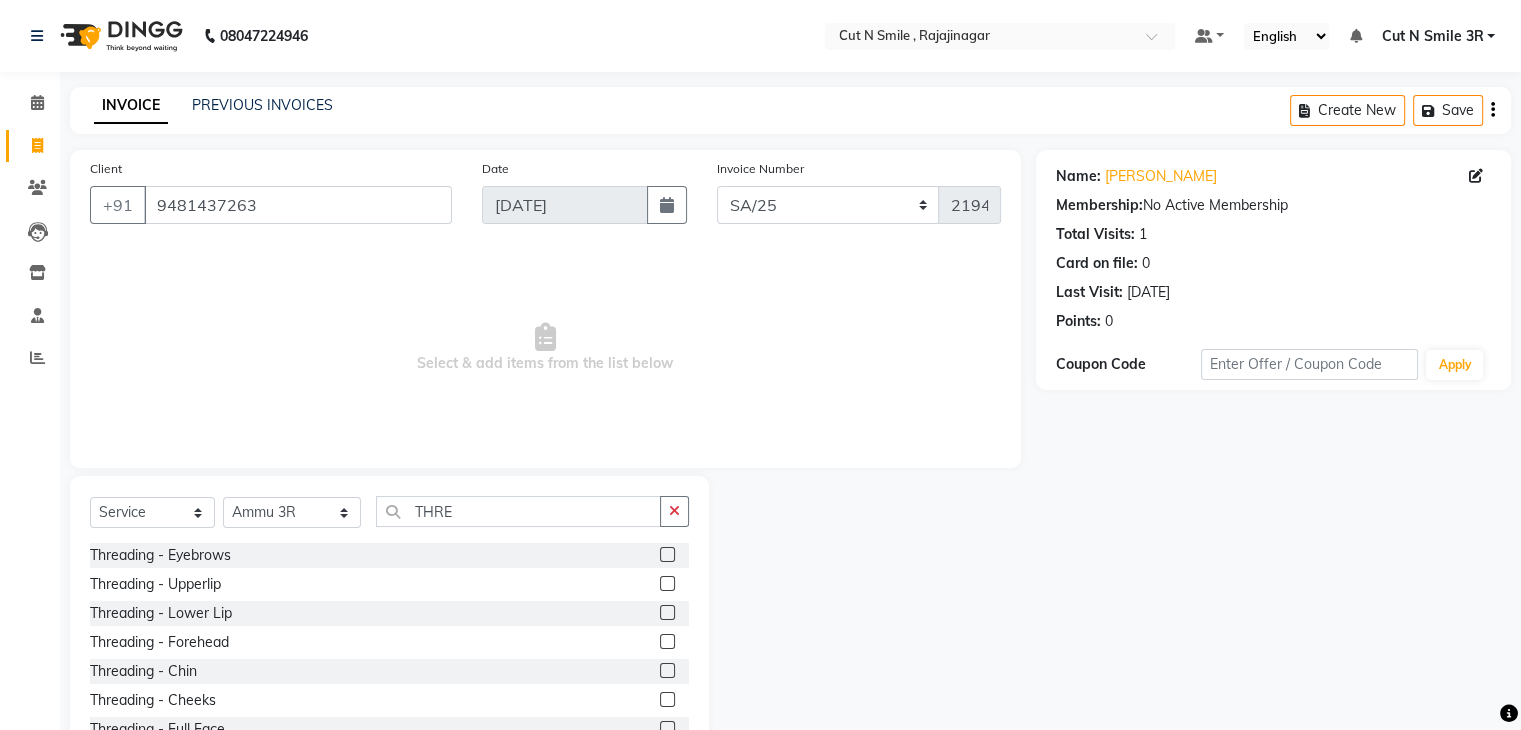 click 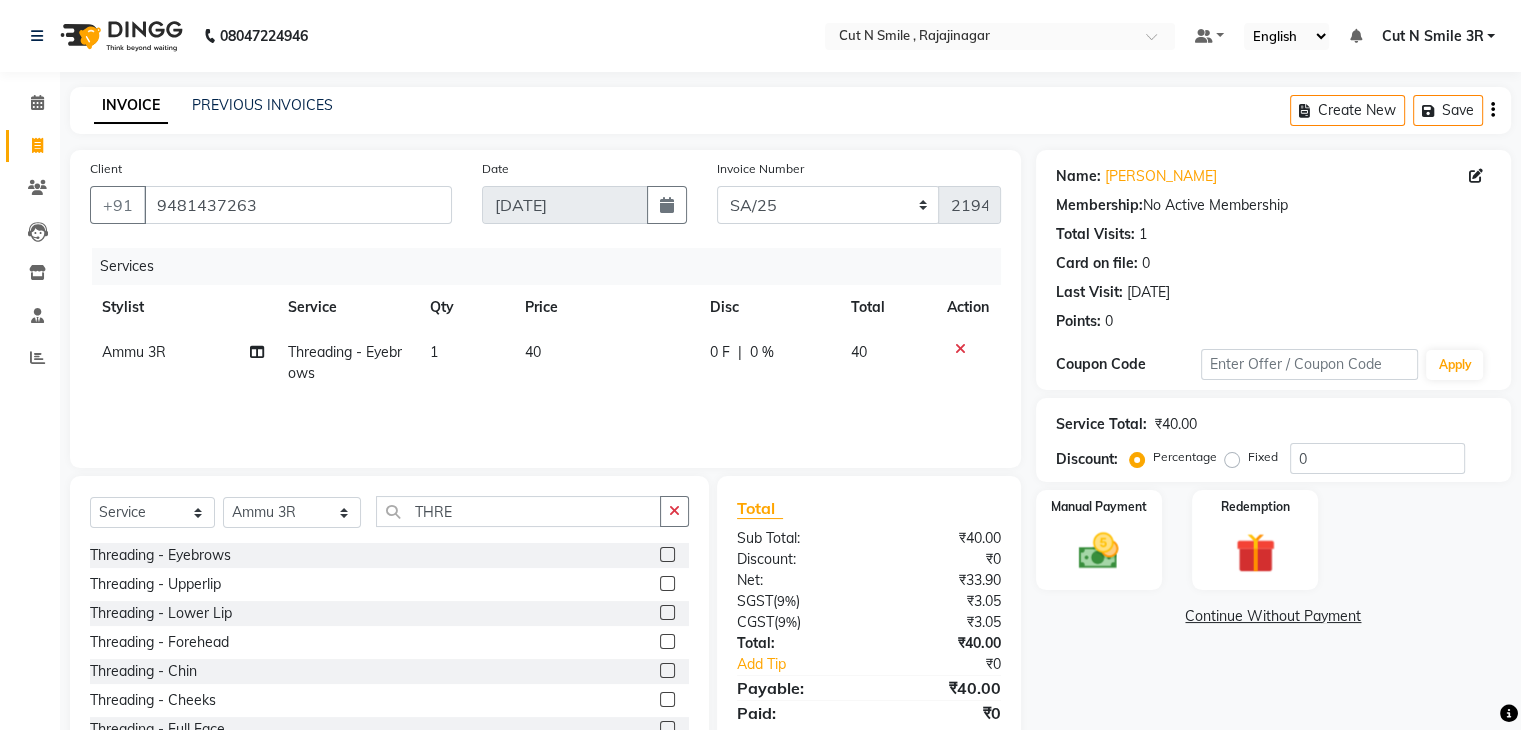 click 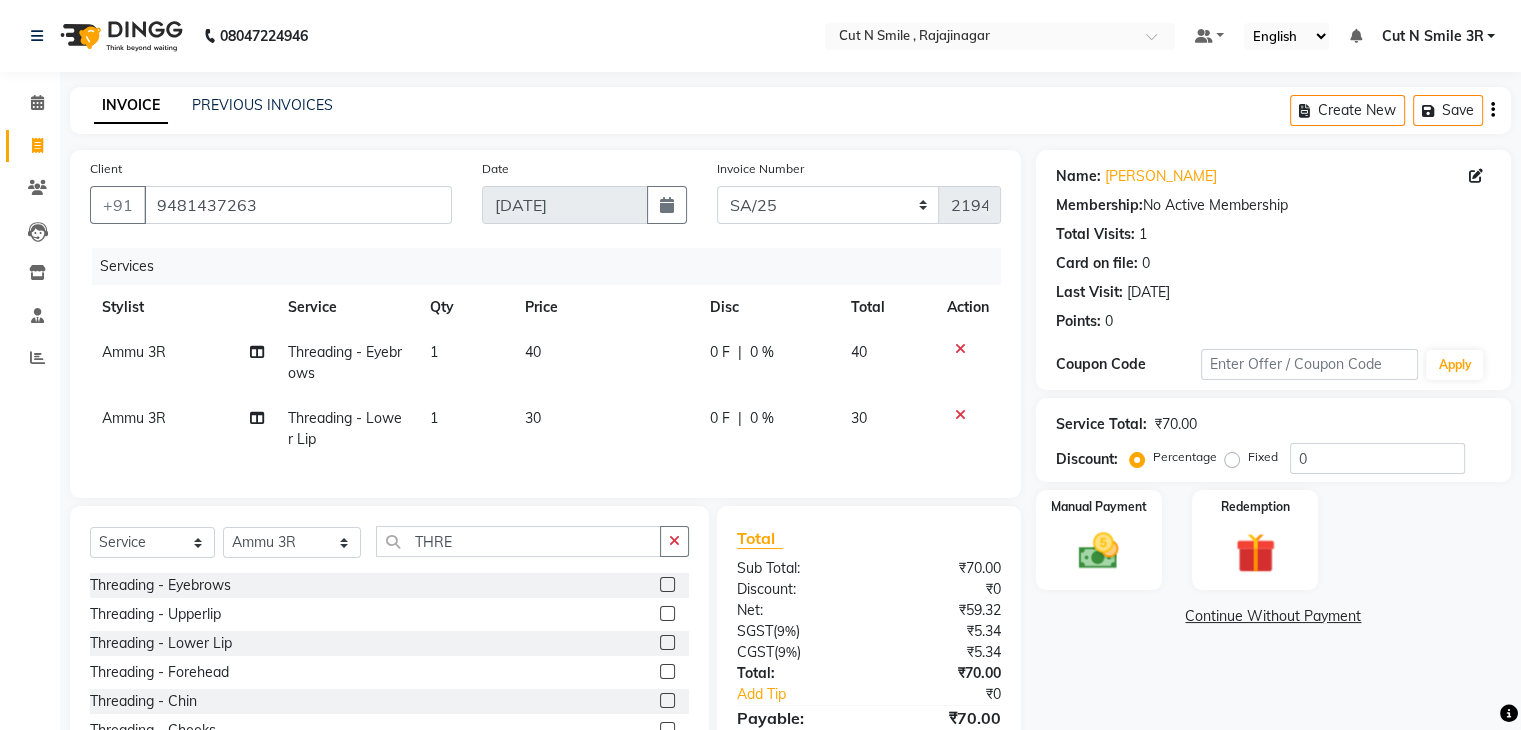 click 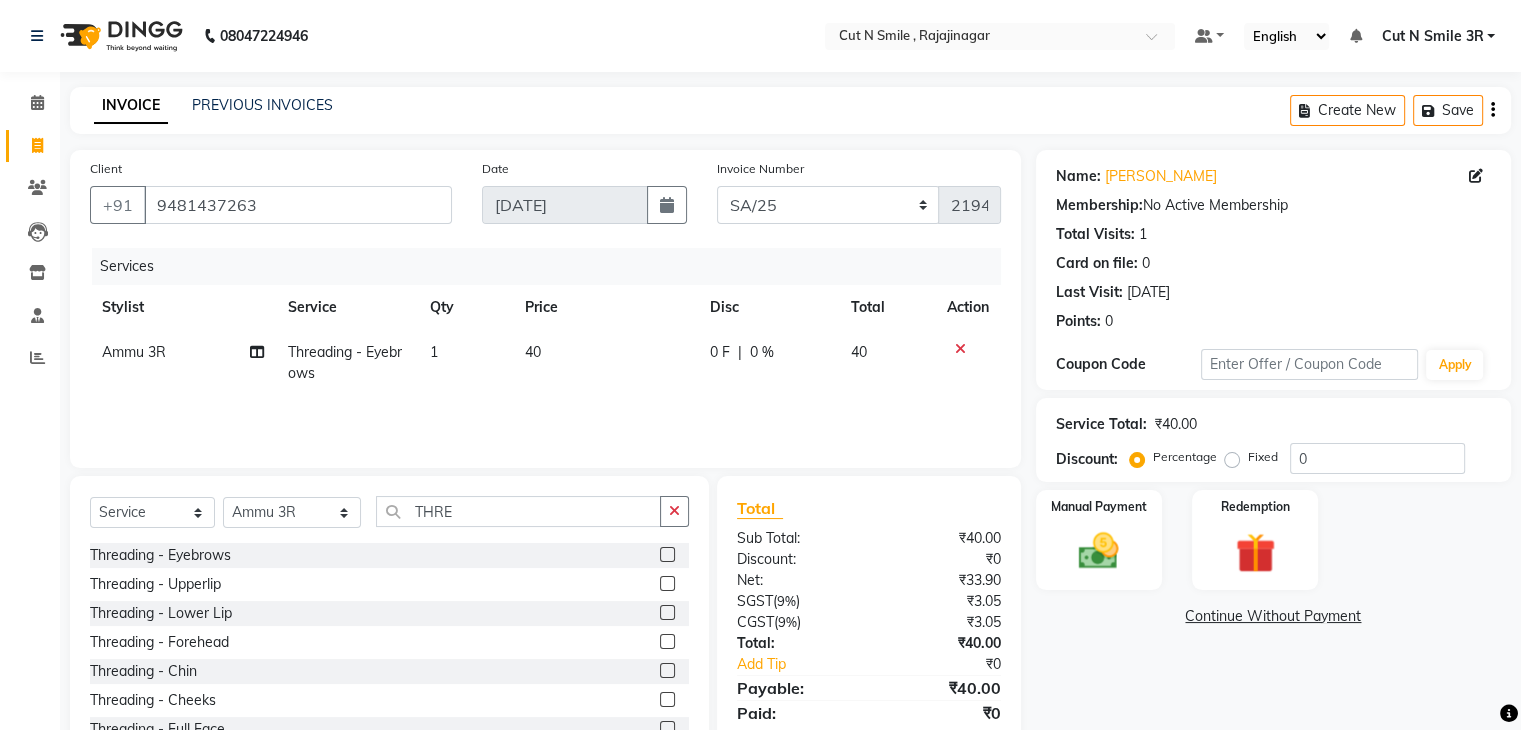 click 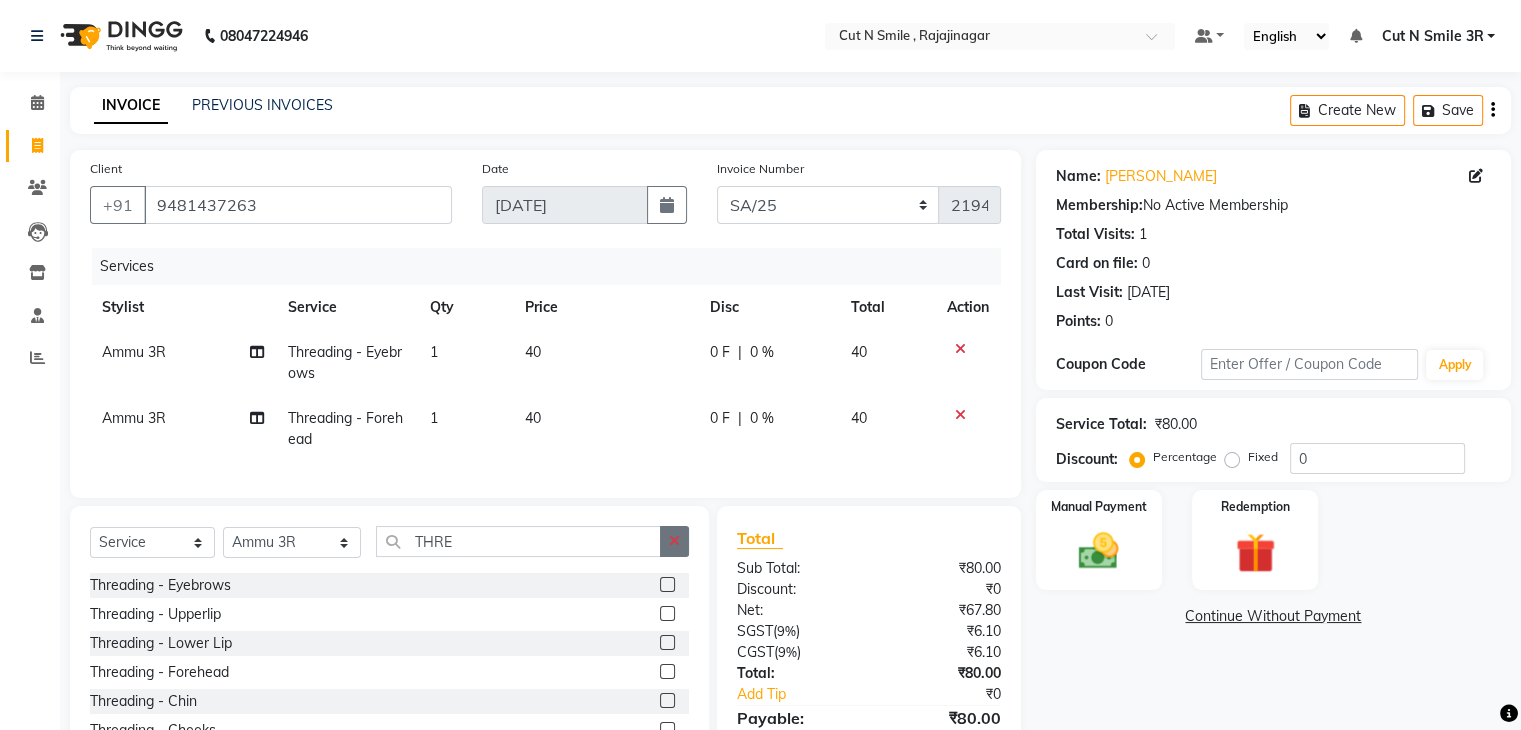 click 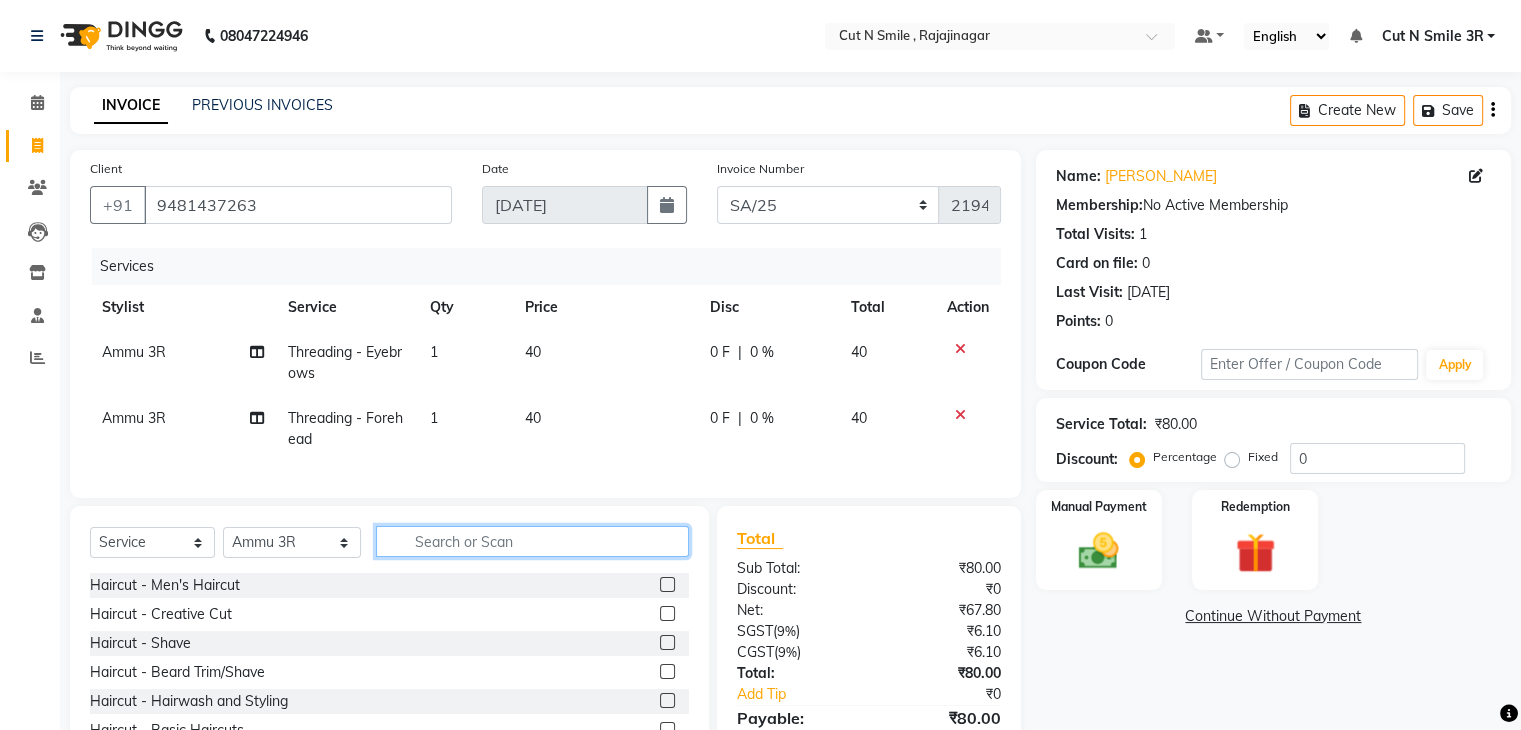 click 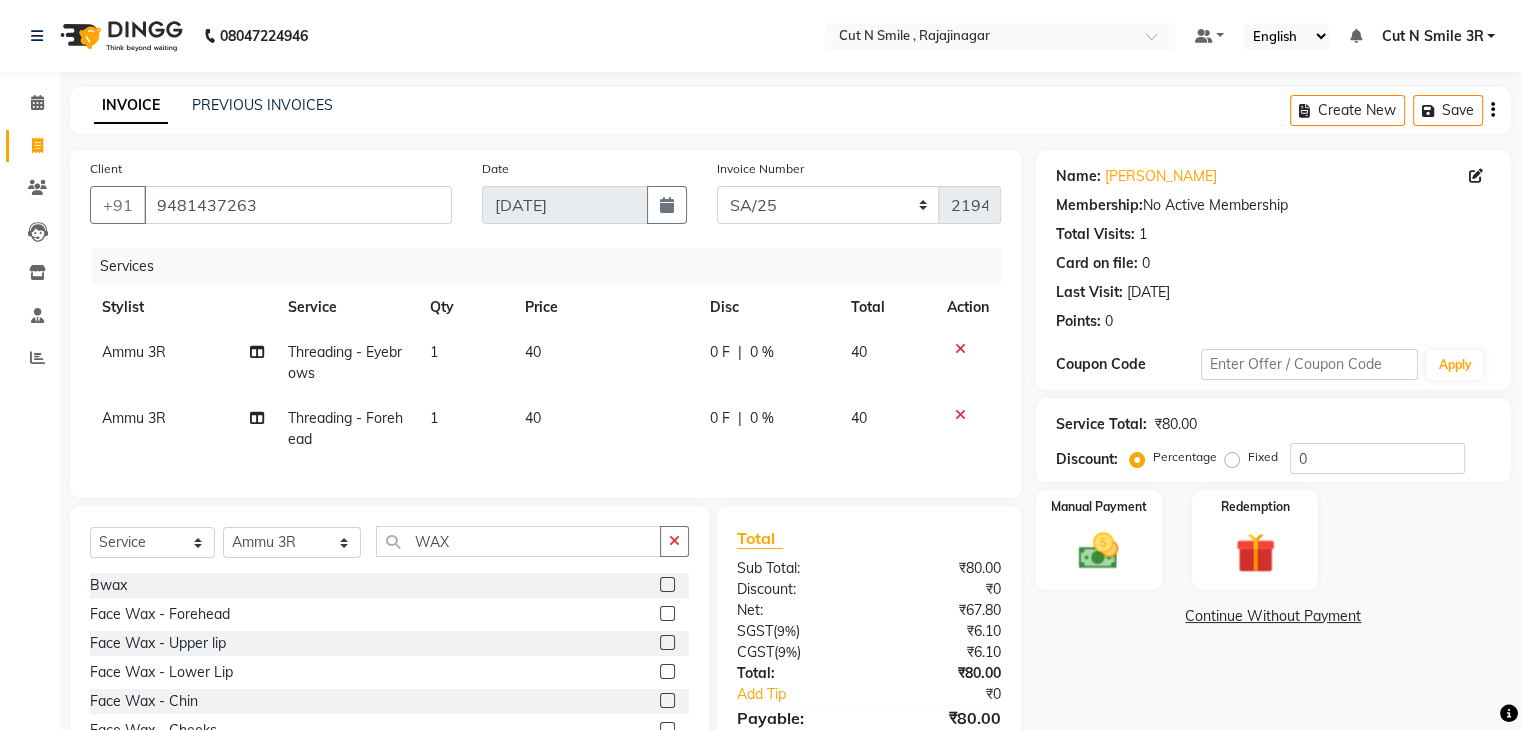 click 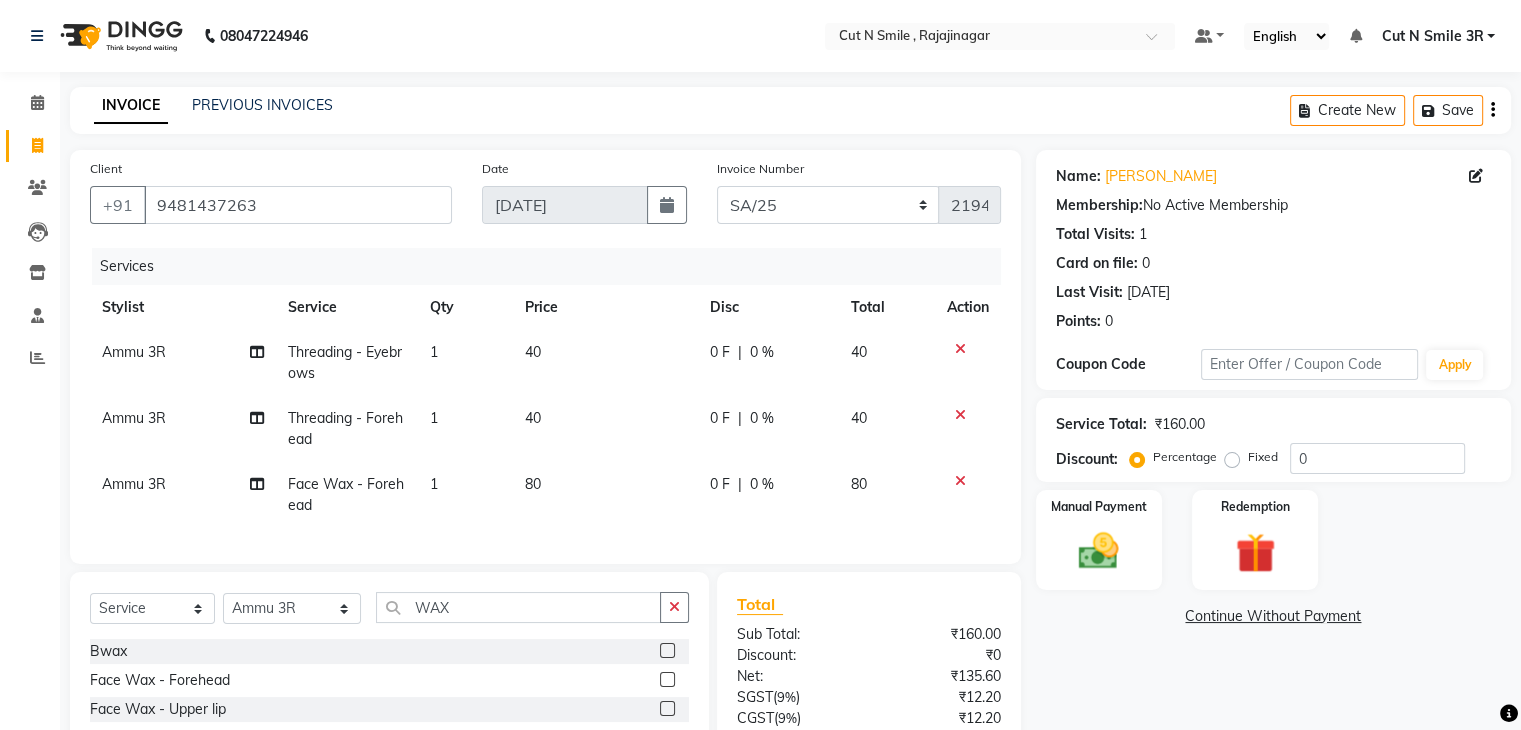 click 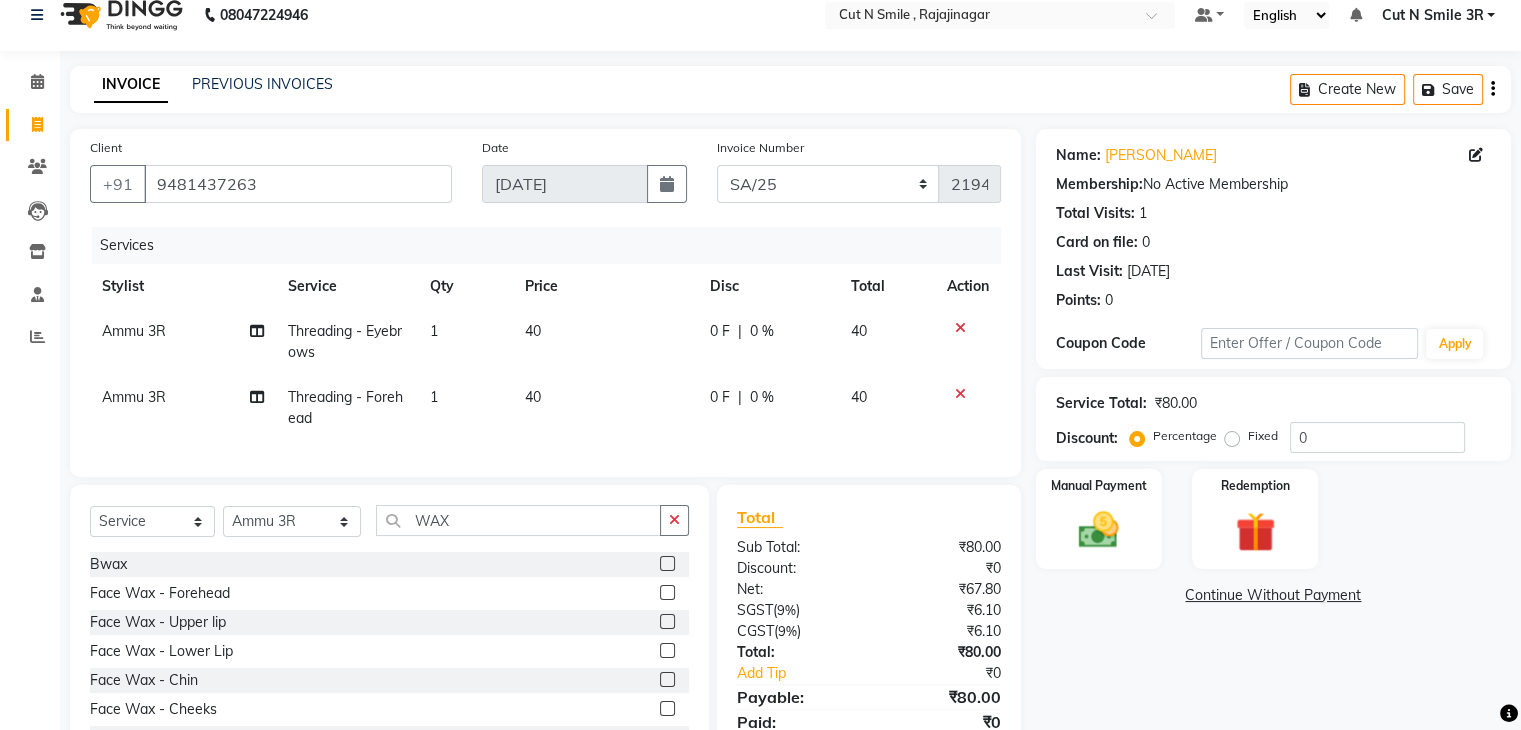 scroll, scrollTop: 40, scrollLeft: 0, axis: vertical 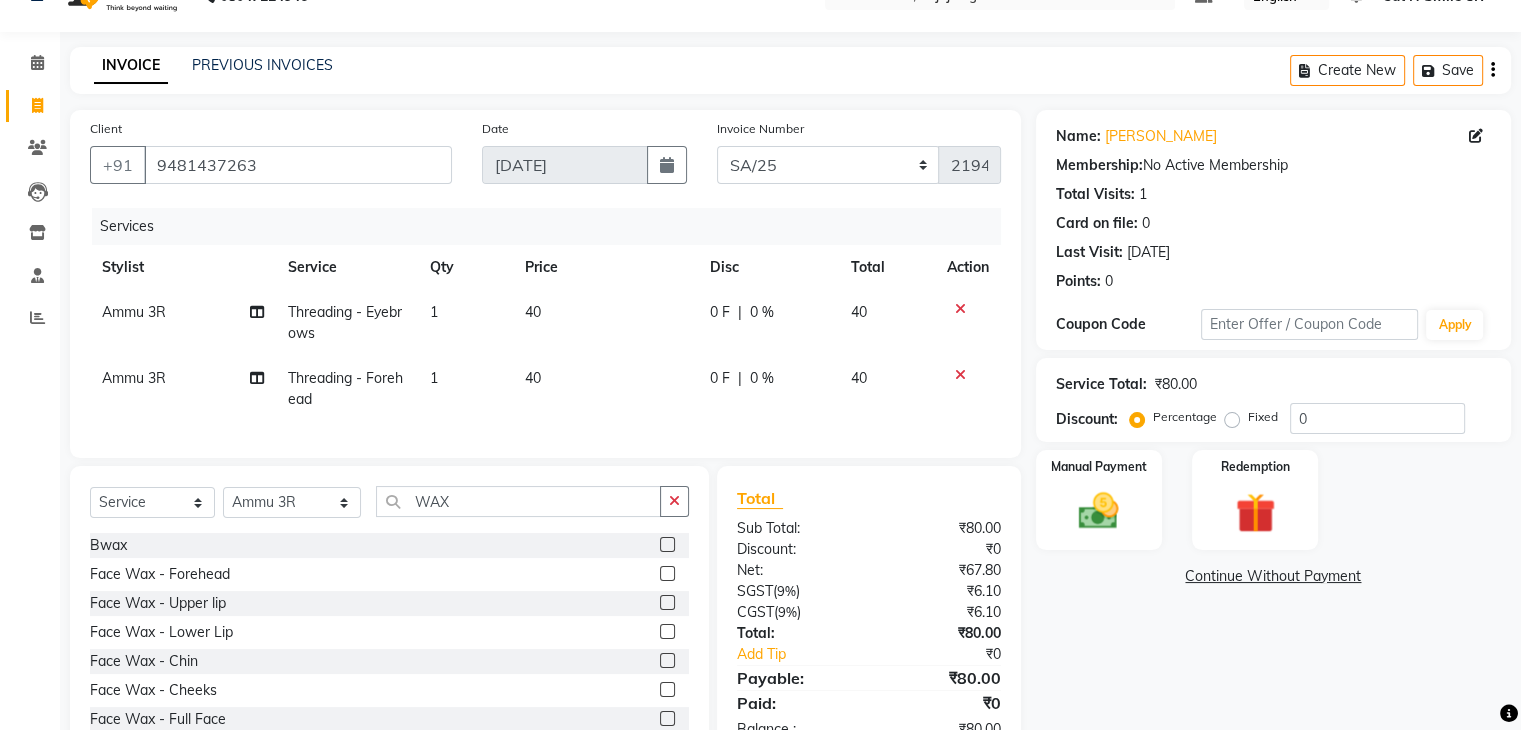 click 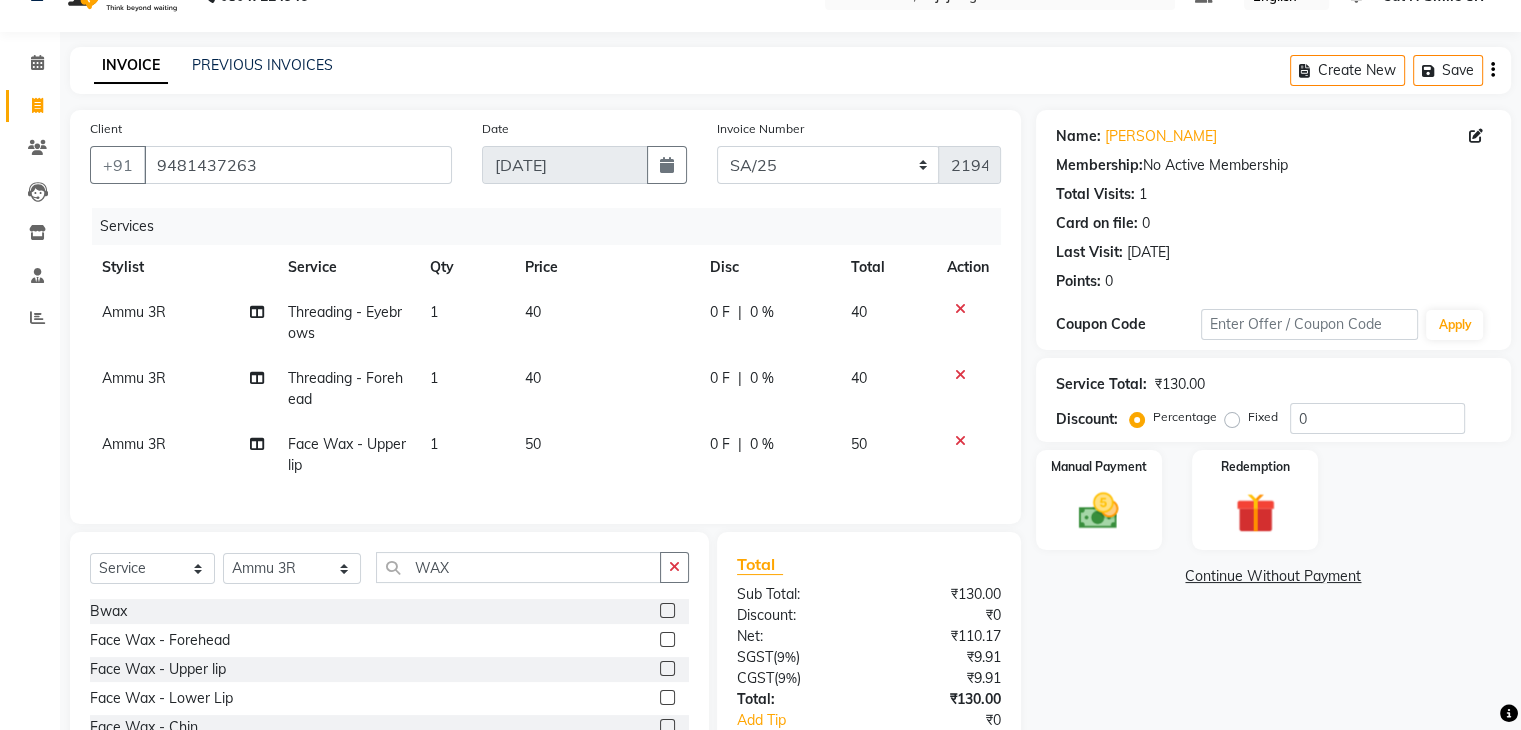 click 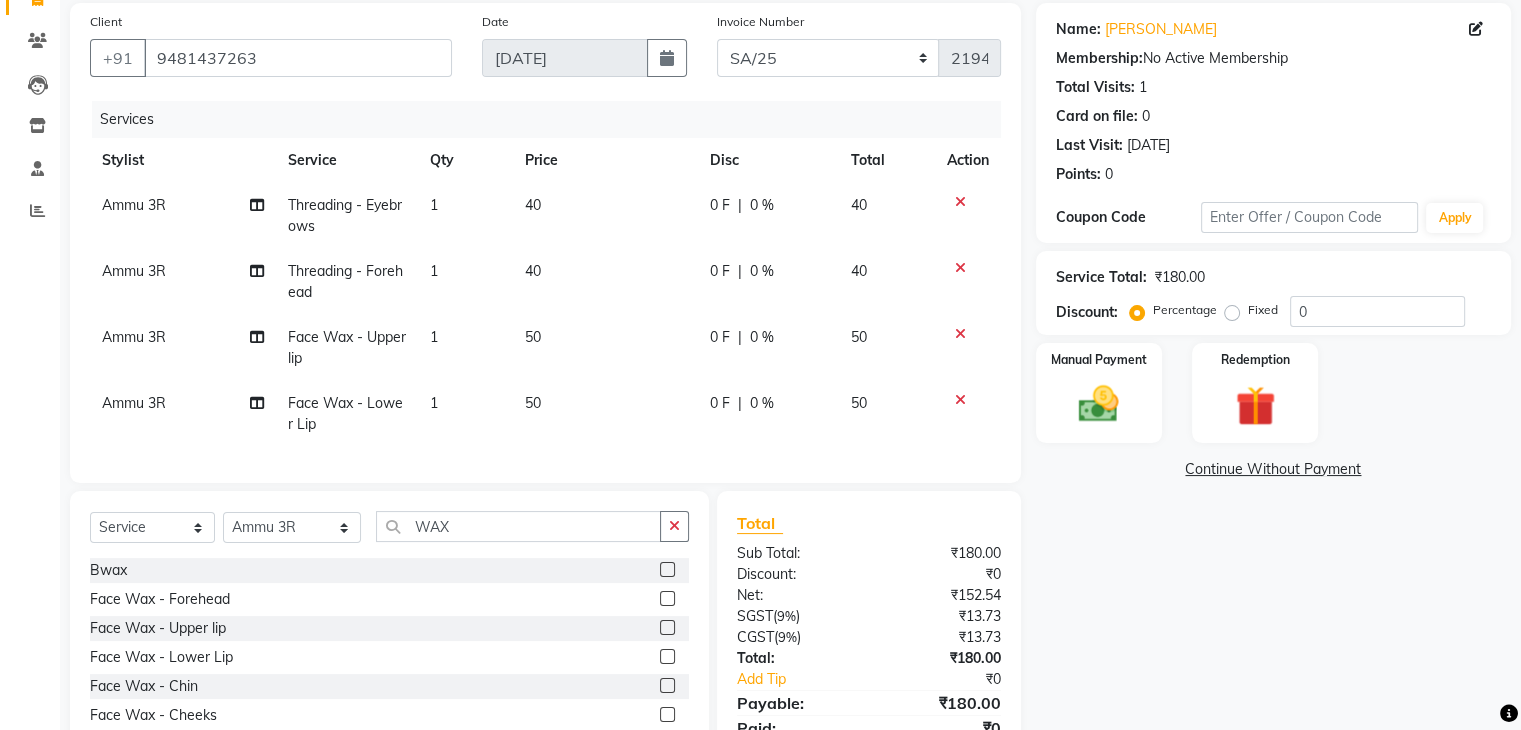 scroll, scrollTop: 160, scrollLeft: 0, axis: vertical 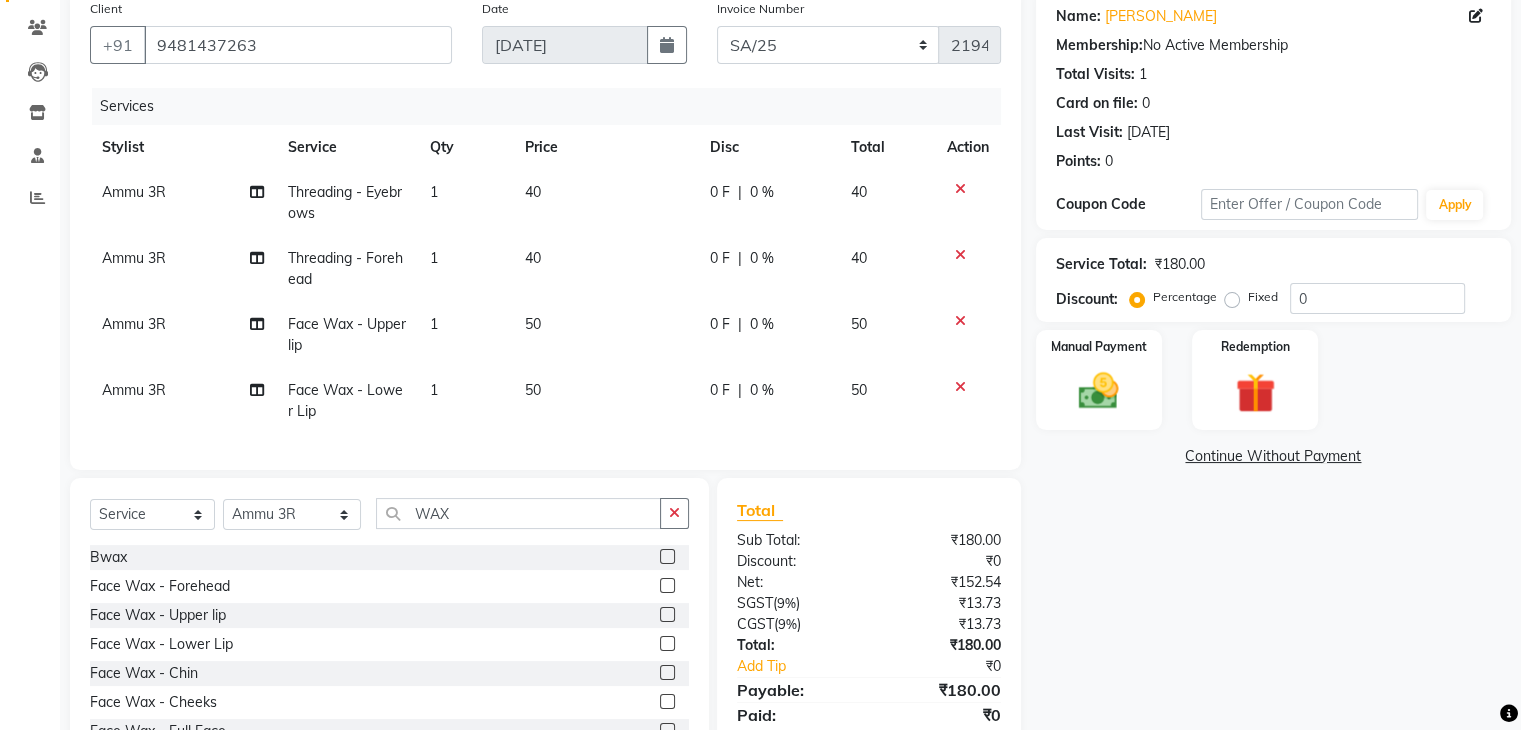 click 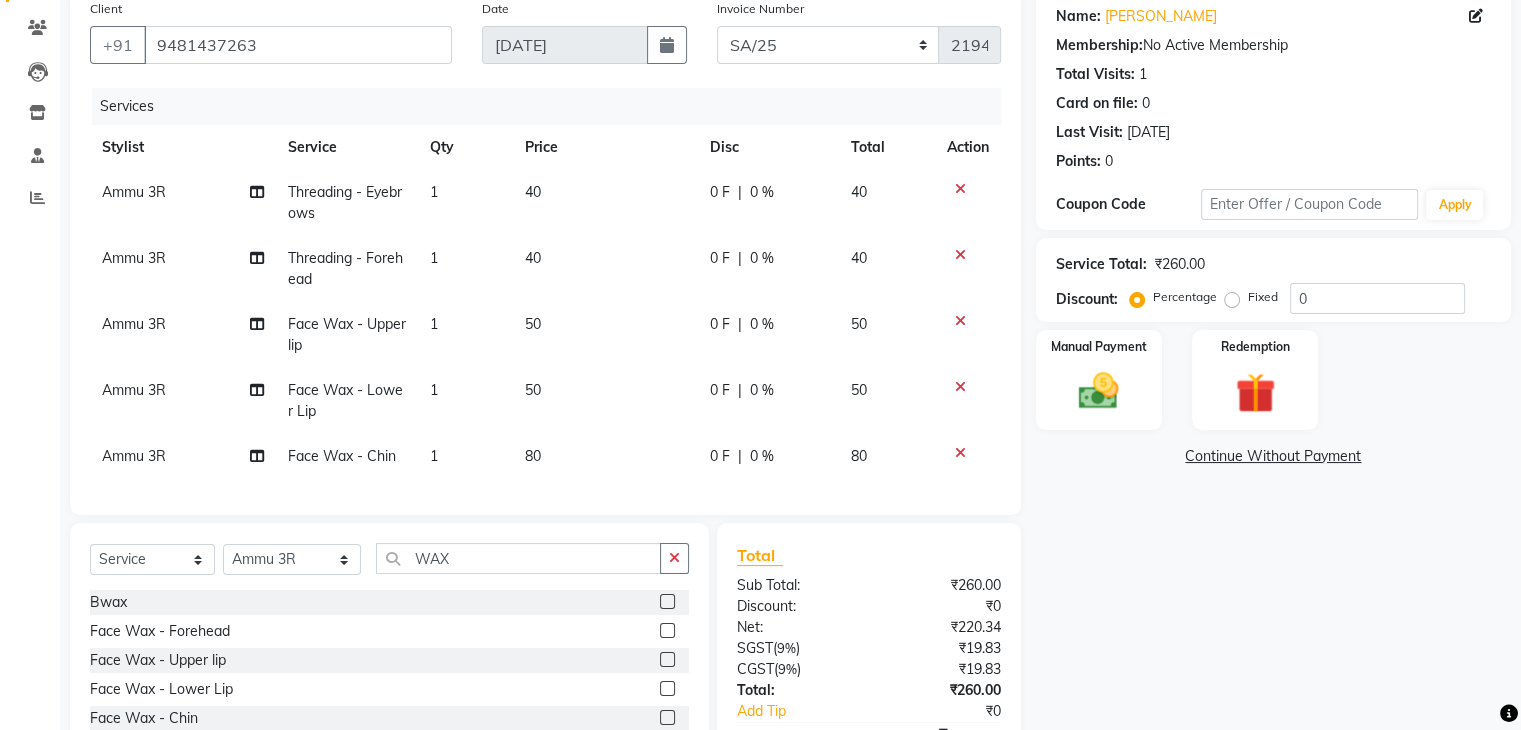 click on "40" 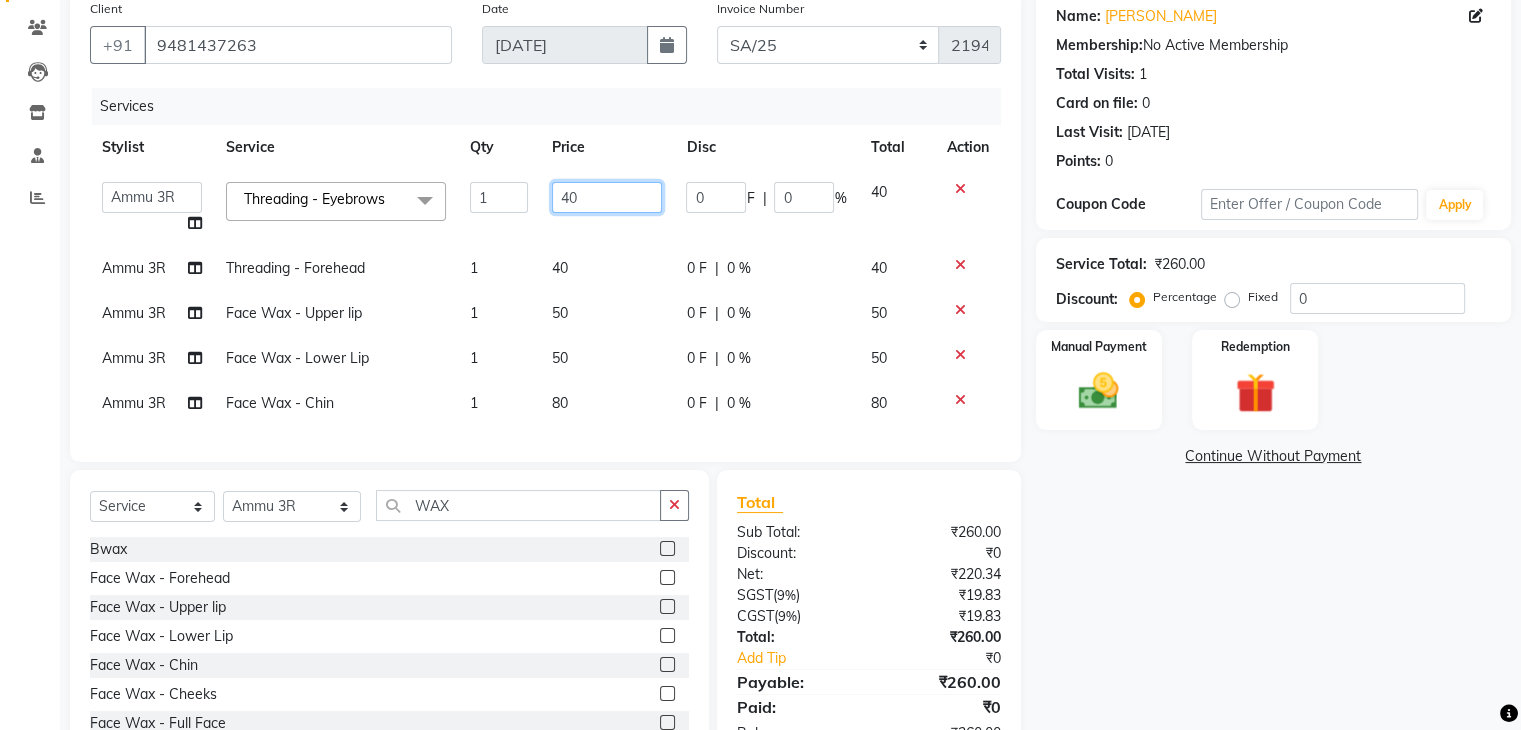 click on "40" 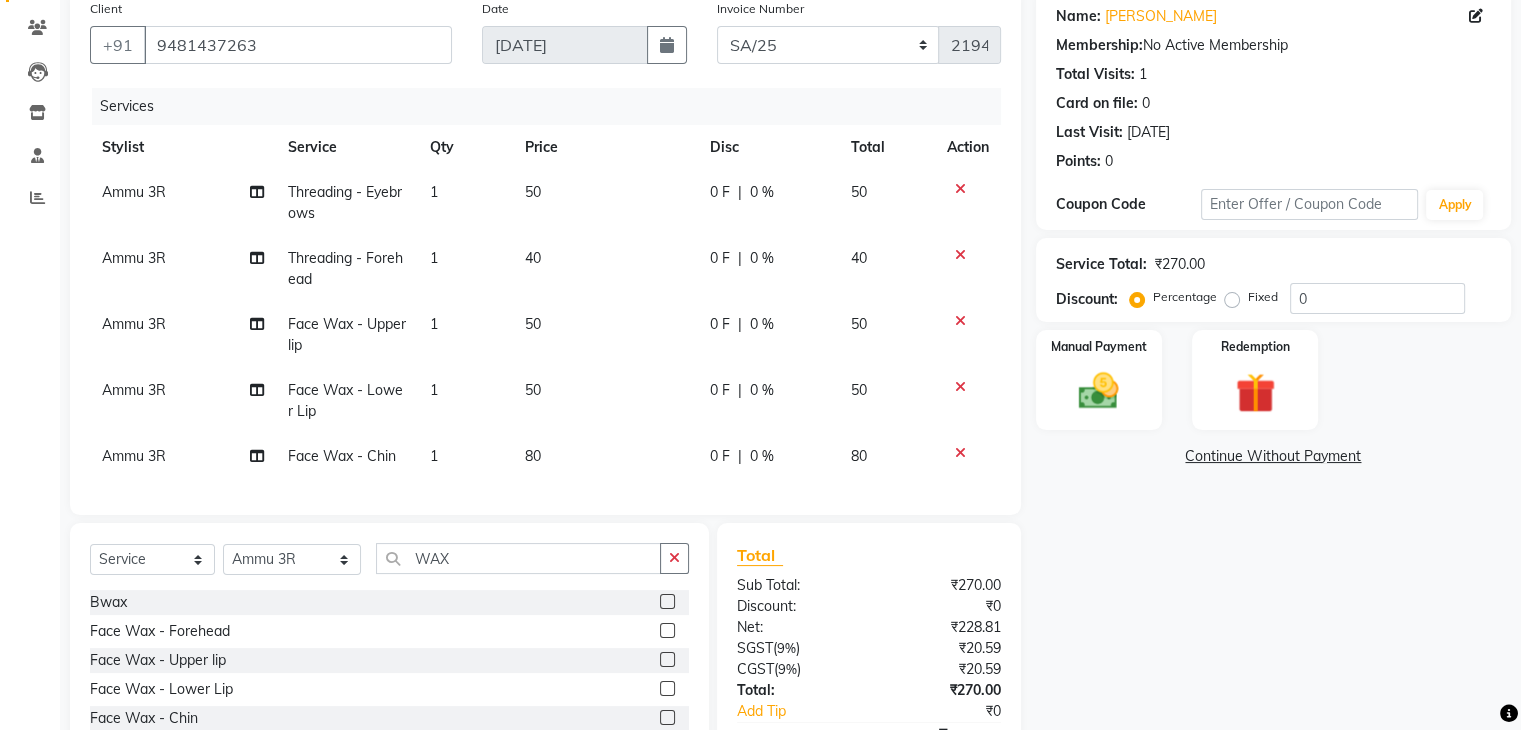 click on "40" 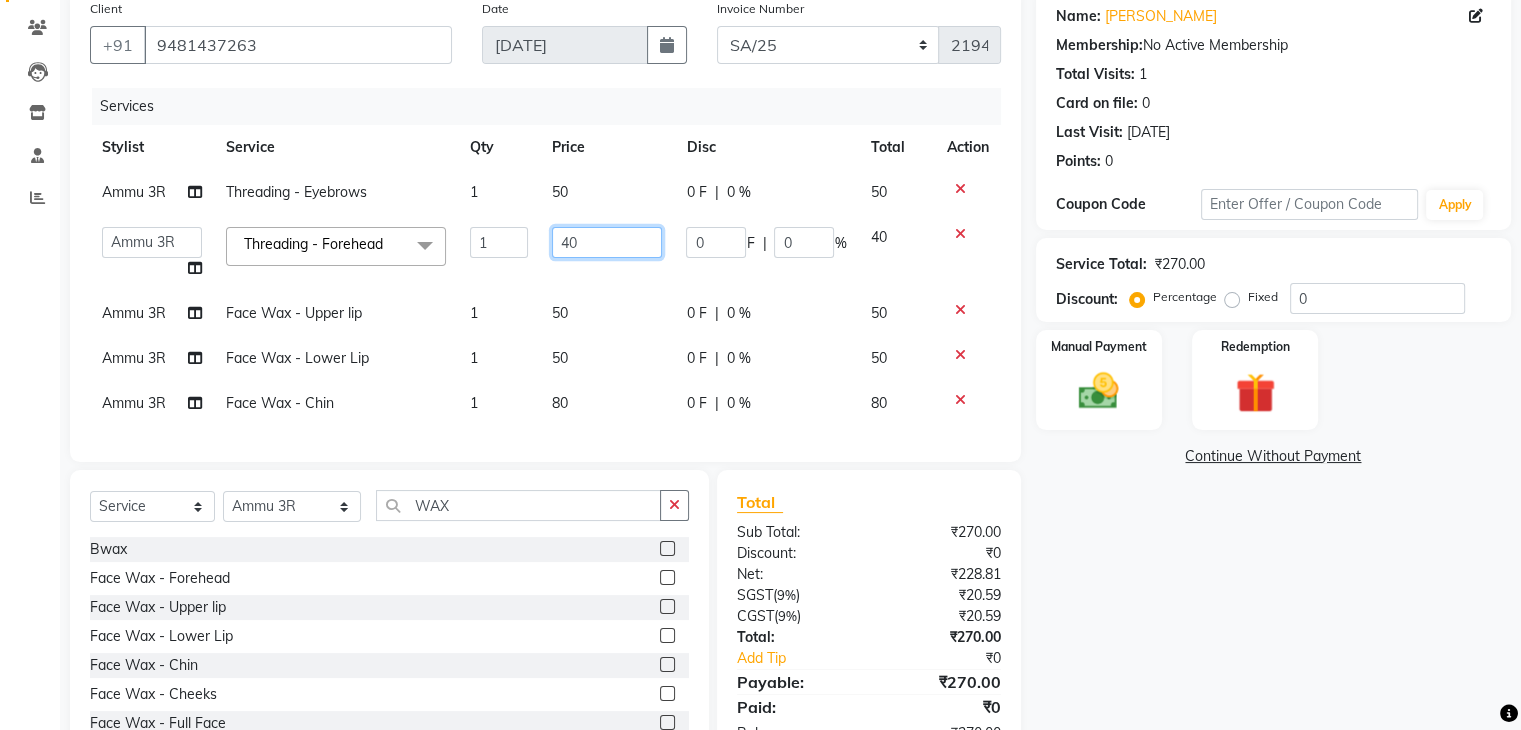click on "40" 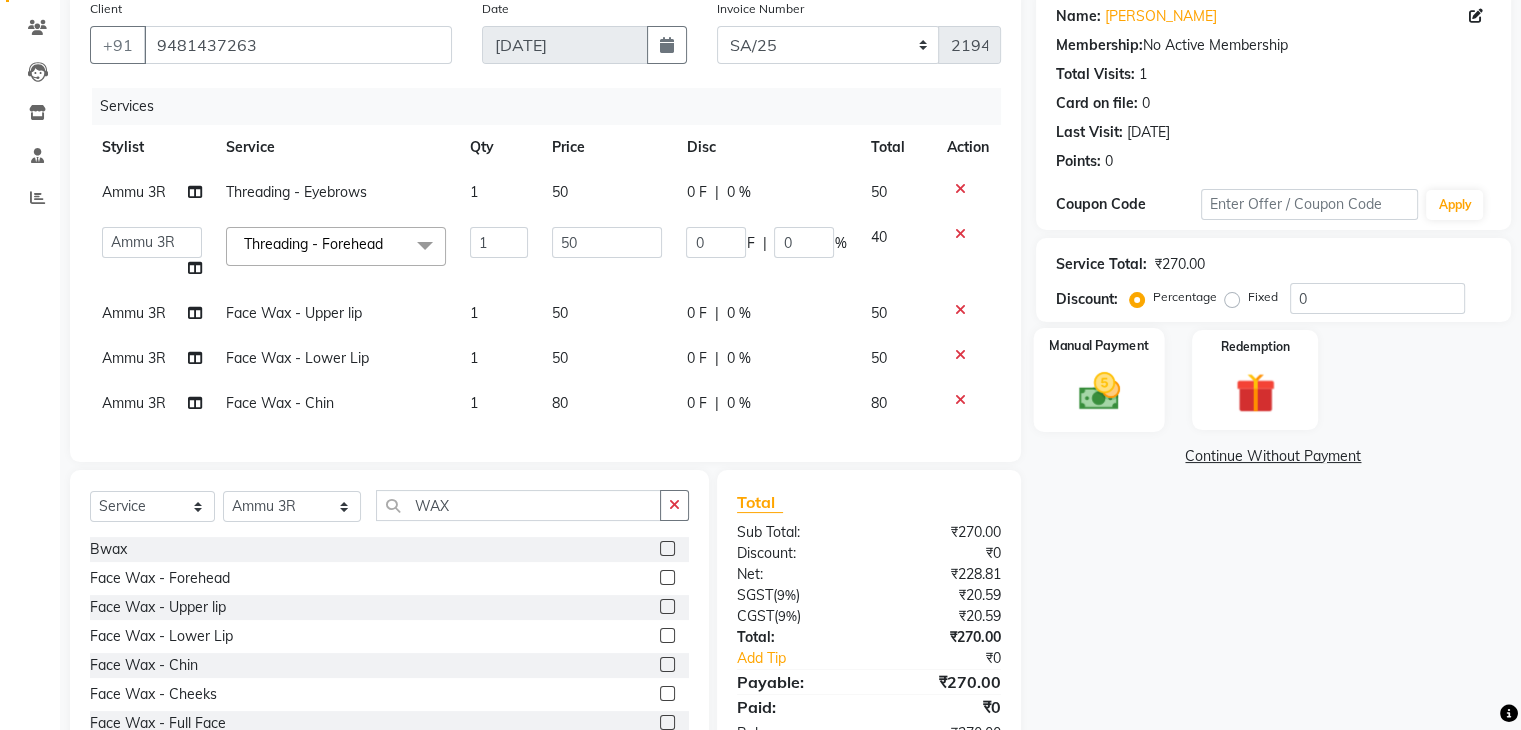 click 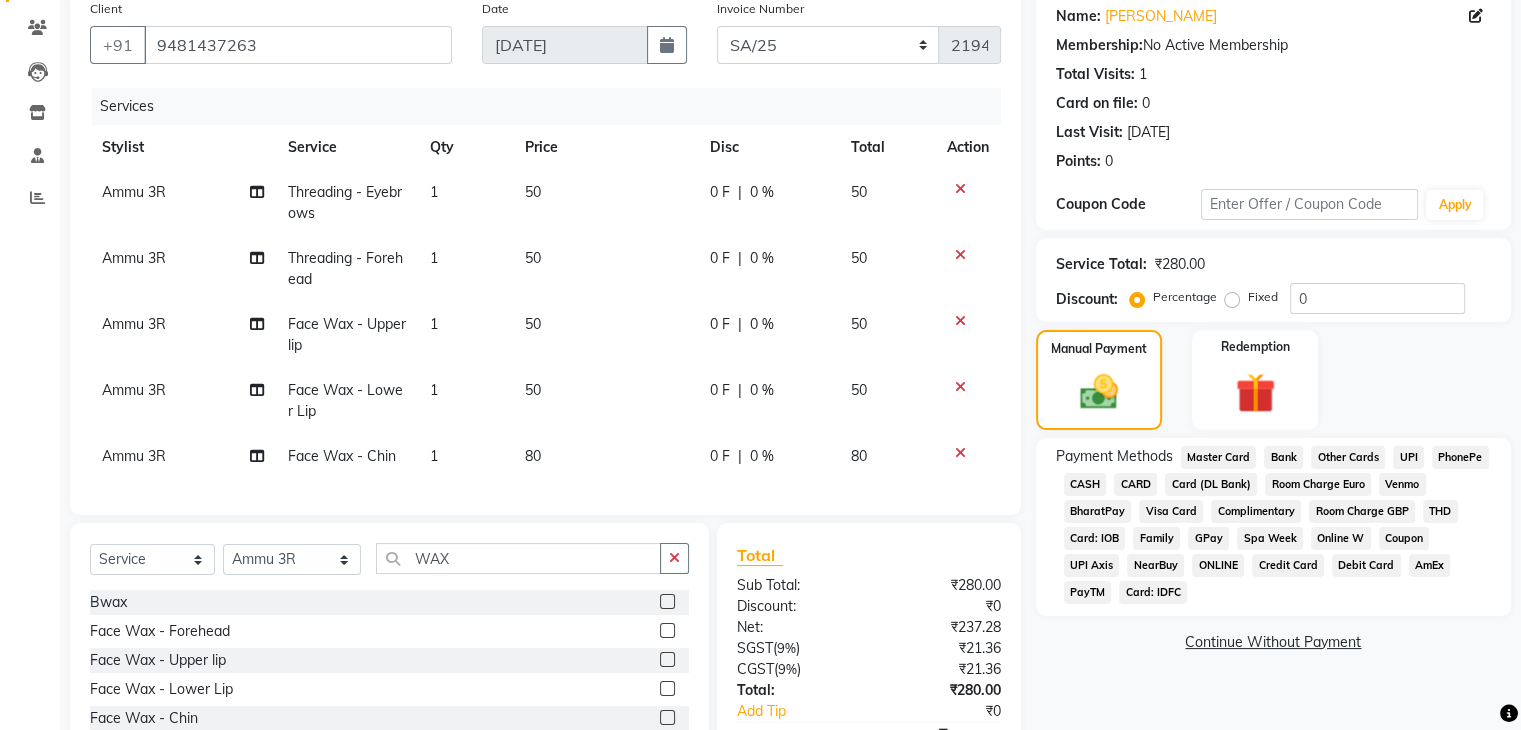 click on "UPI" 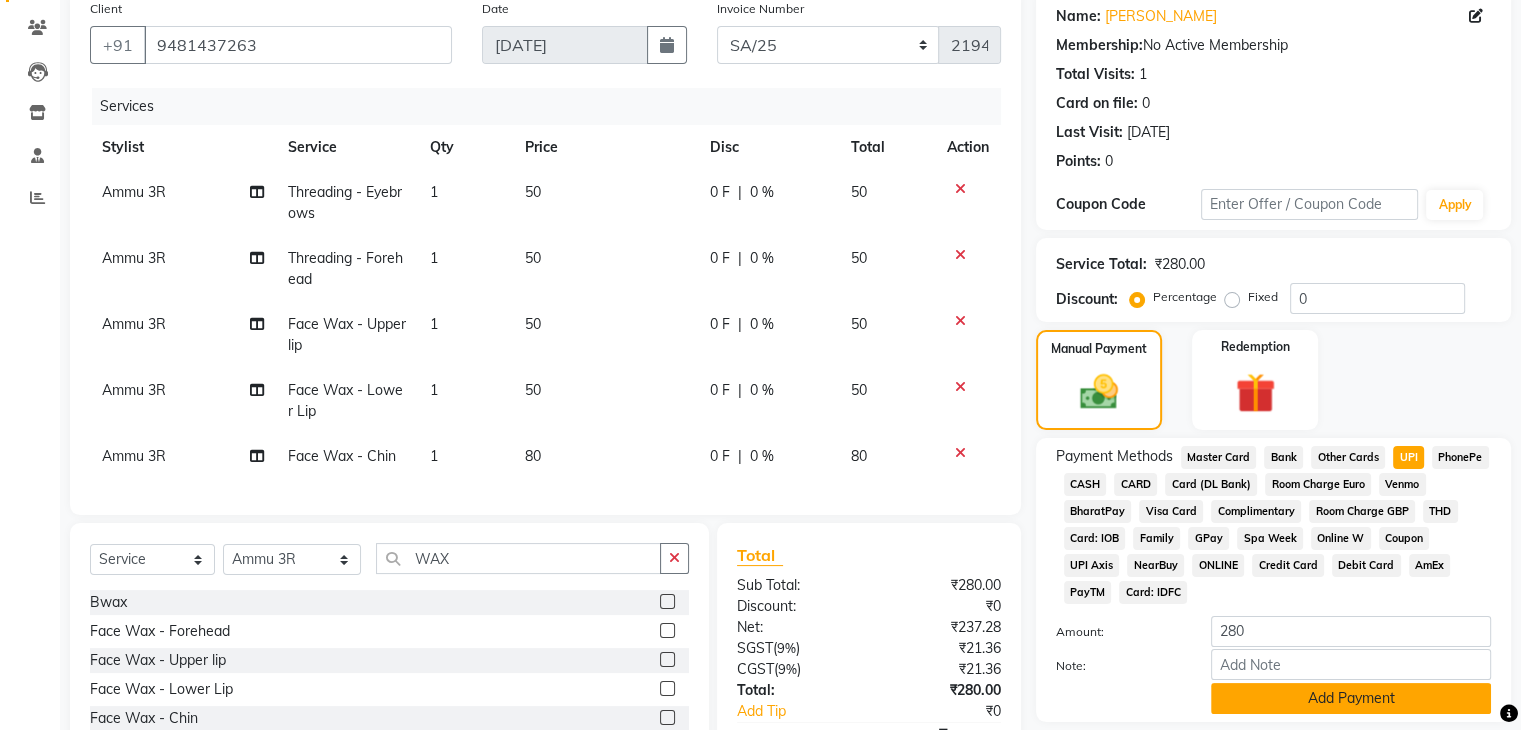 click on "Add Payment" 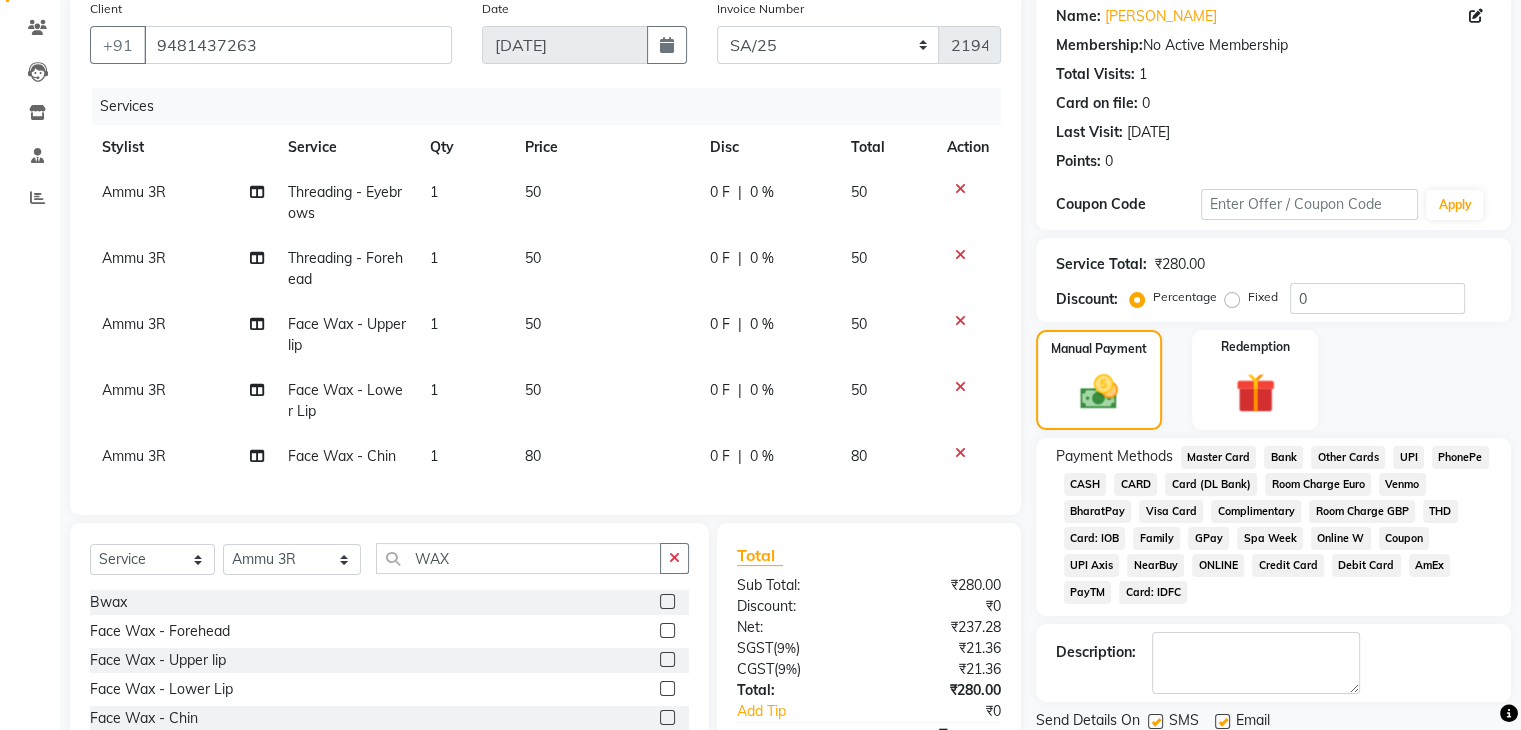 scroll, scrollTop: 335, scrollLeft: 0, axis: vertical 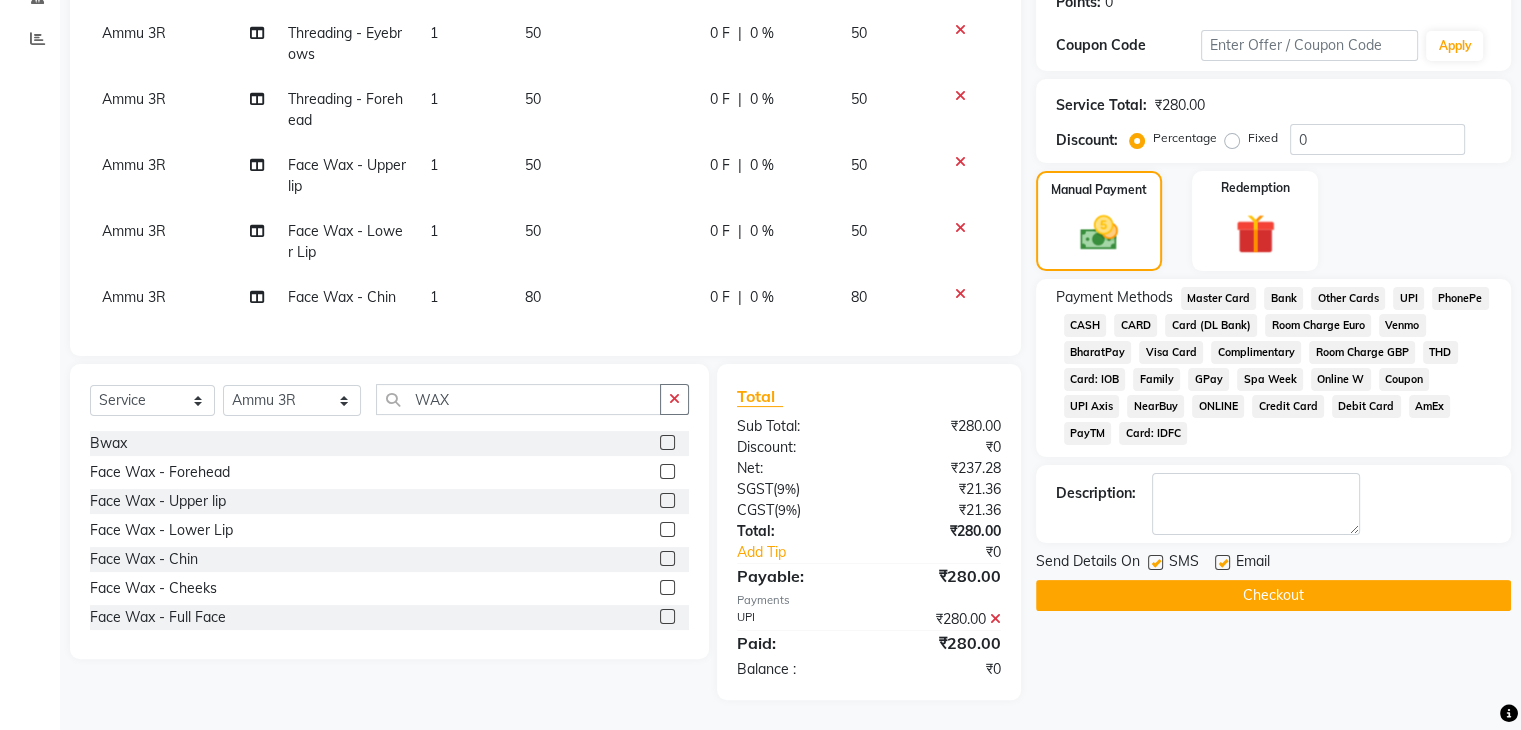 click on "Checkout" 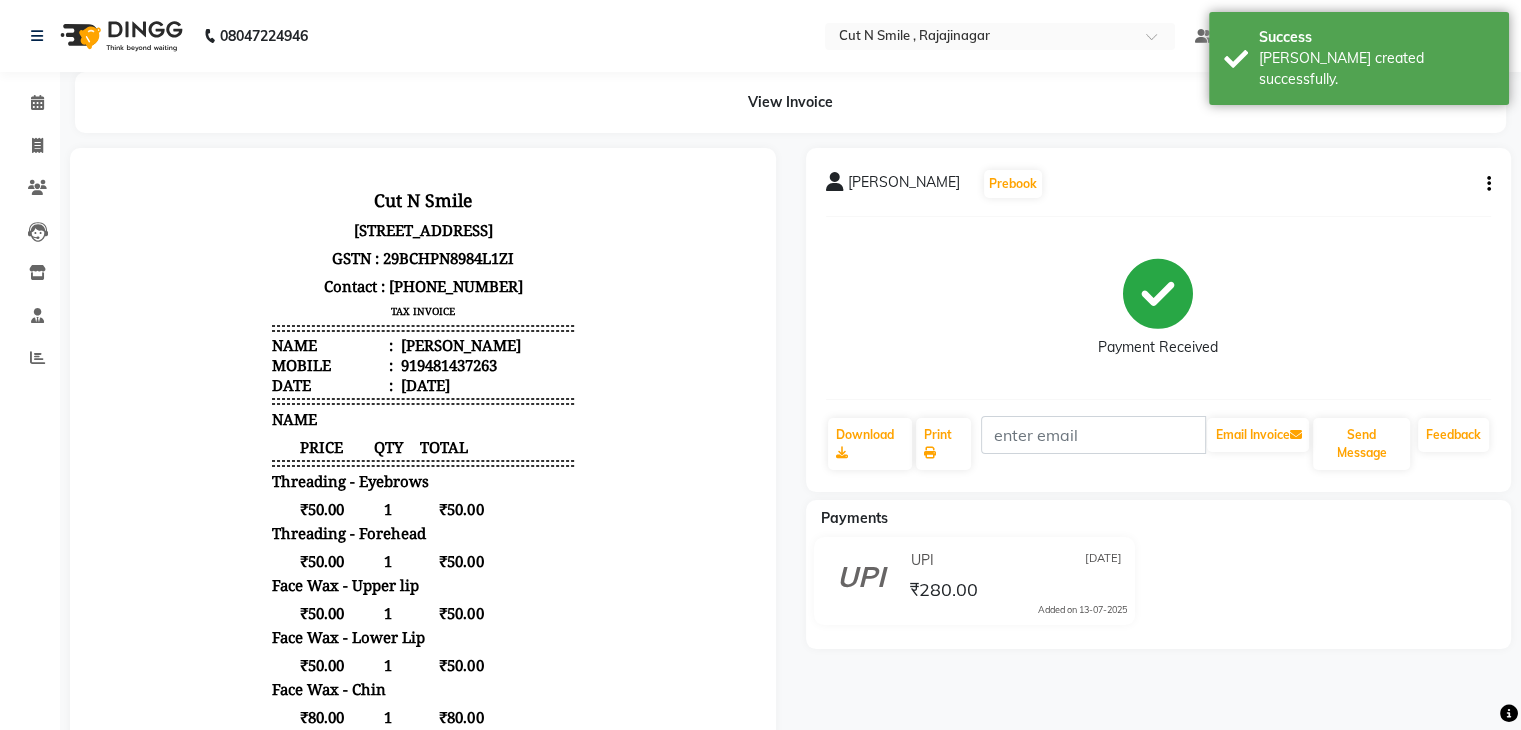 scroll, scrollTop: 0, scrollLeft: 0, axis: both 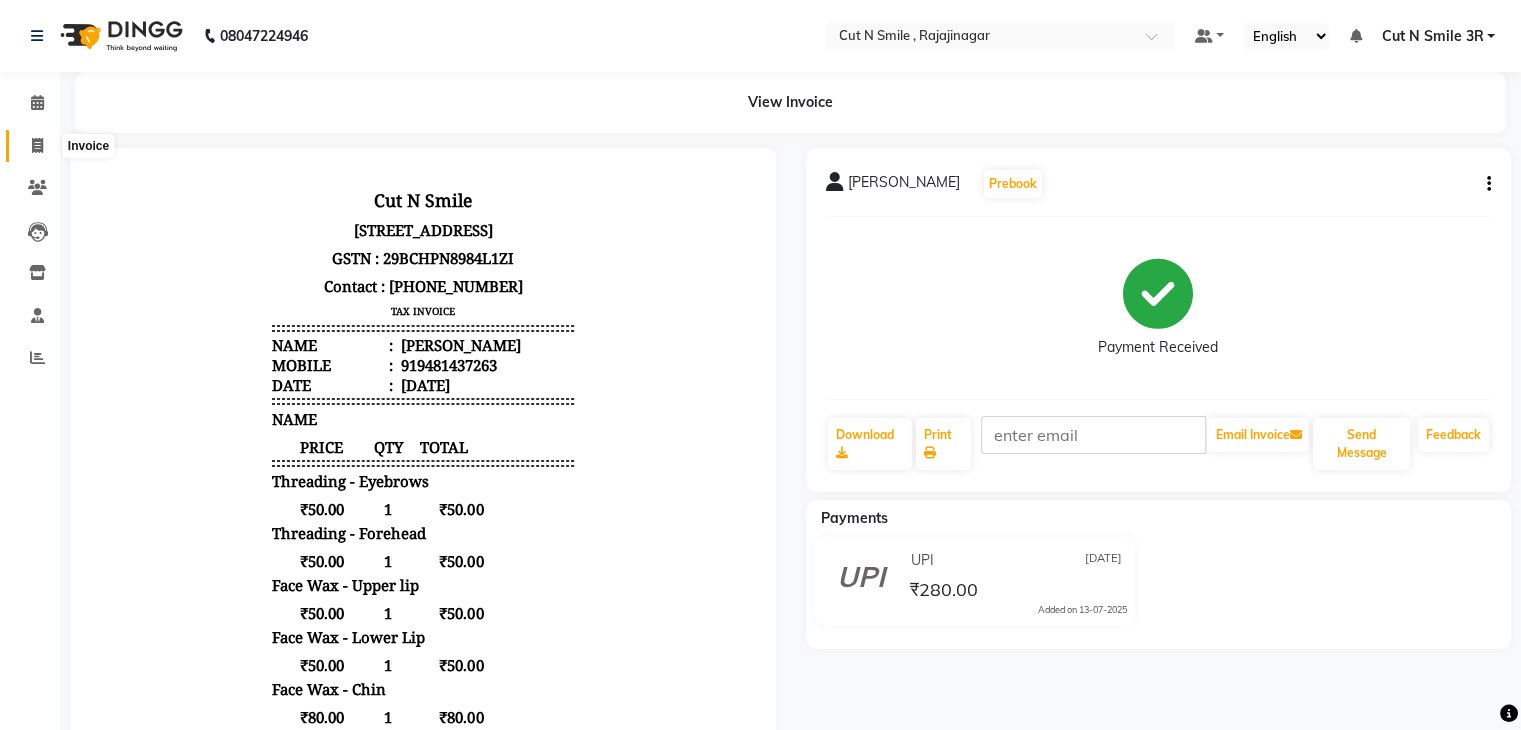 click 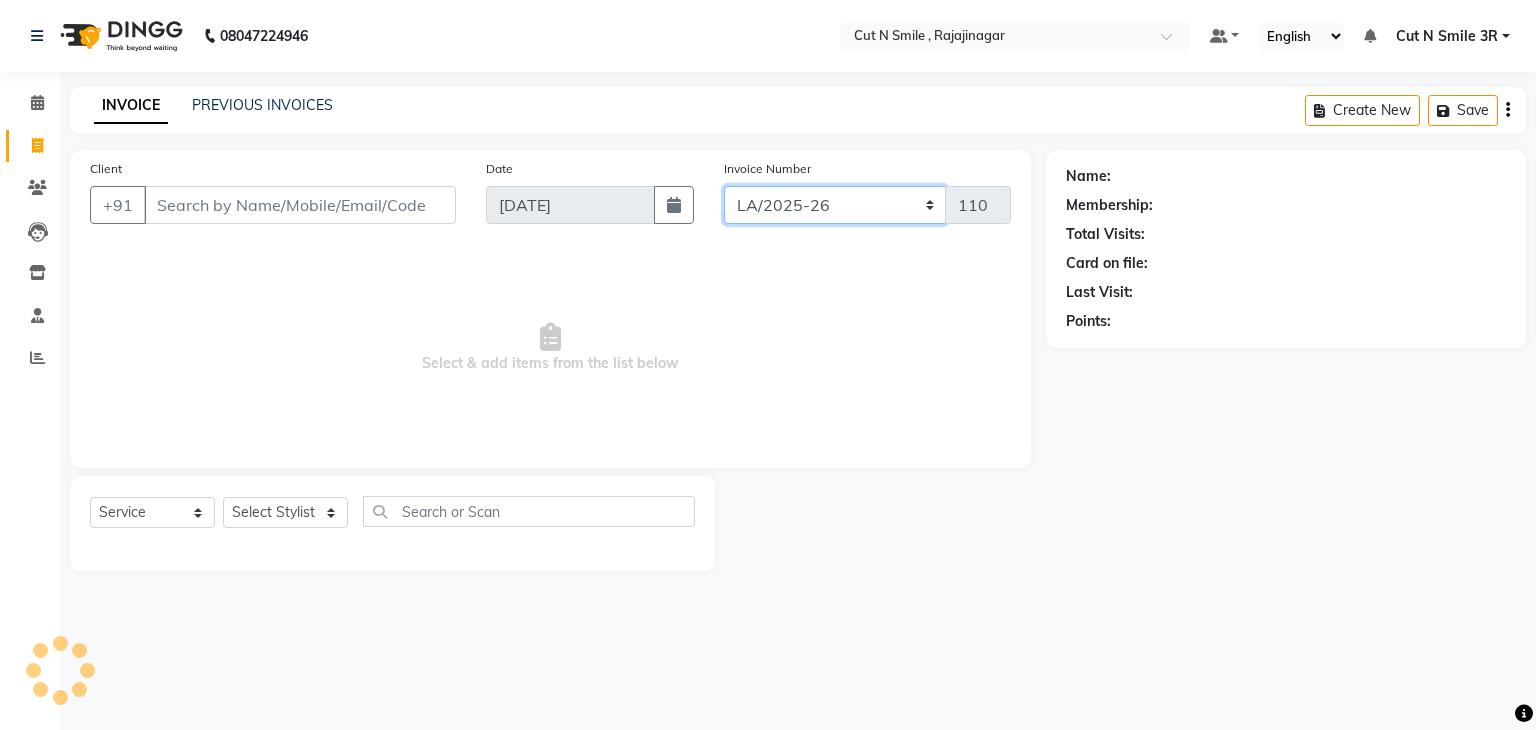 click on "[PERSON_NAME]/25-26 LA/2025-26 SH/25 CH/25 SA/25" 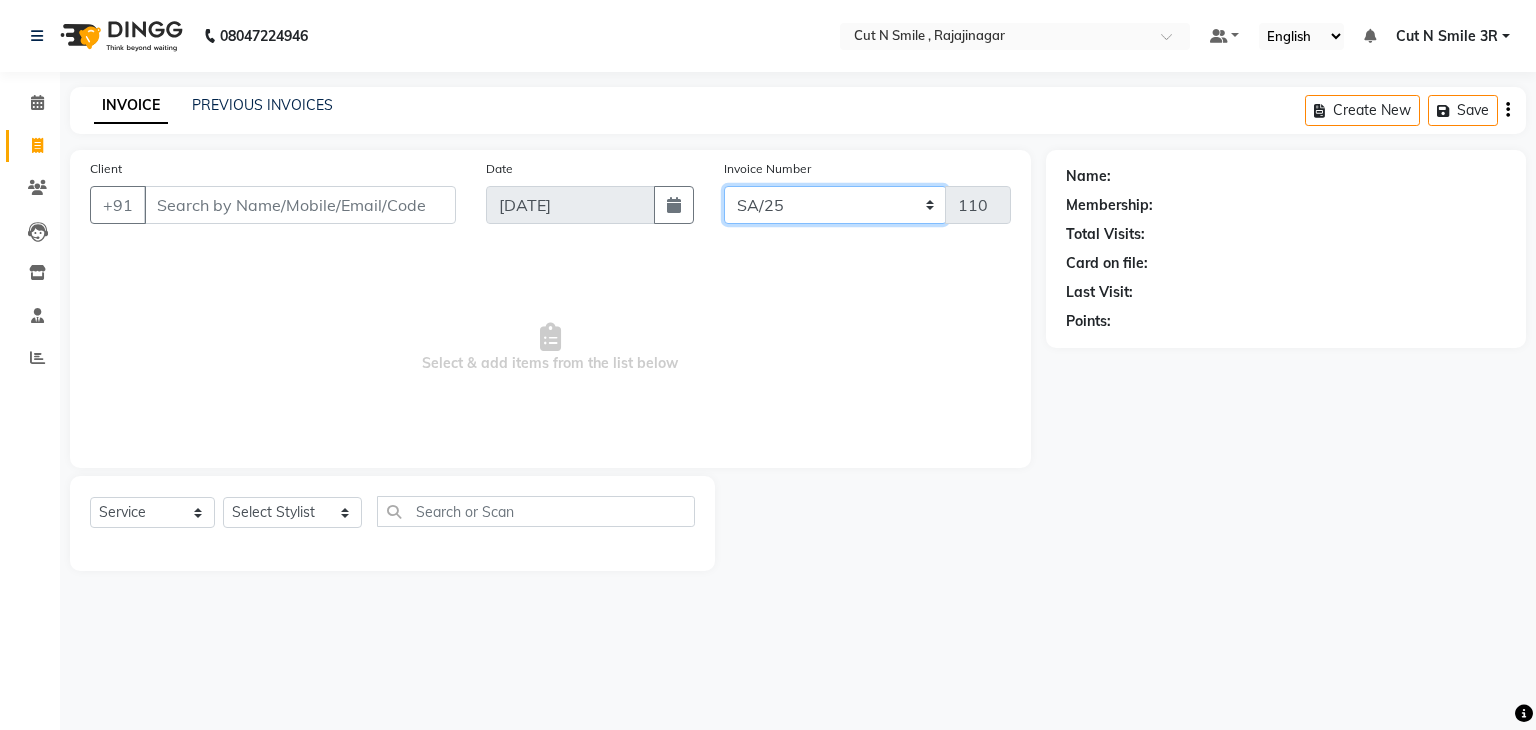 click on "[PERSON_NAME]/25-26 LA/2025-26 SH/25 CH/25 SA/25" 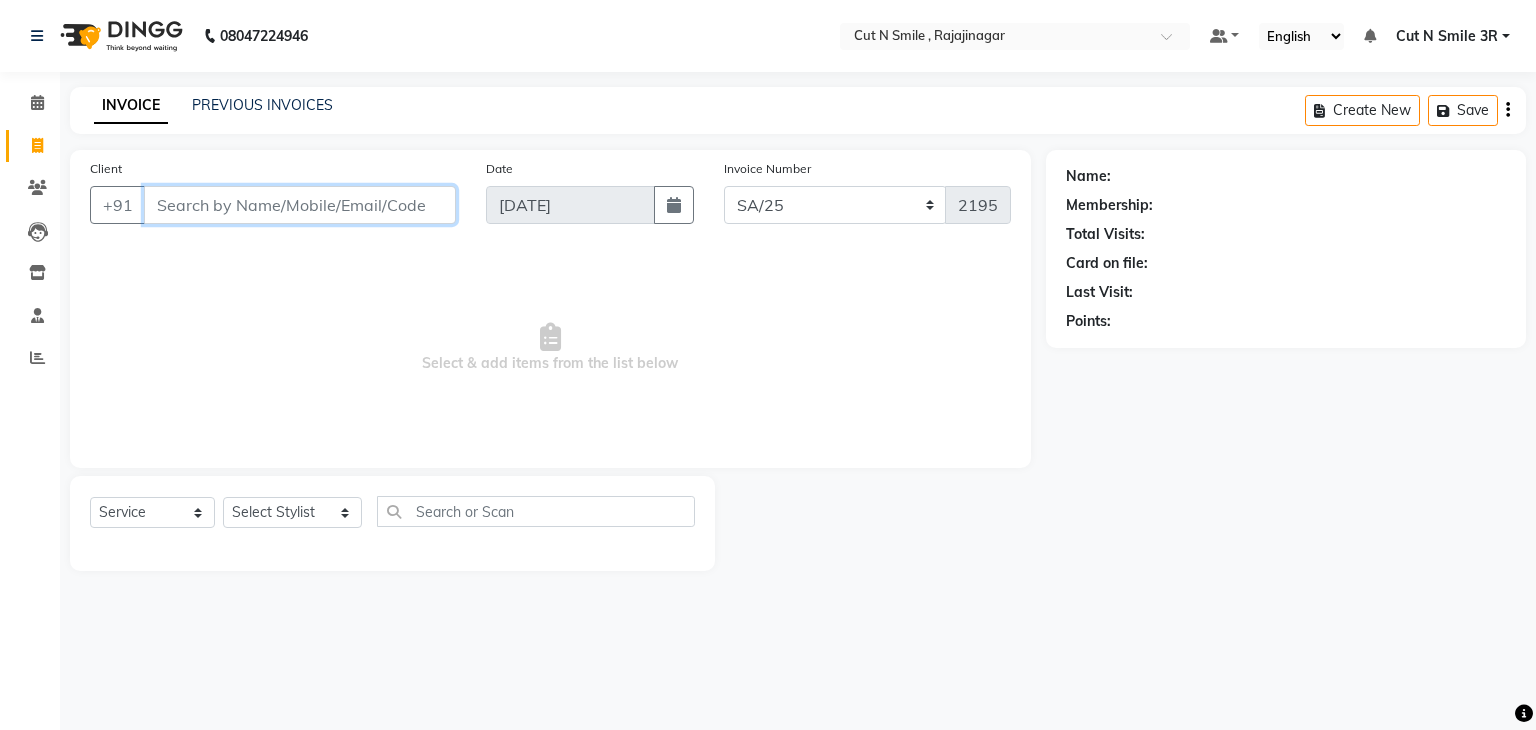 click on "Client" at bounding box center [300, 205] 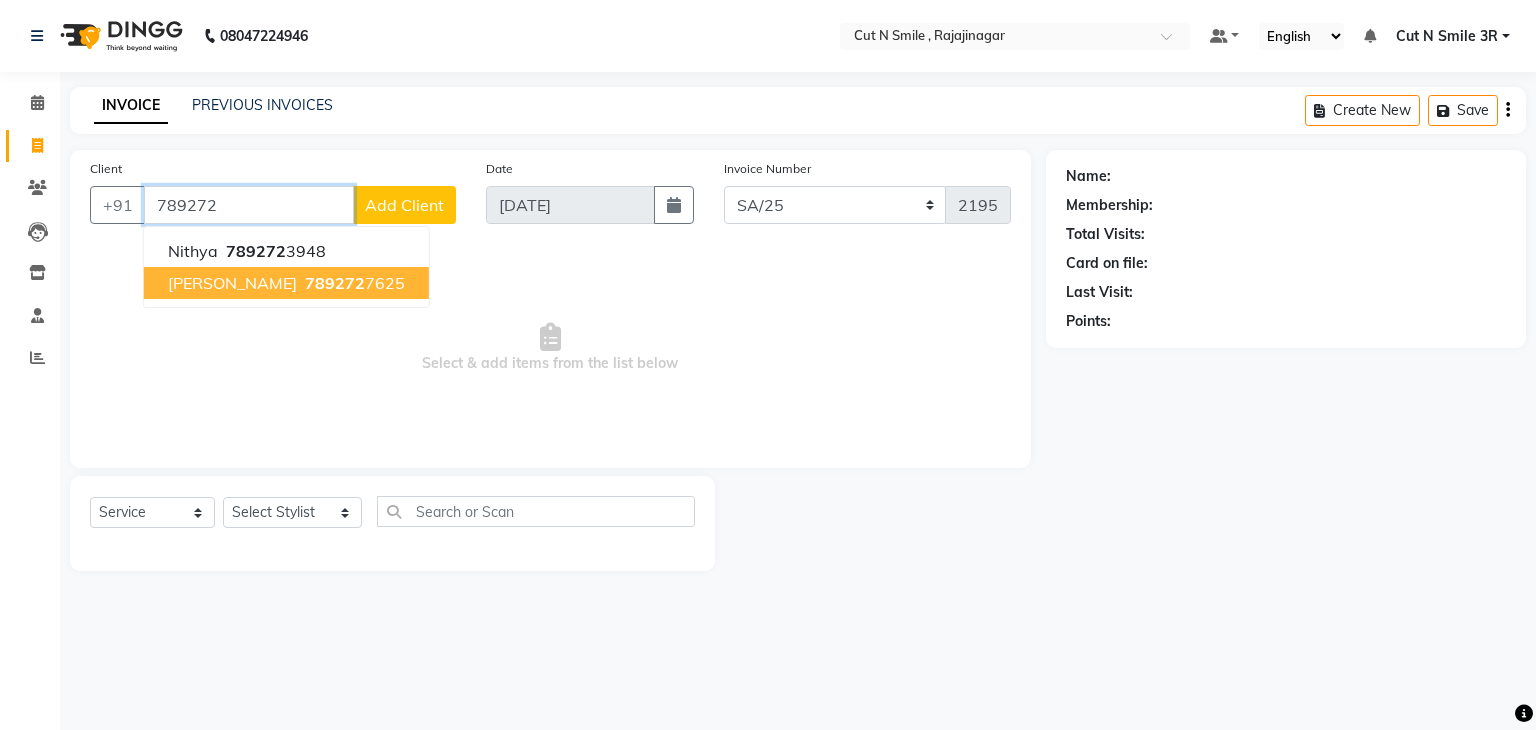 click on "789272" at bounding box center [335, 283] 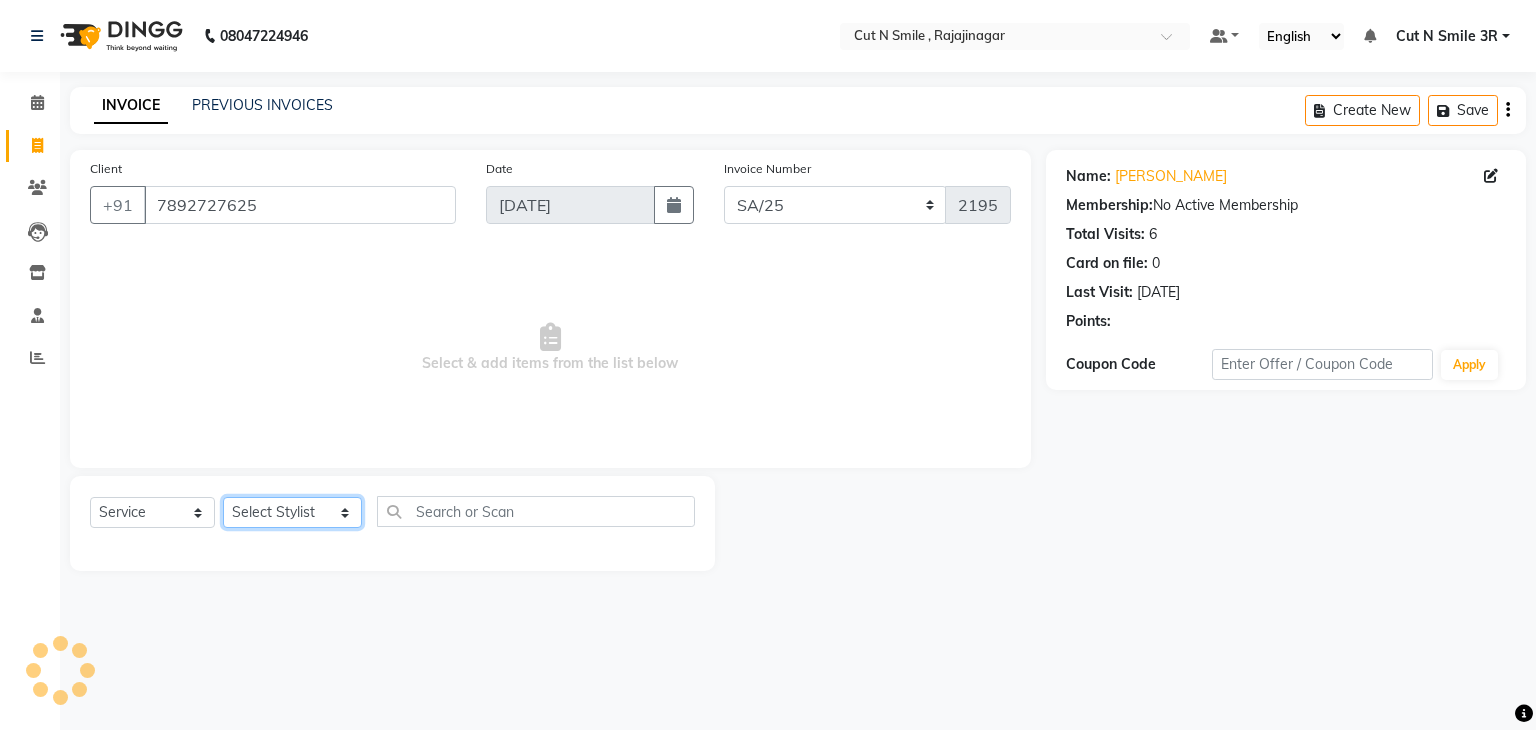 click on "Select Stylist [PERSON_NAME] Ammu 3R [PERSON_NAME] VN [PERSON_NAME] 3R [PERSON_NAME] 3R [PERSON_NAME] 3R [PERSON_NAME] 4R CNS [PERSON_NAME]  Cut N Smile 17M  Cut N Smile 3R Cut n Smile 4R Cut N Smile 9M Cut N Smile ML Cut N Smile V [PERSON_NAME] 4R Govind VN Hema 4R [PERSON_NAME] VN Karan VN Love 4R [PERSON_NAME] 3R Manu 4R  Muskaan VN [PERSON_NAME] 4R N D M 4R NDM Alam 4R Noushad VN [PERSON_NAME] 4R Priya [PERSON_NAME] 3R Rahul 3R Ravi 3R [PERSON_NAME] 4R [PERSON_NAME] 3R [PERSON_NAME] 4R [PERSON_NAME] [PERSON_NAME] 3R [PERSON_NAME] 4R Sameer 3R [PERSON_NAME] [PERSON_NAME]  [PERSON_NAME] [PERSON_NAME] [PERSON_NAME] VN [PERSON_NAME] 4R [PERSON_NAME] 4R [PERSON_NAME] VN Shanavaaz [PERSON_NAME] 3R [PERSON_NAME] 4R [PERSON_NAME] [PERSON_NAME] 4R Sunny VN [PERSON_NAME] 4R Vakeel 3R Varas 4R [PERSON_NAME] [PERSON_NAME] VN" 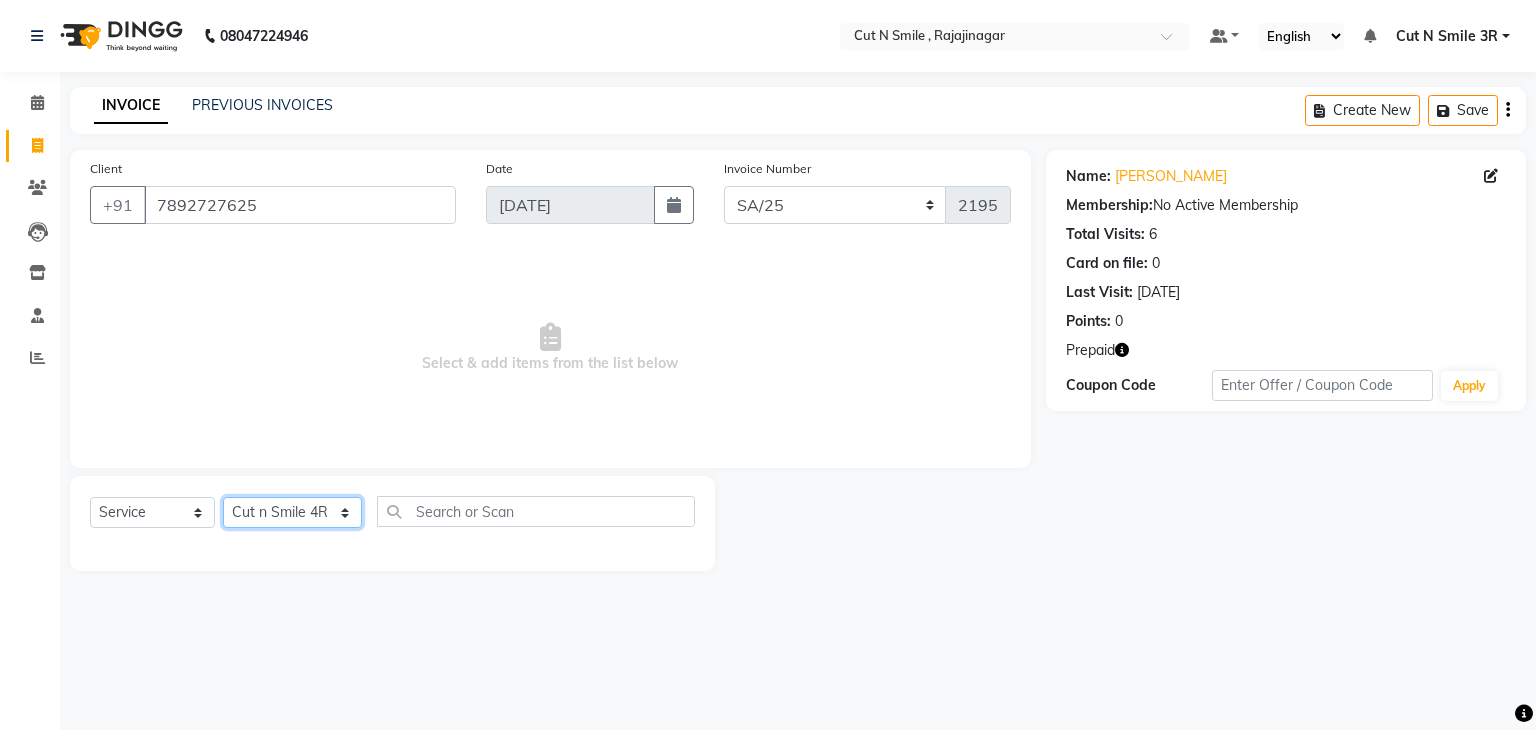 click on "Select Stylist [PERSON_NAME] Ammu 3R [PERSON_NAME] VN [PERSON_NAME] 3R [PERSON_NAME] 3R [PERSON_NAME] 3R [PERSON_NAME] 4R CNS [PERSON_NAME]  Cut N Smile 17M  Cut N Smile 3R Cut n Smile 4R Cut N Smile 9M Cut N Smile ML Cut N Smile V [PERSON_NAME] 4R Govind VN Hema 4R [PERSON_NAME] VN Karan VN Love 4R [PERSON_NAME] 3R Manu 4R  Muskaan VN [PERSON_NAME] 4R N D M 4R NDM Alam 4R Noushad VN [PERSON_NAME] 4R Priya [PERSON_NAME] 3R Rahul 3R Ravi 3R [PERSON_NAME] 4R [PERSON_NAME] 3R [PERSON_NAME] 4R [PERSON_NAME] [PERSON_NAME] 3R [PERSON_NAME] 4R Sameer 3R [PERSON_NAME] [PERSON_NAME]  [PERSON_NAME] [PERSON_NAME] [PERSON_NAME] VN [PERSON_NAME] 4R [PERSON_NAME] 4R [PERSON_NAME] VN Shanavaaz [PERSON_NAME] 3R [PERSON_NAME] 4R [PERSON_NAME] [PERSON_NAME] 4R Sunny VN [PERSON_NAME] 4R Vakeel 3R Varas 4R [PERSON_NAME] [PERSON_NAME] VN" 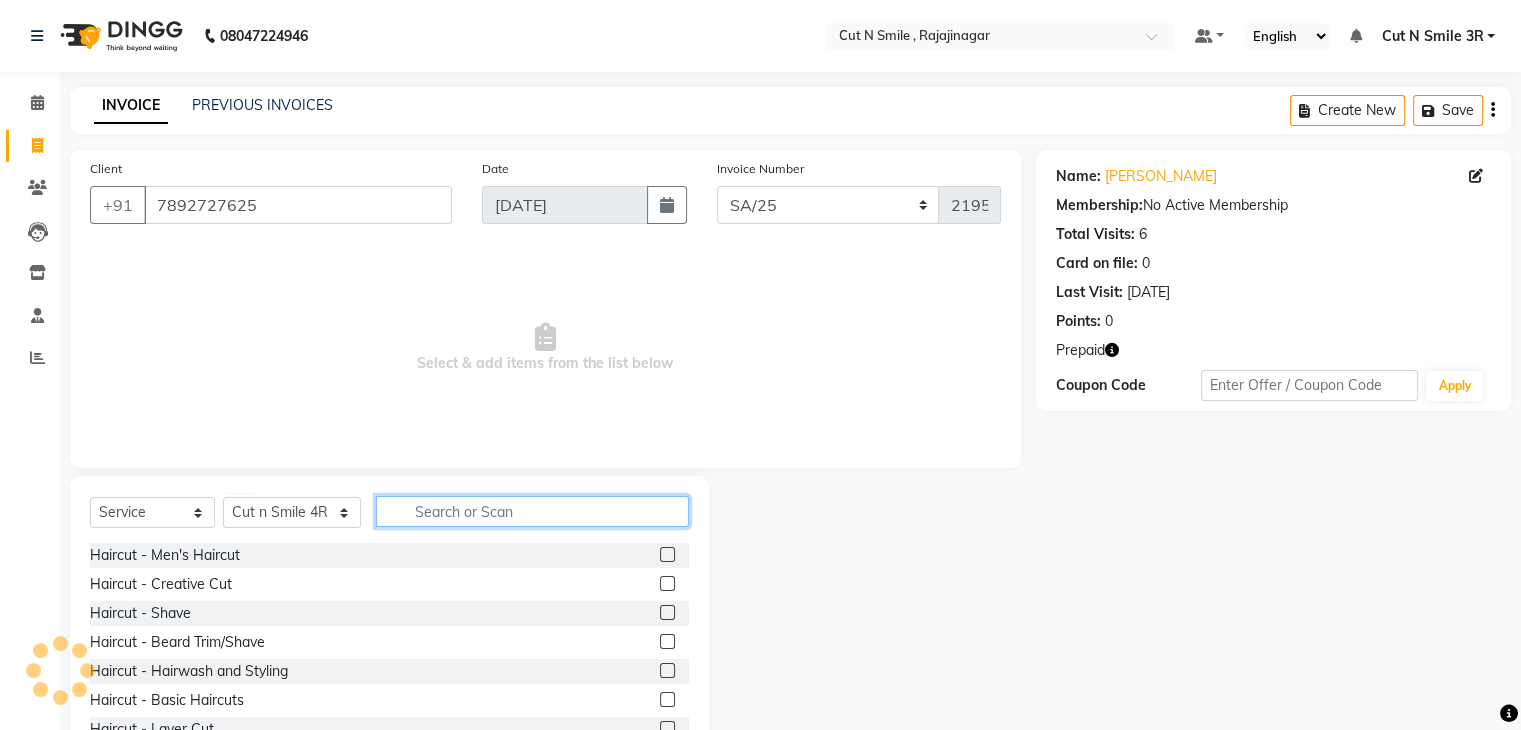 click 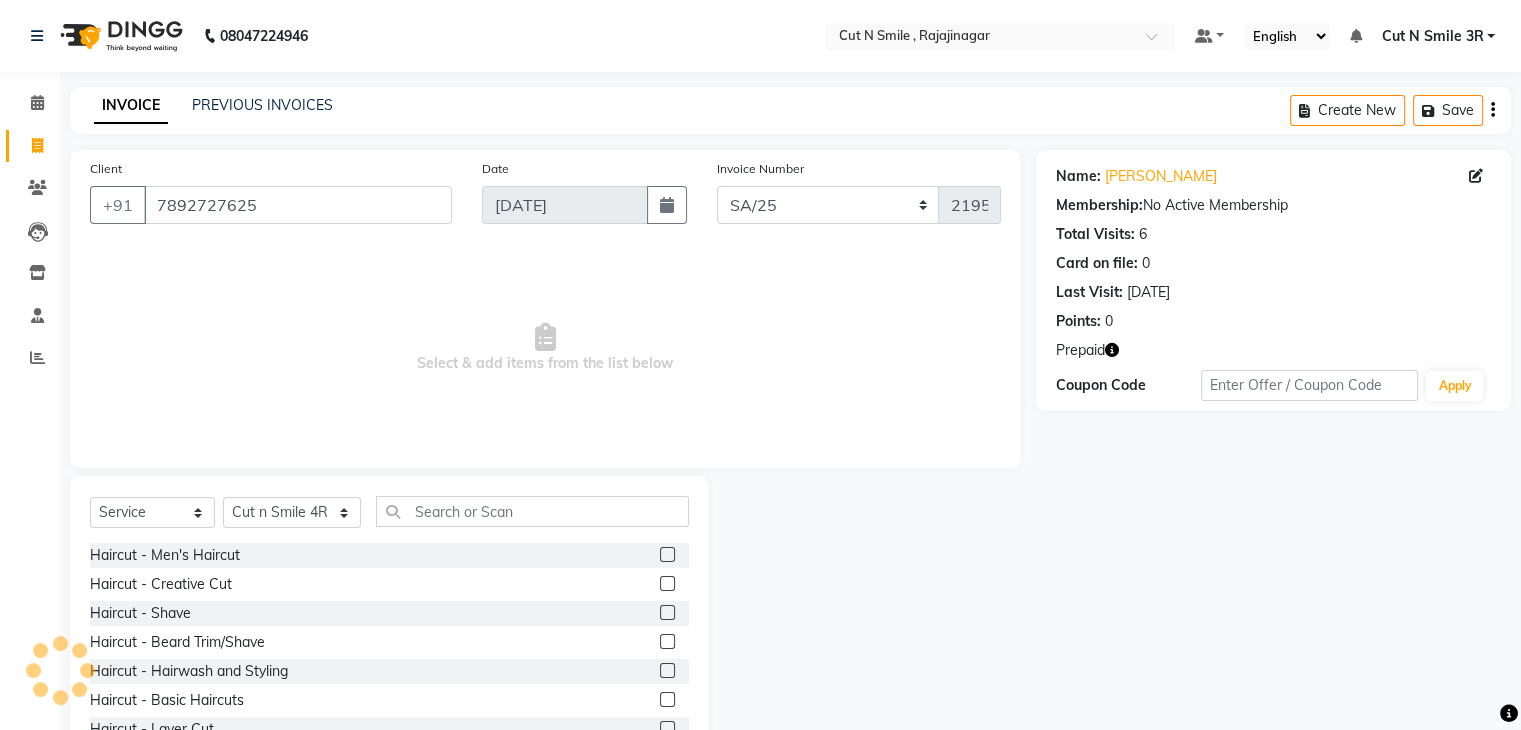 click 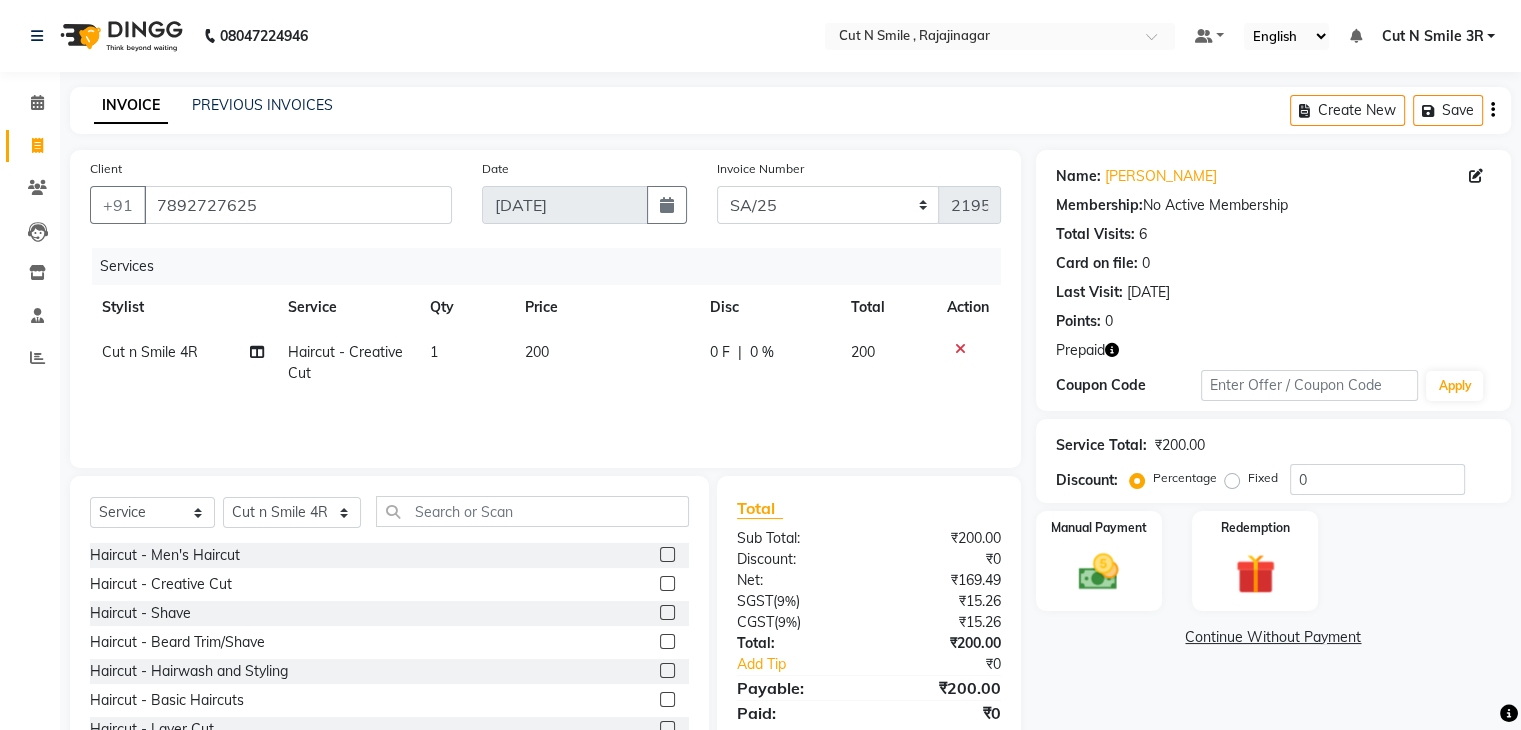 click on "1" 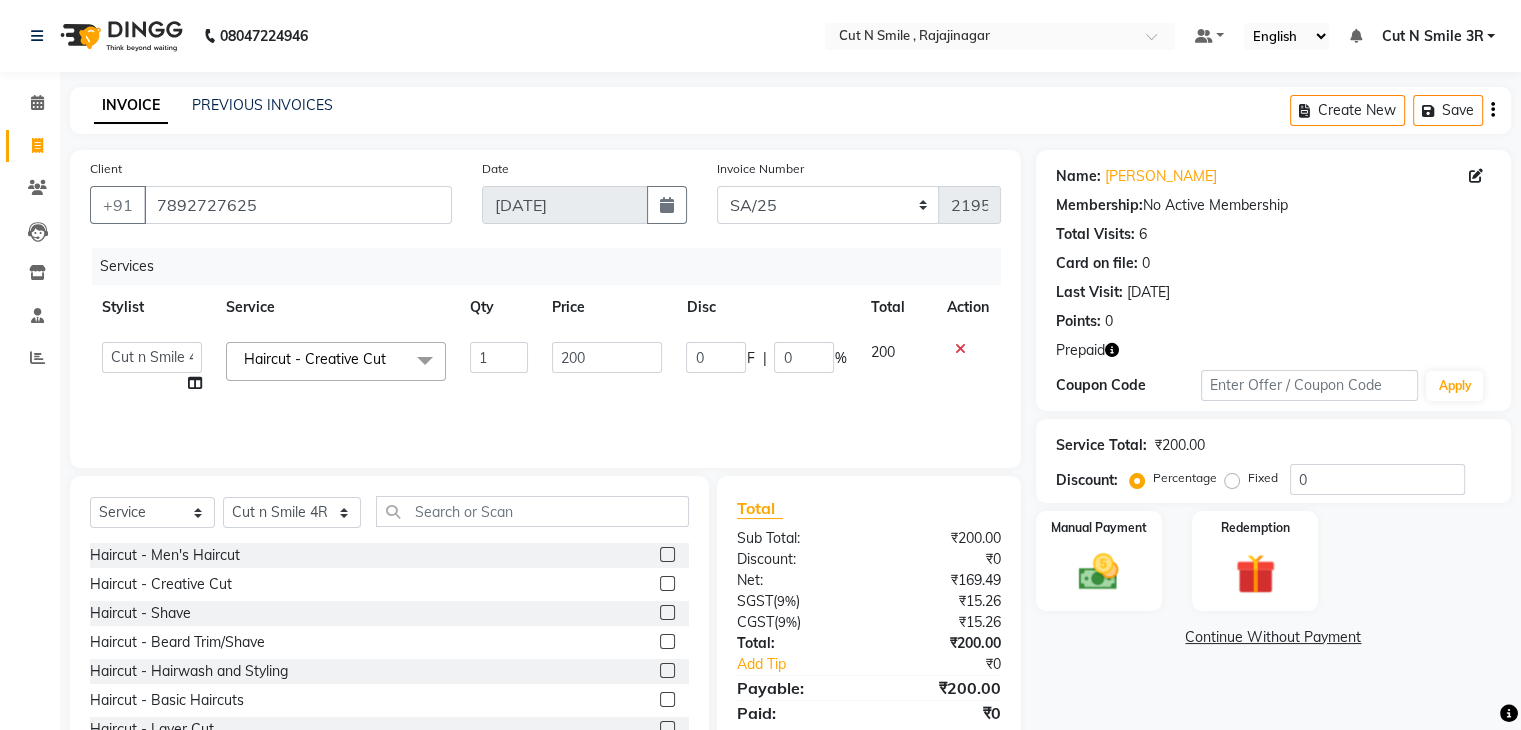 click 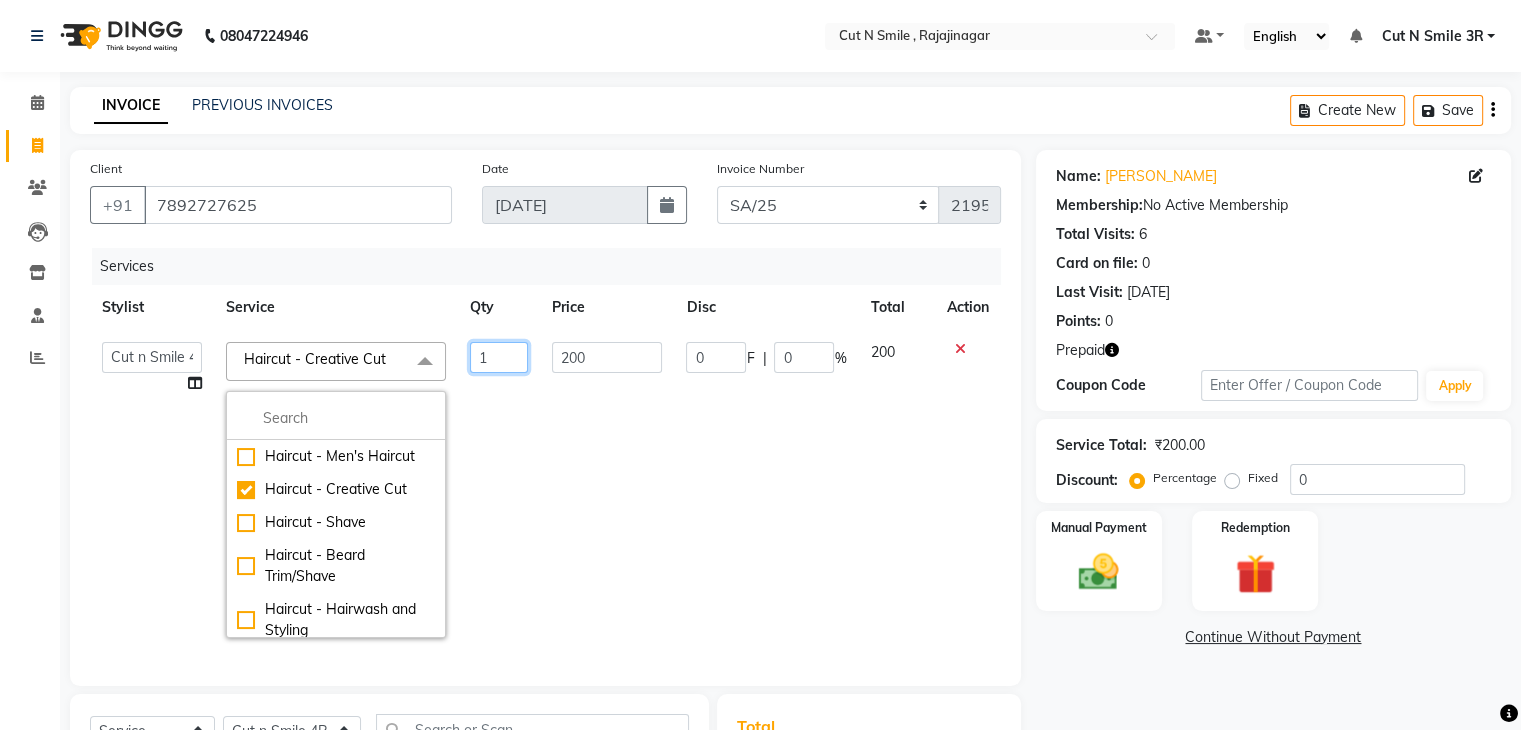 click on "1" 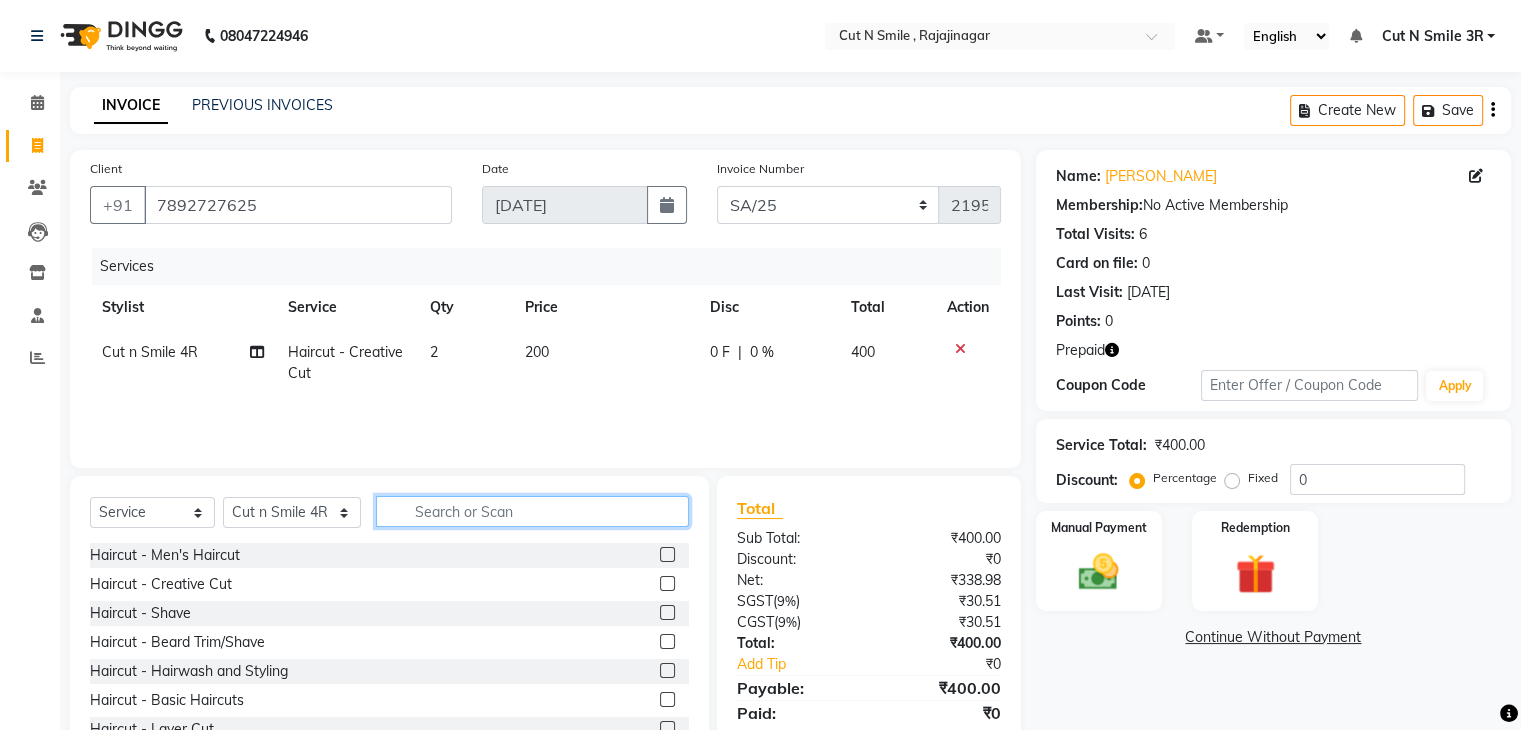 click 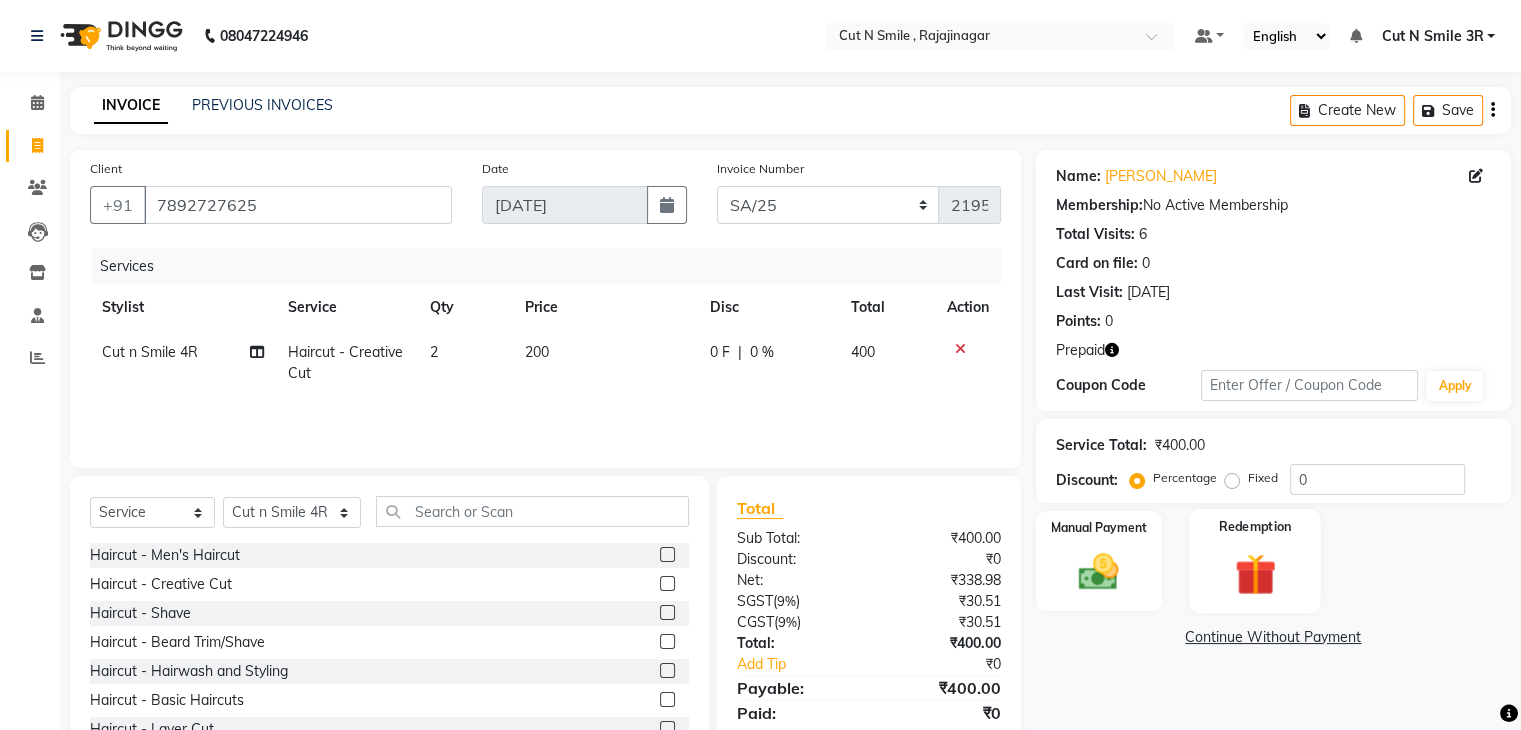 click 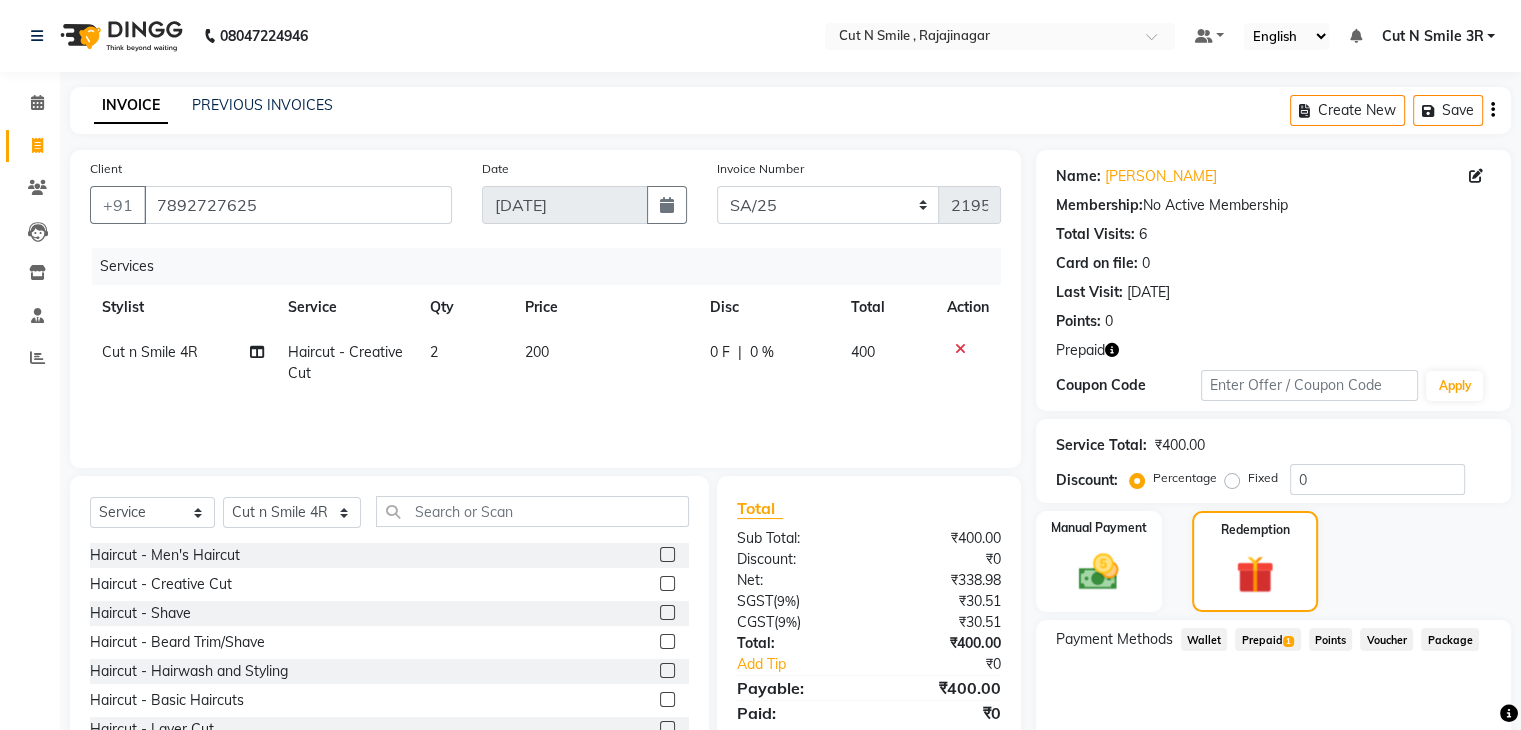 click on "Prepaid  1" 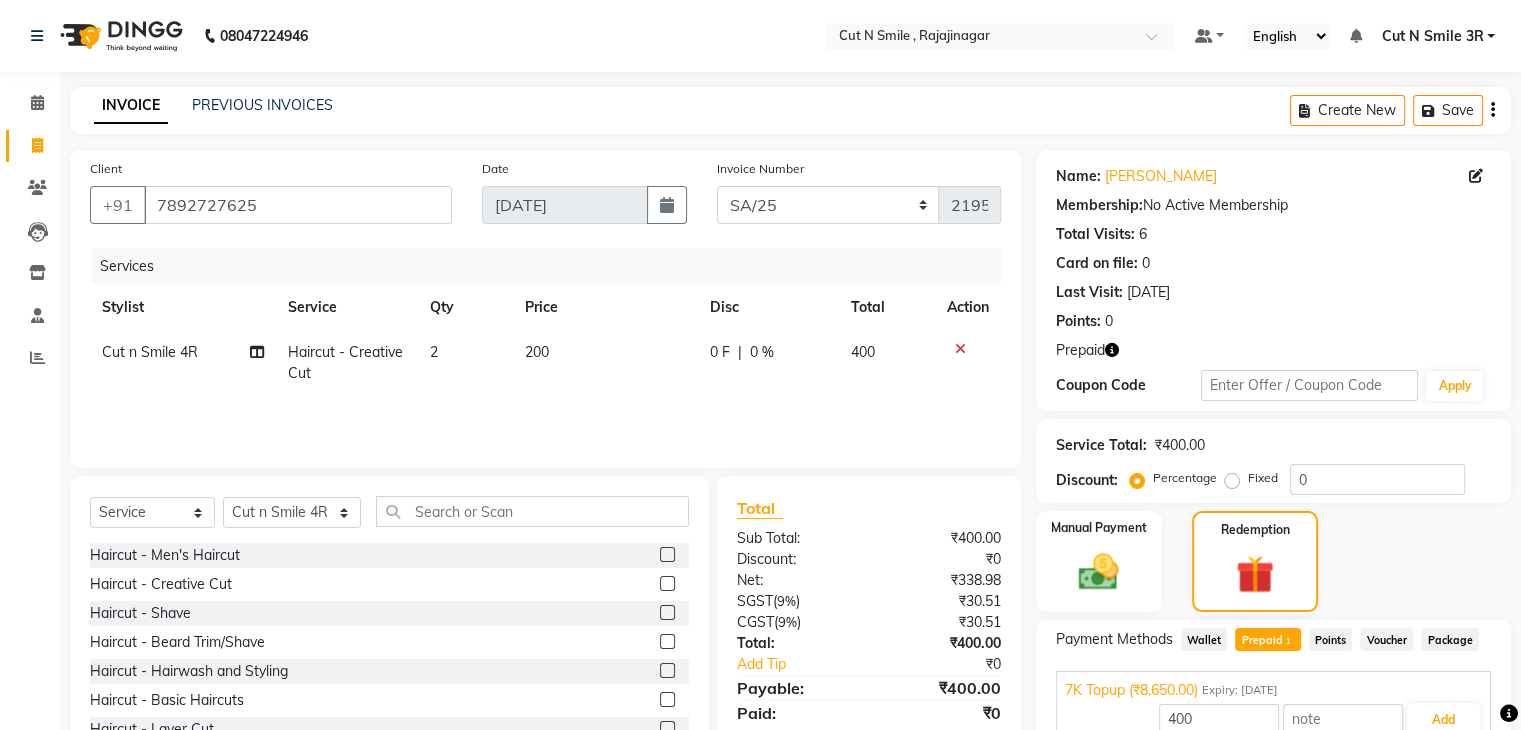 scroll, scrollTop: 97, scrollLeft: 0, axis: vertical 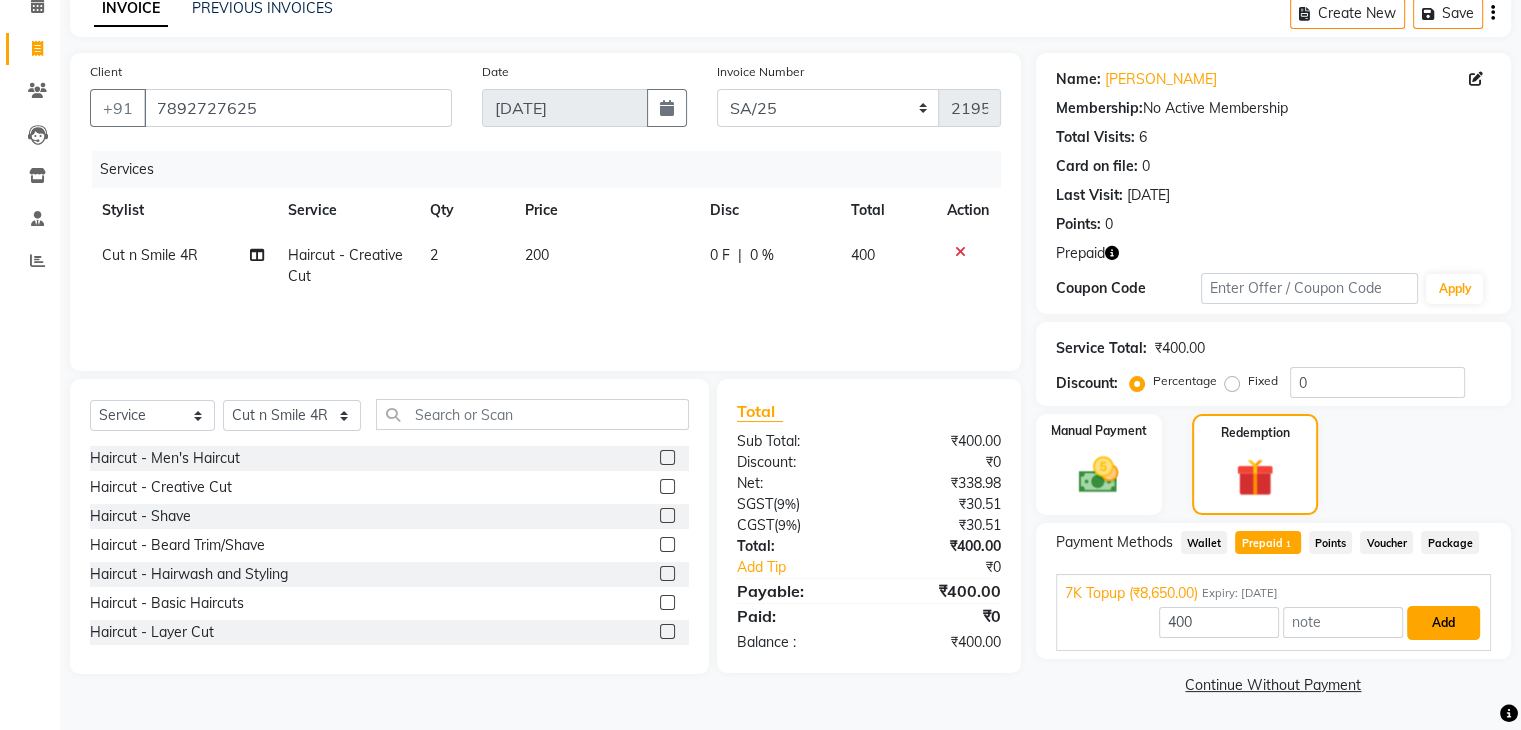 click on "Add" at bounding box center (1443, 623) 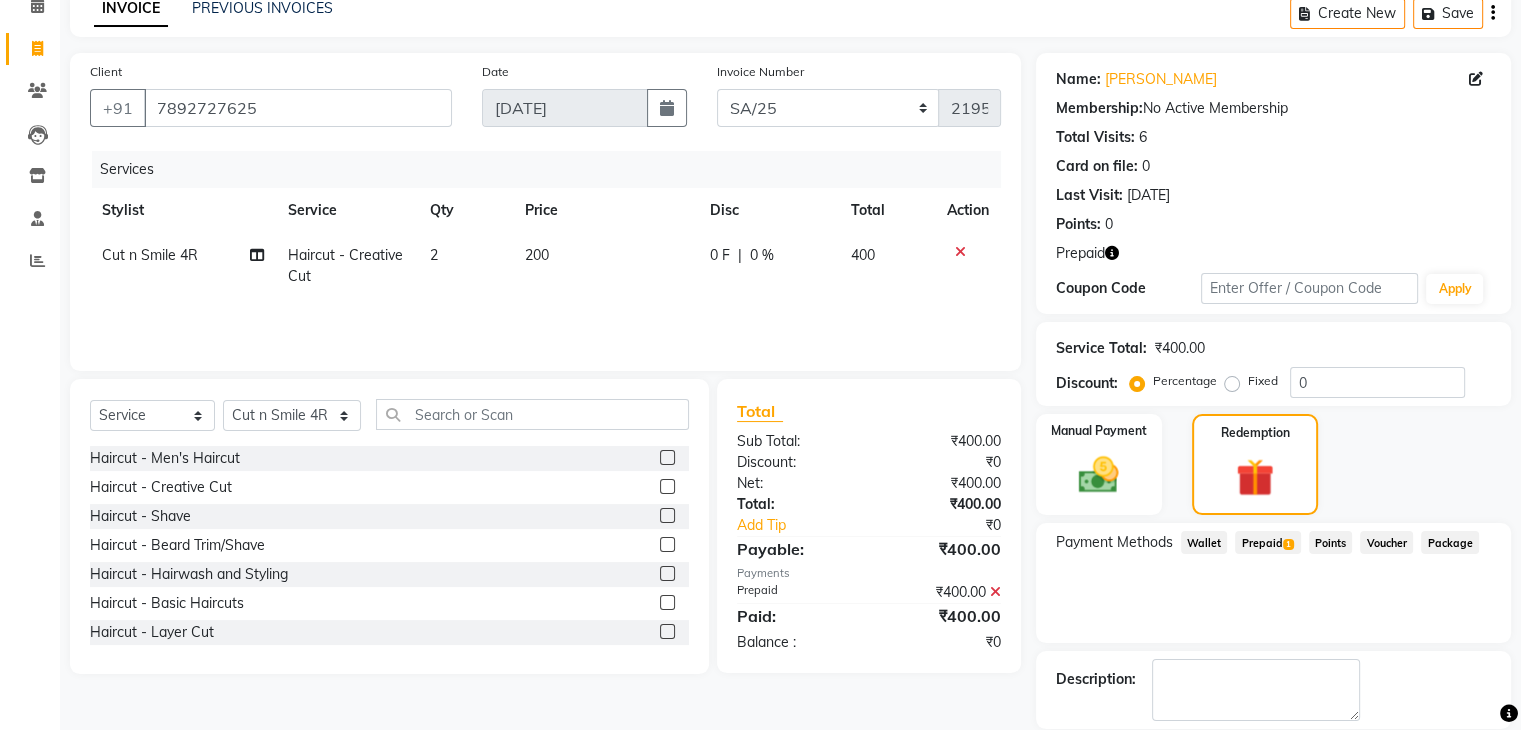 scroll, scrollTop: 193, scrollLeft: 0, axis: vertical 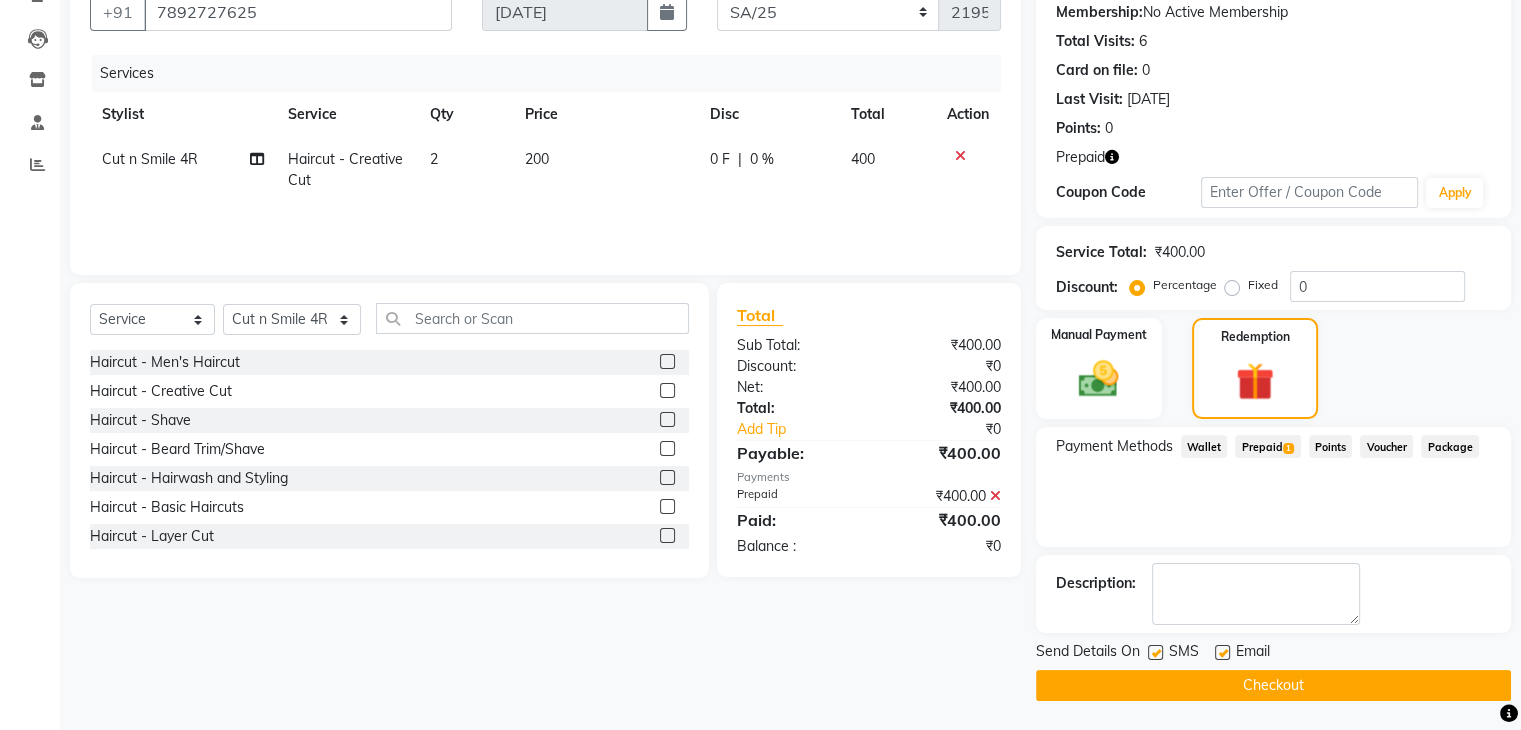 click on "Checkout" 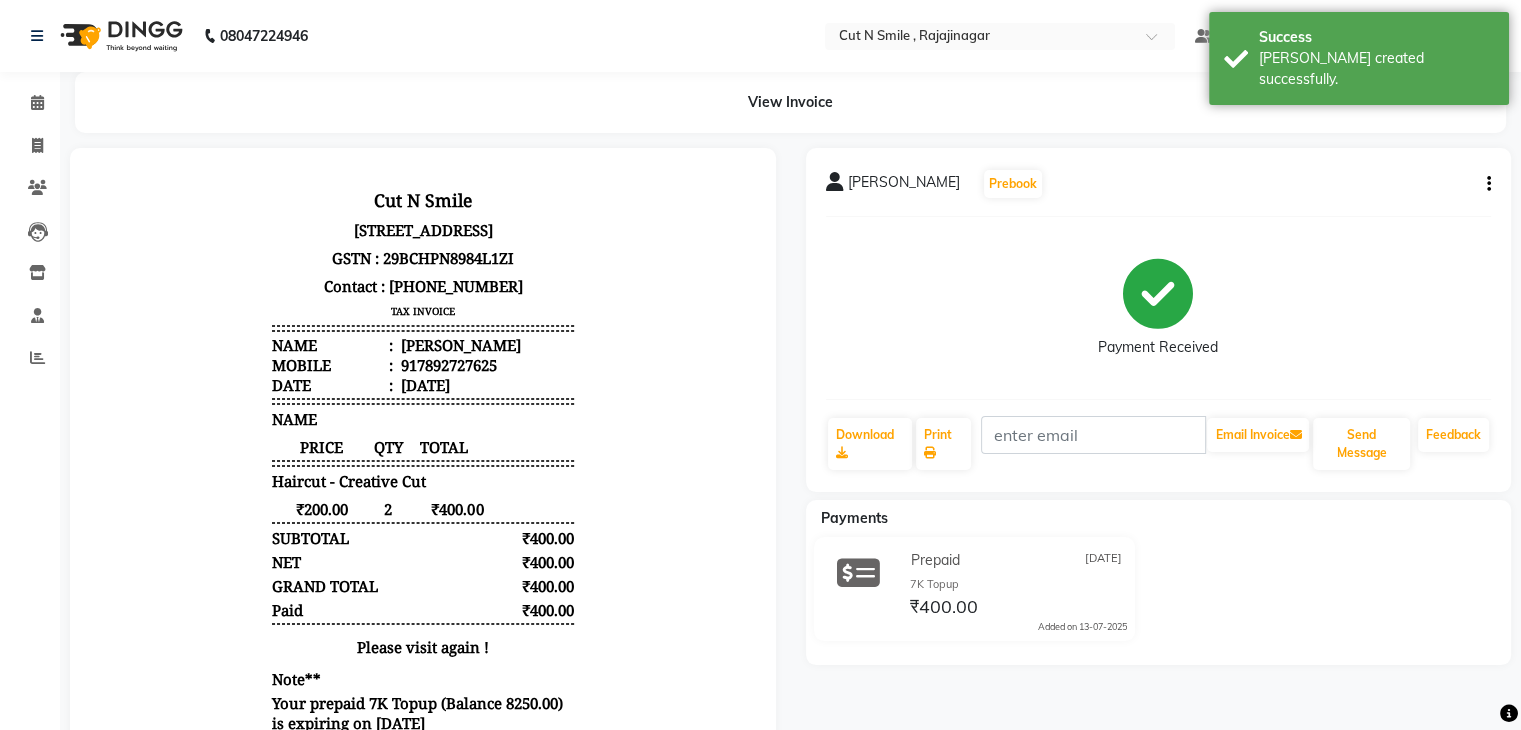 scroll, scrollTop: 0, scrollLeft: 0, axis: both 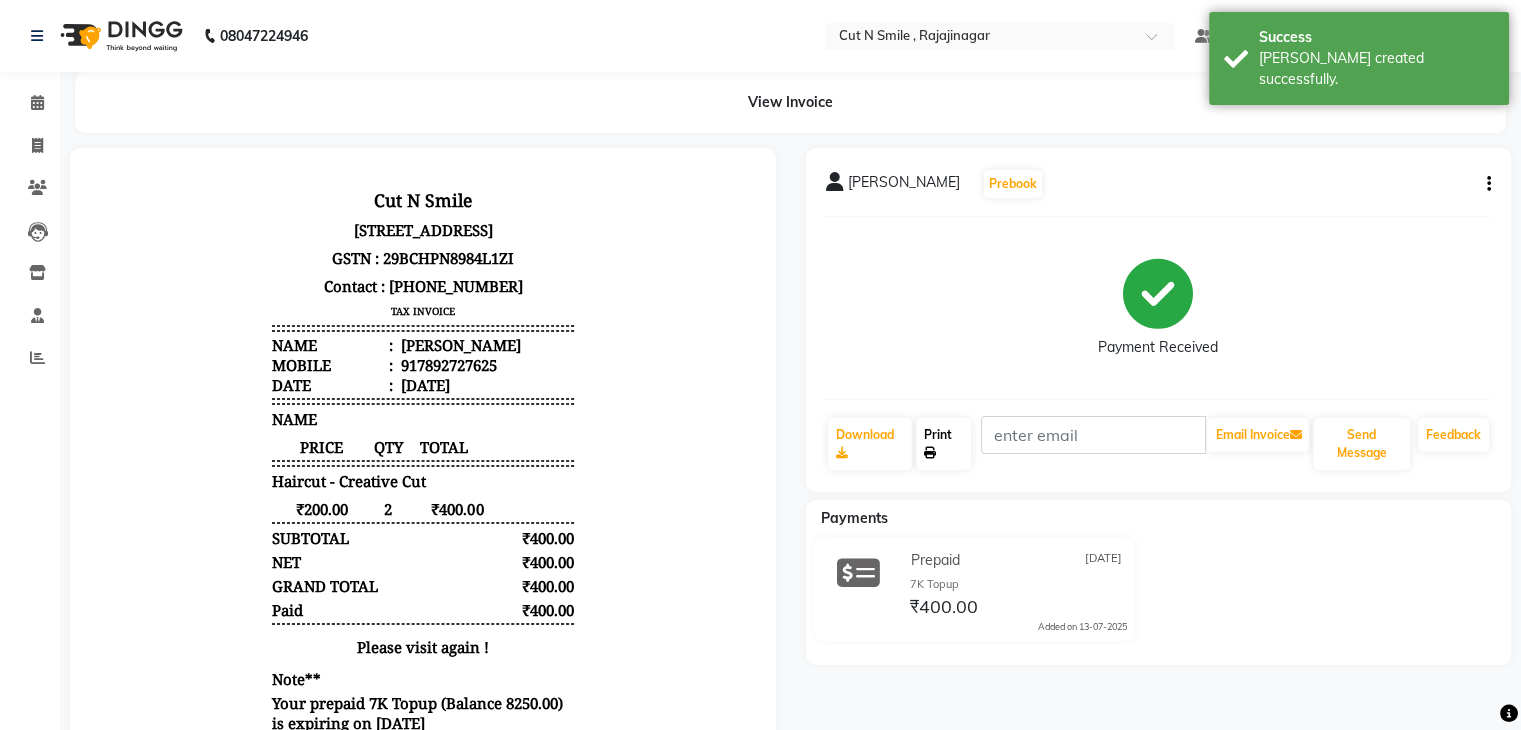 click on "Print" 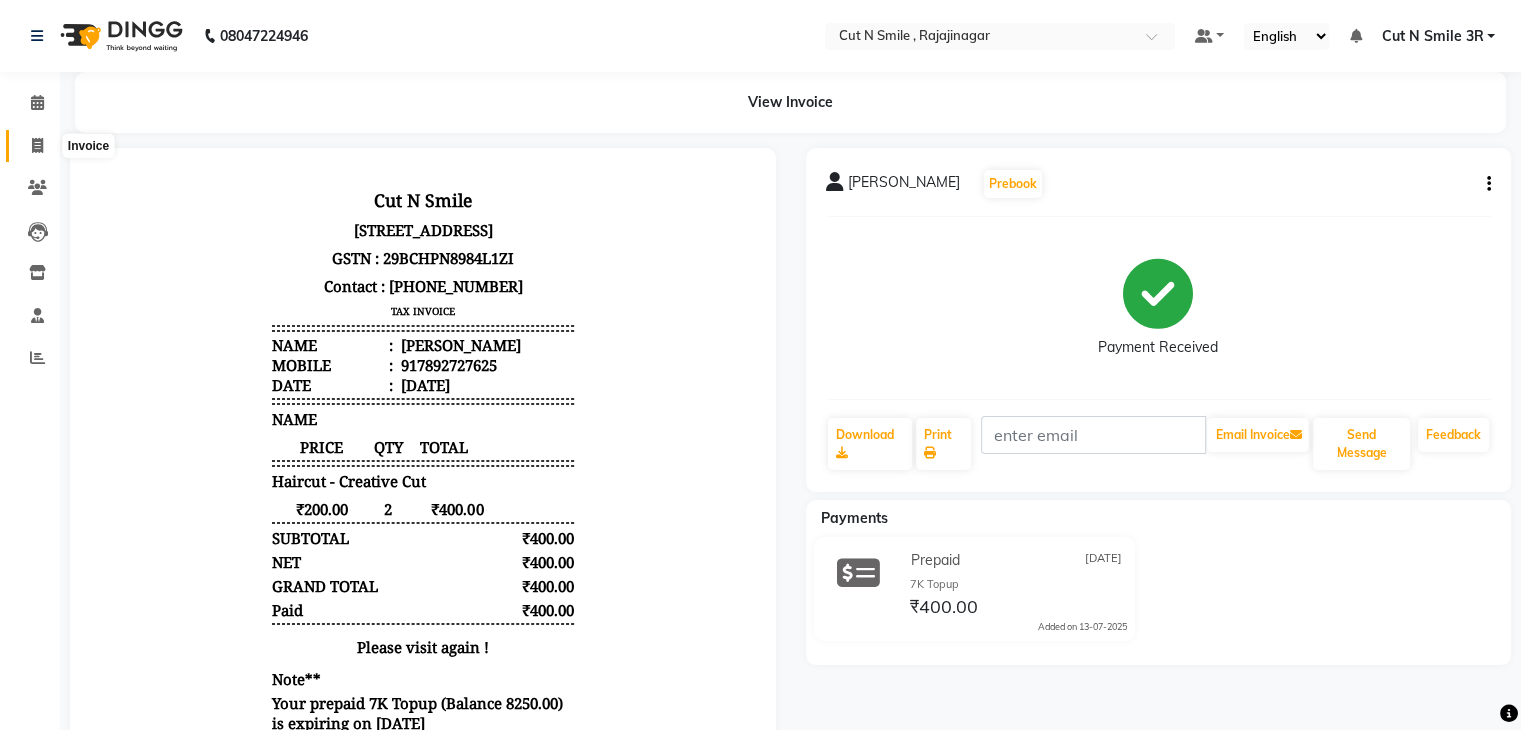 click 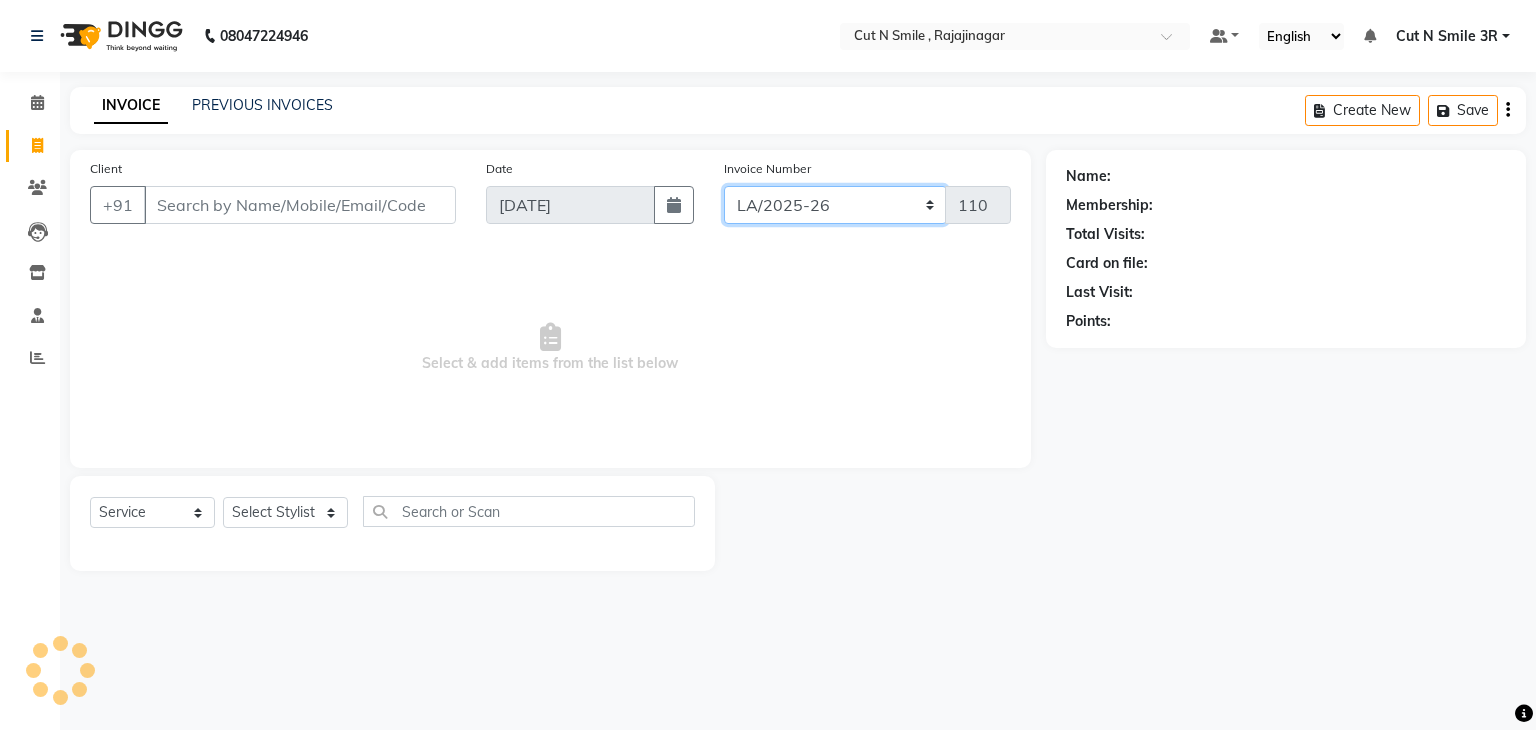 click on "[PERSON_NAME]/25-26 LA/2025-26 SH/25 CH/25 SA/25" 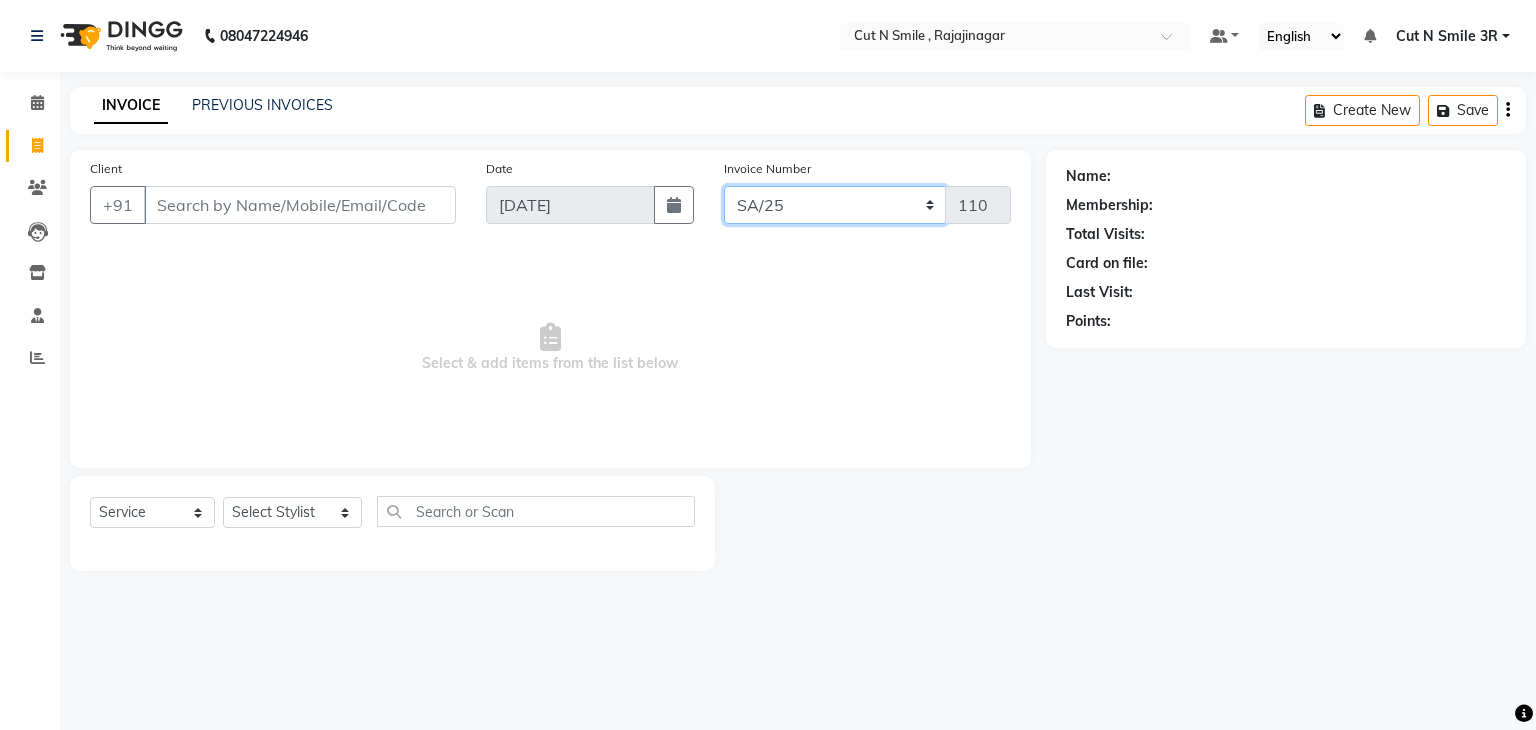 click on "[PERSON_NAME]/25-26 LA/2025-26 SH/25 CH/25 SA/25" 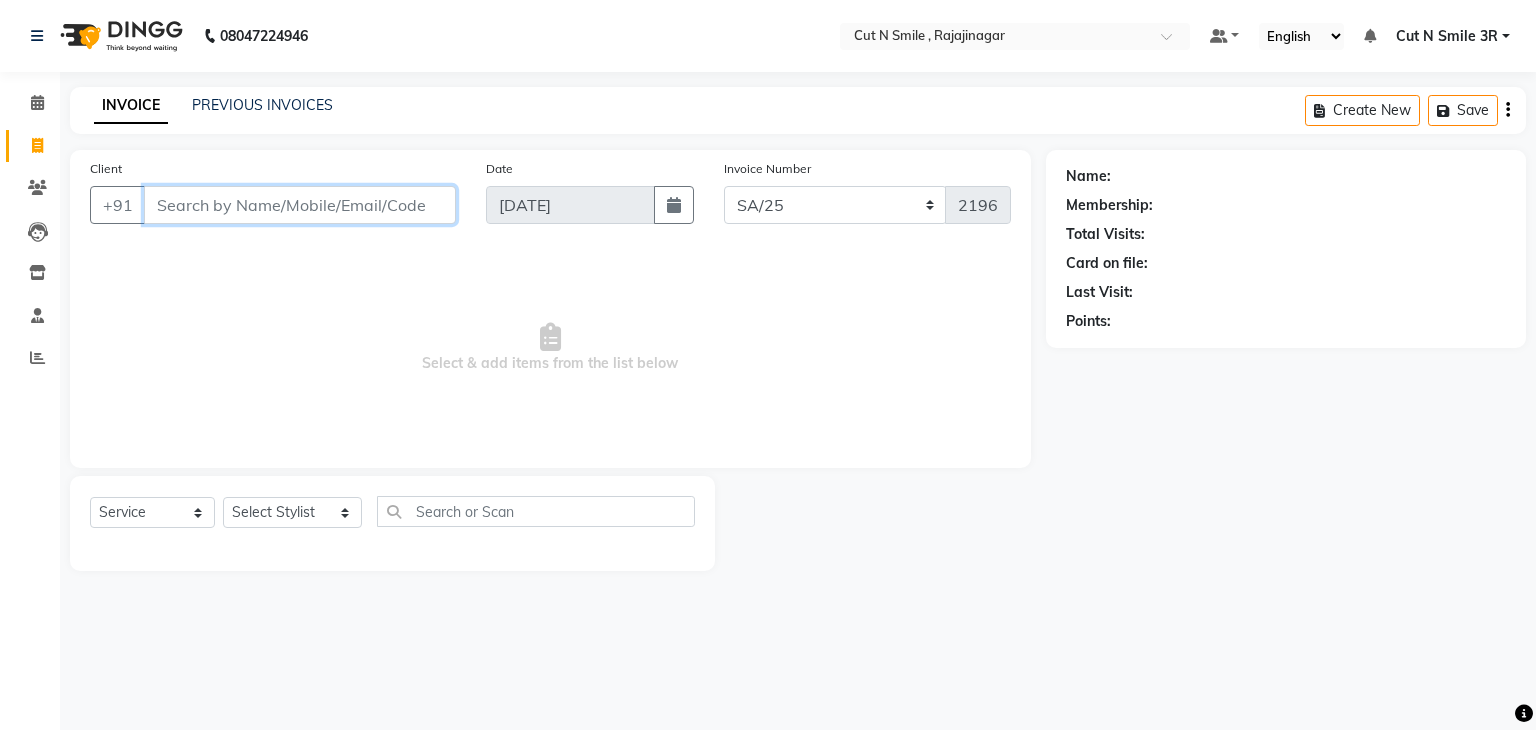 click on "Client" at bounding box center (300, 205) 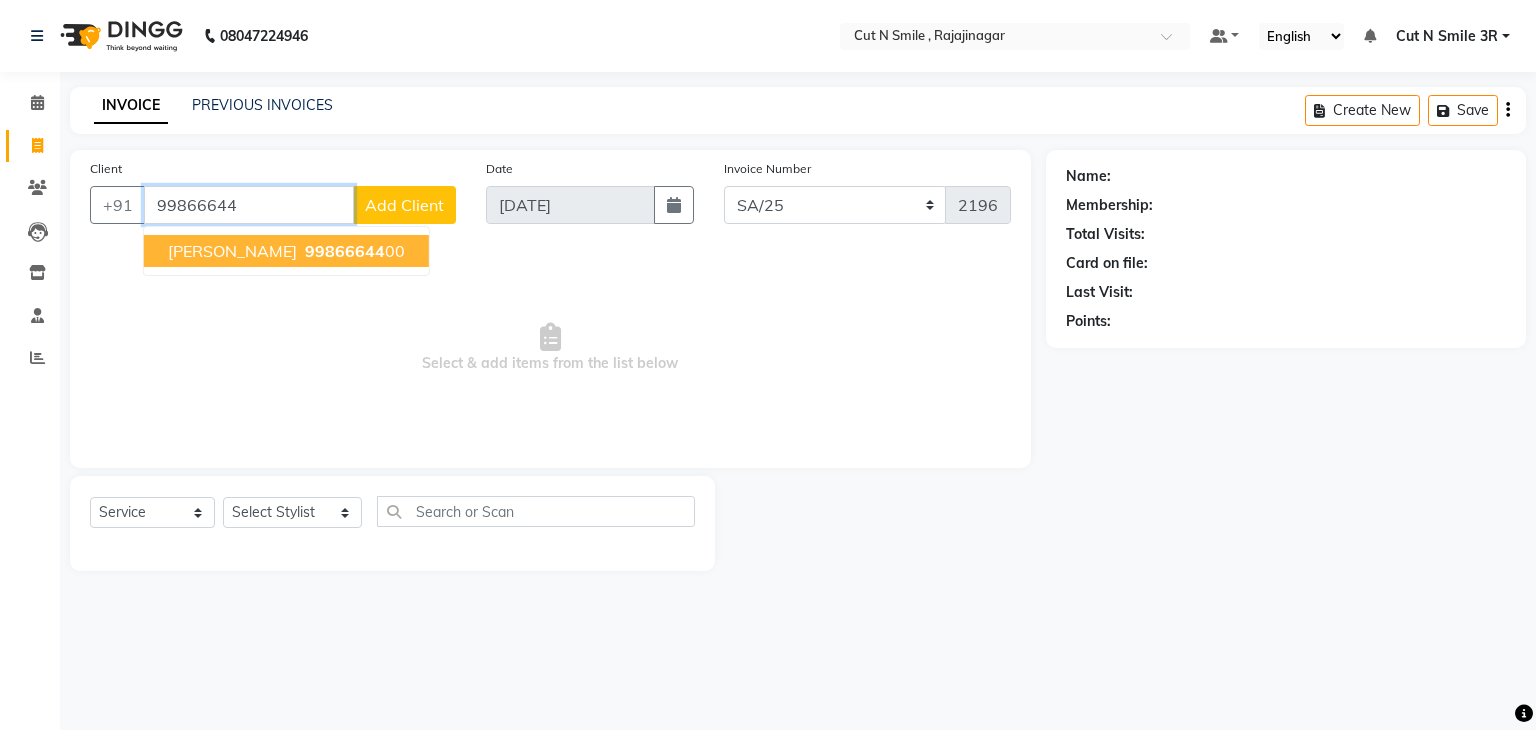 click on "99866644" at bounding box center [345, 251] 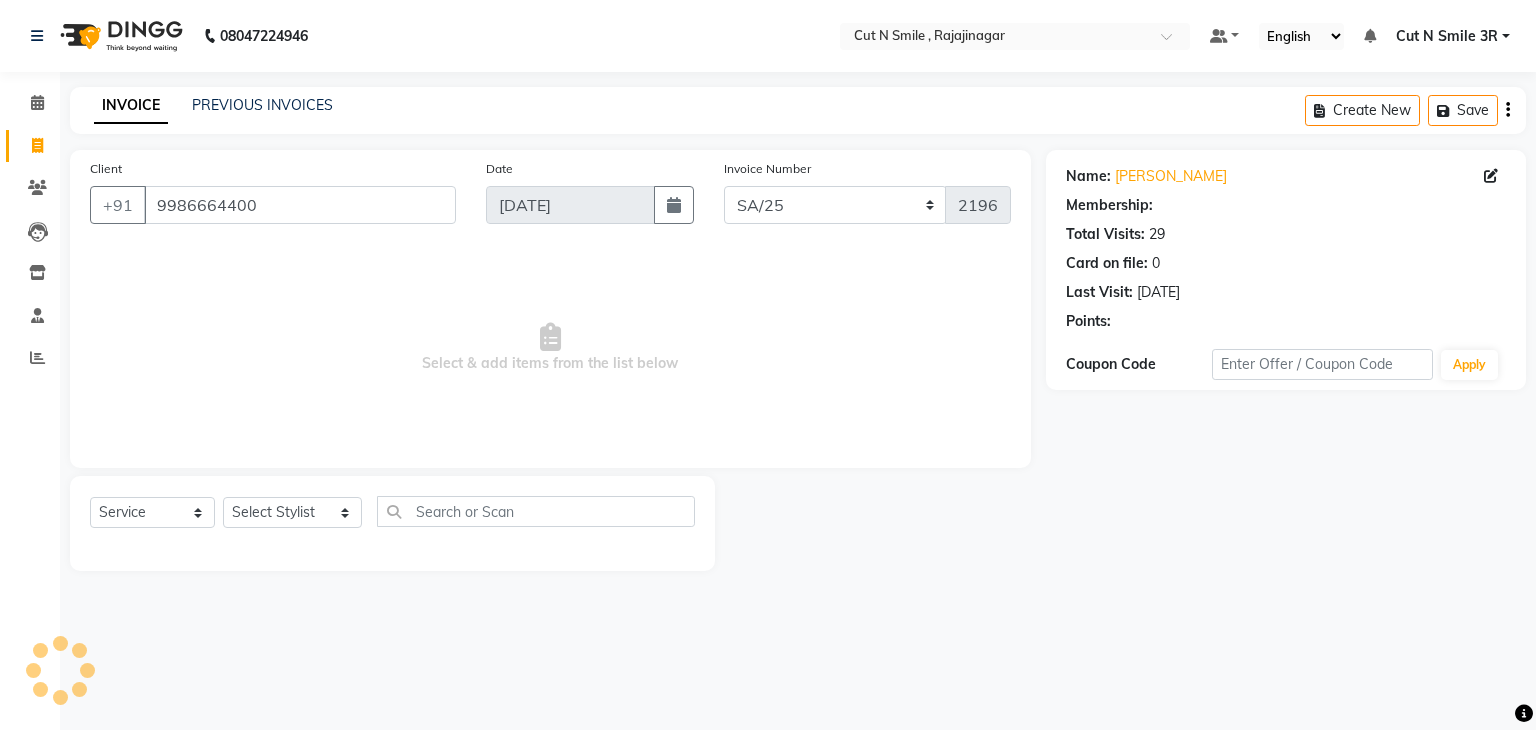 click on "Select & add items from the list below" at bounding box center (550, 348) 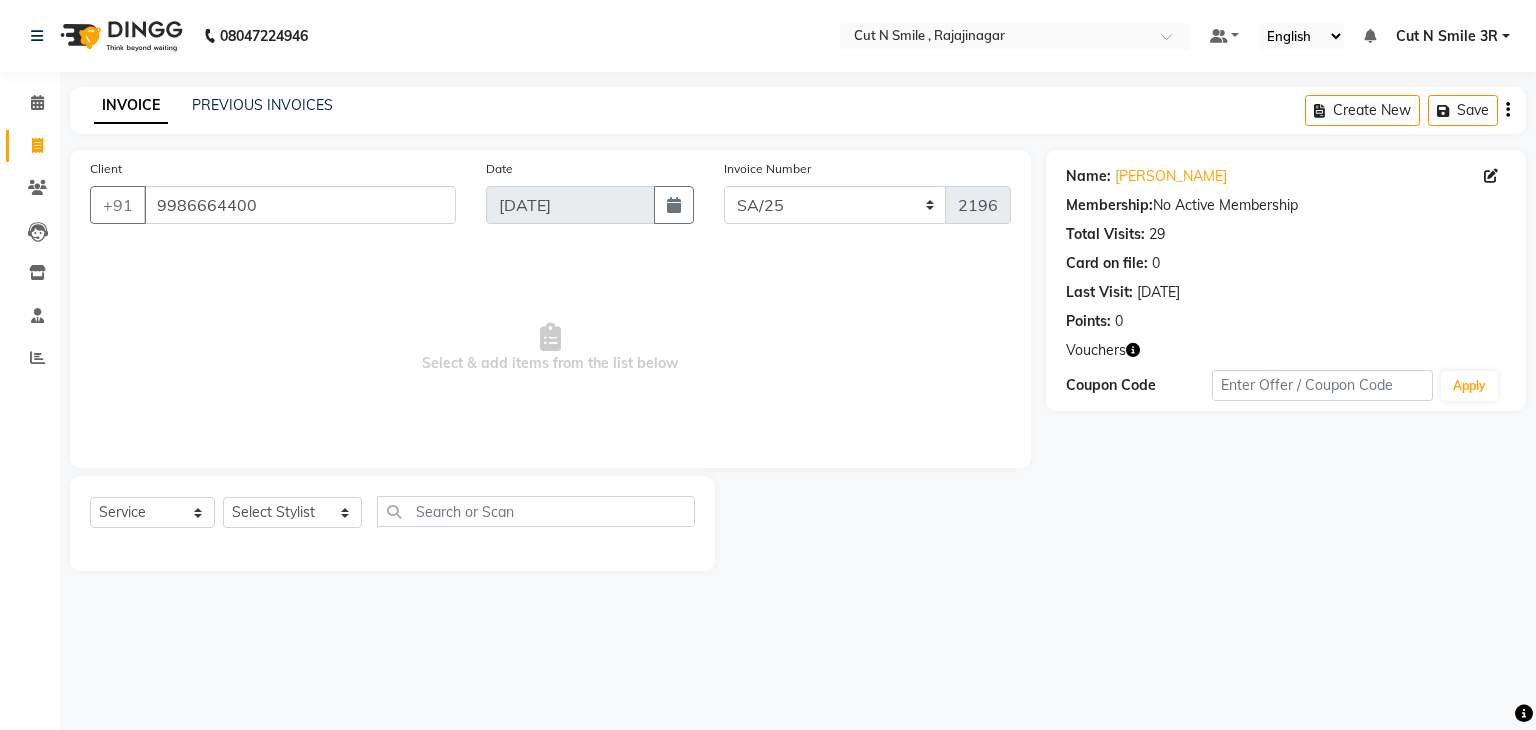 click 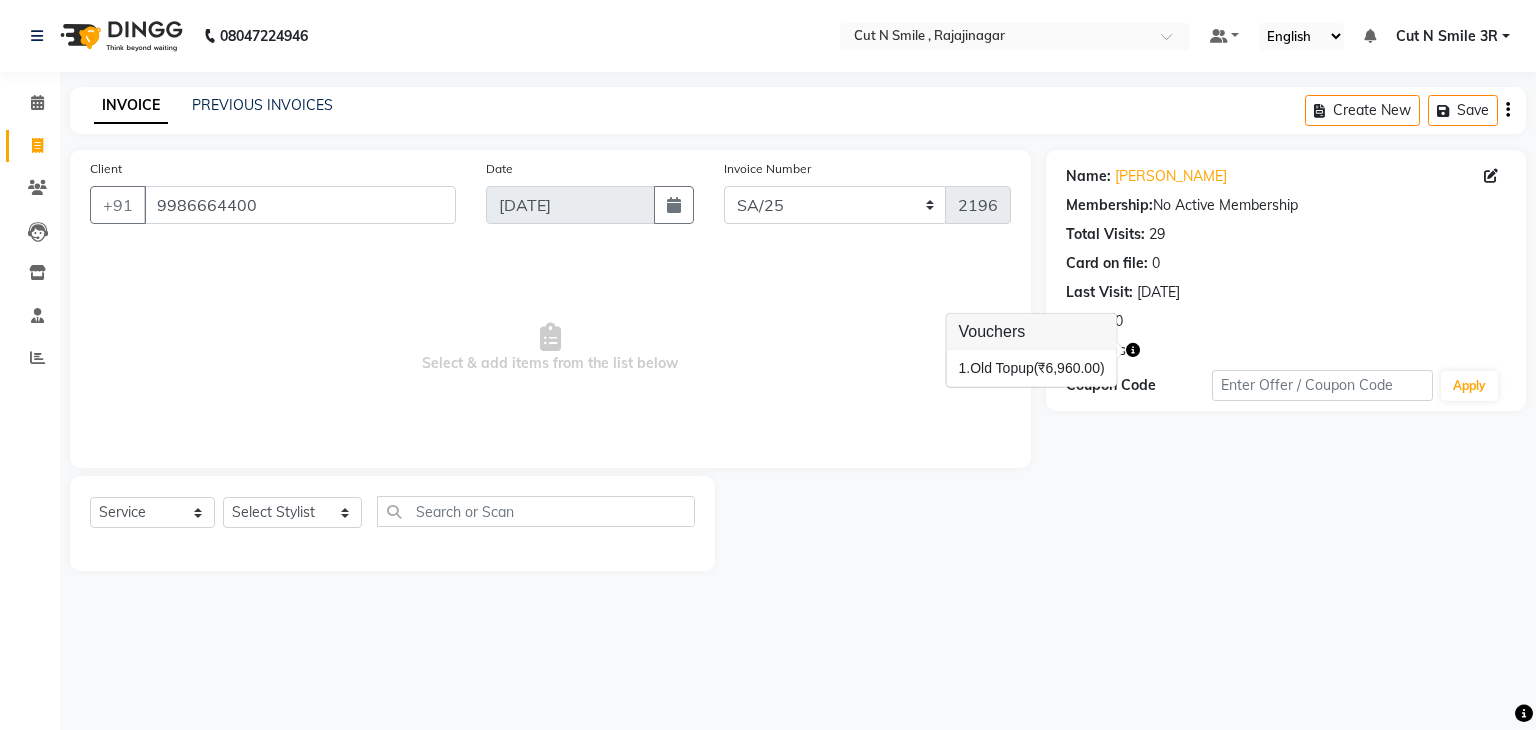 click on "Name: [PERSON_NAME]  Membership:  No Active Membership  Total Visits:  29 Card on file:  0 Last Visit:   [DATE] Points:   0  Vouchers Coupon Code Apply" 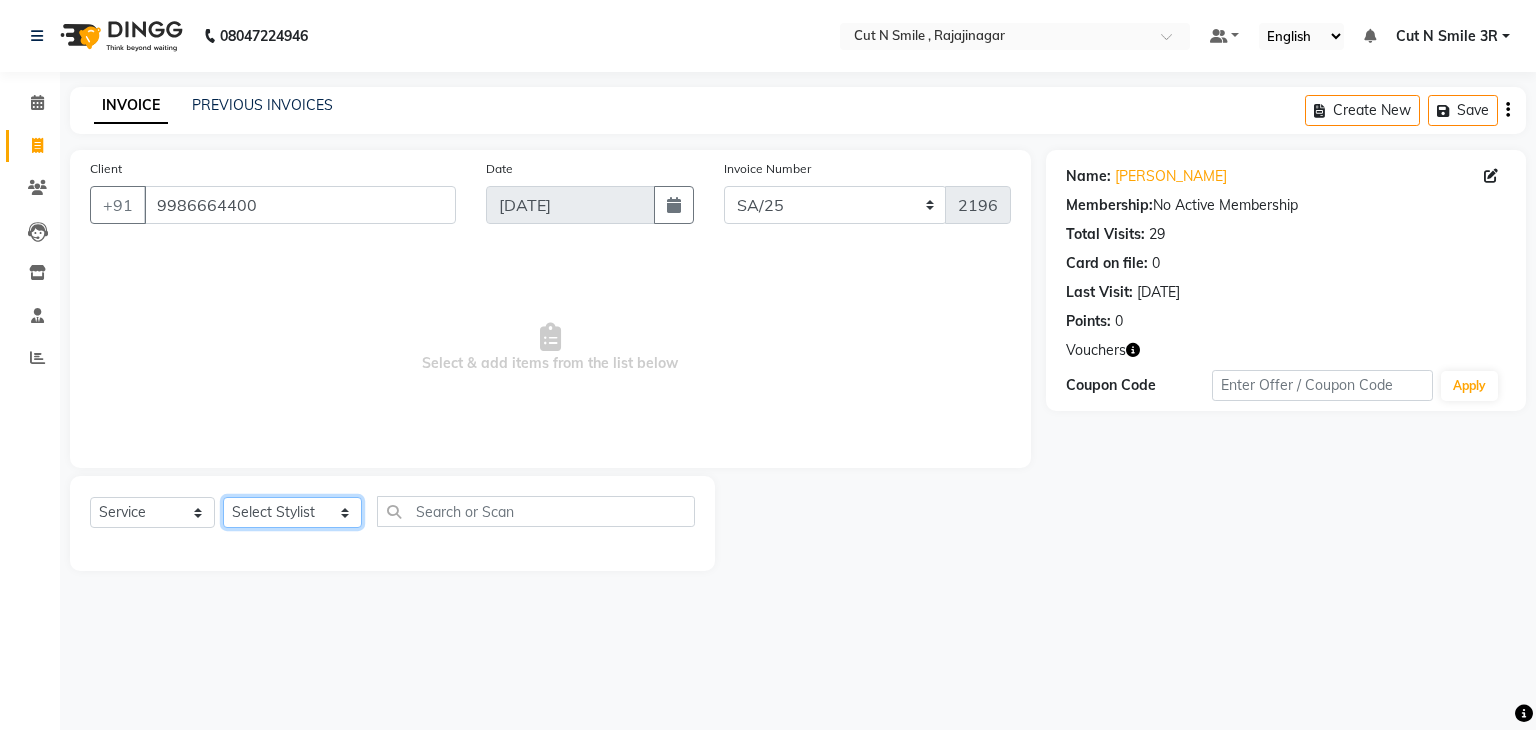 click on "Select Stylist [PERSON_NAME] Ammu 3R [PERSON_NAME] VN [PERSON_NAME] 3R [PERSON_NAME] 3R [PERSON_NAME] 3R [PERSON_NAME] 4R CNS [PERSON_NAME]  Cut N Smile 17M  Cut N Smile 3R Cut n Smile 4R Cut N Smile 9M Cut N Smile ML Cut N Smile V [PERSON_NAME] 4R Govind VN Hema 4R [PERSON_NAME] VN Karan VN Love 4R [PERSON_NAME] 3R Manu 4R  Muskaan VN [PERSON_NAME] 4R N D M 4R NDM Alam 4R Noushad VN [PERSON_NAME] 4R Priya [PERSON_NAME] 3R Rahul 3R Ravi 3R [PERSON_NAME] 4R [PERSON_NAME] 3R [PERSON_NAME] 4R [PERSON_NAME] [PERSON_NAME] 3R [PERSON_NAME] 4R Sameer 3R [PERSON_NAME] [PERSON_NAME]  [PERSON_NAME] [PERSON_NAME] [PERSON_NAME] VN [PERSON_NAME] 4R [PERSON_NAME] 4R [PERSON_NAME] VN Shanavaaz [PERSON_NAME] 3R [PERSON_NAME] 4R [PERSON_NAME] [PERSON_NAME] 4R Sunny VN [PERSON_NAME] 4R Vakeel 3R Varas 4R [PERSON_NAME] [PERSON_NAME] VN" 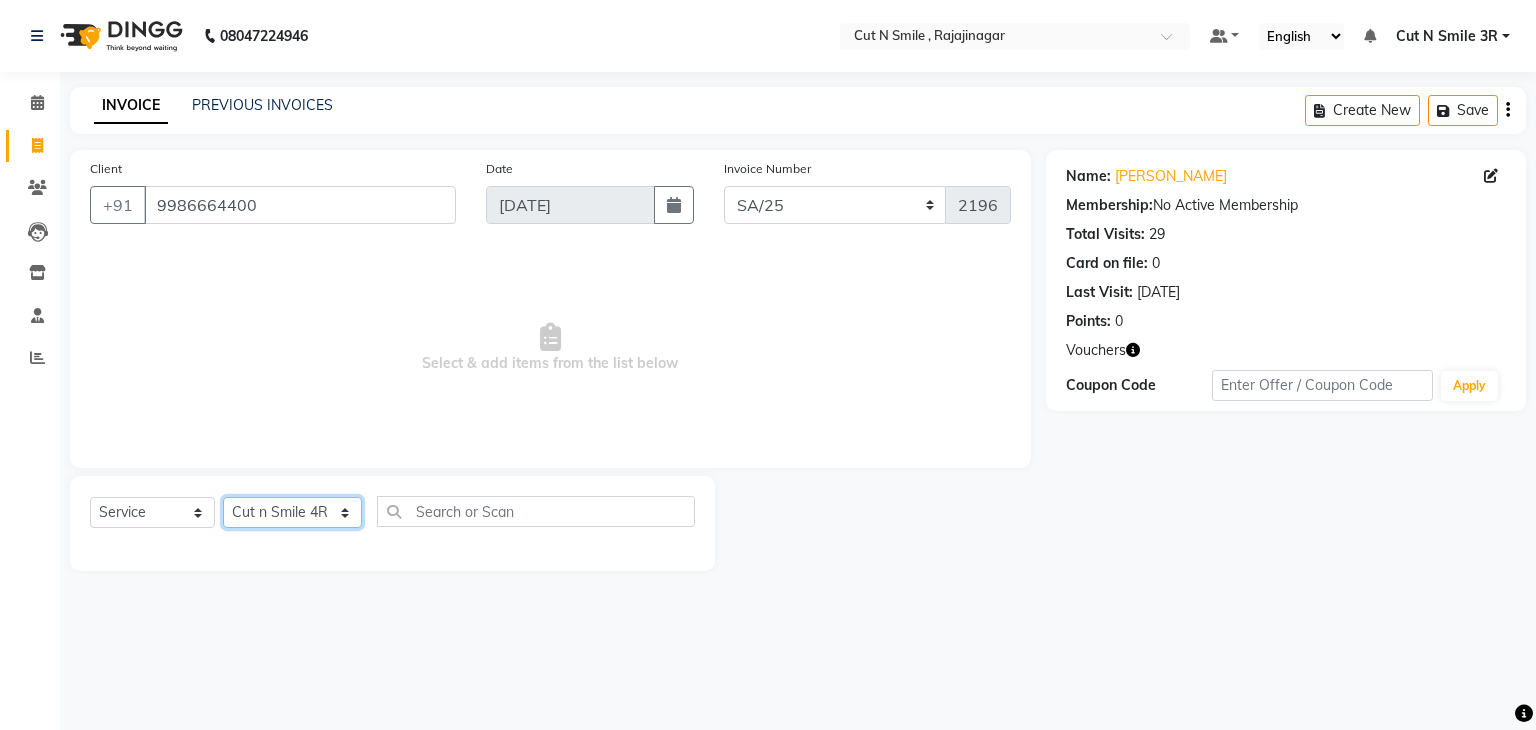 click on "Select Stylist [PERSON_NAME] Ammu 3R [PERSON_NAME] VN [PERSON_NAME] 3R [PERSON_NAME] 3R [PERSON_NAME] 3R [PERSON_NAME] 4R CNS [PERSON_NAME]  Cut N Smile 17M  Cut N Smile 3R Cut n Smile 4R Cut N Smile 9M Cut N Smile ML Cut N Smile V [PERSON_NAME] 4R Govind VN Hema 4R [PERSON_NAME] VN Karan VN Love 4R [PERSON_NAME] 3R Manu 4R  Muskaan VN [PERSON_NAME] 4R N D M 4R NDM Alam 4R Noushad VN [PERSON_NAME] 4R Priya [PERSON_NAME] 3R Rahul 3R Ravi 3R [PERSON_NAME] 4R [PERSON_NAME] 3R [PERSON_NAME] 4R [PERSON_NAME] [PERSON_NAME] 3R [PERSON_NAME] 4R Sameer 3R [PERSON_NAME] [PERSON_NAME]  [PERSON_NAME] [PERSON_NAME] [PERSON_NAME] VN [PERSON_NAME] 4R [PERSON_NAME] 4R [PERSON_NAME] VN Shanavaaz [PERSON_NAME] 3R [PERSON_NAME] 4R [PERSON_NAME] [PERSON_NAME] 4R Sunny VN [PERSON_NAME] 4R Vakeel 3R Varas 4R [PERSON_NAME] [PERSON_NAME] VN" 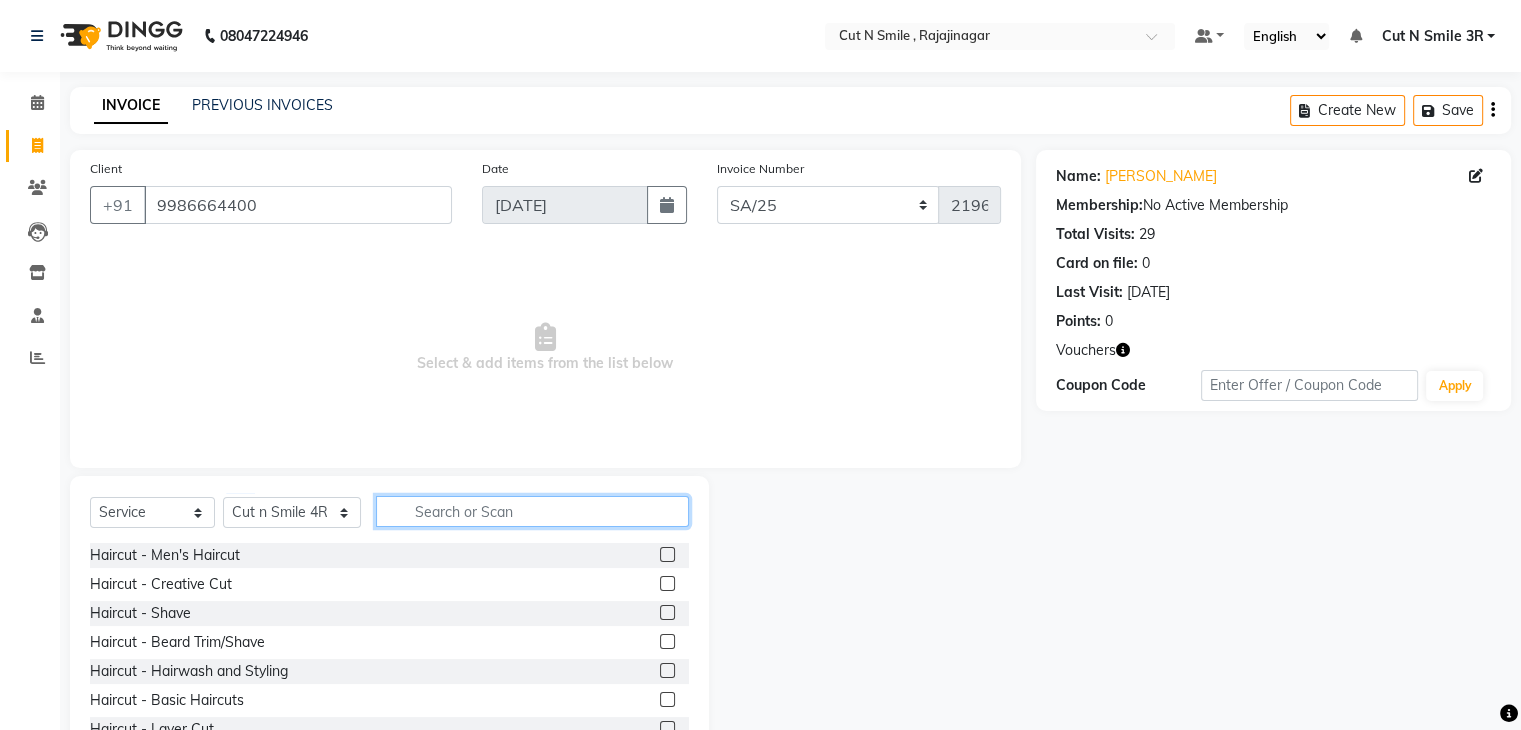 click 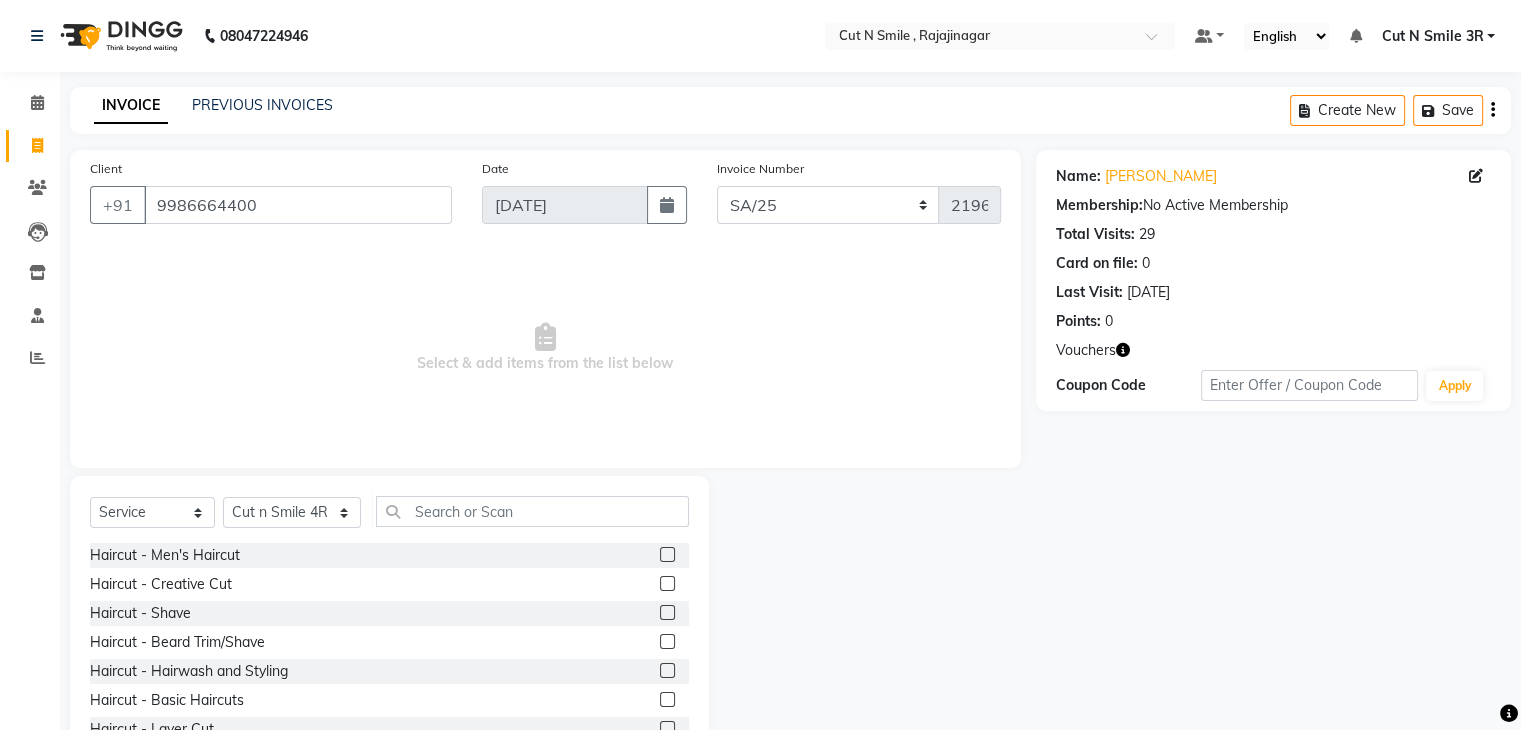click 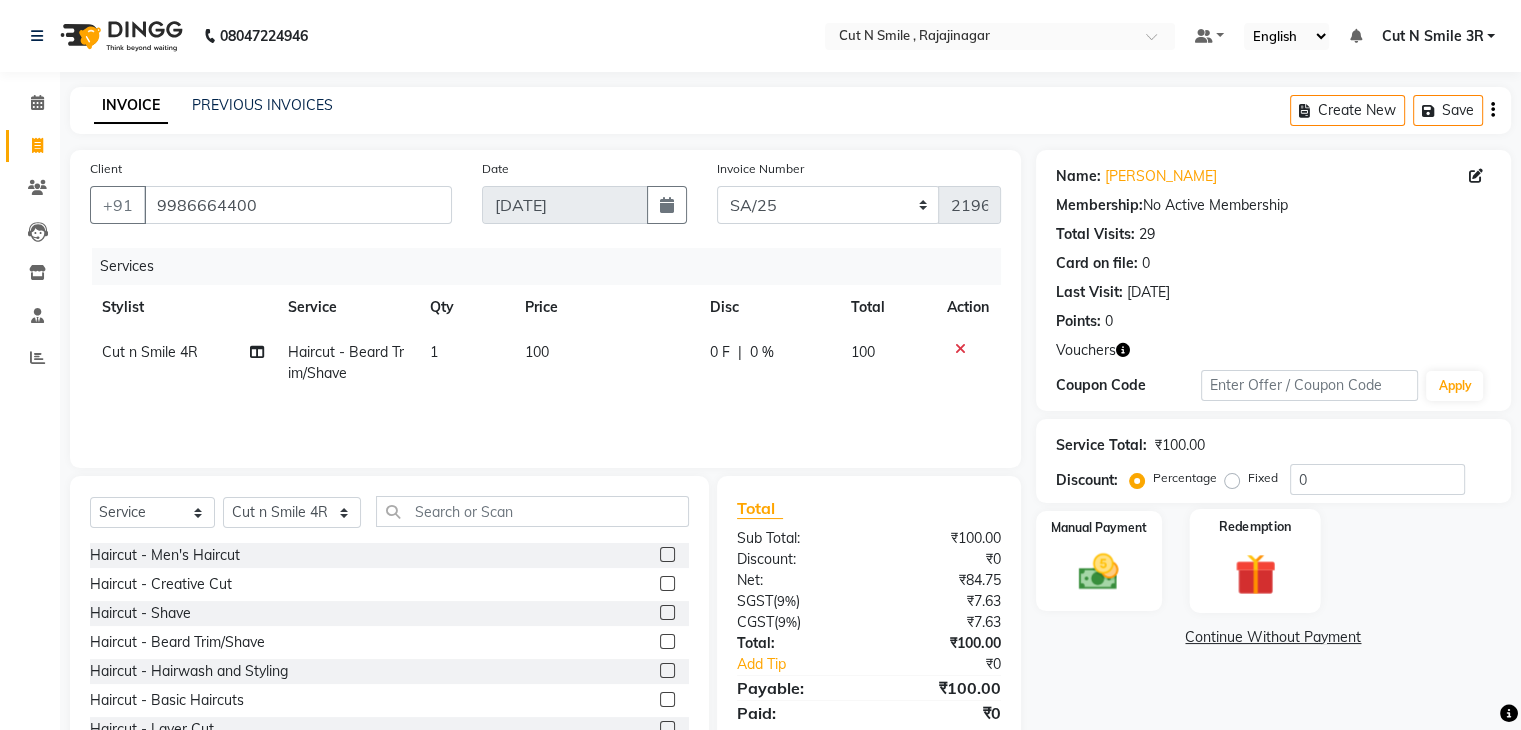 click 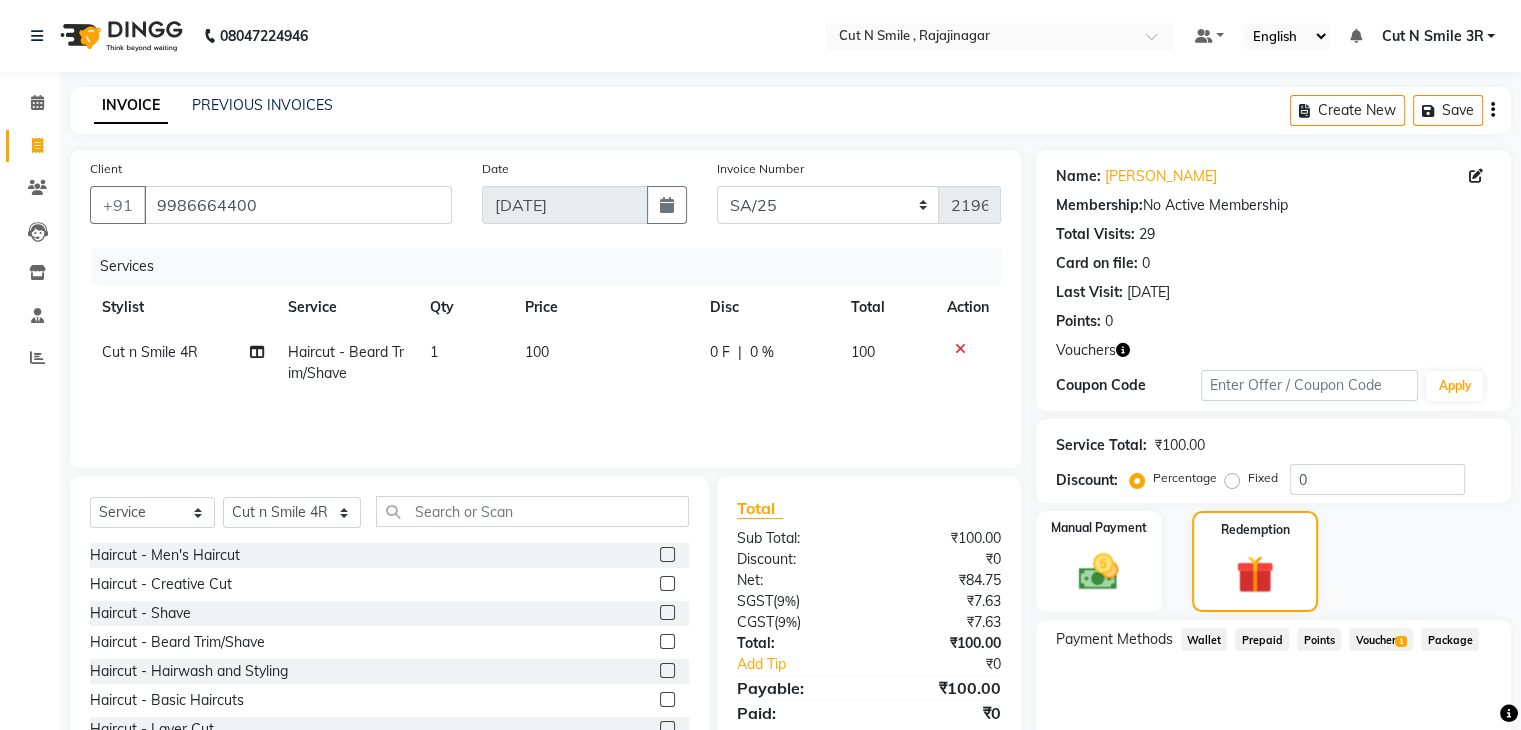 click on "Voucher  1" 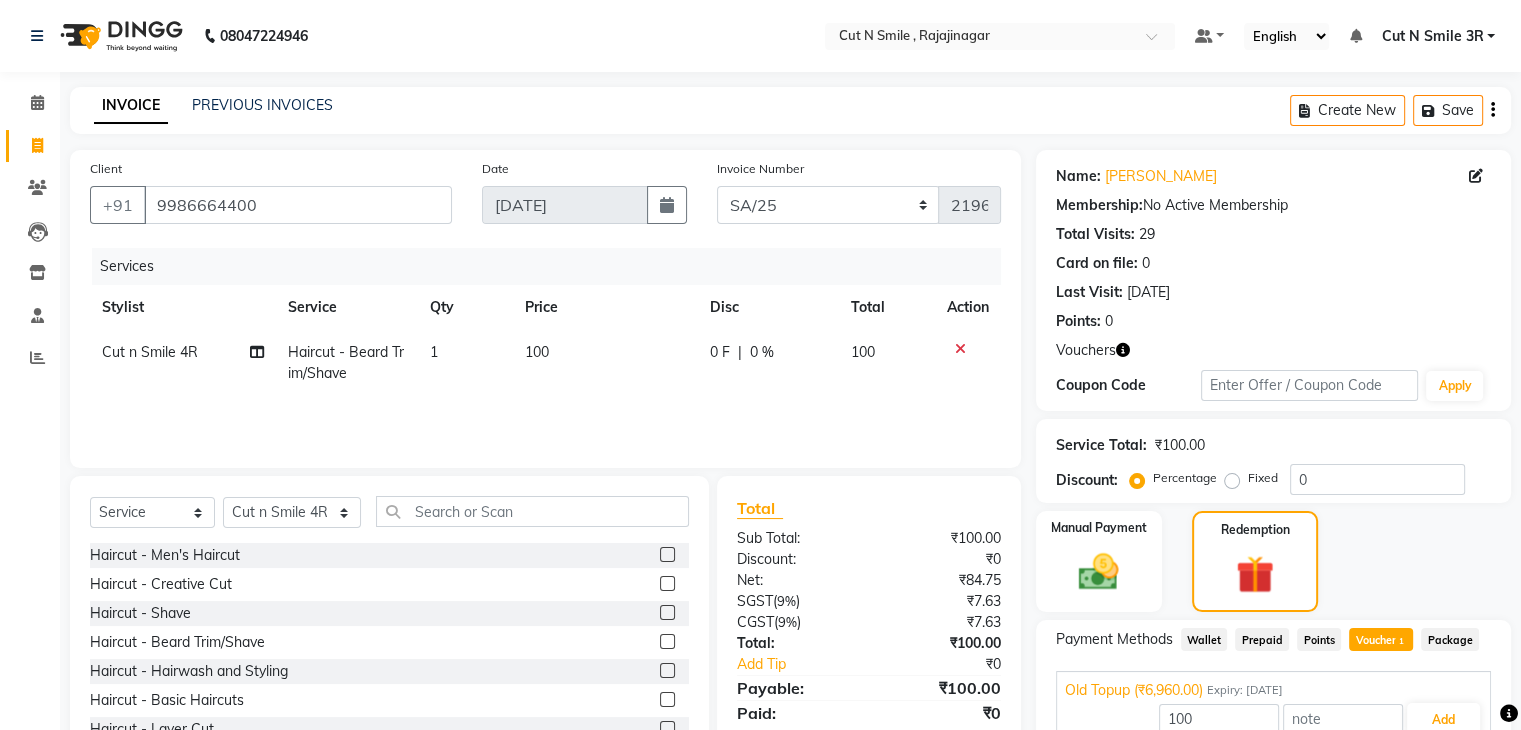scroll, scrollTop: 97, scrollLeft: 0, axis: vertical 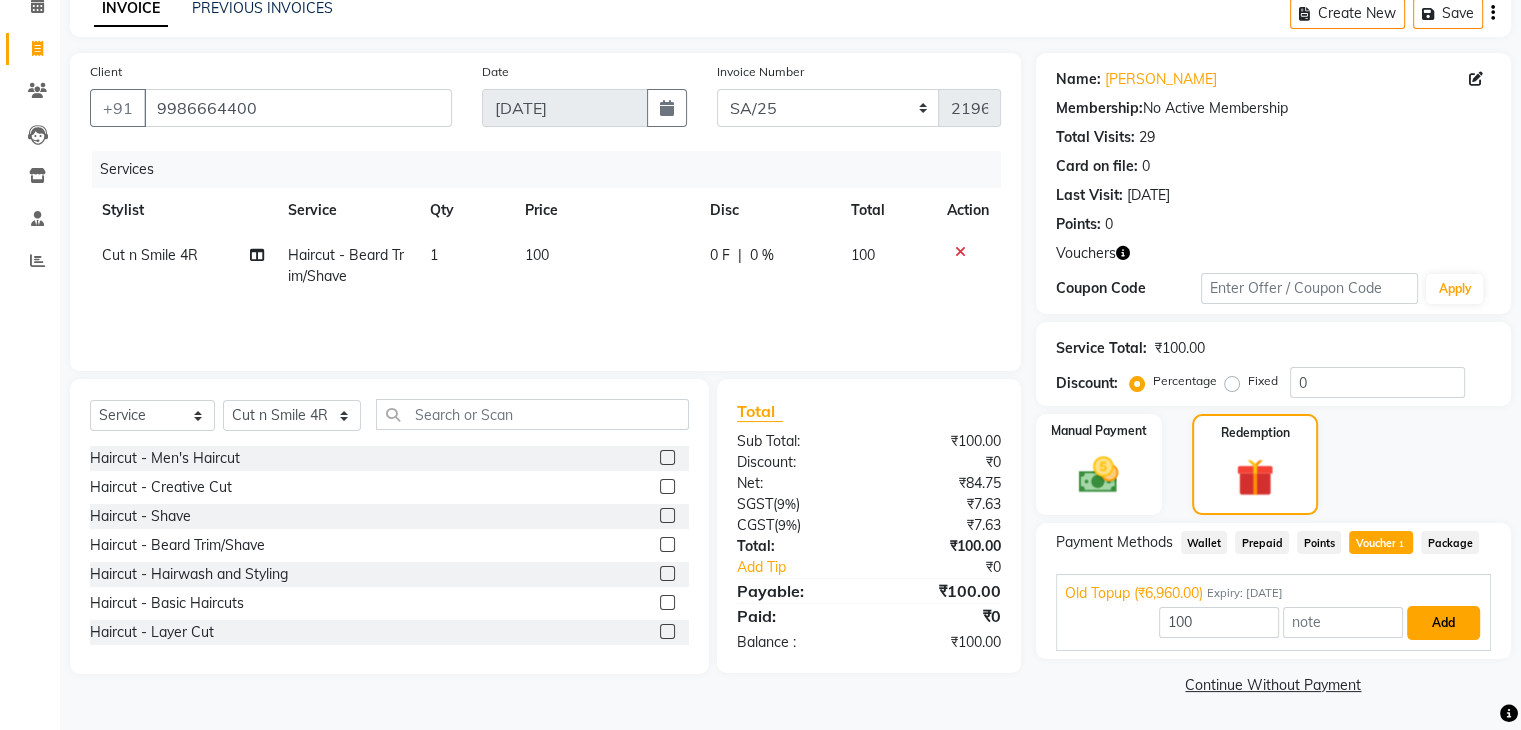 click on "Add" at bounding box center (1443, 623) 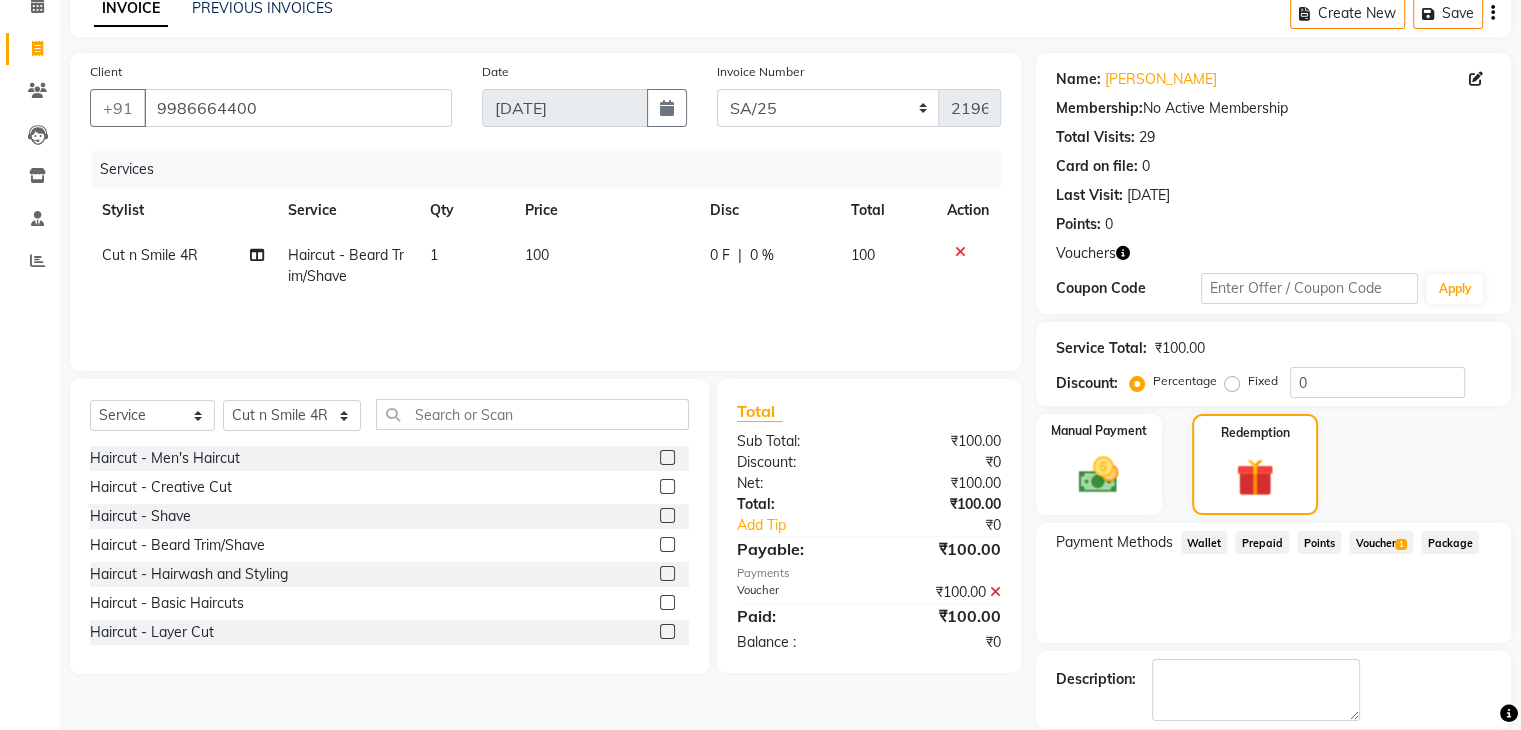 scroll, scrollTop: 193, scrollLeft: 0, axis: vertical 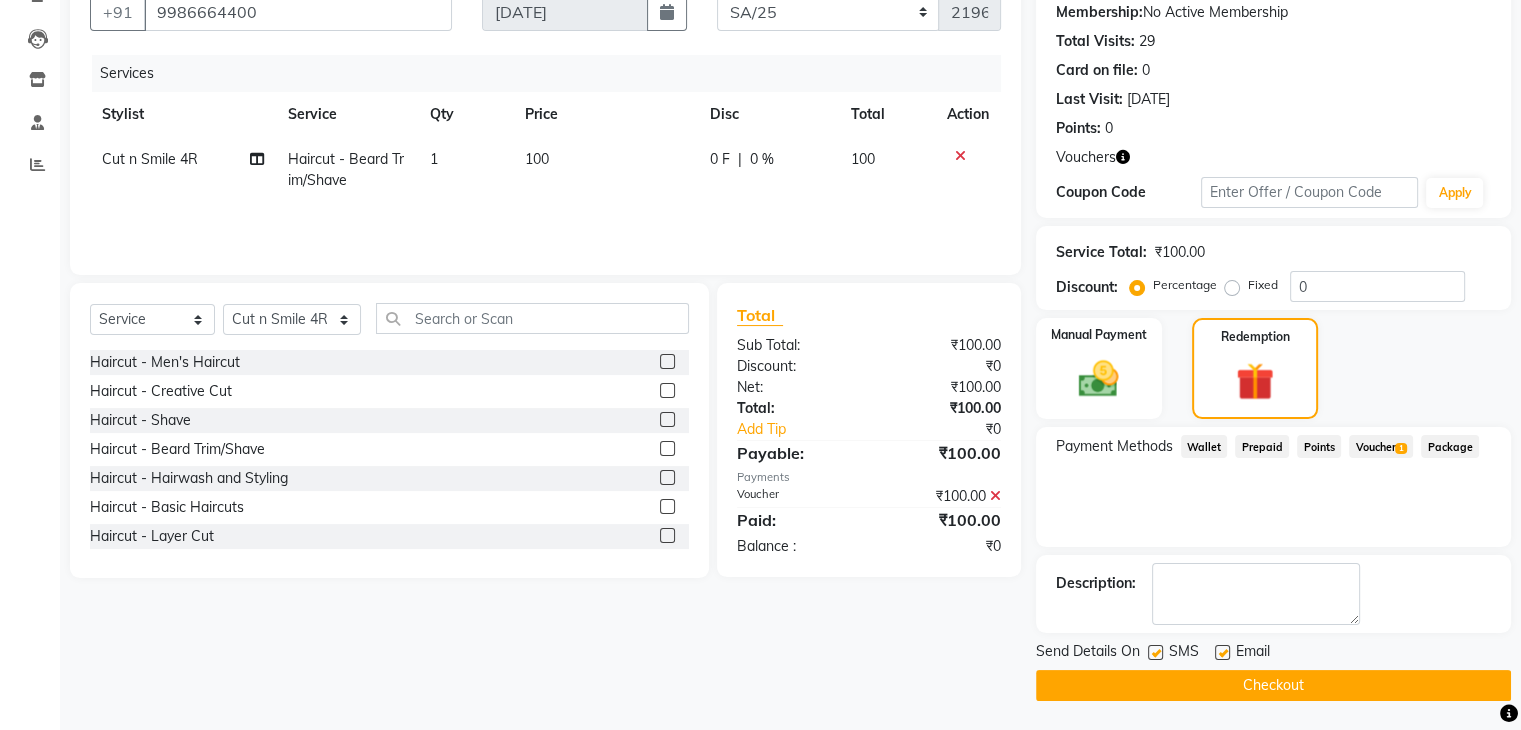 click on "Checkout" 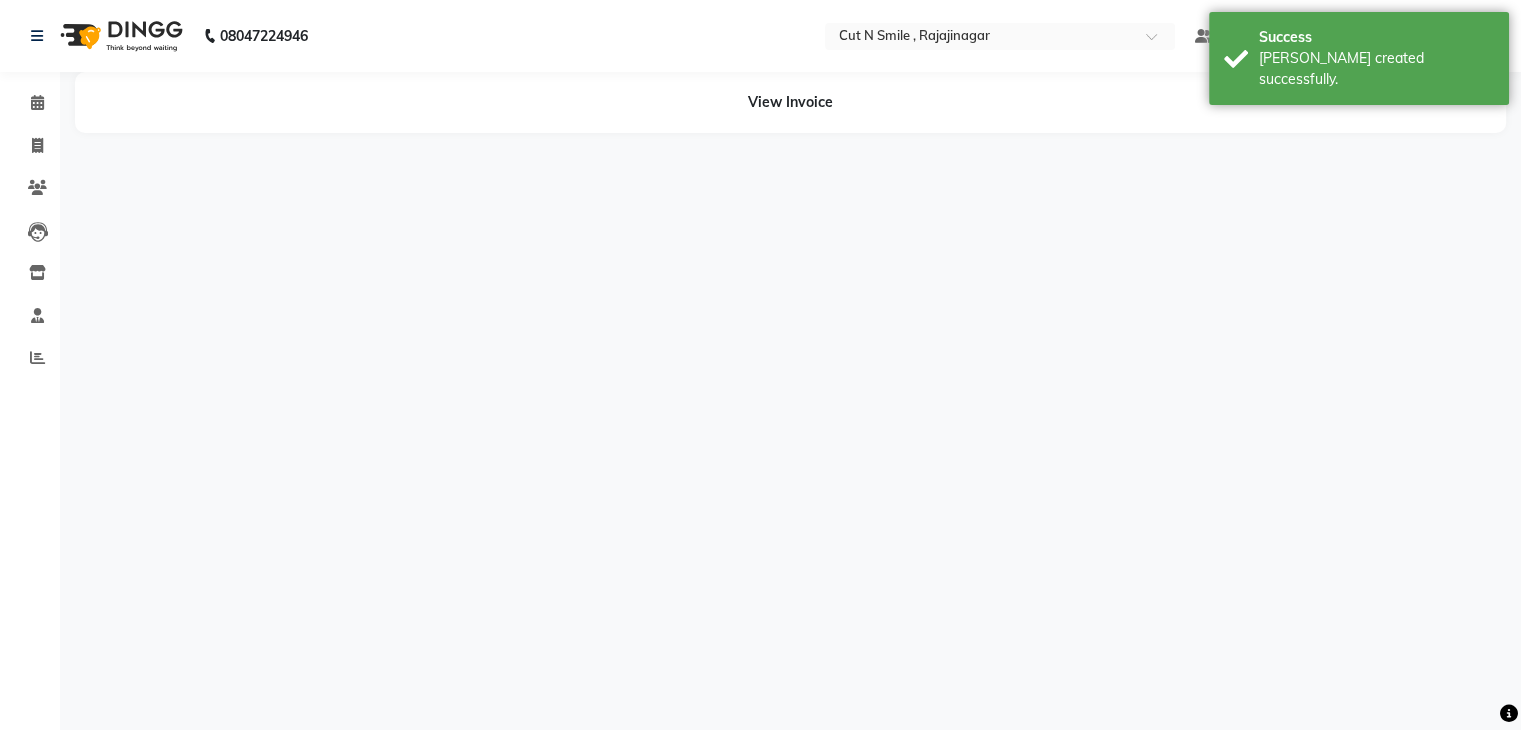 scroll, scrollTop: 0, scrollLeft: 0, axis: both 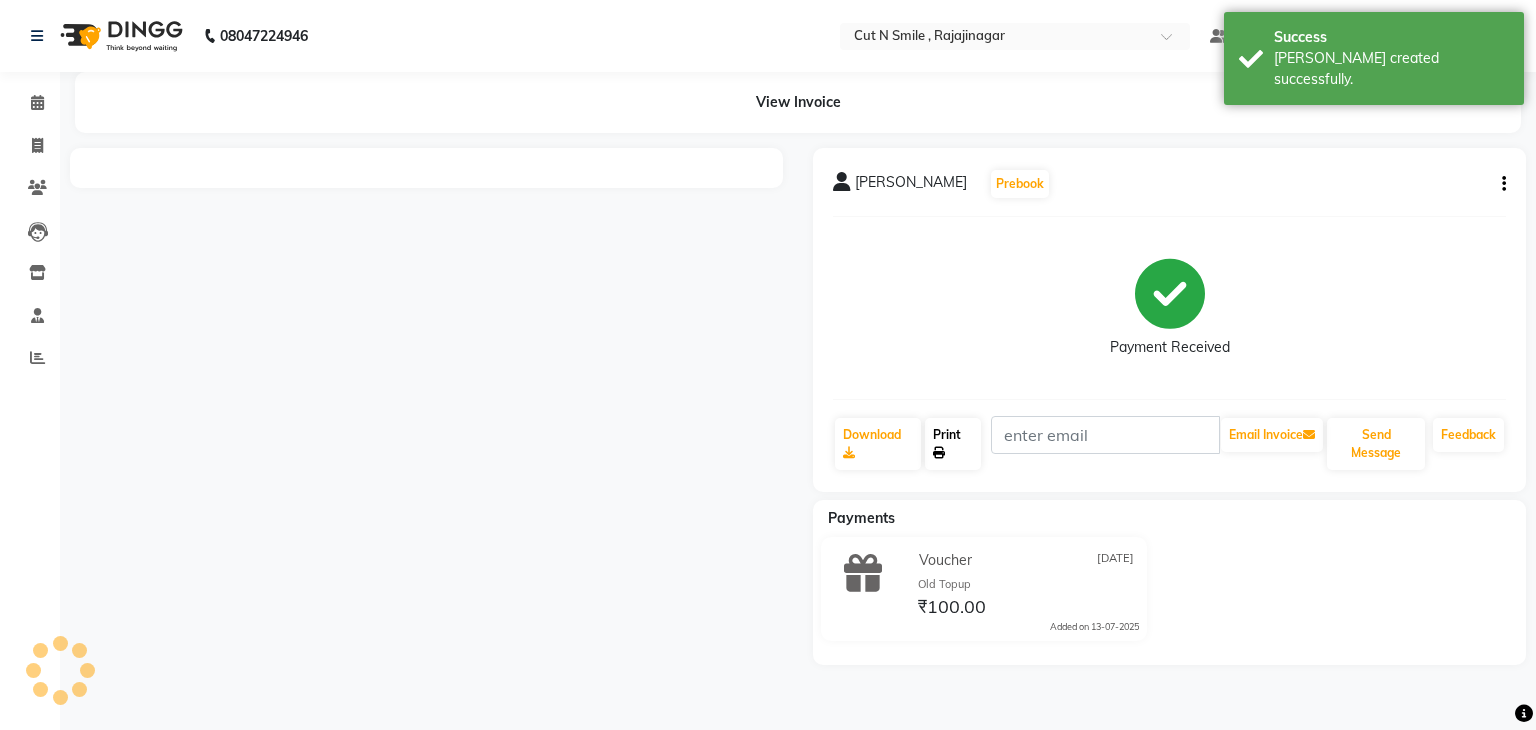 click on "Print" 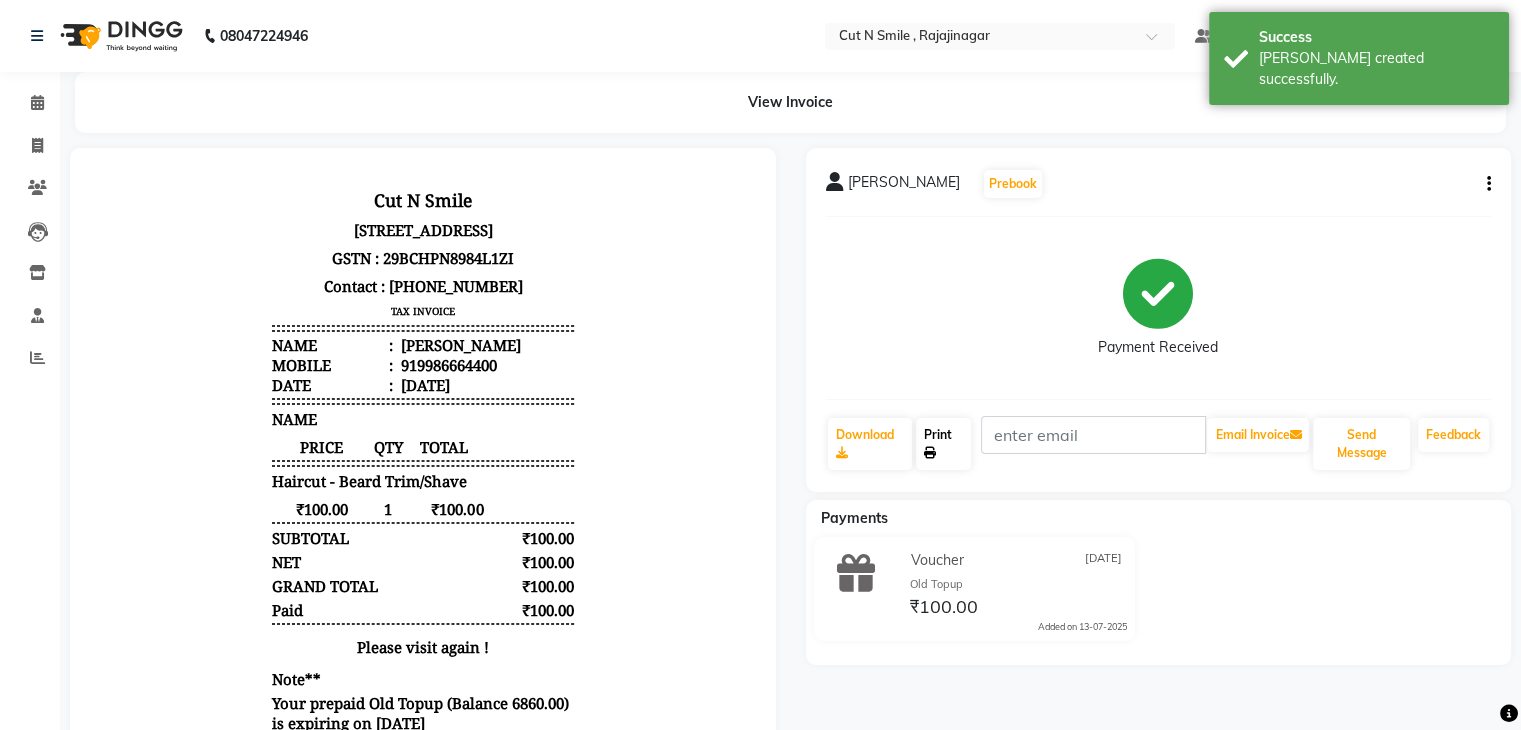 scroll, scrollTop: 0, scrollLeft: 0, axis: both 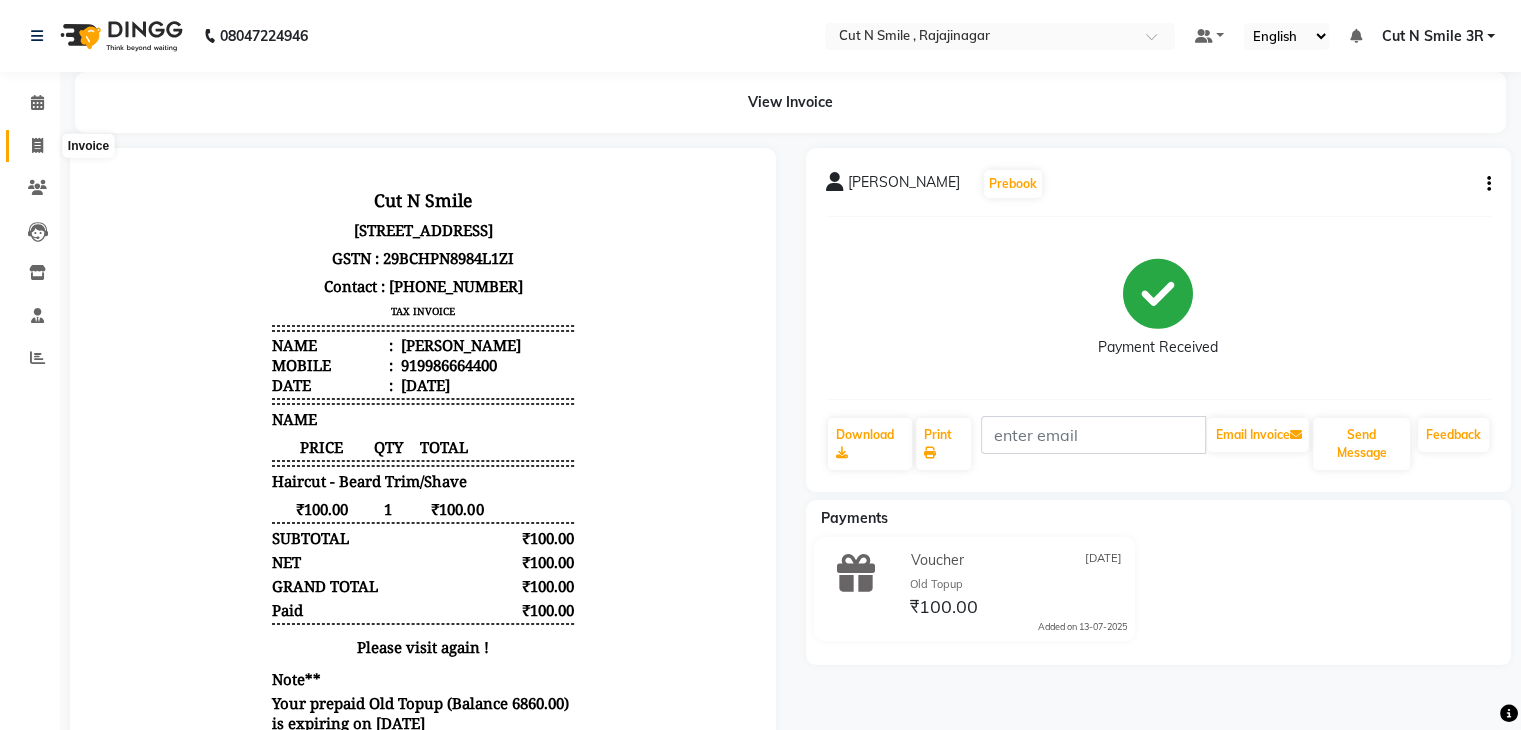 click 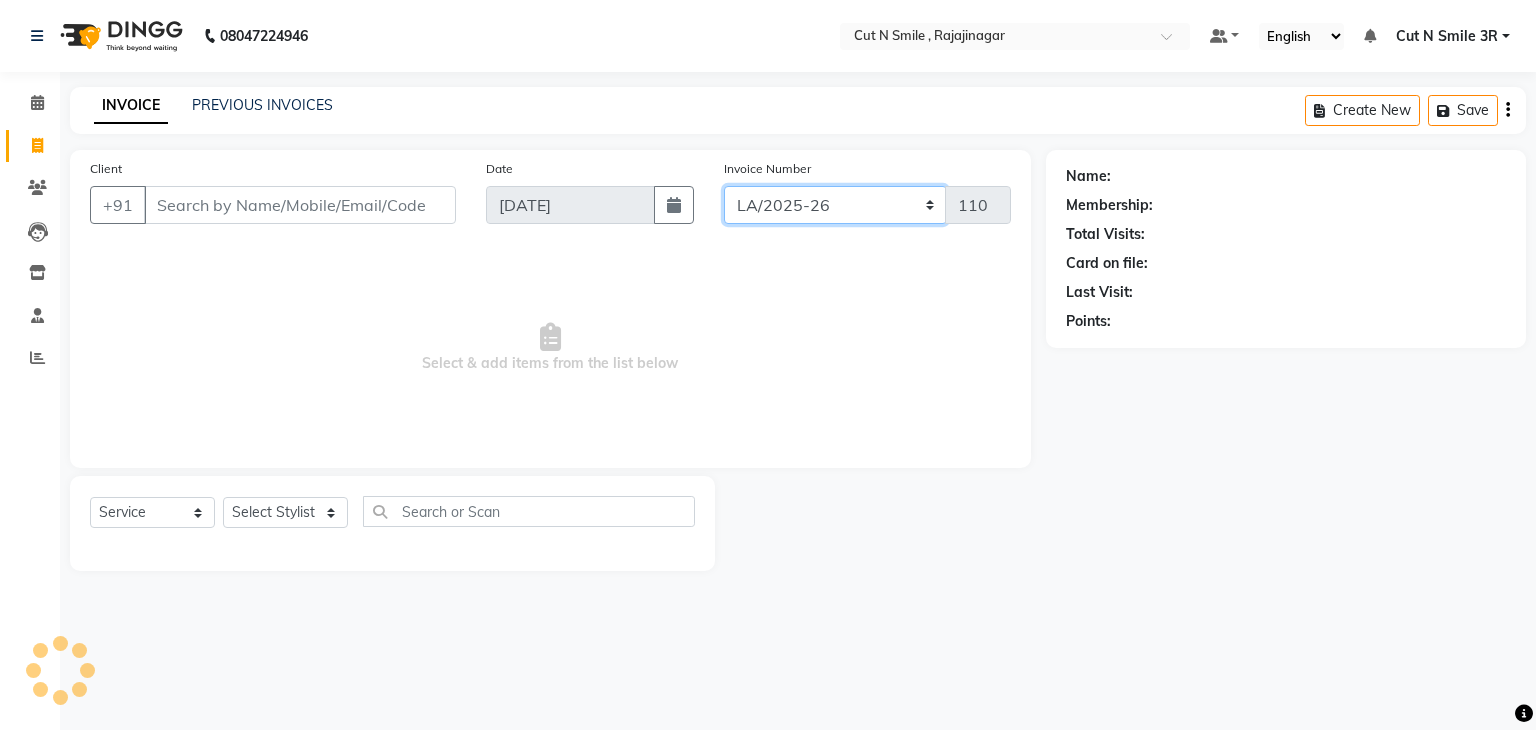 click on "[PERSON_NAME]/25-26 LA/2025-26 SH/25 CH/25 SA/25" 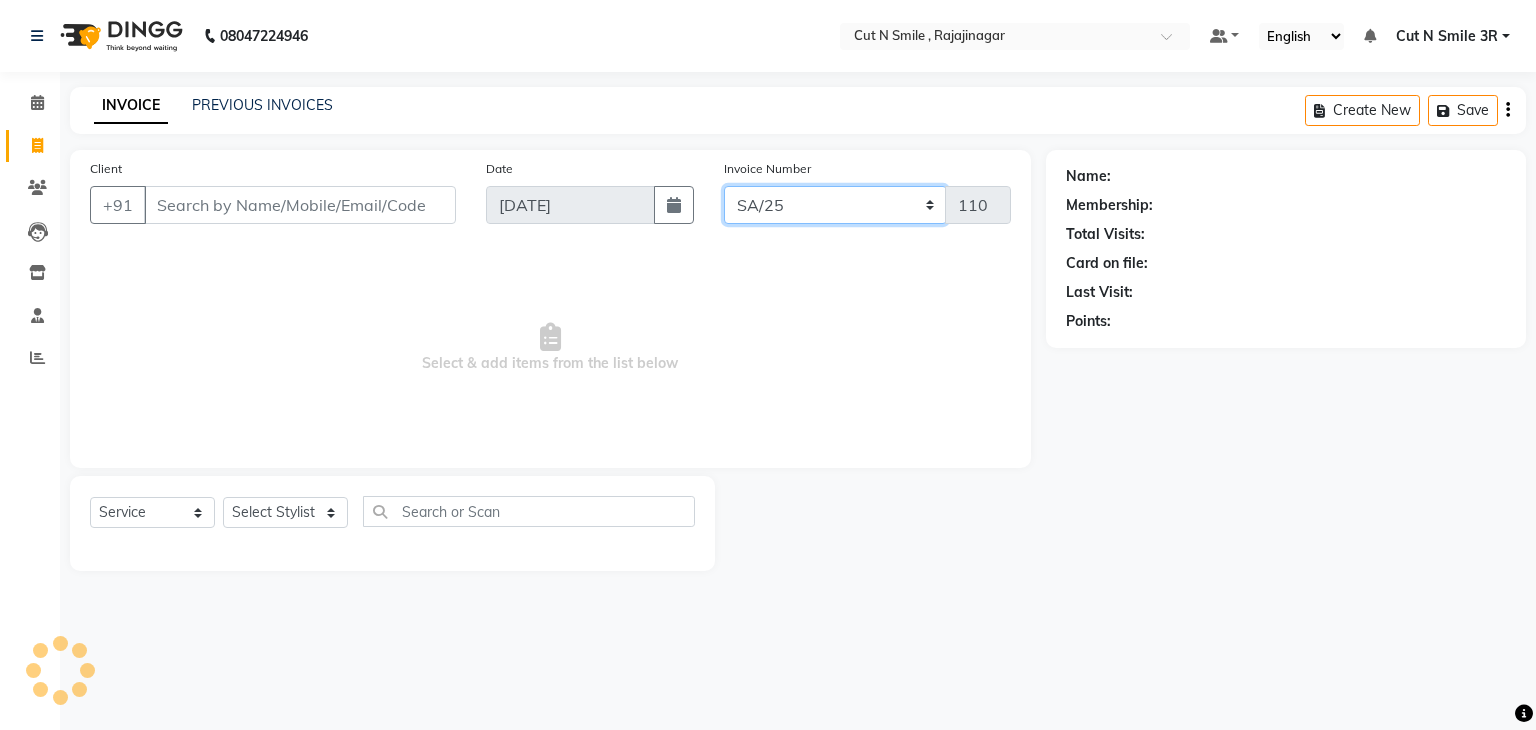 click on "[PERSON_NAME]/25-26 LA/2025-26 SH/25 CH/25 SA/25" 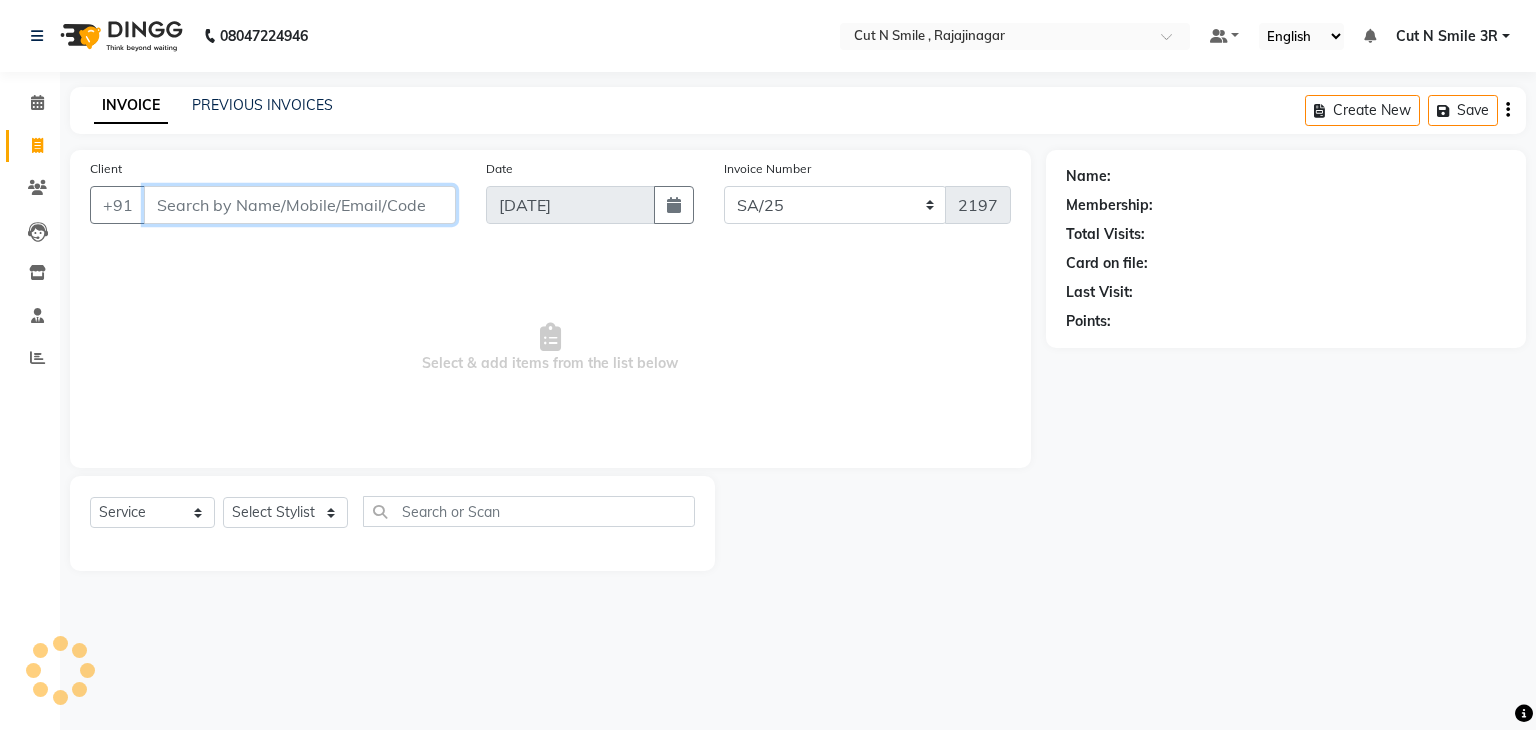 click on "Client" at bounding box center (300, 205) 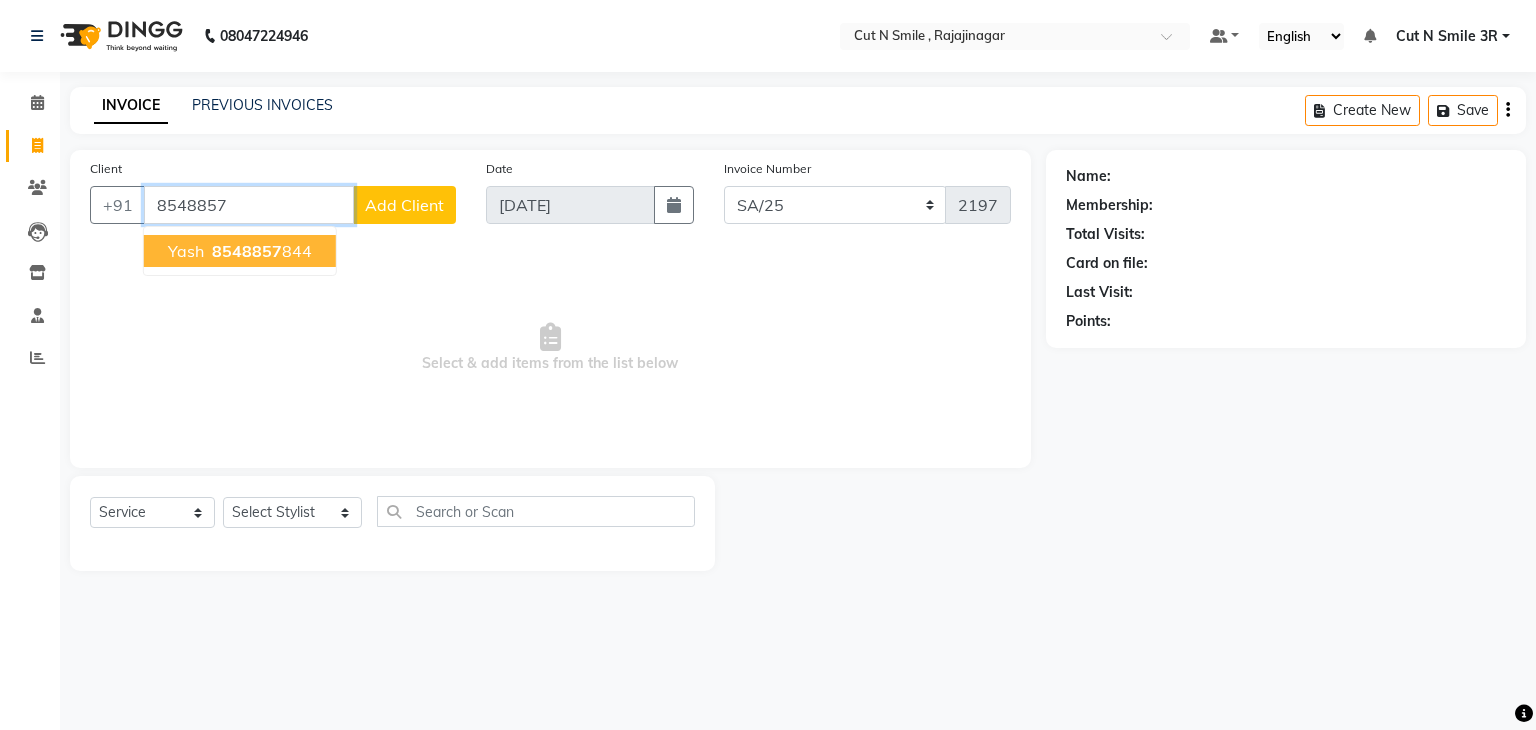 click on "Yash   8548857 844" at bounding box center [240, 251] 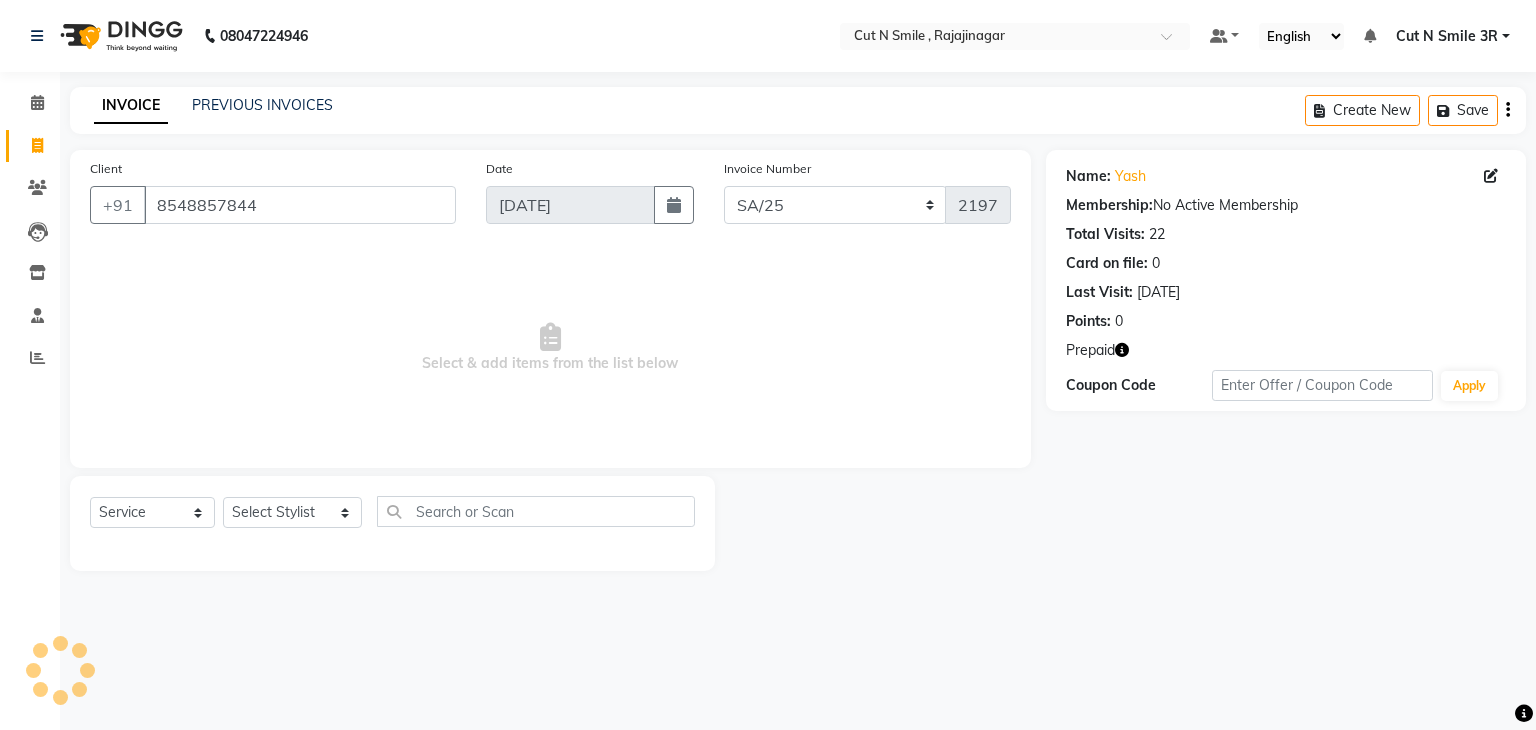 click 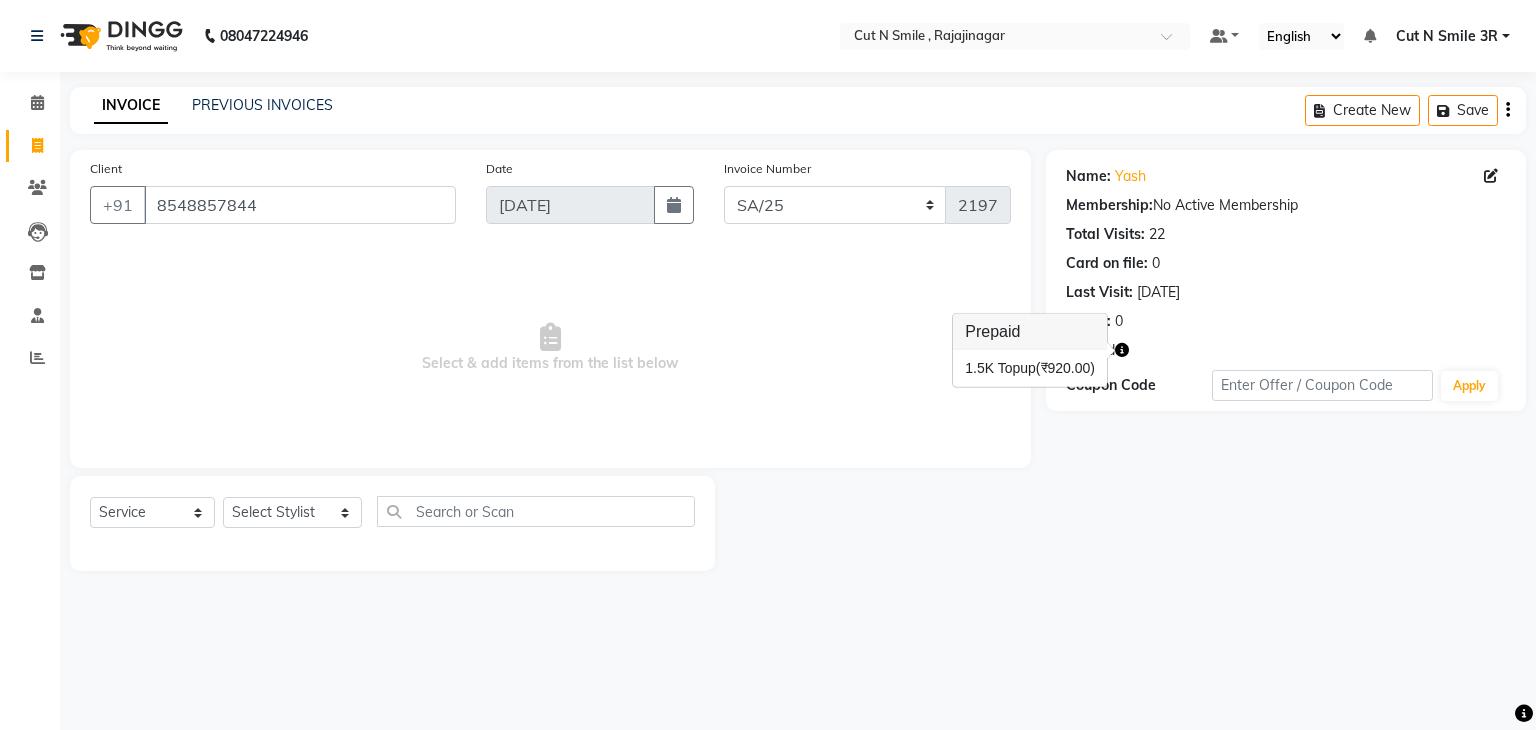click on "Name: Yash  Membership:  No Active Membership  Total Visits:  22 Card on file:  0 Last Visit:   [DATE] Points:   0  Prepaid Coupon Code Apply" 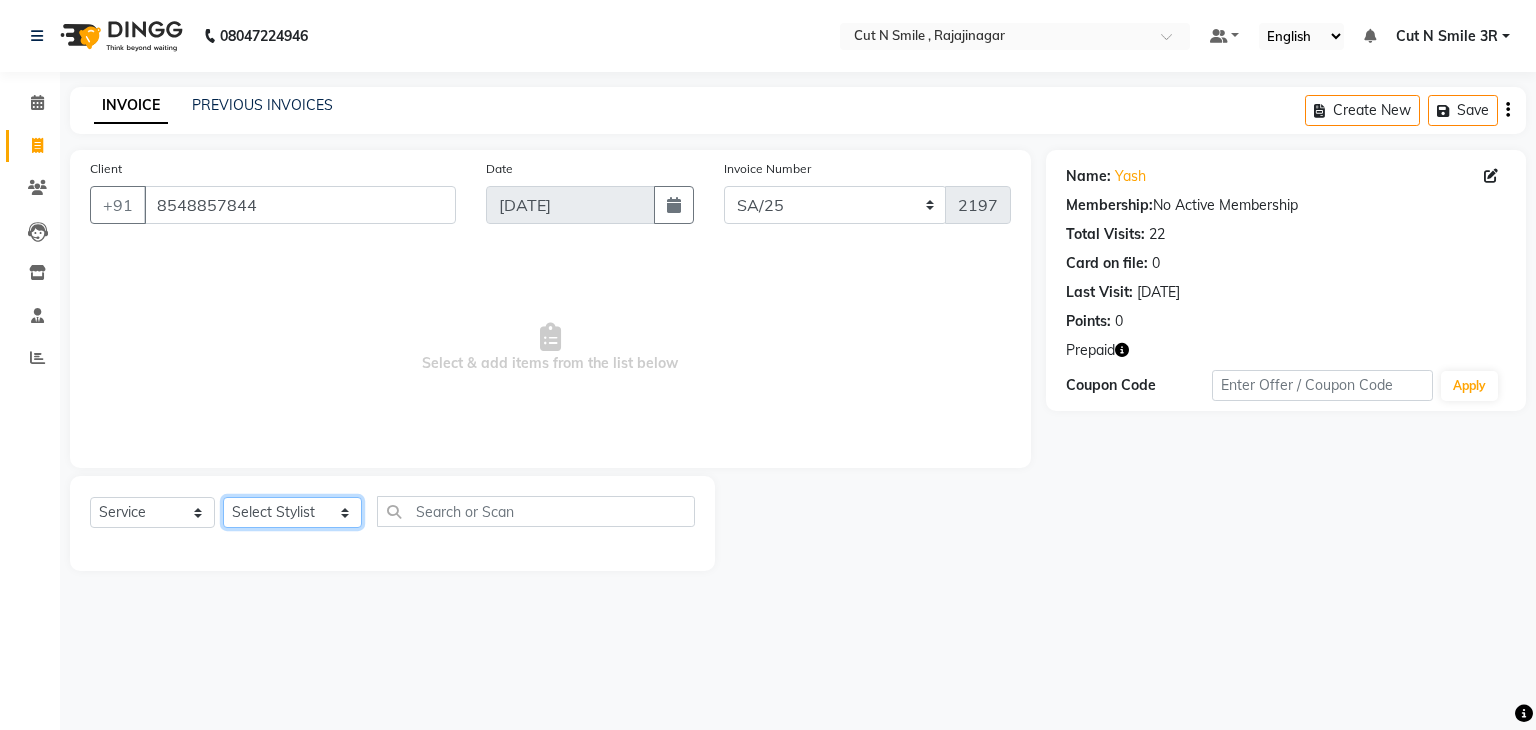 click on "Select Stylist [PERSON_NAME] Ammu 3R [PERSON_NAME] VN [PERSON_NAME] 3R [PERSON_NAME] 3R [PERSON_NAME] 3R [PERSON_NAME] 4R CNS [PERSON_NAME]  Cut N Smile 17M  Cut N Smile 3R Cut n Smile 4R Cut N Smile 9M Cut N Smile ML Cut N Smile V [PERSON_NAME] 4R Govind VN Hema 4R [PERSON_NAME] VN Karan VN Love 4R [PERSON_NAME] 3R Manu 4R  Muskaan VN [PERSON_NAME] 4R N D M 4R NDM Alam 4R Noushad VN [PERSON_NAME] 4R Priya [PERSON_NAME] 3R Rahul 3R Ravi 3R [PERSON_NAME] 4R [PERSON_NAME] 3R [PERSON_NAME] 4R [PERSON_NAME] [PERSON_NAME] 3R [PERSON_NAME] 4R Sameer 3R [PERSON_NAME] [PERSON_NAME]  [PERSON_NAME] [PERSON_NAME] [PERSON_NAME] VN [PERSON_NAME] 4R [PERSON_NAME] 4R [PERSON_NAME] VN Shanavaaz [PERSON_NAME] 3R [PERSON_NAME] 4R [PERSON_NAME] [PERSON_NAME] 4R Sunny VN [PERSON_NAME] 4R Vakeel 3R Varas 4R [PERSON_NAME] [PERSON_NAME] VN" 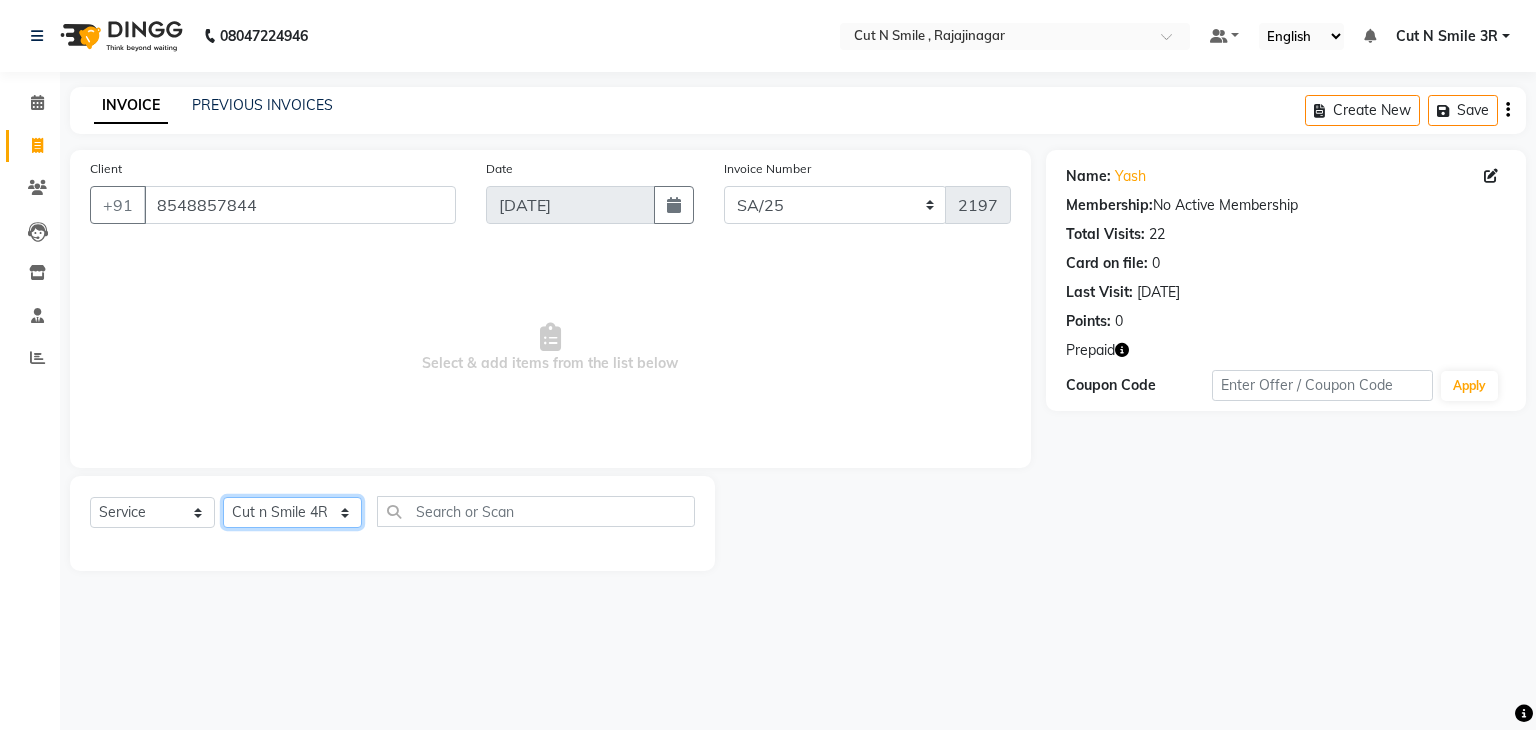 click on "Select Stylist [PERSON_NAME] Ammu 3R [PERSON_NAME] VN [PERSON_NAME] 3R [PERSON_NAME] 3R [PERSON_NAME] 3R [PERSON_NAME] 4R CNS [PERSON_NAME]  Cut N Smile 17M  Cut N Smile 3R Cut n Smile 4R Cut N Smile 9M Cut N Smile ML Cut N Smile V [PERSON_NAME] 4R Govind VN Hema 4R [PERSON_NAME] VN Karan VN Love 4R [PERSON_NAME] 3R Manu 4R  Muskaan VN [PERSON_NAME] 4R N D M 4R NDM Alam 4R Noushad VN [PERSON_NAME] 4R Priya [PERSON_NAME] 3R Rahul 3R Ravi 3R [PERSON_NAME] 4R [PERSON_NAME] 3R [PERSON_NAME] 4R [PERSON_NAME] [PERSON_NAME] 3R [PERSON_NAME] 4R Sameer 3R [PERSON_NAME] [PERSON_NAME]  [PERSON_NAME] [PERSON_NAME] [PERSON_NAME] VN [PERSON_NAME] 4R [PERSON_NAME] 4R [PERSON_NAME] VN Shanavaaz [PERSON_NAME] 3R [PERSON_NAME] 4R [PERSON_NAME] [PERSON_NAME] 4R Sunny VN [PERSON_NAME] 4R Vakeel 3R Varas 4R [PERSON_NAME] [PERSON_NAME] VN" 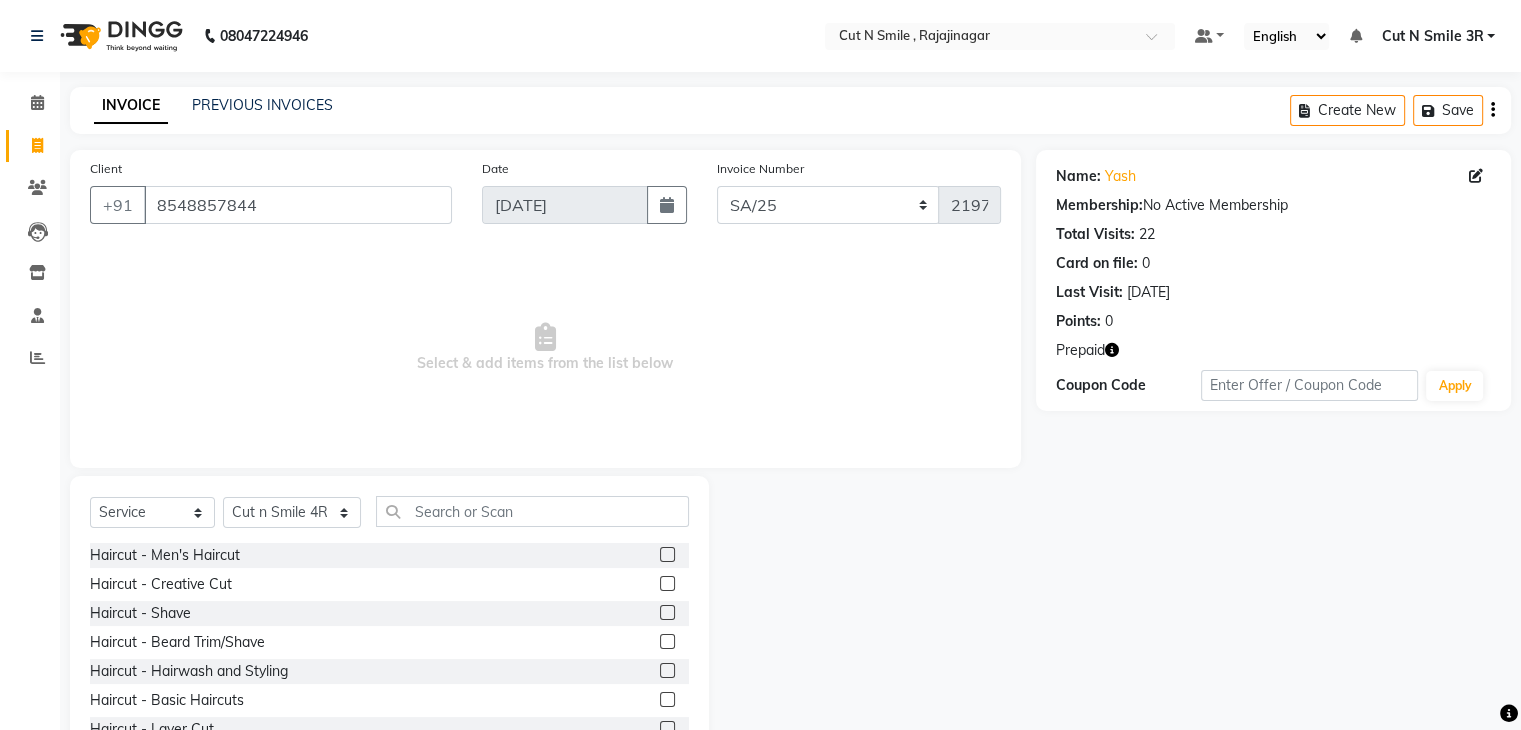 click 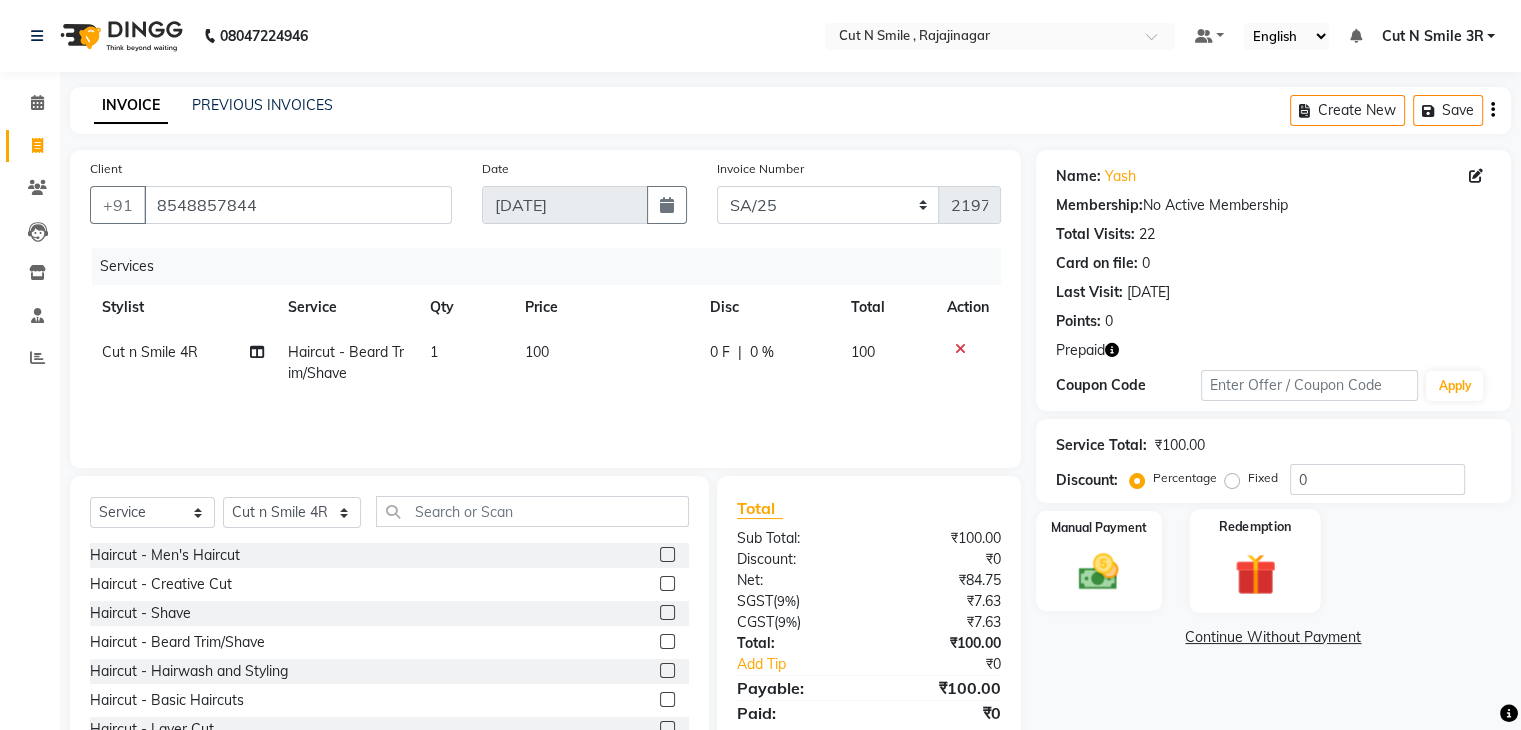 click 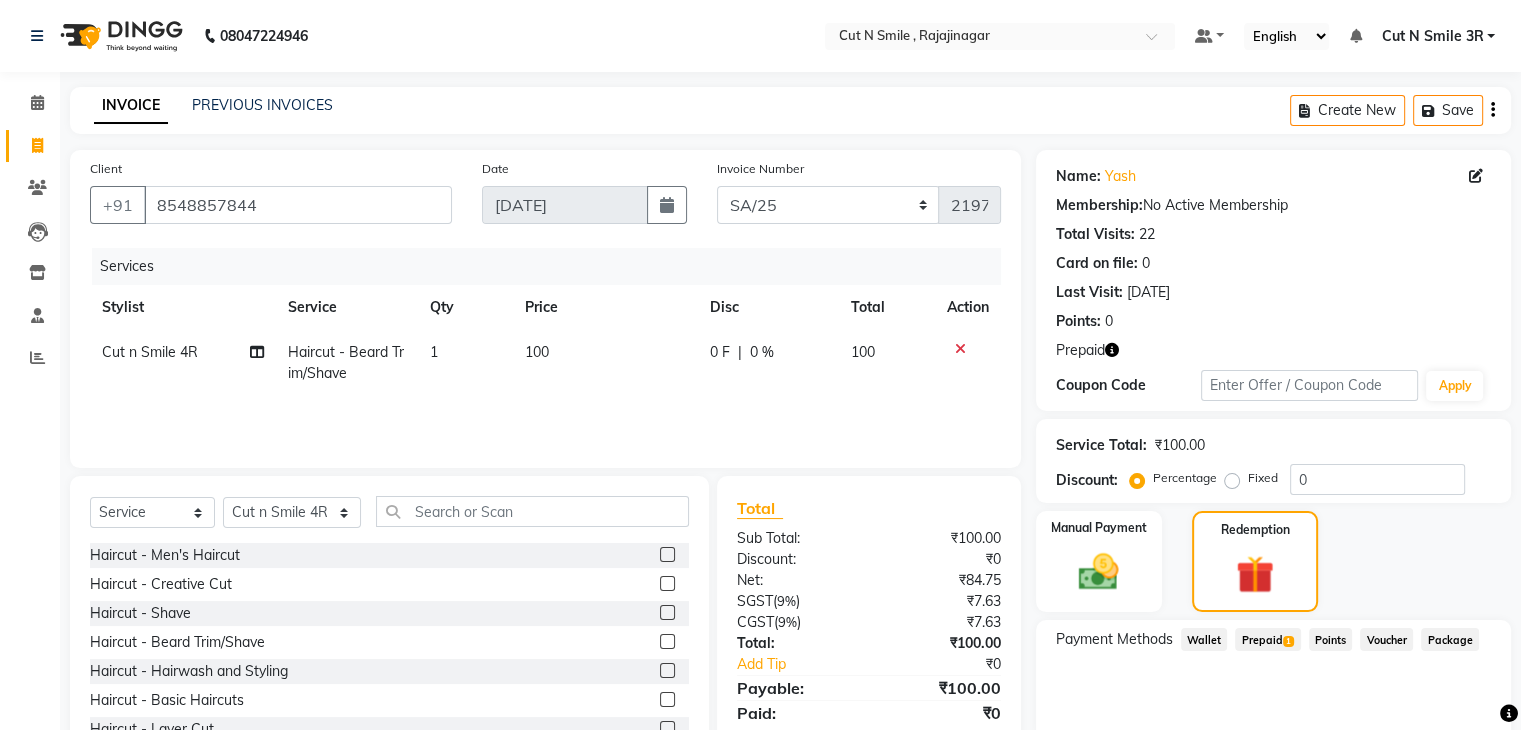 click on "Prepaid  1" 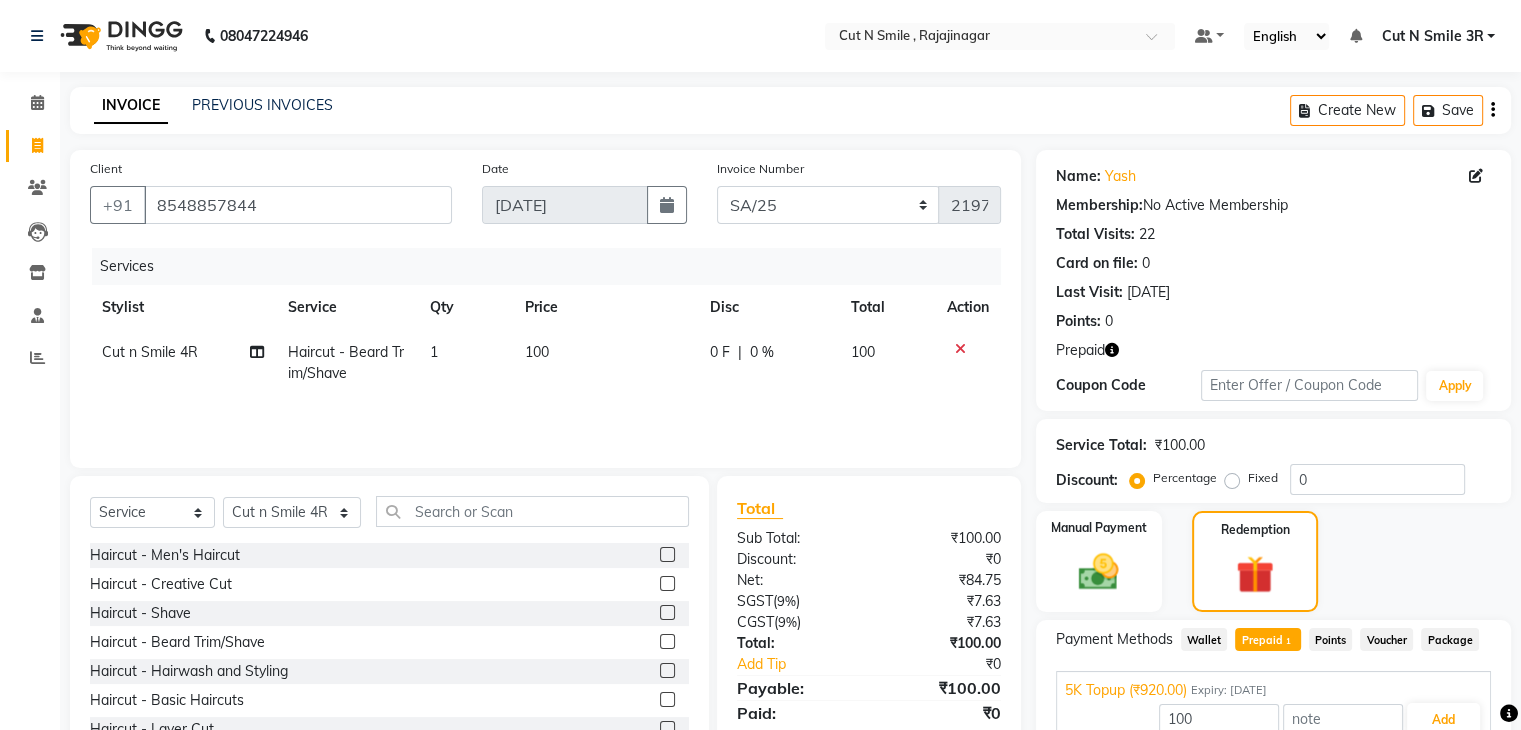 scroll, scrollTop: 97, scrollLeft: 0, axis: vertical 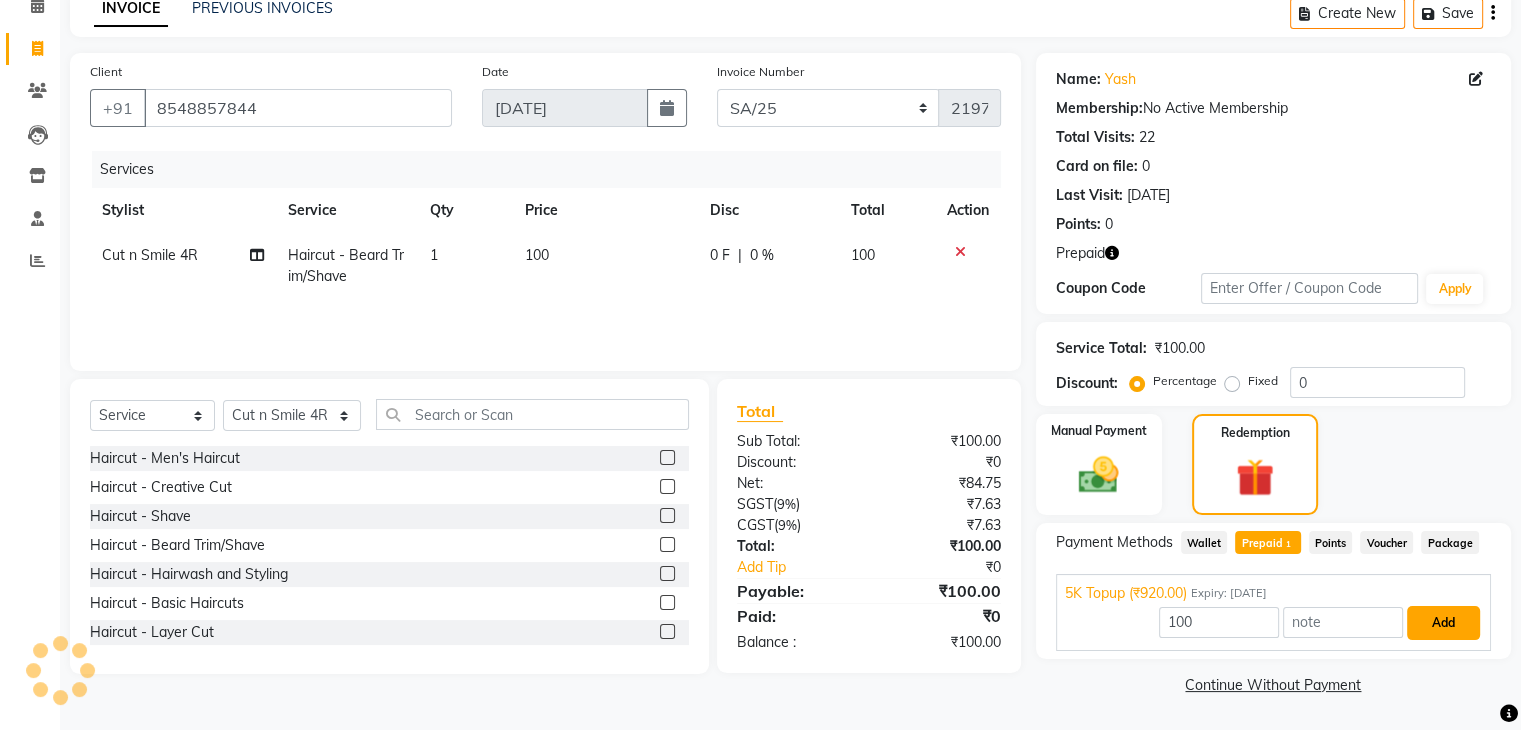 click on "Add" at bounding box center [1443, 623] 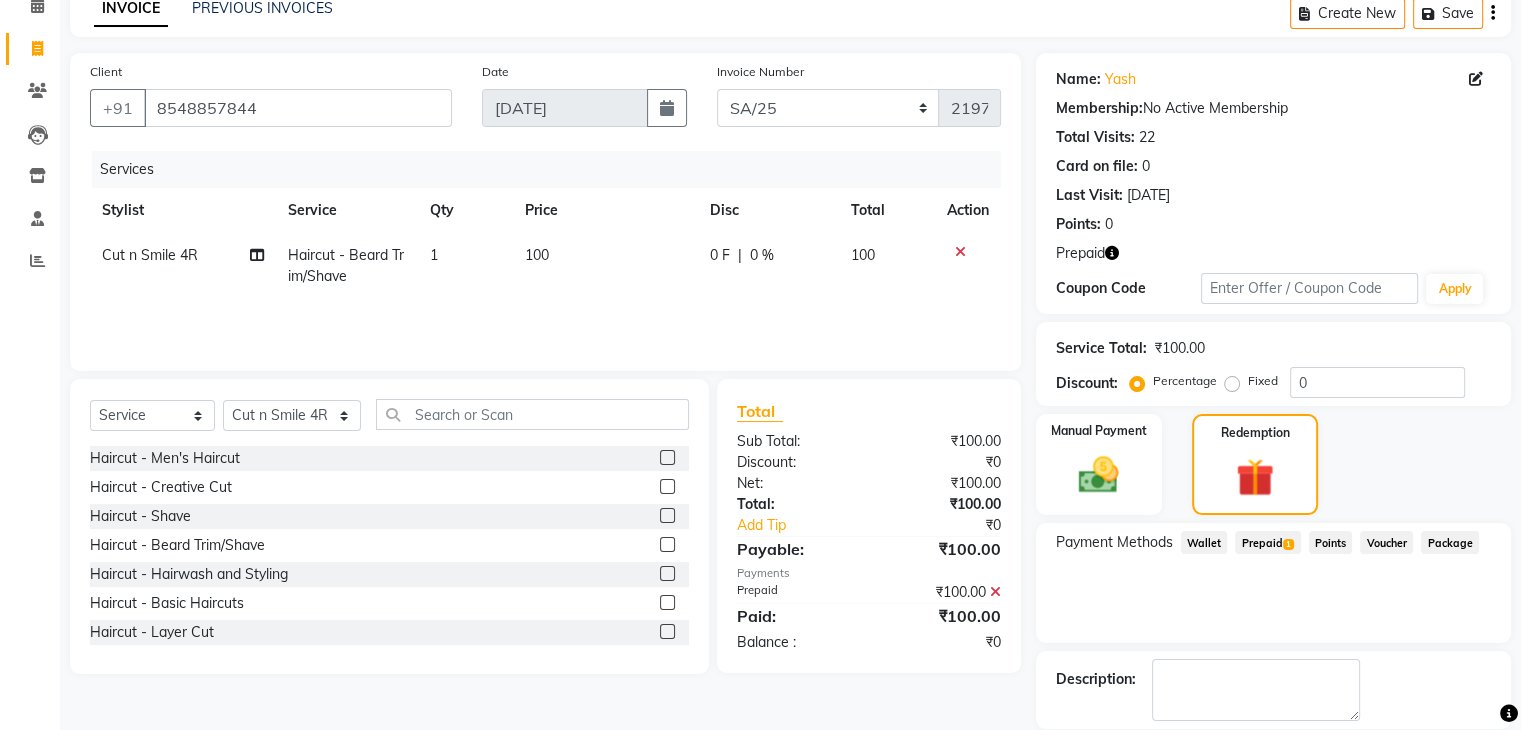 scroll, scrollTop: 193, scrollLeft: 0, axis: vertical 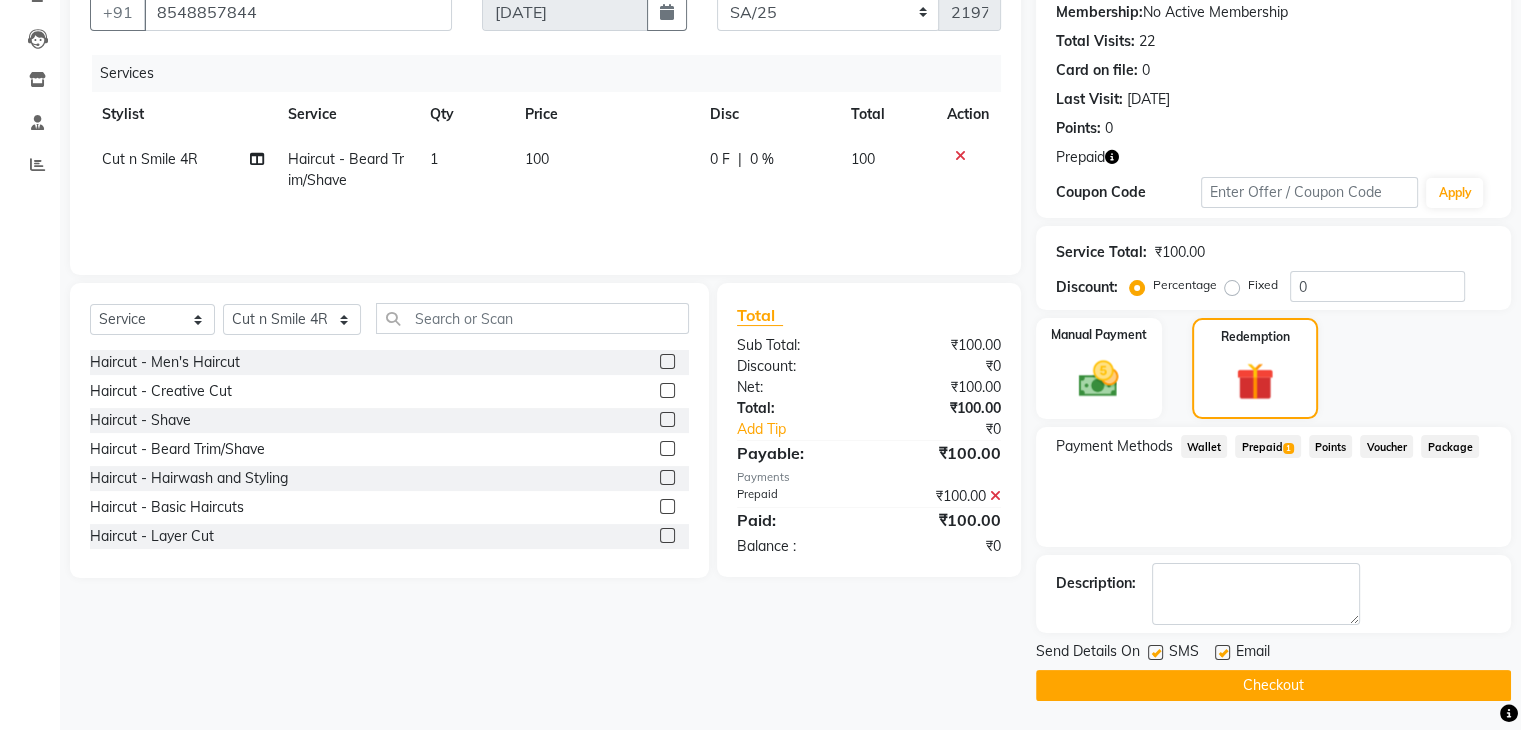 click on "Checkout" 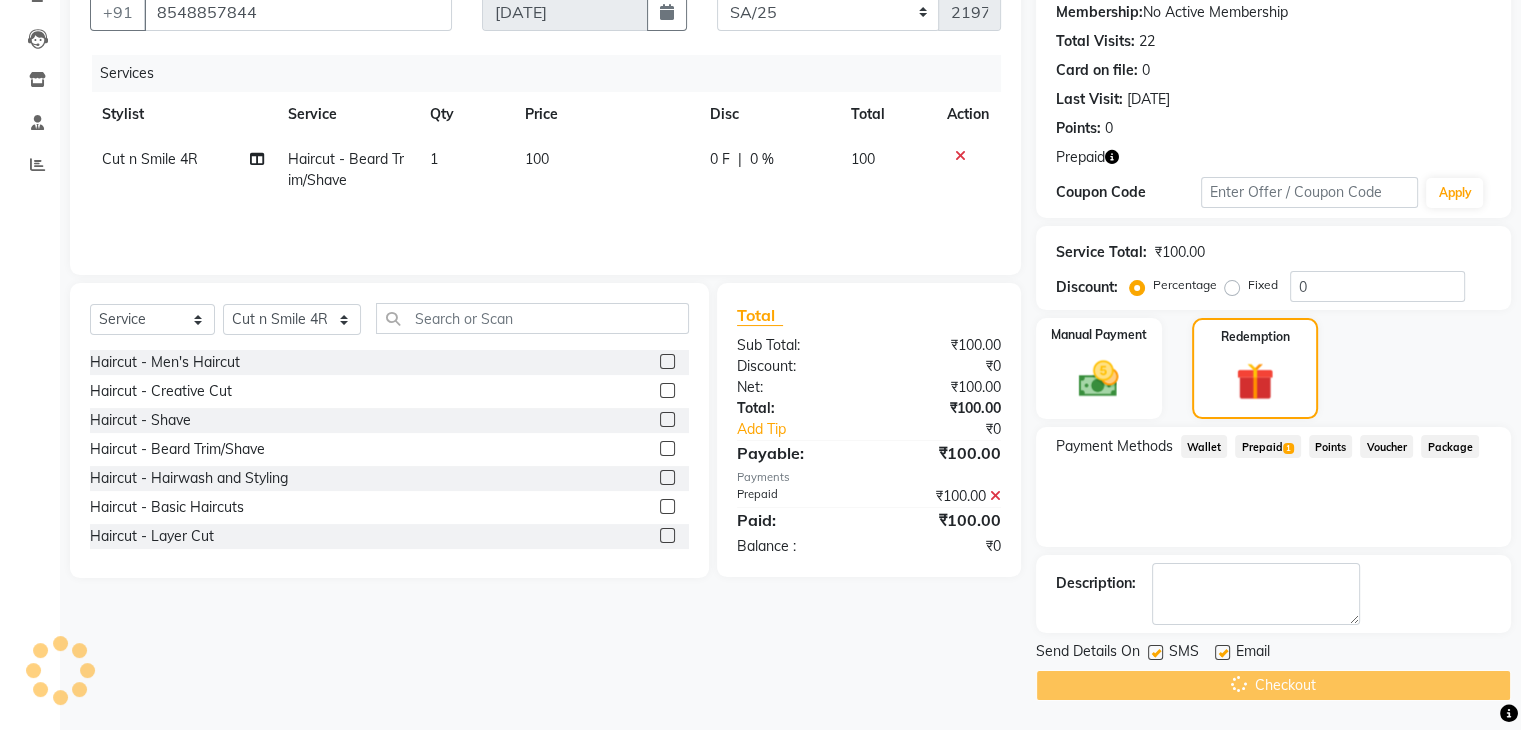 scroll, scrollTop: 0, scrollLeft: 0, axis: both 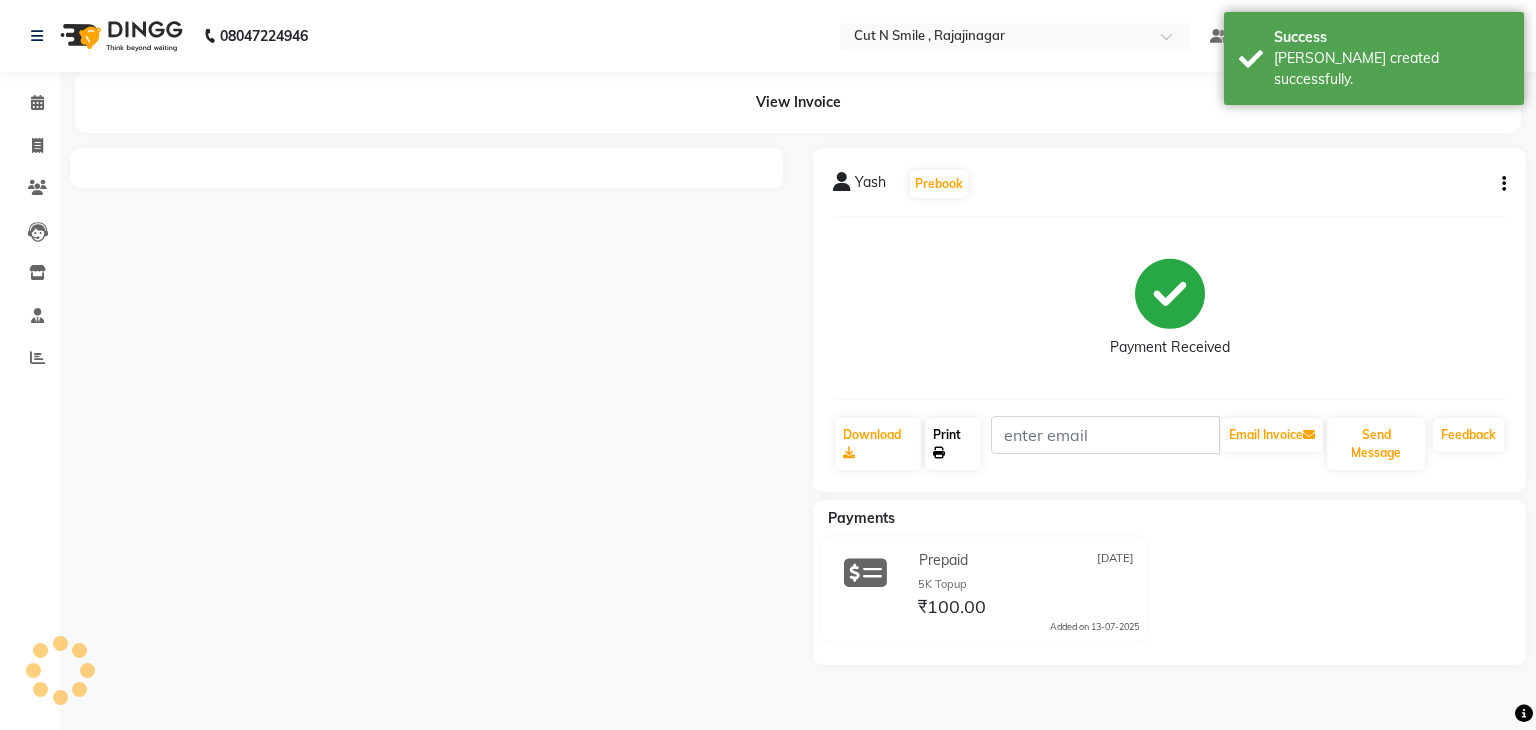 click on "Print" 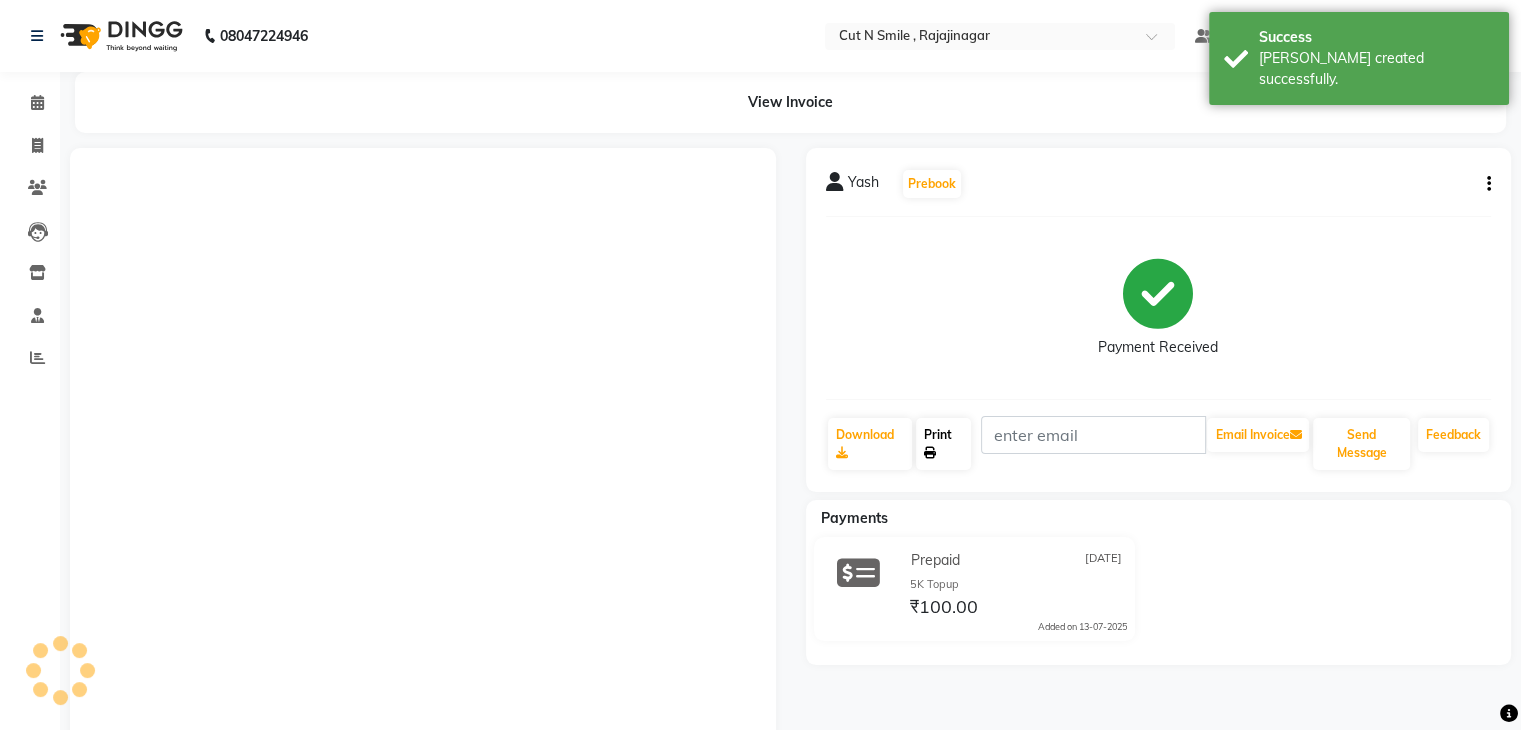 click on "Print" 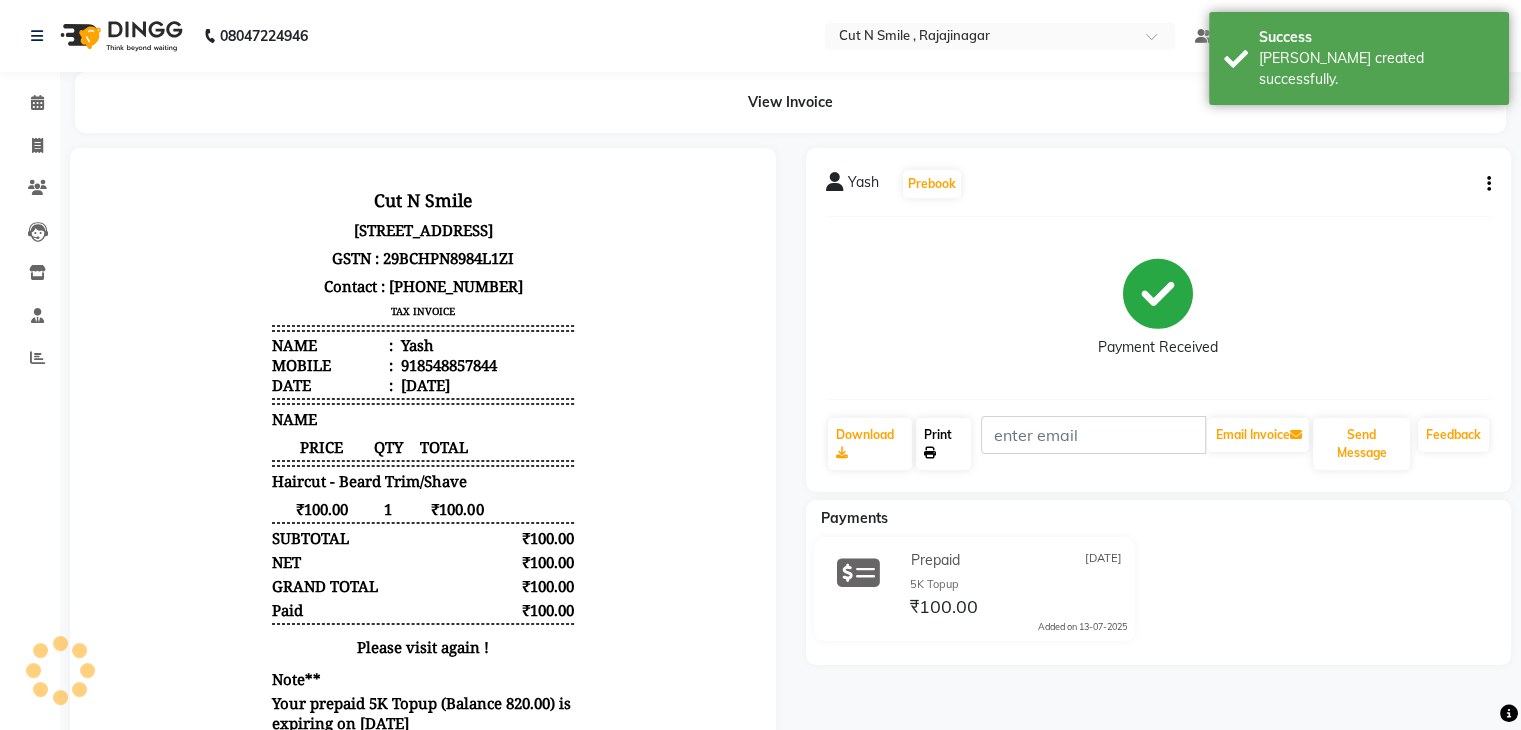 scroll, scrollTop: 0, scrollLeft: 0, axis: both 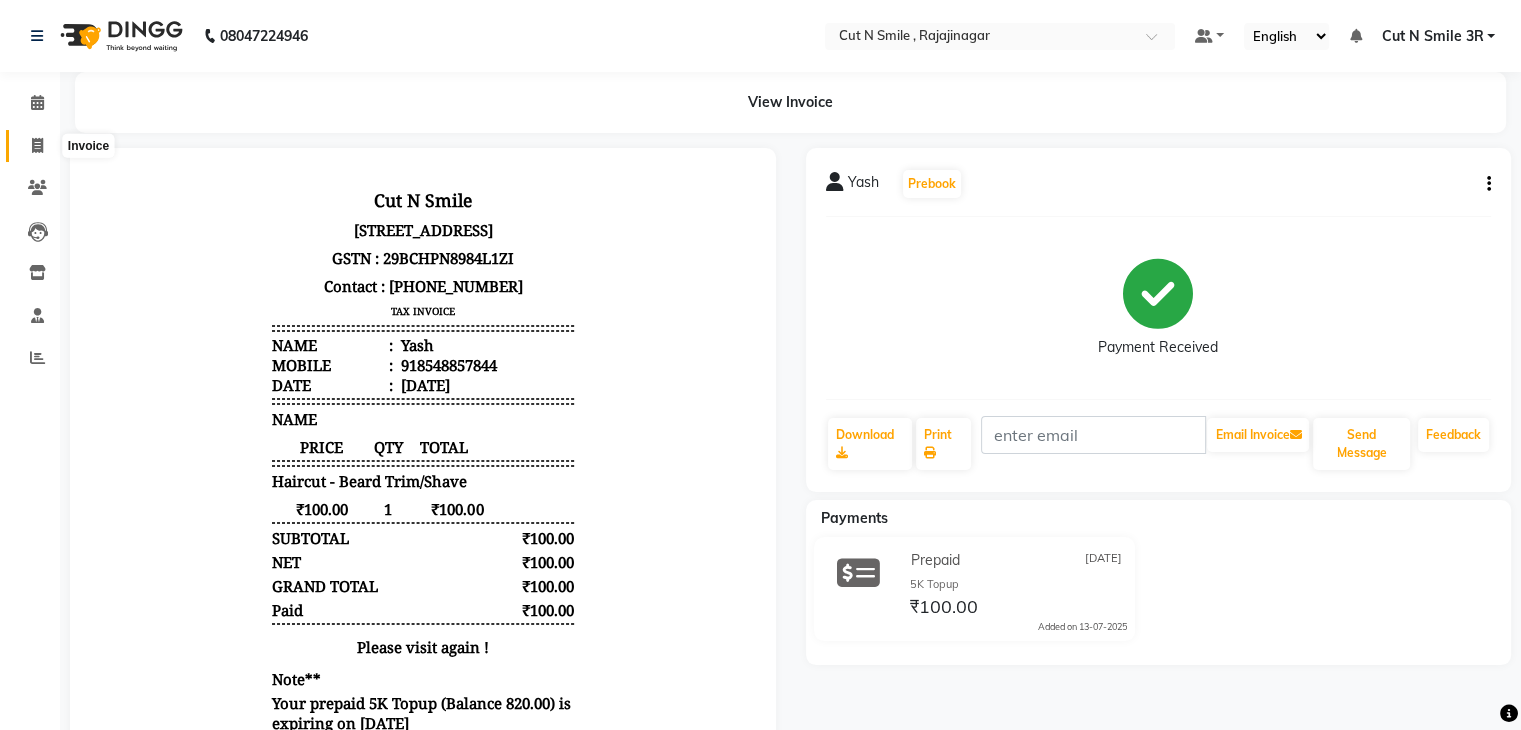 click 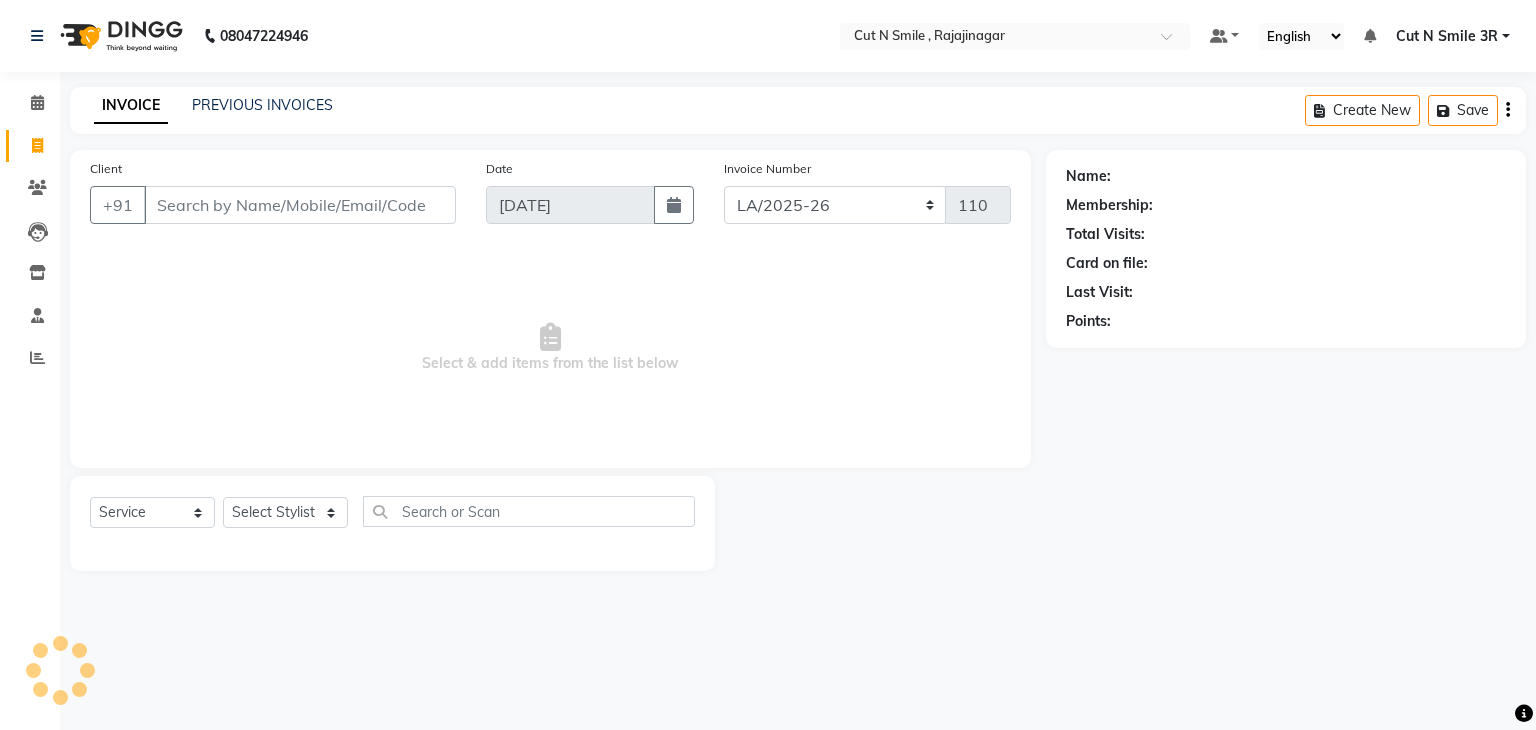 click on "Client" at bounding box center (300, 205) 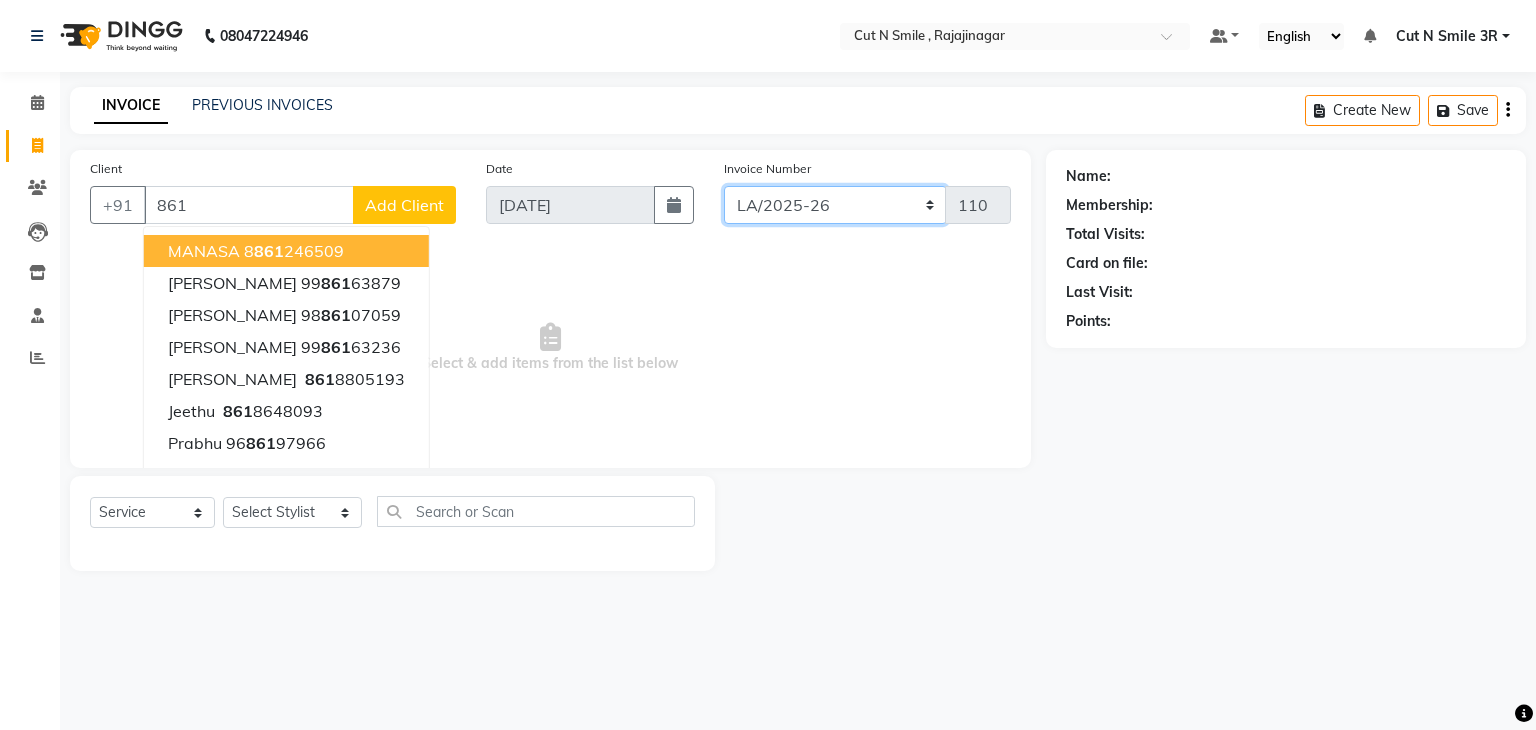 click on "[PERSON_NAME]/25-26 LA/2025-26 SH/25 CH/25 SA/25" 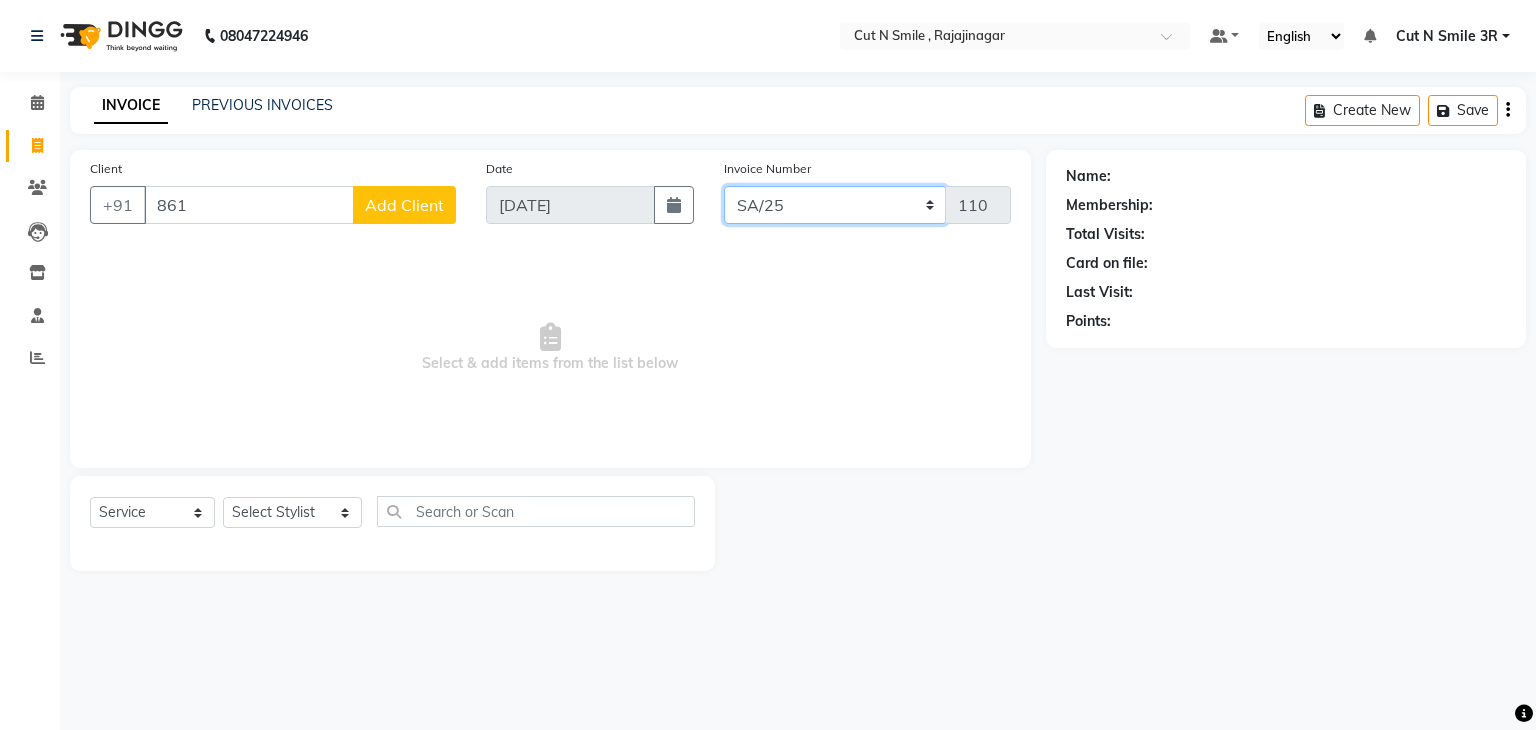 click on "[PERSON_NAME]/25-26 LA/2025-26 SH/25 CH/25 SA/25" 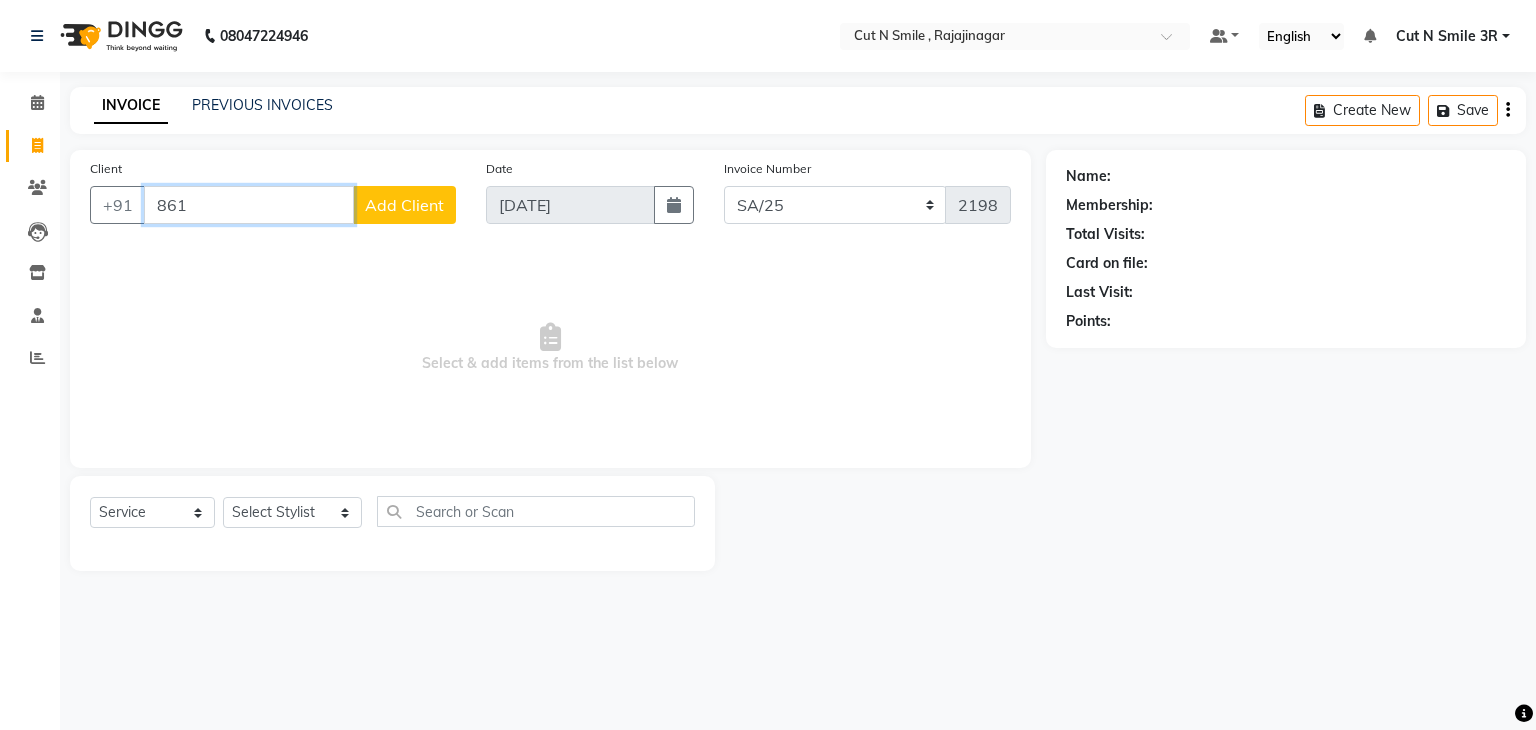 click on "861" at bounding box center [249, 205] 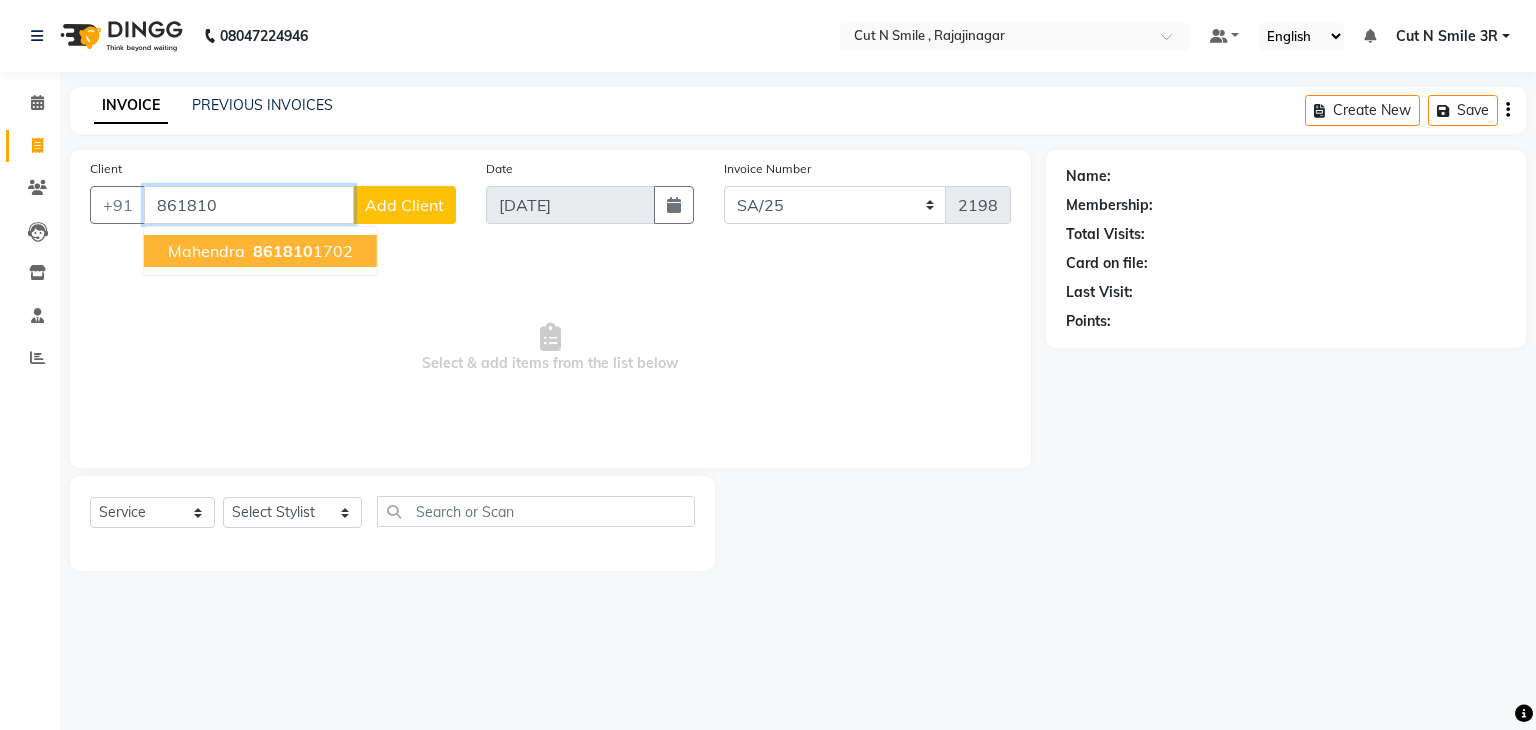 click on "861810" at bounding box center (283, 251) 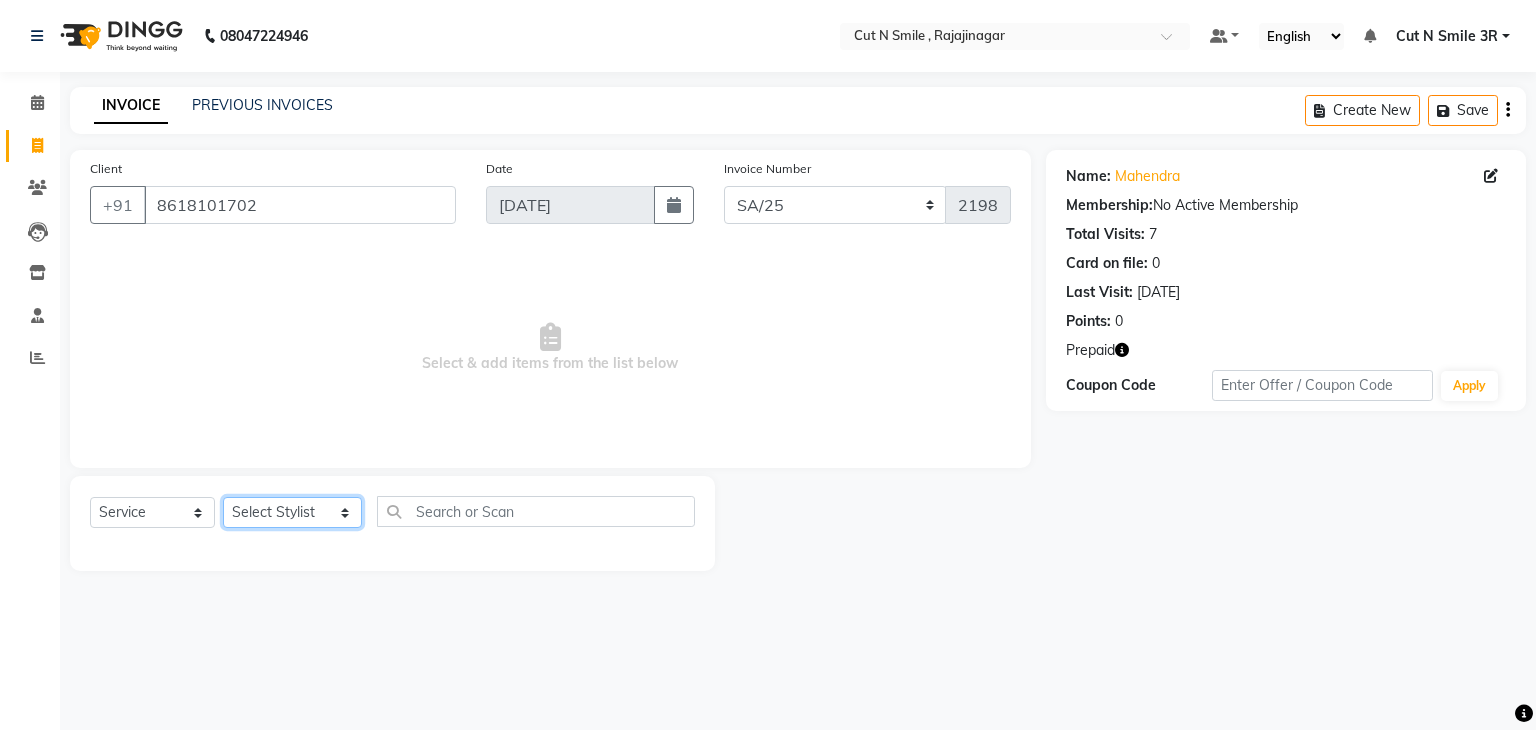 drag, startPoint x: 269, startPoint y: 505, endPoint x: 288, endPoint y: 267, distance: 238.7572 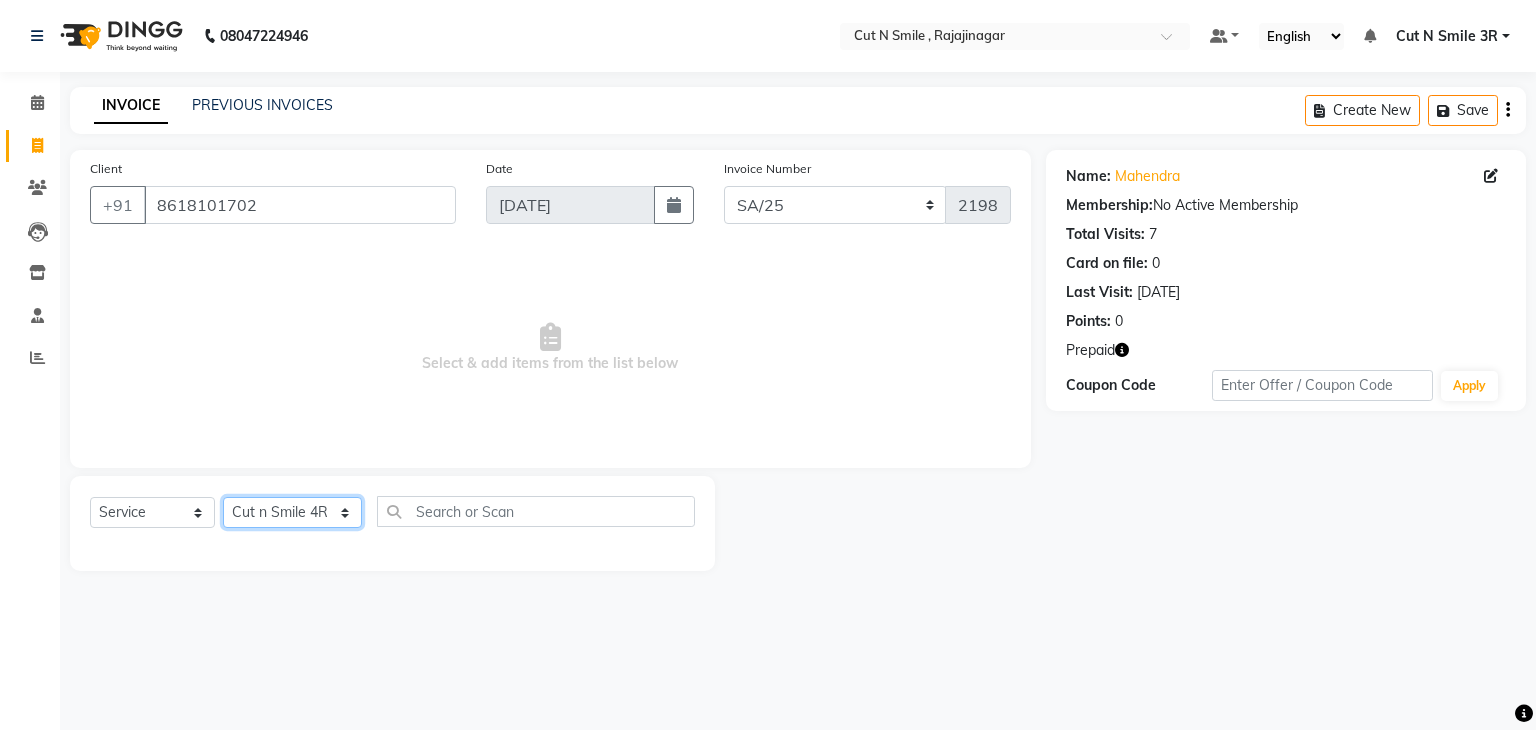 click on "Select Stylist [PERSON_NAME] Ammu 3R [PERSON_NAME] VN [PERSON_NAME] 3R [PERSON_NAME] 3R [PERSON_NAME] 3R [PERSON_NAME] 4R CNS [PERSON_NAME]  Cut N Smile 17M  Cut N Smile 3R Cut n Smile 4R Cut N Smile 9M Cut N Smile ML Cut N Smile V [PERSON_NAME] 4R Govind VN Hema 4R [PERSON_NAME] VN Karan VN Love 4R [PERSON_NAME] 3R Manu 4R  Muskaan VN [PERSON_NAME] 4R N D M 4R NDM Alam 4R Noushad VN [PERSON_NAME] 4R Priya [PERSON_NAME] 3R Rahul 3R Ravi 3R [PERSON_NAME] 4R [PERSON_NAME] 3R [PERSON_NAME] 4R [PERSON_NAME] [PERSON_NAME] 3R [PERSON_NAME] 4R Sameer 3R [PERSON_NAME] [PERSON_NAME]  [PERSON_NAME] [PERSON_NAME] [PERSON_NAME] VN [PERSON_NAME] 4R [PERSON_NAME] 4R [PERSON_NAME] VN Shanavaaz [PERSON_NAME] 3R [PERSON_NAME] 4R [PERSON_NAME] [PERSON_NAME] 4R Sunny VN [PERSON_NAME] 4R Vakeel 3R Varas 4R [PERSON_NAME] [PERSON_NAME] VN" 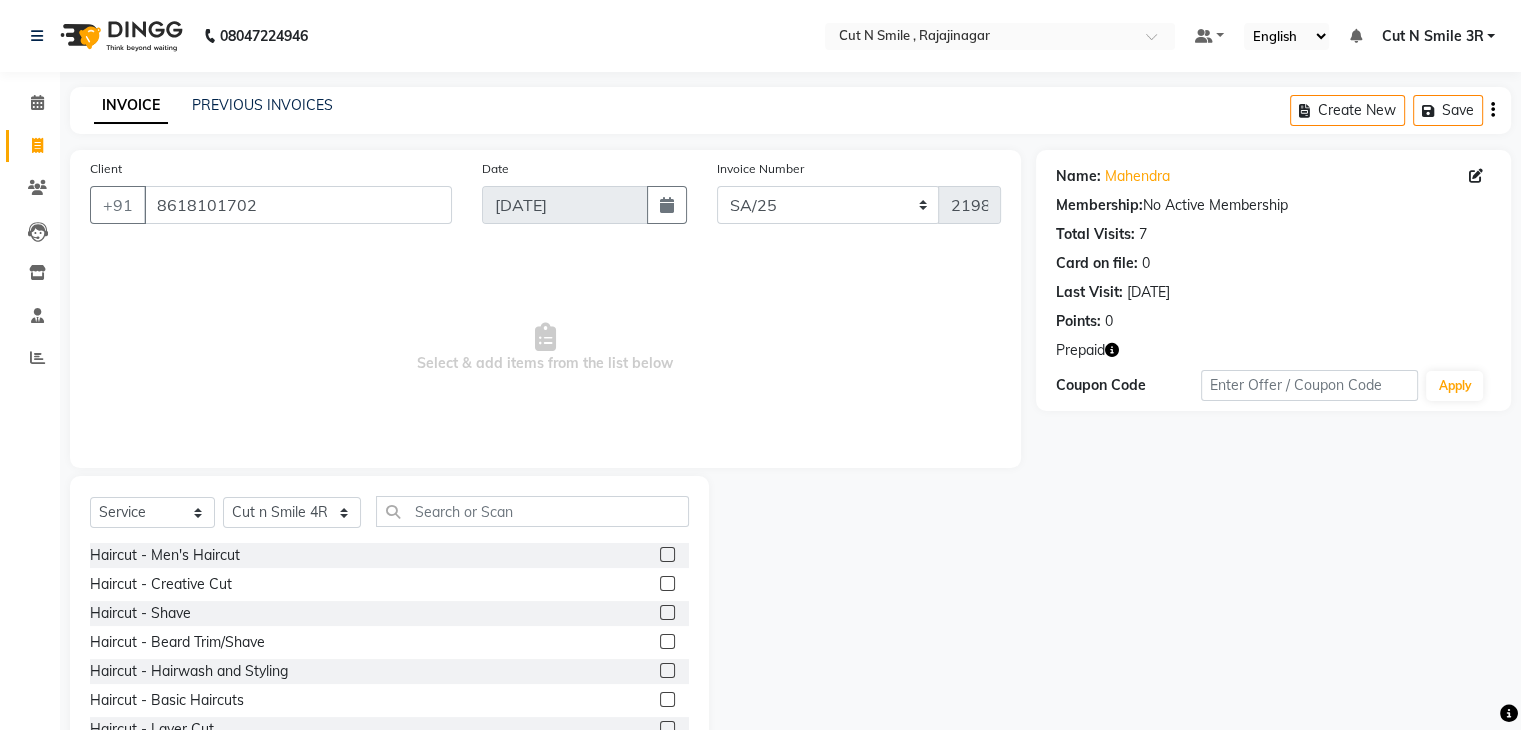 click 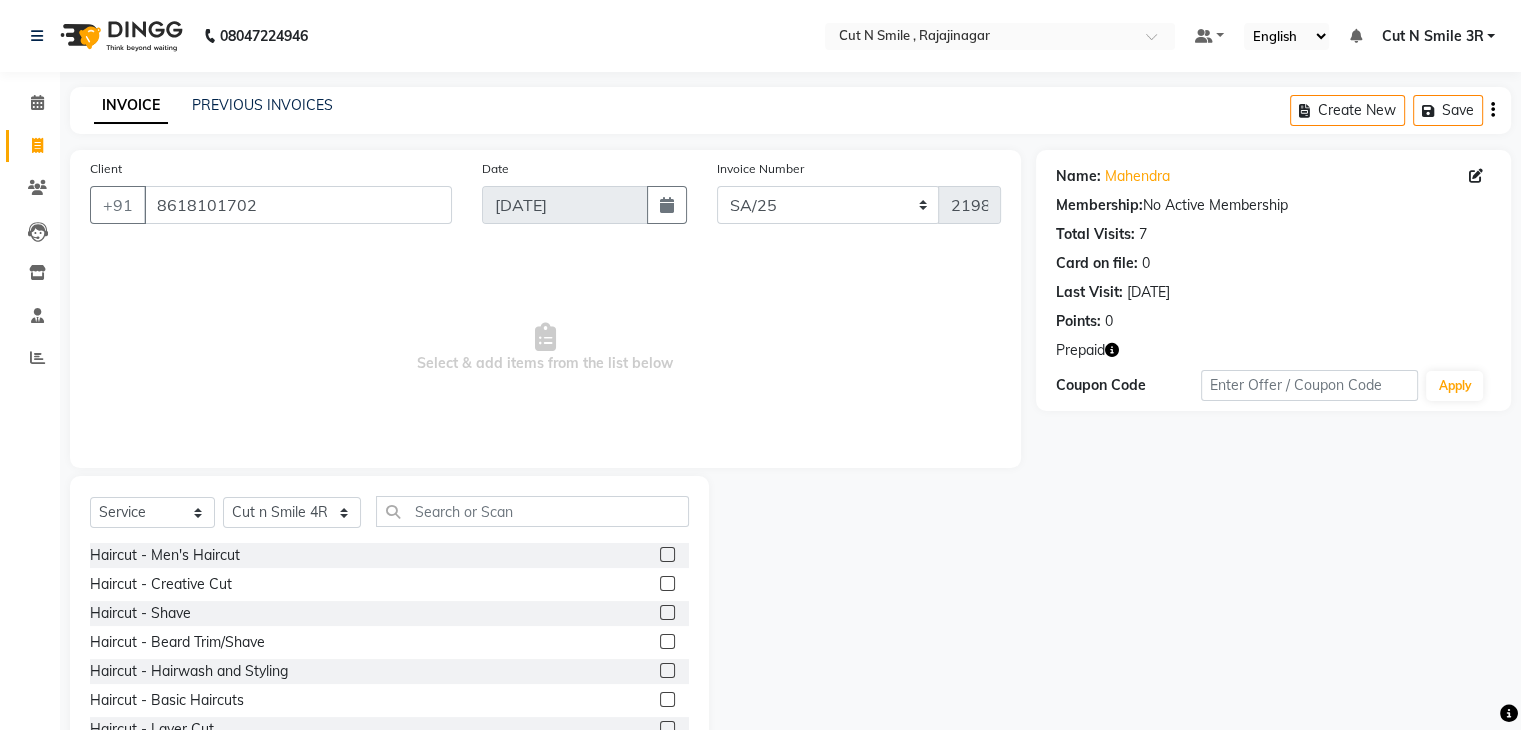 click at bounding box center [666, 642] 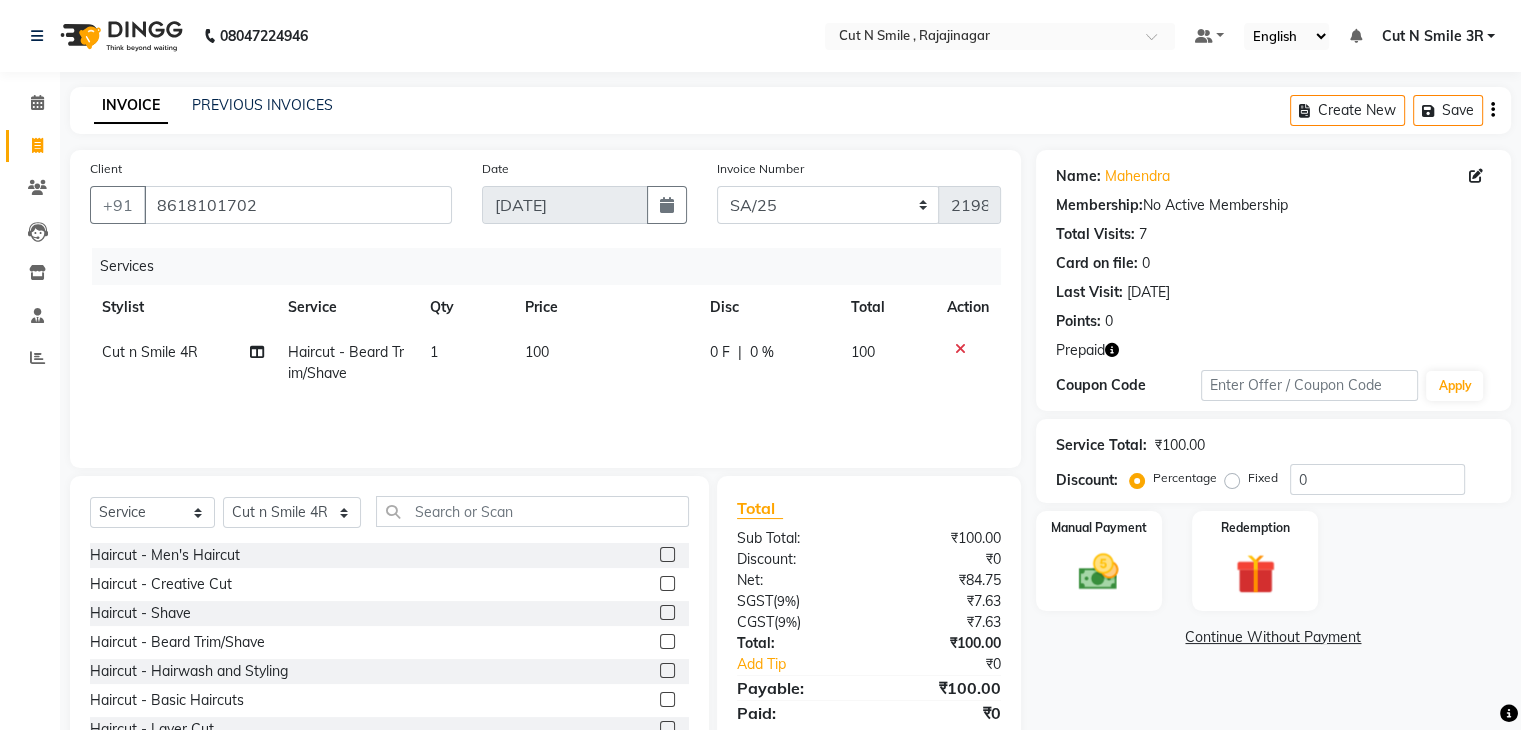 click 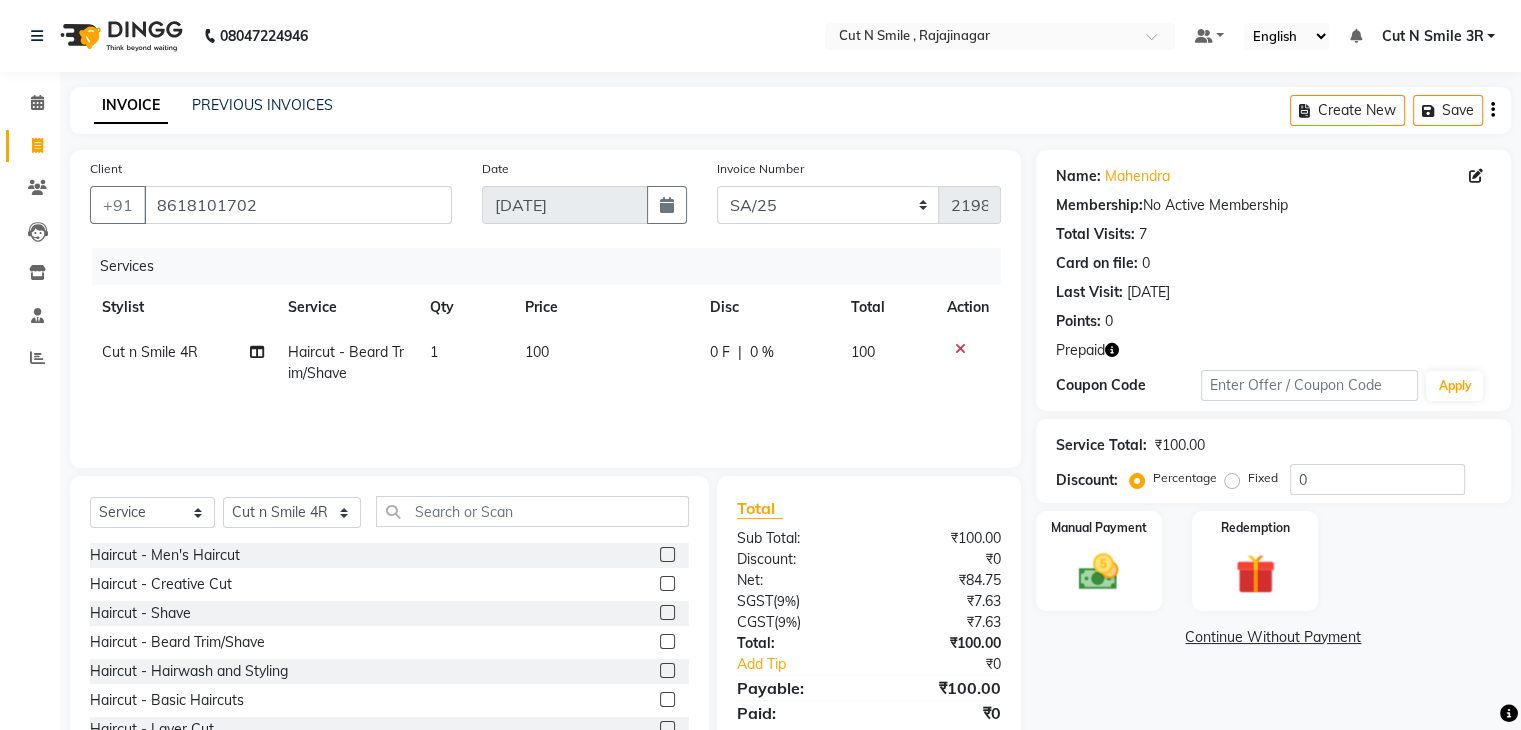click at bounding box center [666, 584] 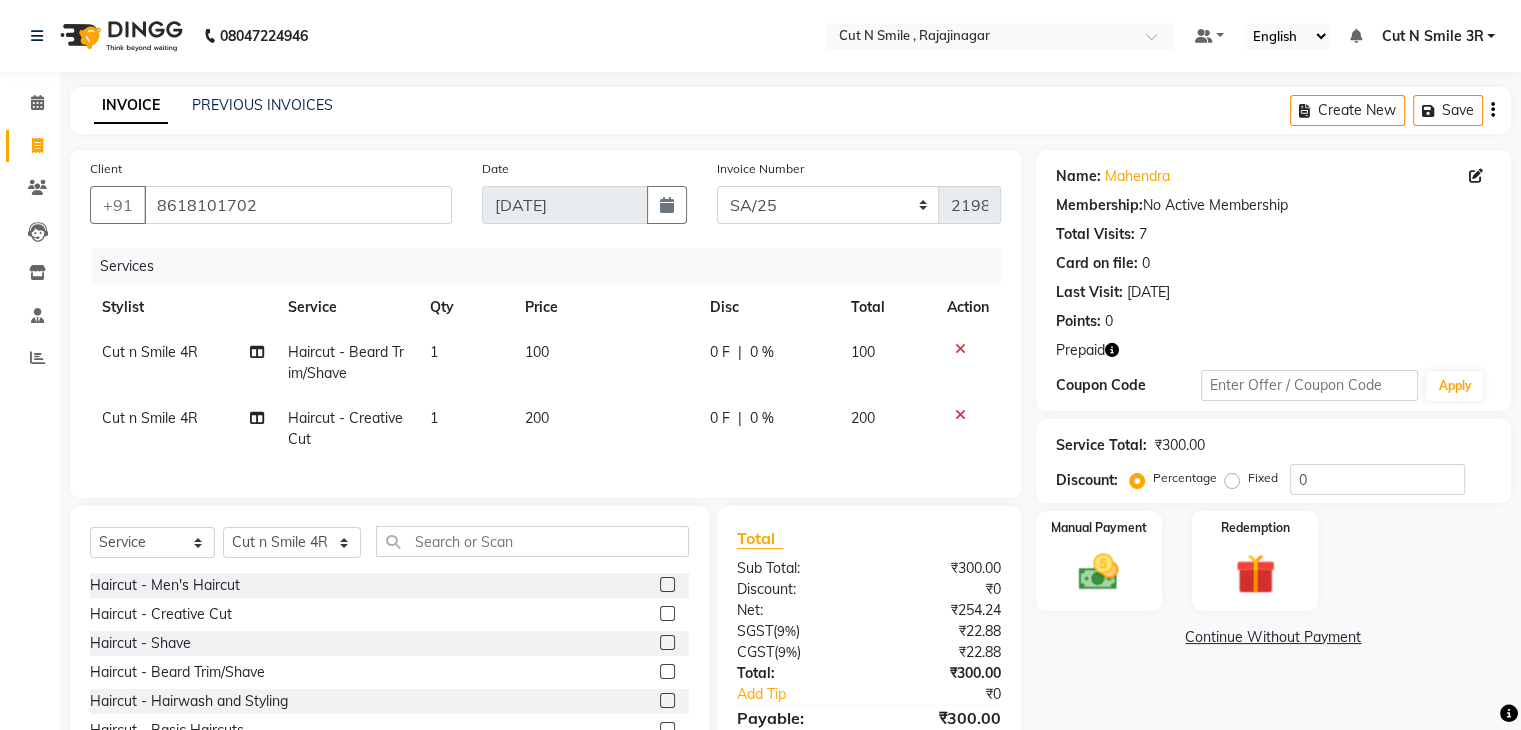 click 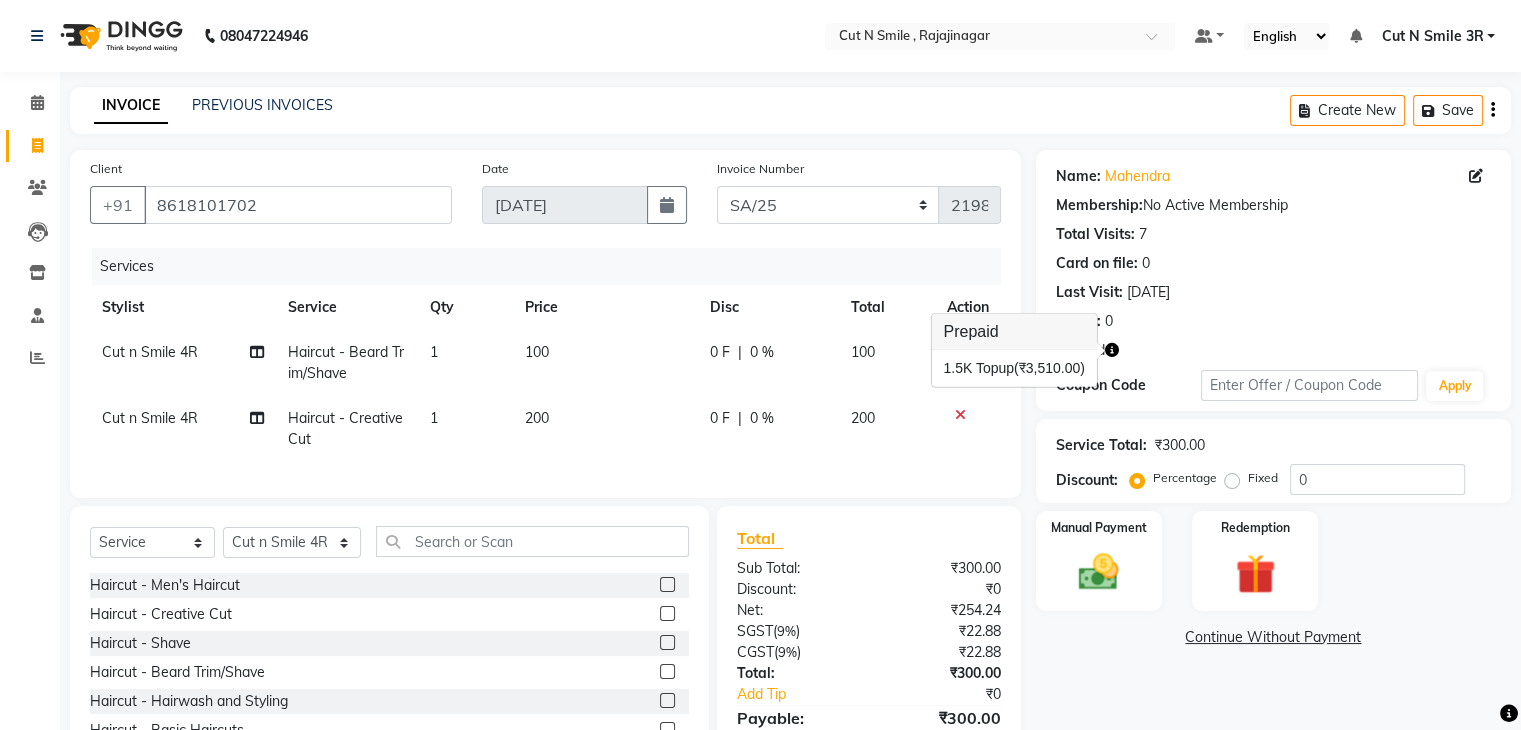 click on "Points:   0" 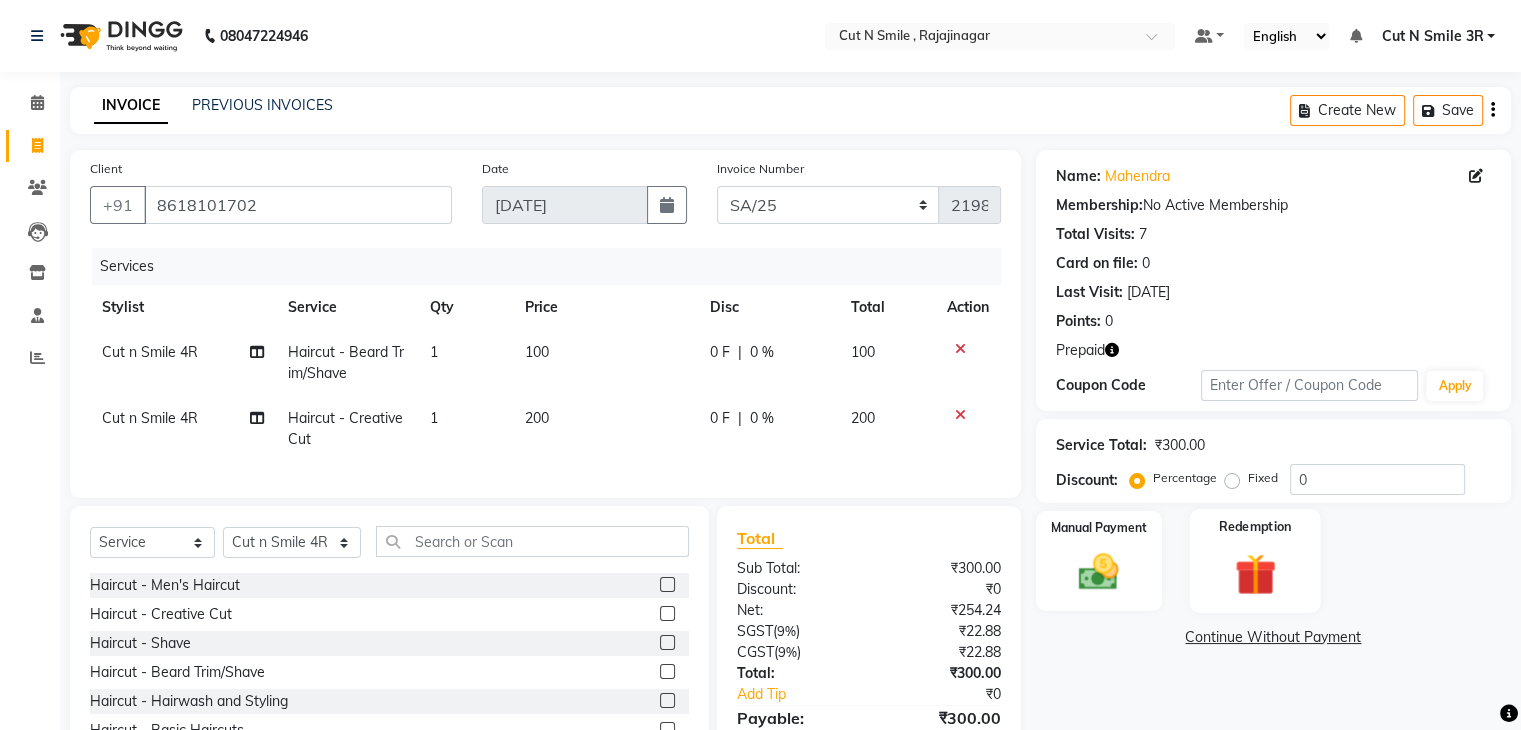 click 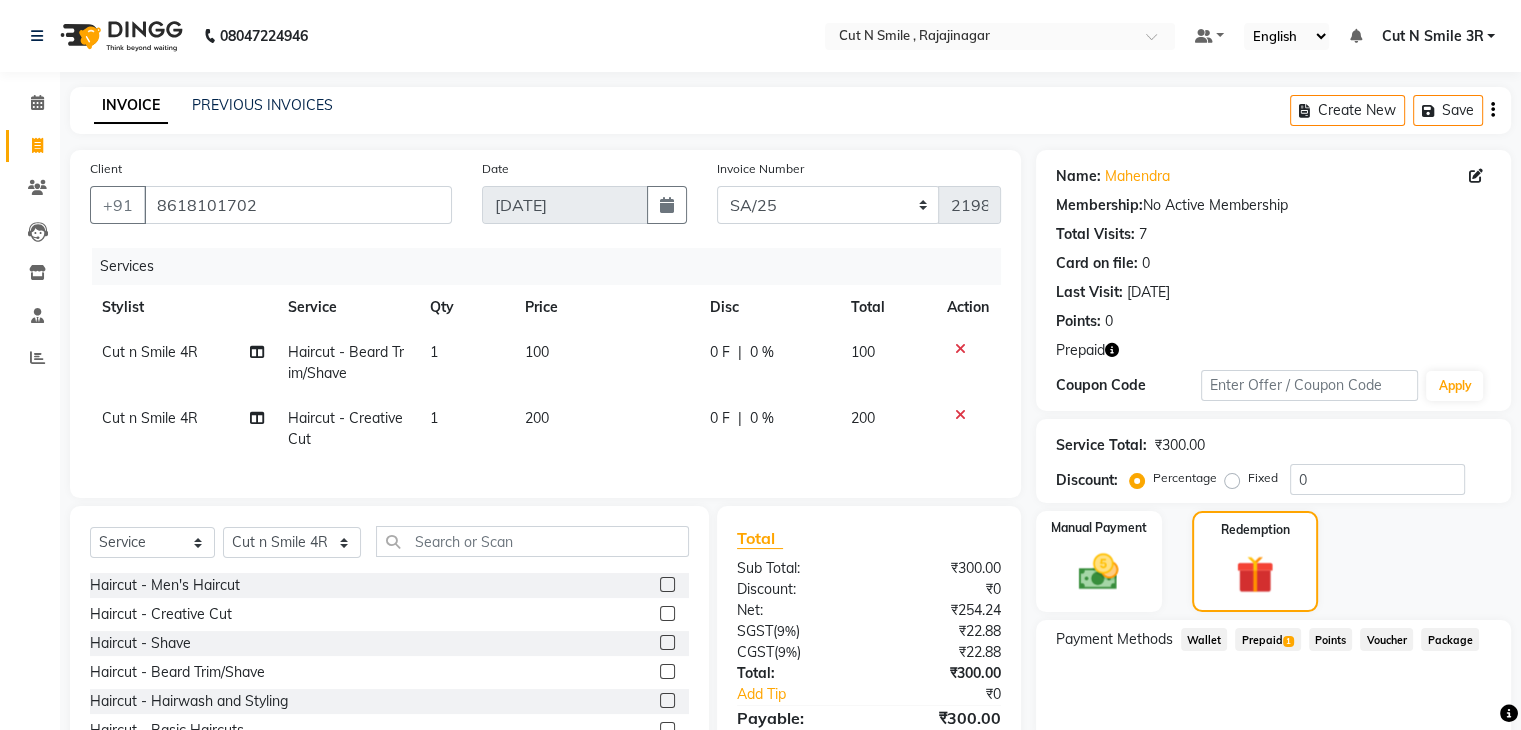 click on "1" 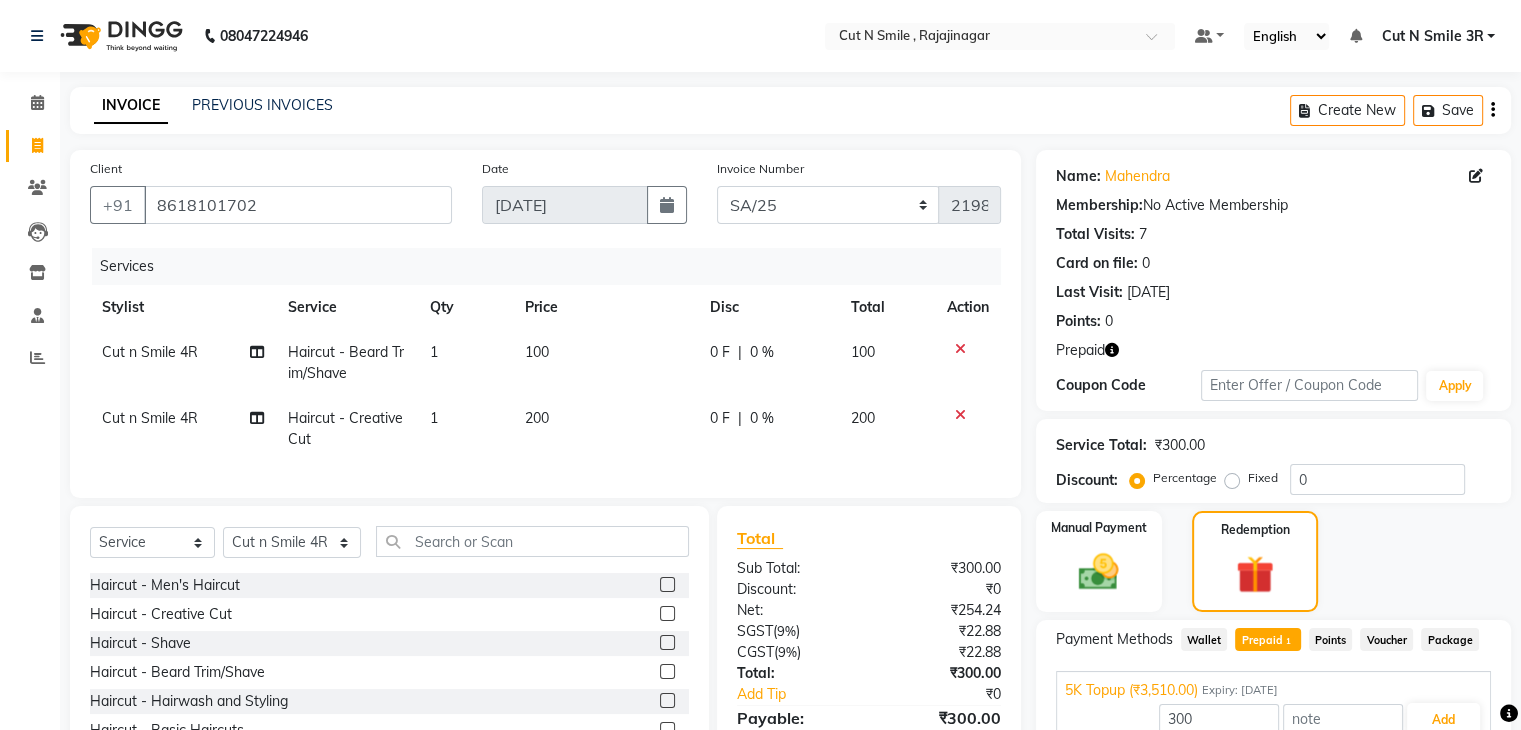 scroll, scrollTop: 117, scrollLeft: 0, axis: vertical 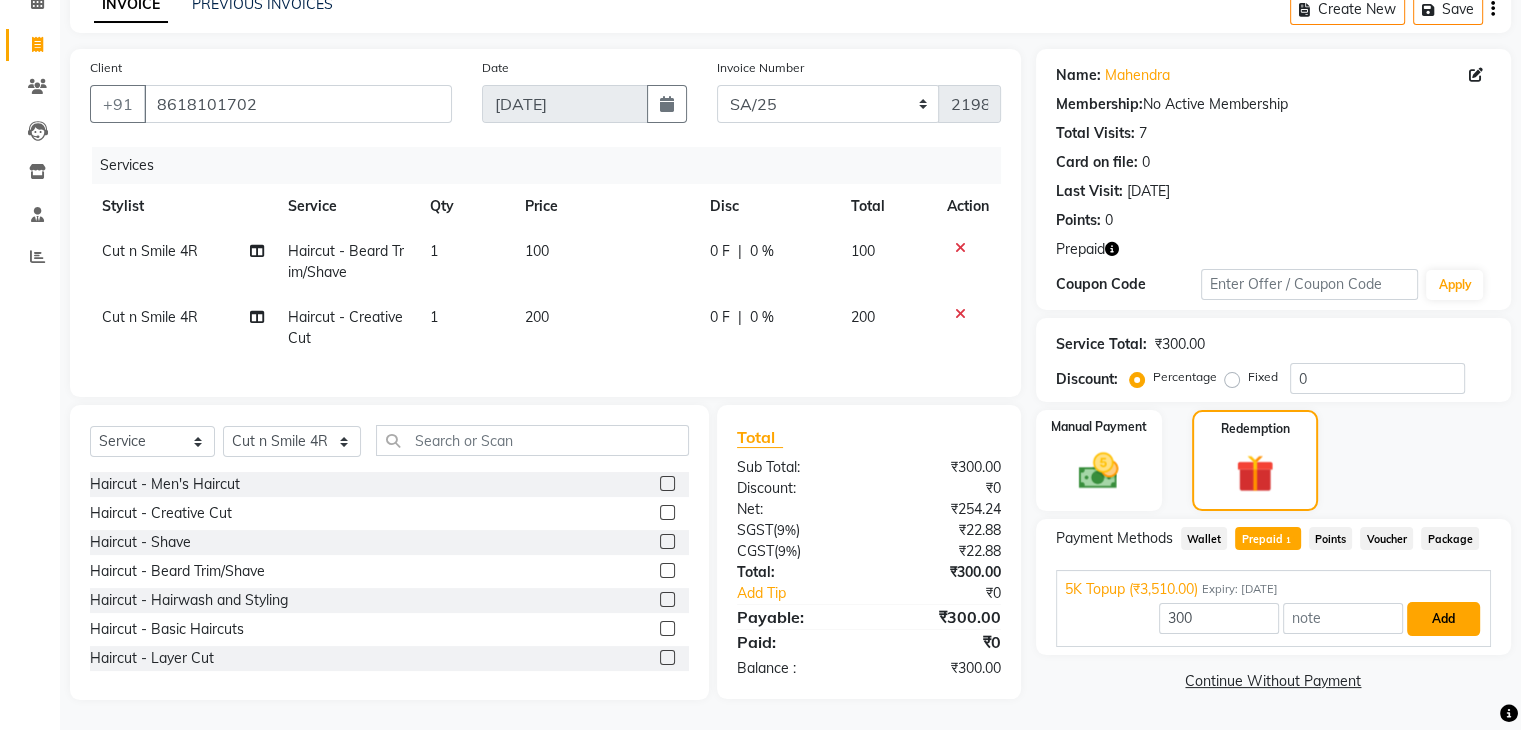 click on "Add" at bounding box center [1443, 619] 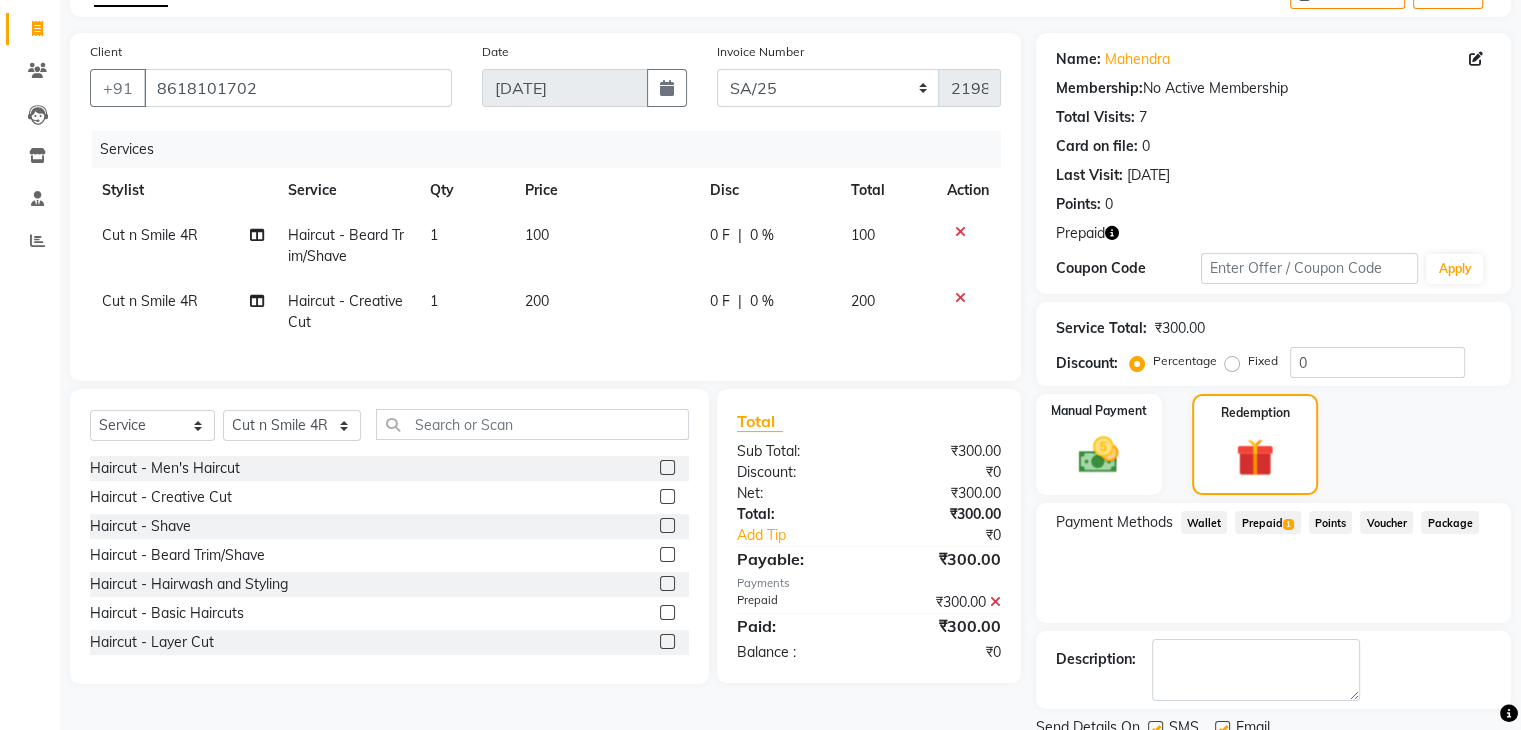 scroll, scrollTop: 193, scrollLeft: 0, axis: vertical 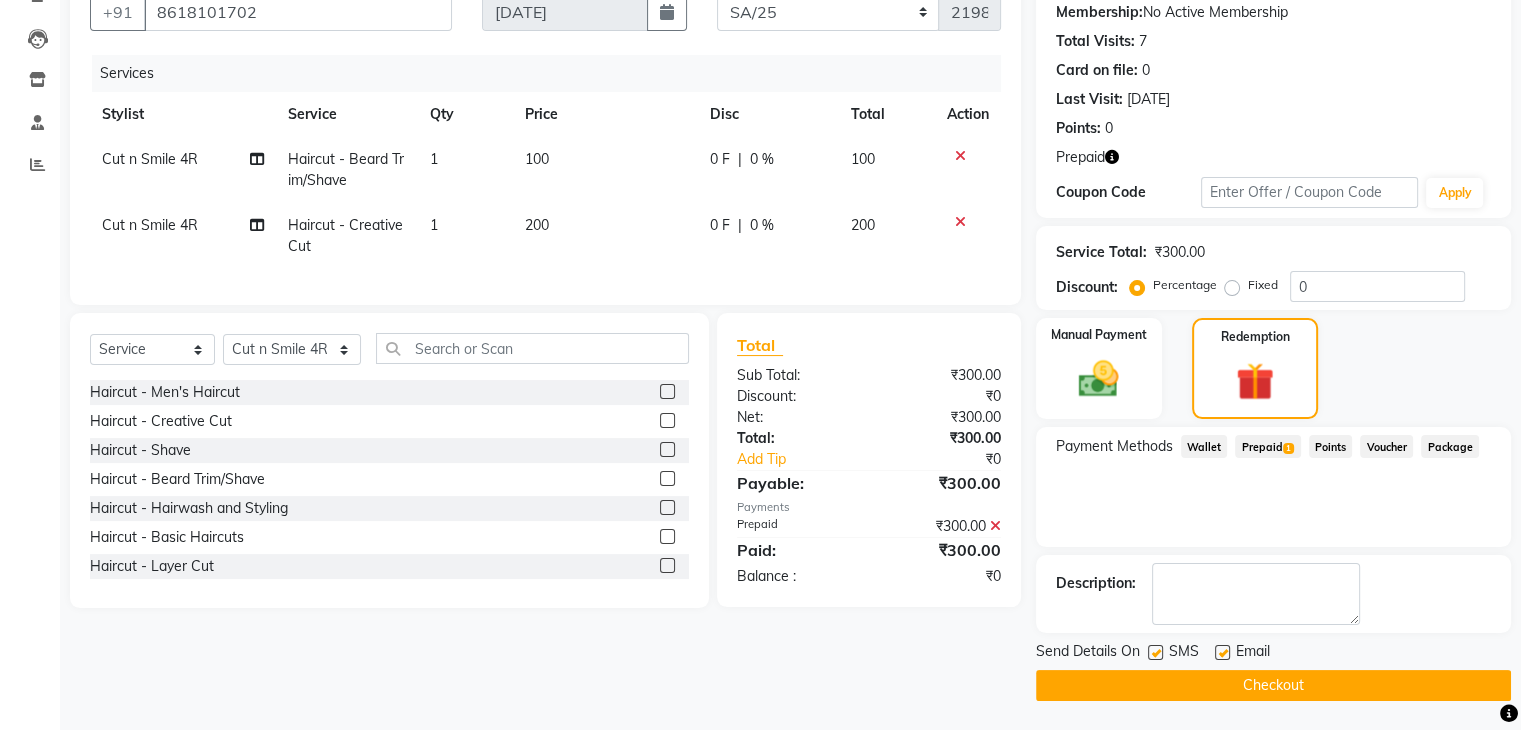 click on "Checkout" 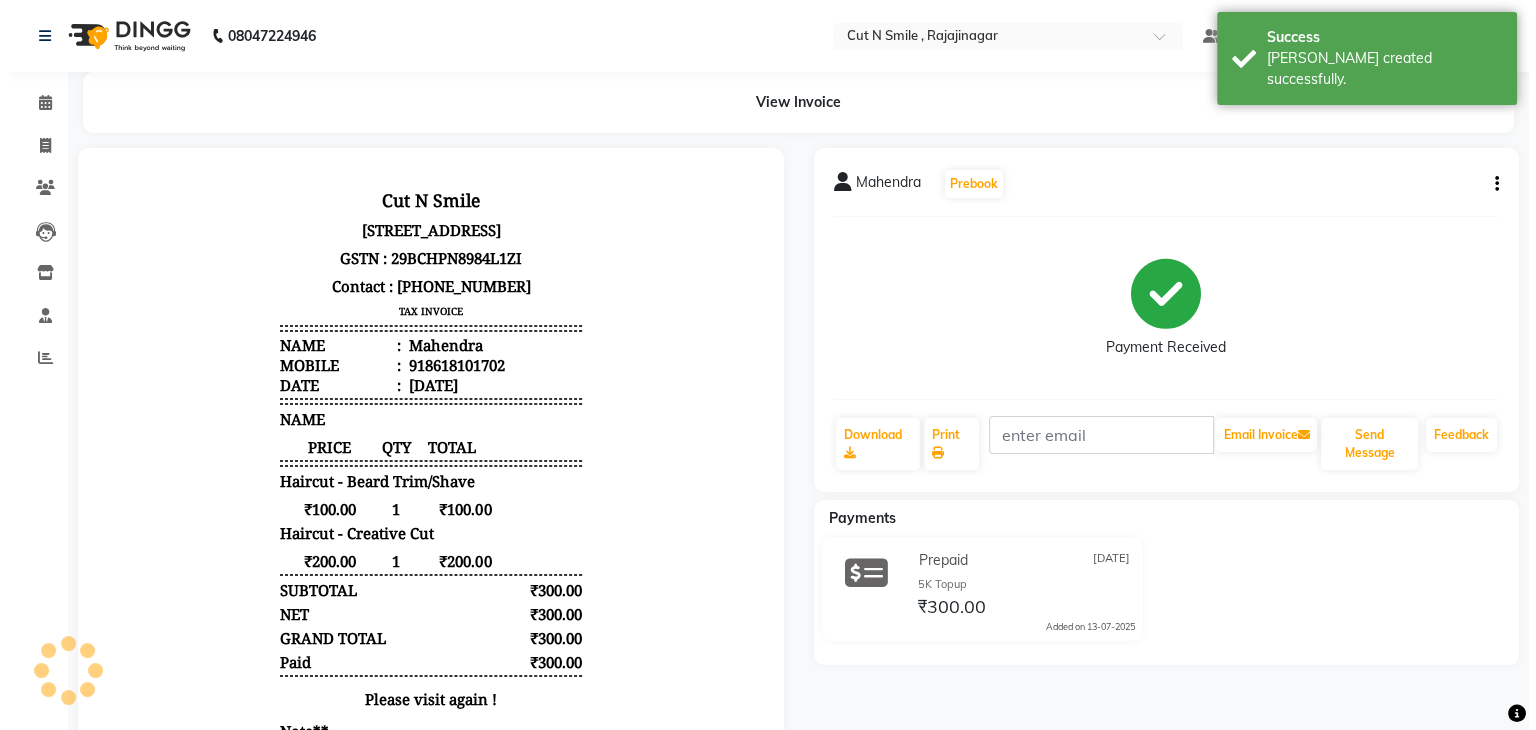 scroll, scrollTop: 0, scrollLeft: 0, axis: both 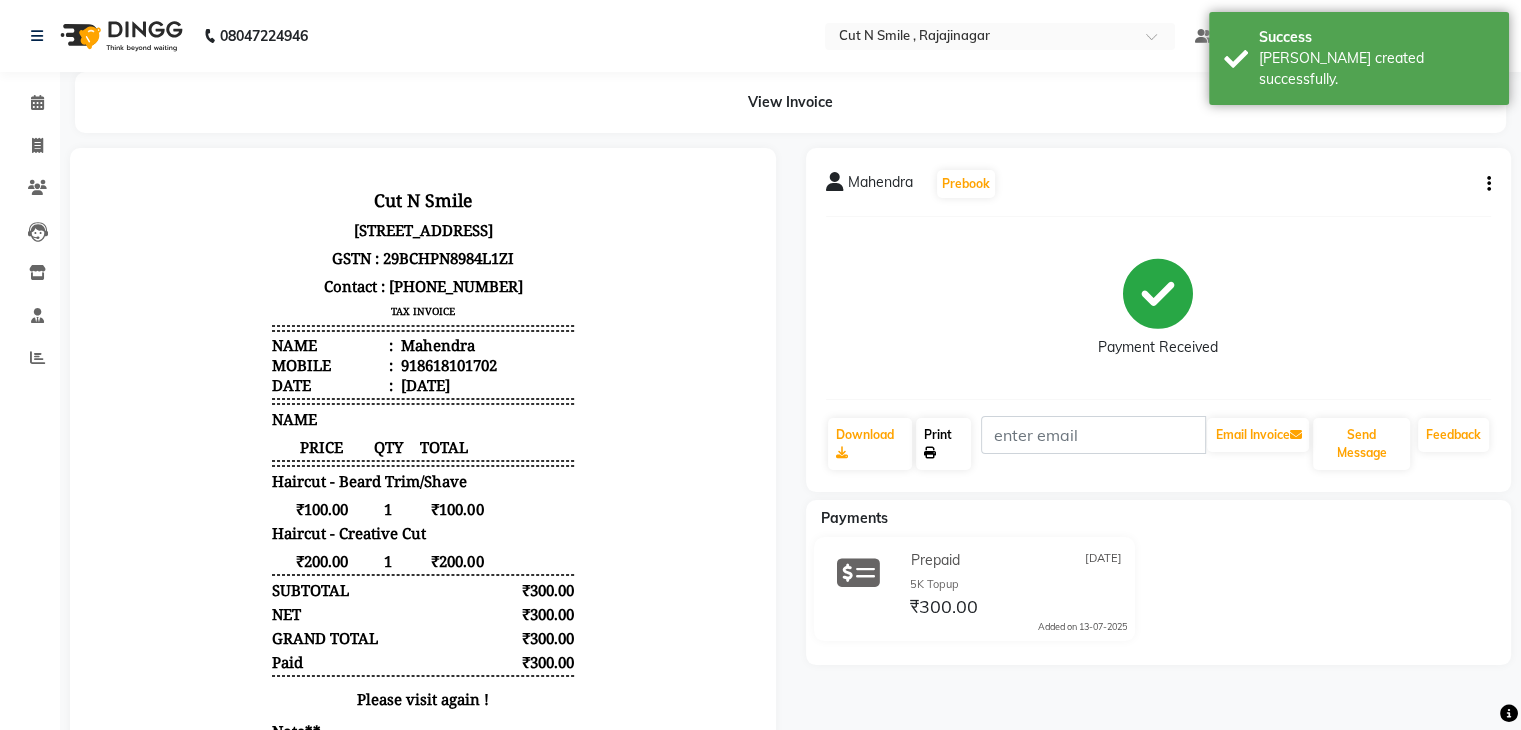 click on "Print" 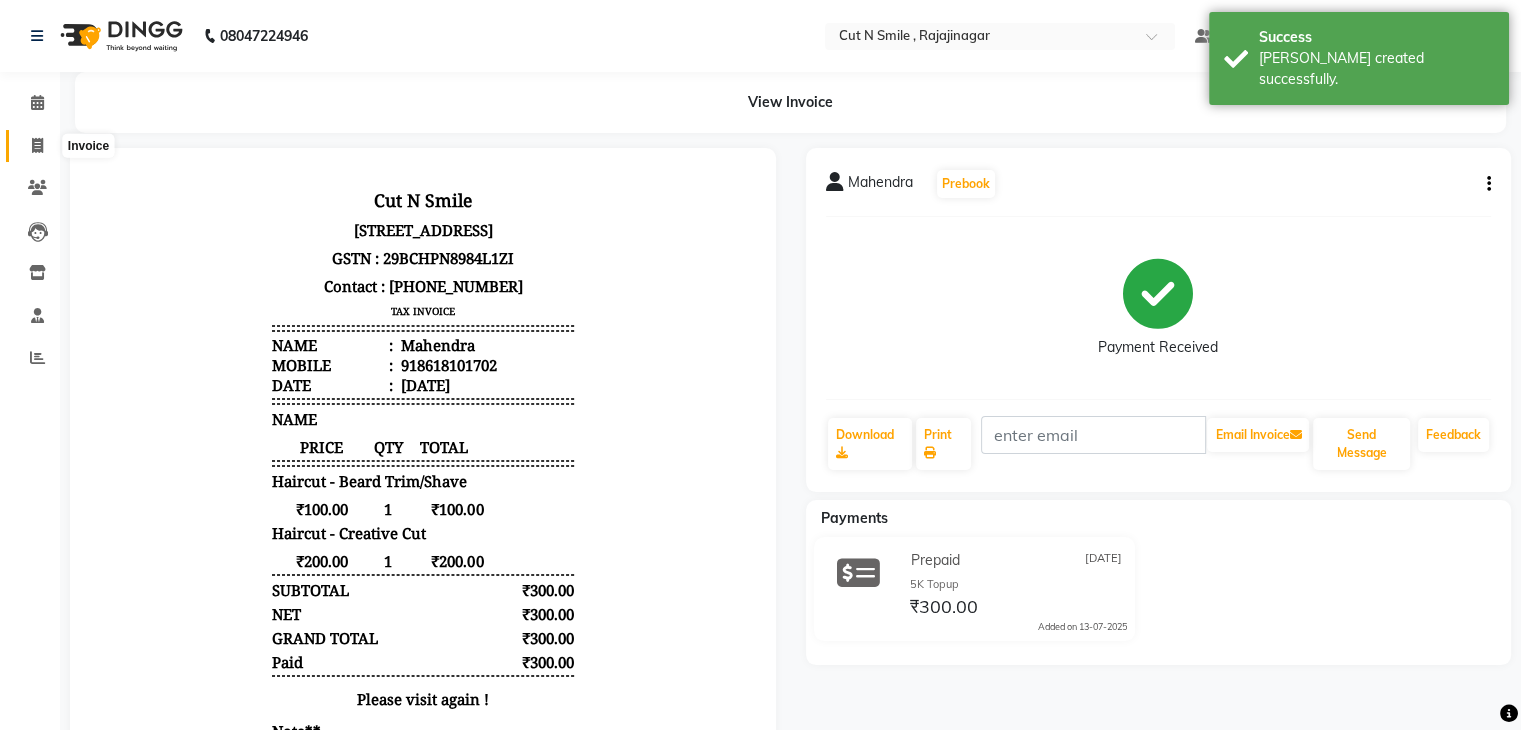 click 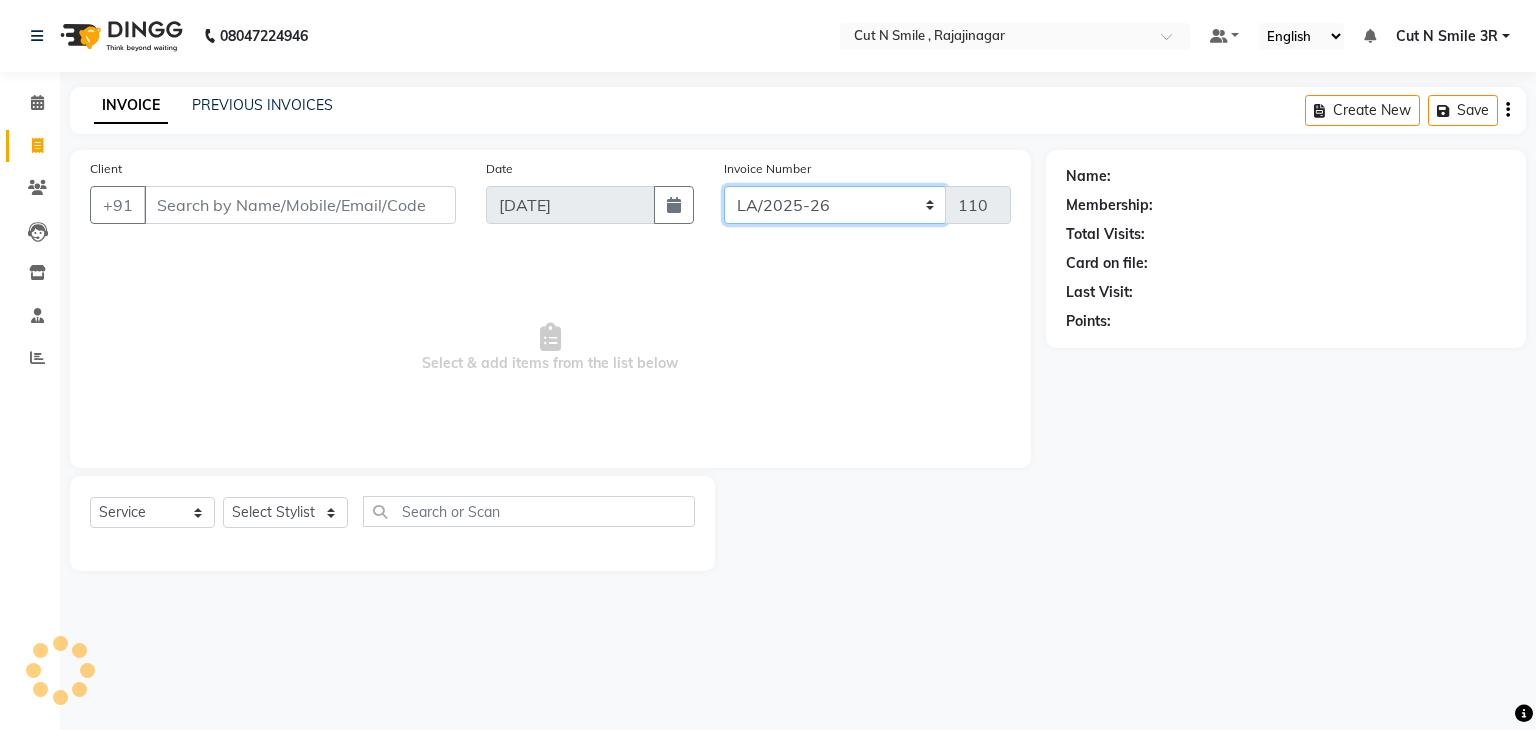 click on "[PERSON_NAME]/25-26 LA/2025-26 SH/25 CH/25 SA/25" 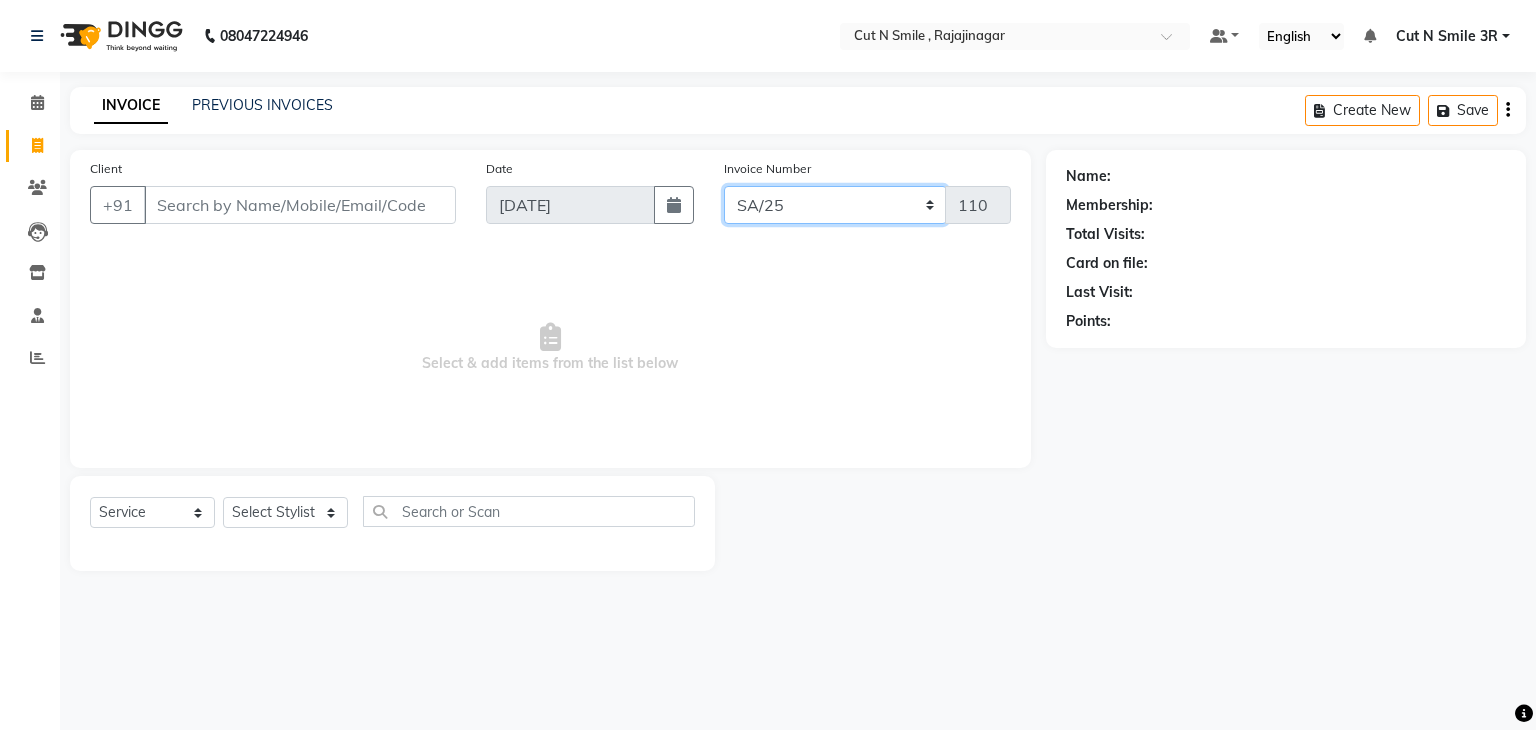 click on "[PERSON_NAME]/25-26 LA/2025-26 SH/25 CH/25 SA/25" 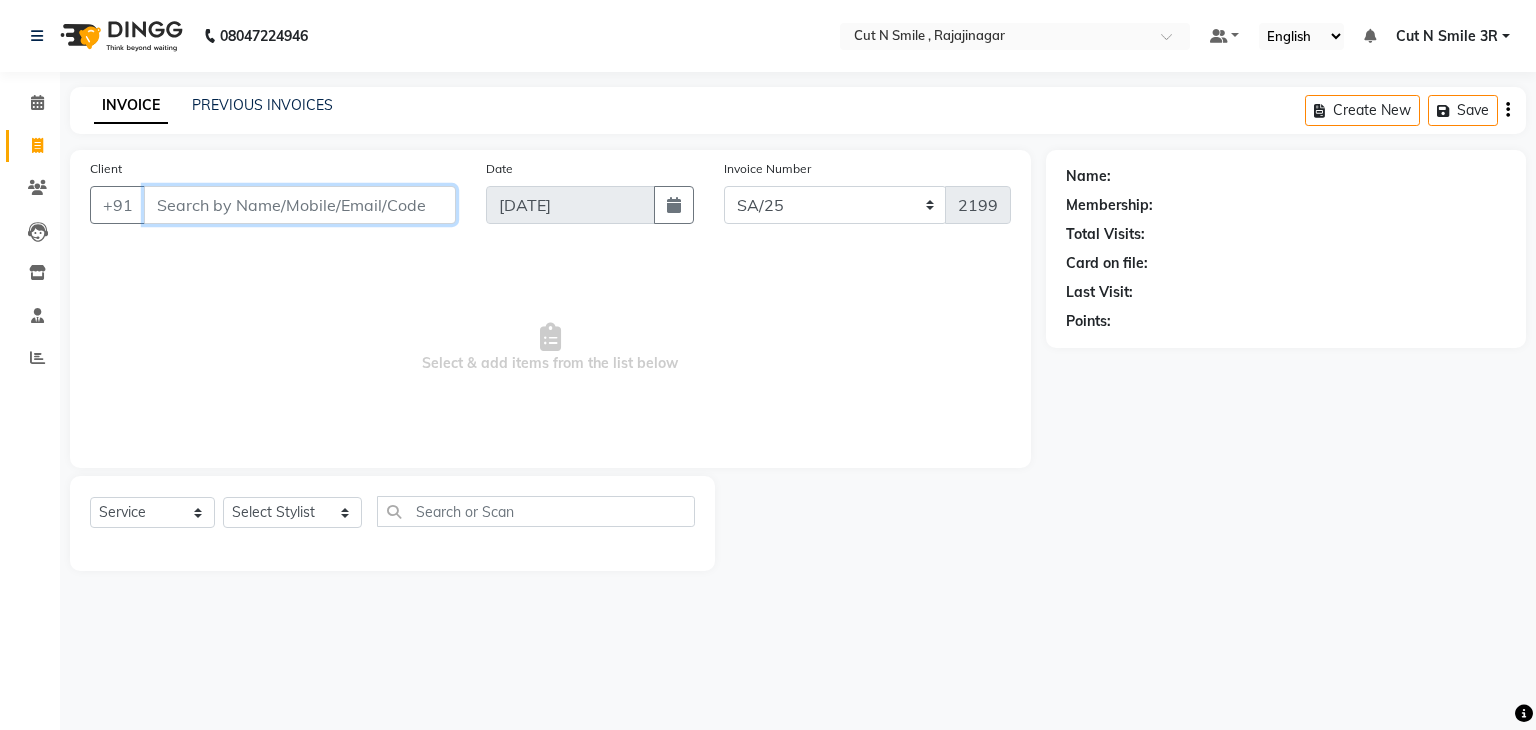 click on "Client" at bounding box center [300, 205] 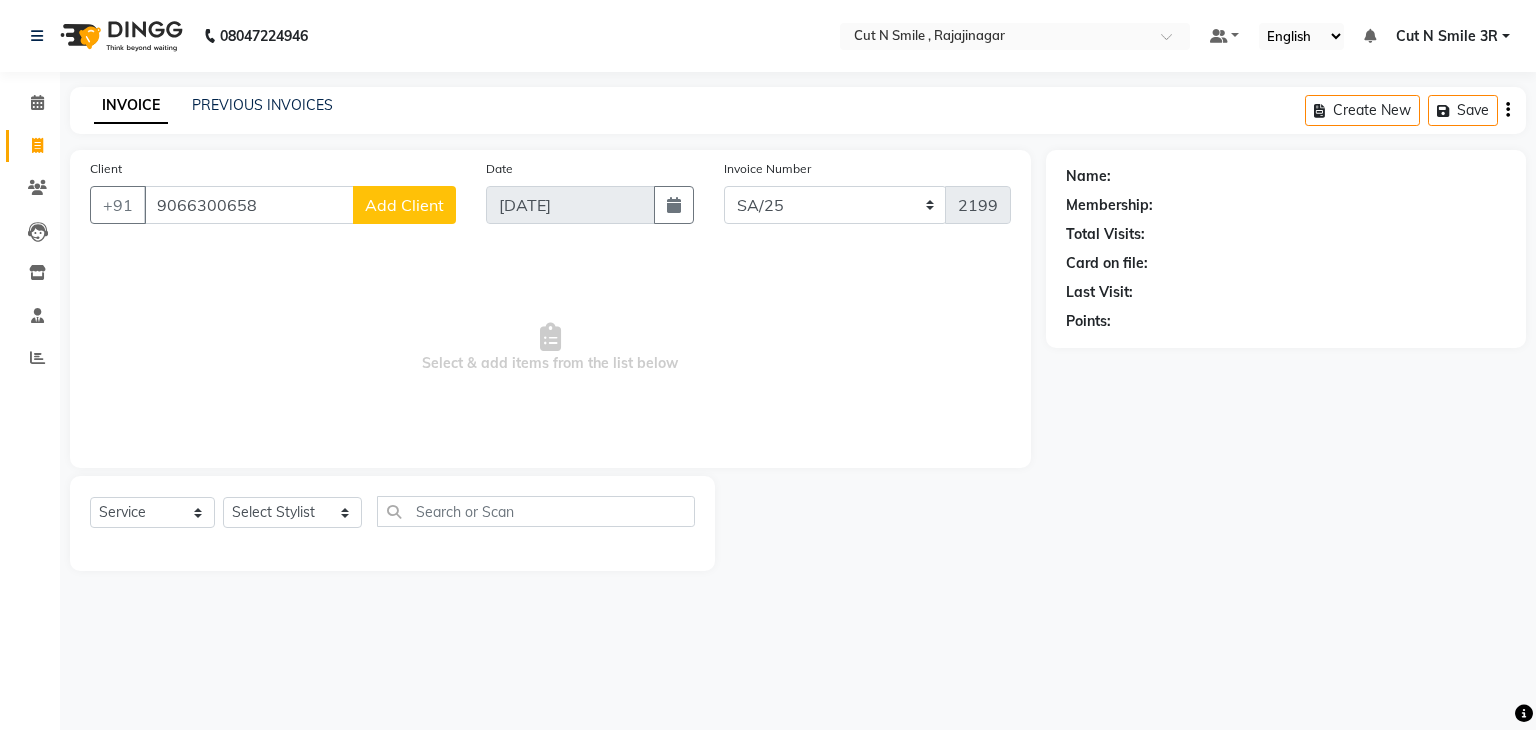 click on "Add Client" 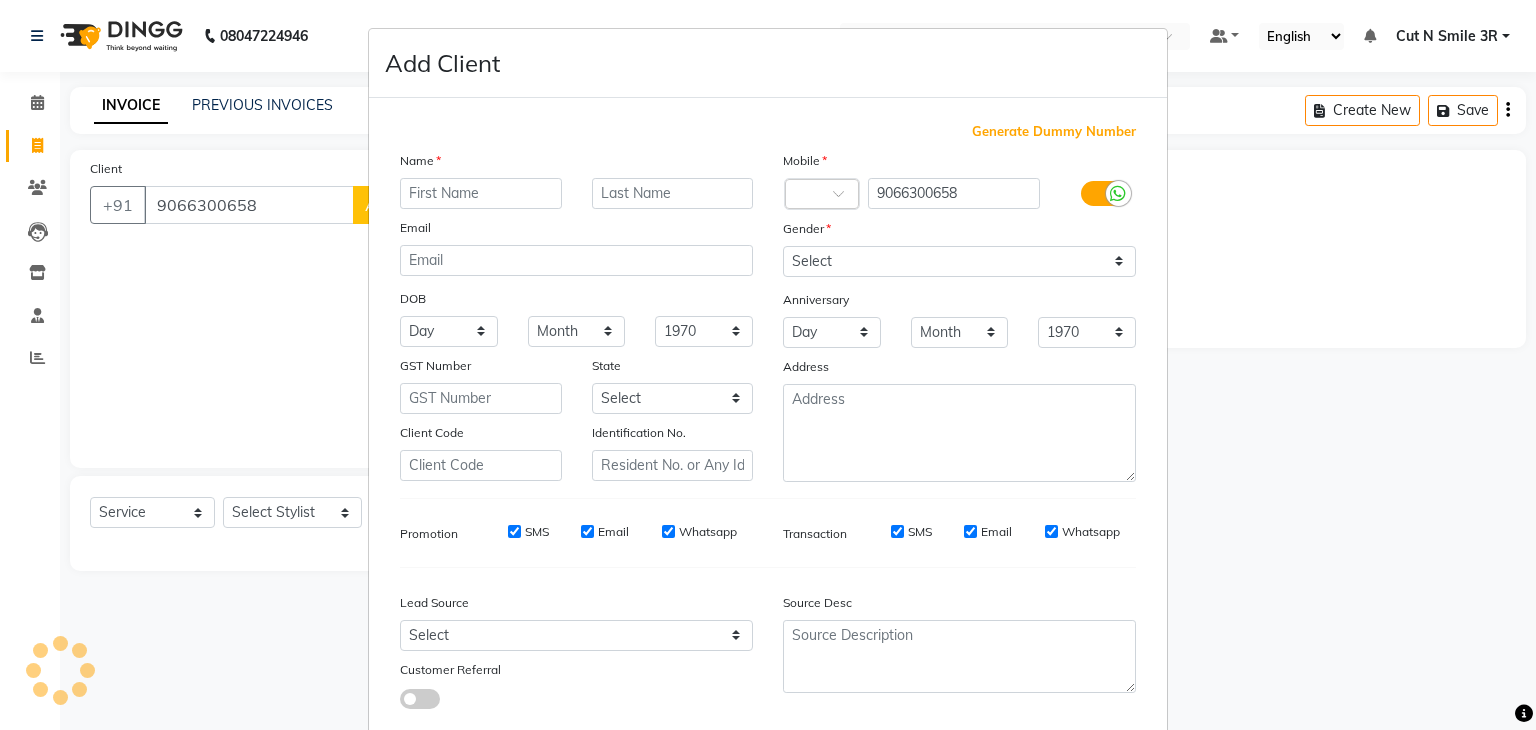 click at bounding box center (481, 193) 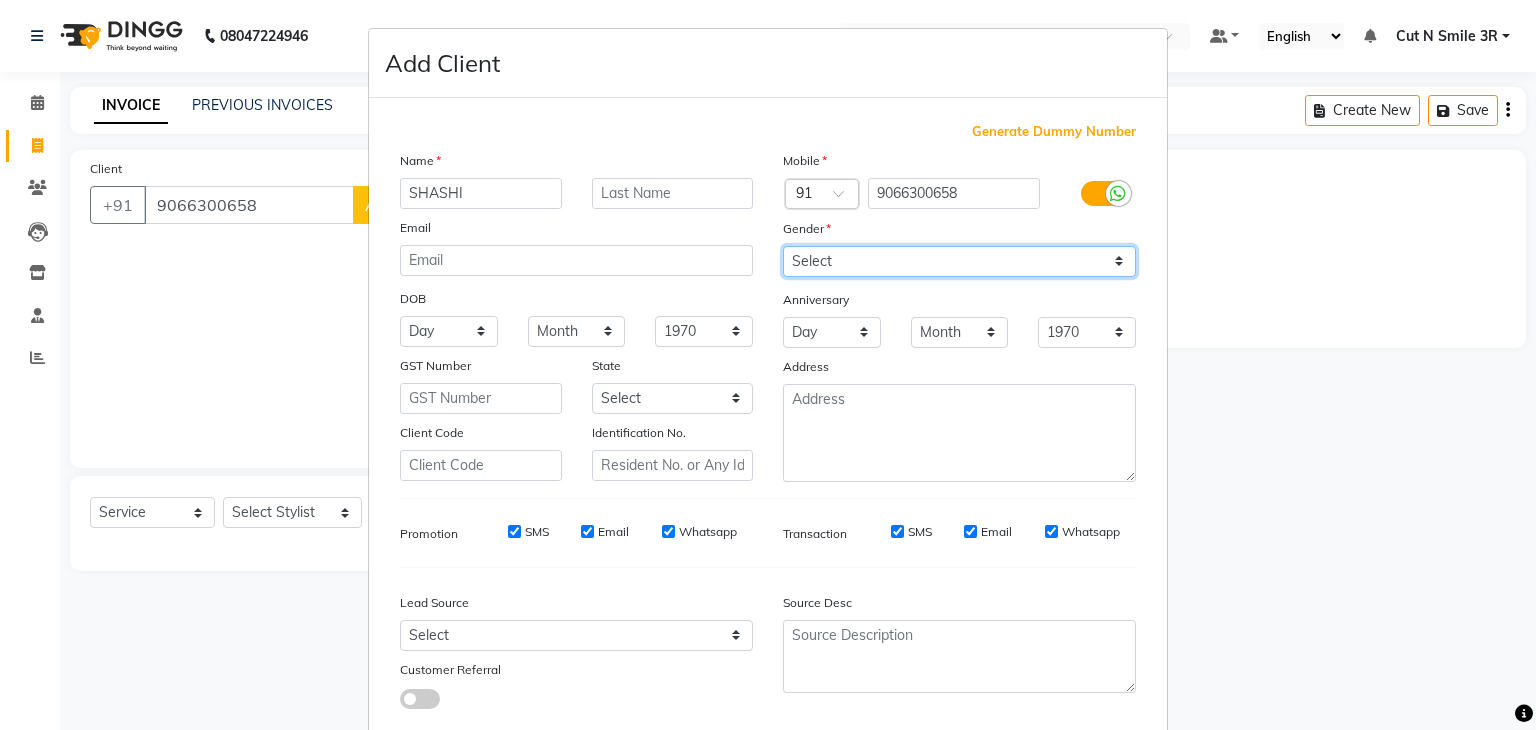 click on "Select [DEMOGRAPHIC_DATA] [DEMOGRAPHIC_DATA] Other Prefer Not To Say" at bounding box center [959, 261] 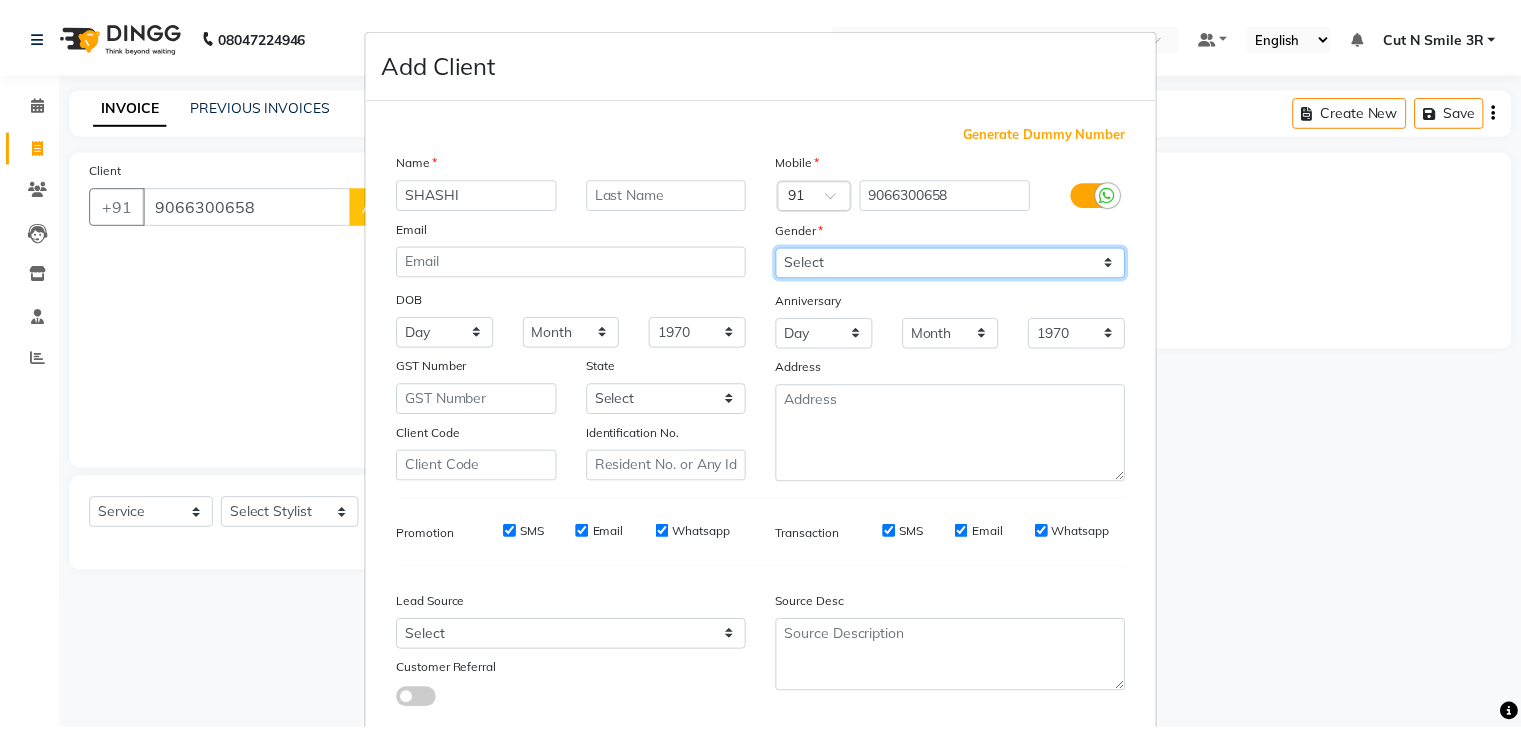 scroll, scrollTop: 127, scrollLeft: 0, axis: vertical 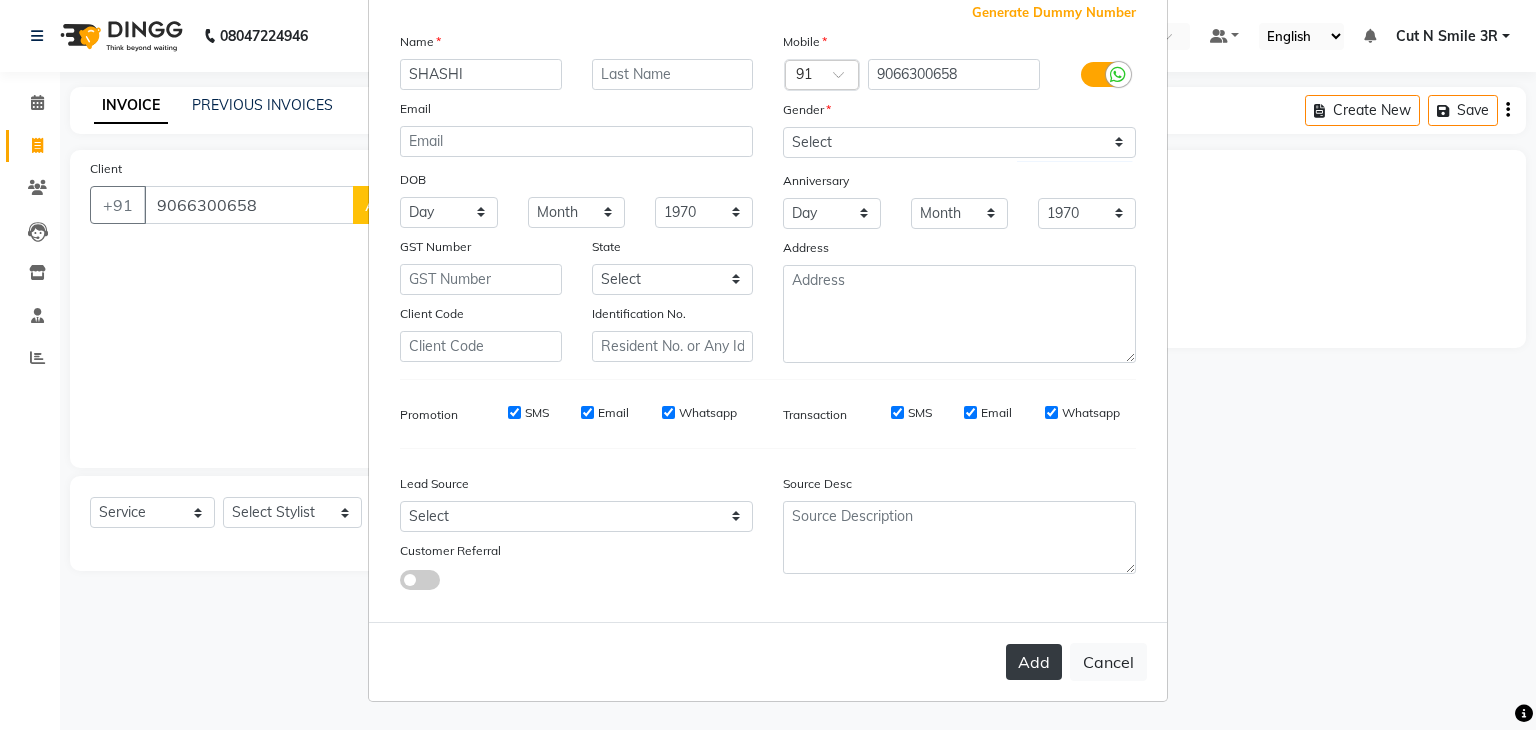 click on "Add" at bounding box center [1034, 662] 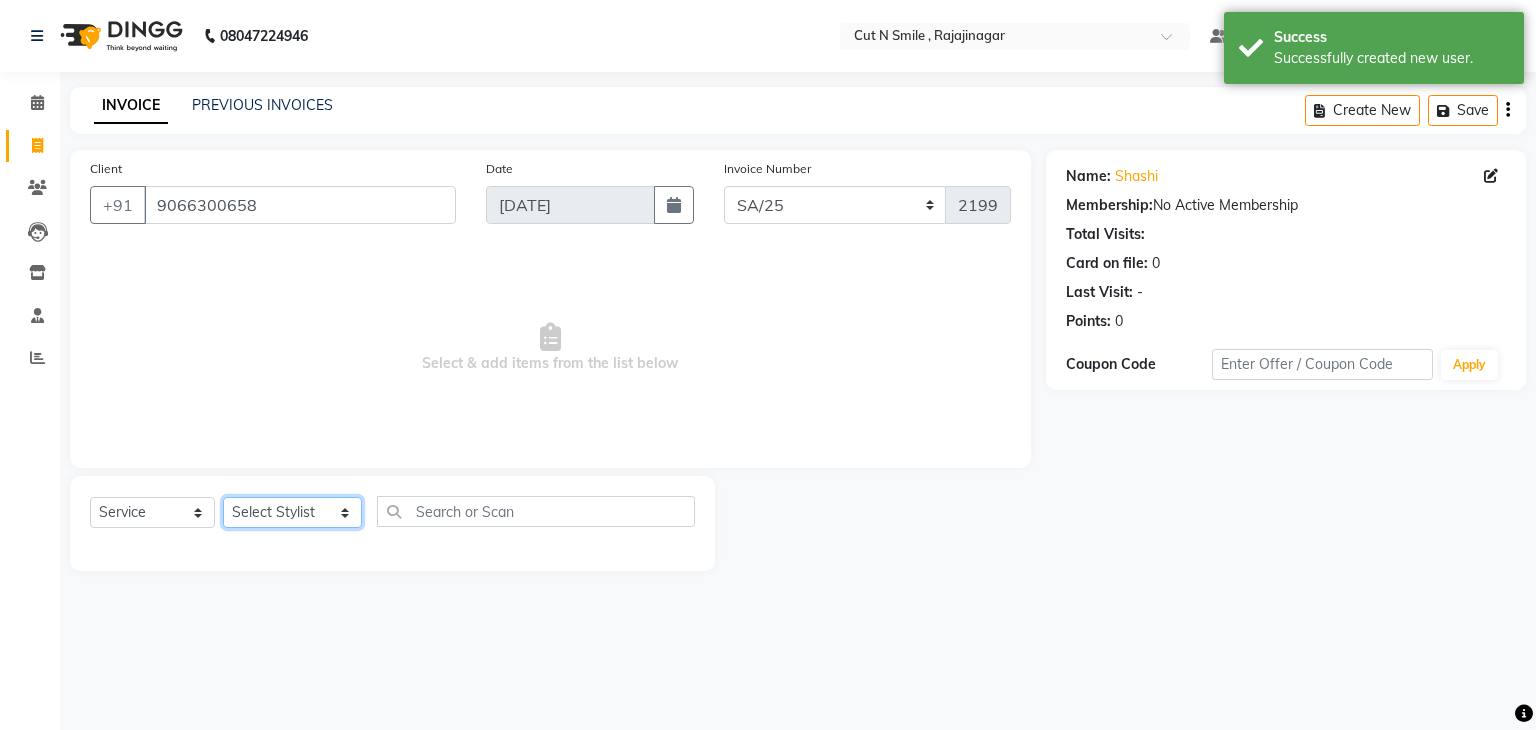 click on "Select Stylist [PERSON_NAME] Ammu 3R [PERSON_NAME] VN [PERSON_NAME] 3R [PERSON_NAME] 3R [PERSON_NAME] 3R [PERSON_NAME] 4R CNS [PERSON_NAME]  Cut N Smile 17M  Cut N Smile 3R Cut n Smile 4R Cut N Smile 9M Cut N Smile ML Cut N Smile V [PERSON_NAME] 4R Govind VN Hema 4R [PERSON_NAME] VN Karan VN Love 4R [PERSON_NAME] 3R Manu 4R  Muskaan VN [PERSON_NAME] 4R N D M 4R NDM Alam 4R Noushad VN [PERSON_NAME] 4R Priya [PERSON_NAME] 3R Rahul 3R Ravi 3R [PERSON_NAME] 4R [PERSON_NAME] 3R [PERSON_NAME] 4R [PERSON_NAME] [PERSON_NAME] 3R [PERSON_NAME] 4R Sameer 3R [PERSON_NAME] [PERSON_NAME]  [PERSON_NAME] [PERSON_NAME] [PERSON_NAME] VN [PERSON_NAME] 4R [PERSON_NAME] 4R [PERSON_NAME] VN Shanavaaz [PERSON_NAME] 3R [PERSON_NAME] 4R [PERSON_NAME] [PERSON_NAME] 4R Sunny VN [PERSON_NAME] 4R Vakeel 3R Varas 4R [PERSON_NAME] [PERSON_NAME] VN" 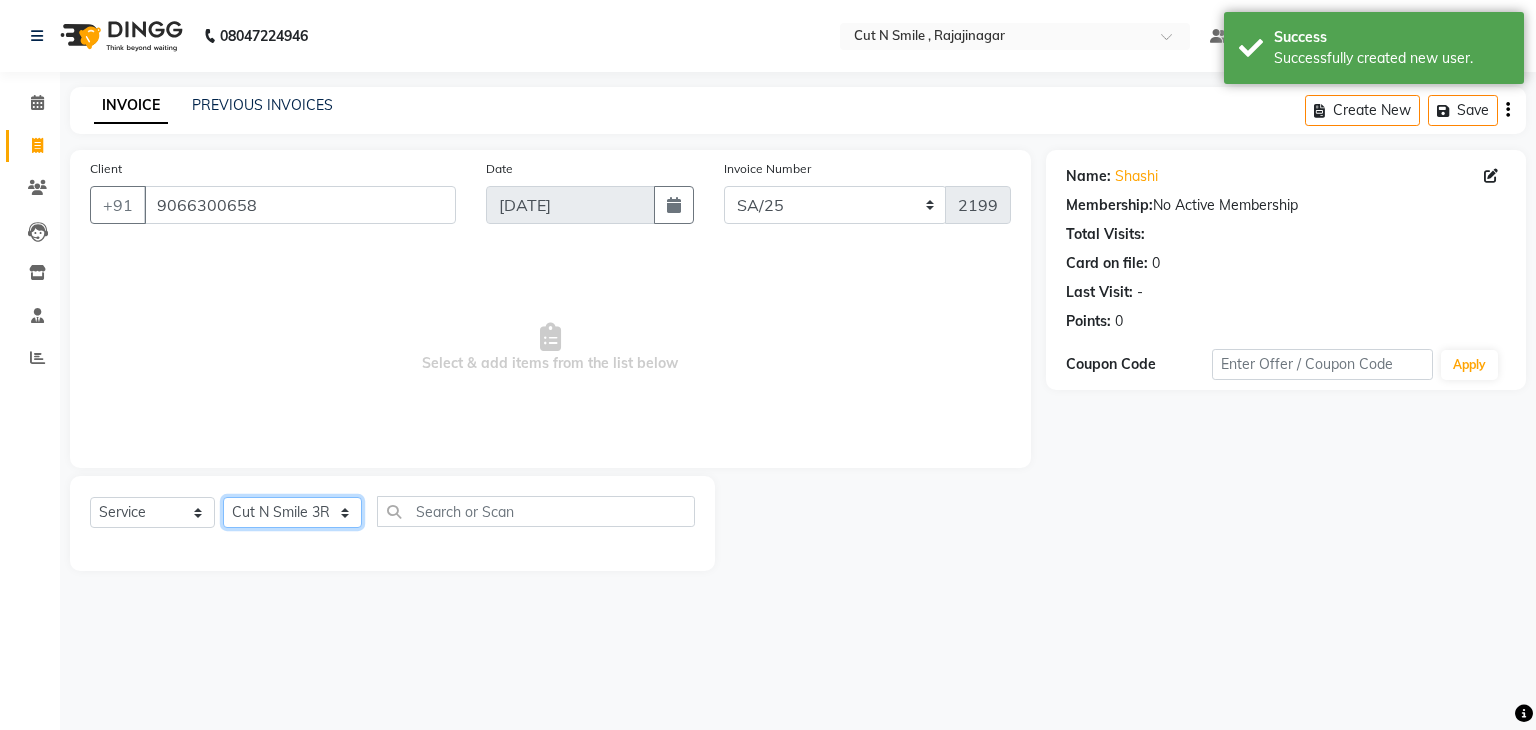 click on "Select Stylist [PERSON_NAME] Ammu 3R [PERSON_NAME] VN [PERSON_NAME] 3R [PERSON_NAME] 3R [PERSON_NAME] 3R [PERSON_NAME] 4R CNS [PERSON_NAME]  Cut N Smile 17M  Cut N Smile 3R Cut n Smile 4R Cut N Smile 9M Cut N Smile ML Cut N Smile V [PERSON_NAME] 4R Govind VN Hema 4R [PERSON_NAME] VN Karan VN Love 4R [PERSON_NAME] 3R Manu 4R  Muskaan VN [PERSON_NAME] 4R N D M 4R NDM Alam 4R Noushad VN [PERSON_NAME] 4R Priya [PERSON_NAME] 3R Rahul 3R Ravi 3R [PERSON_NAME] 4R [PERSON_NAME] 3R [PERSON_NAME] 4R [PERSON_NAME] [PERSON_NAME] 3R [PERSON_NAME] 4R Sameer 3R [PERSON_NAME] [PERSON_NAME]  [PERSON_NAME] [PERSON_NAME] [PERSON_NAME] VN [PERSON_NAME] 4R [PERSON_NAME] 4R [PERSON_NAME] VN Shanavaaz [PERSON_NAME] 3R [PERSON_NAME] 4R [PERSON_NAME] [PERSON_NAME] 4R Sunny VN [PERSON_NAME] 4R Vakeel 3R Varas 4R [PERSON_NAME] [PERSON_NAME] VN" 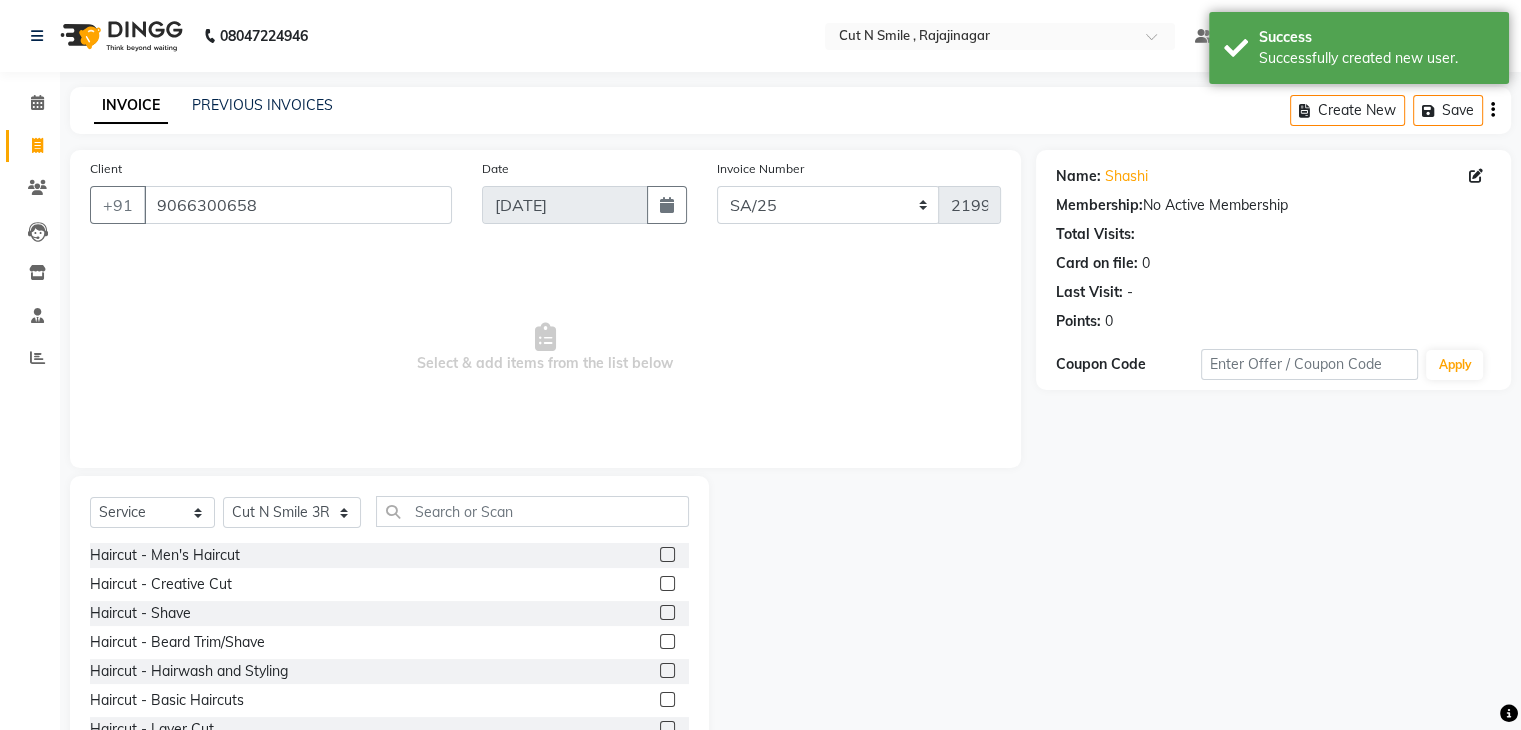 click 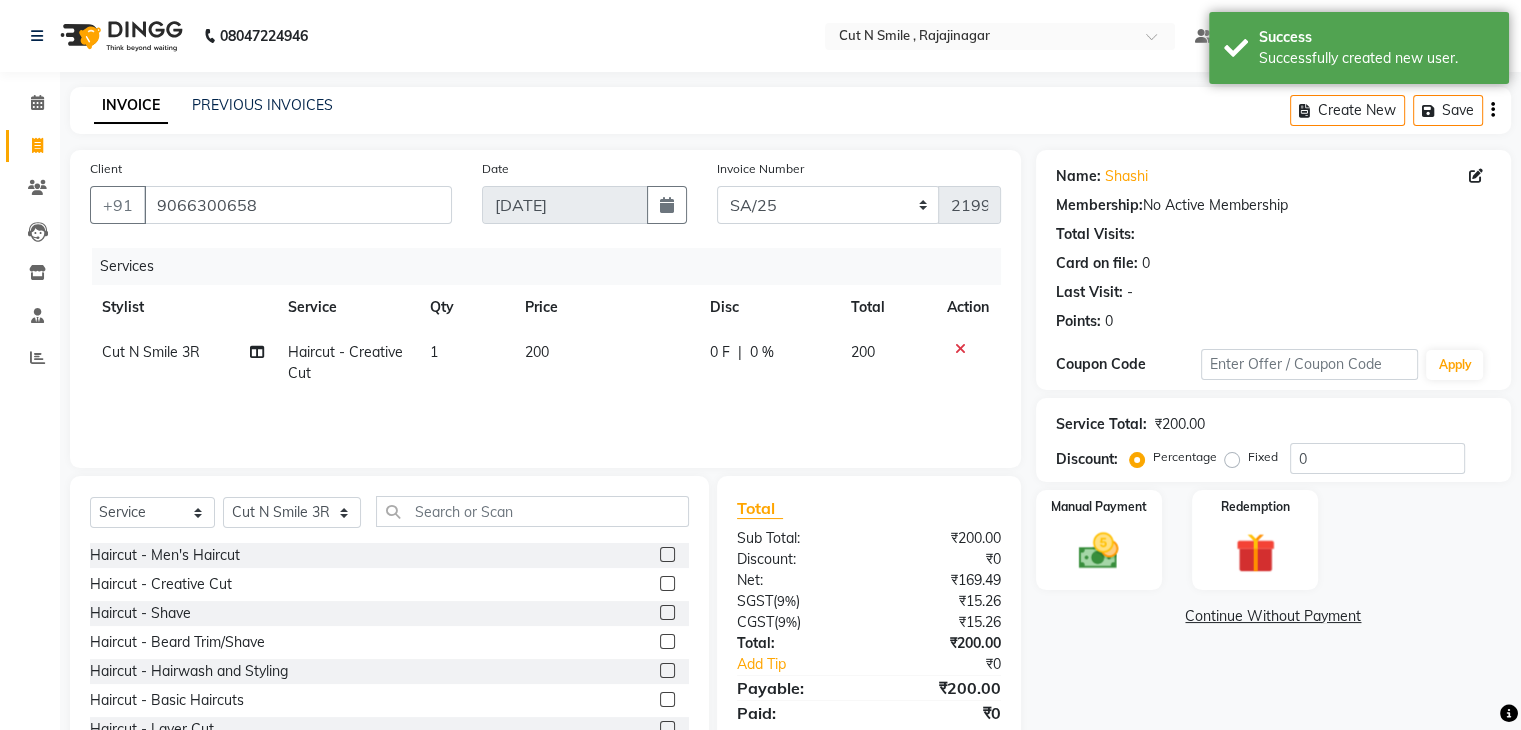 click 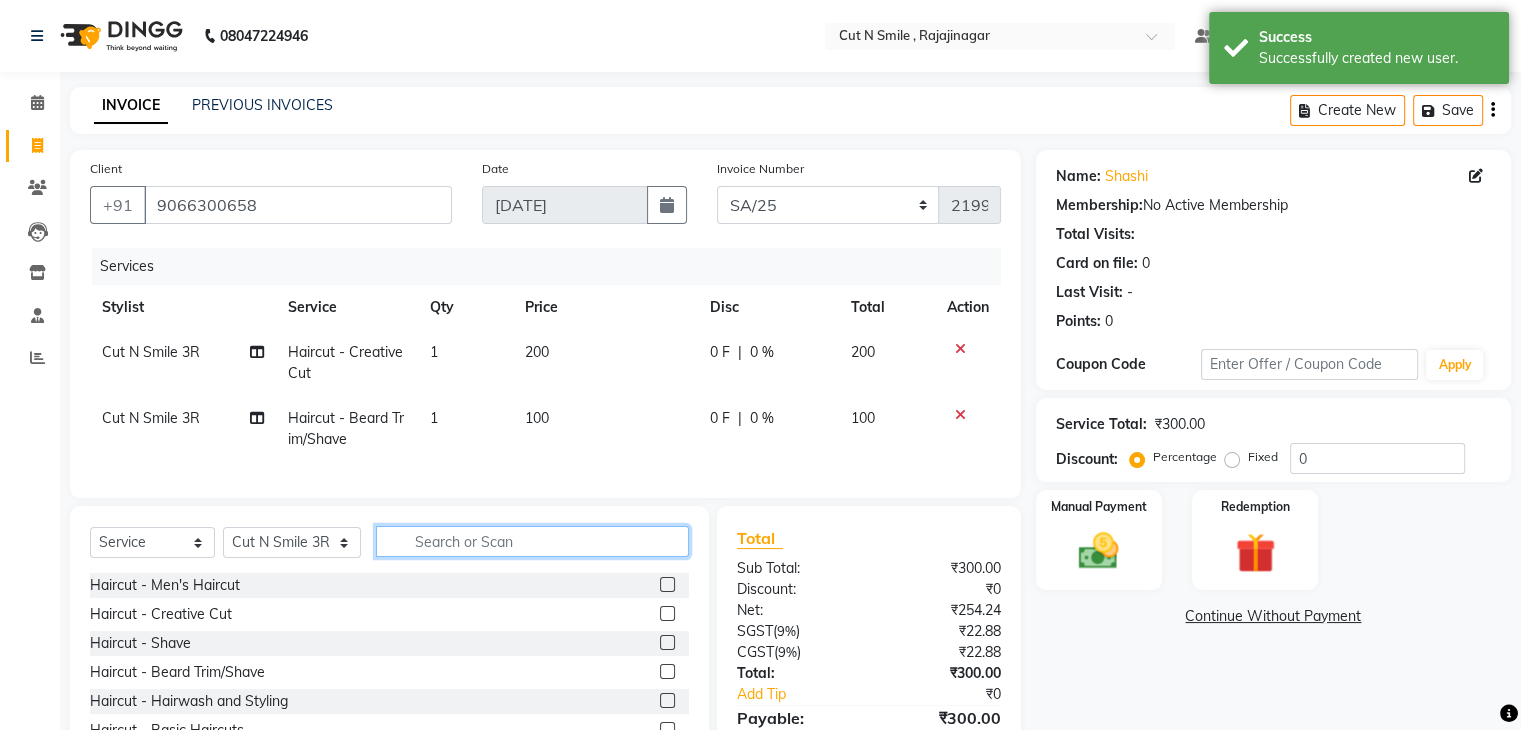 click 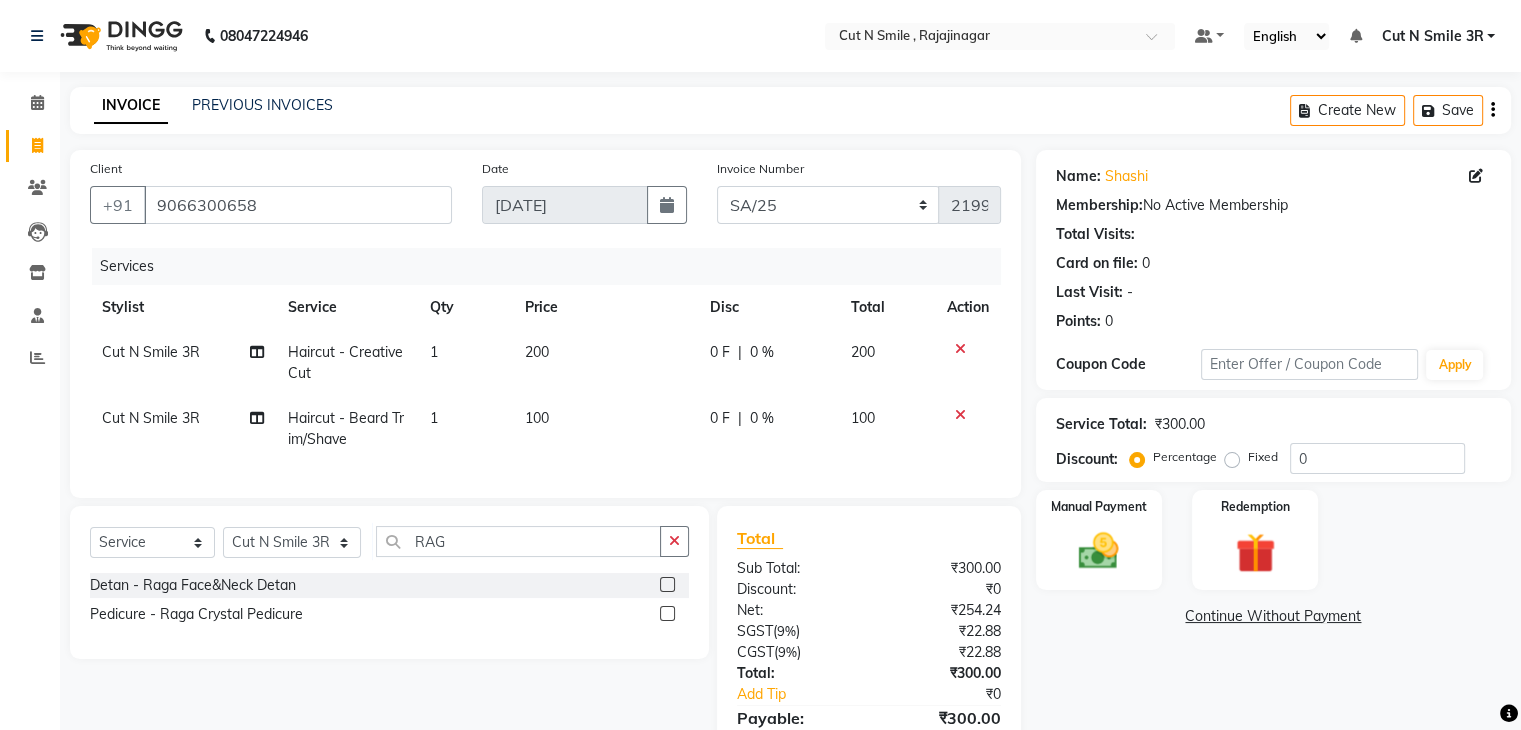 click 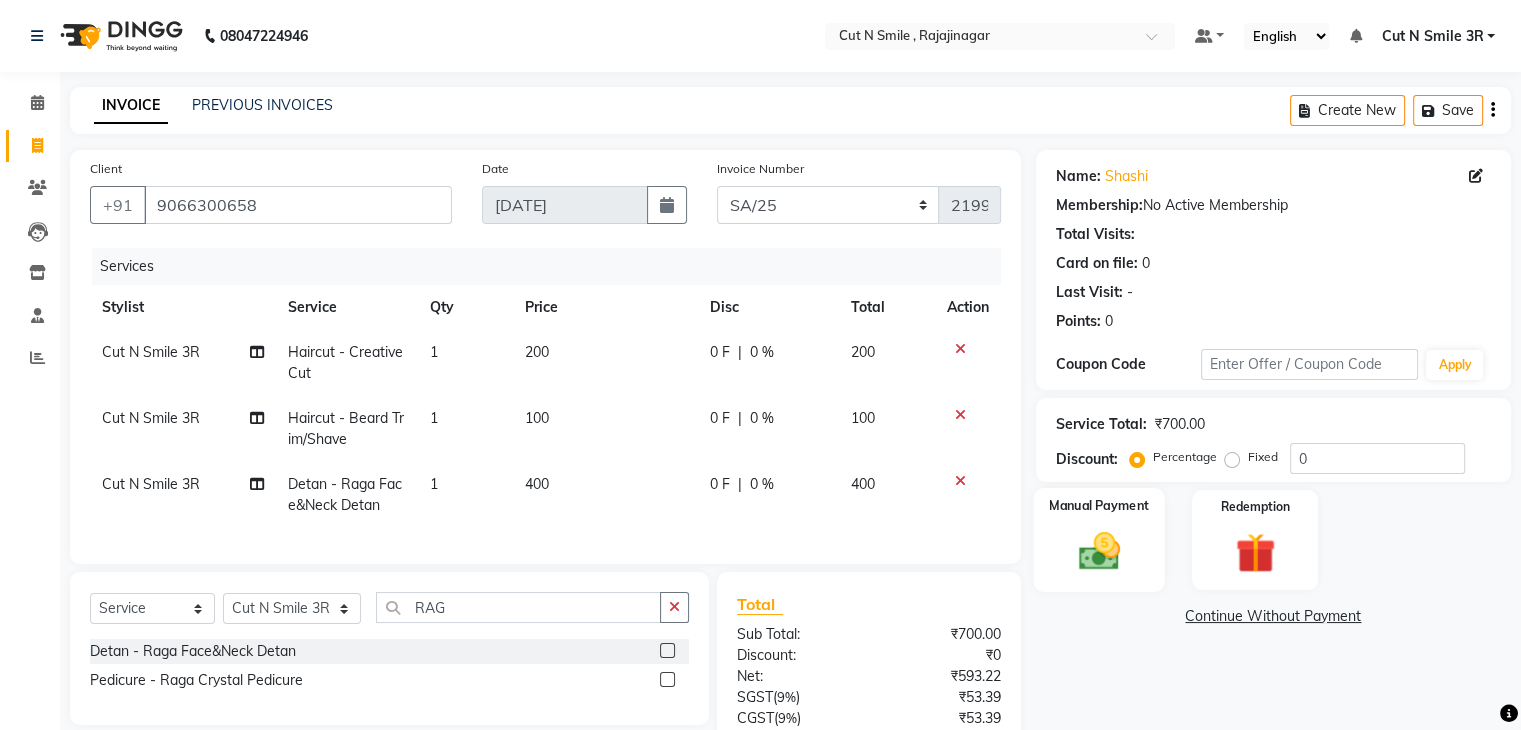 click 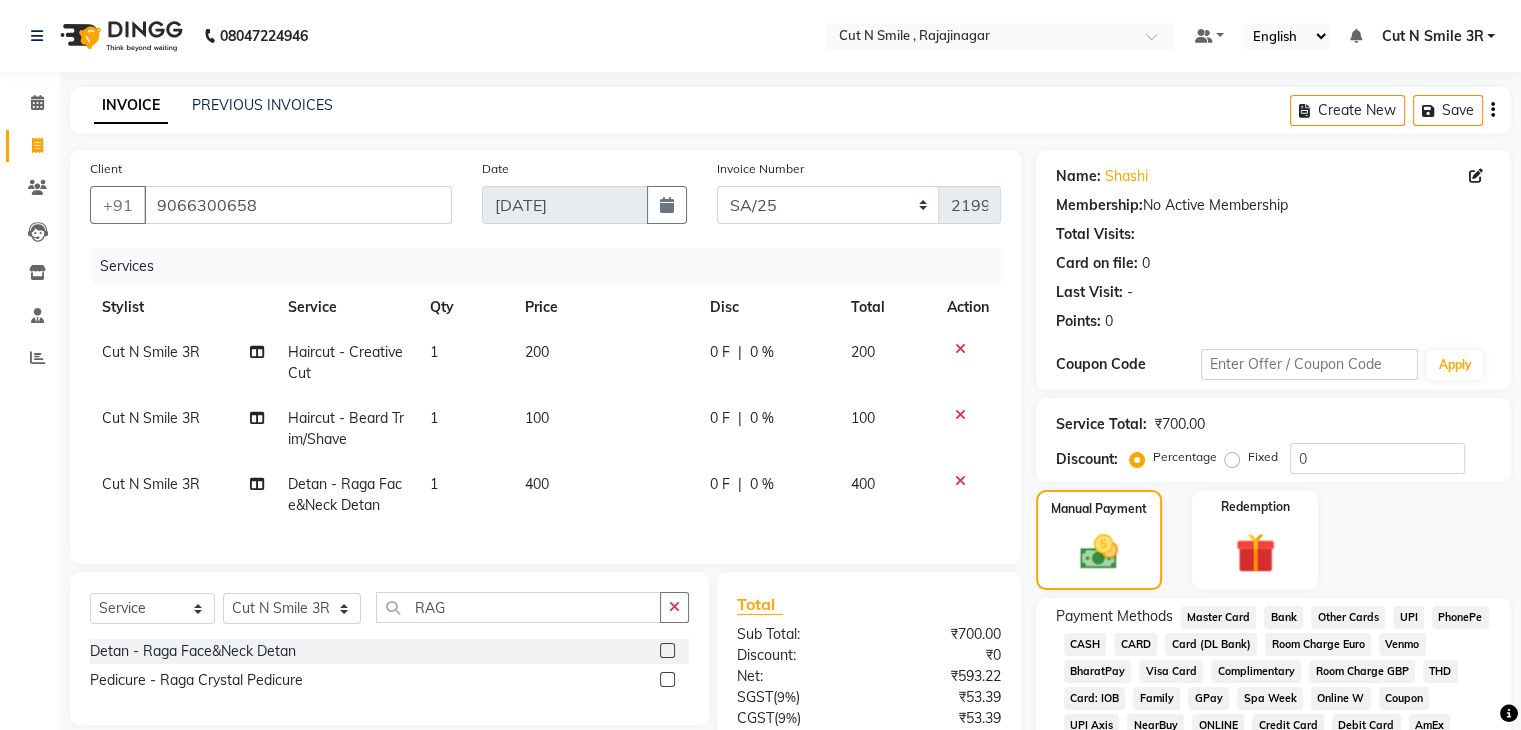 click on "UPI" 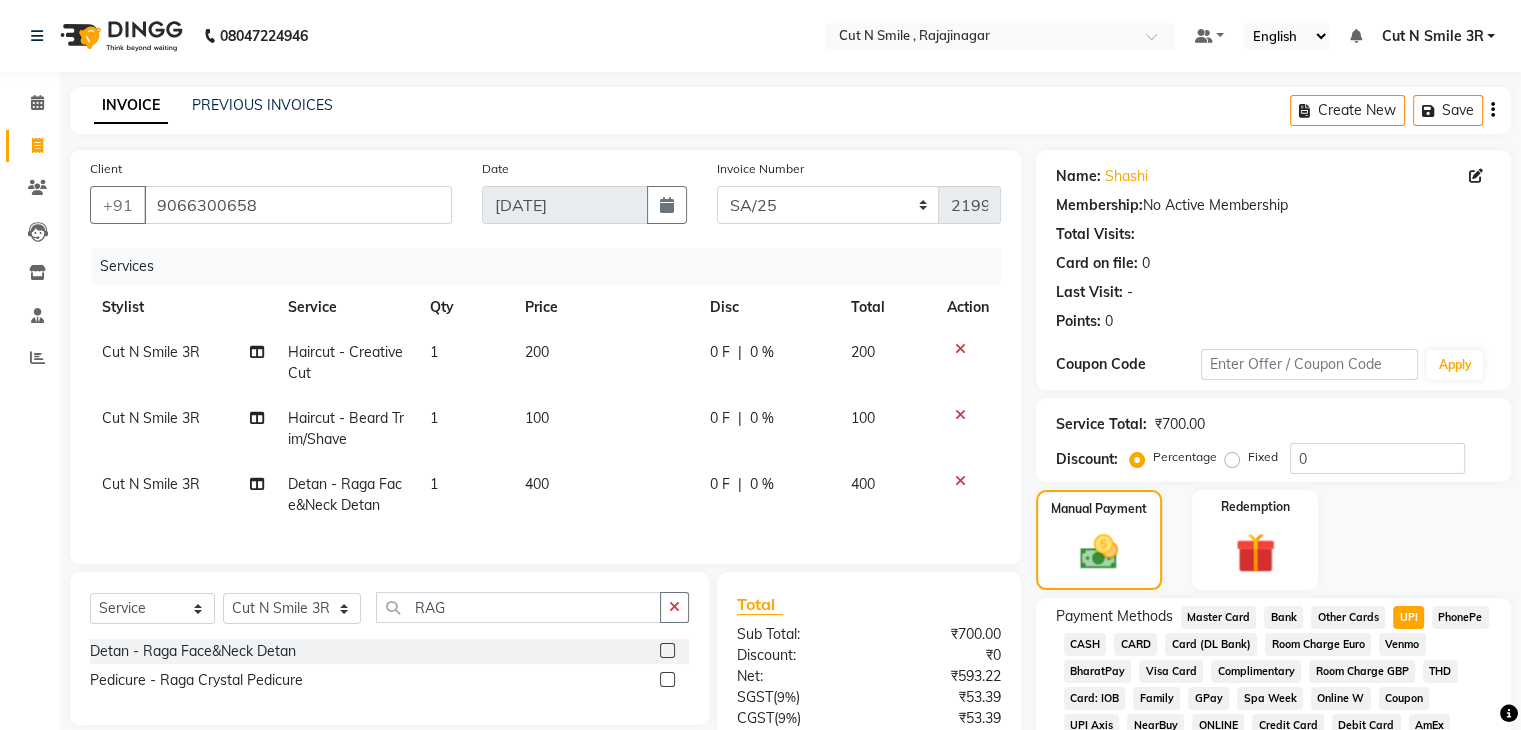 scroll, scrollTop: 228, scrollLeft: 0, axis: vertical 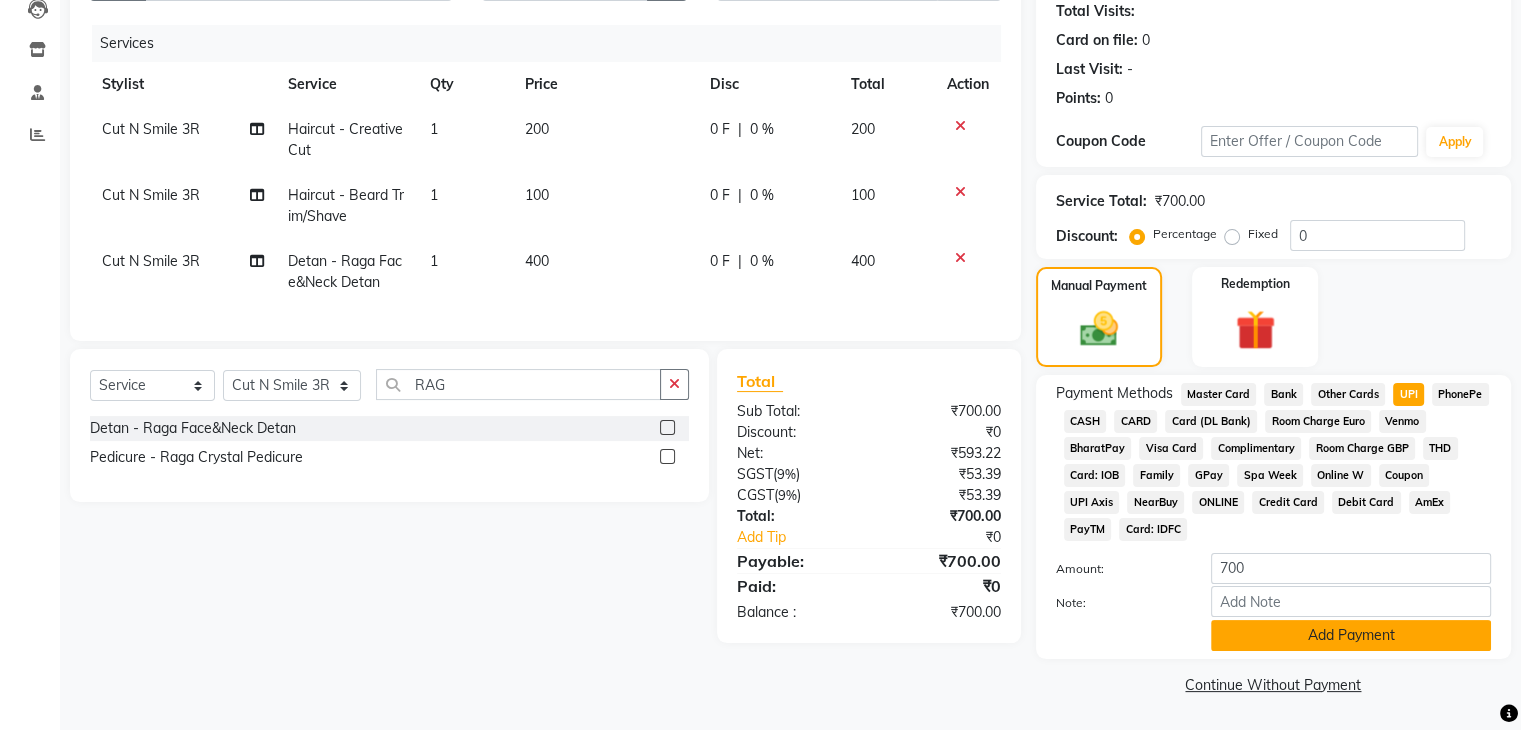 click on "Add Payment" 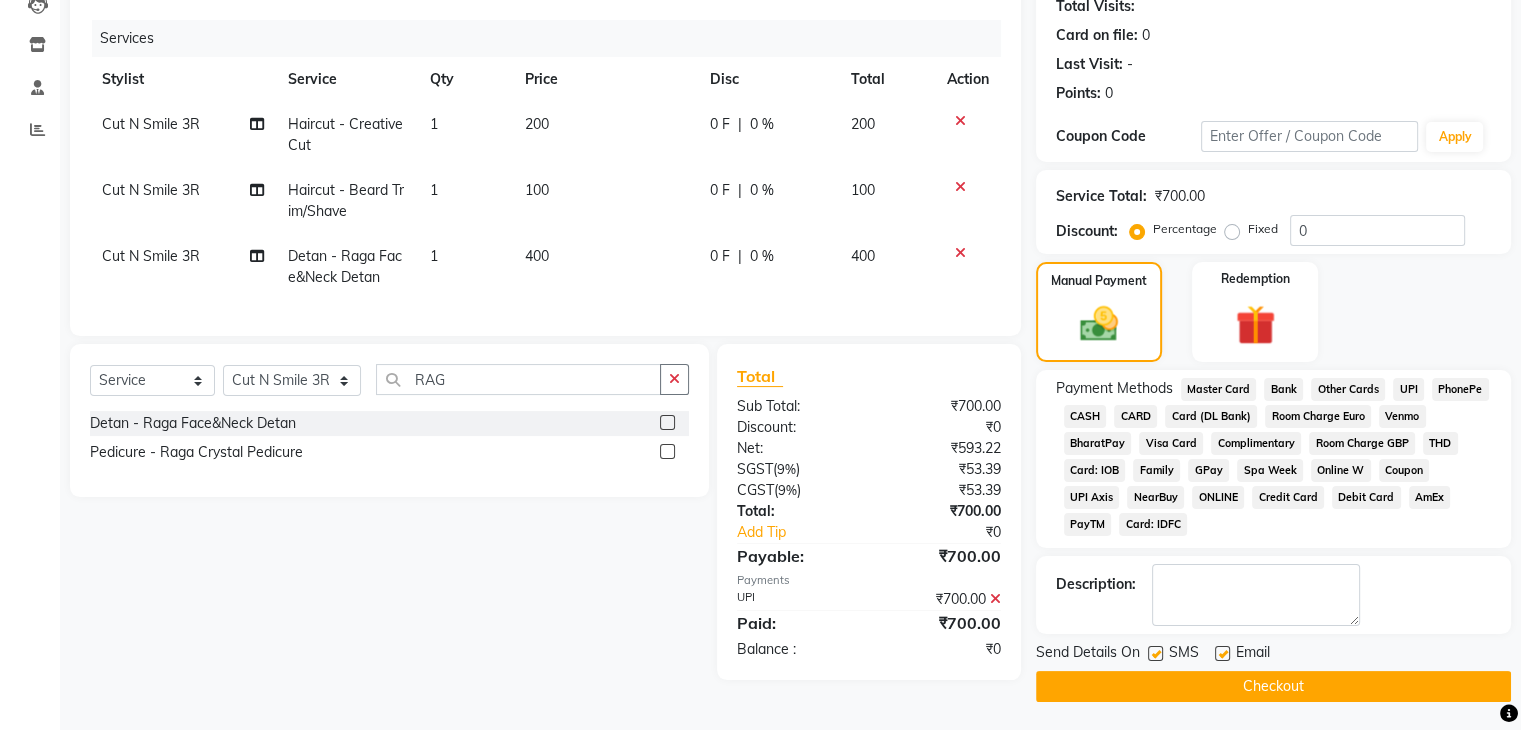 click on "Checkout" 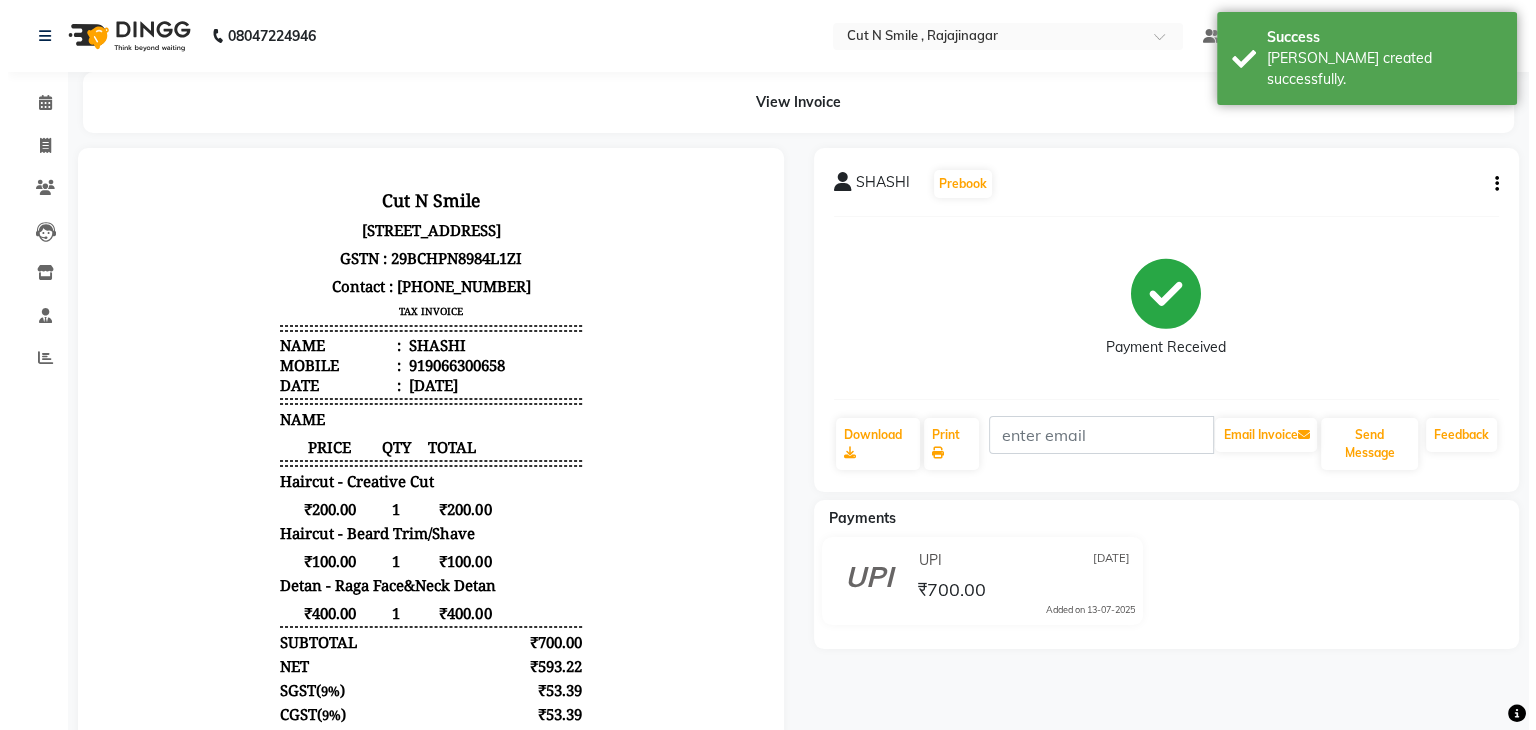 scroll, scrollTop: 0, scrollLeft: 0, axis: both 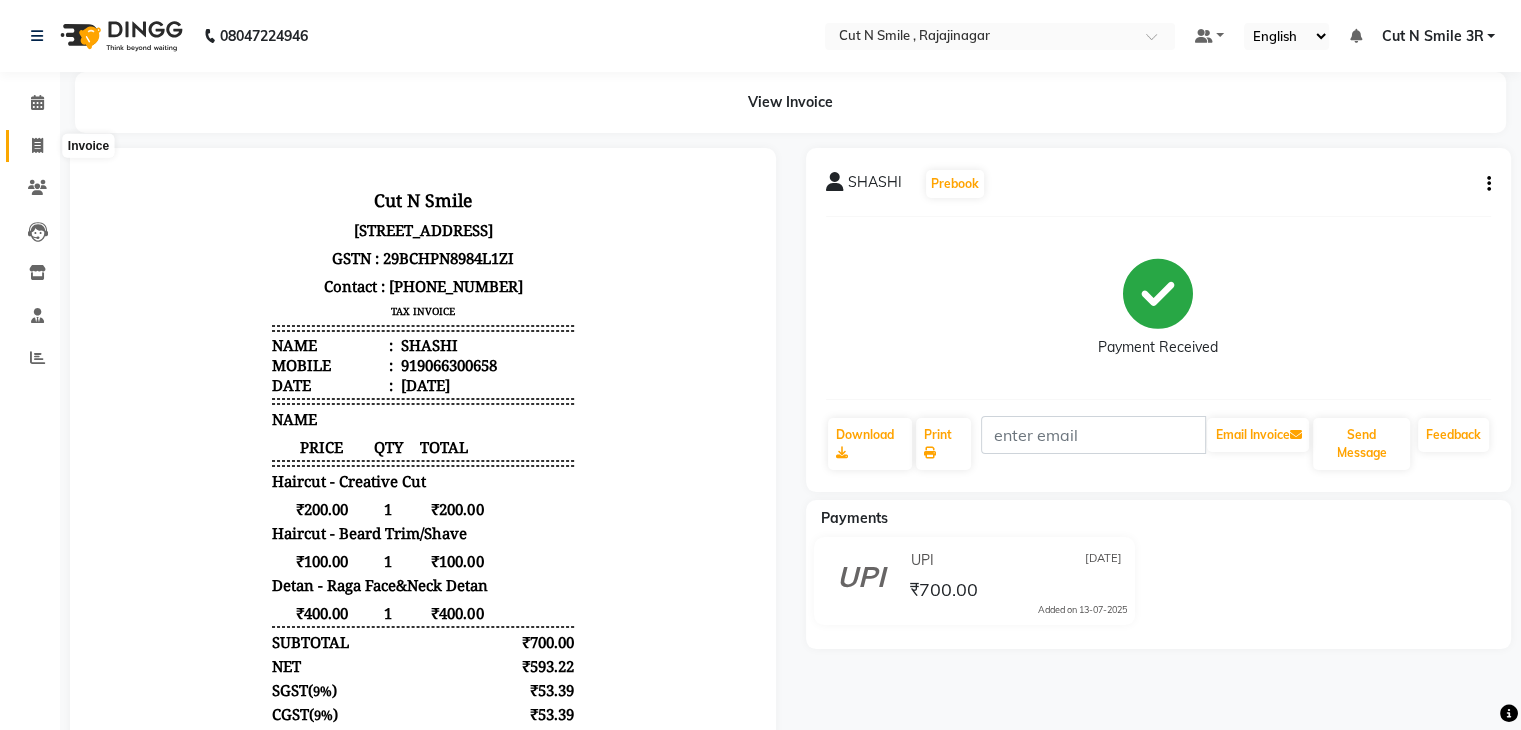 click 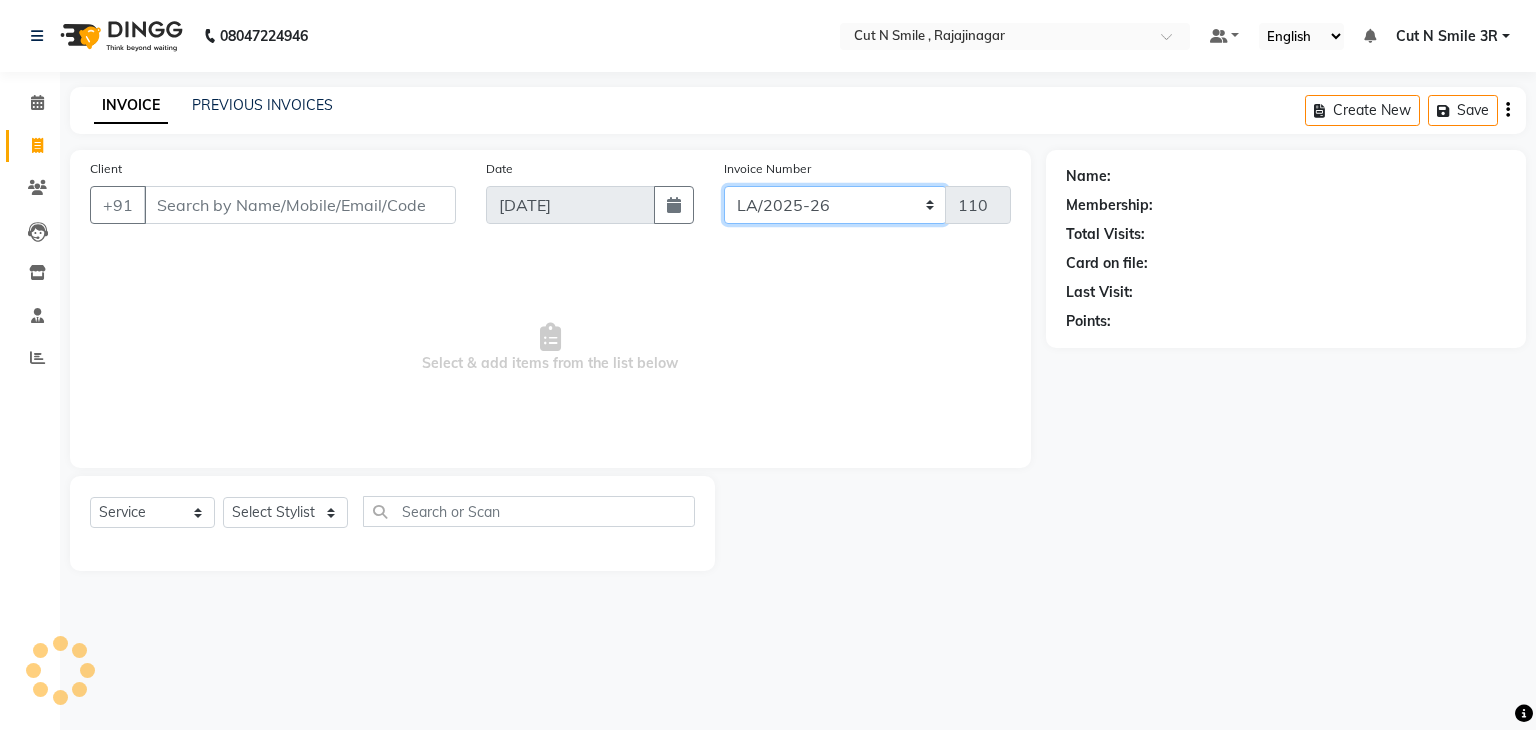 click on "[PERSON_NAME]/25-26 LA/2025-26 SH/25 CH/25 SA/25" 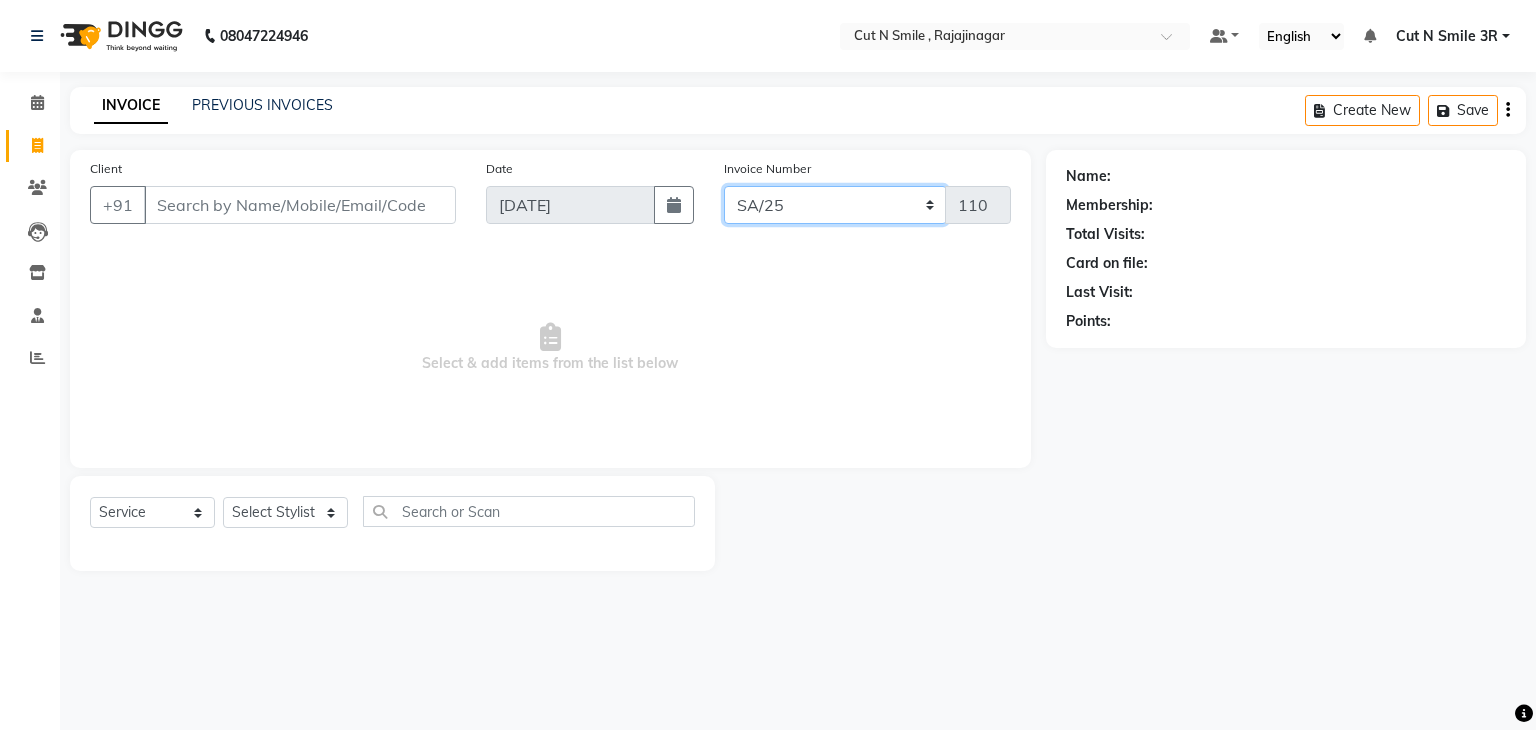click on "[PERSON_NAME]/25-26 LA/2025-26 SH/25 CH/25 SA/25" 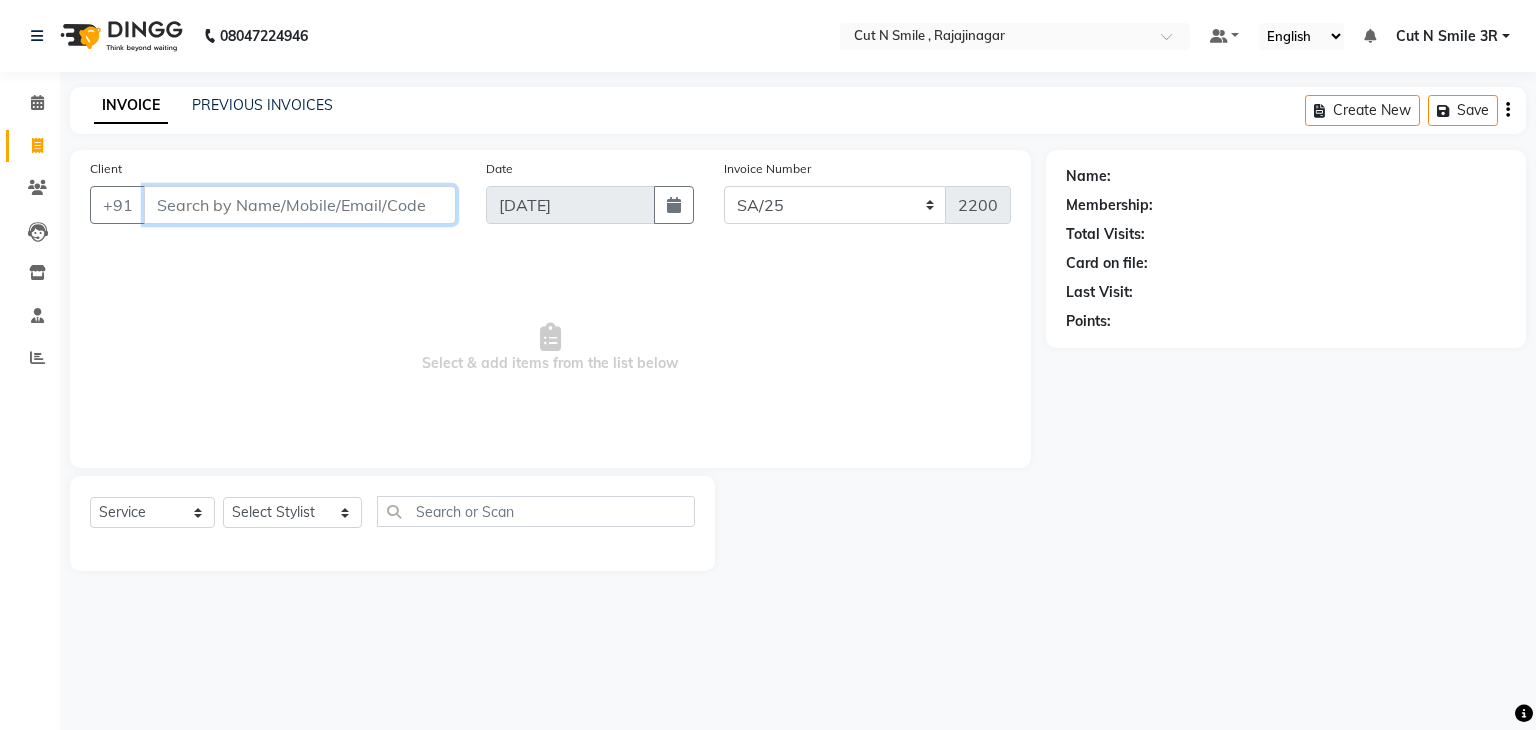 click on "Client" at bounding box center (300, 205) 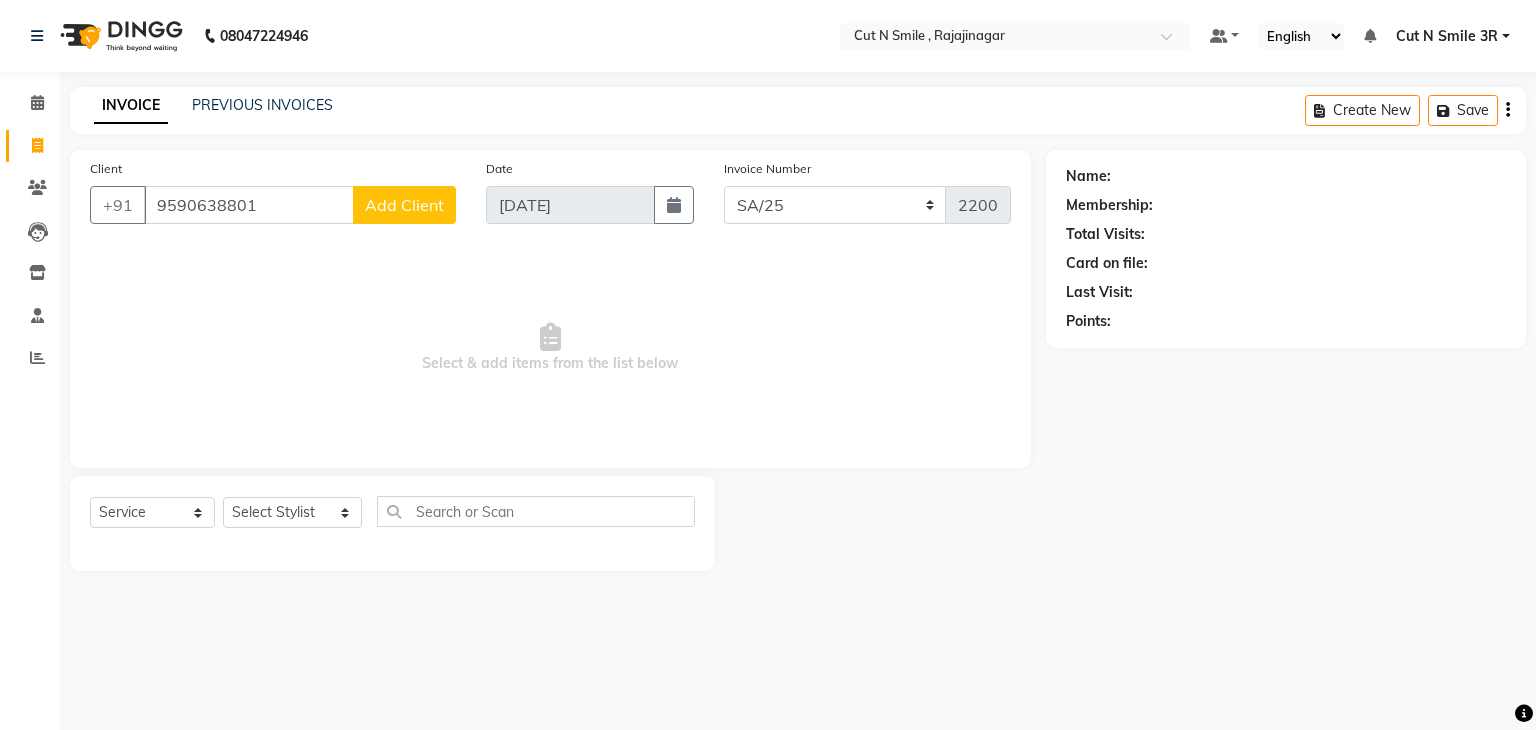 click on "Add Client" 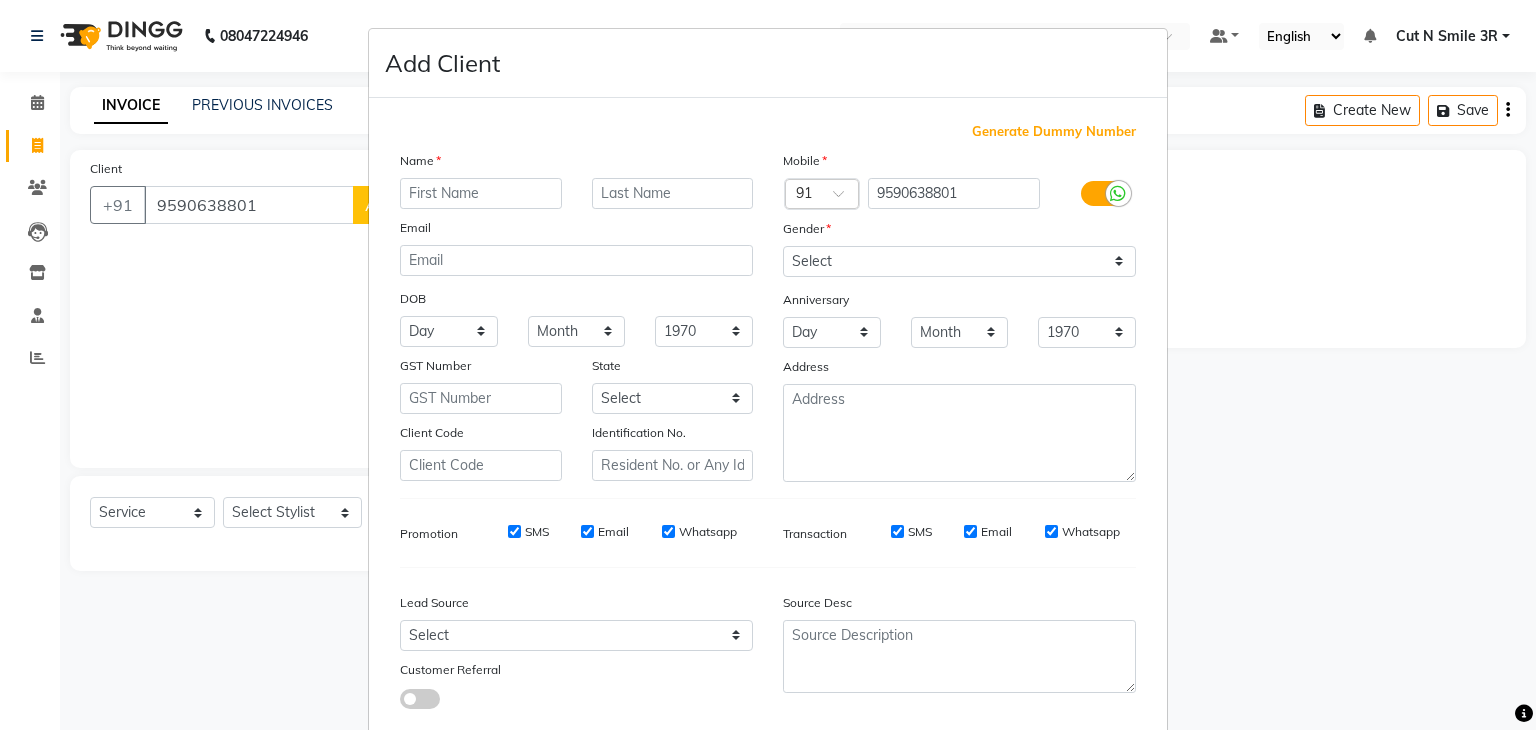 click at bounding box center [481, 193] 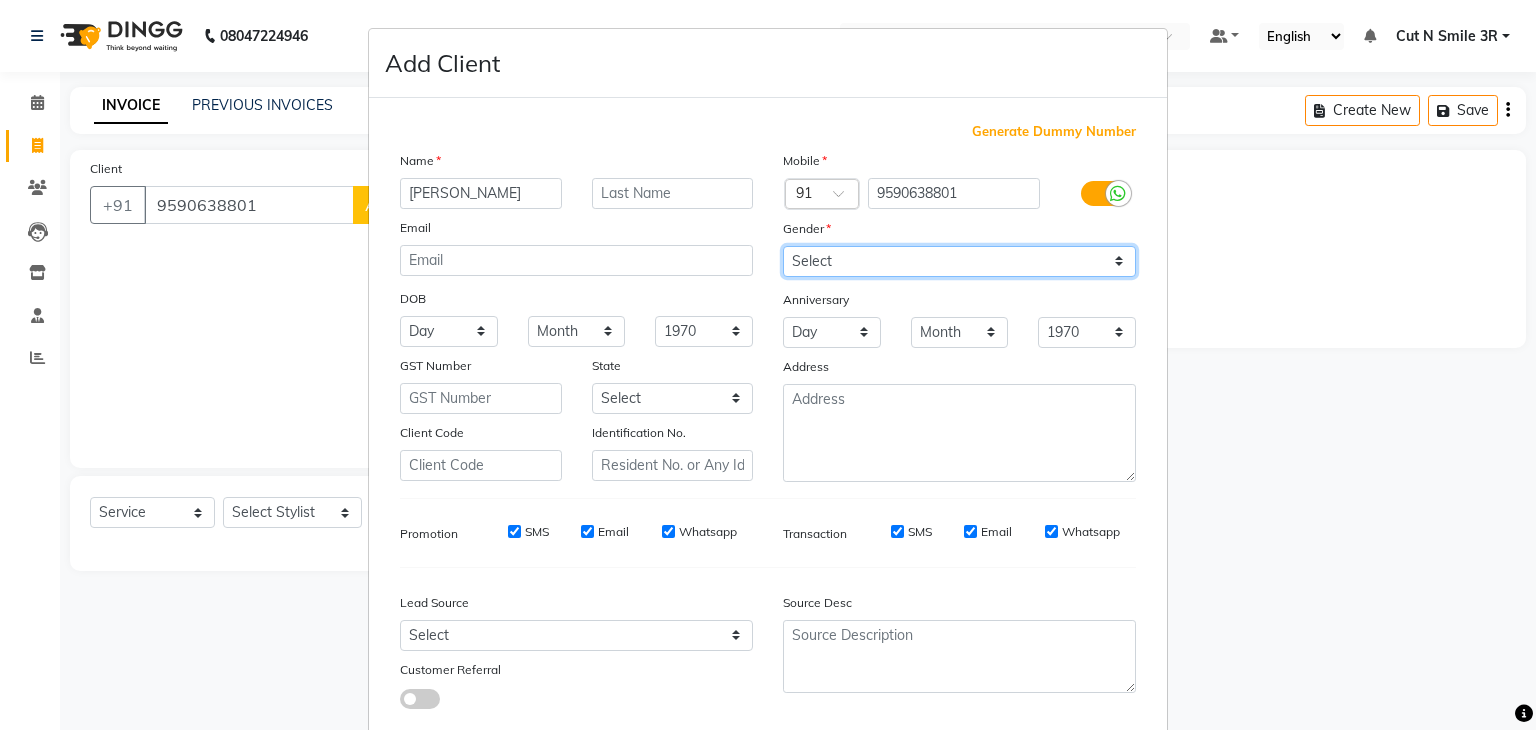 click on "Select [DEMOGRAPHIC_DATA] [DEMOGRAPHIC_DATA] Other Prefer Not To Say" at bounding box center (959, 261) 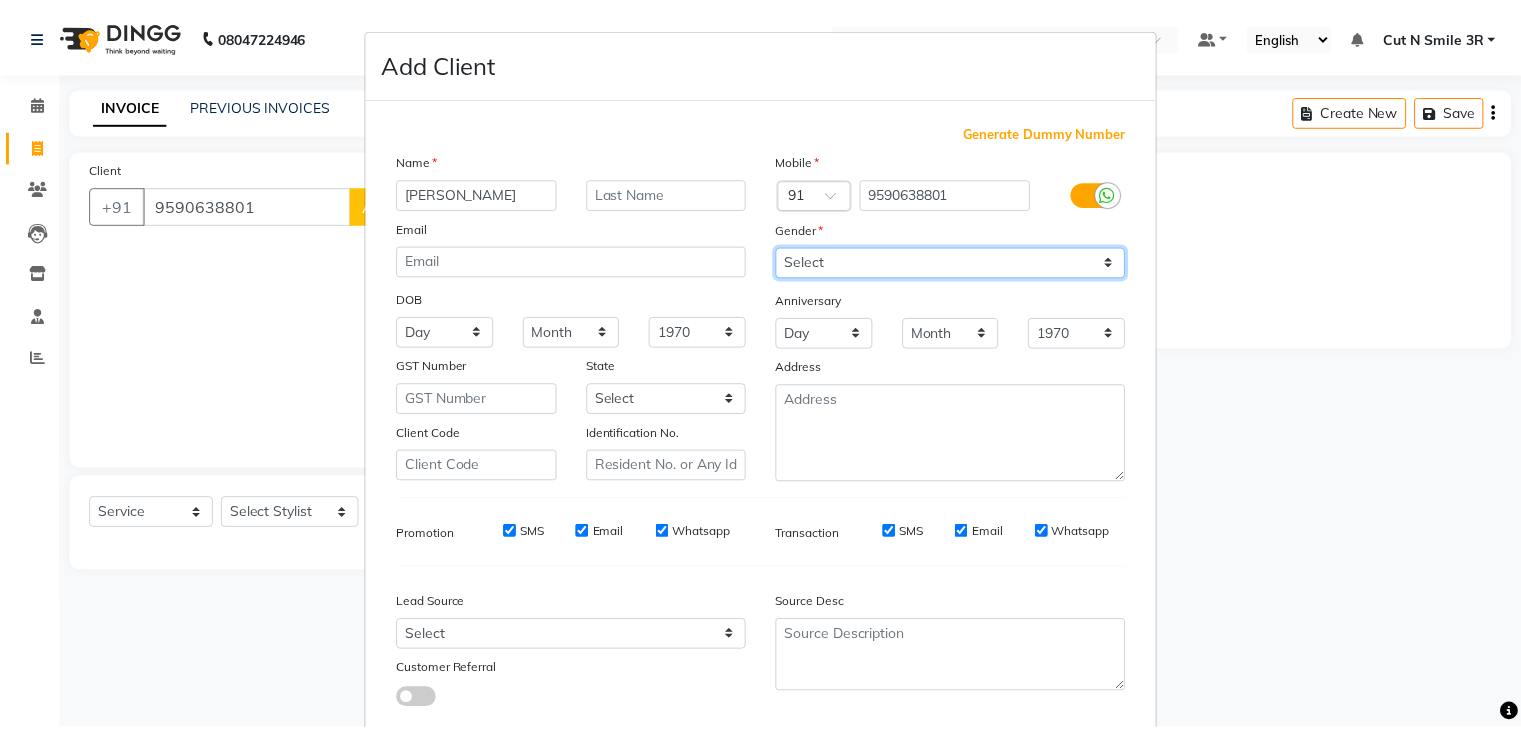 scroll, scrollTop: 127, scrollLeft: 0, axis: vertical 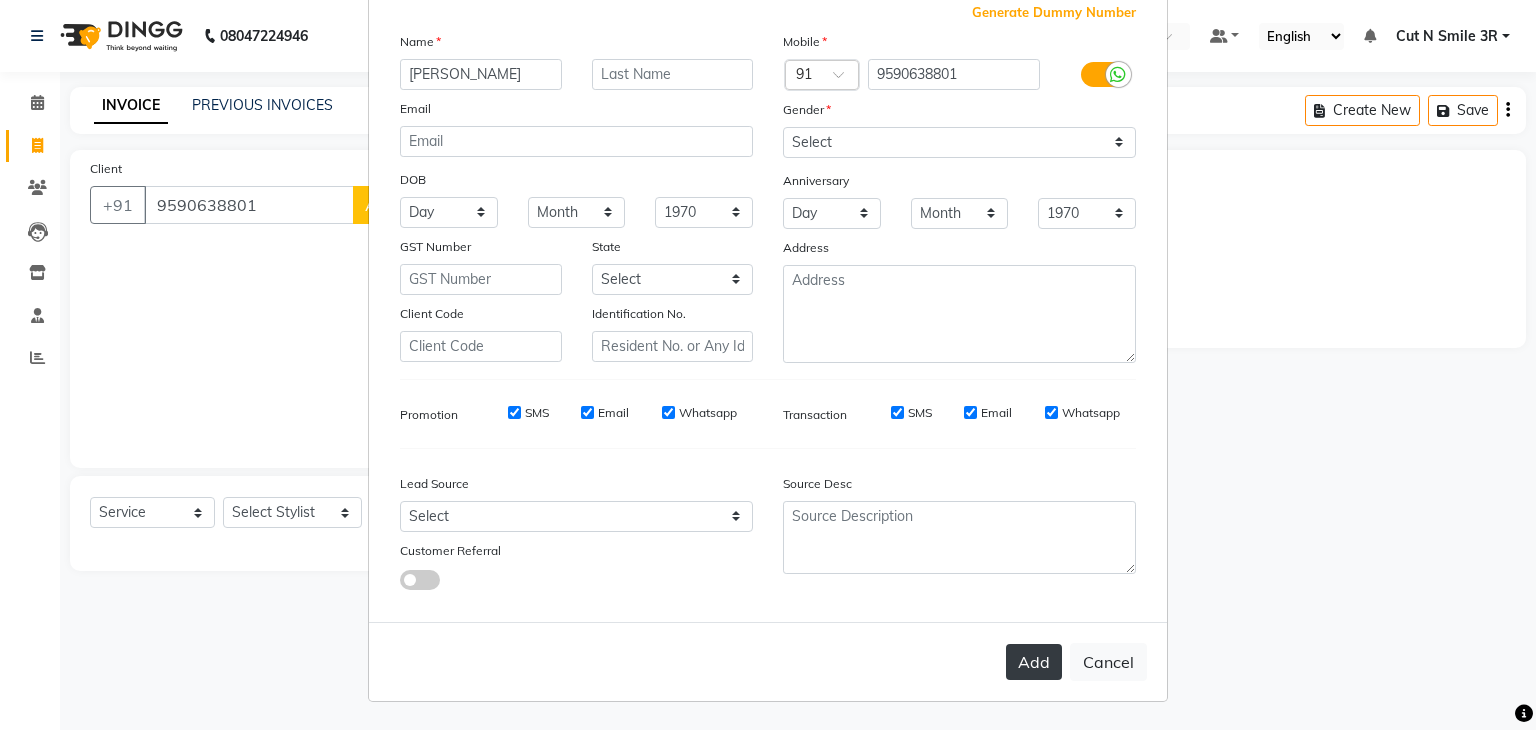 click on "Add" at bounding box center [1034, 662] 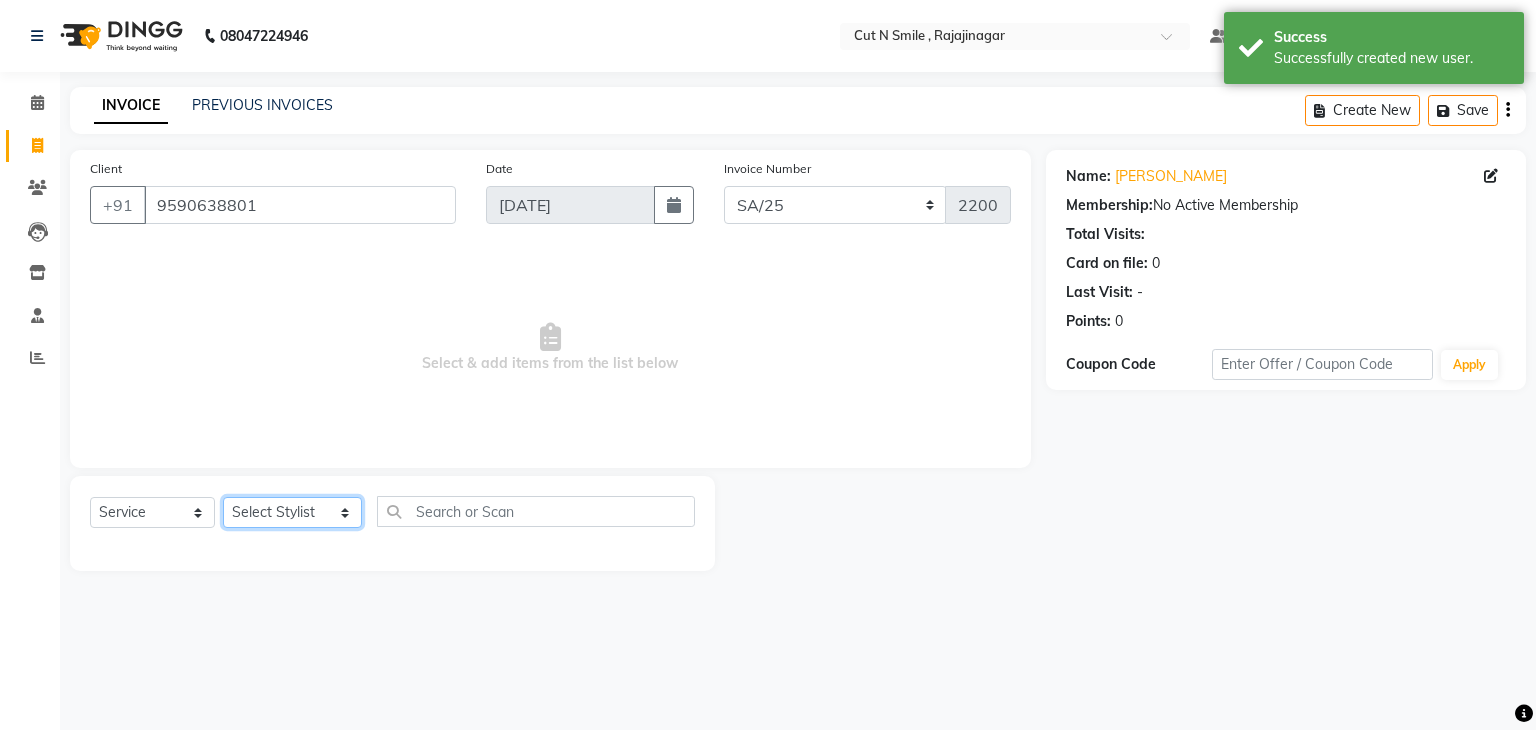 click on "Select Stylist [PERSON_NAME] Ammu 3R [PERSON_NAME] VN [PERSON_NAME] 3R [PERSON_NAME] 3R [PERSON_NAME] 3R [PERSON_NAME] 4R CNS [PERSON_NAME]  Cut N Smile 17M  Cut N Smile 3R Cut n Smile 4R Cut N Smile 9M Cut N Smile ML Cut N Smile V [PERSON_NAME] 4R Govind VN Hema 4R [PERSON_NAME] VN Karan VN Love 4R [PERSON_NAME] 3R Manu 4R  Muskaan VN [PERSON_NAME] 4R N D M 4R NDM Alam 4R Noushad VN [PERSON_NAME] 4R Priya [PERSON_NAME] 3R Rahul 3R Ravi 3R [PERSON_NAME] 4R [PERSON_NAME] 3R [PERSON_NAME] 4R [PERSON_NAME] [PERSON_NAME] 3R [PERSON_NAME] 4R Sameer 3R [PERSON_NAME] [PERSON_NAME]  [PERSON_NAME] [PERSON_NAME] [PERSON_NAME] VN [PERSON_NAME] 4R [PERSON_NAME] 4R [PERSON_NAME] VN Shanavaaz [PERSON_NAME] 3R [PERSON_NAME] 4R [PERSON_NAME] [PERSON_NAME] 4R Sunny VN [PERSON_NAME] 4R Vakeel 3R Varas 4R [PERSON_NAME] [PERSON_NAME] VN" 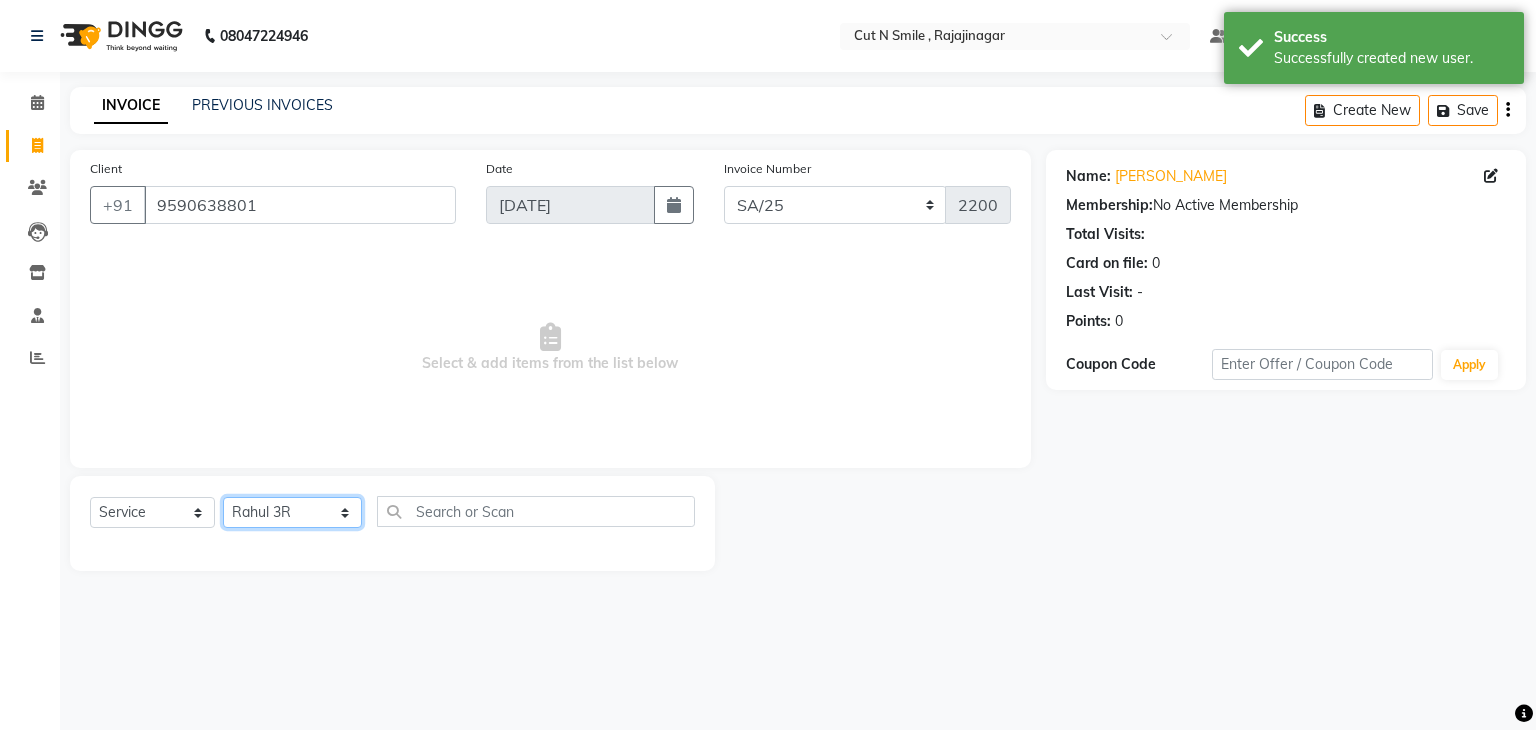 click on "Select Stylist [PERSON_NAME] Ammu 3R [PERSON_NAME] VN [PERSON_NAME] 3R [PERSON_NAME] 3R [PERSON_NAME] 3R [PERSON_NAME] 4R CNS [PERSON_NAME]  Cut N Smile 17M  Cut N Smile 3R Cut n Smile 4R Cut N Smile 9M Cut N Smile ML Cut N Smile V [PERSON_NAME] 4R Govind VN Hema 4R [PERSON_NAME] VN Karan VN Love 4R [PERSON_NAME] 3R Manu 4R  Muskaan VN [PERSON_NAME] 4R N D M 4R NDM Alam 4R Noushad VN [PERSON_NAME] 4R Priya [PERSON_NAME] 3R Rahul 3R Ravi 3R [PERSON_NAME] 4R [PERSON_NAME] 3R [PERSON_NAME] 4R [PERSON_NAME] [PERSON_NAME] 3R [PERSON_NAME] 4R Sameer 3R [PERSON_NAME] [PERSON_NAME]  [PERSON_NAME] [PERSON_NAME] [PERSON_NAME] VN [PERSON_NAME] 4R [PERSON_NAME] 4R [PERSON_NAME] VN Shanavaaz [PERSON_NAME] 3R [PERSON_NAME] 4R [PERSON_NAME] [PERSON_NAME] 4R Sunny VN [PERSON_NAME] 4R Vakeel 3R Varas 4R [PERSON_NAME] [PERSON_NAME] VN" 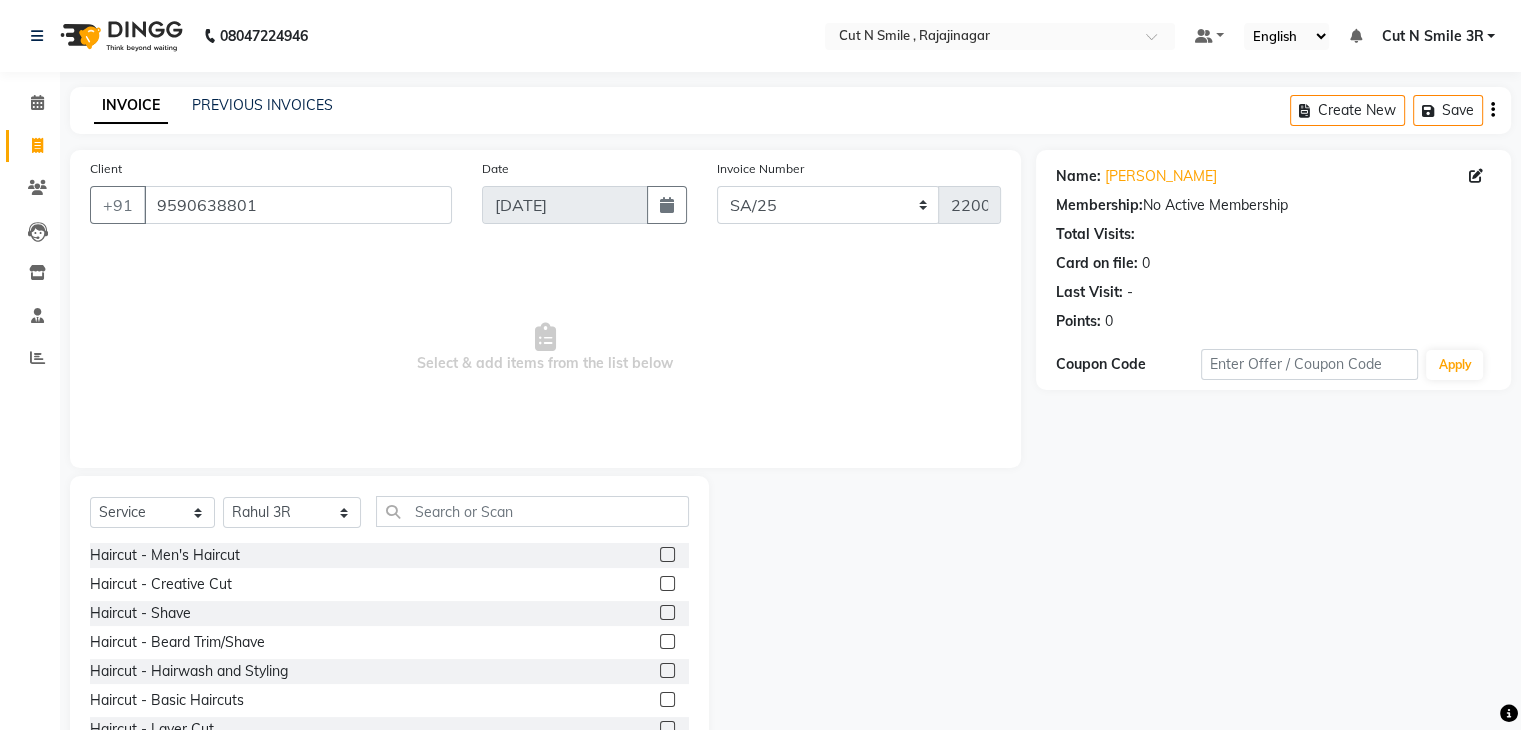 click on "Select  Service  Product  Membership  Package Voucher Prepaid Gift Card  Select Stylist [PERSON_NAME] Ammu 3R [PERSON_NAME] VN [PERSON_NAME] 3R [PERSON_NAME] 3R [PERSON_NAME] 3R [PERSON_NAME] 4R CNS [PERSON_NAME]  Cut N Smile 17M  Cut N Smile 3R Cut n Smile 4R Cut N Smile 9M Cut N Smile ML Cut N Smile V [PERSON_NAME] 4R Govind VN Hema 4R [PERSON_NAME] VN Karan VN Love 4R [PERSON_NAME] 3R Manu 4R  Muskaan VN Nadeem 4R N D M 4R NDM Alam 4R Noushad VN [PERSON_NAME] 4R [PERSON_NAME] 3R Rahul 3R Ravi 3R [PERSON_NAME] 4R [PERSON_NAME] 3R [PERSON_NAME] 4R [PERSON_NAME] [PERSON_NAME] 3R [PERSON_NAME] 4R Sameer 3R [PERSON_NAME] [PERSON_NAME]  [PERSON_NAME] [PERSON_NAME] [PERSON_NAME] VN [PERSON_NAME] 4R [PERSON_NAME] 4R [PERSON_NAME] VN Shanavaaz [PERSON_NAME] 3R [PERSON_NAME] 4R [PERSON_NAME] [PERSON_NAME] 4R Sunny VN [PERSON_NAME] 4R Vakeel 3R Varas 4R [PERSON_NAME] [PERSON_NAME] VN Haircut  - Men's Haircut  Haircut  - Creative Cut  Haircut  - Shave  Haircut  - [PERSON_NAME] Trim/Shave  Haircut  - Hairwash and Styling  Haircut - Basic Haircuts  Haircut - Layer Cut  Haircut - Creative Haircut  Haircut - Kids Cut  Haircut - Blowdry  Haircut - Blastdry  Nail art  Trimming" 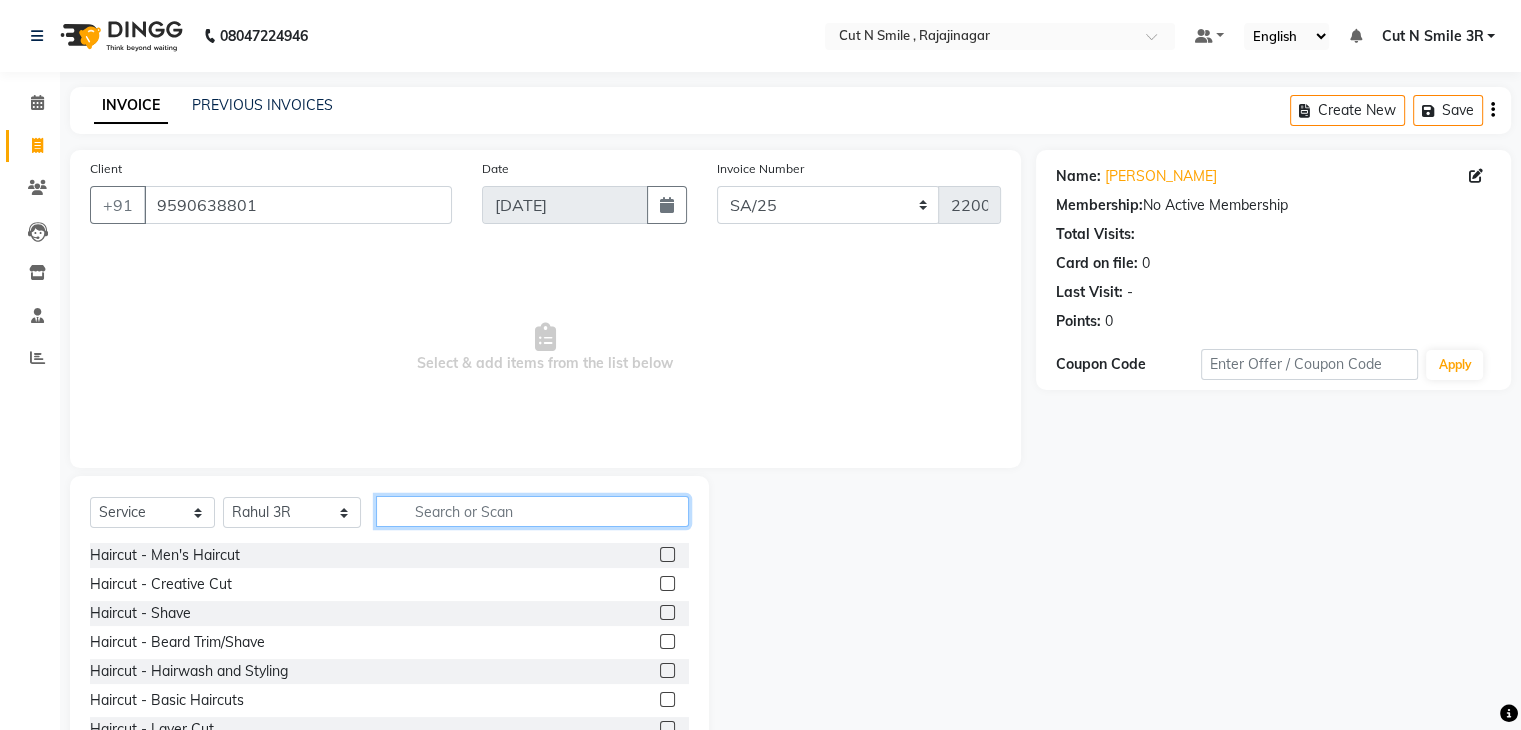 click 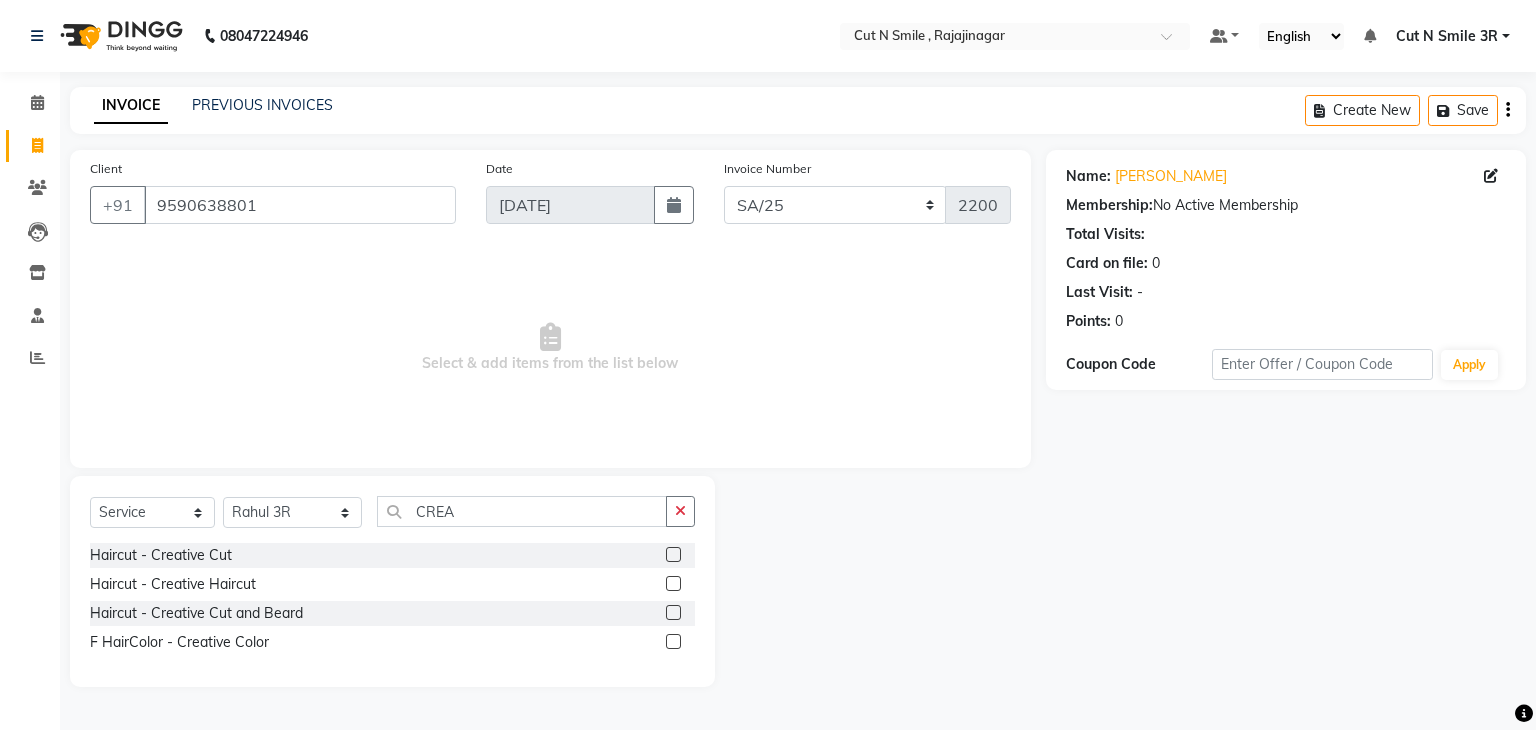 click 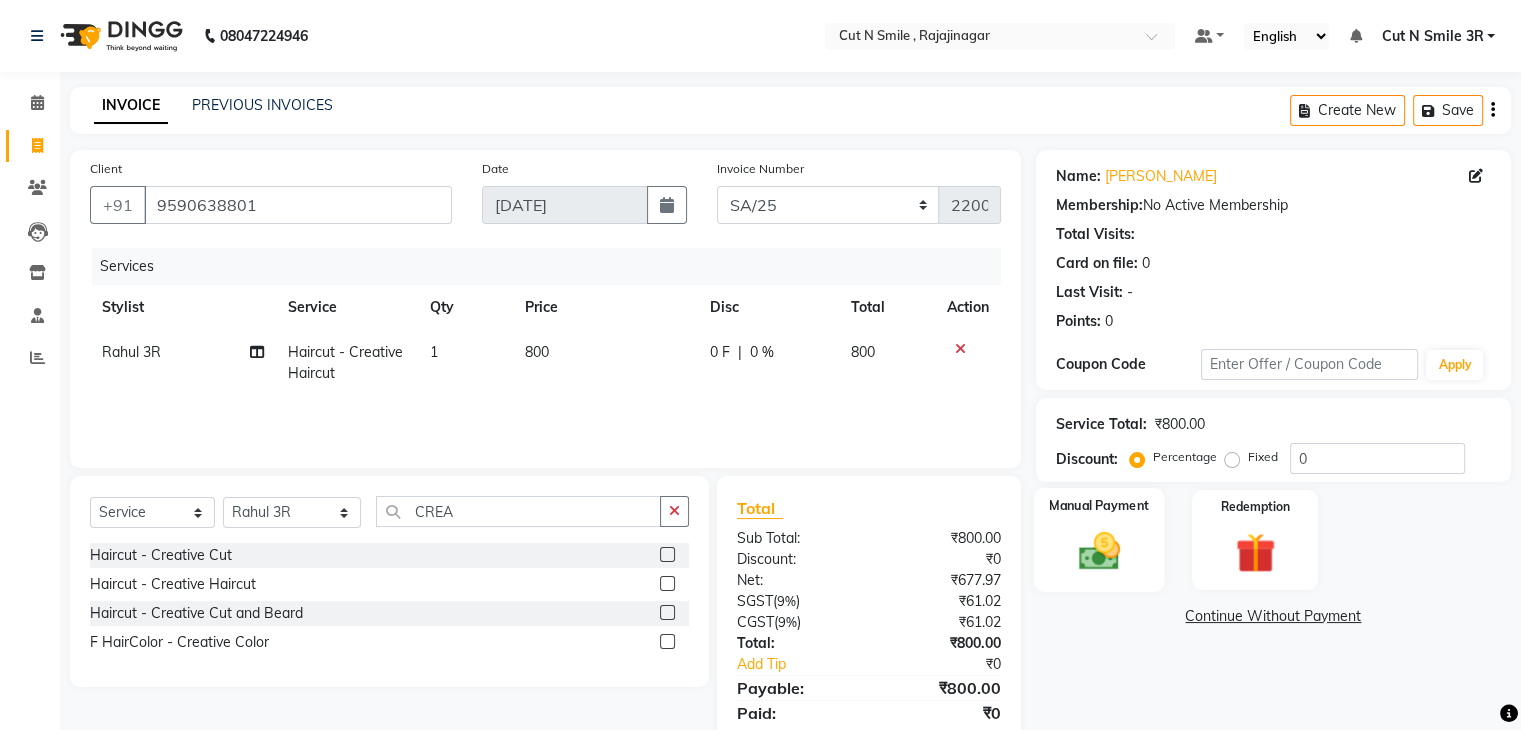 click 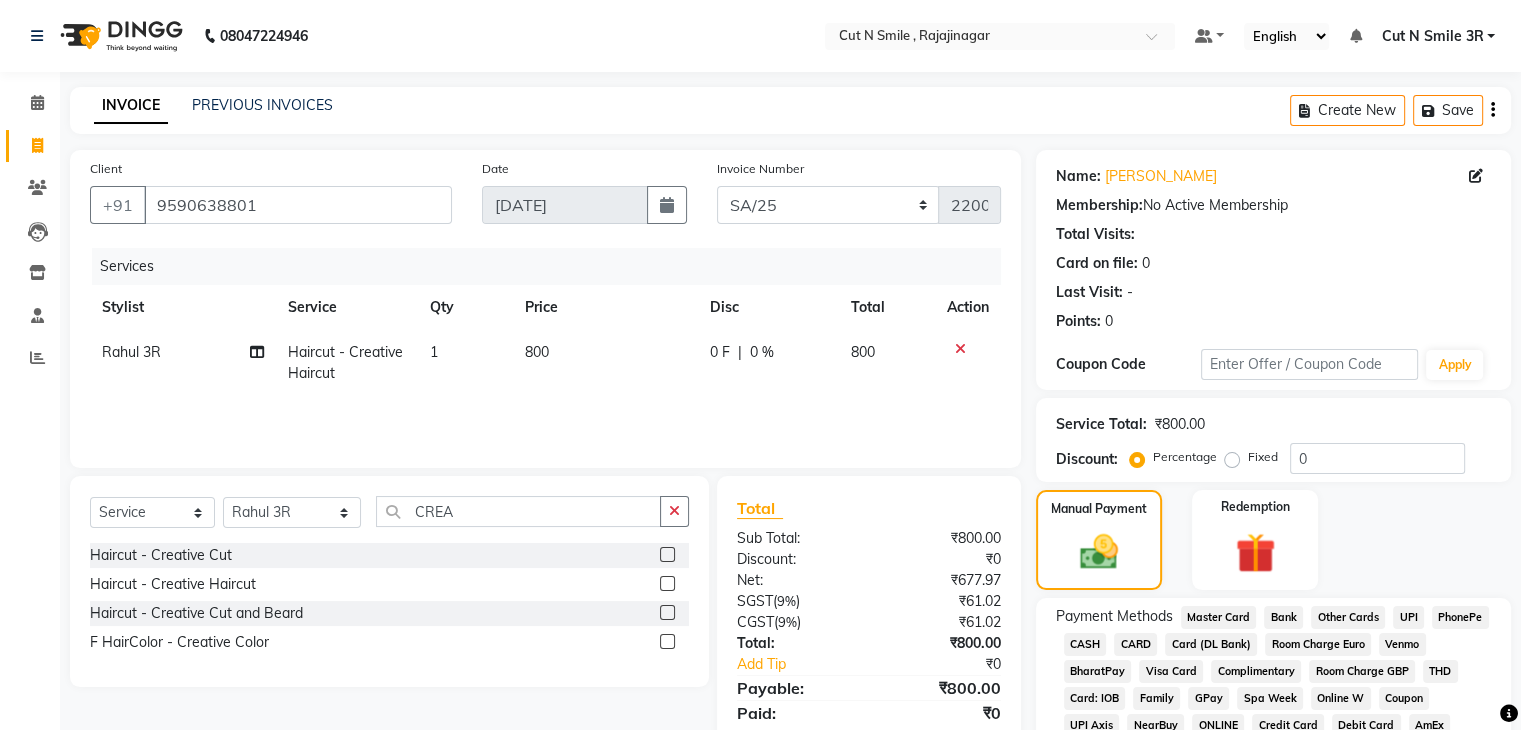 click on "UPI" 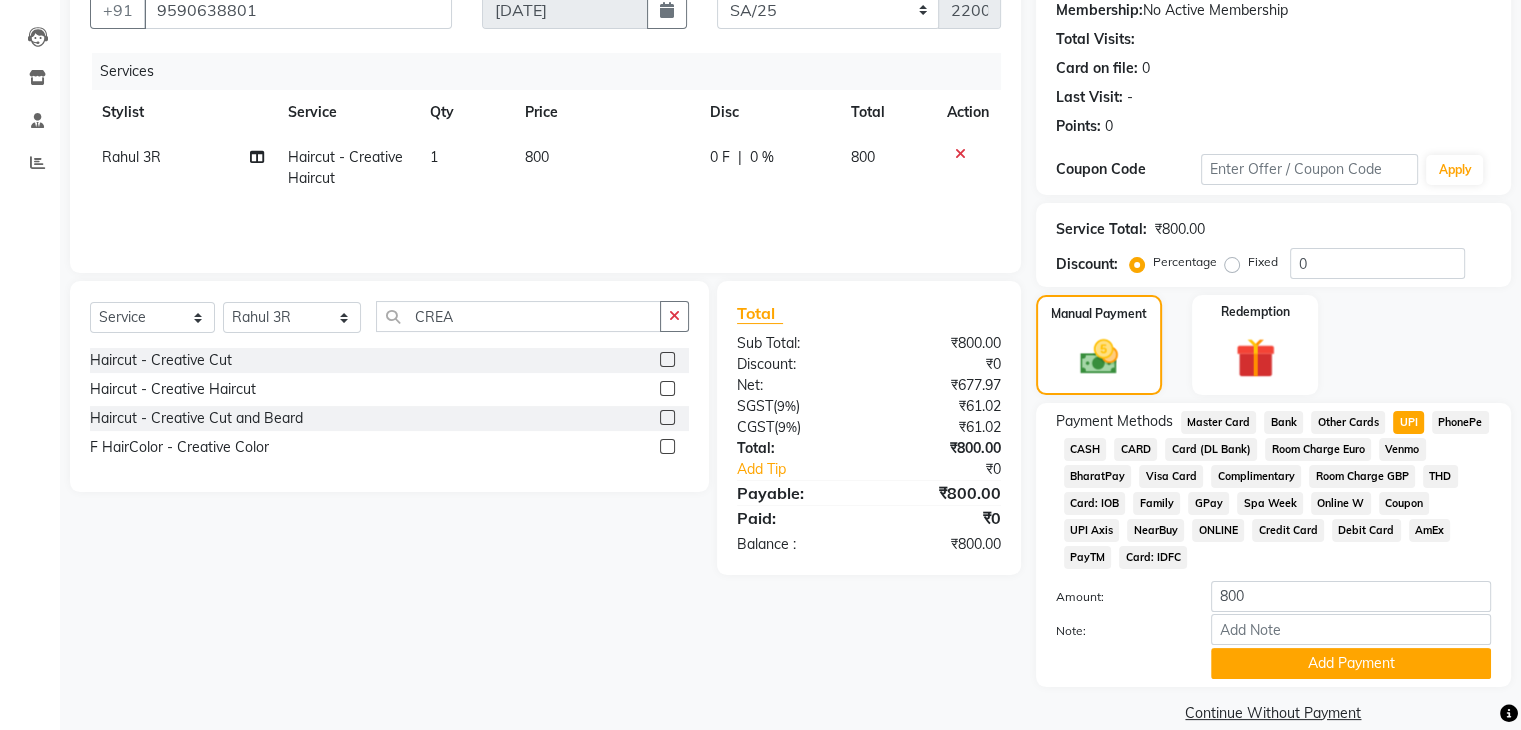 scroll, scrollTop: 196, scrollLeft: 0, axis: vertical 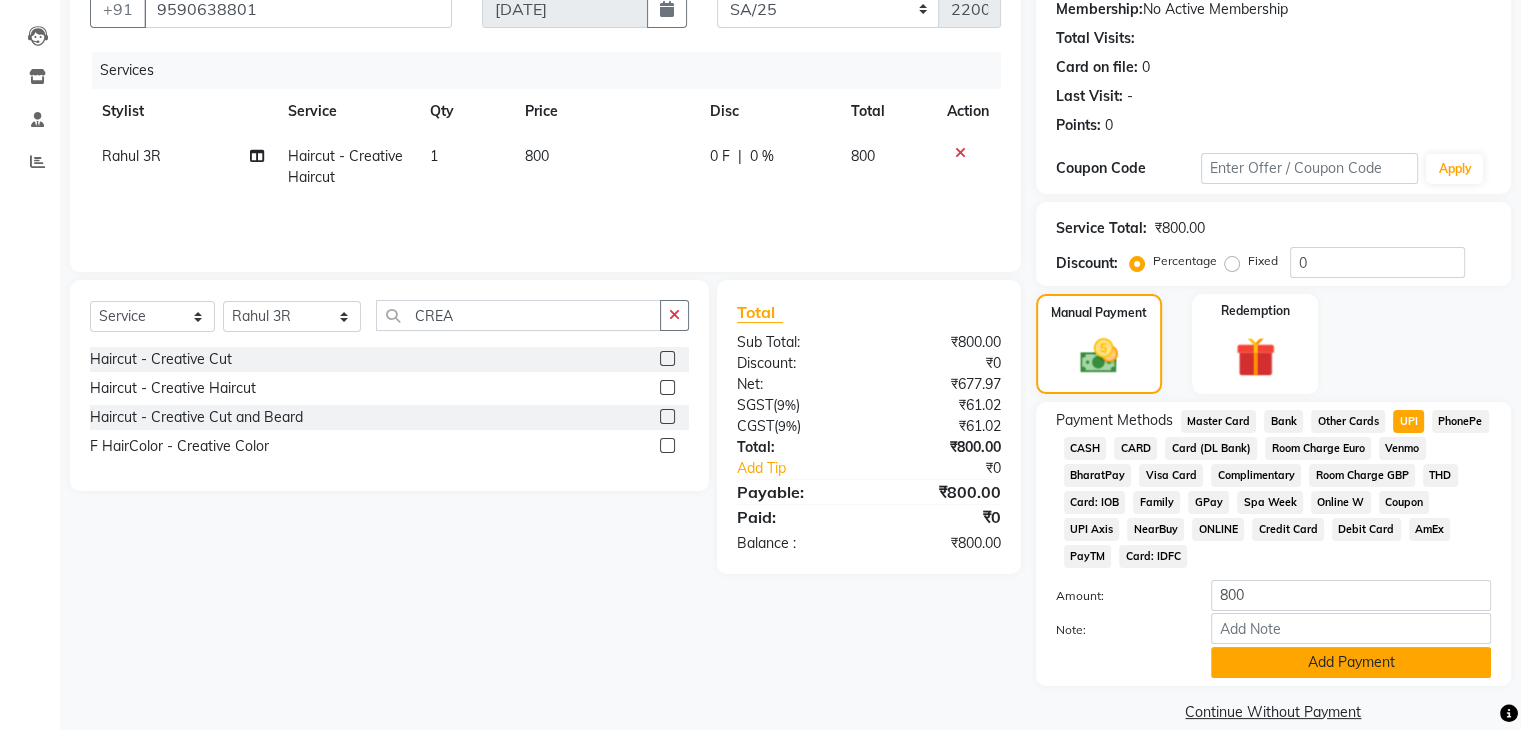 click on "Add Payment" 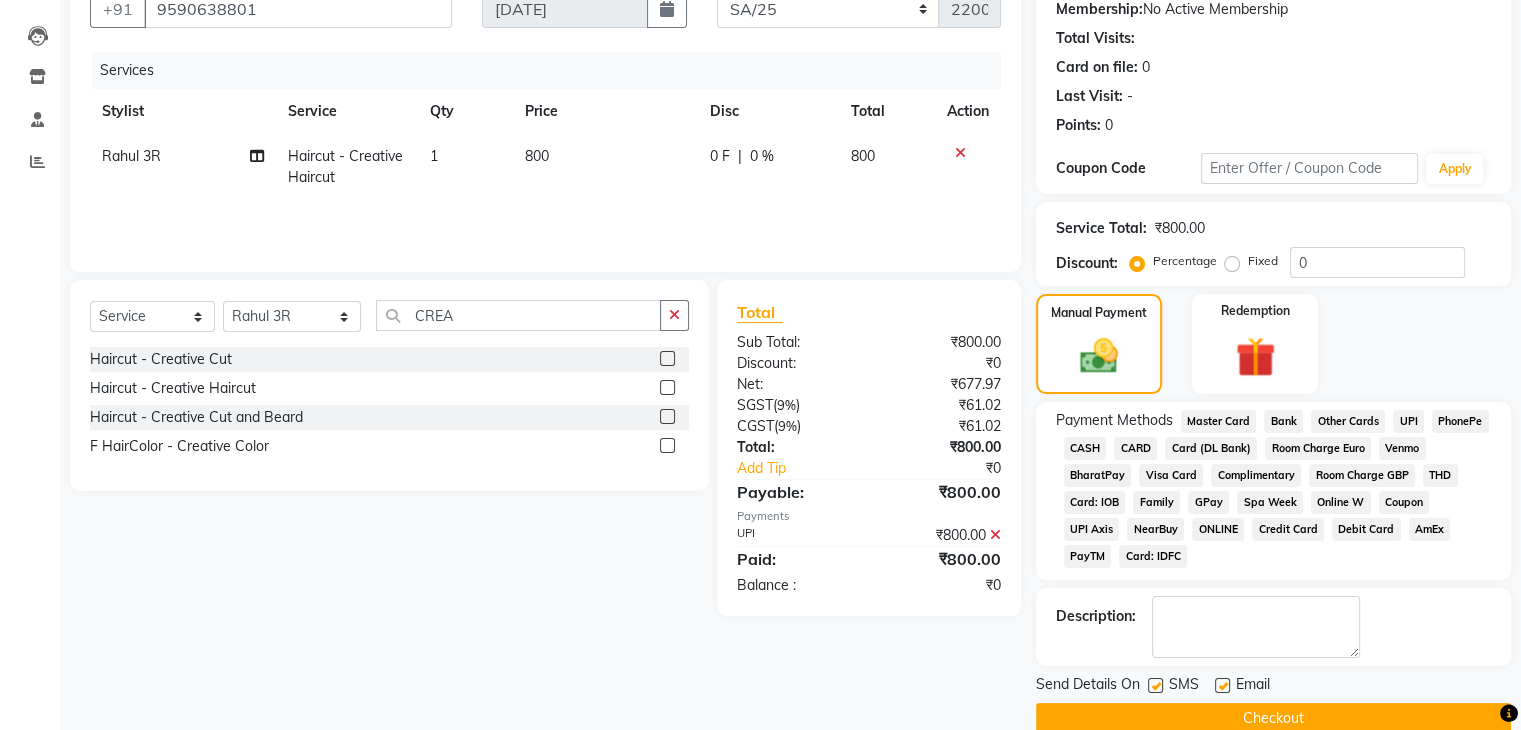 scroll, scrollTop: 233, scrollLeft: 0, axis: vertical 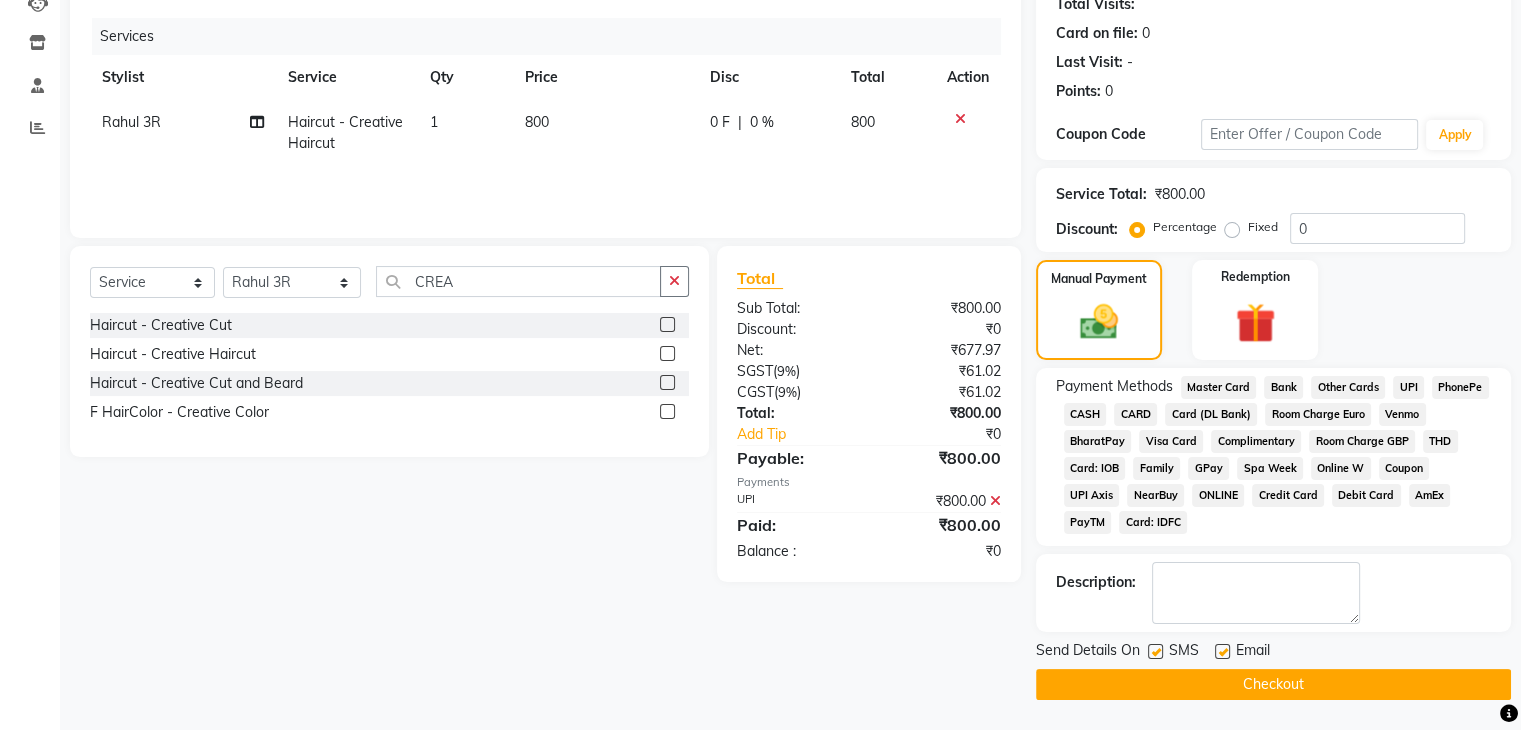 click on "Checkout" 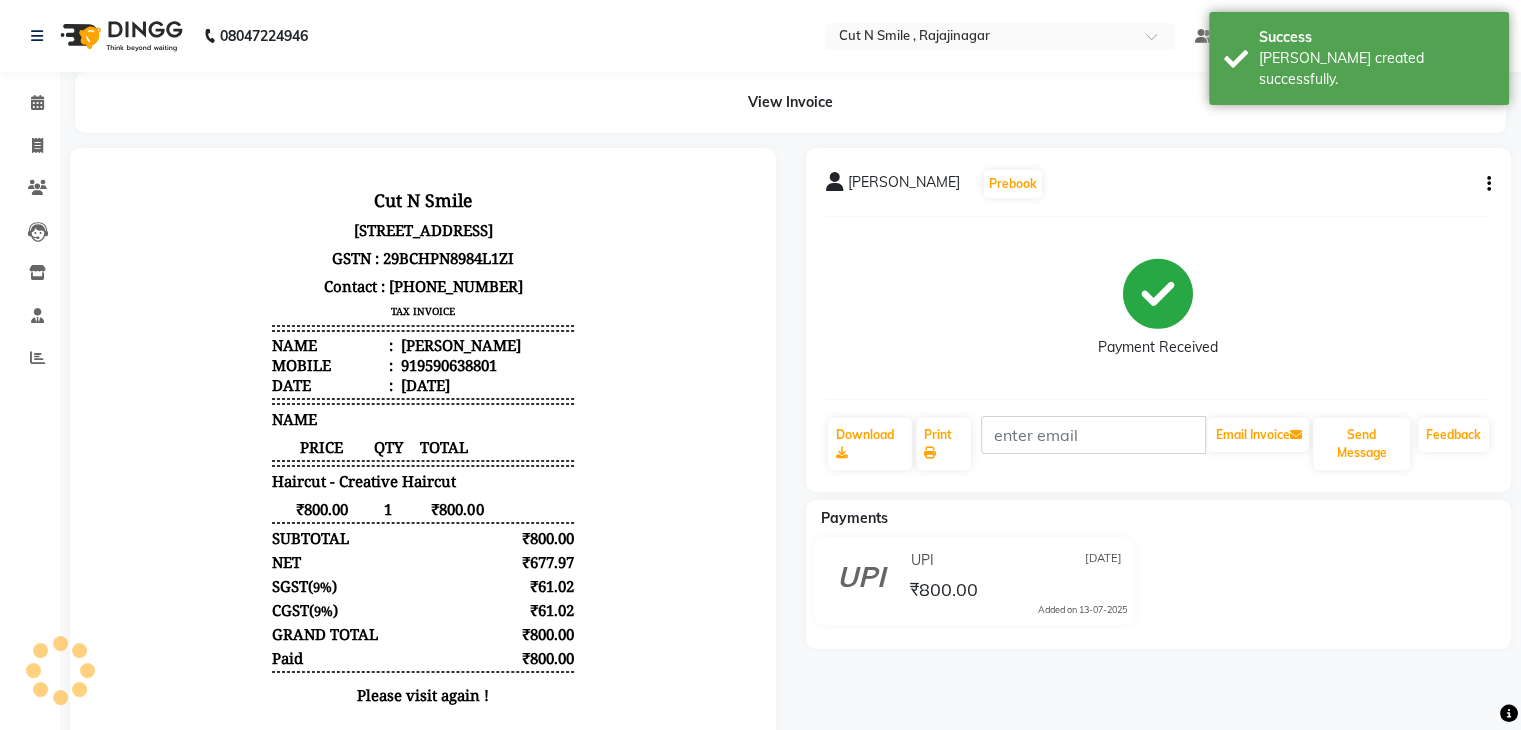 scroll, scrollTop: 0, scrollLeft: 0, axis: both 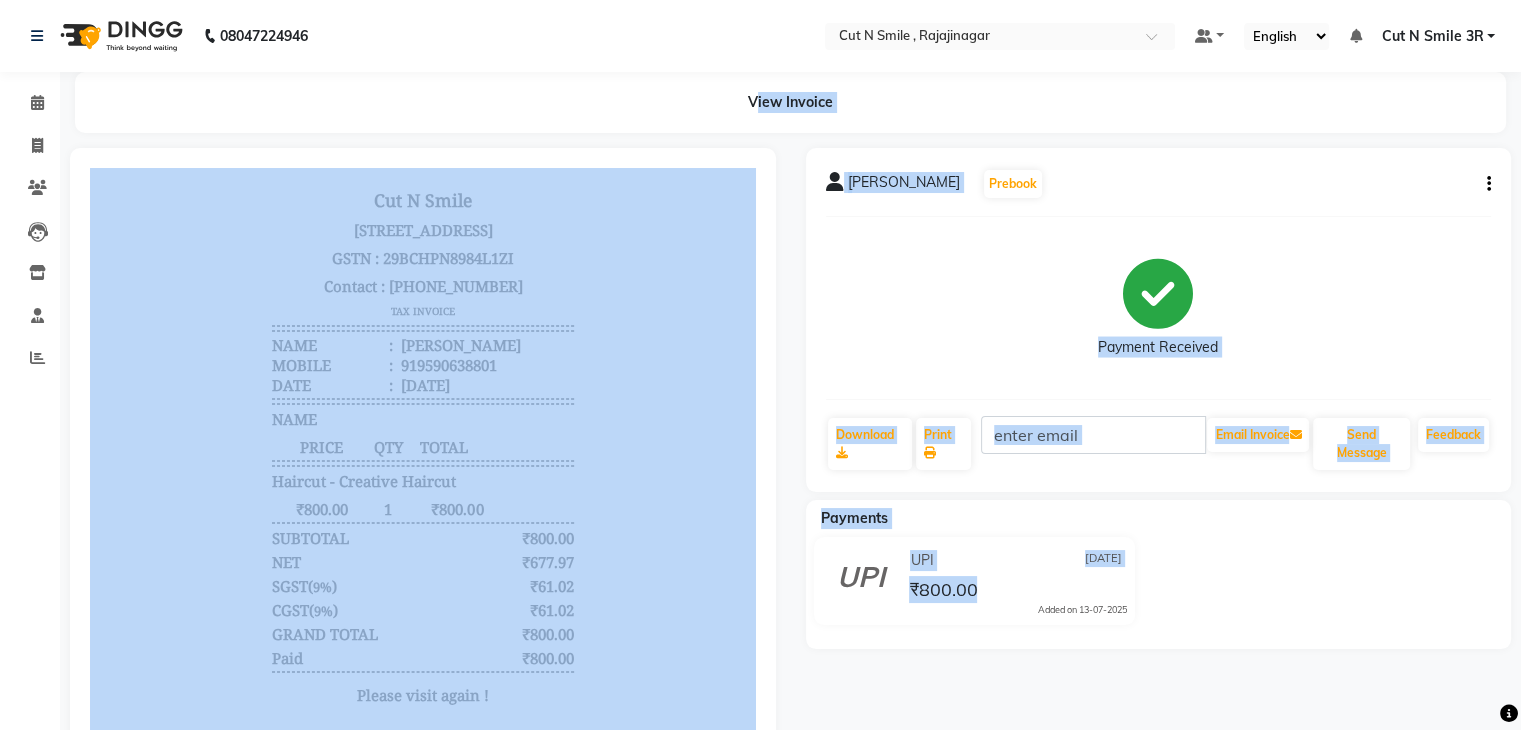 drag, startPoint x: 1268, startPoint y: 686, endPoint x: 0, endPoint y: 505, distance: 1280.8533 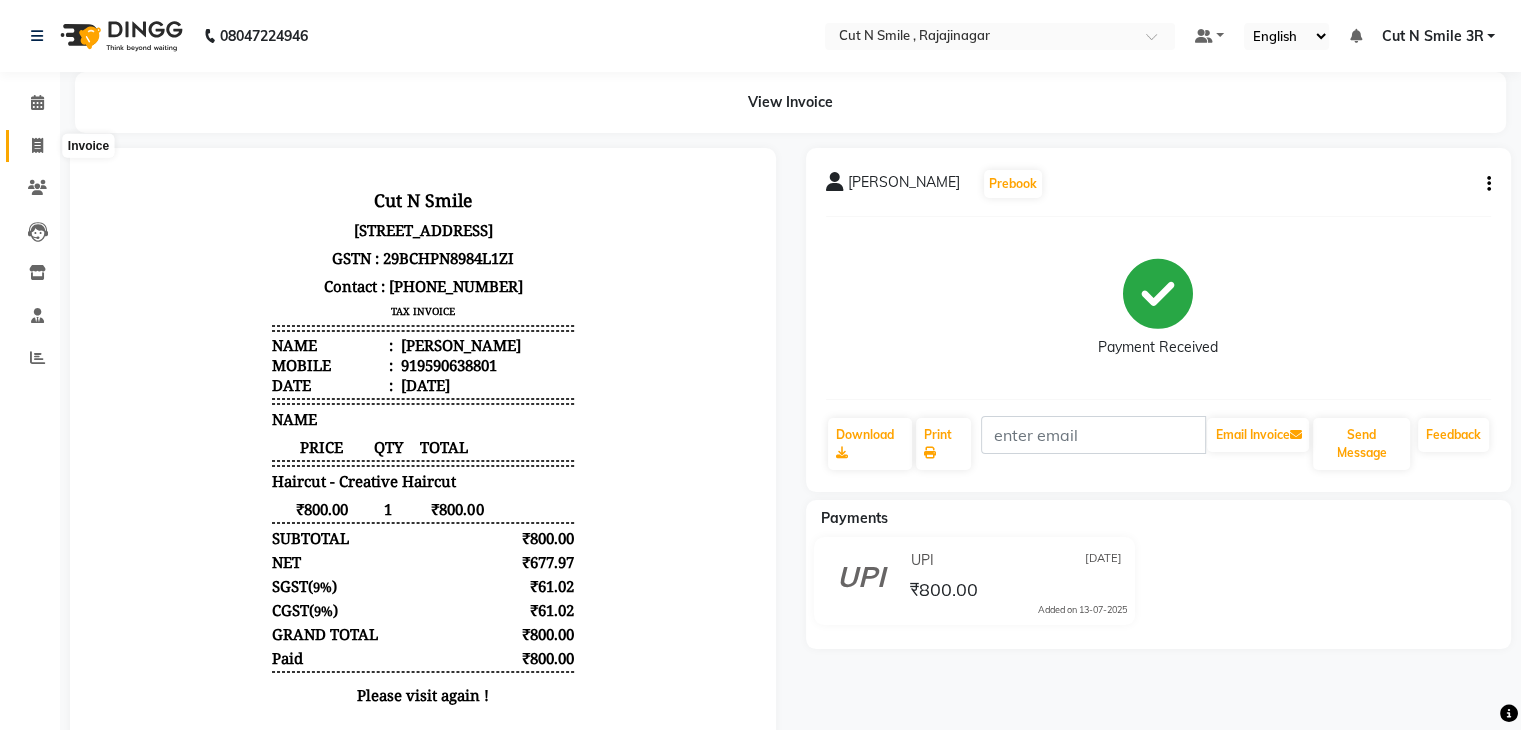 click 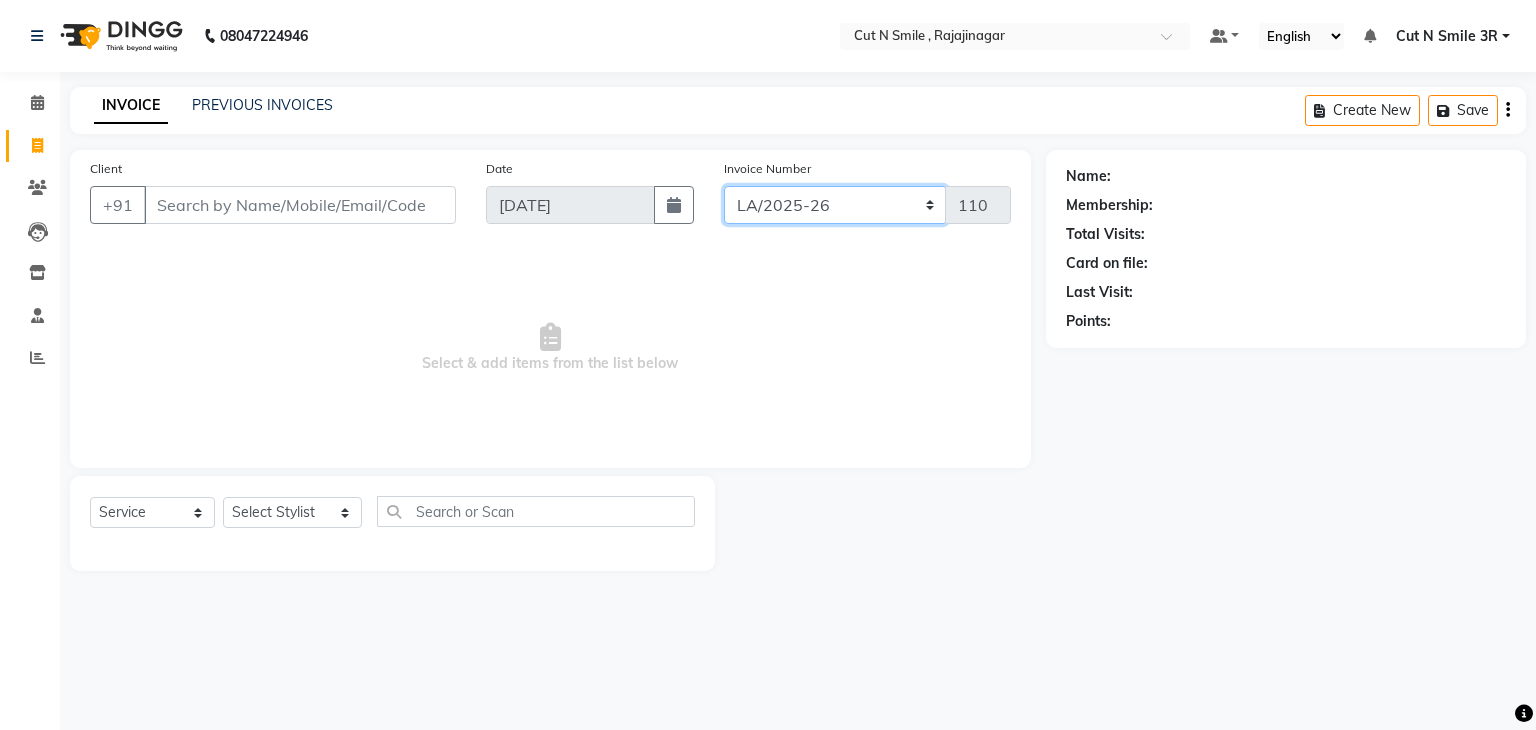 click on "[PERSON_NAME]/25-26 LA/2025-26 SH/25 CH/25 SA/25" 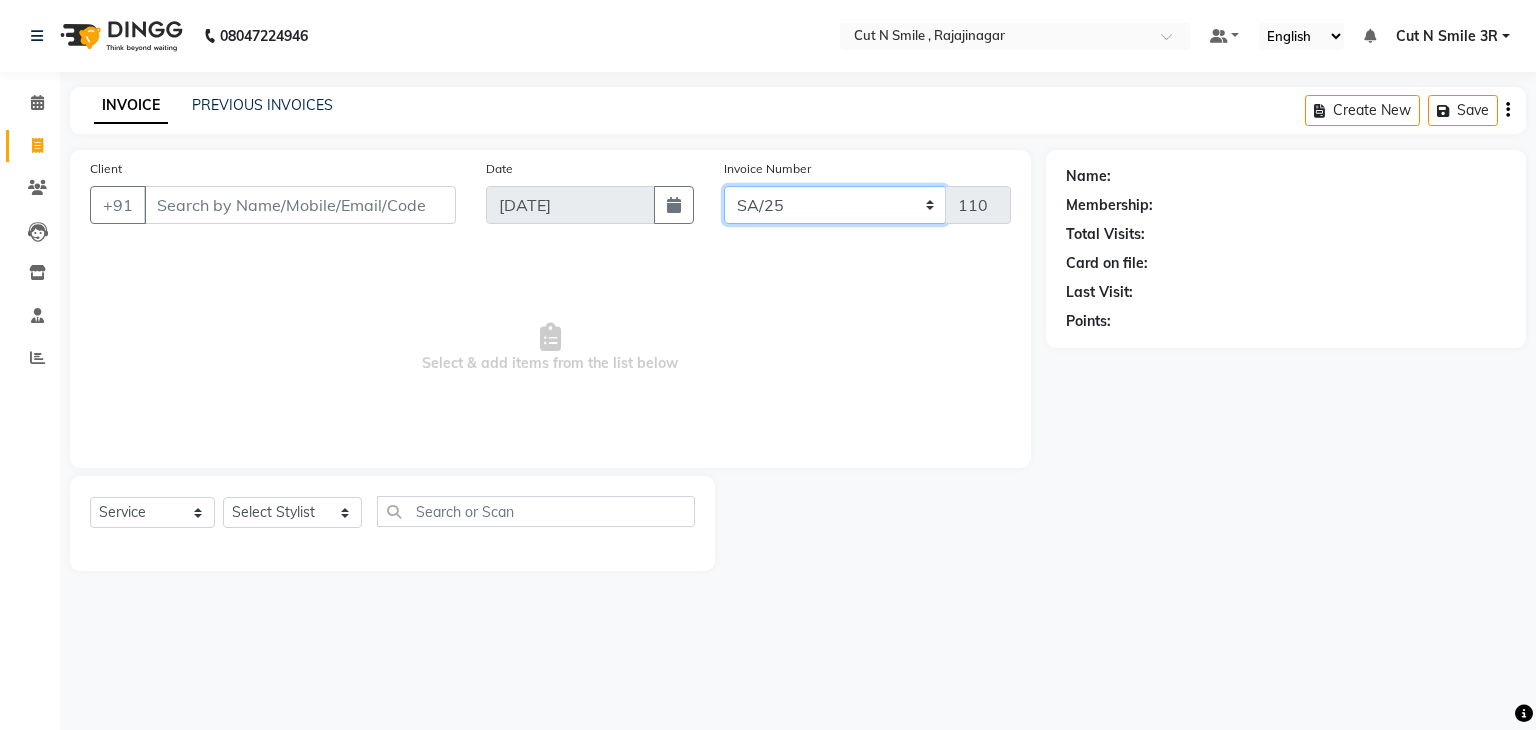 click on "[PERSON_NAME]/25-26 LA/2025-26 SH/25 CH/25 SA/25" 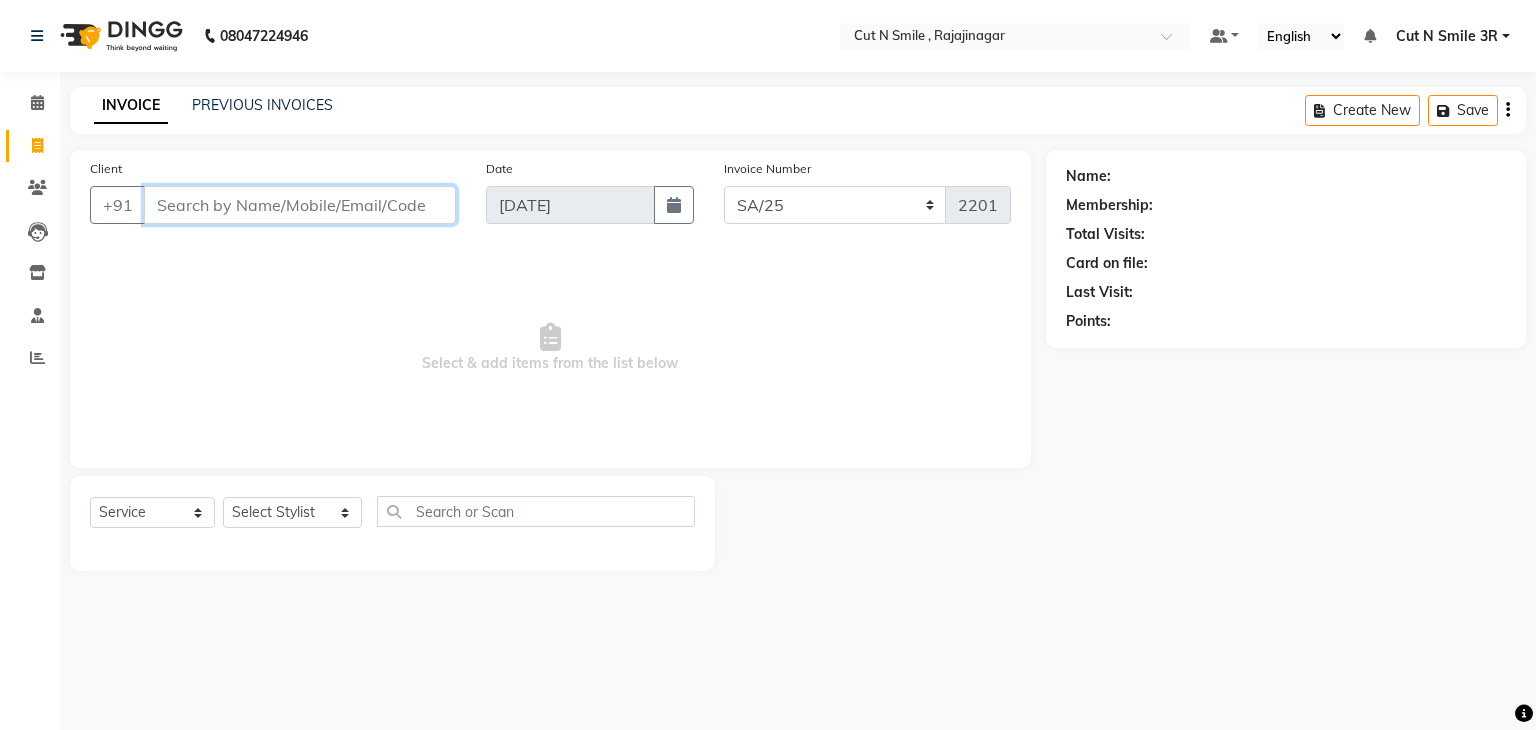 click on "Client" at bounding box center (300, 205) 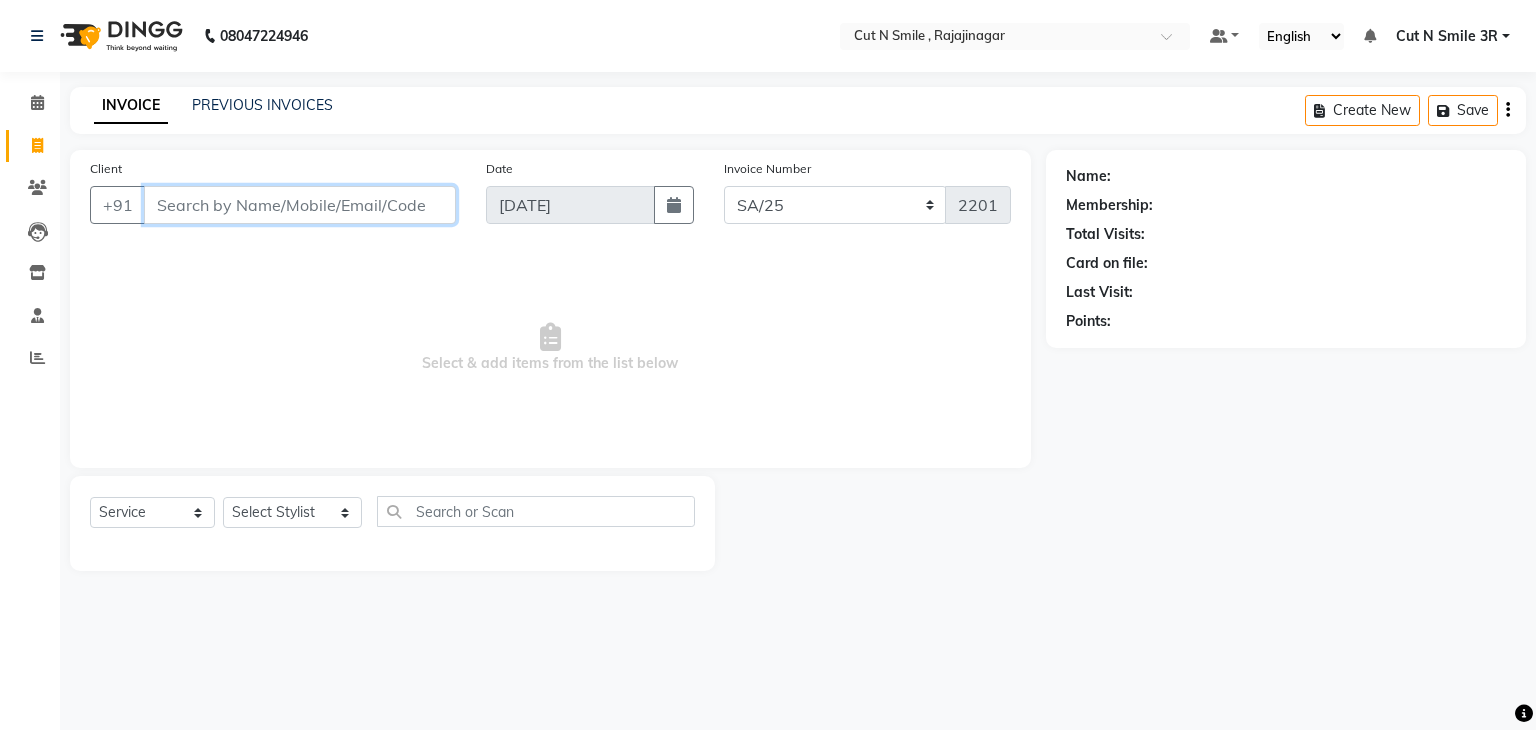 click on "Client" at bounding box center [300, 205] 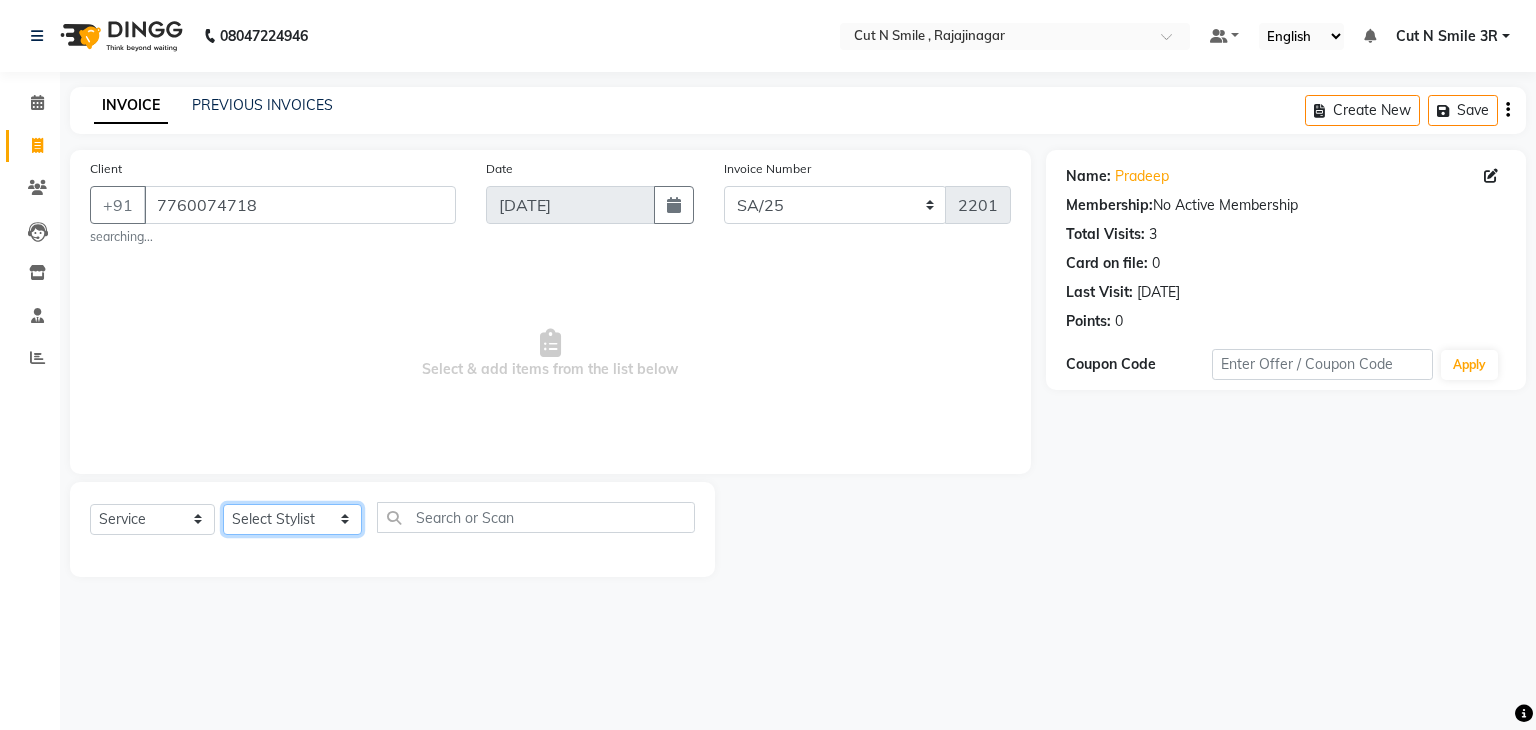 click on "Select Stylist [PERSON_NAME] Ammu 3R [PERSON_NAME] VN [PERSON_NAME] 3R [PERSON_NAME] 3R [PERSON_NAME] 3R [PERSON_NAME] 4R CNS [PERSON_NAME]  Cut N Smile 17M  Cut N Smile 3R Cut n Smile 4R Cut N Smile 9M Cut N Smile ML Cut N Smile V [PERSON_NAME] 4R Govind VN Hema 4R [PERSON_NAME] VN Karan VN Love 4R [PERSON_NAME] 3R Manu 4R  Muskaan VN [PERSON_NAME] 4R N D M 4R NDM Alam 4R Noushad VN [PERSON_NAME] 4R Priya [PERSON_NAME] 3R Rahul 3R Ravi 3R [PERSON_NAME] 4R [PERSON_NAME] 3R [PERSON_NAME] 4R [PERSON_NAME] [PERSON_NAME] 3R [PERSON_NAME] 4R Sameer 3R [PERSON_NAME] [PERSON_NAME]  [PERSON_NAME] [PERSON_NAME] [PERSON_NAME] VN [PERSON_NAME] 4R [PERSON_NAME] 4R [PERSON_NAME] VN Shanavaaz [PERSON_NAME] 3R [PERSON_NAME] 4R [PERSON_NAME] [PERSON_NAME] 4R Sunny VN [PERSON_NAME] 4R Vakeel 3R Varas 4R [PERSON_NAME] [PERSON_NAME] VN" 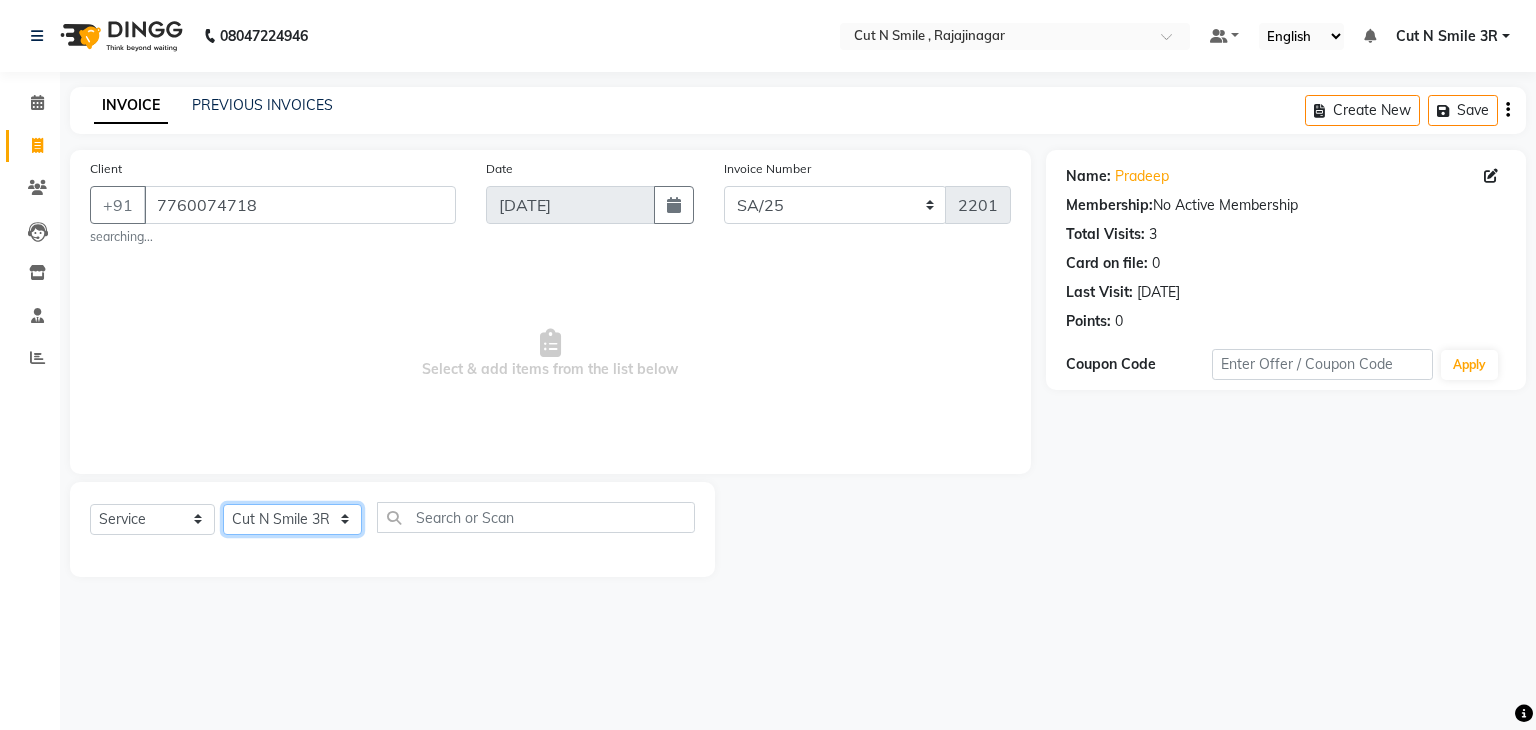 click on "Select Stylist [PERSON_NAME] Ammu 3R [PERSON_NAME] VN [PERSON_NAME] 3R [PERSON_NAME] 3R [PERSON_NAME] 3R [PERSON_NAME] 4R CNS [PERSON_NAME]  Cut N Smile 17M  Cut N Smile 3R Cut n Smile 4R Cut N Smile 9M Cut N Smile ML Cut N Smile V [PERSON_NAME] 4R Govind VN Hema 4R [PERSON_NAME] VN Karan VN Love 4R [PERSON_NAME] 3R Manu 4R  Muskaan VN [PERSON_NAME] 4R N D M 4R NDM Alam 4R Noushad VN [PERSON_NAME] 4R Priya [PERSON_NAME] 3R Rahul 3R Ravi 3R [PERSON_NAME] 4R [PERSON_NAME] 3R [PERSON_NAME] 4R [PERSON_NAME] [PERSON_NAME] 3R [PERSON_NAME] 4R Sameer 3R [PERSON_NAME] [PERSON_NAME]  [PERSON_NAME] [PERSON_NAME] [PERSON_NAME] VN [PERSON_NAME] 4R [PERSON_NAME] 4R [PERSON_NAME] VN Shanavaaz [PERSON_NAME] 3R [PERSON_NAME] 4R [PERSON_NAME] [PERSON_NAME] 4R Sunny VN [PERSON_NAME] 4R Vakeel 3R Varas 4R [PERSON_NAME] [PERSON_NAME] VN" 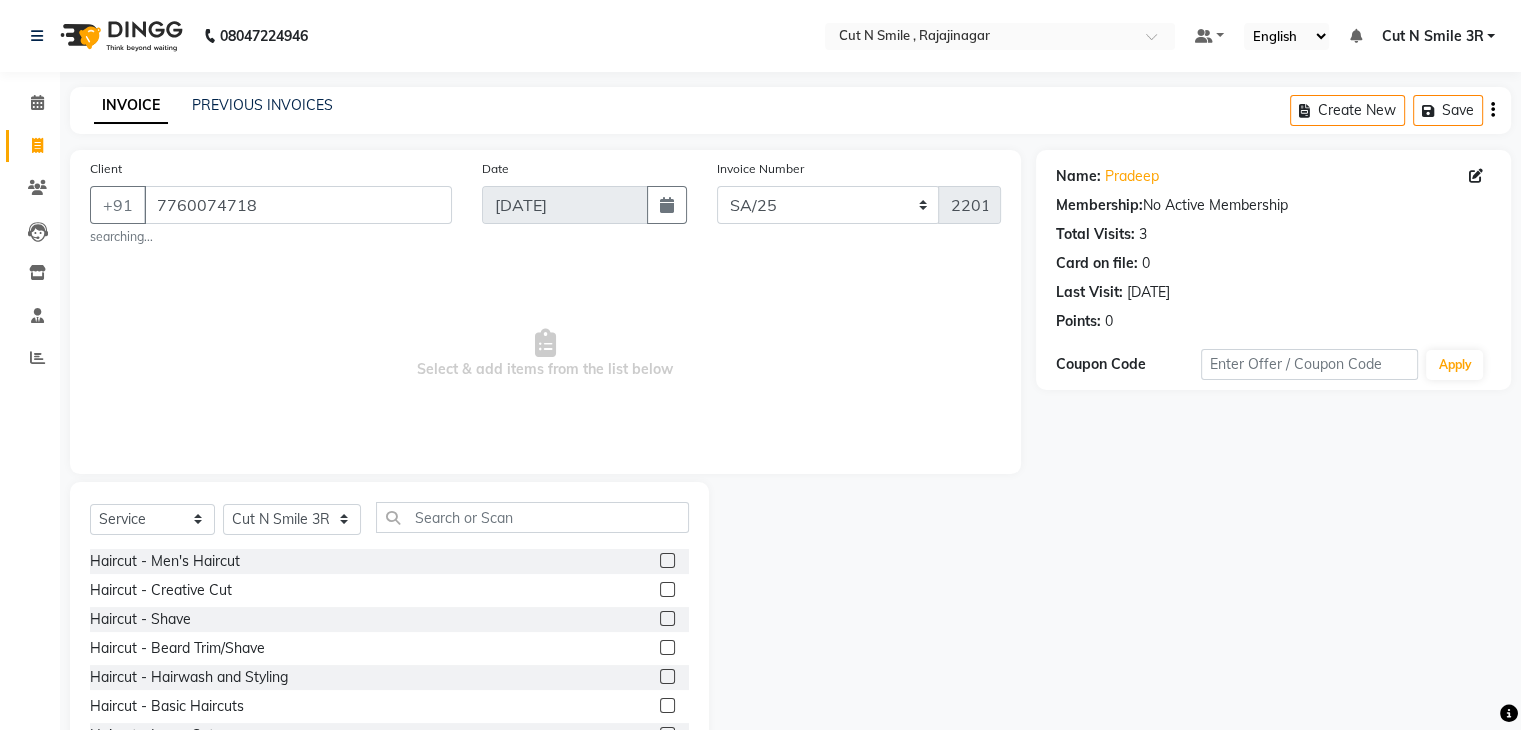 click 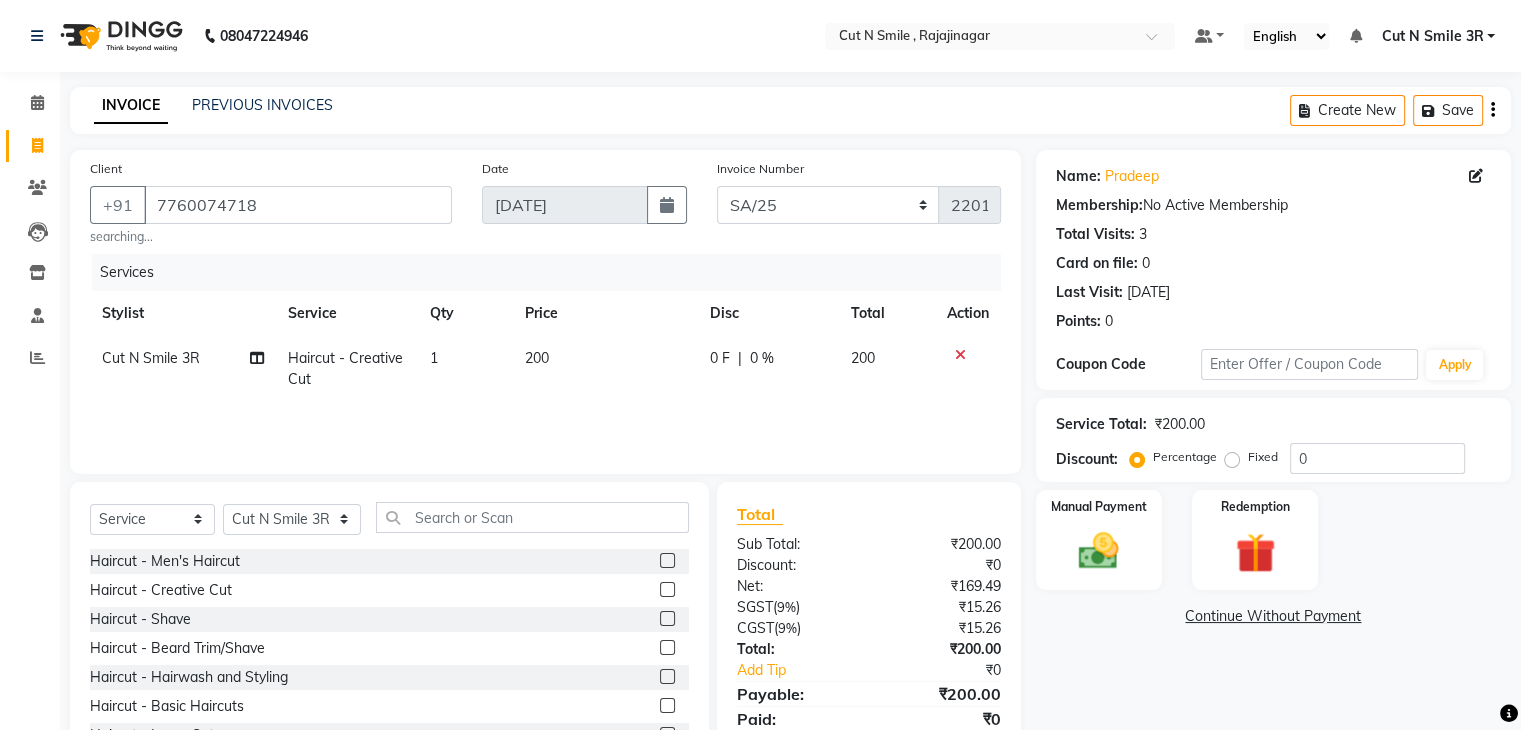 click 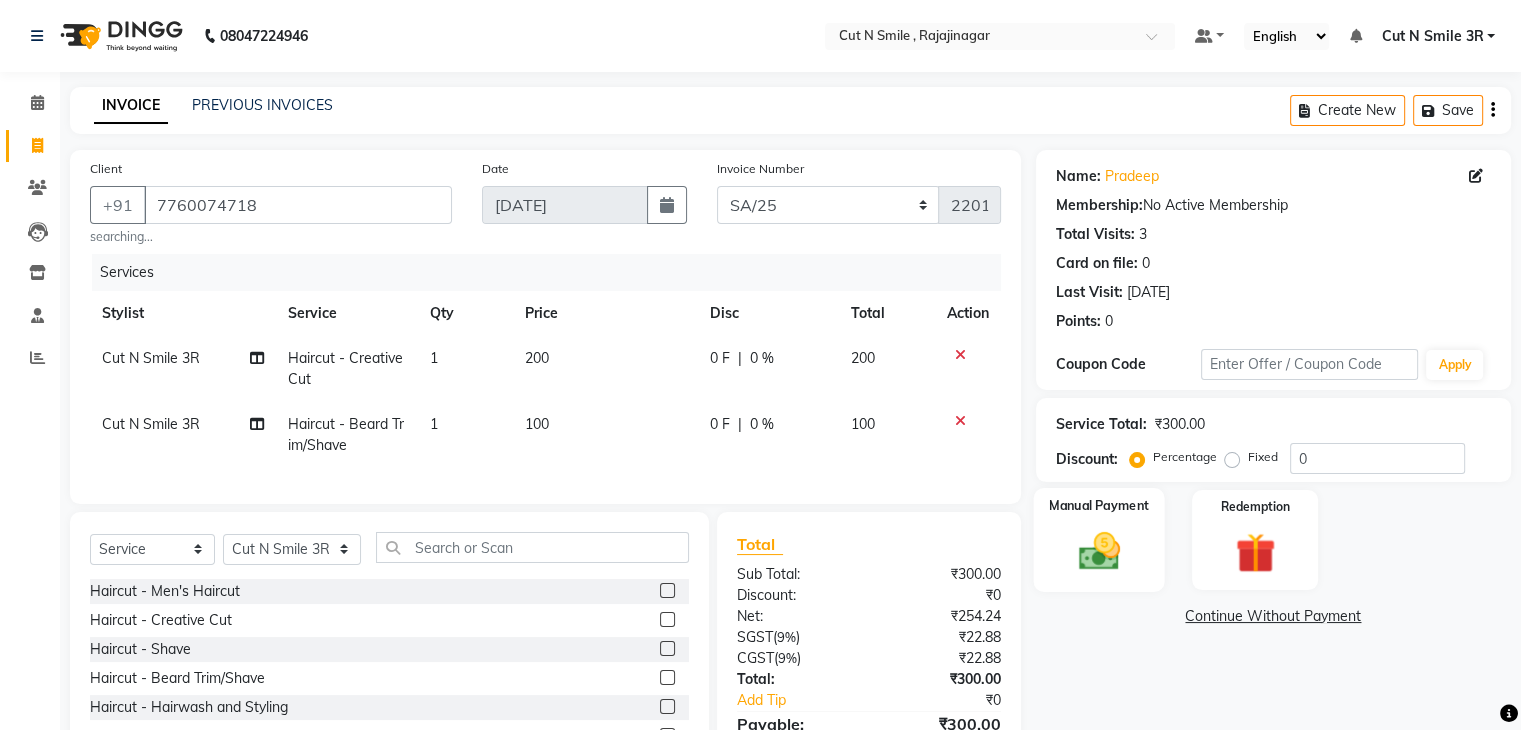 click 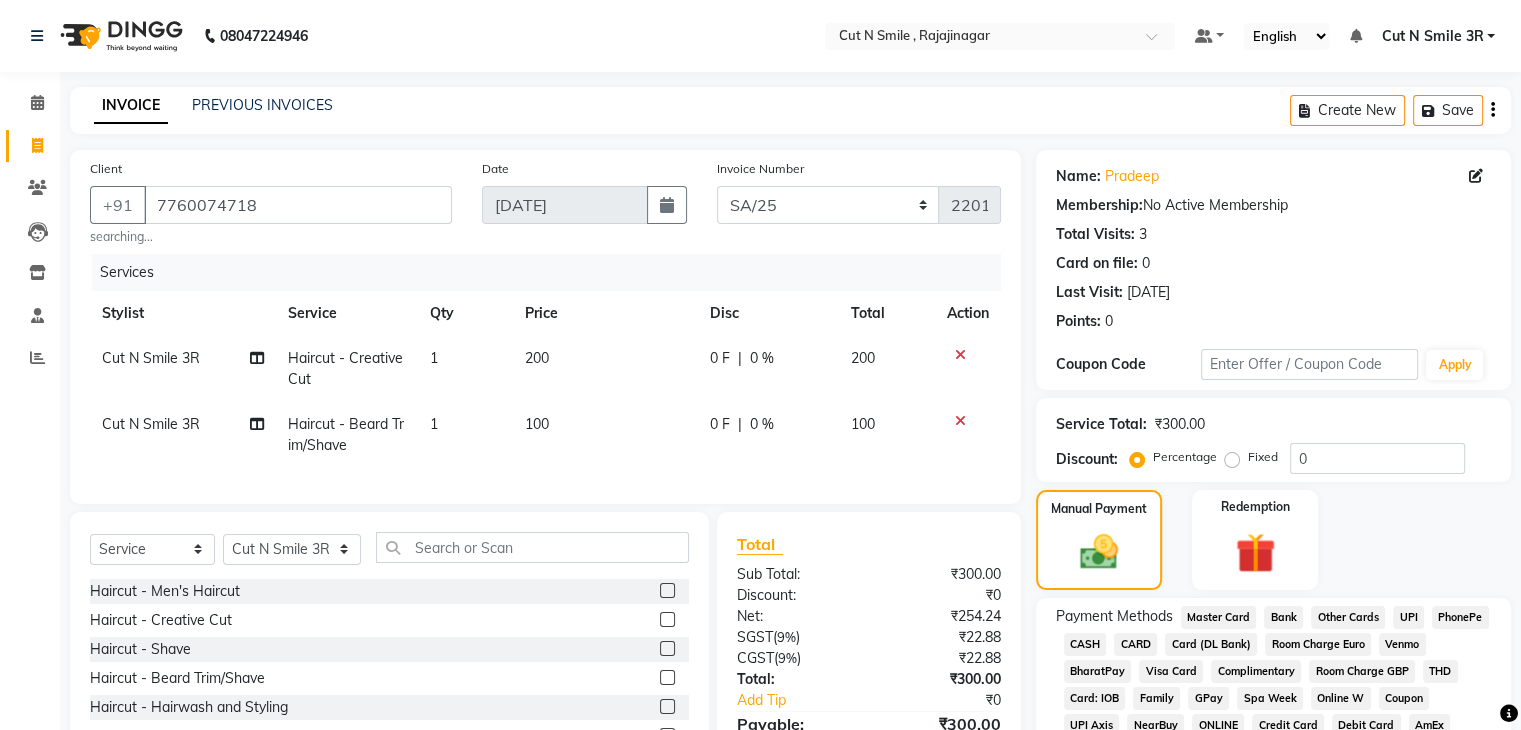 click on "UPI" 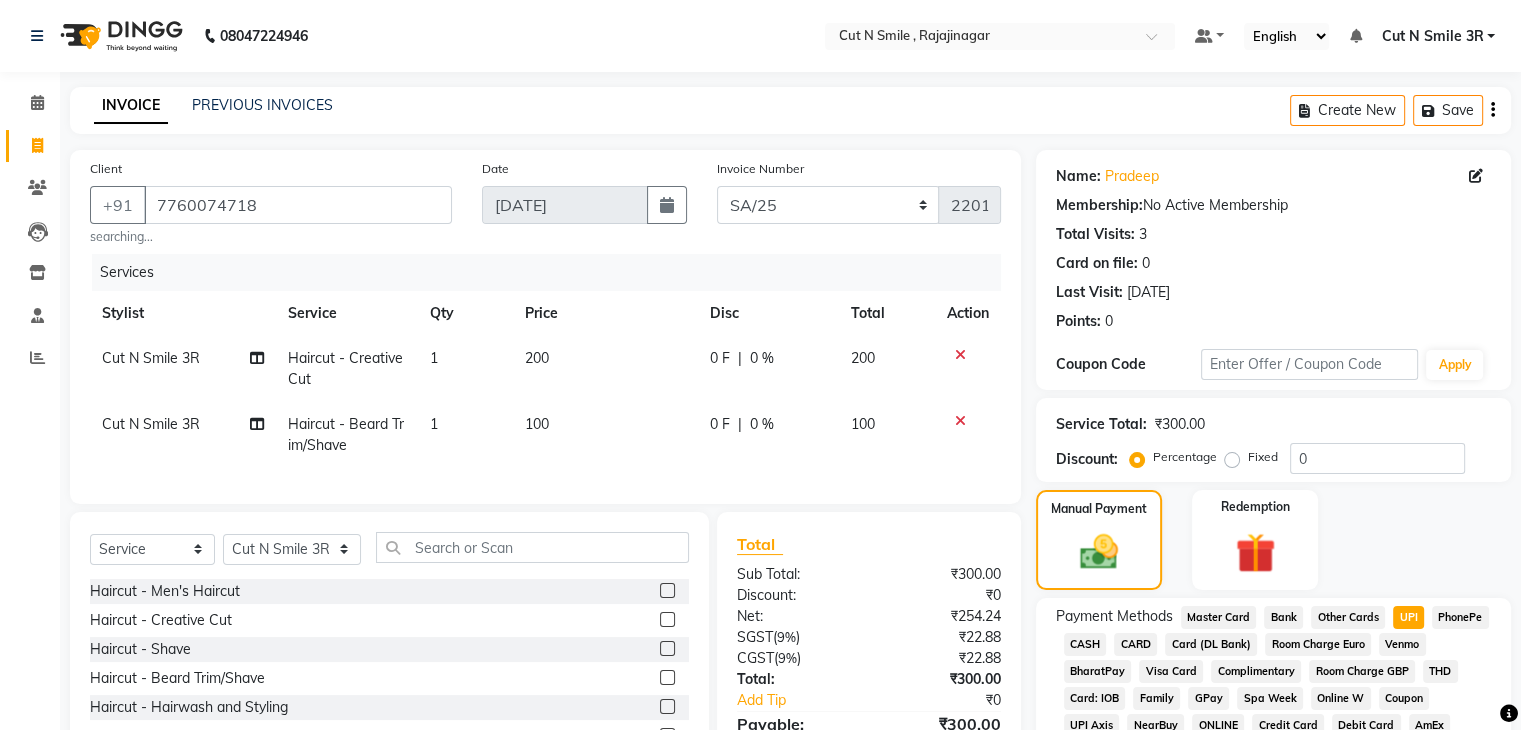 scroll, scrollTop: 228, scrollLeft: 0, axis: vertical 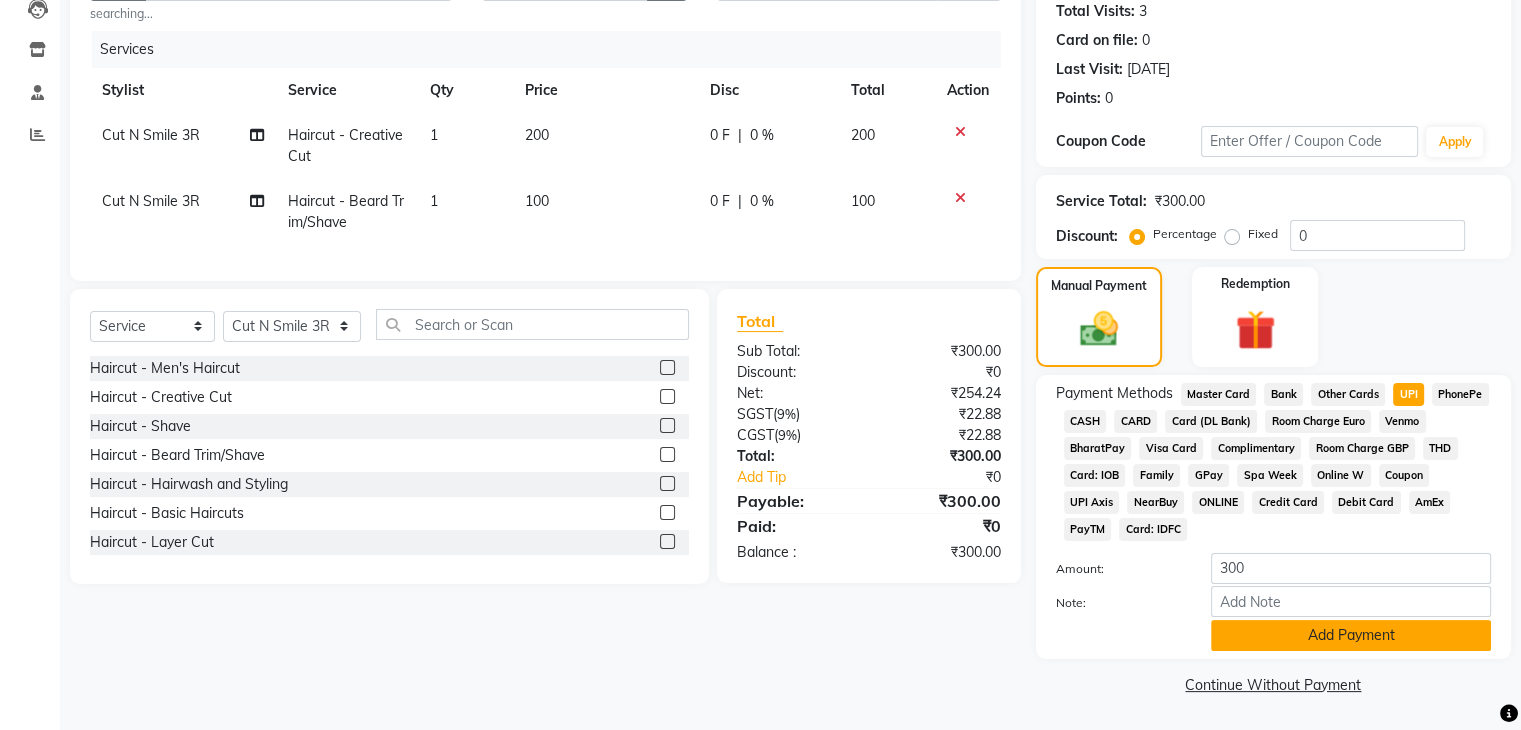 click on "Add Payment" 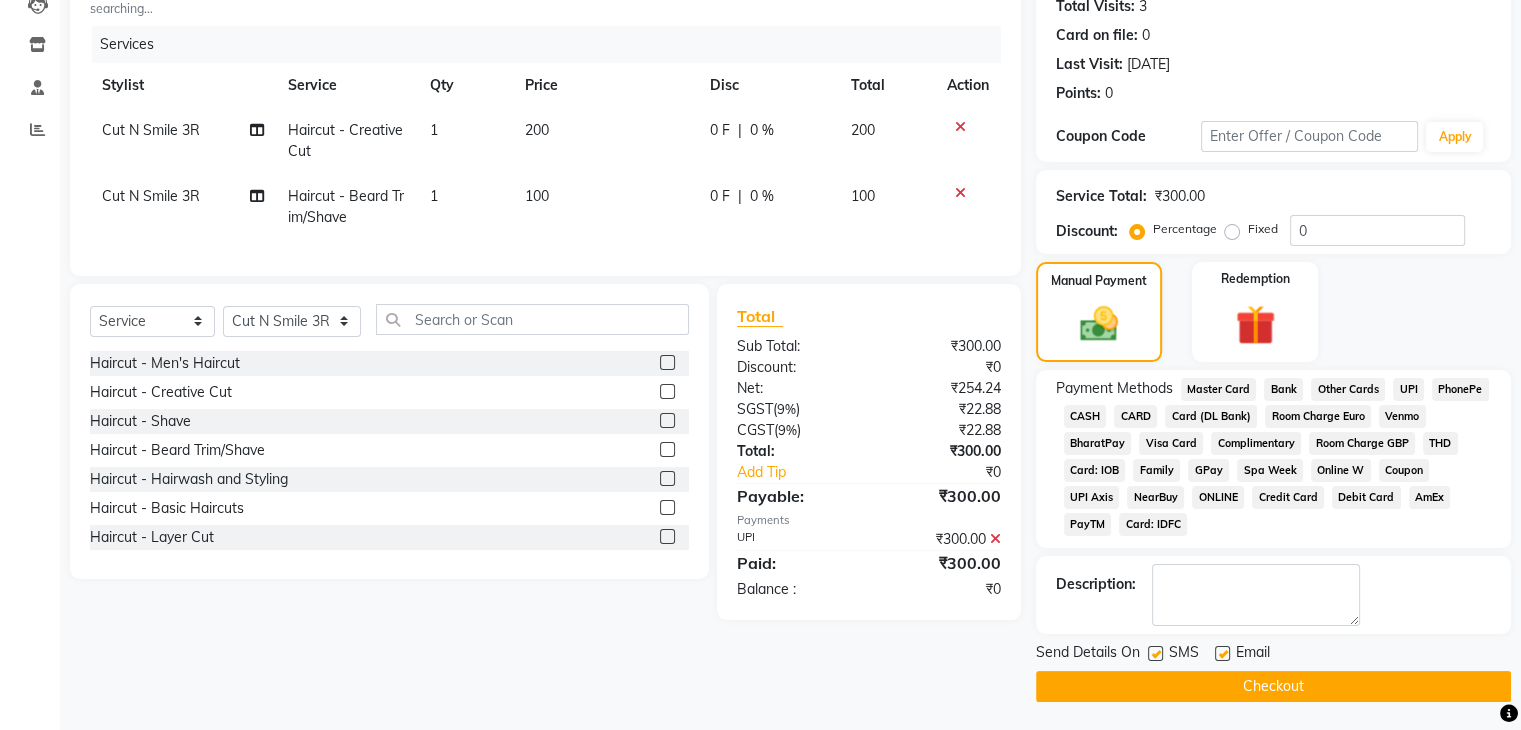 click on "Checkout" 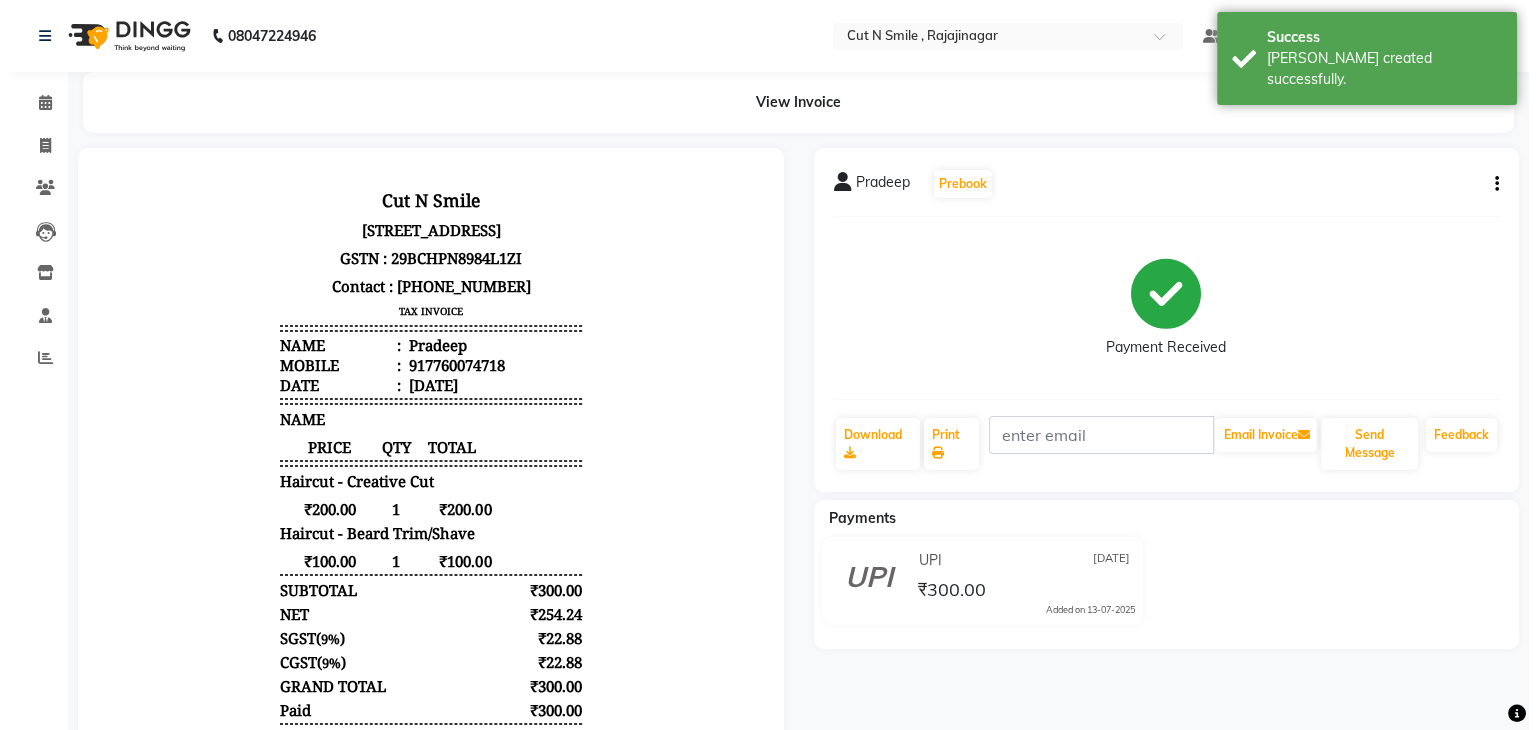 scroll, scrollTop: 0, scrollLeft: 0, axis: both 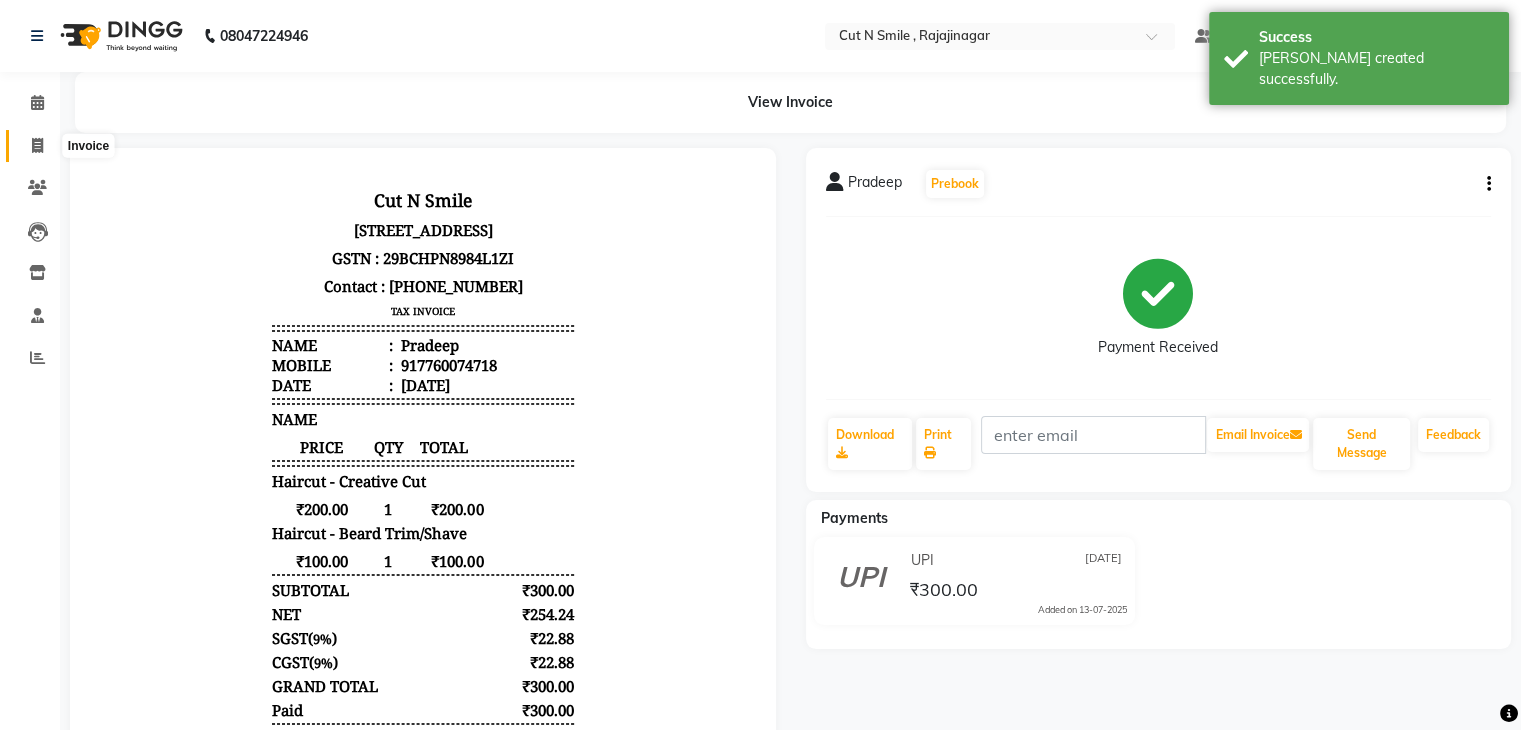 click 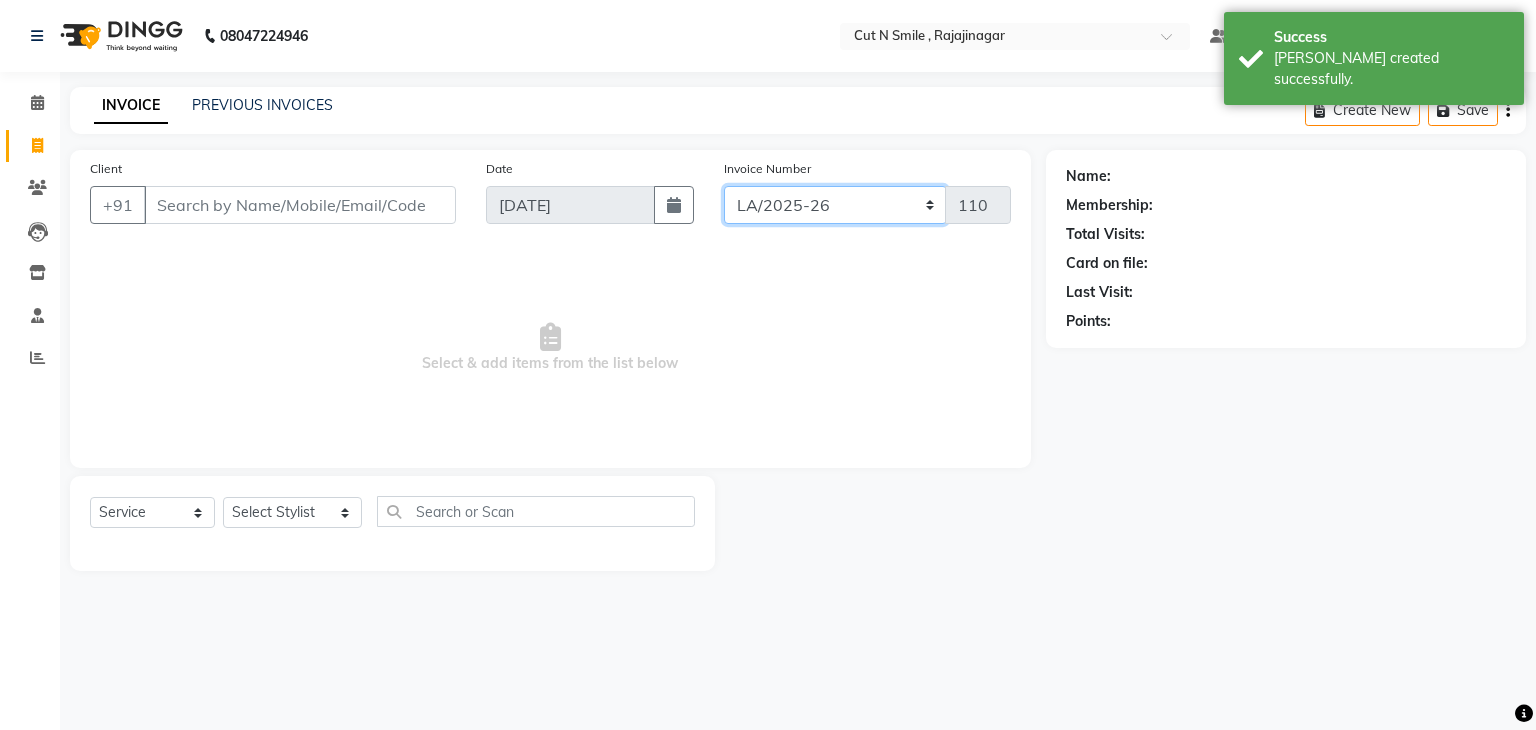 click on "[PERSON_NAME]/25-26 LA/2025-26 SH/25 CH/25 SA/25" 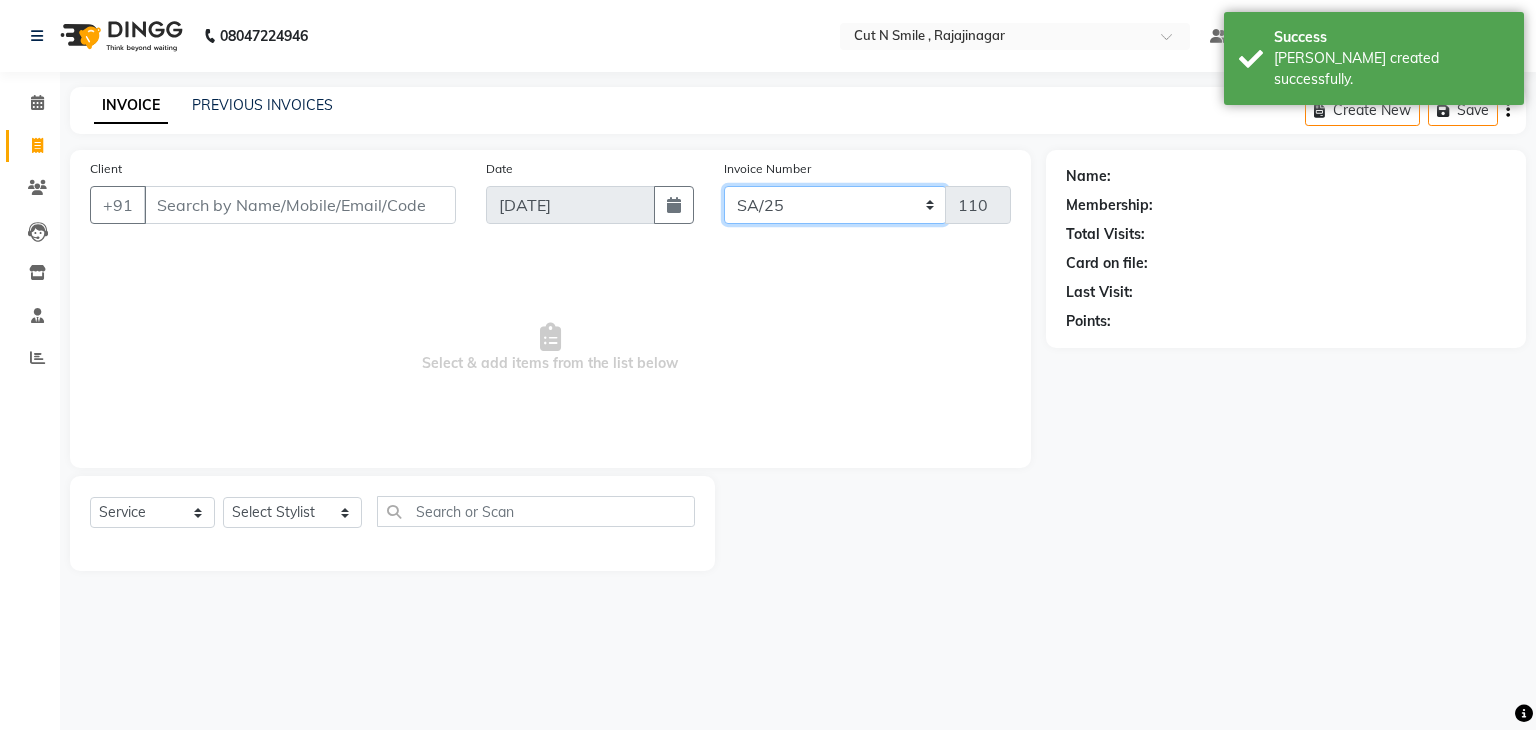 click on "[PERSON_NAME]/25-26 LA/2025-26 SH/25 CH/25 SA/25" 